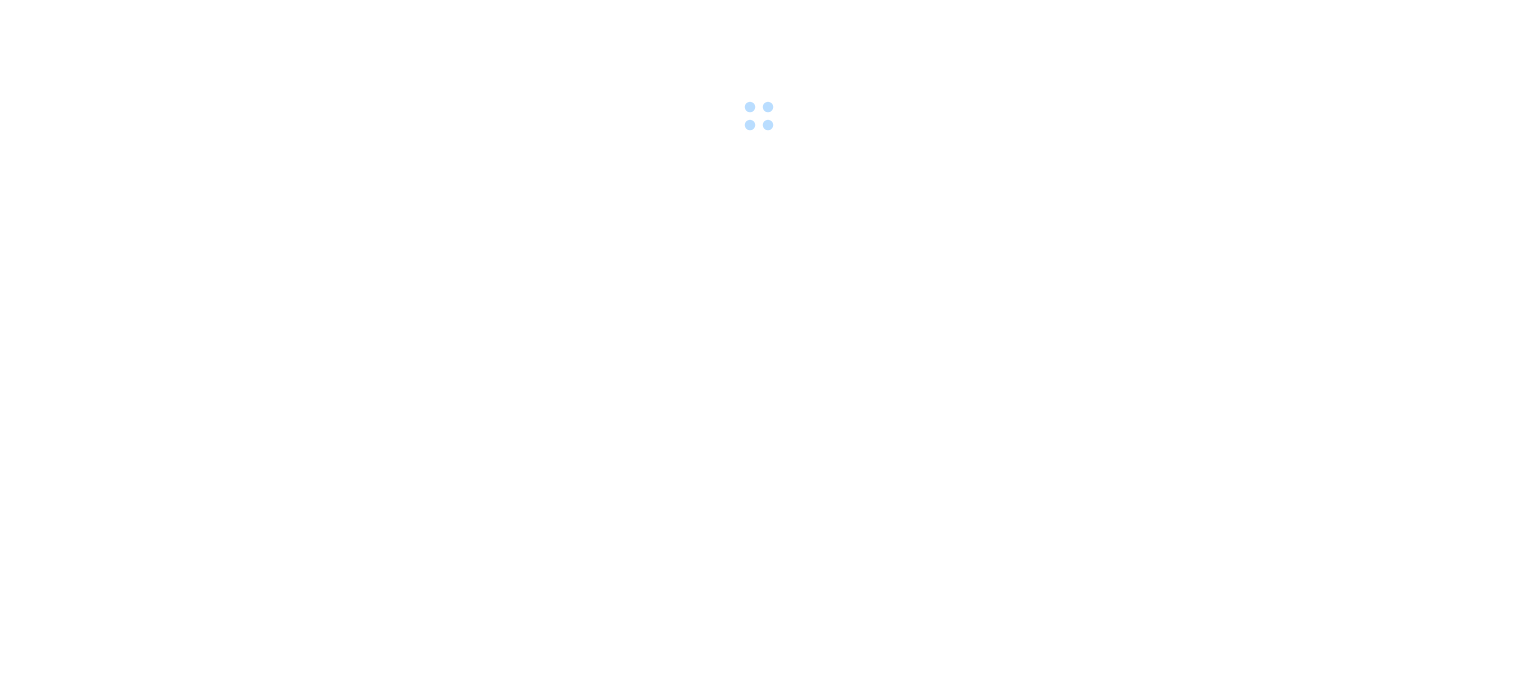scroll, scrollTop: 0, scrollLeft: 0, axis: both 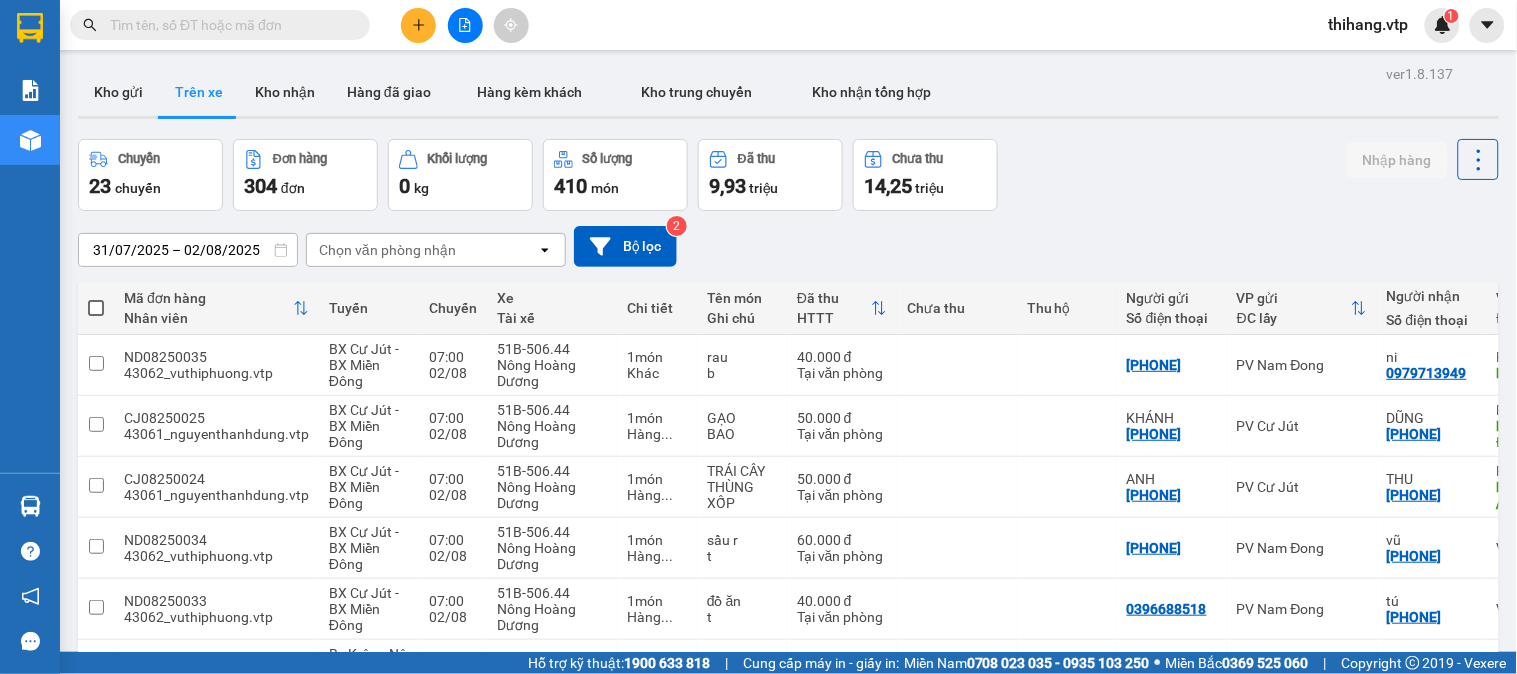 click on "Chọn văn phòng nhận" at bounding box center (387, 250) 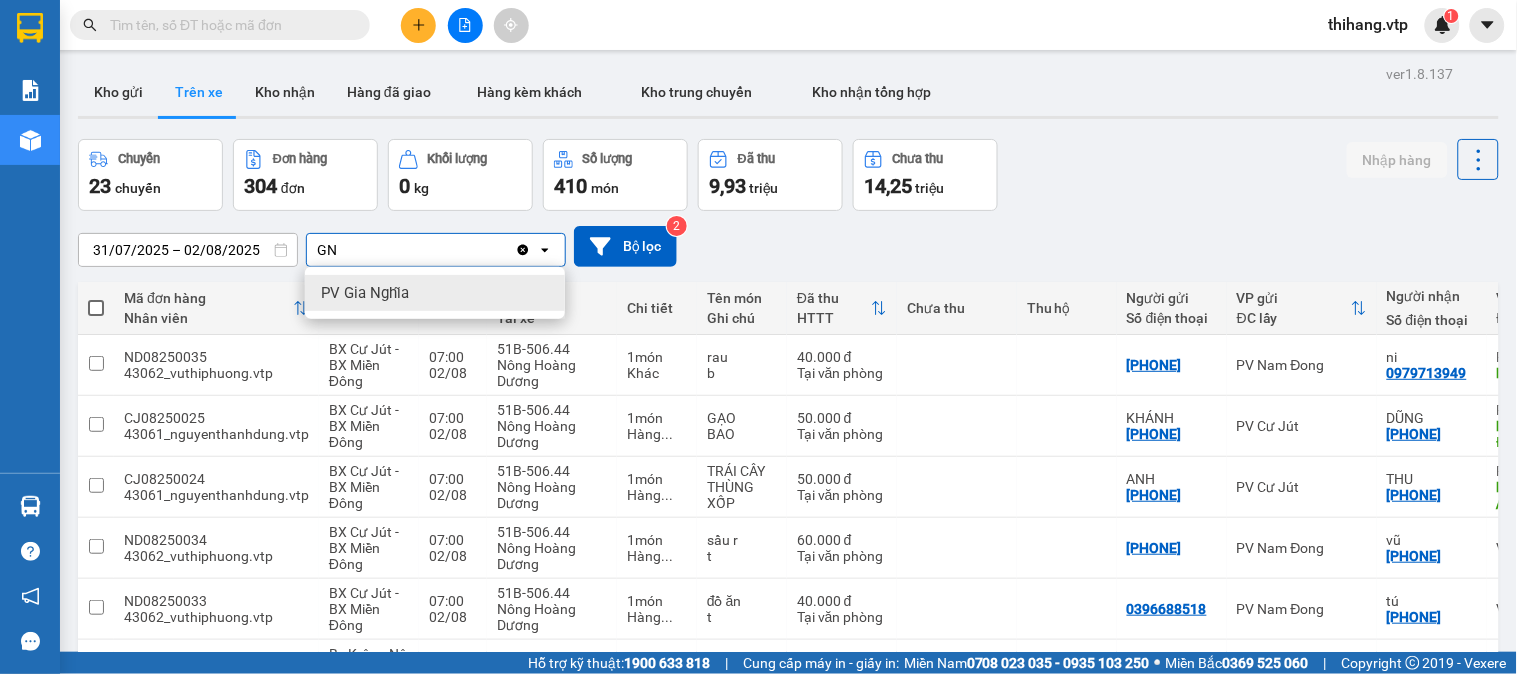 type on "GN" 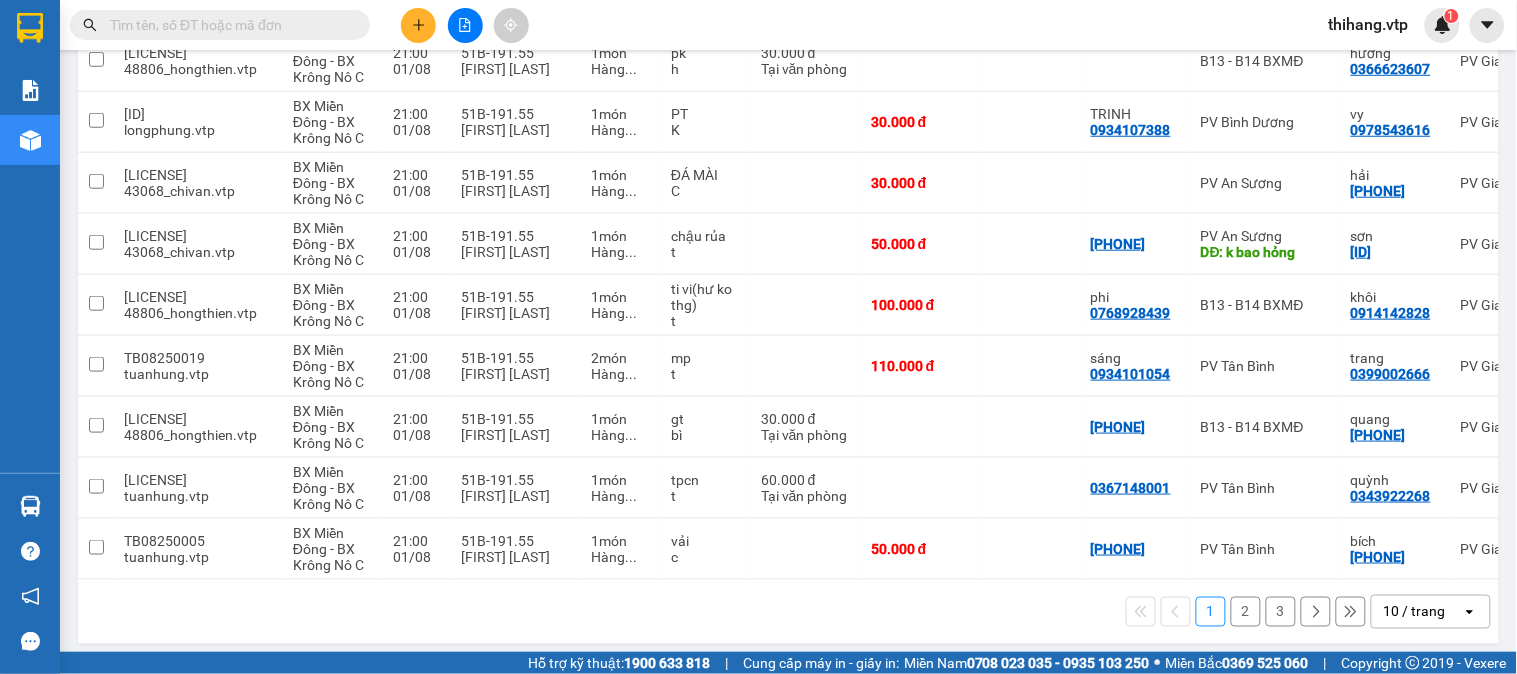 scroll, scrollTop: 384, scrollLeft: 0, axis: vertical 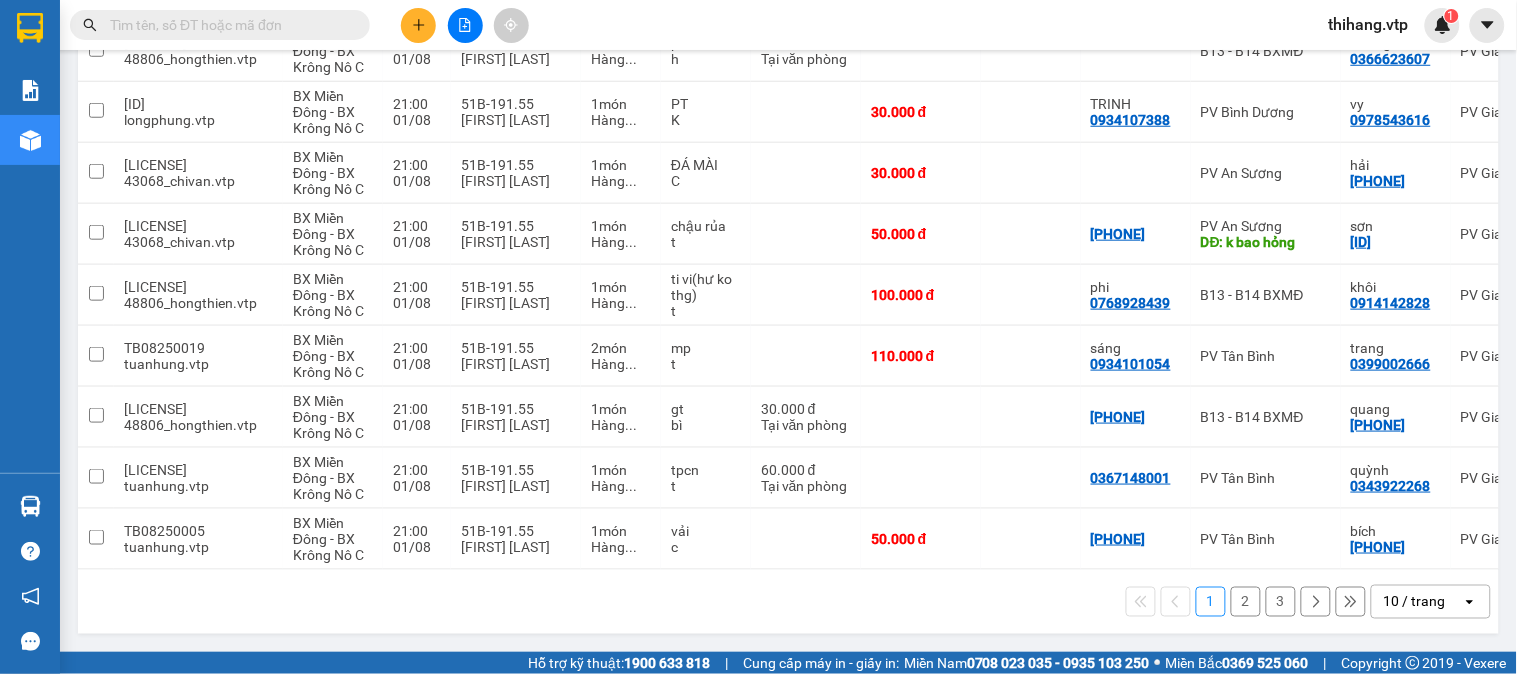 click on "10 / trang" at bounding box center [1417, 602] 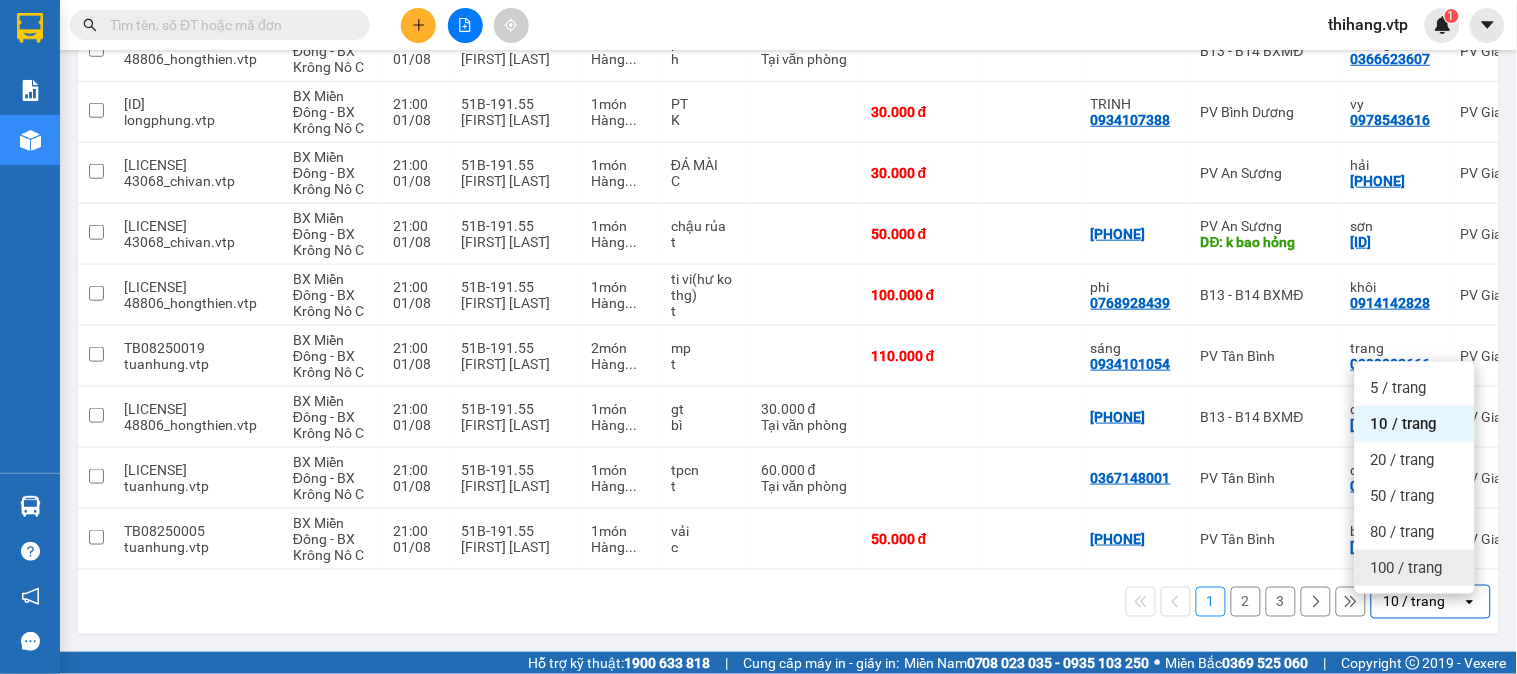 click on "100 / trang" at bounding box center [1407, 568] 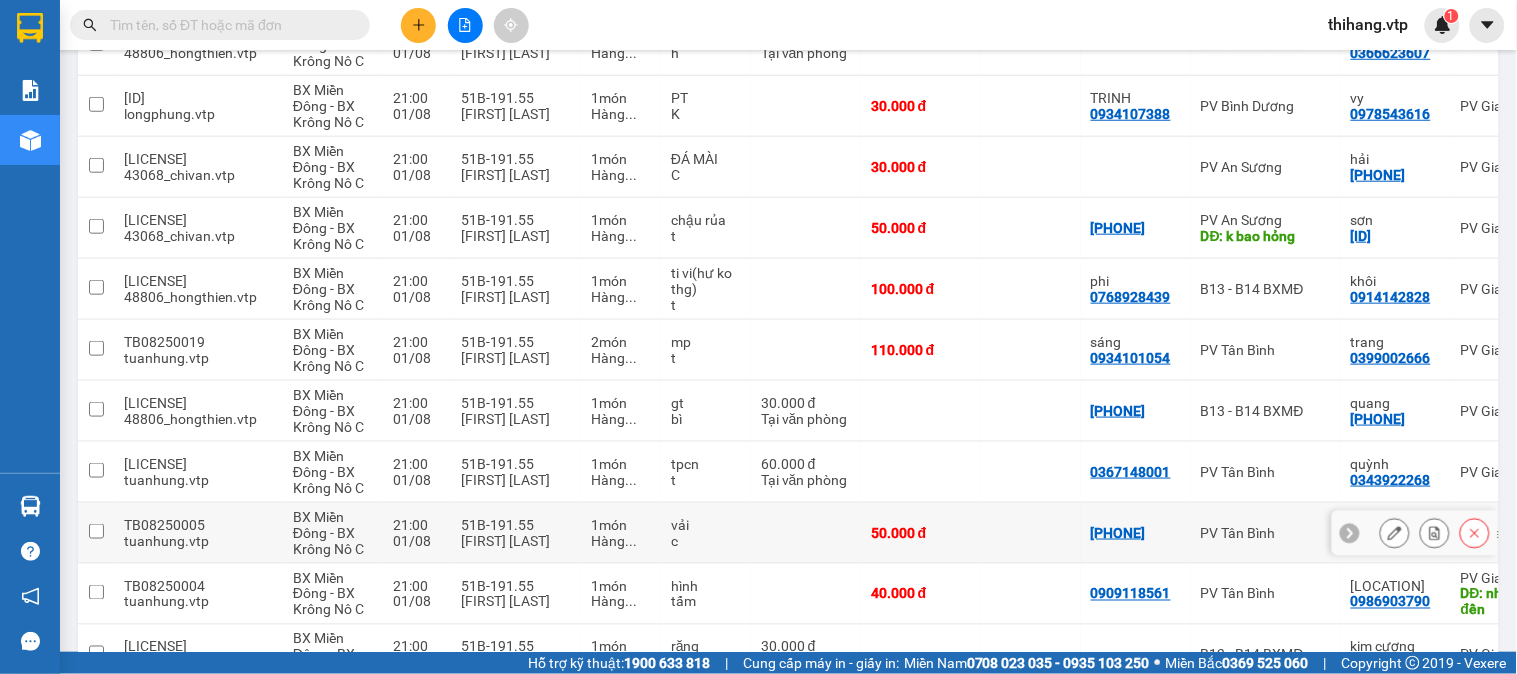 scroll, scrollTop: 384, scrollLeft: 0, axis: vertical 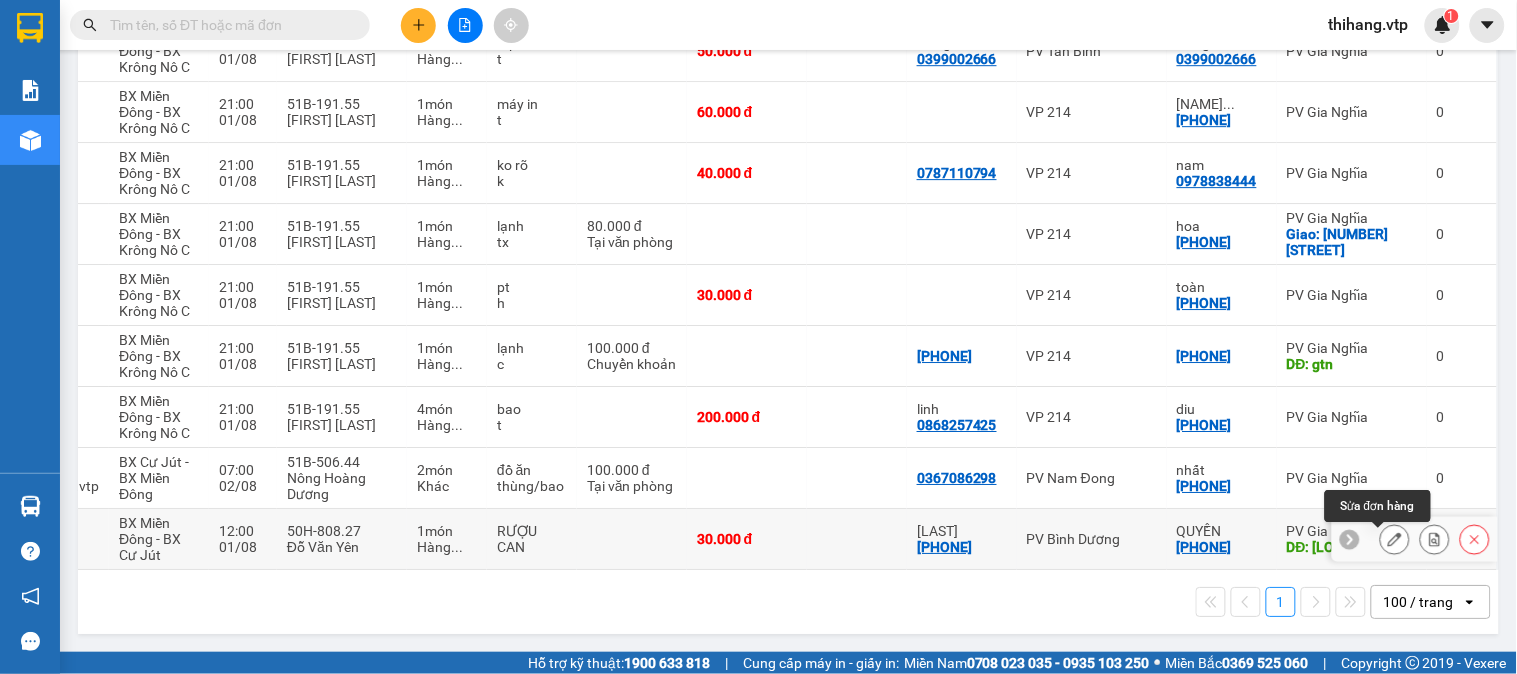 click 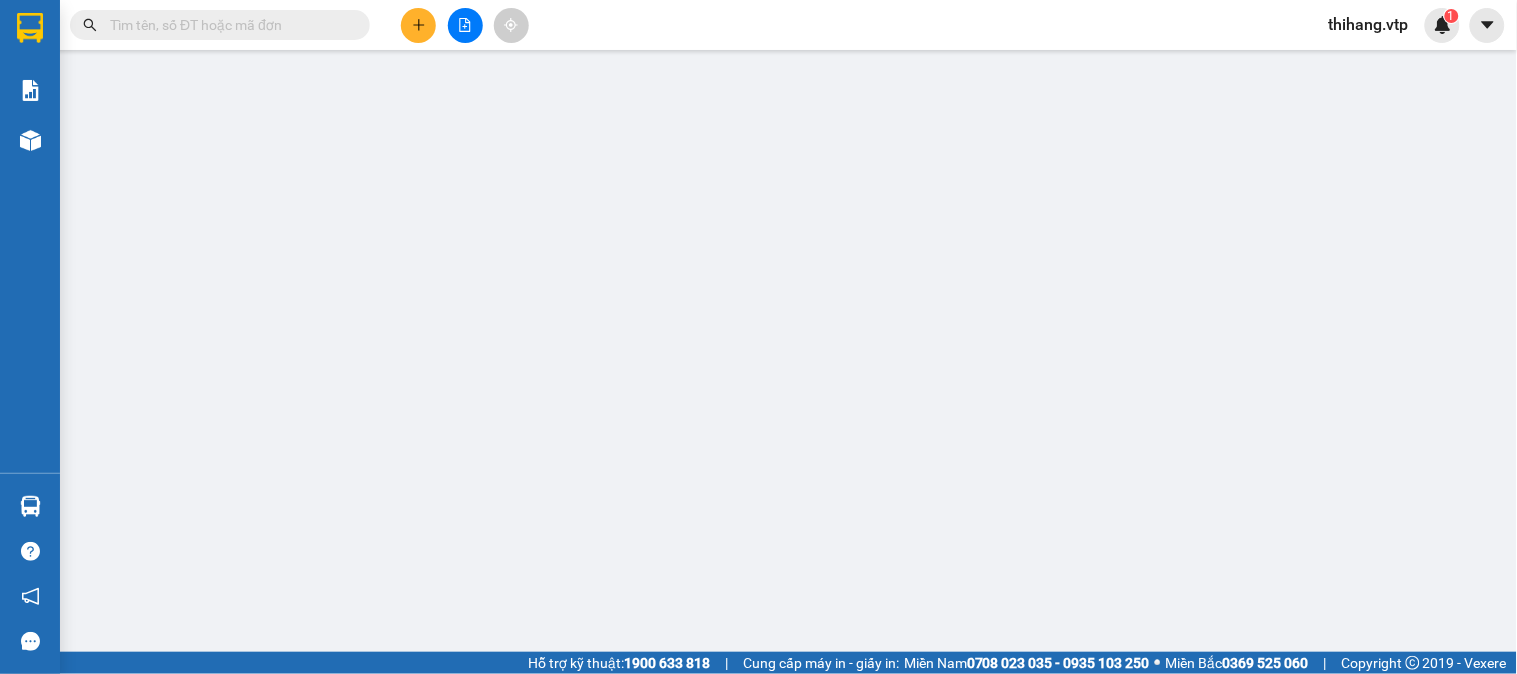 scroll, scrollTop: 0, scrollLeft: 0, axis: both 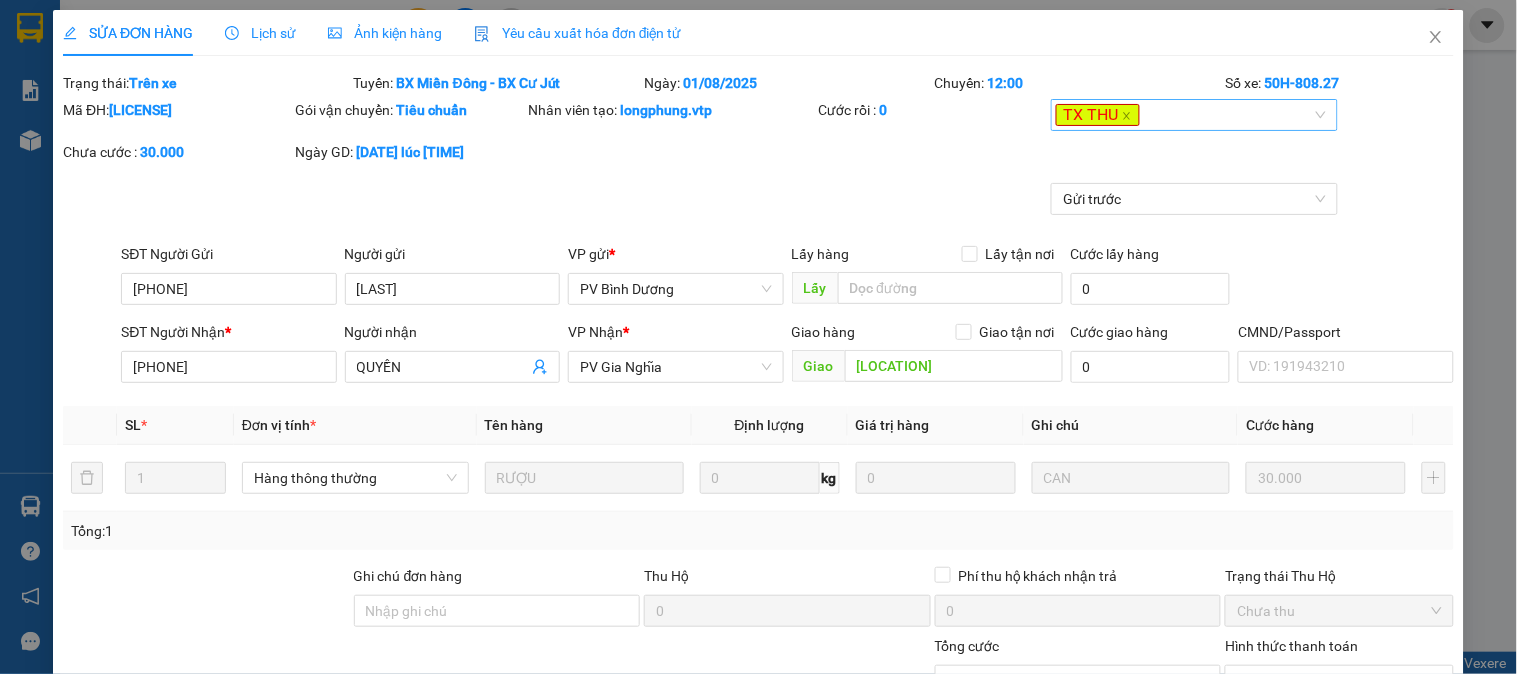 type on "[PHONE]" 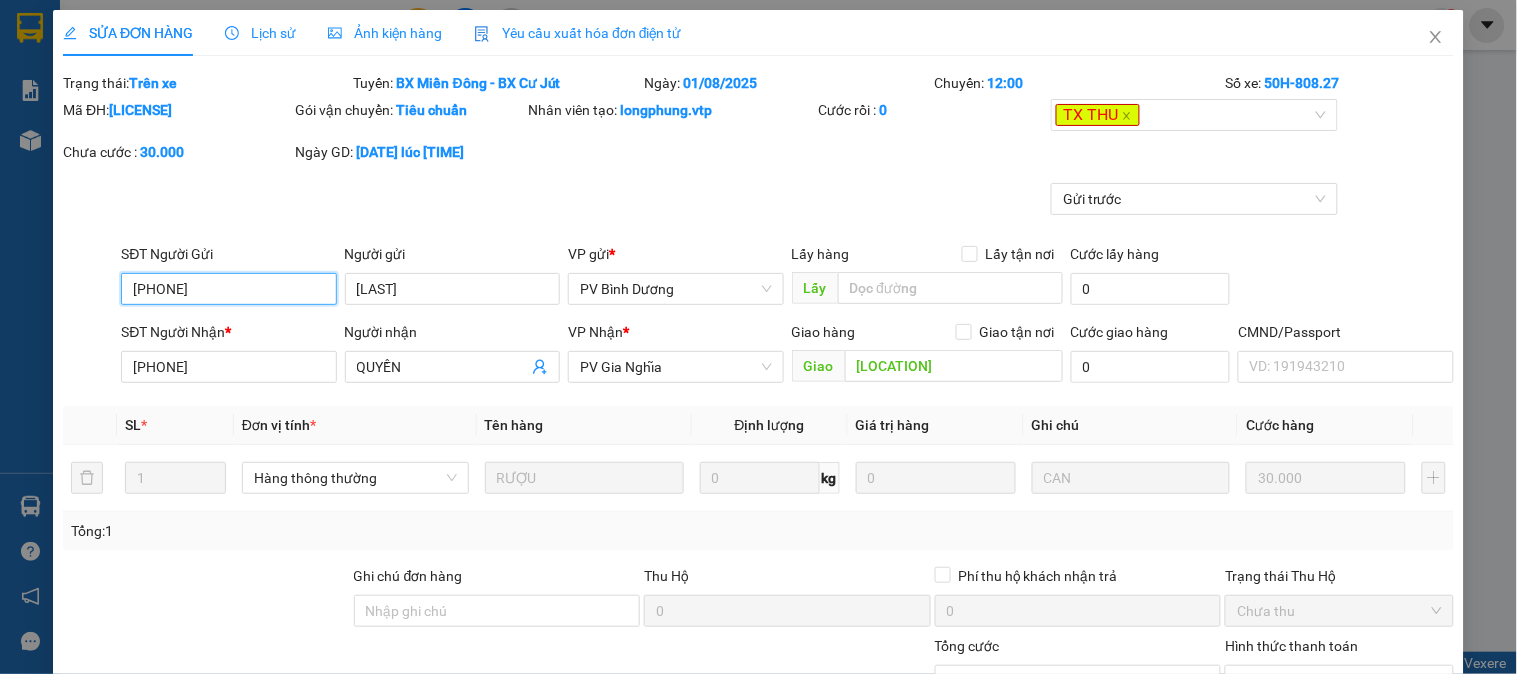 type on "1.500" 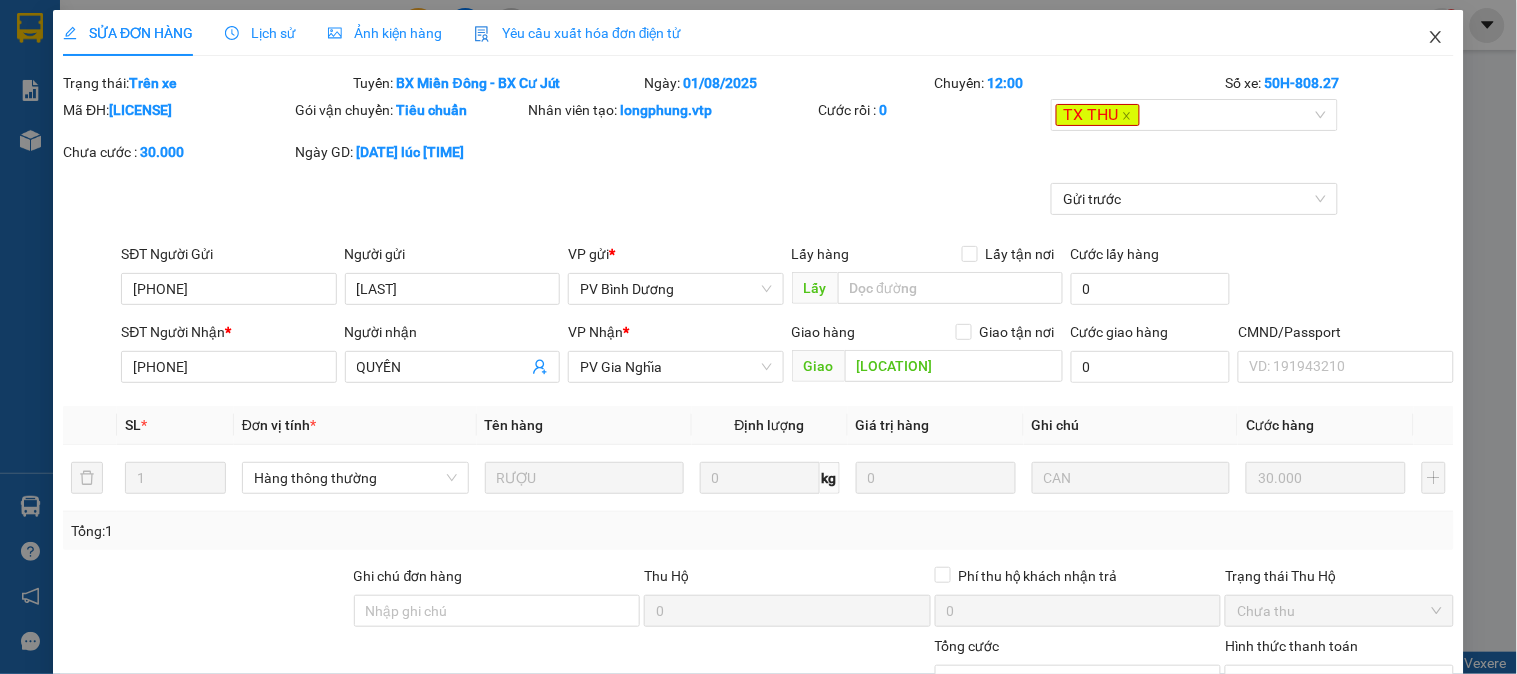 click 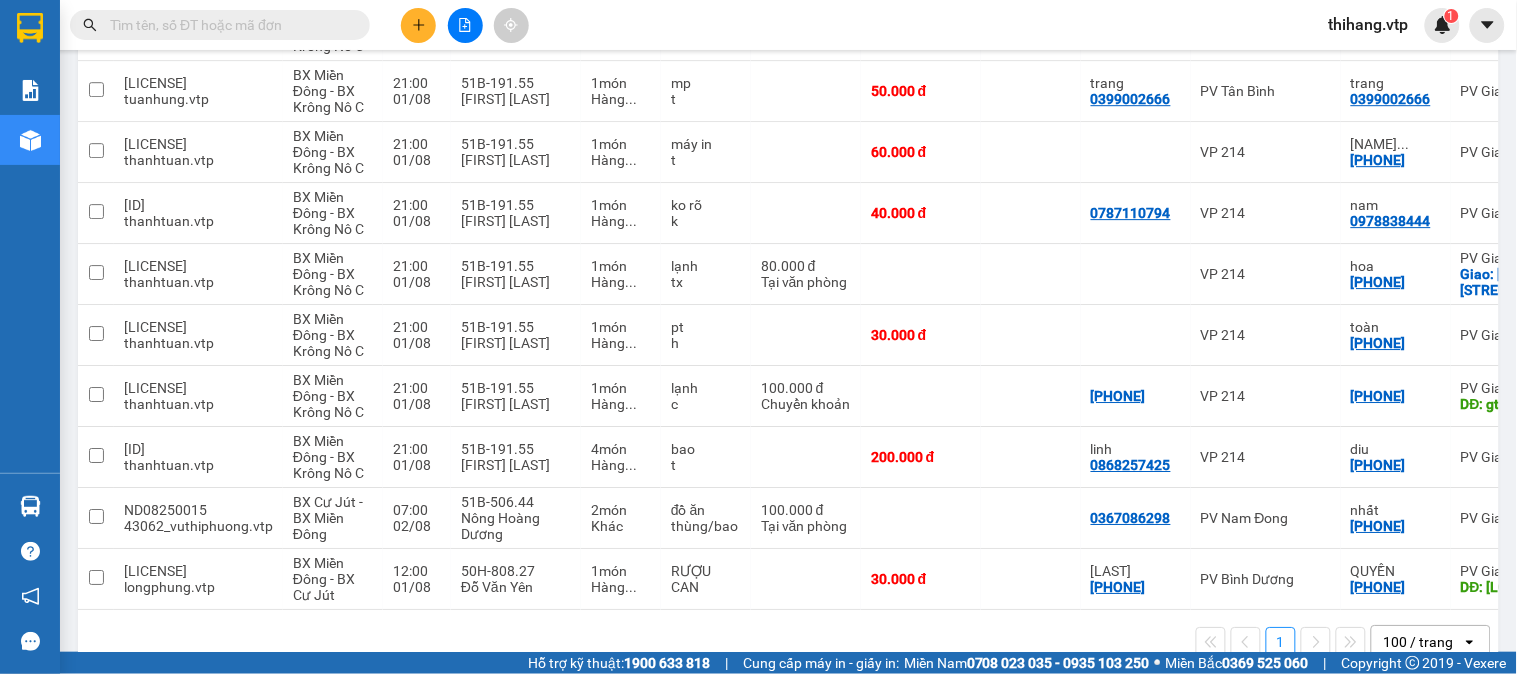 scroll, scrollTop: 1545, scrollLeft: 0, axis: vertical 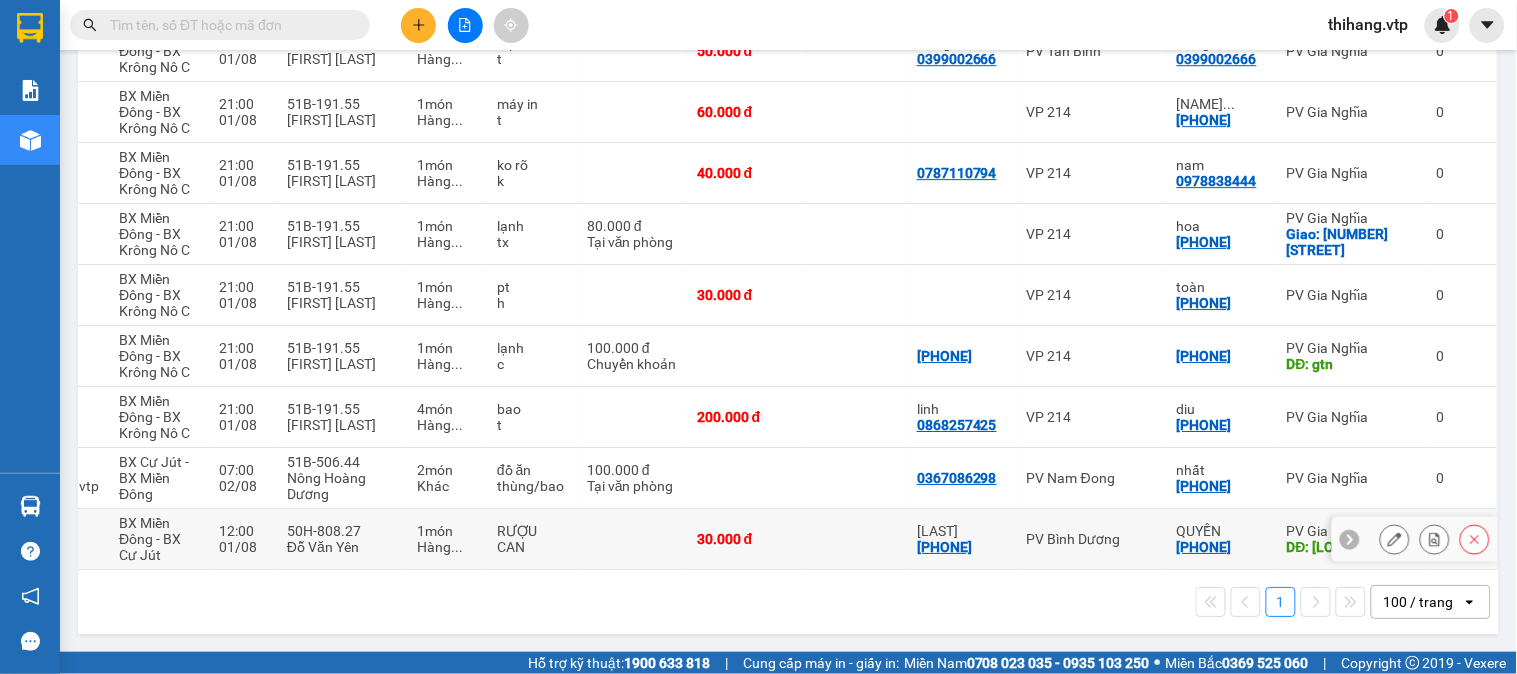 click at bounding box center (1395, 539) 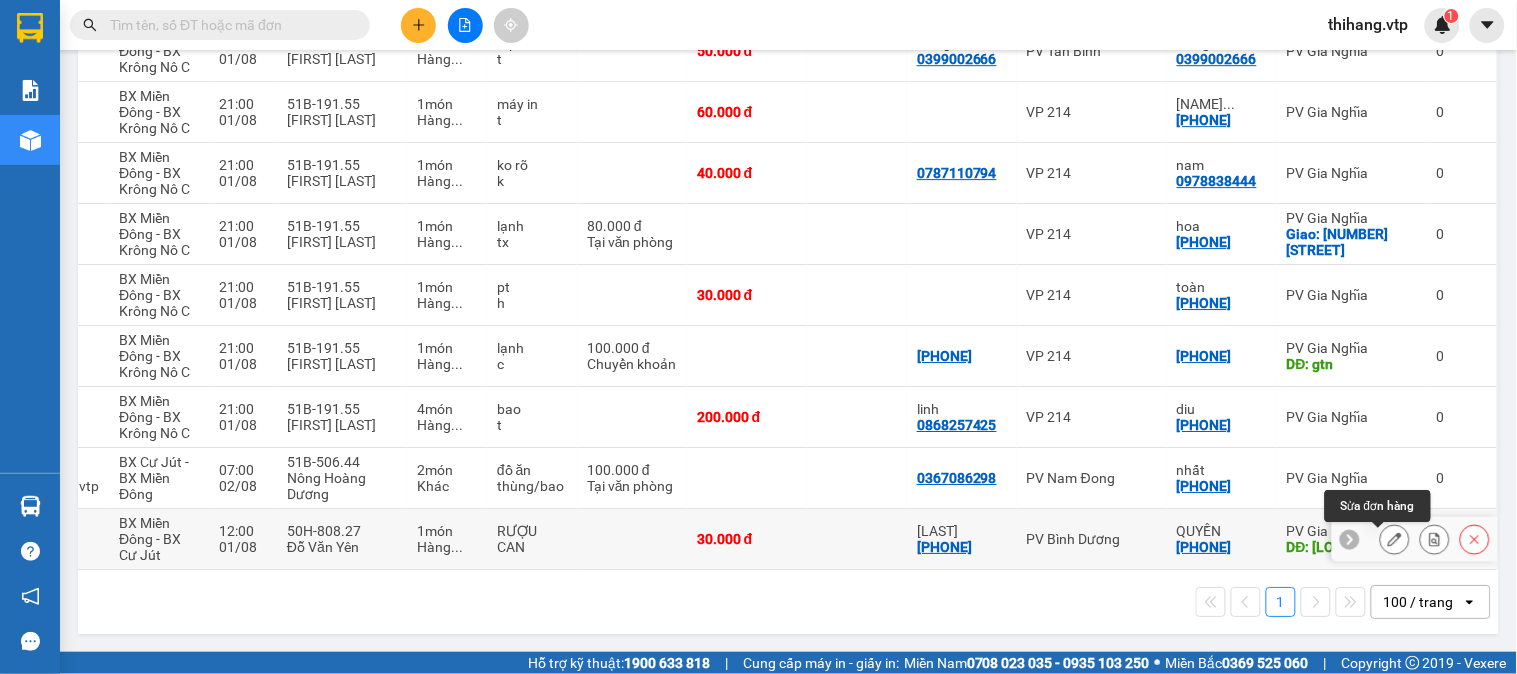 click 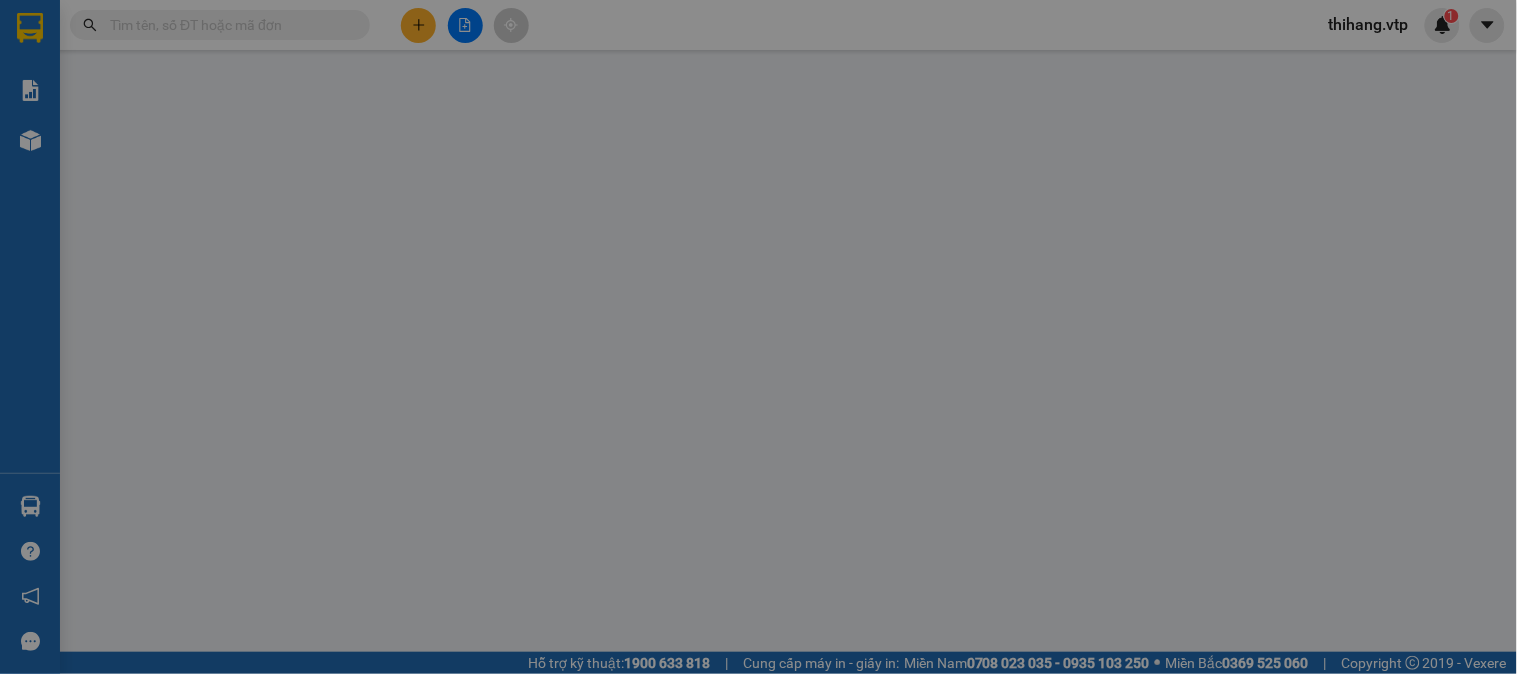 type on "[PHONE]" 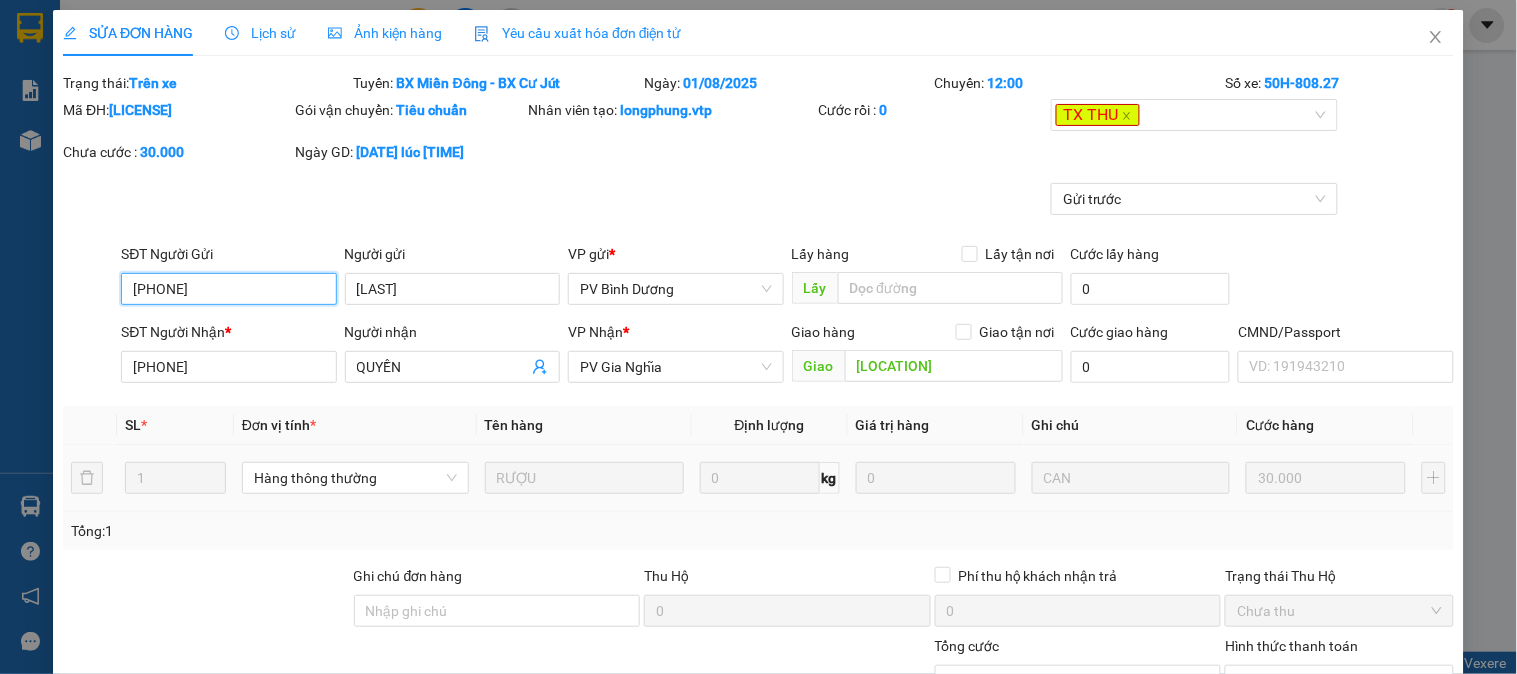 scroll, scrollTop: 0, scrollLeft: 0, axis: both 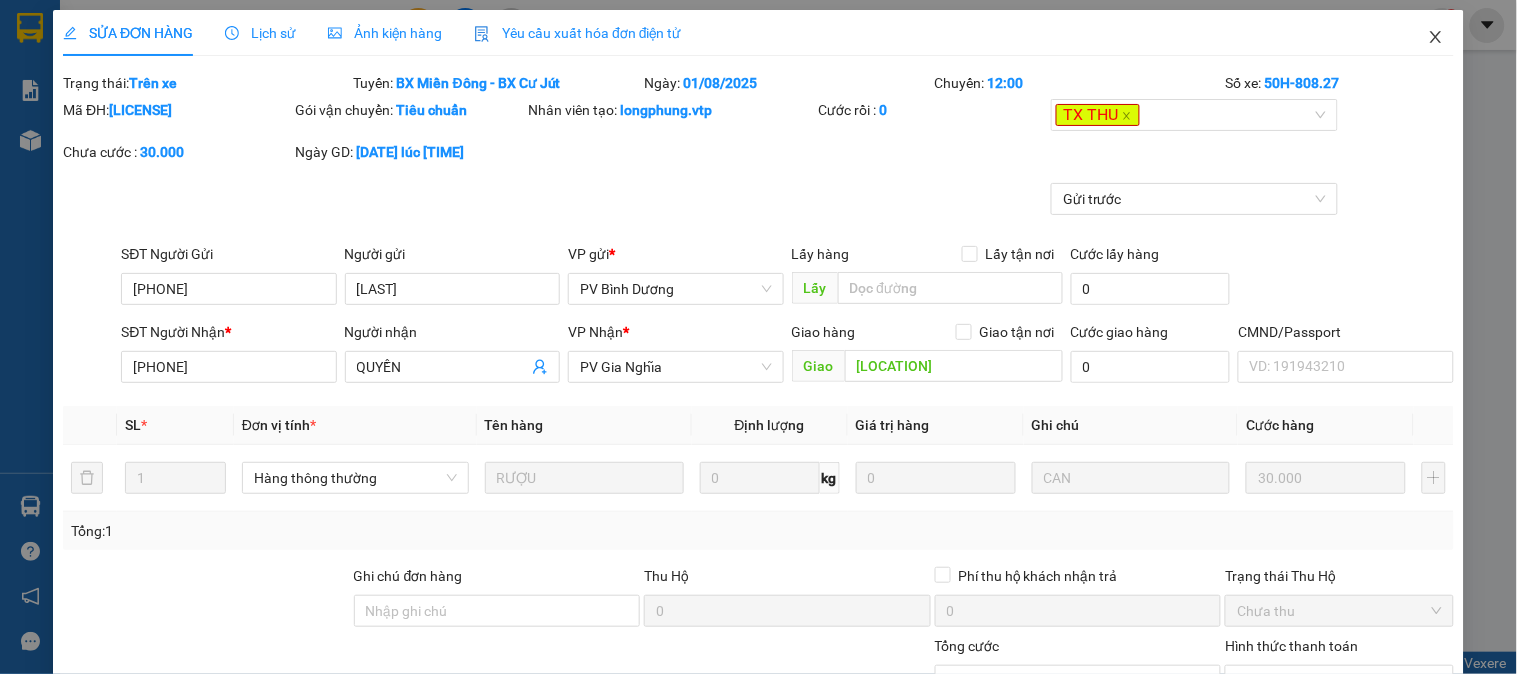 click 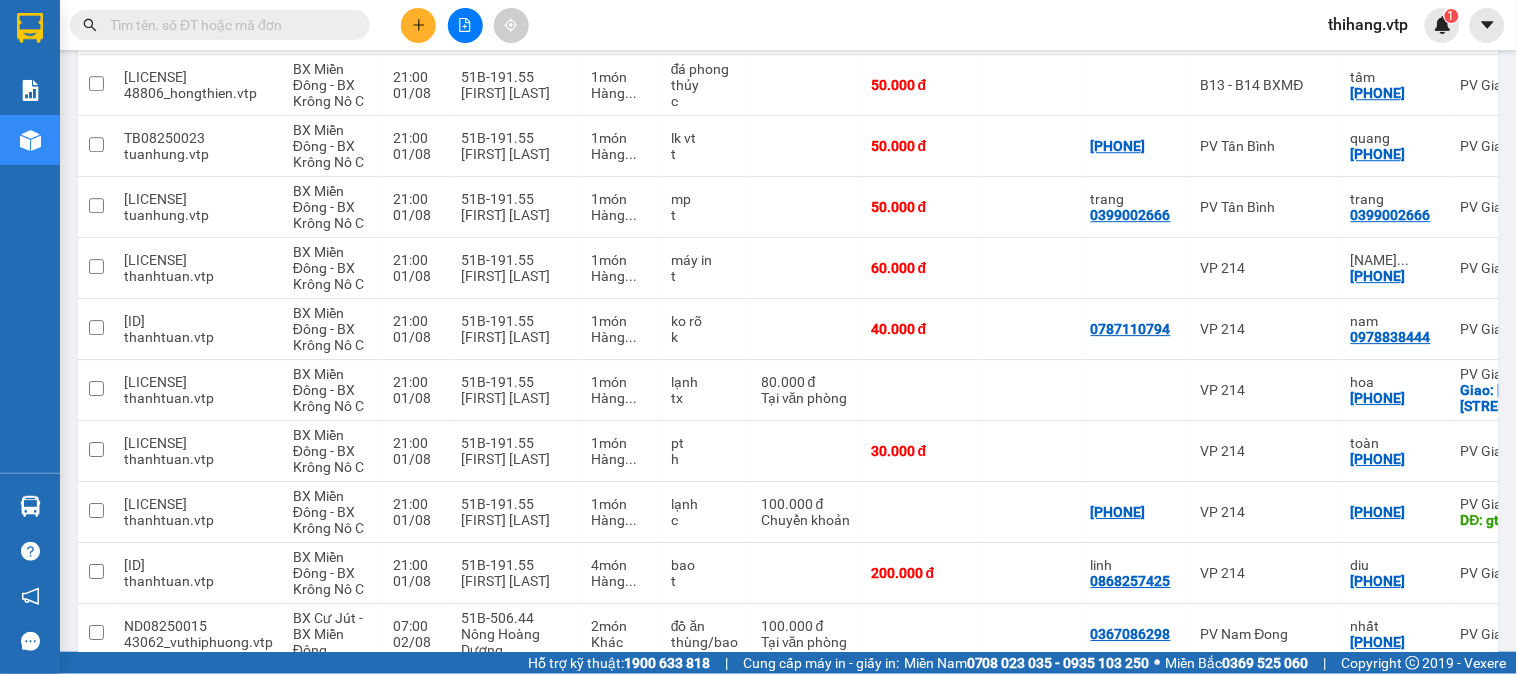 scroll, scrollTop: 1545, scrollLeft: 0, axis: vertical 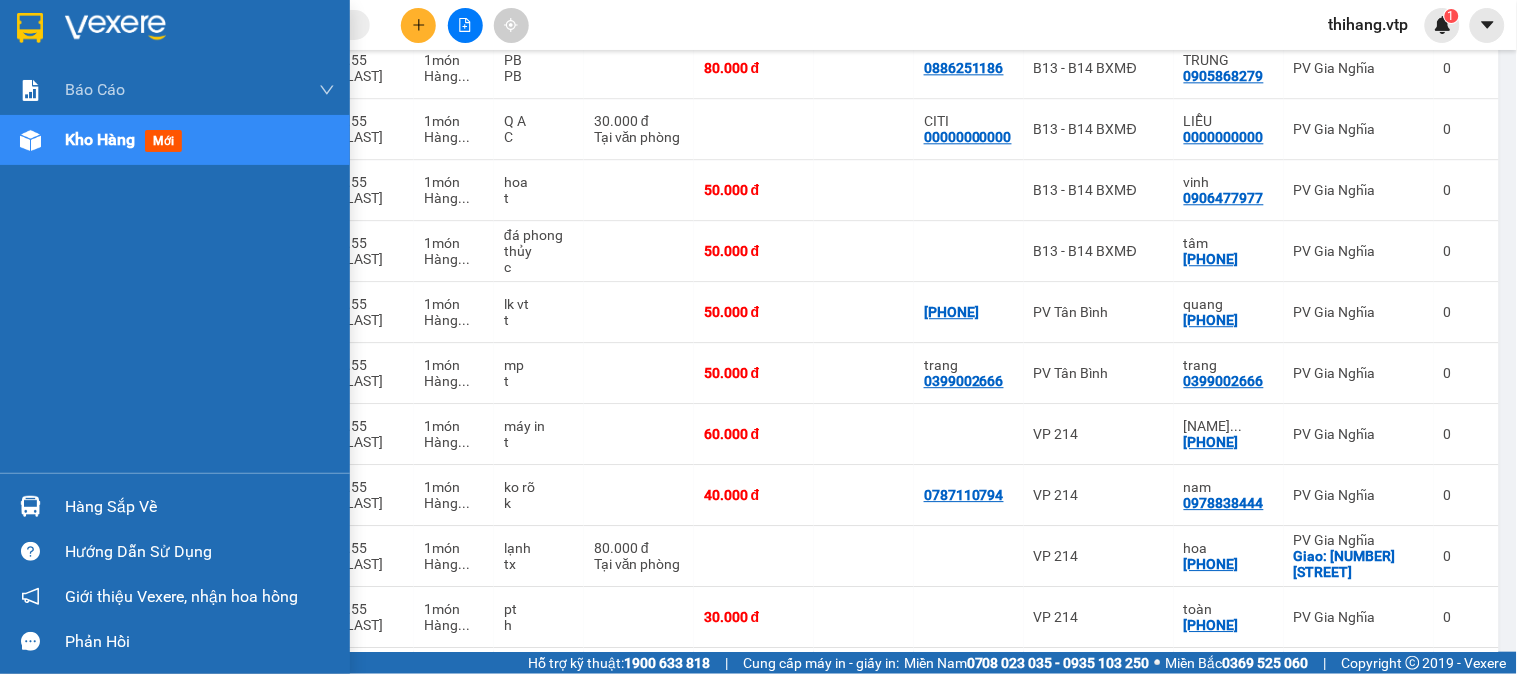 click on "Hàng sắp về" at bounding box center [200, 507] 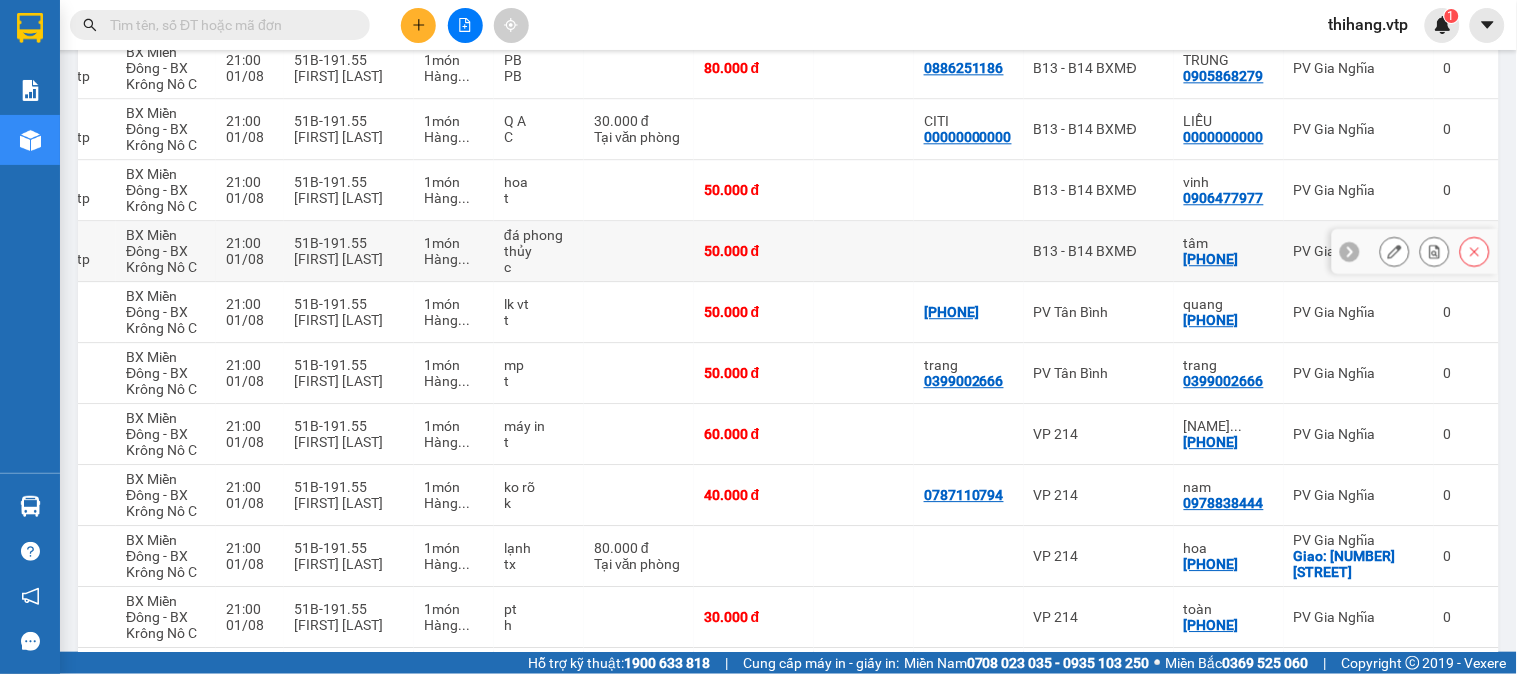 click on "PV [LOCATION] [DATE] – [DATE]. Press the down arrow key to interact with the calendar and select a date. Press the escape button to close the calendar. Selected date range is from [DATE] to [DATE]. [LOCATION] Delete Clear all [NUMBER]" at bounding box center (758, 337) 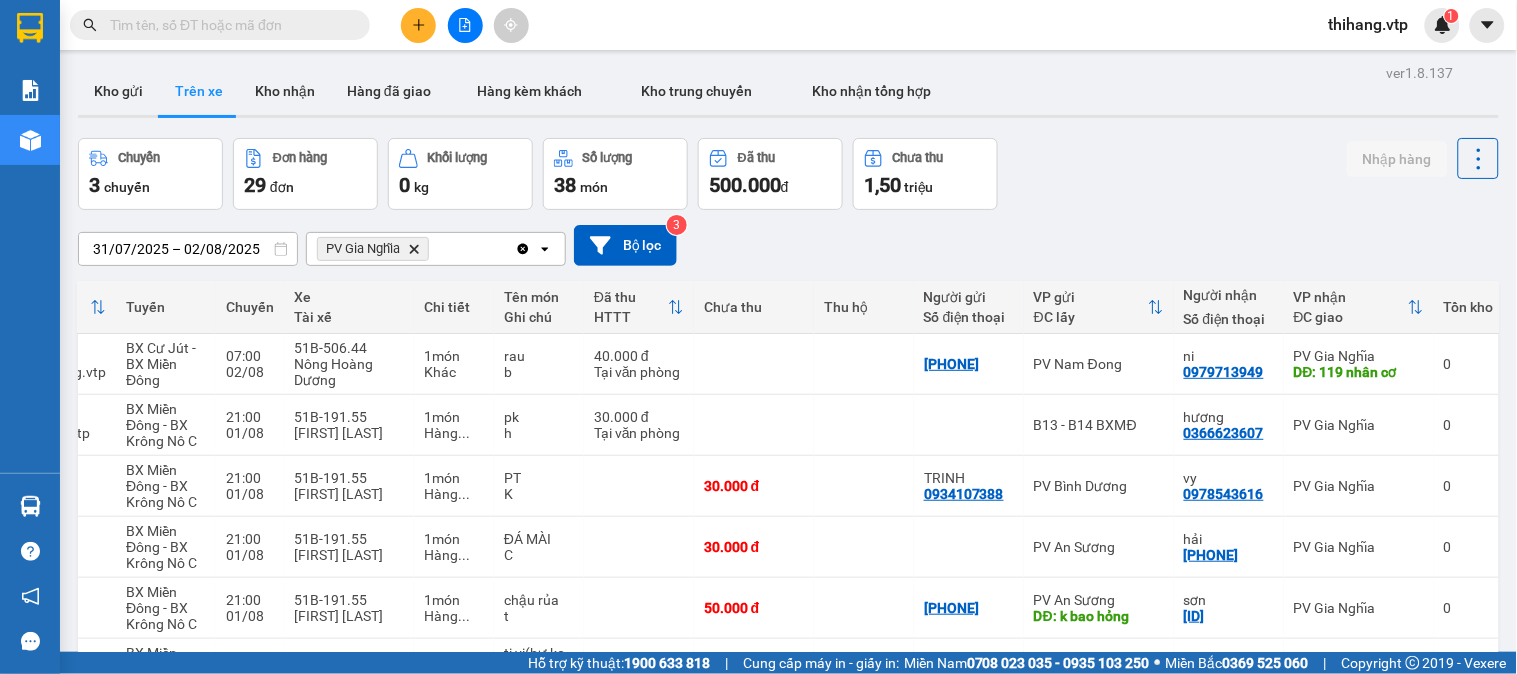 scroll, scrollTop: 0, scrollLeft: 0, axis: both 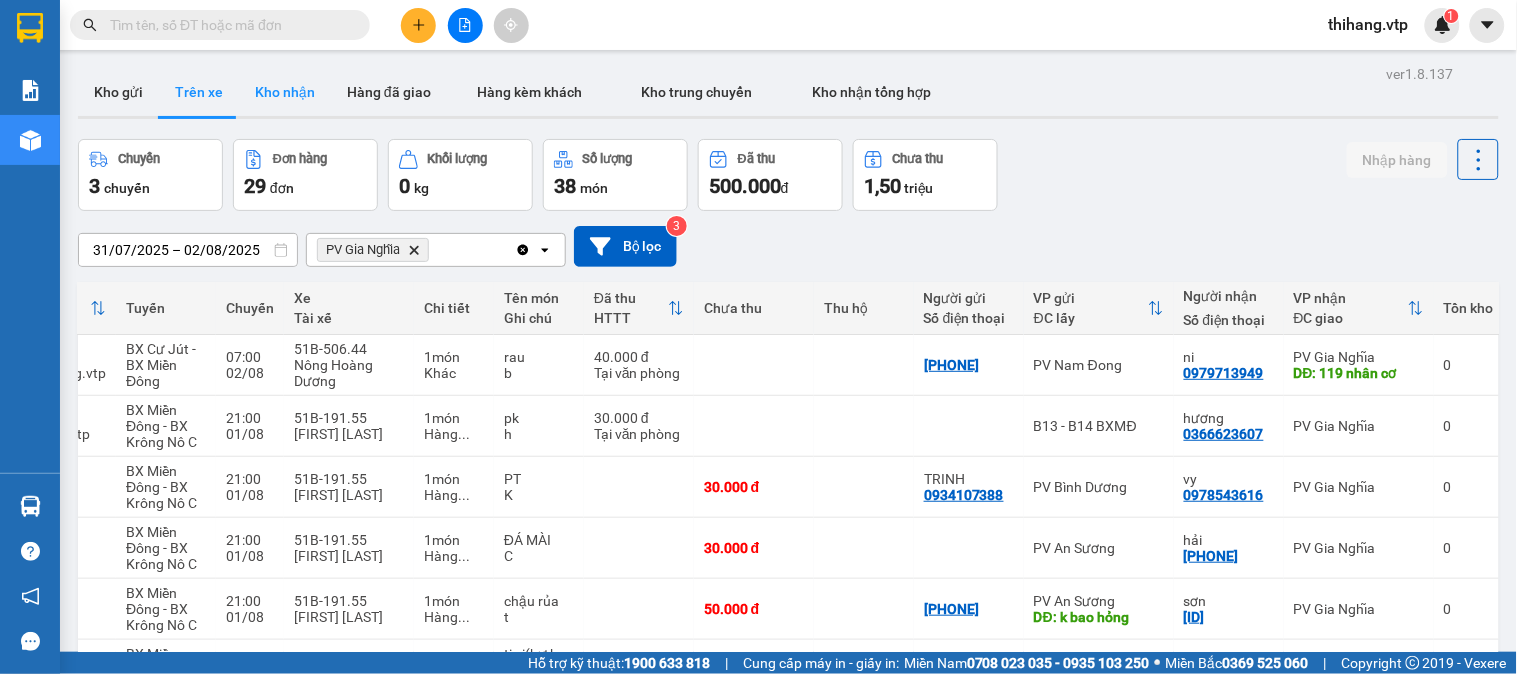 click on "Kho nhận" at bounding box center [285, 92] 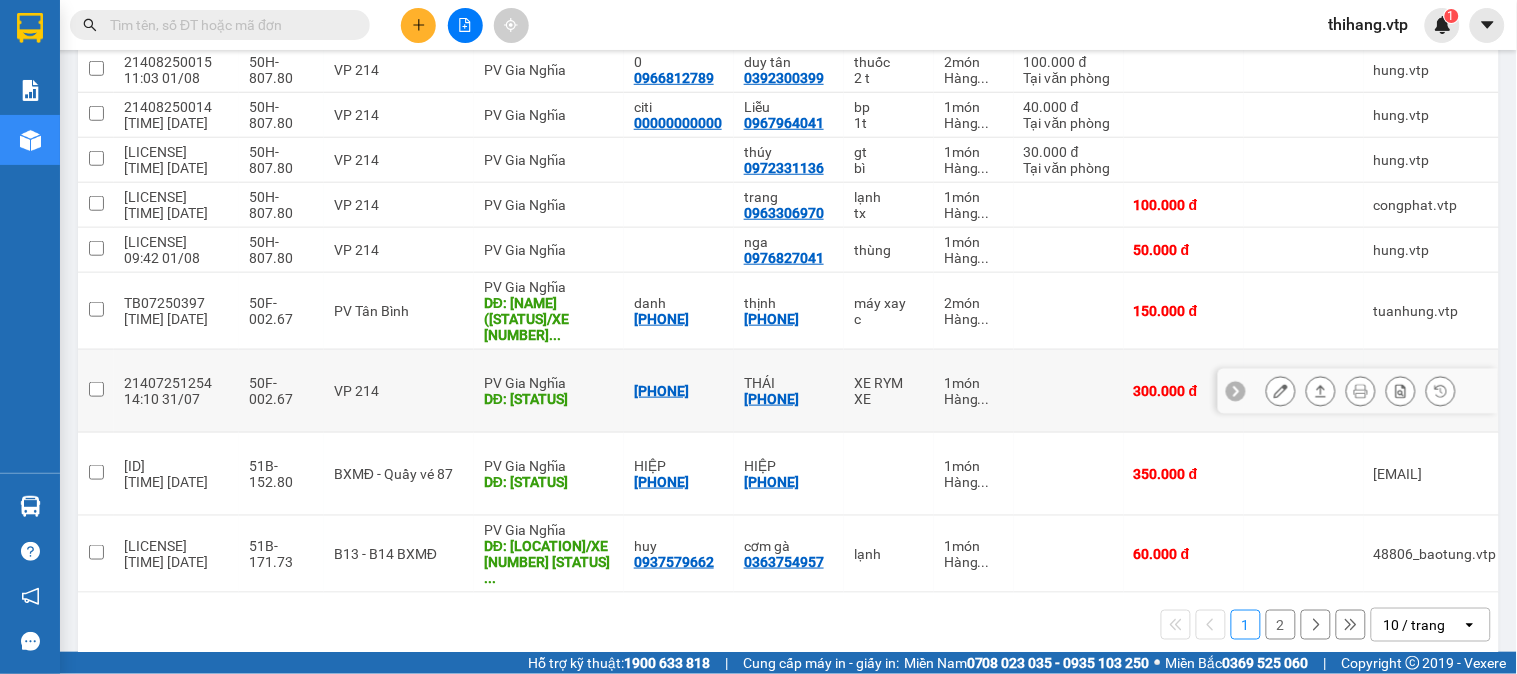scroll, scrollTop: 0, scrollLeft: 0, axis: both 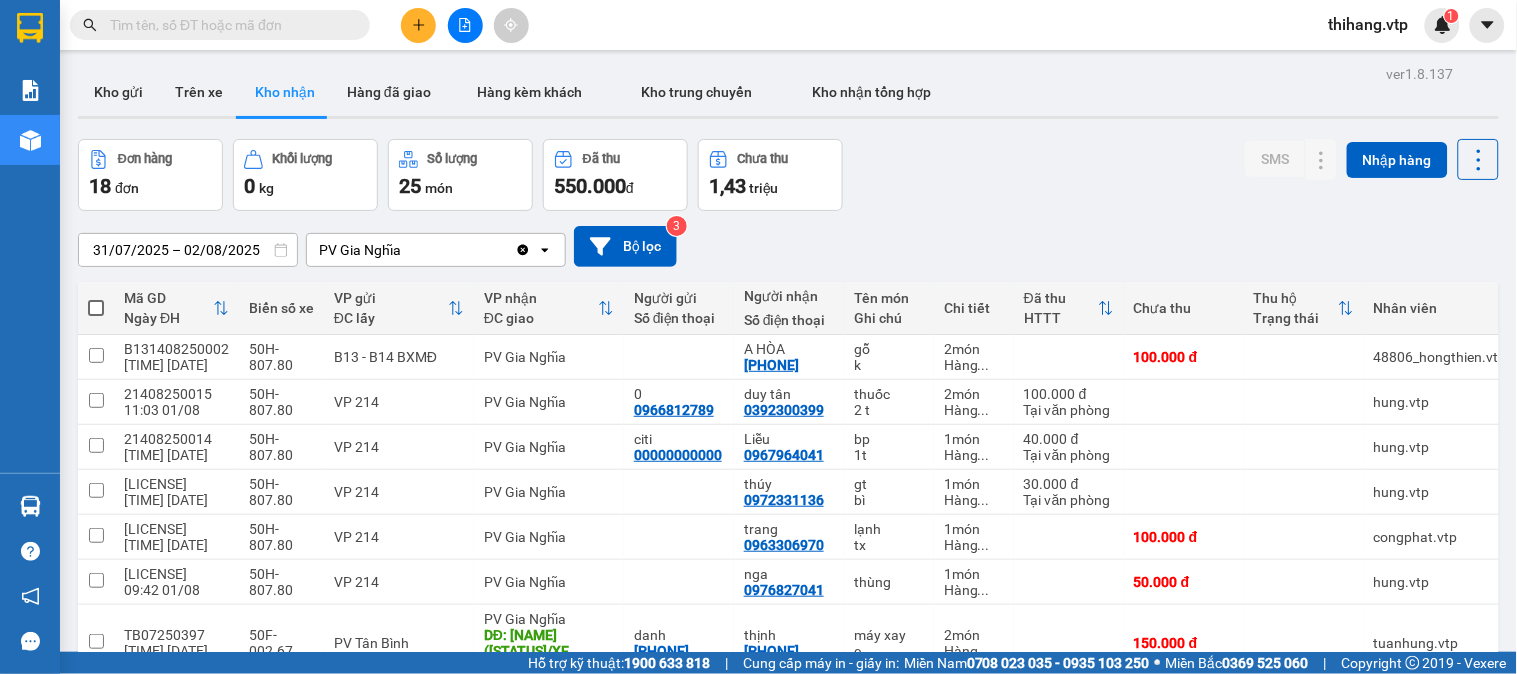 click on "31/07/2025 – 02/08/2025" at bounding box center (188, 250) 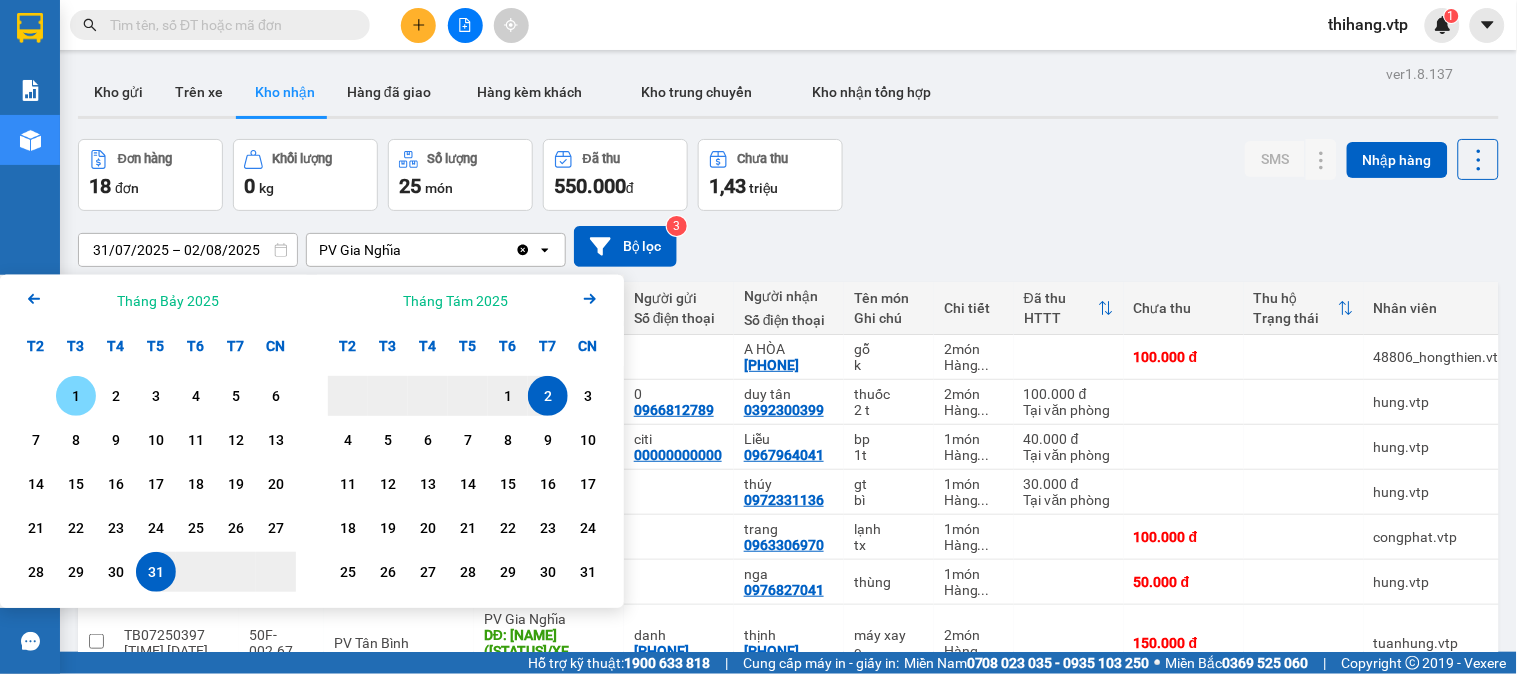 click on "1" at bounding box center [76, 396] 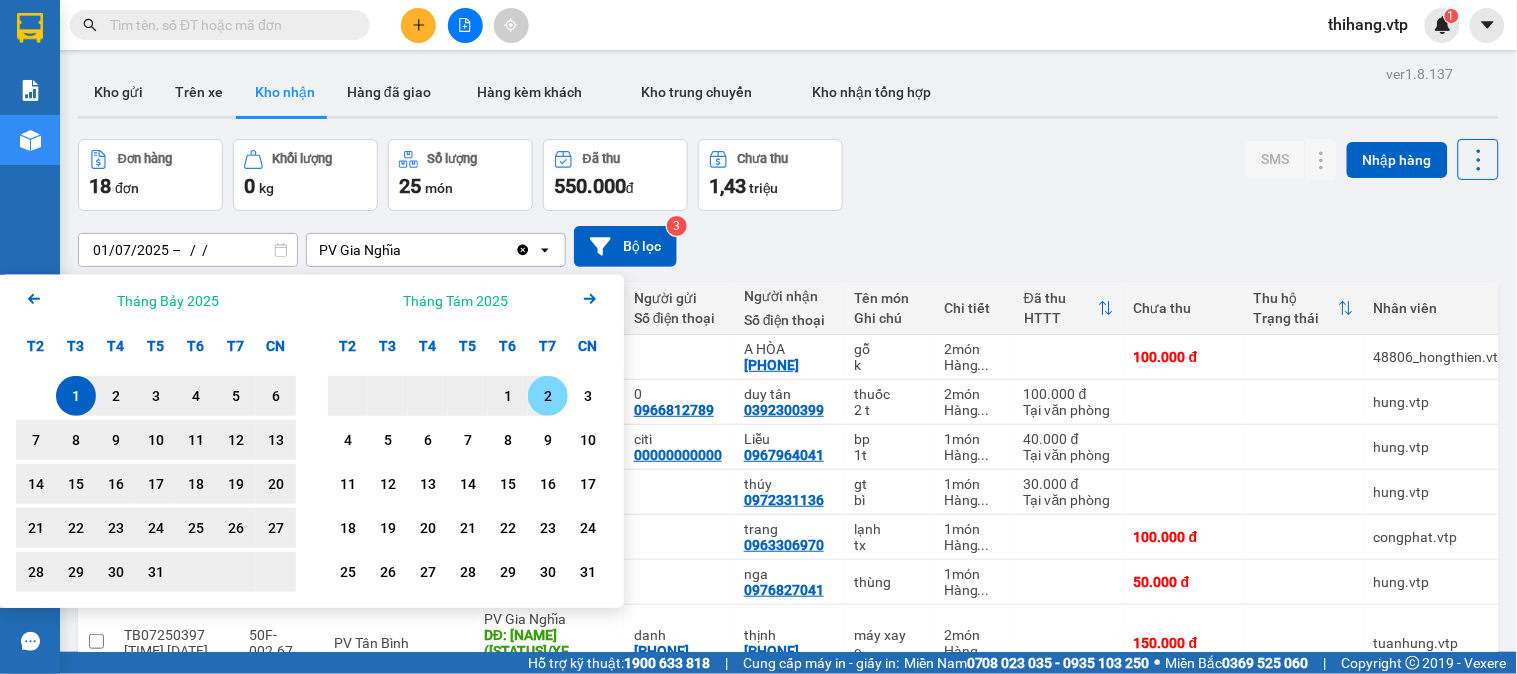 click on "2" at bounding box center [548, 396] 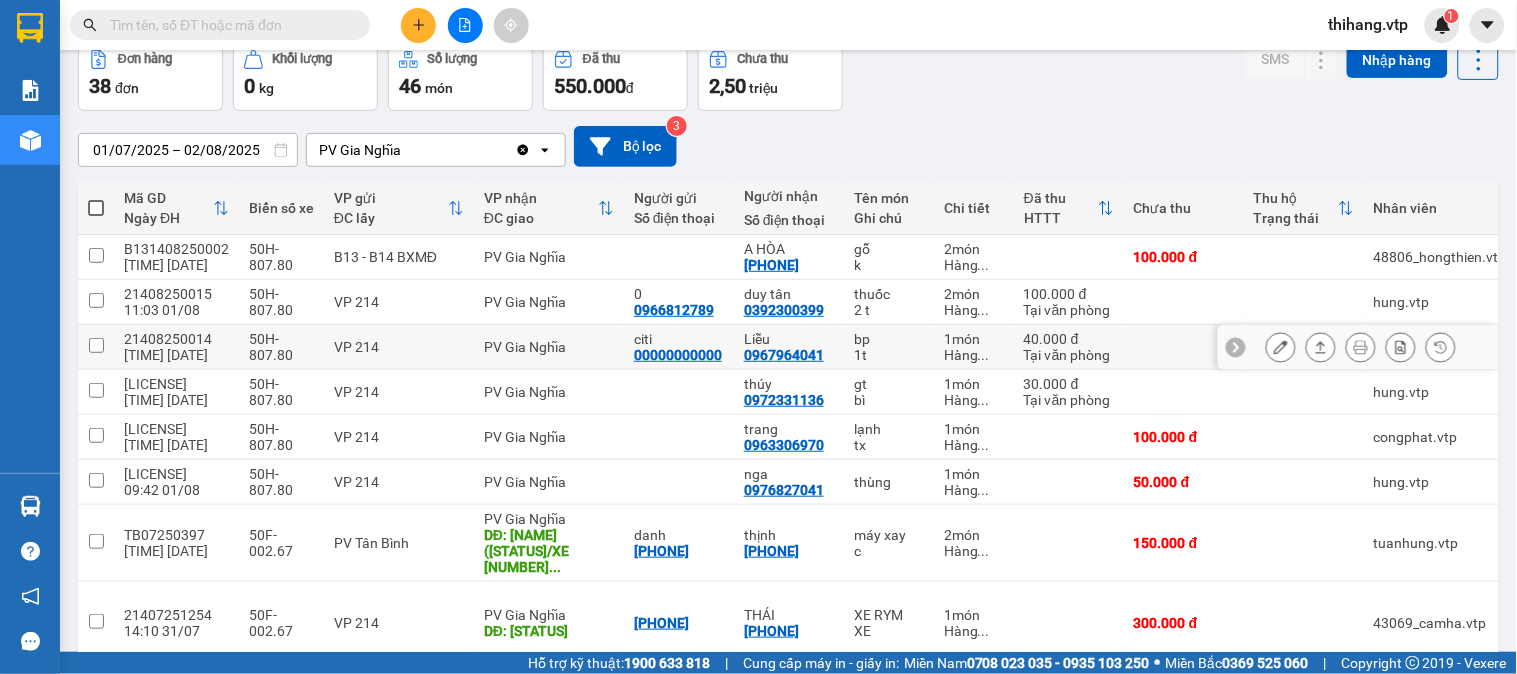 scroll, scrollTop: 332, scrollLeft: 0, axis: vertical 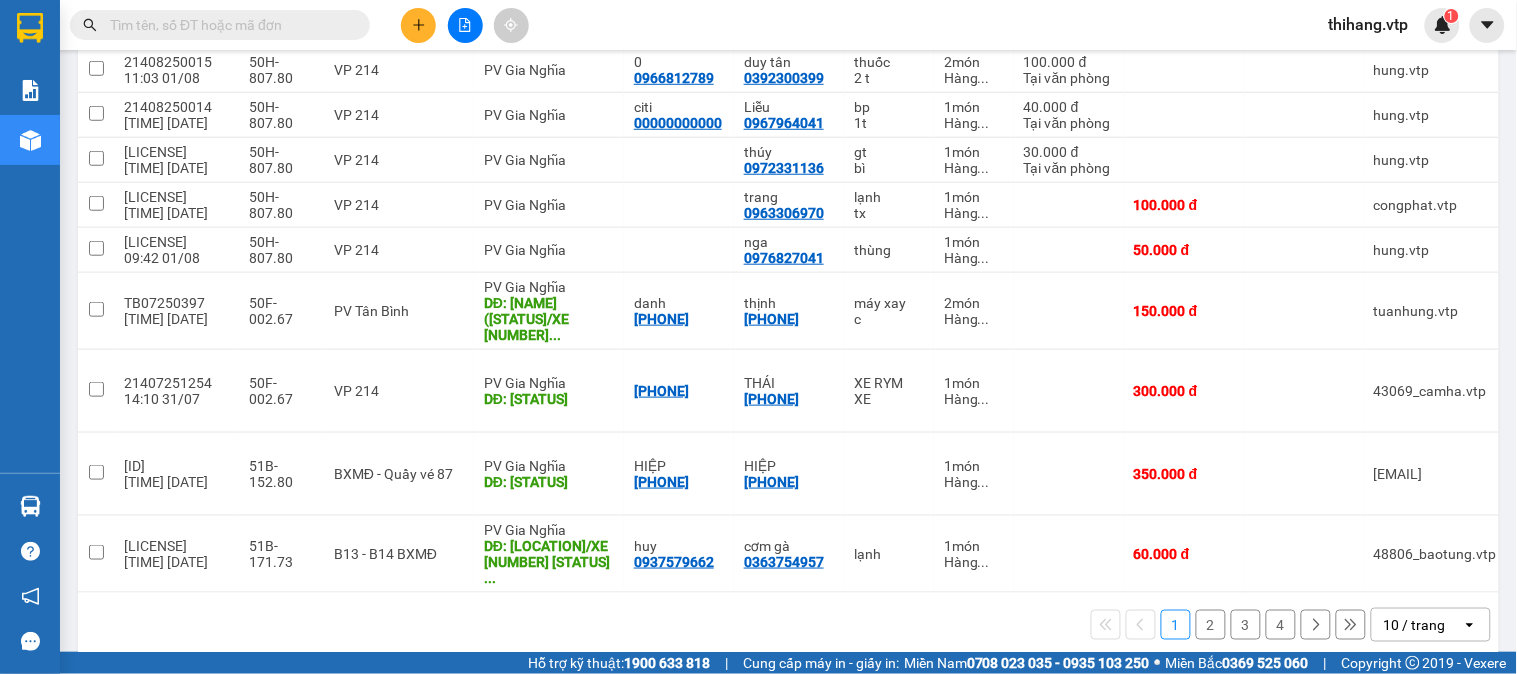 drag, startPoint x: 1411, startPoint y: 597, endPoint x: 1416, endPoint y: 588, distance: 10.29563 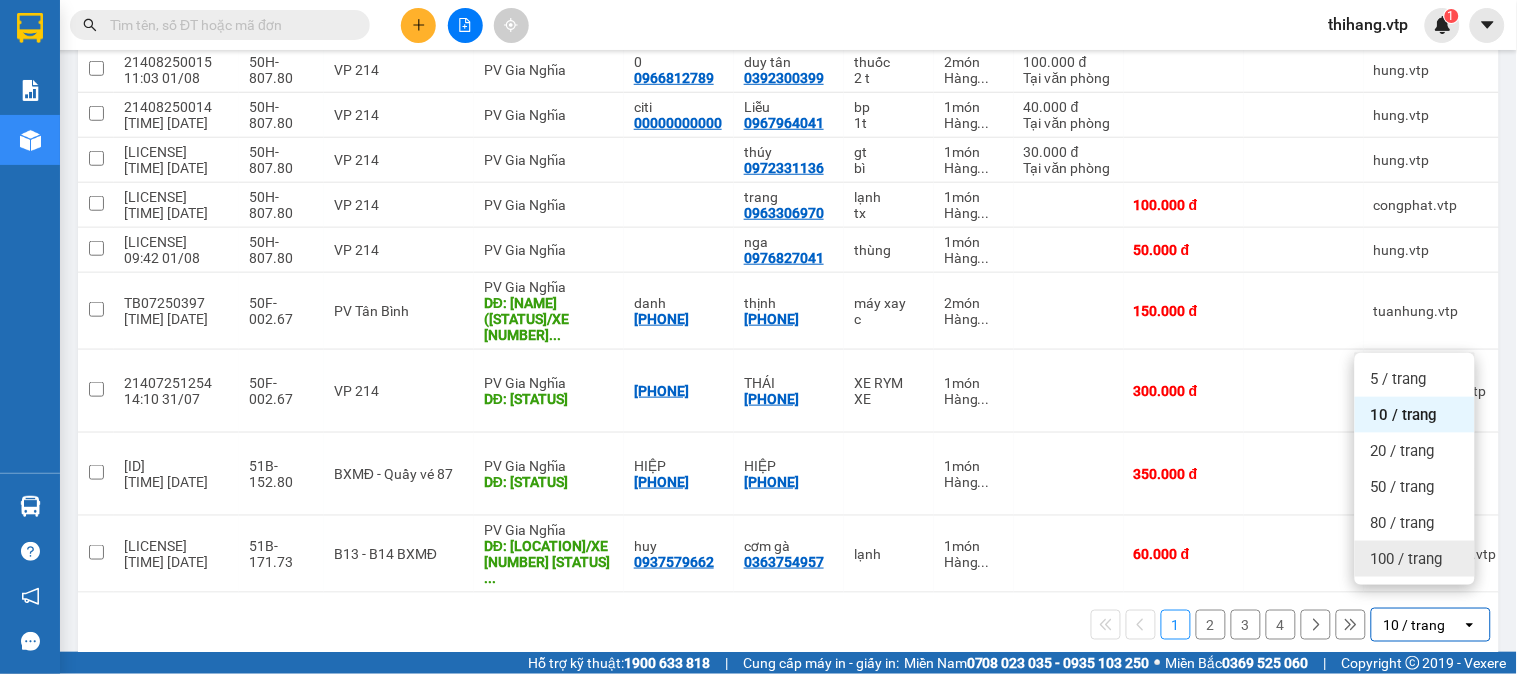 click on "100 / trang" at bounding box center (1407, 559) 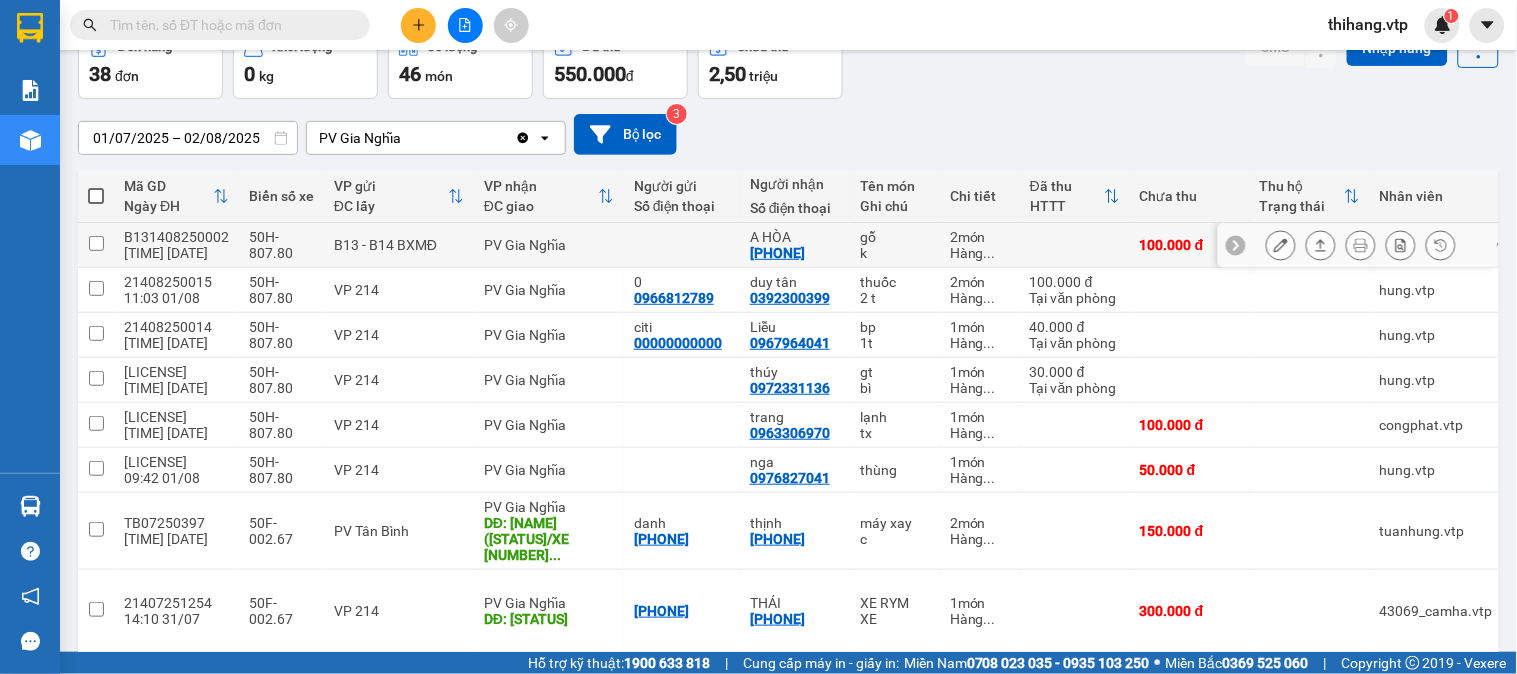 scroll, scrollTop: 0, scrollLeft: 0, axis: both 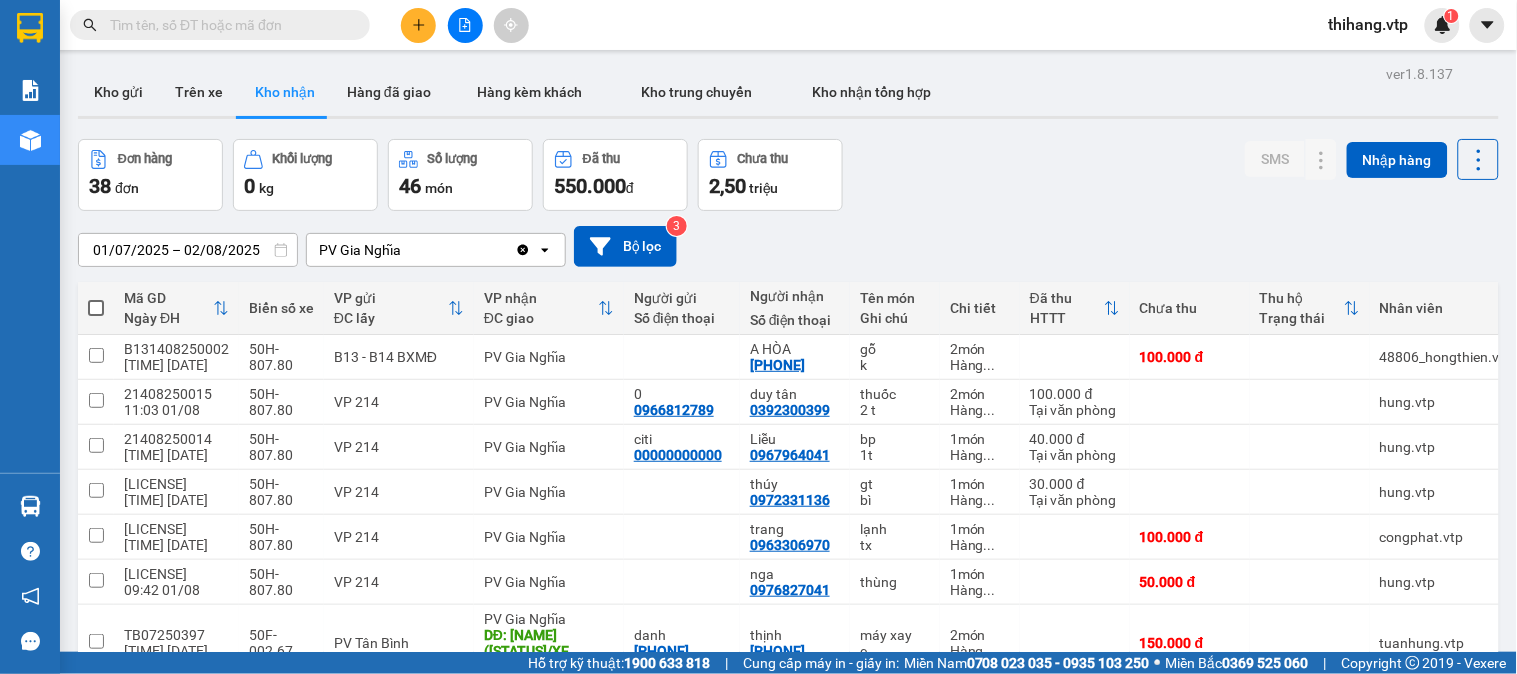 click on "01/07/2025 – 02/08/2025" at bounding box center [188, 250] 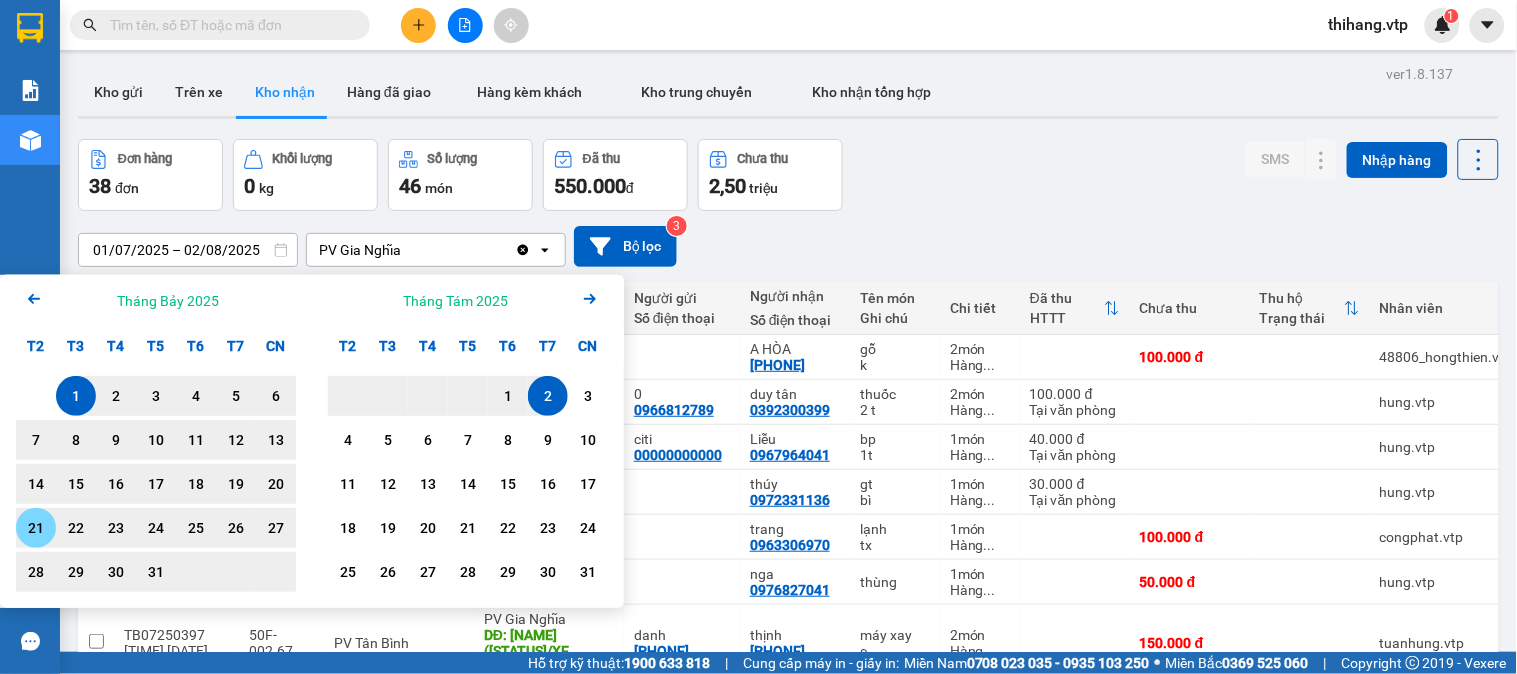click on "21" at bounding box center (36, 528) 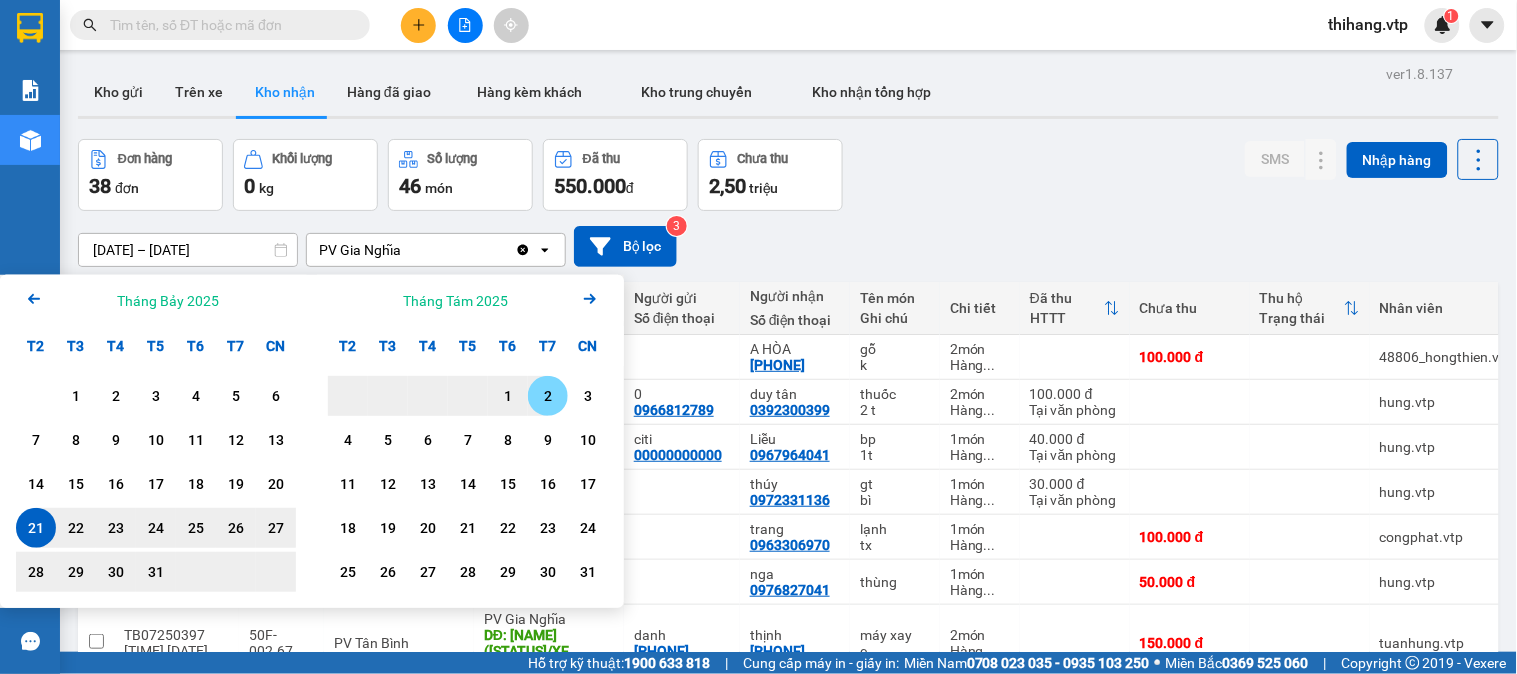 click on "2" at bounding box center (548, 396) 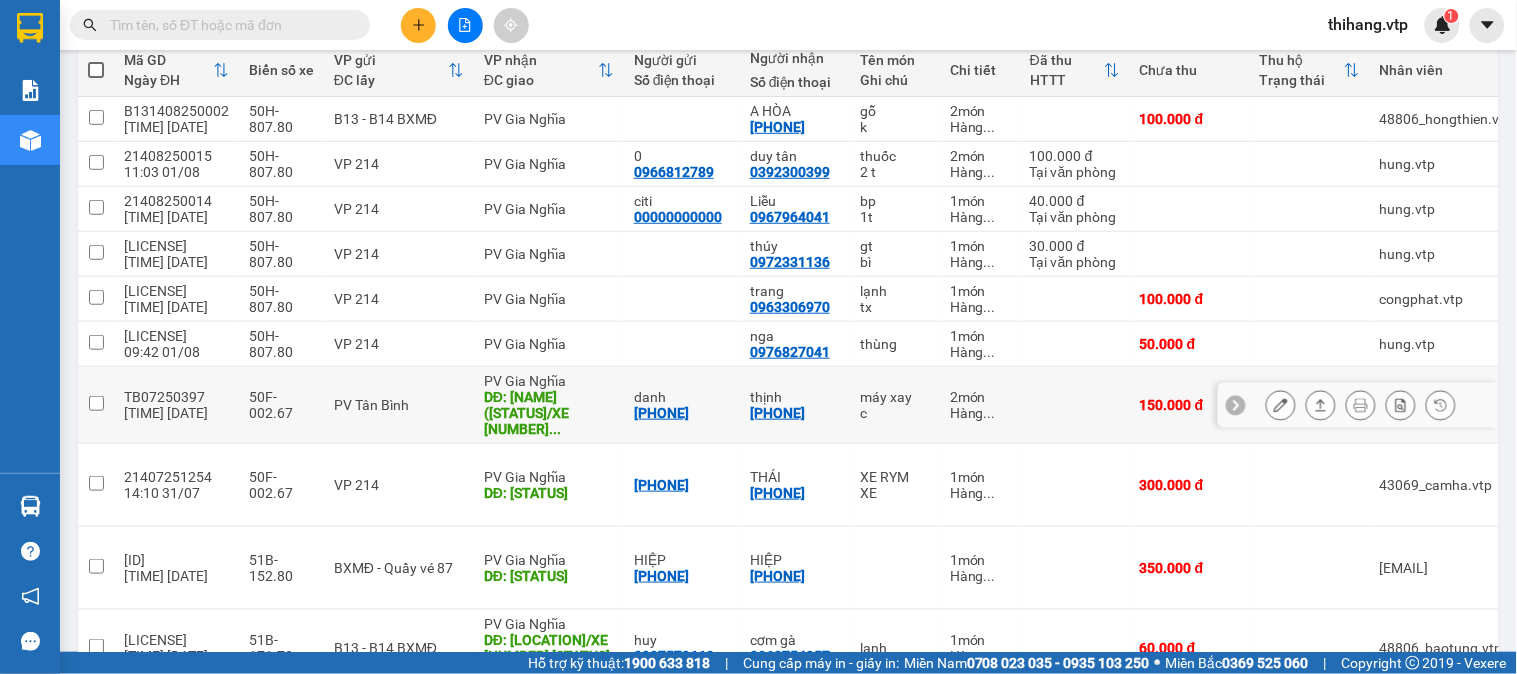 scroll, scrollTop: 127, scrollLeft: 0, axis: vertical 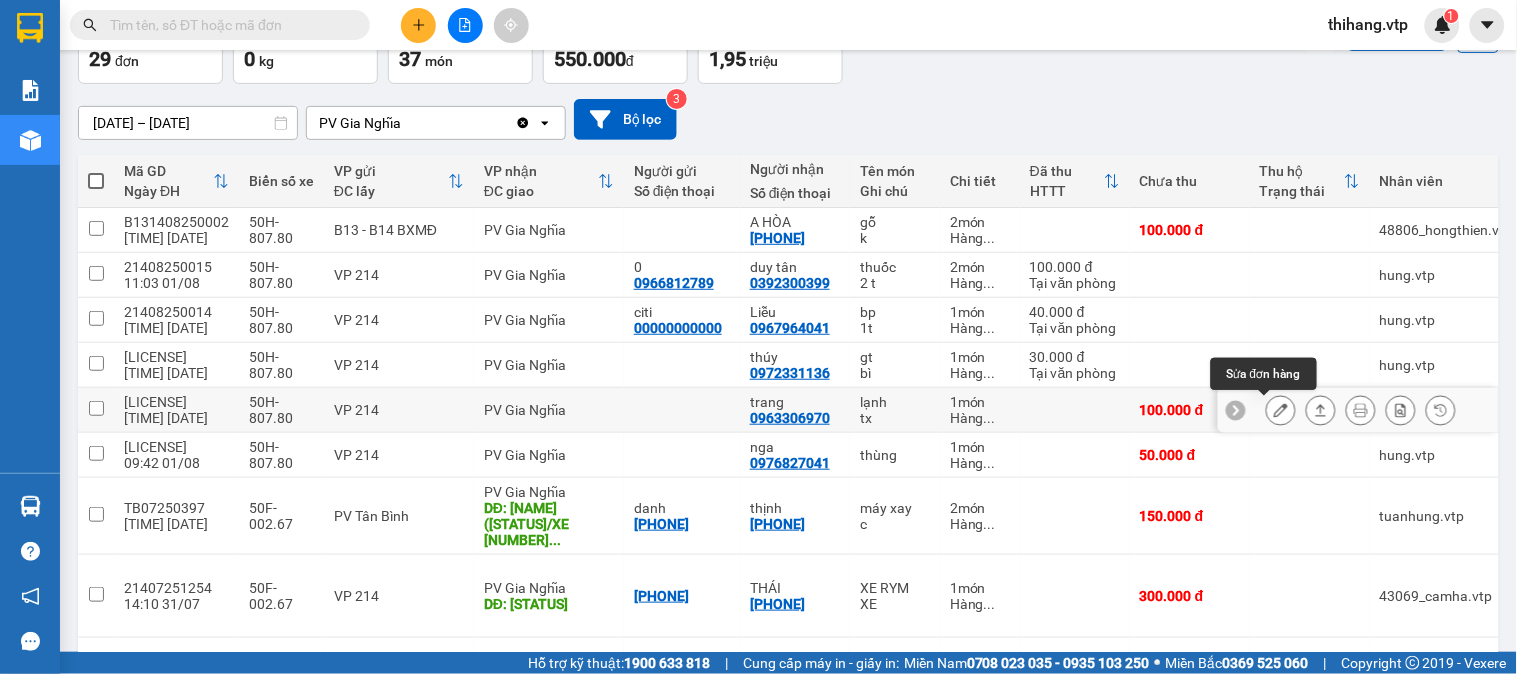 click 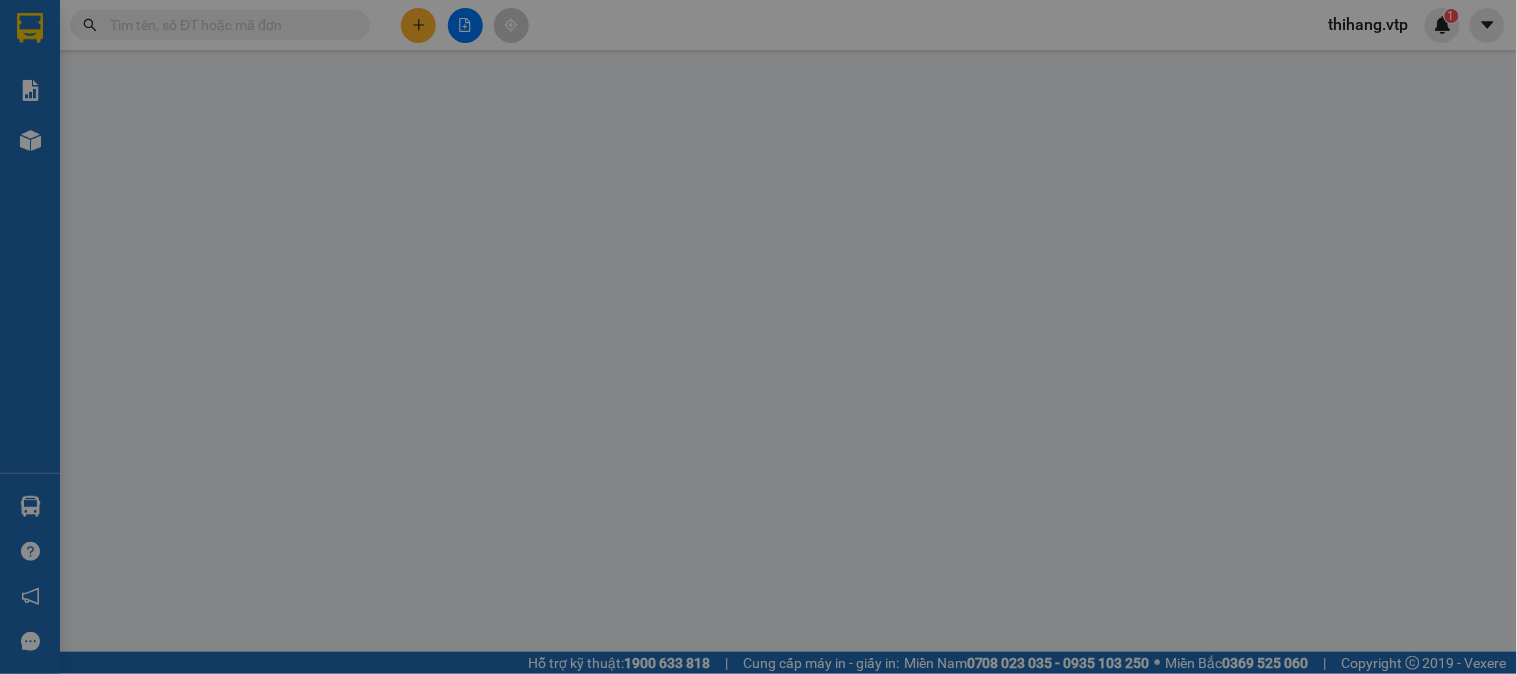 scroll, scrollTop: 0, scrollLeft: 0, axis: both 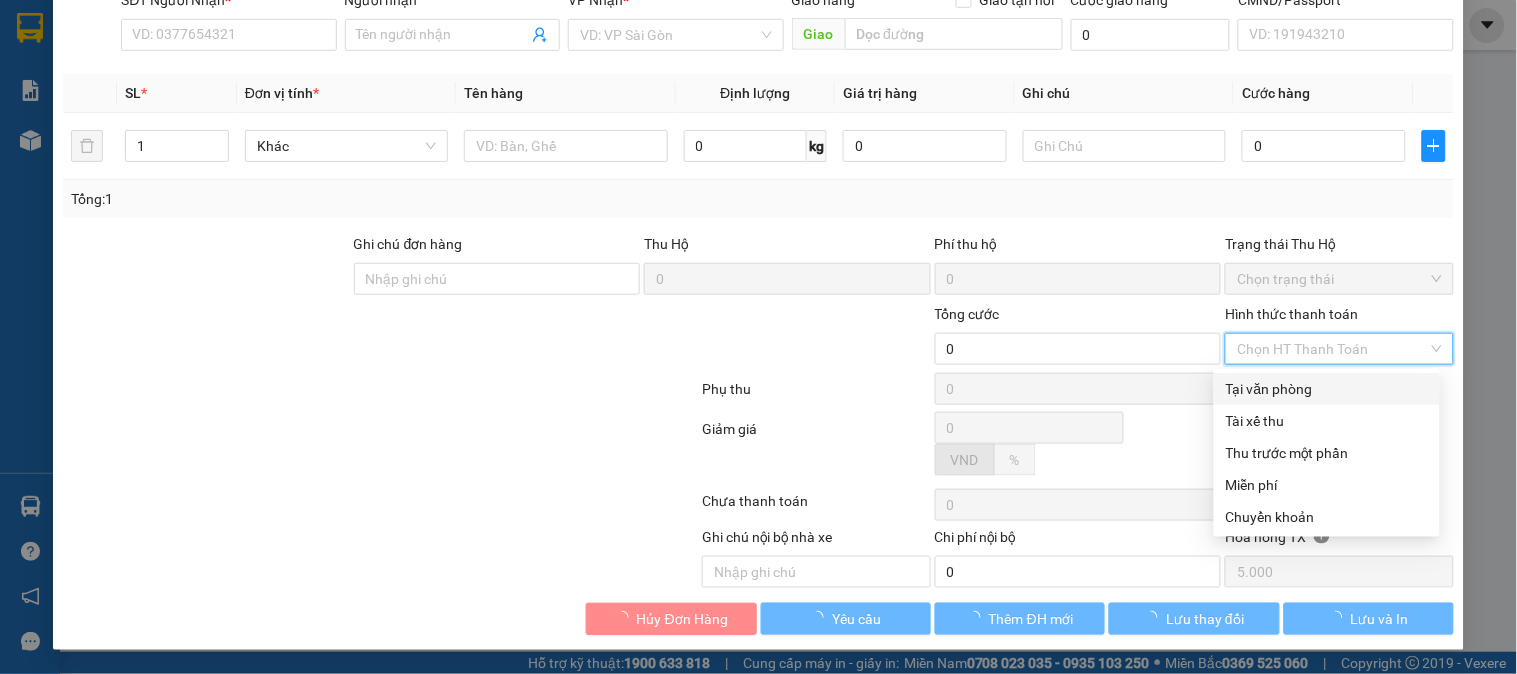 click on "Hình thức thanh toán" at bounding box center (1332, 349) 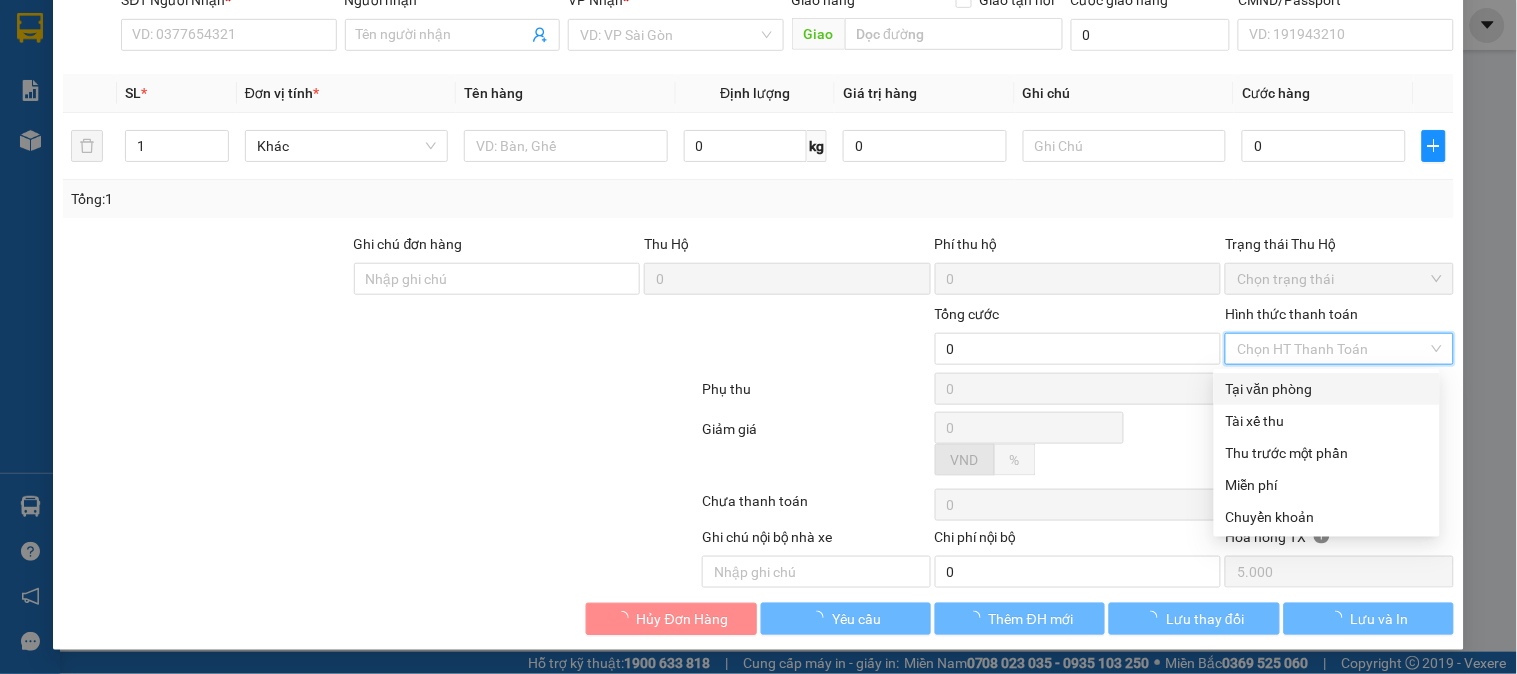 click on "Tại văn phòng" at bounding box center (1327, 389) 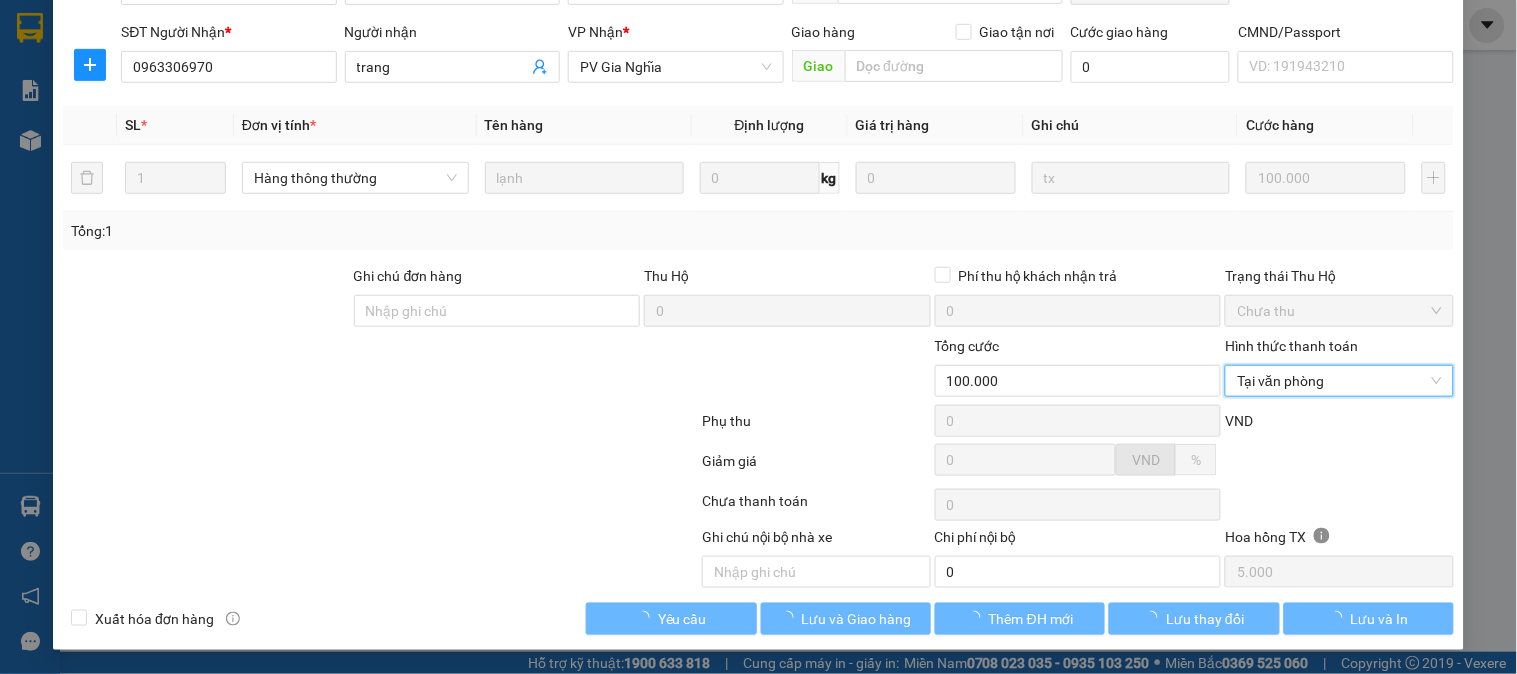 scroll, scrollTop: 273, scrollLeft: 0, axis: vertical 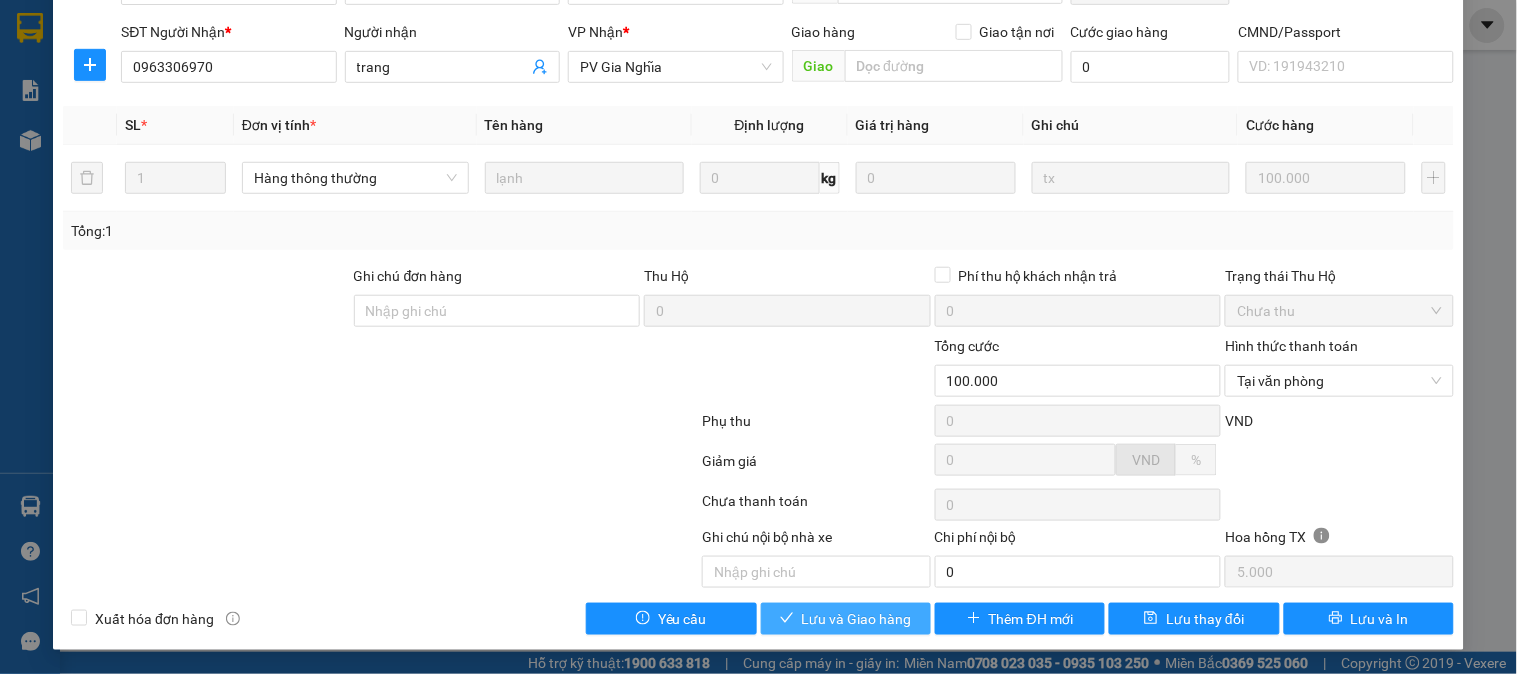 click on "Lưu và Giao hàng" at bounding box center (857, 619) 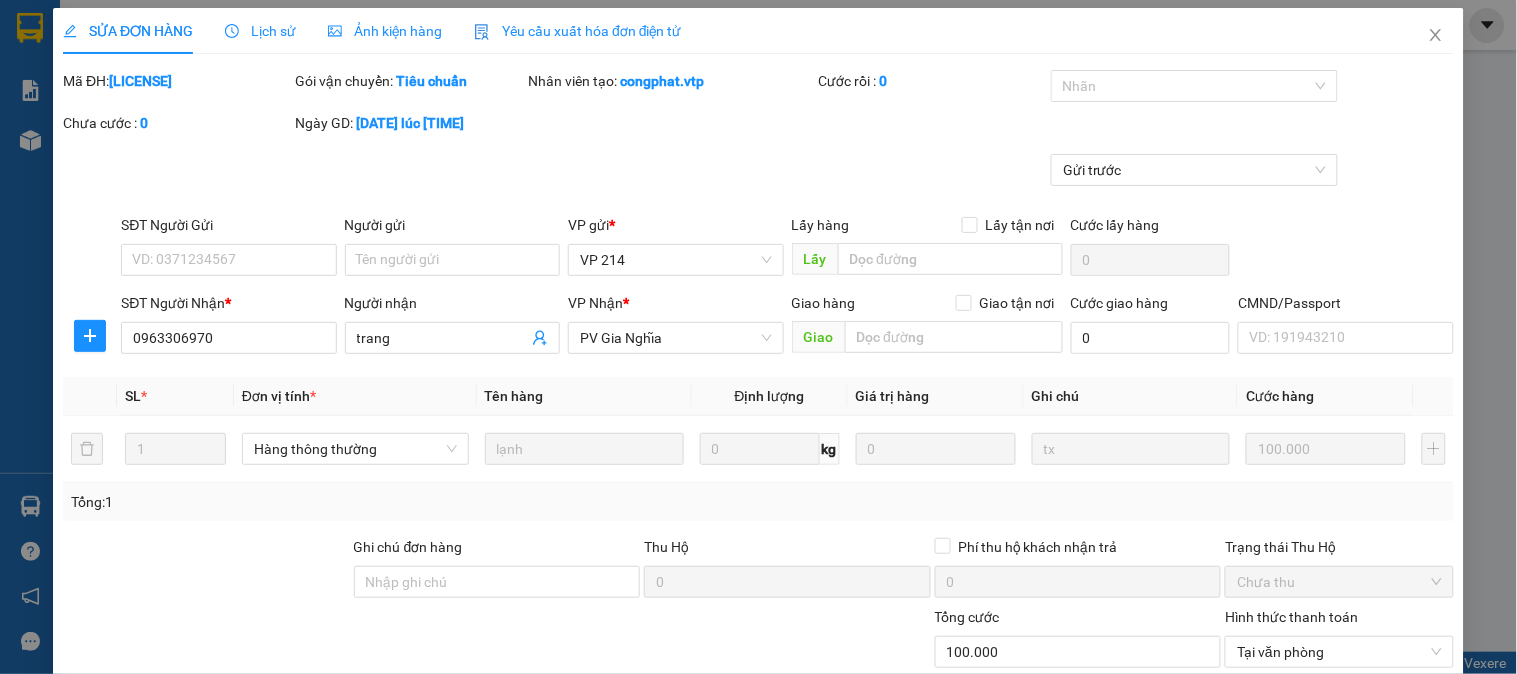 scroll, scrollTop: 0, scrollLeft: 0, axis: both 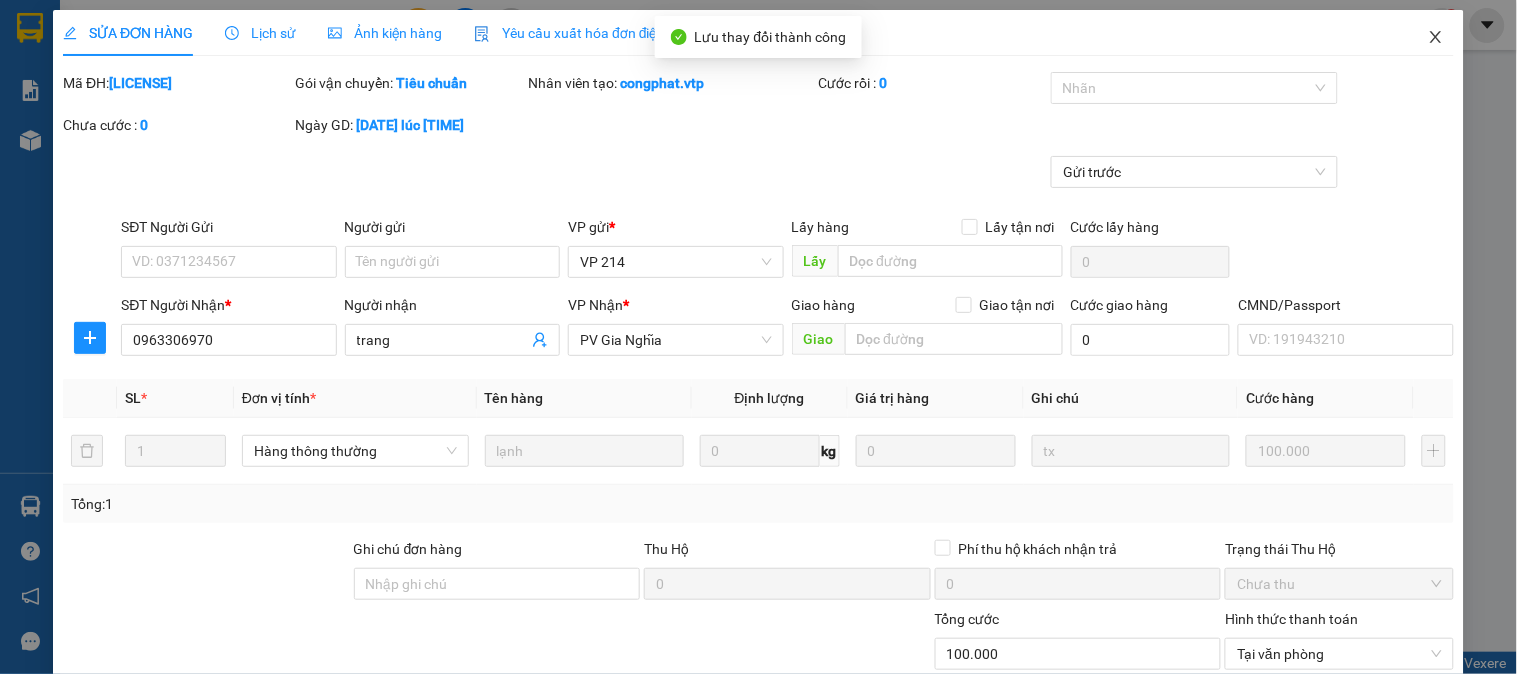 click 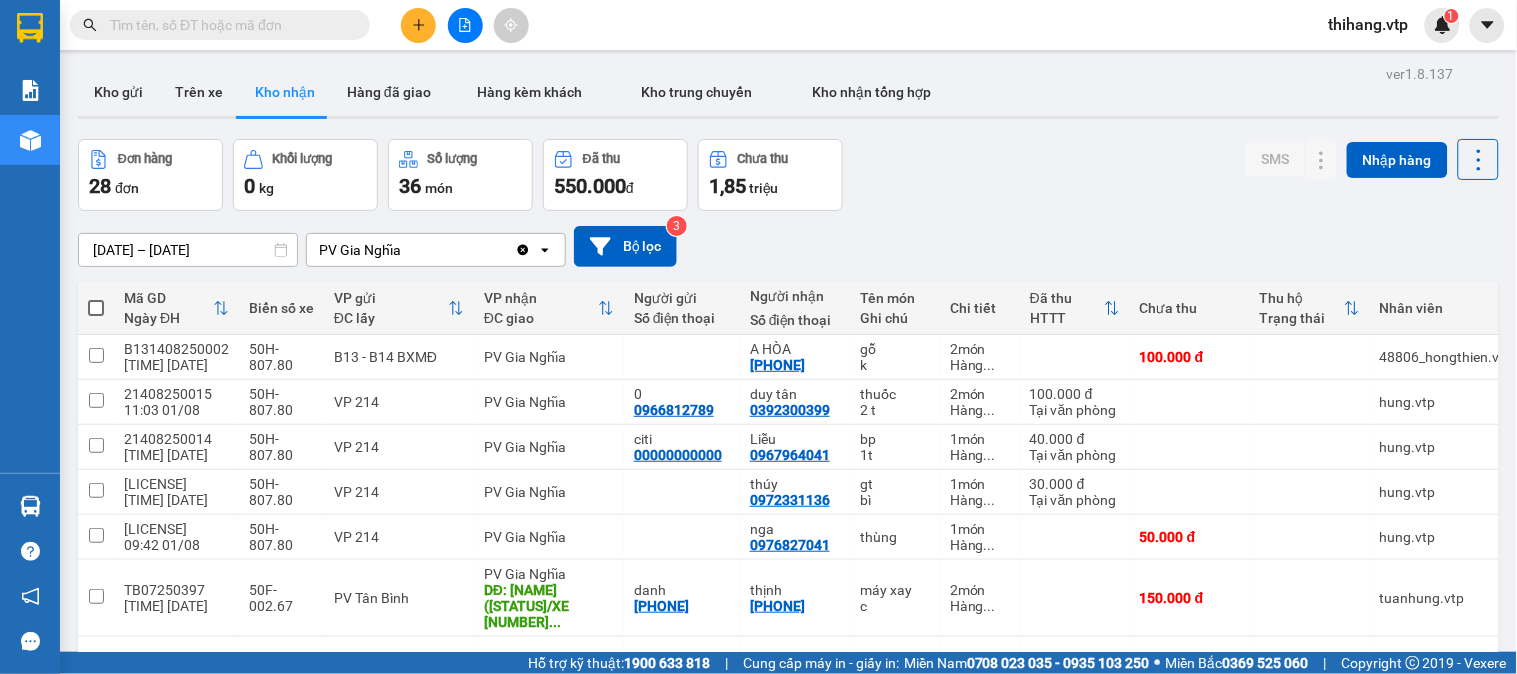 scroll, scrollTop: 111, scrollLeft: 0, axis: vertical 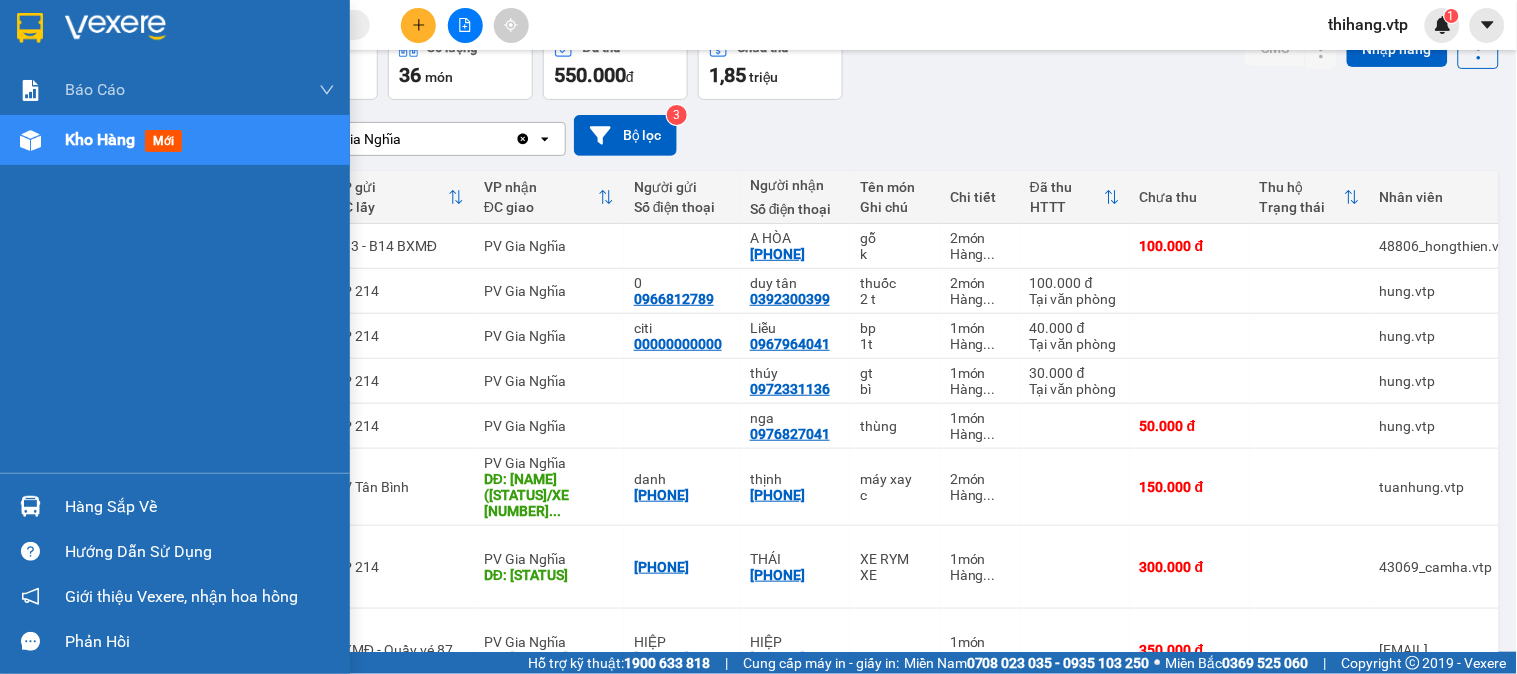 click on "Hàng sắp về" at bounding box center [200, 507] 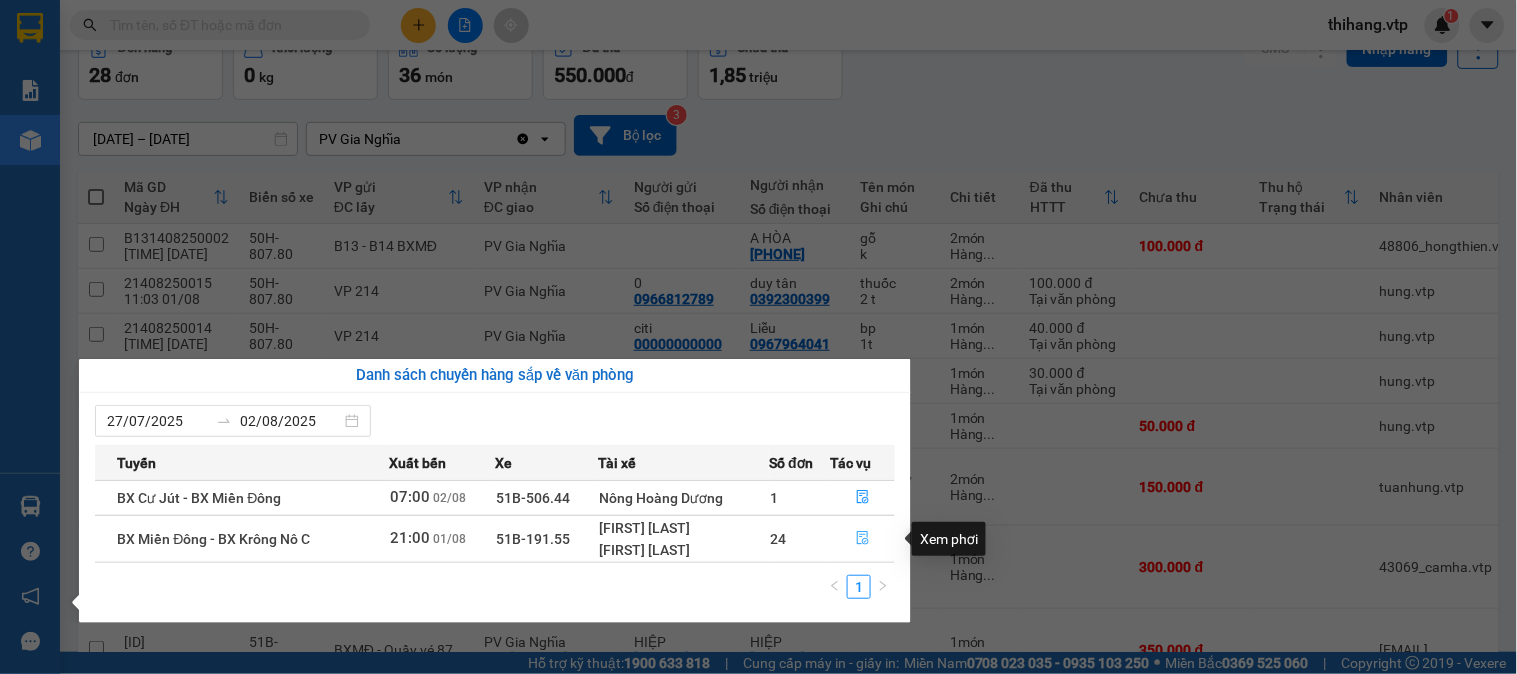 click 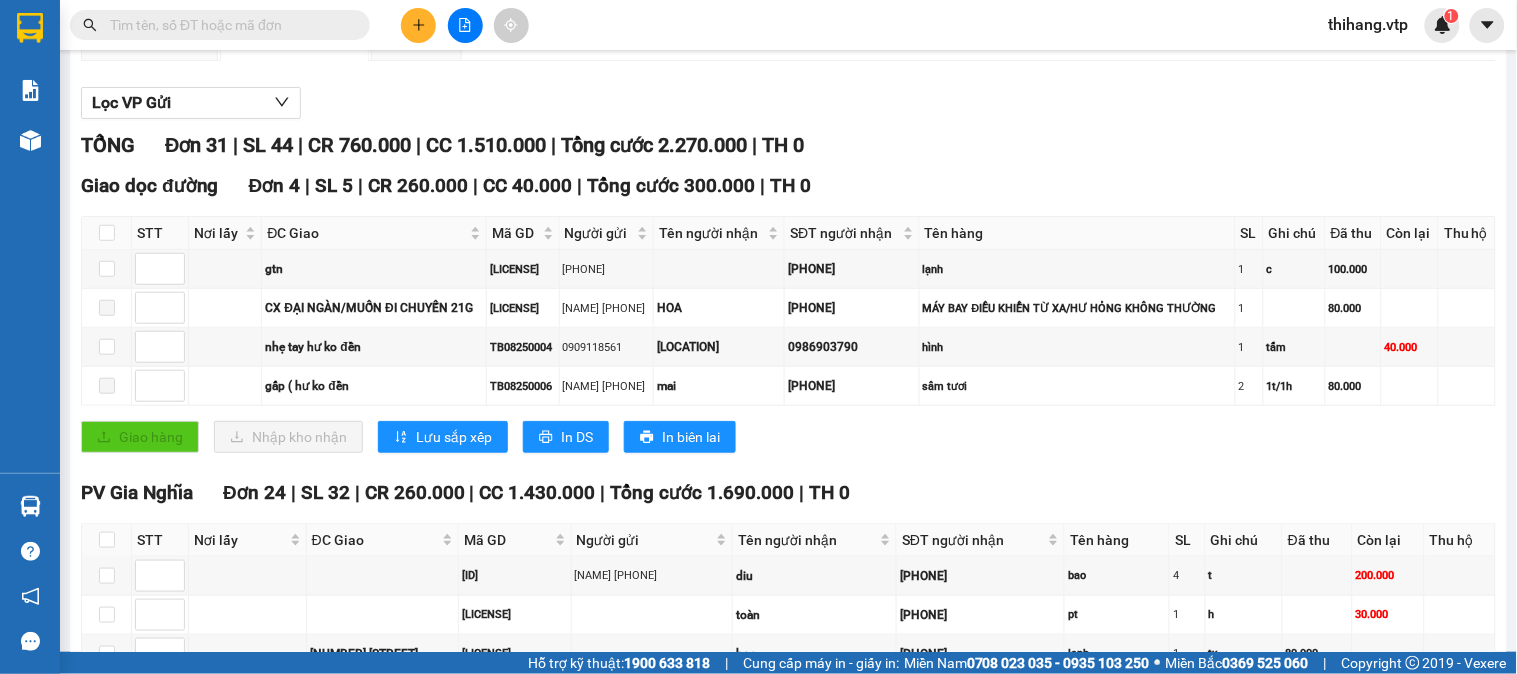 scroll, scrollTop: 222, scrollLeft: 0, axis: vertical 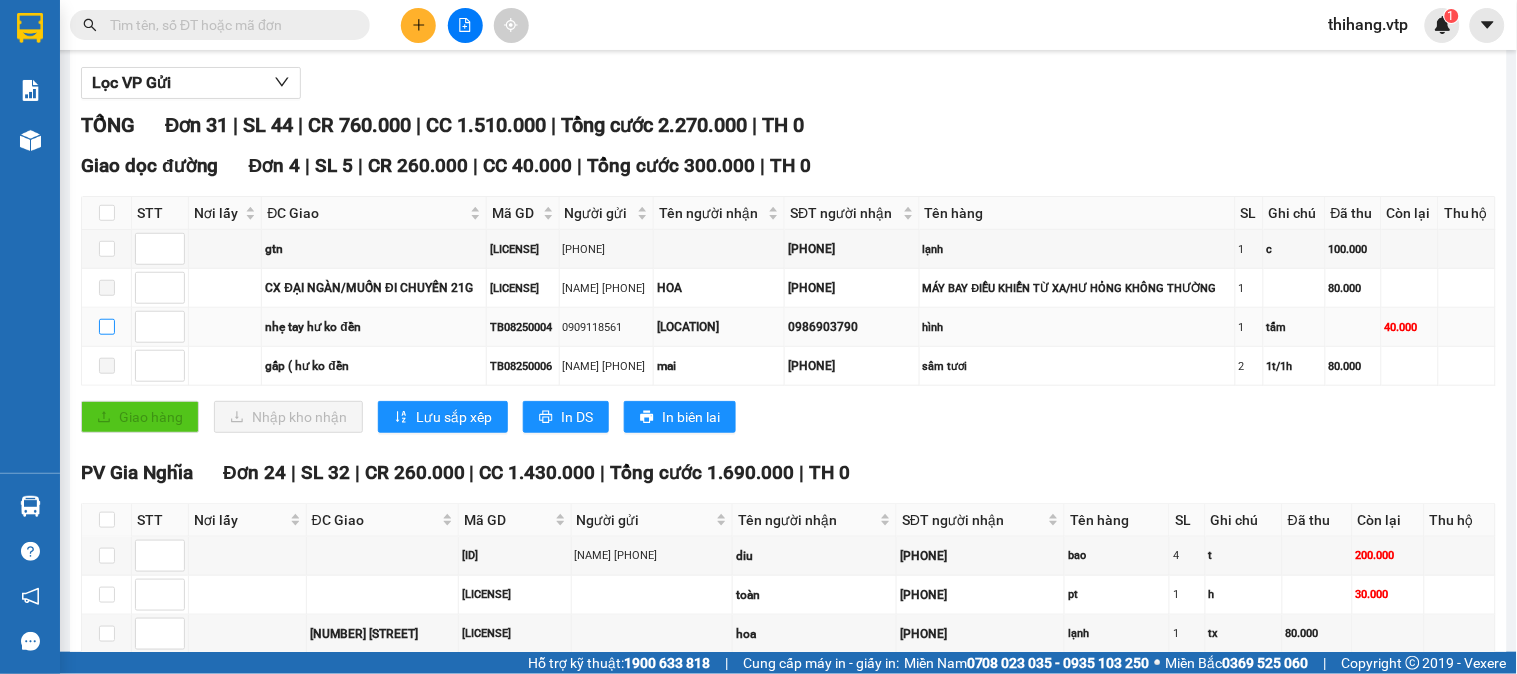 click at bounding box center [107, 327] 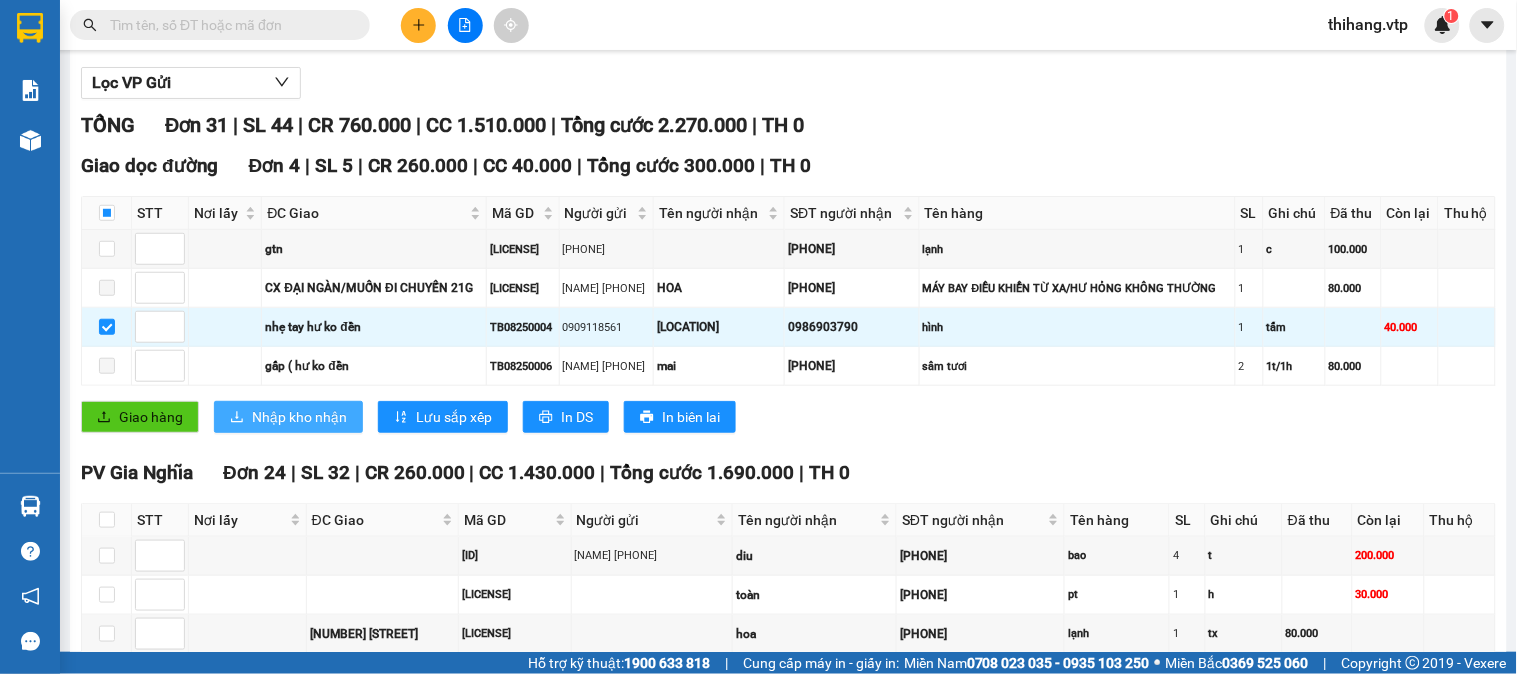 click on "Nhập kho nhận" at bounding box center (299, 417) 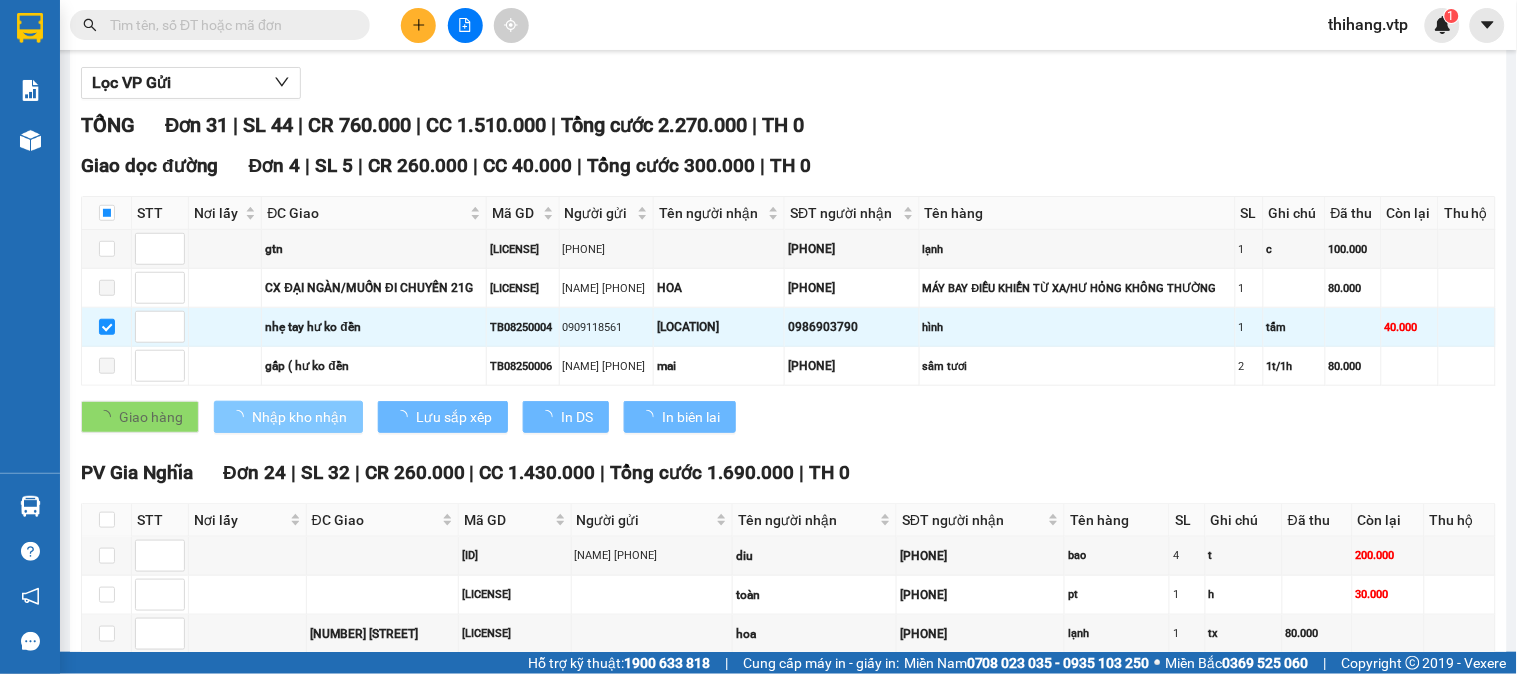 checkbox on "false" 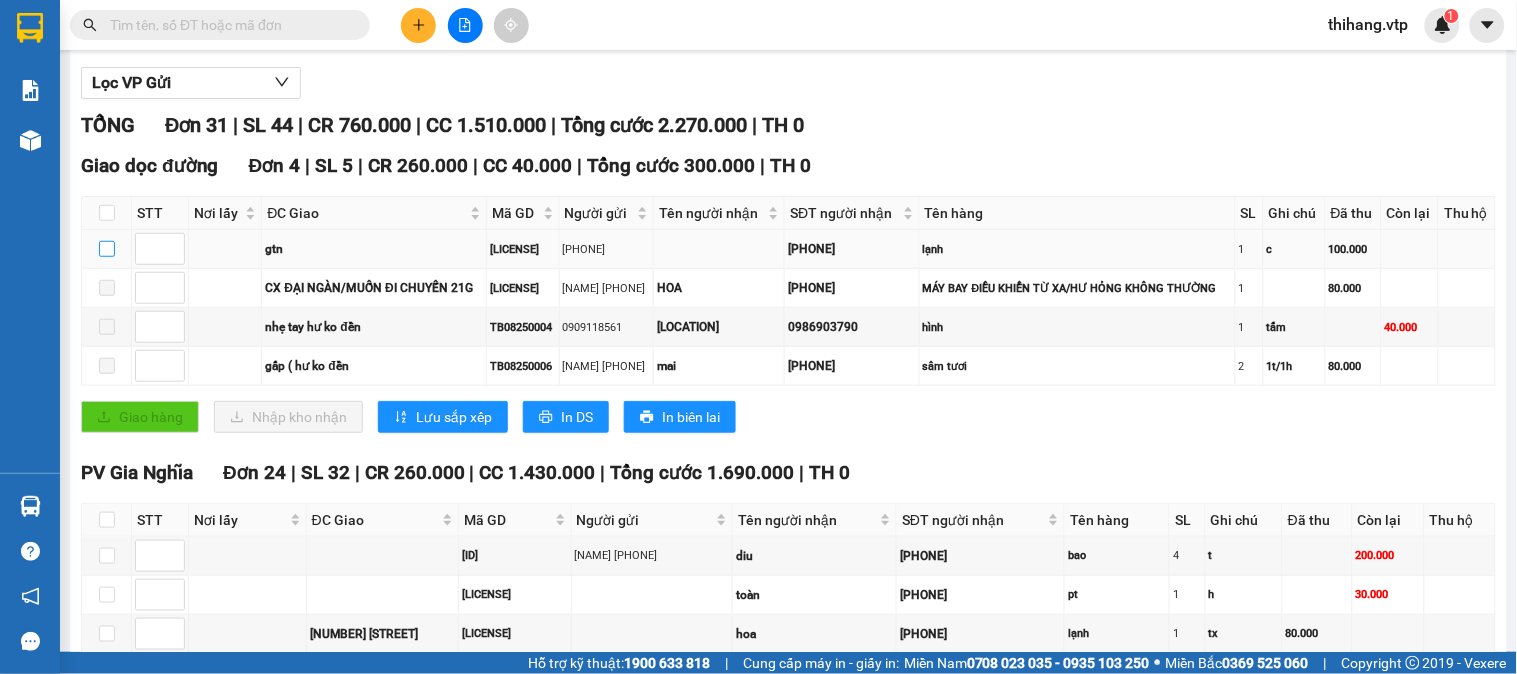 click at bounding box center [107, 249] 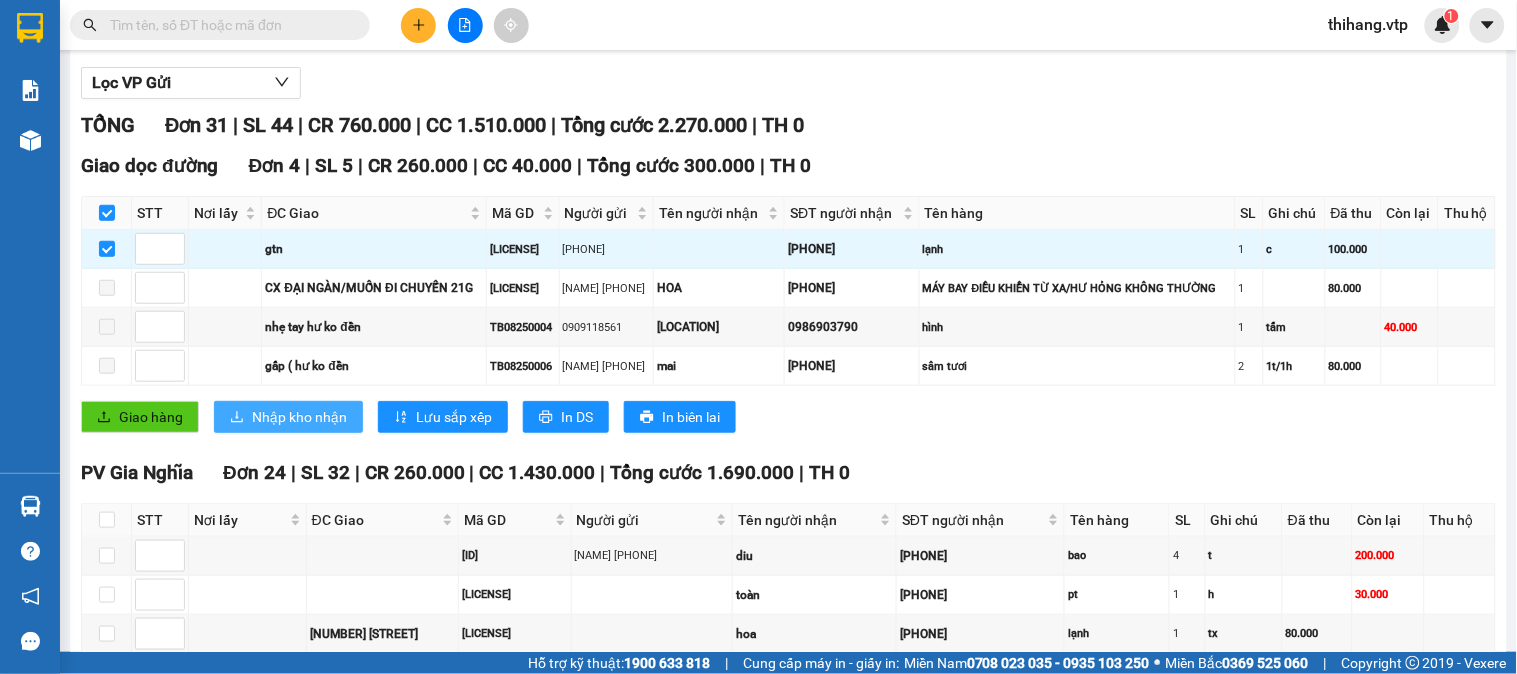 click on "Nhập kho nhận" at bounding box center (299, 417) 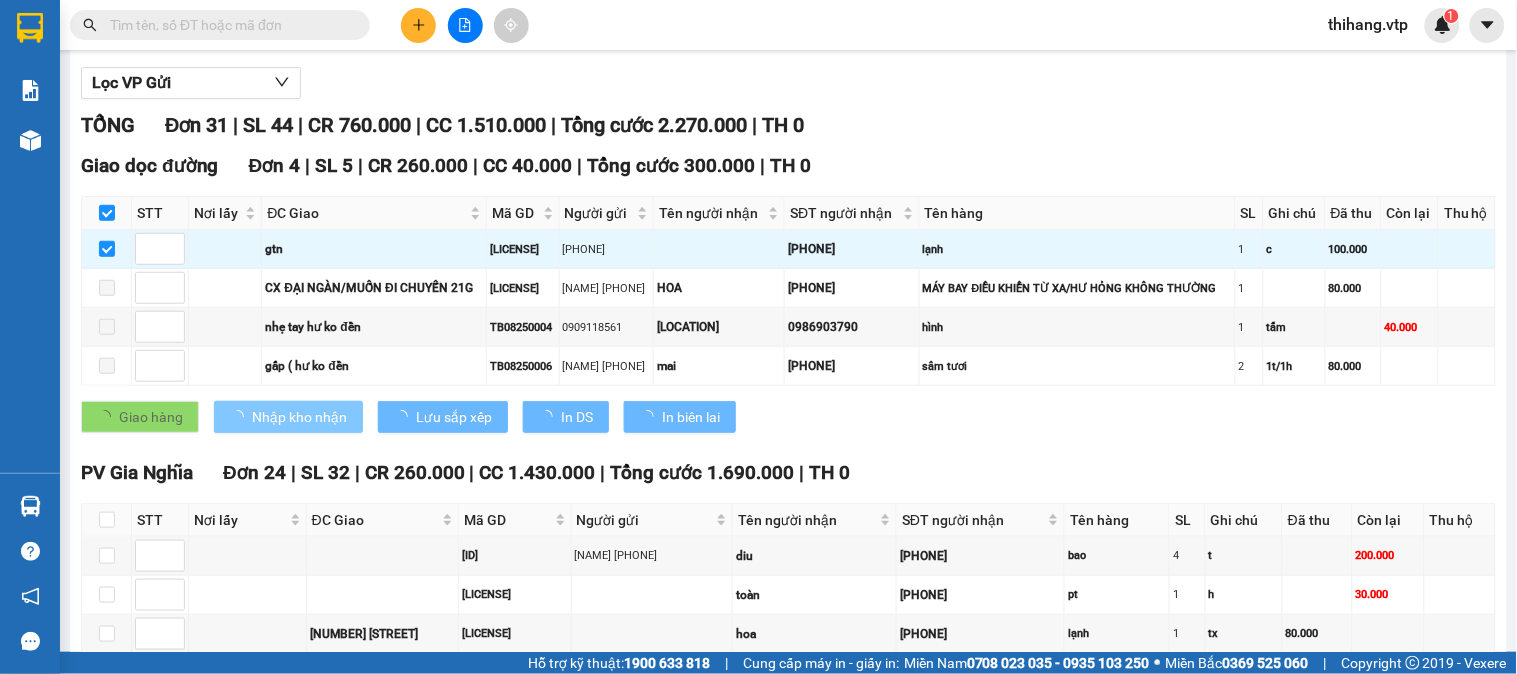 checkbox on "false" 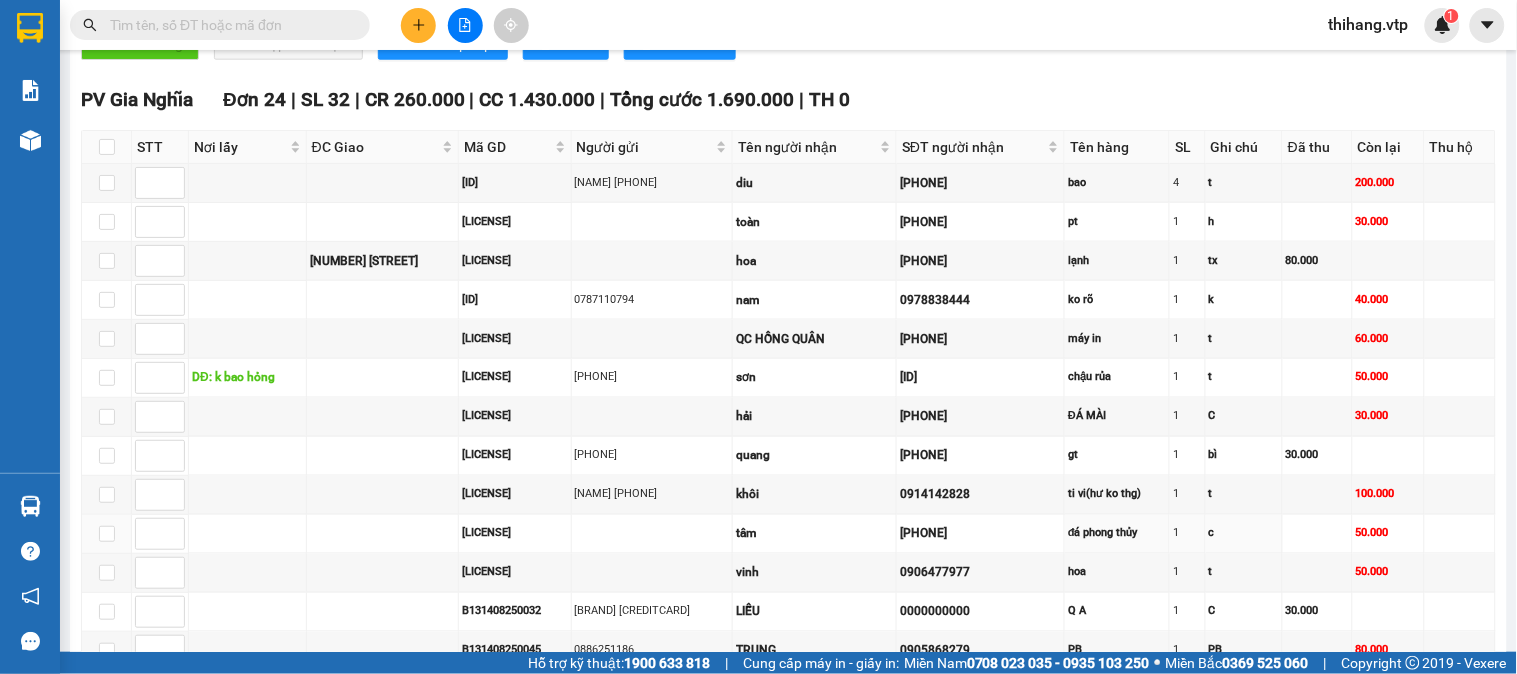 scroll, scrollTop: 555, scrollLeft: 0, axis: vertical 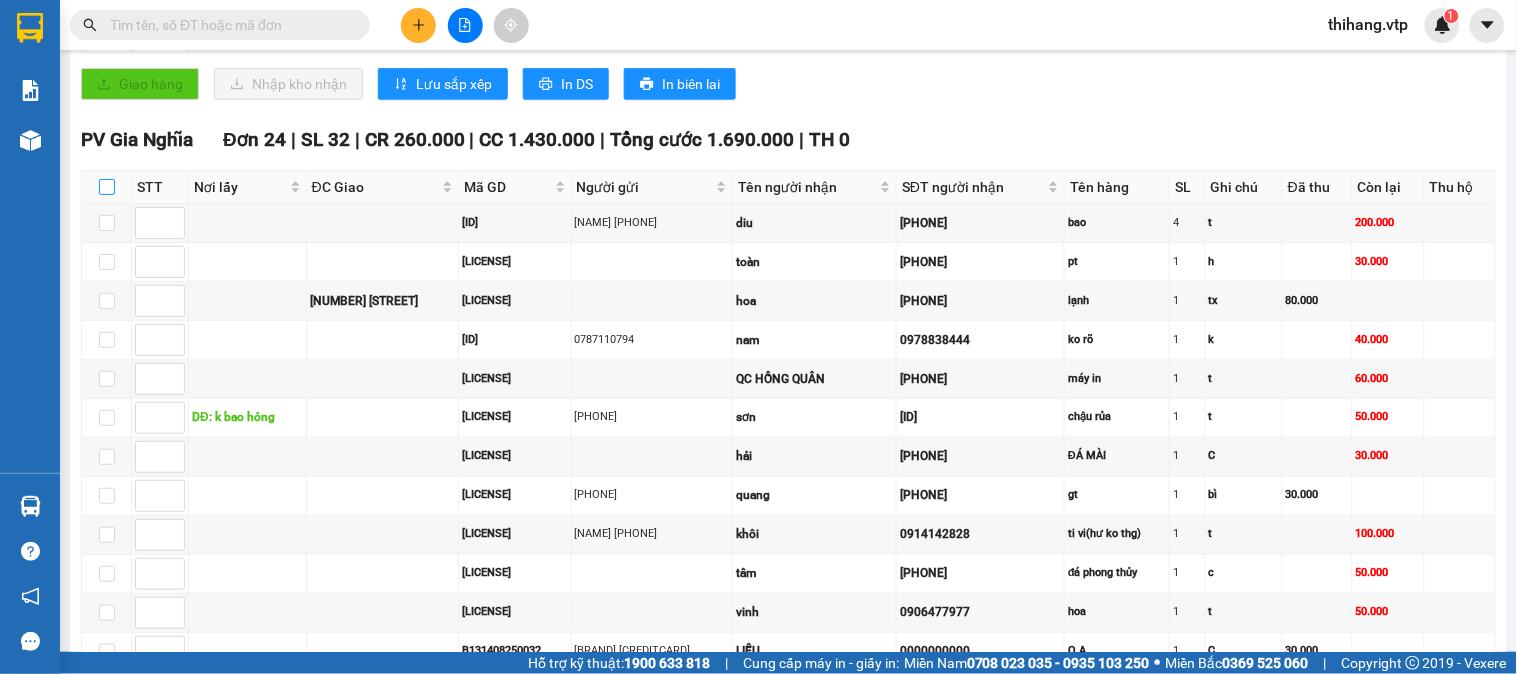 click at bounding box center [107, 187] 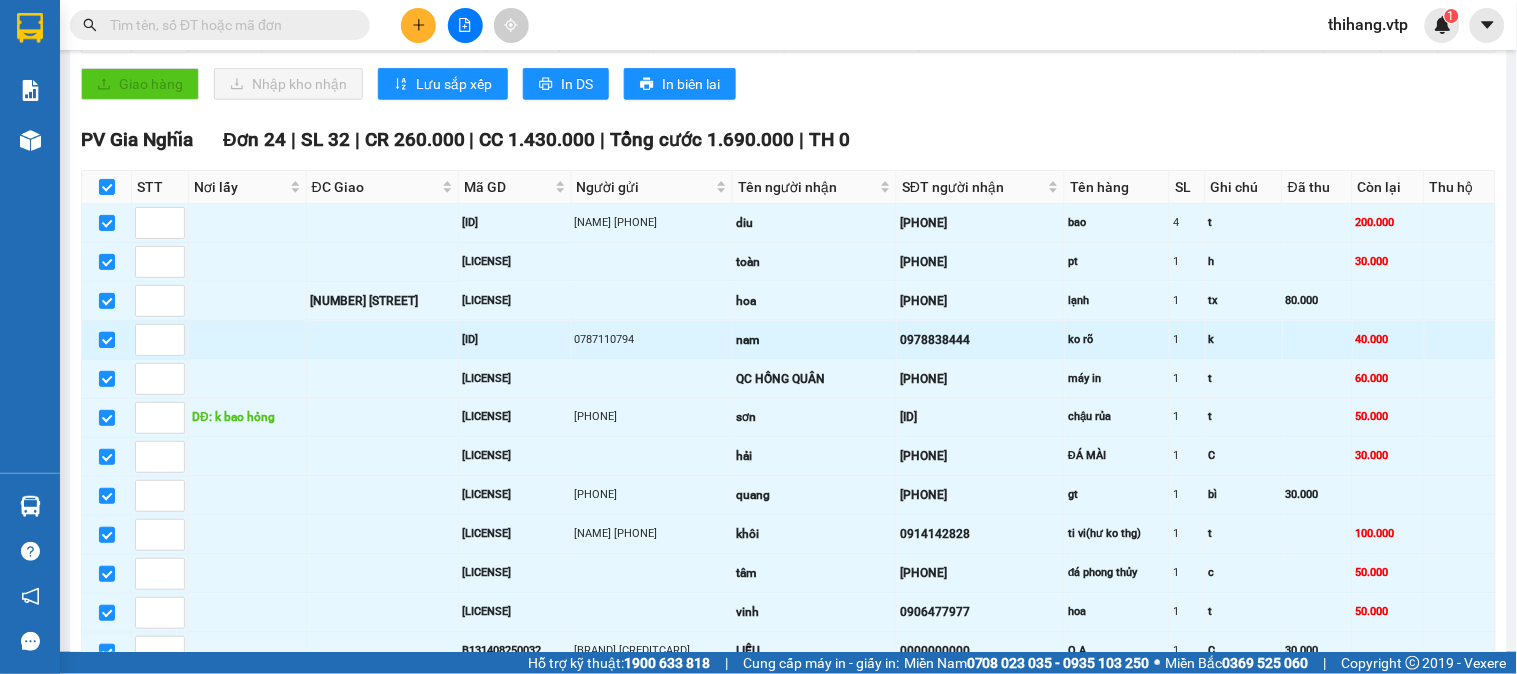 click at bounding box center [107, 340] 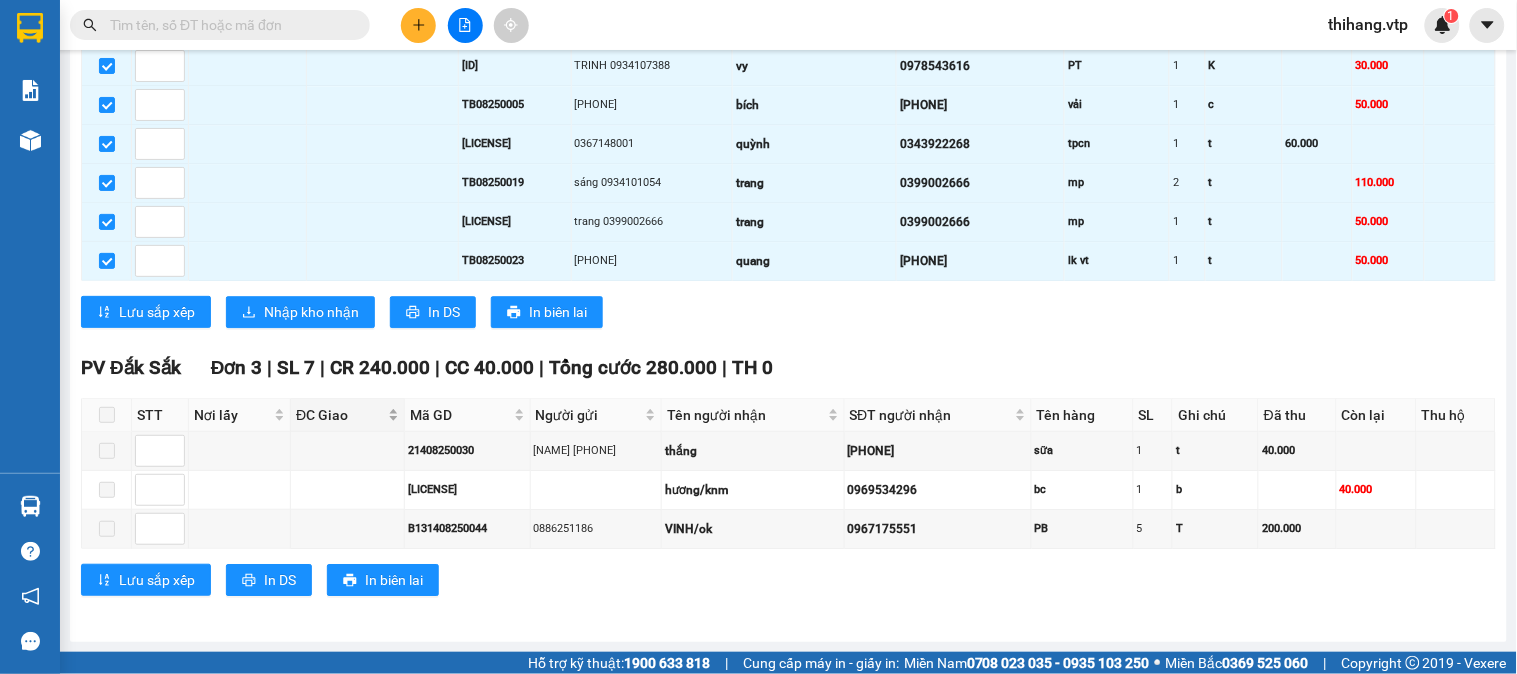 scroll, scrollTop: 1473, scrollLeft: 0, axis: vertical 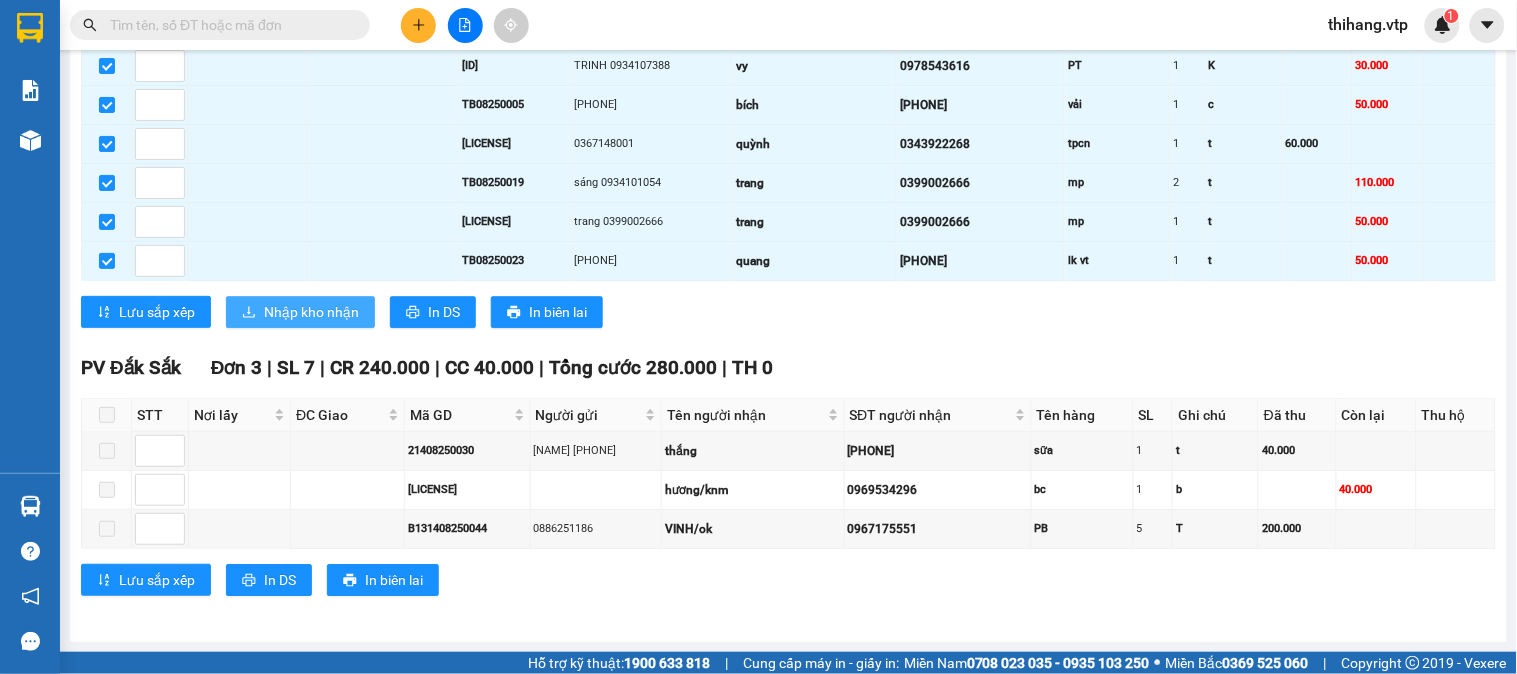 click on "Nhập kho nhận" at bounding box center [311, 312] 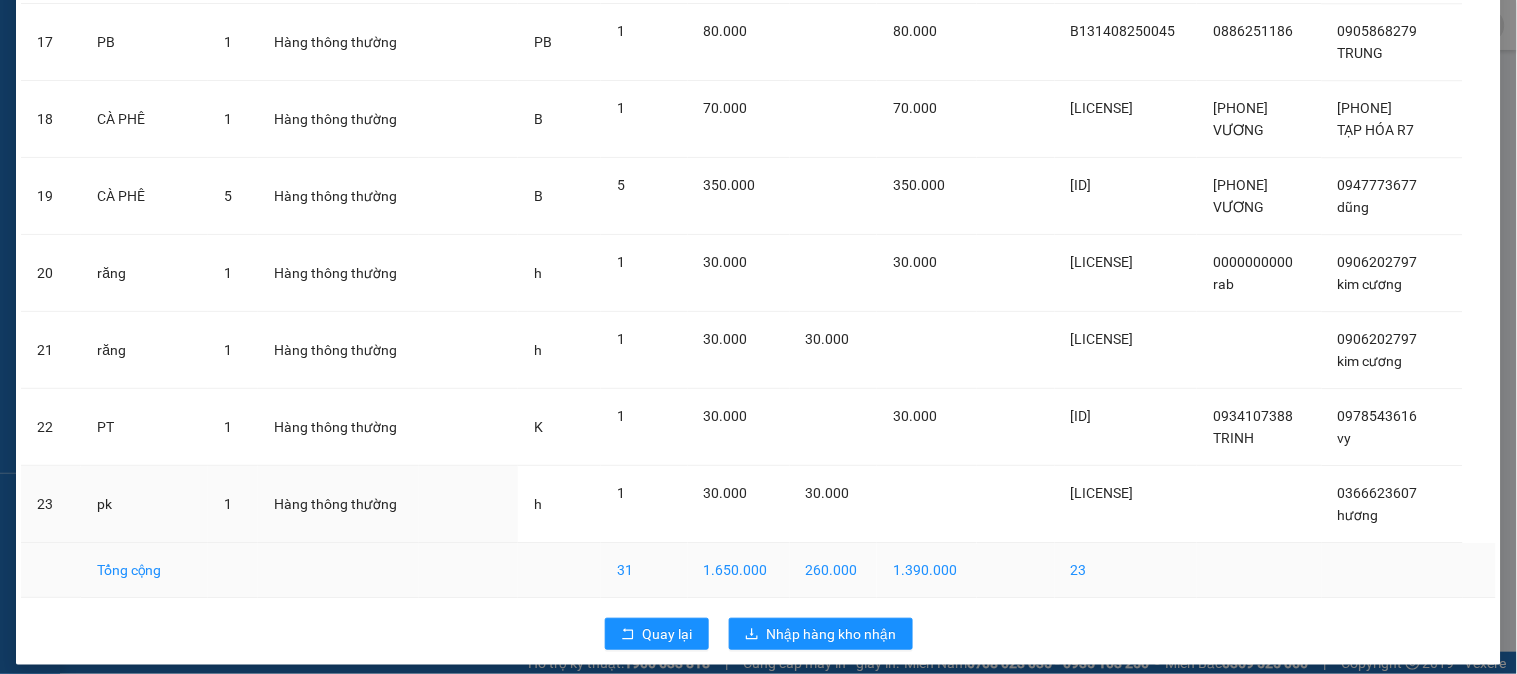 scroll, scrollTop: 1412, scrollLeft: 0, axis: vertical 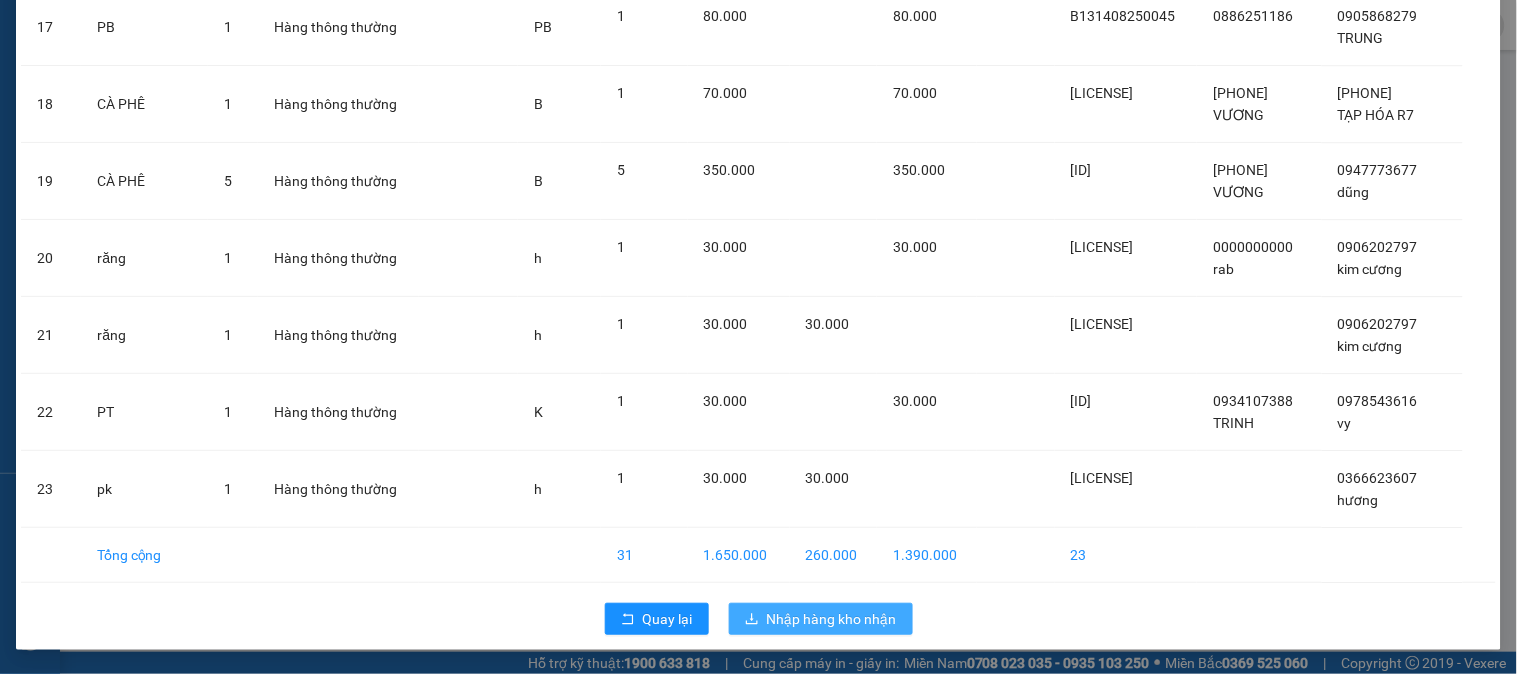 click on "Nhập hàng kho nhận" at bounding box center (832, 619) 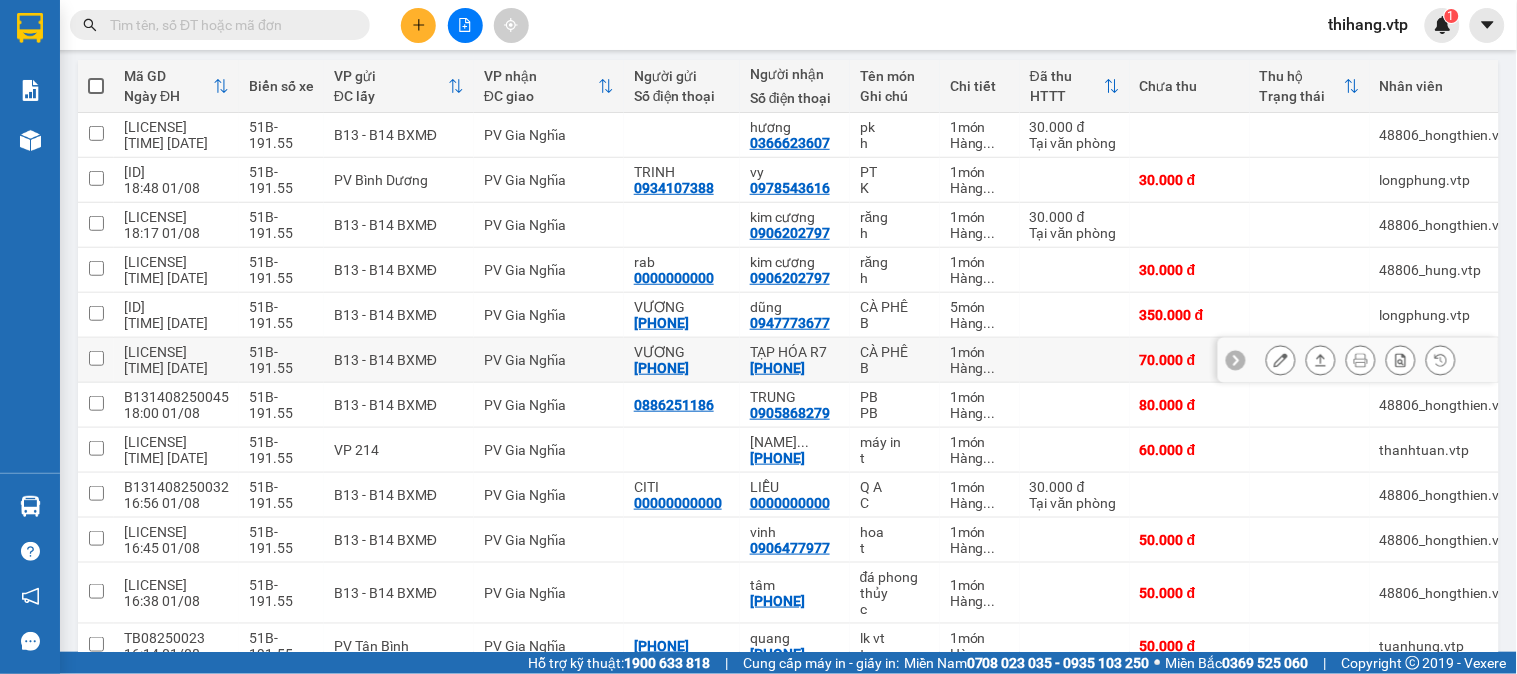 scroll, scrollTop: 0, scrollLeft: 0, axis: both 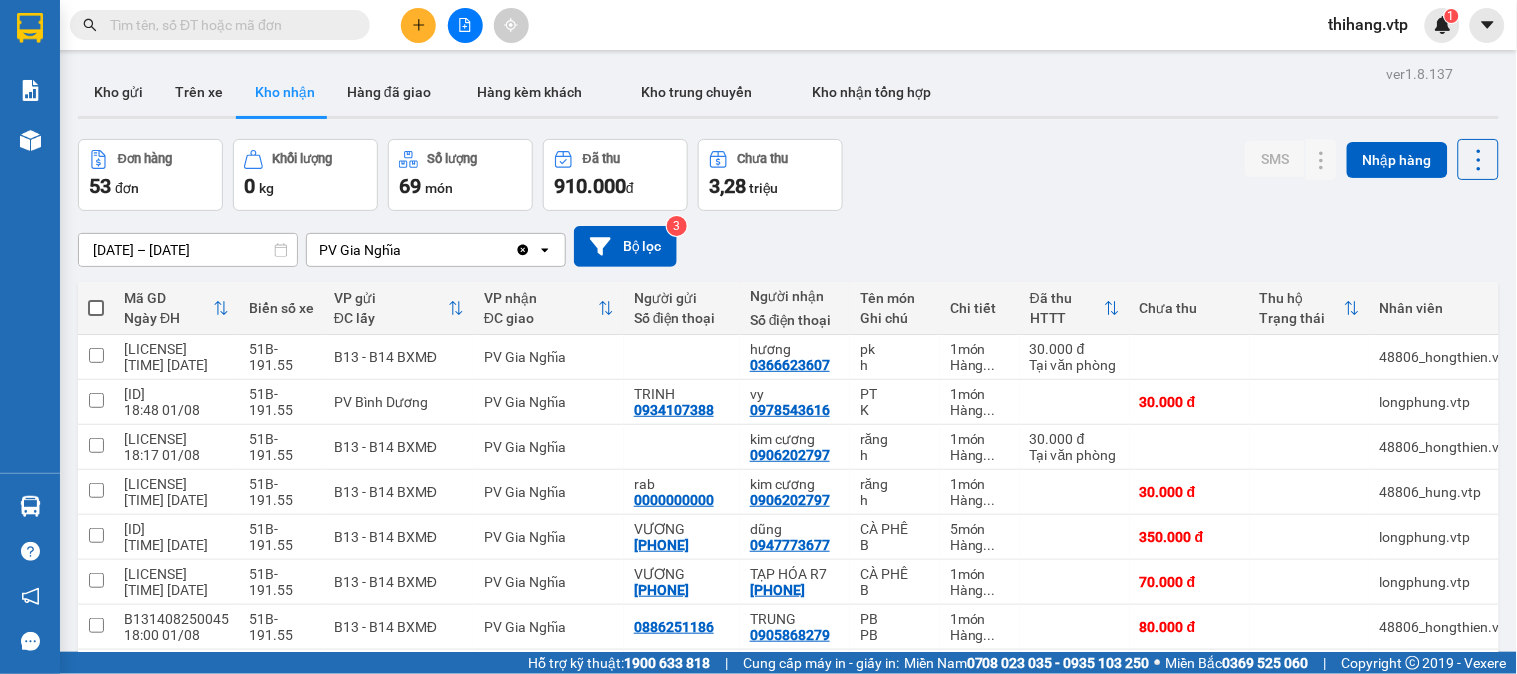 click at bounding box center [228, 25] 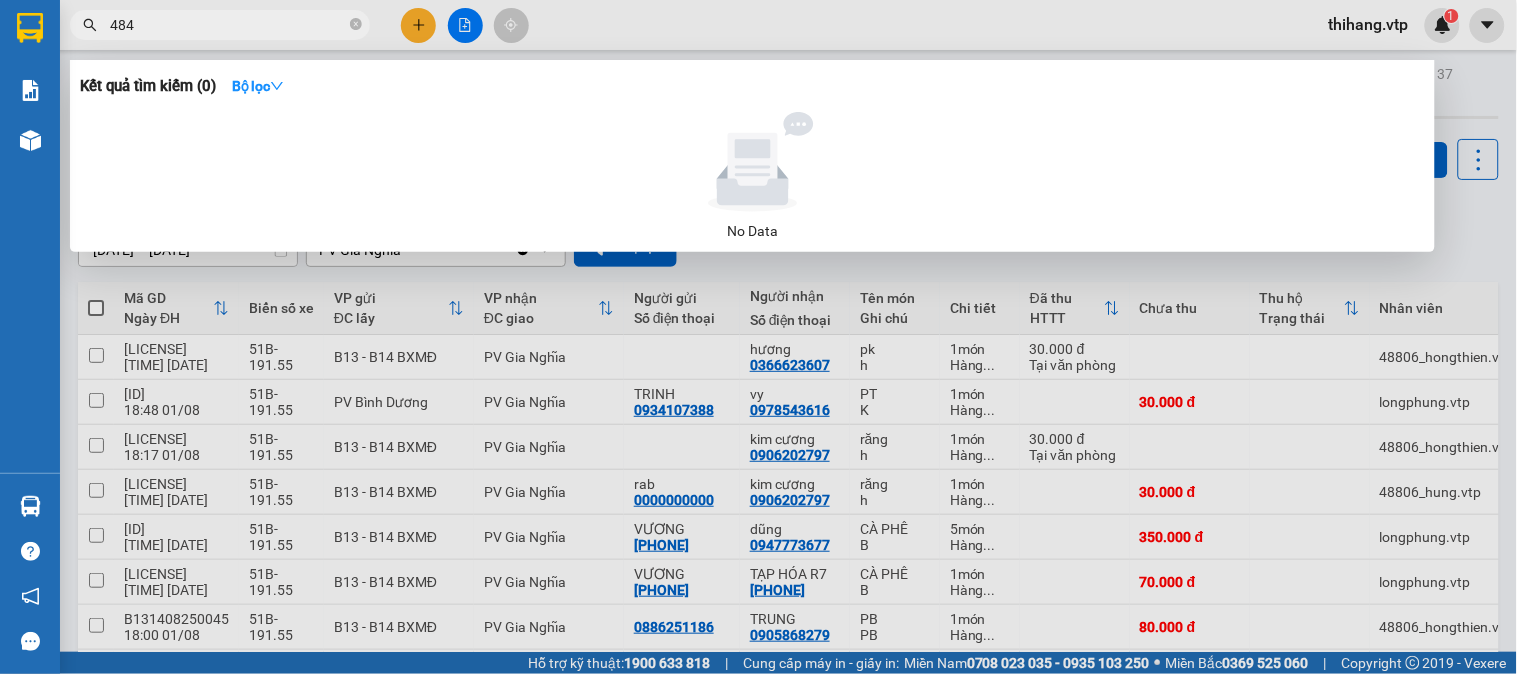 type on "4848" 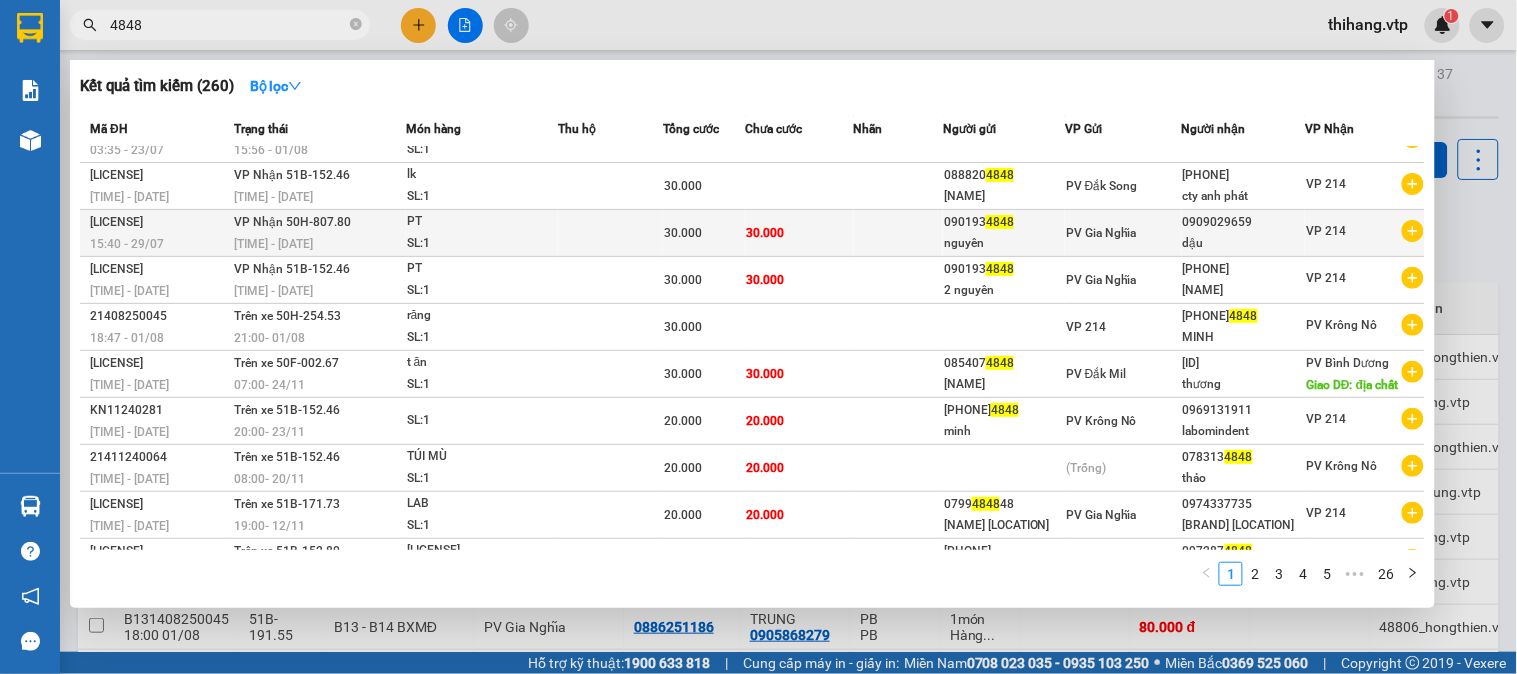 scroll, scrollTop: 0, scrollLeft: 0, axis: both 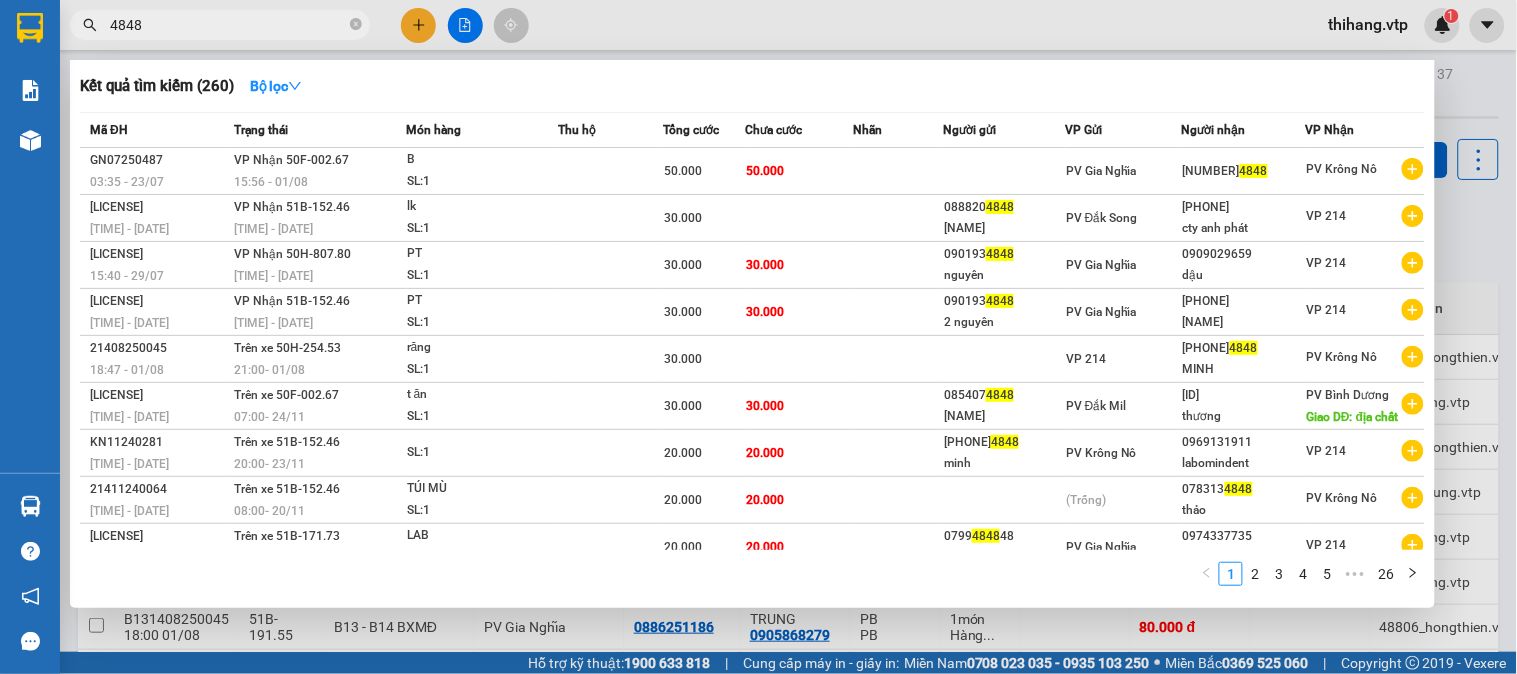 drag, startPoint x: 185, startPoint y: 31, endPoint x: 105, endPoint y: 30, distance: 80.00625 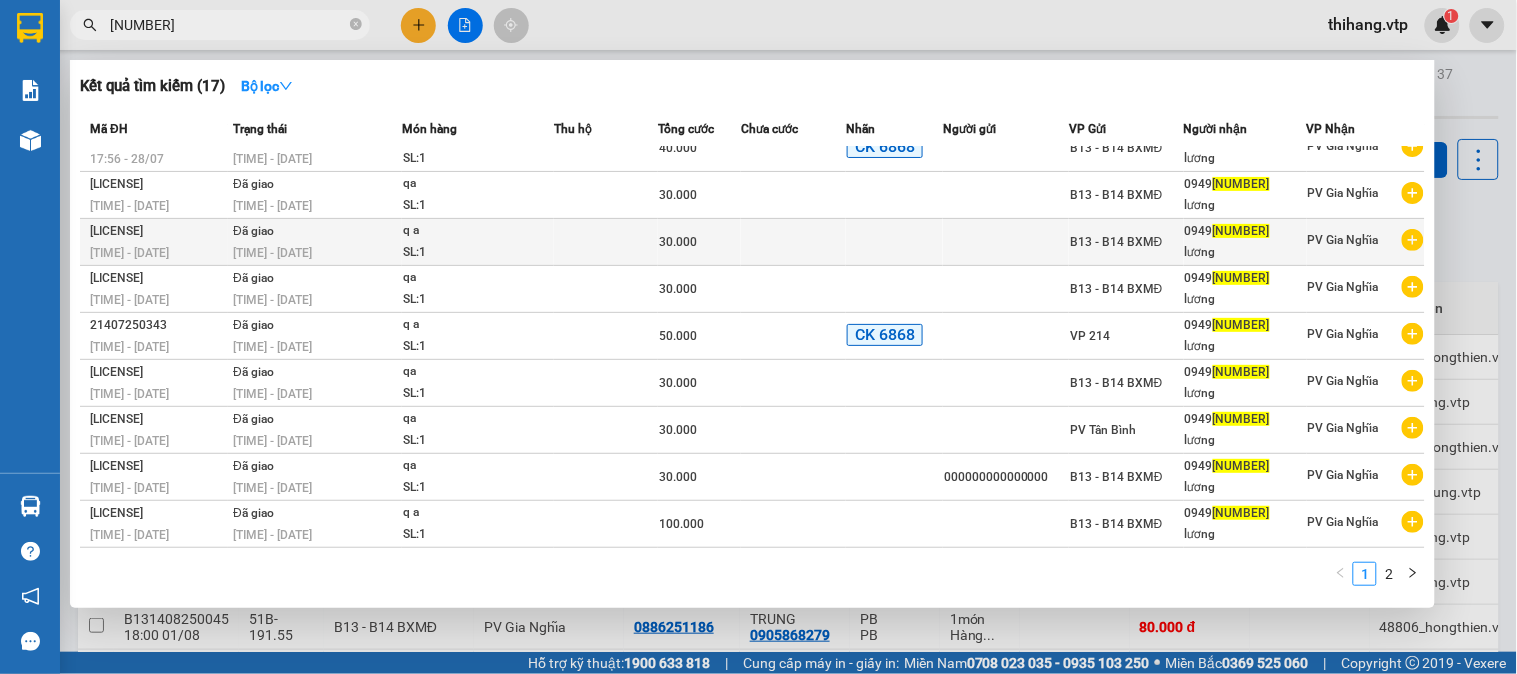 scroll, scrollTop: 0, scrollLeft: 0, axis: both 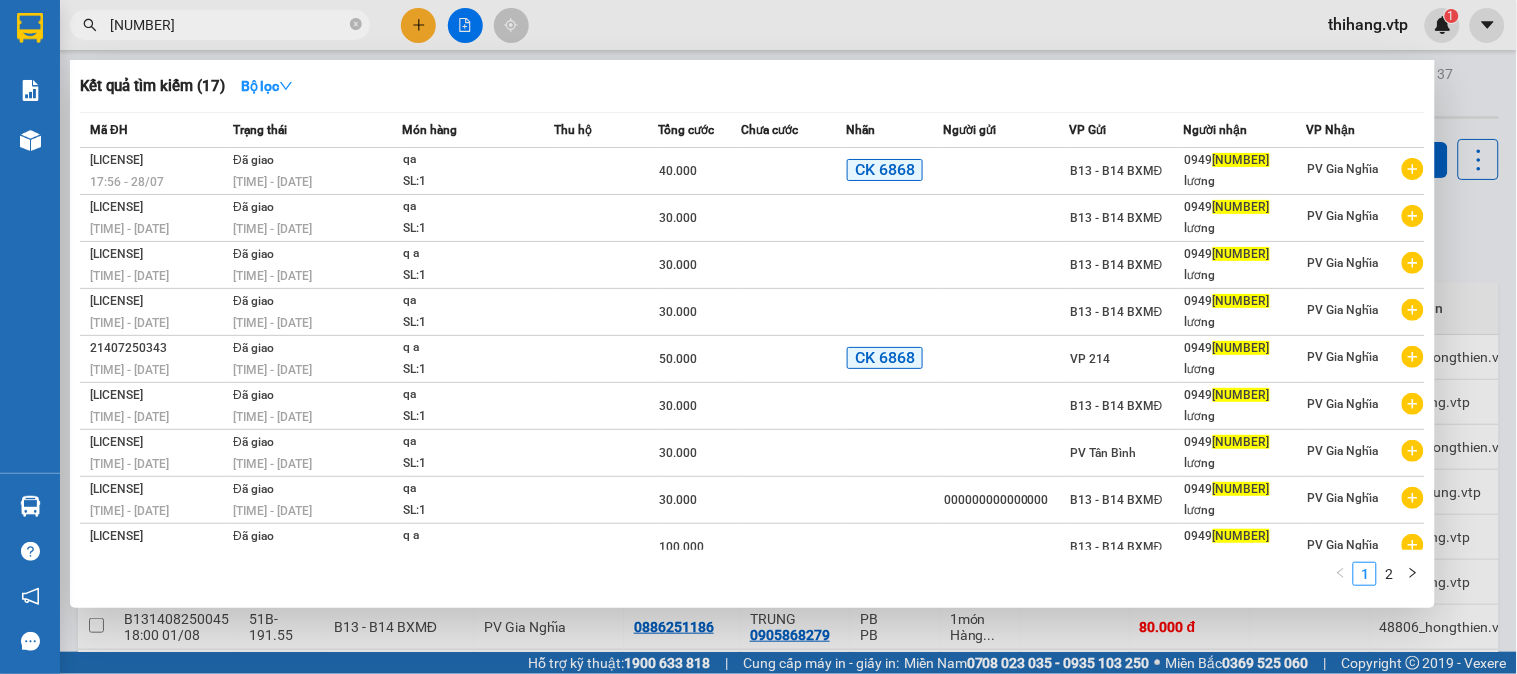 type on "[NUMBER]" 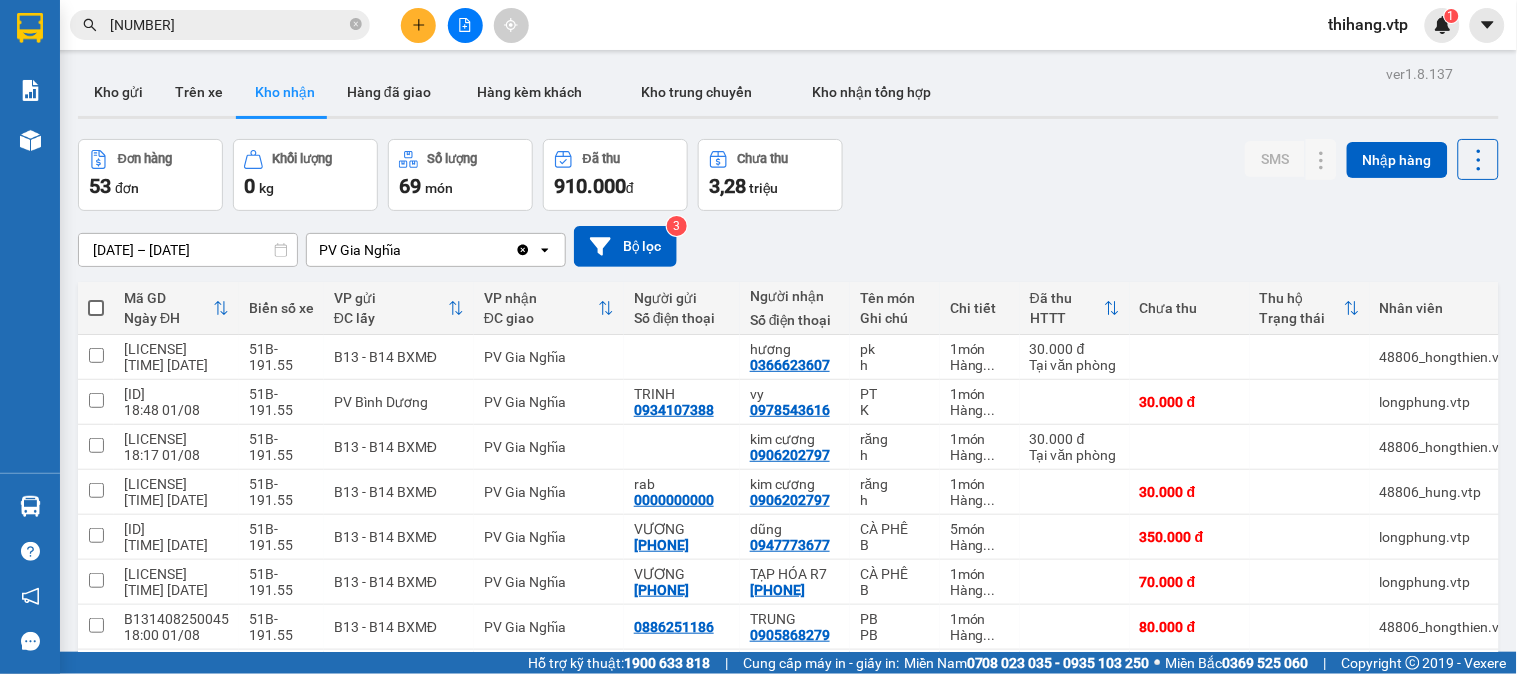scroll, scrollTop: 222, scrollLeft: 0, axis: vertical 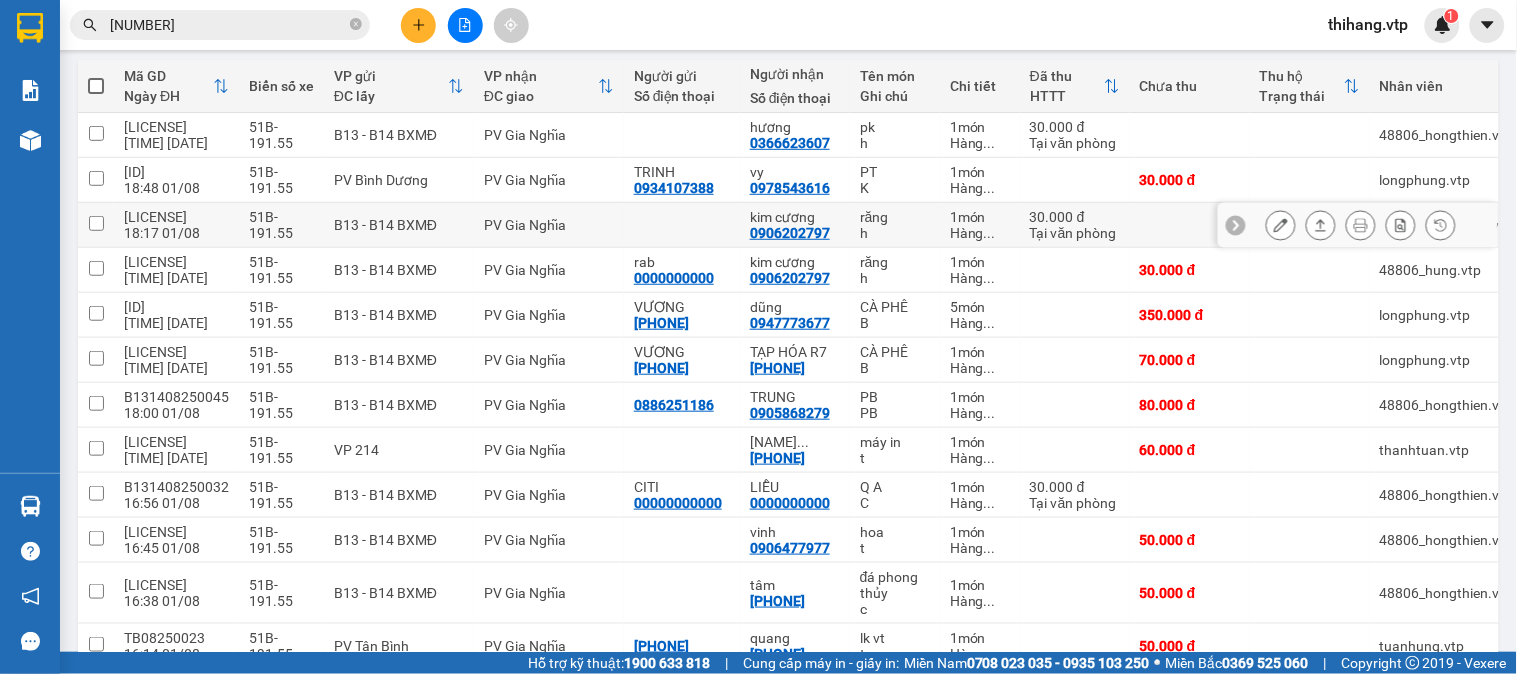 click 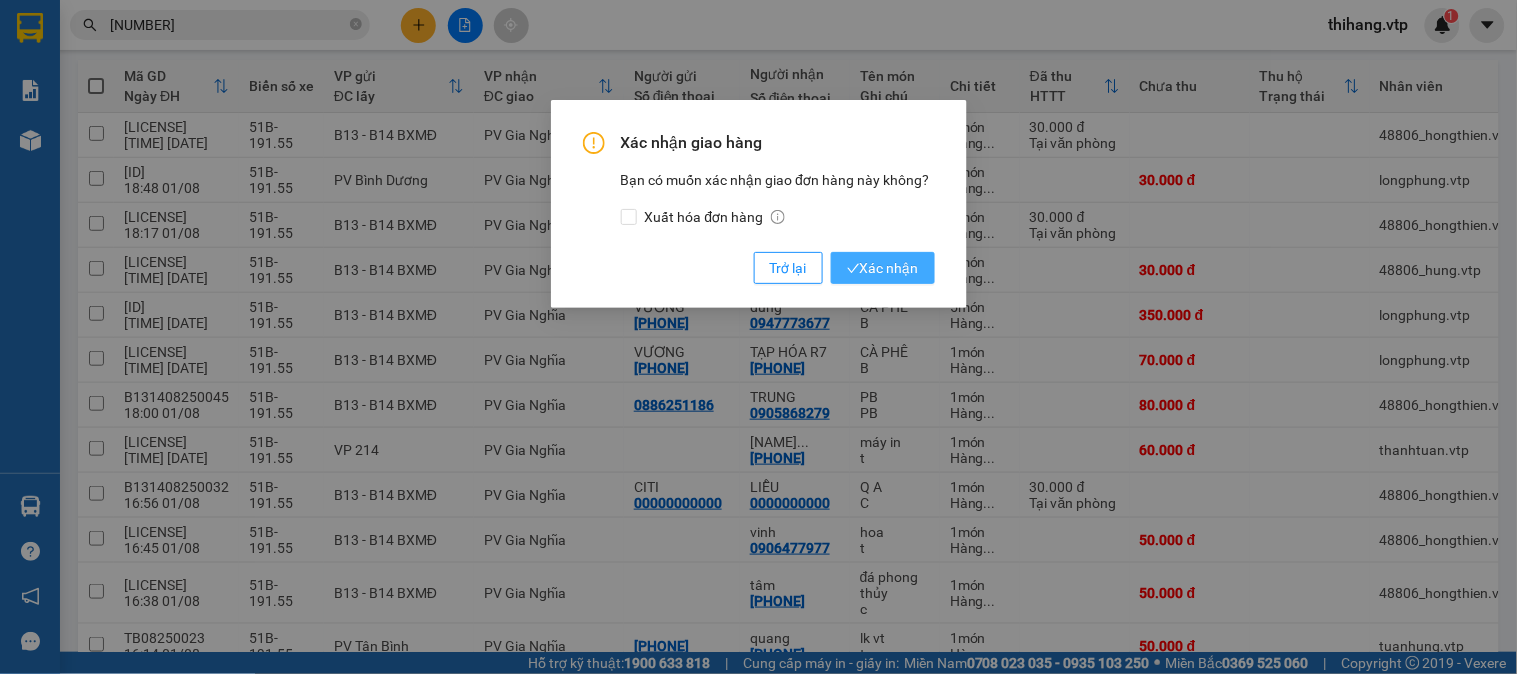 click on "Xác nhận" at bounding box center [883, 268] 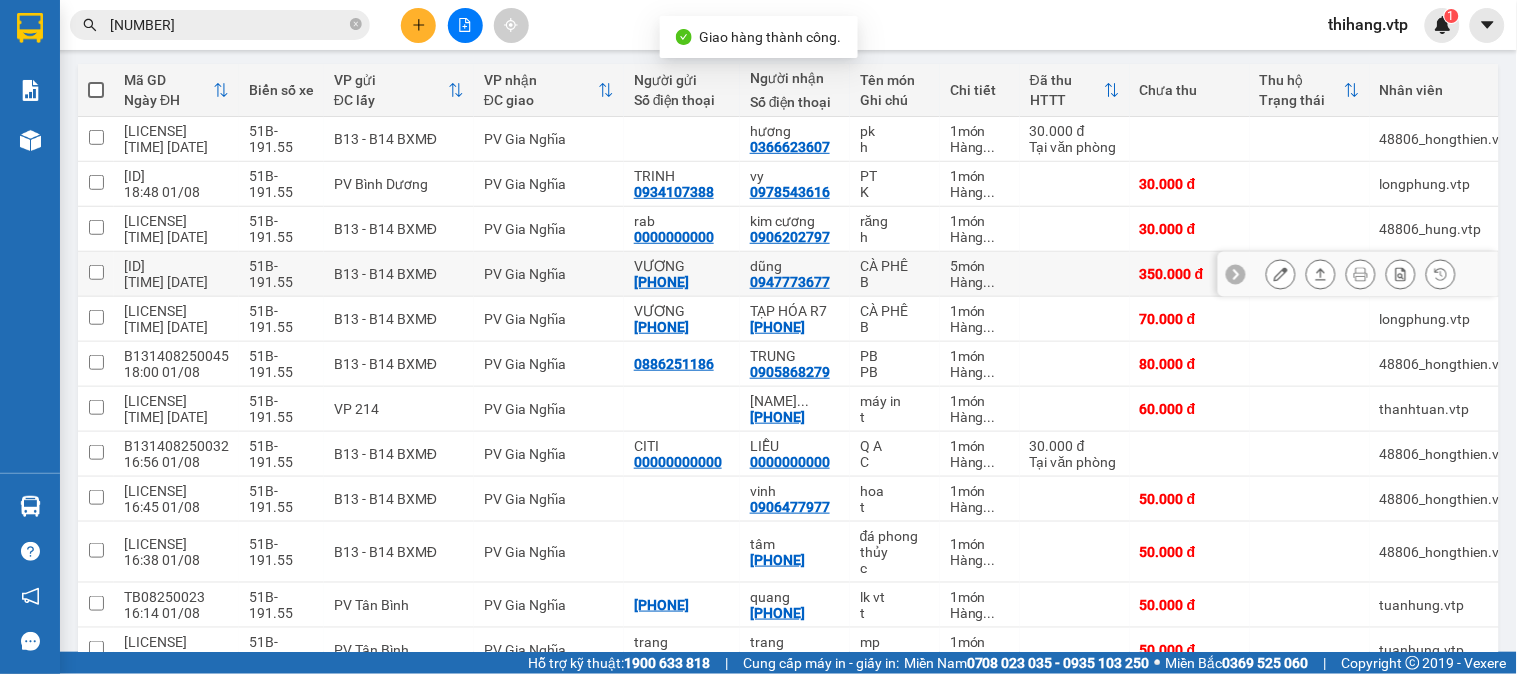 scroll, scrollTop: 222, scrollLeft: 0, axis: vertical 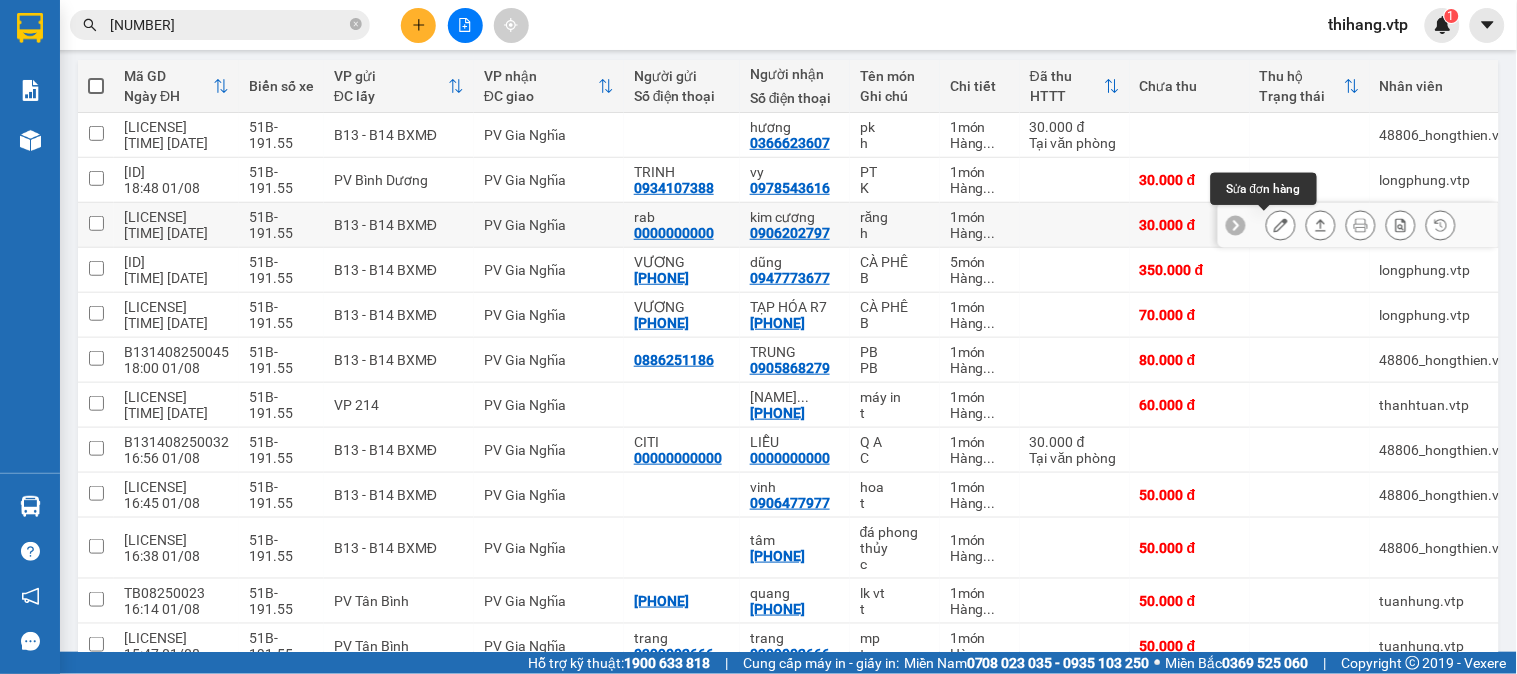 click 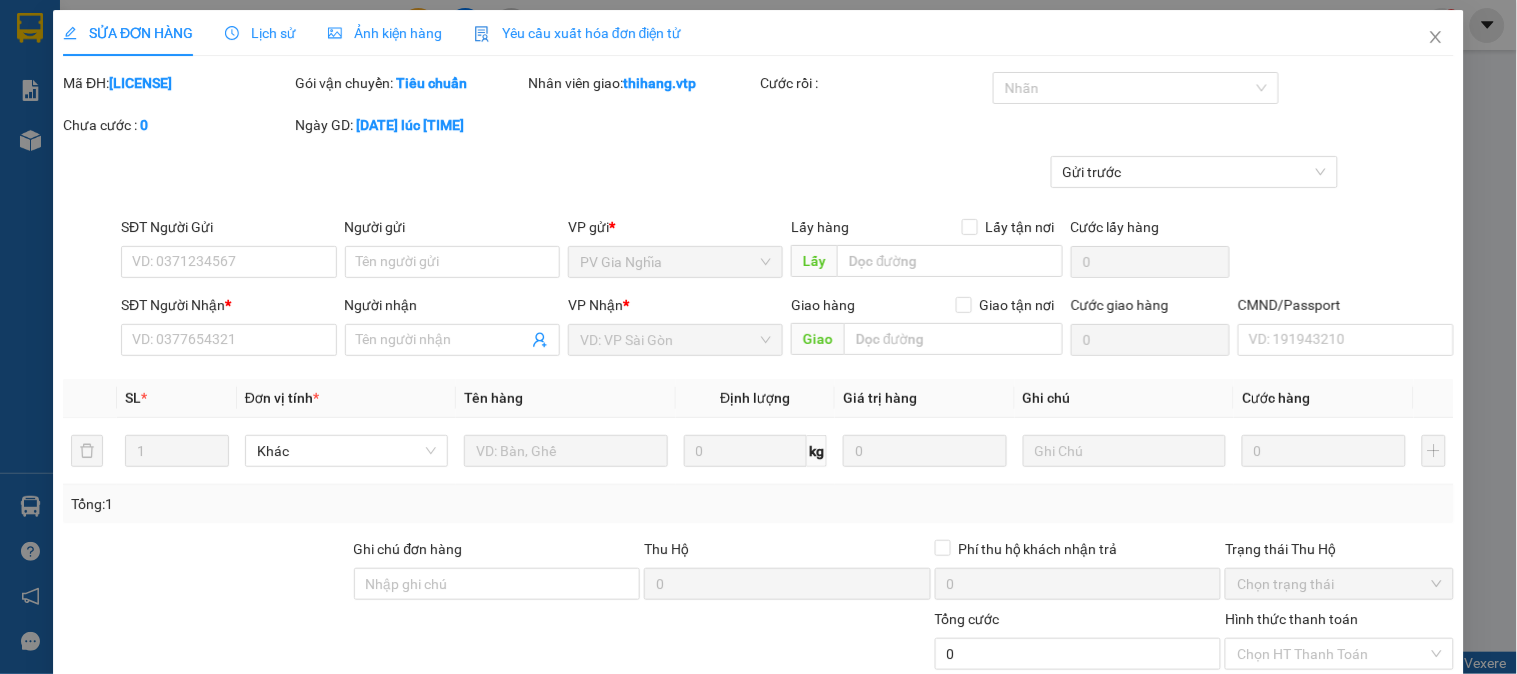 type on "0000000000" 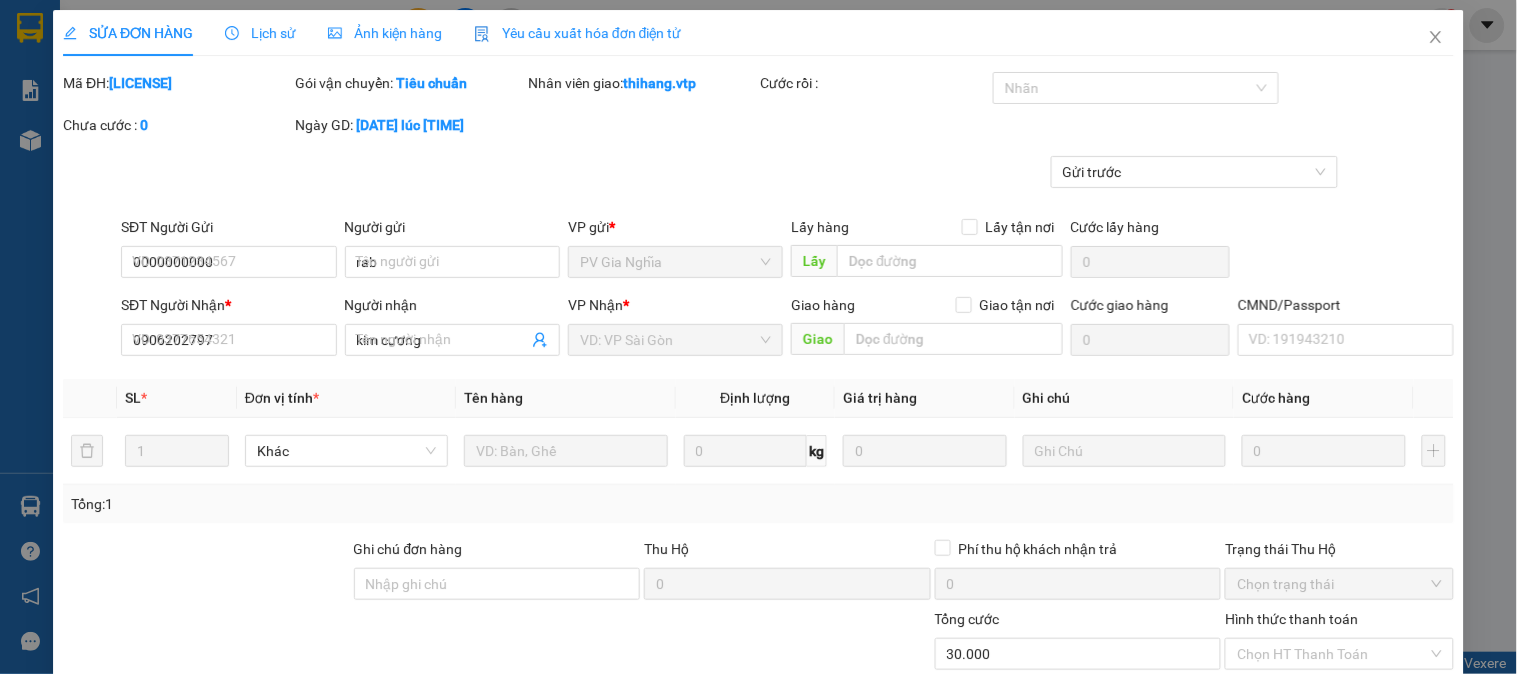 scroll, scrollTop: 0, scrollLeft: 0, axis: both 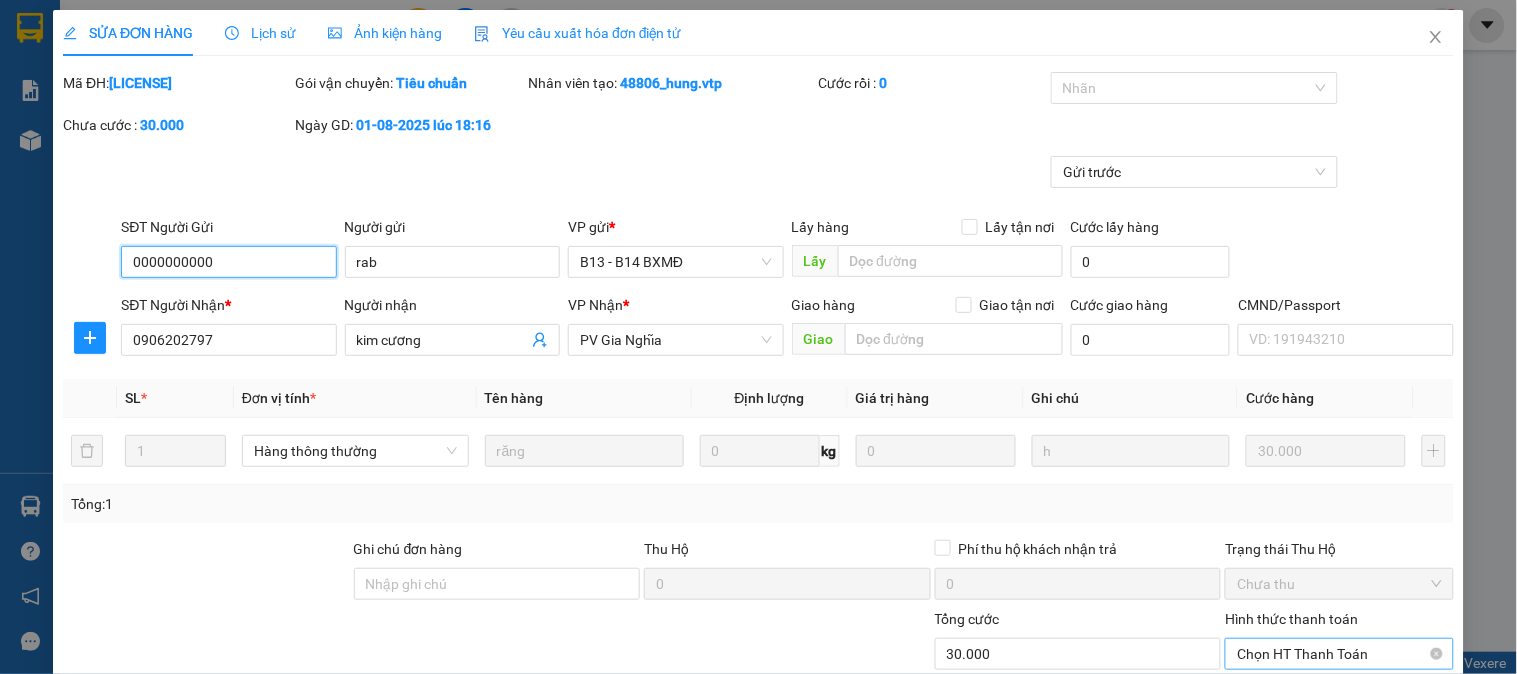 type on "1.500" 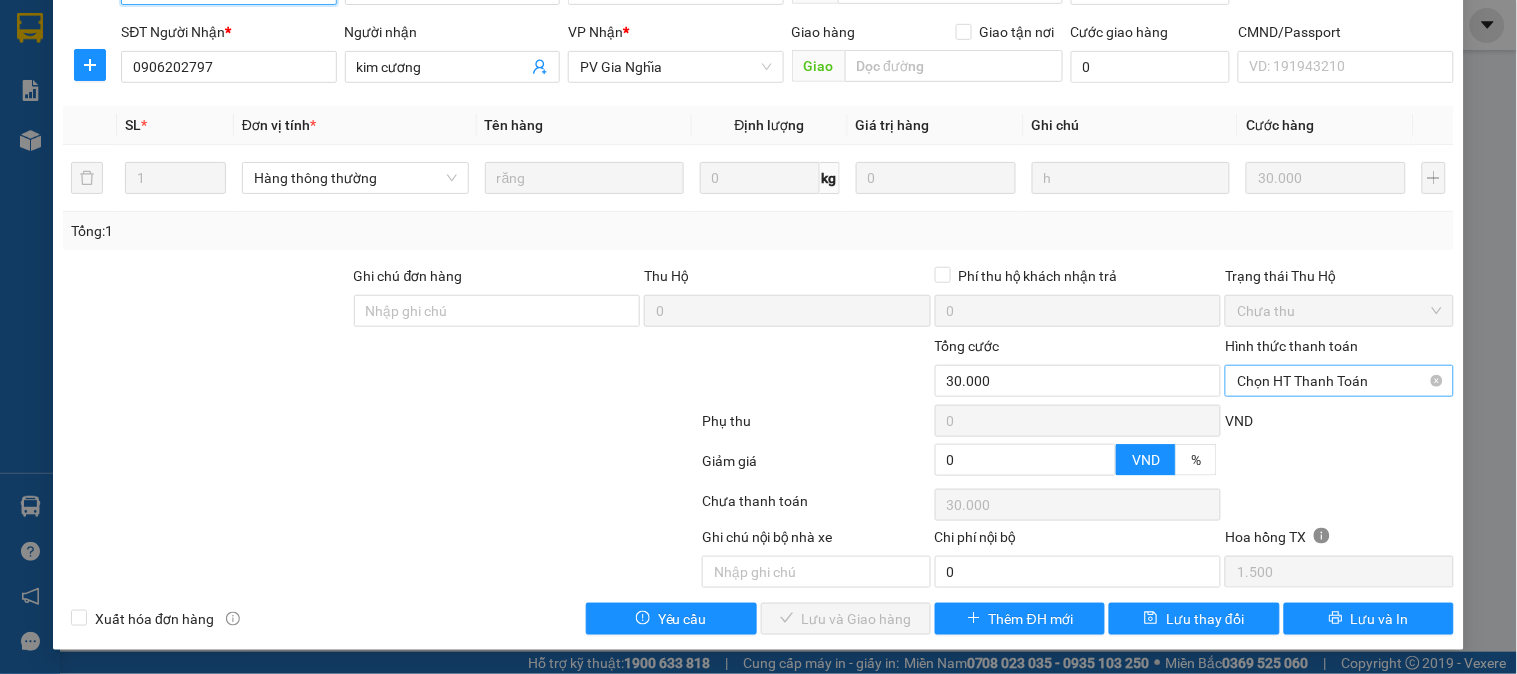 click on "Chọn HT Thanh Toán" at bounding box center (1339, 381) 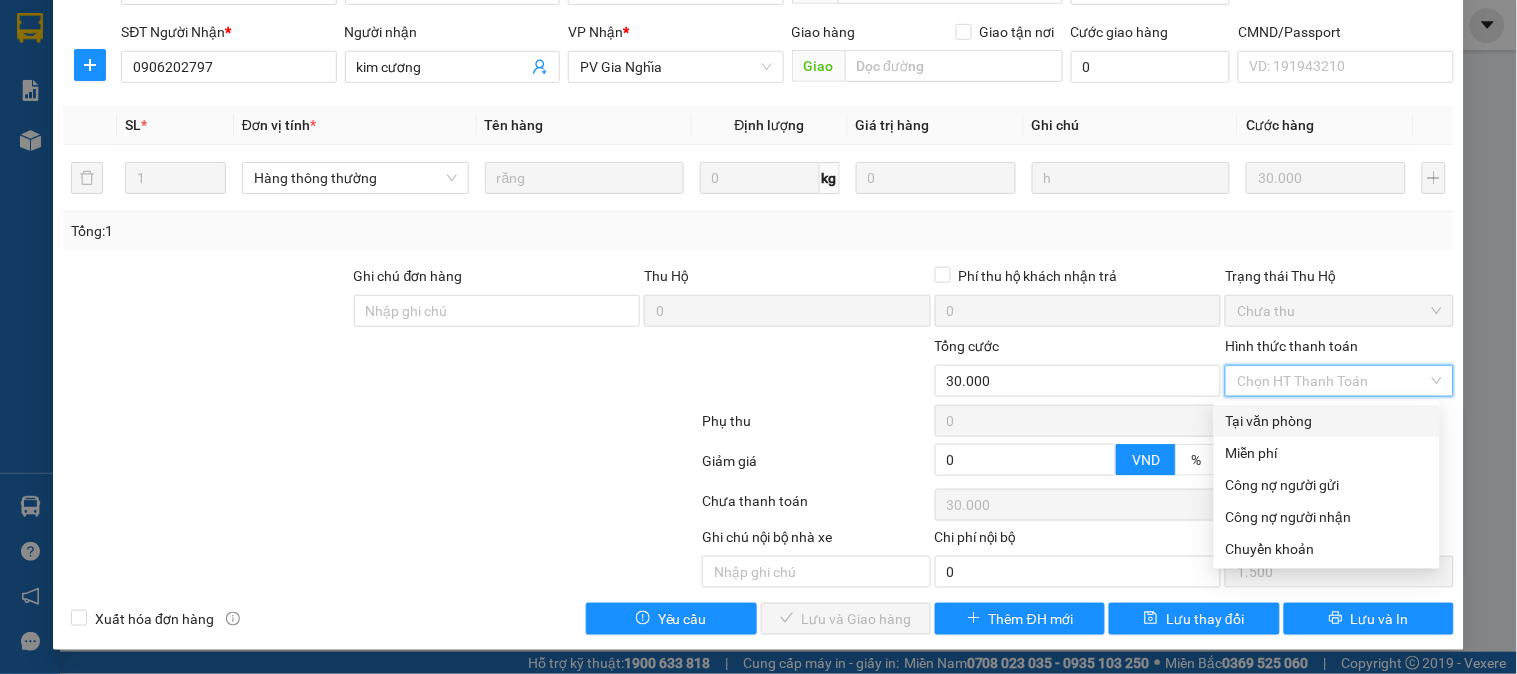click on "Tại văn phòng" at bounding box center (1327, 421) 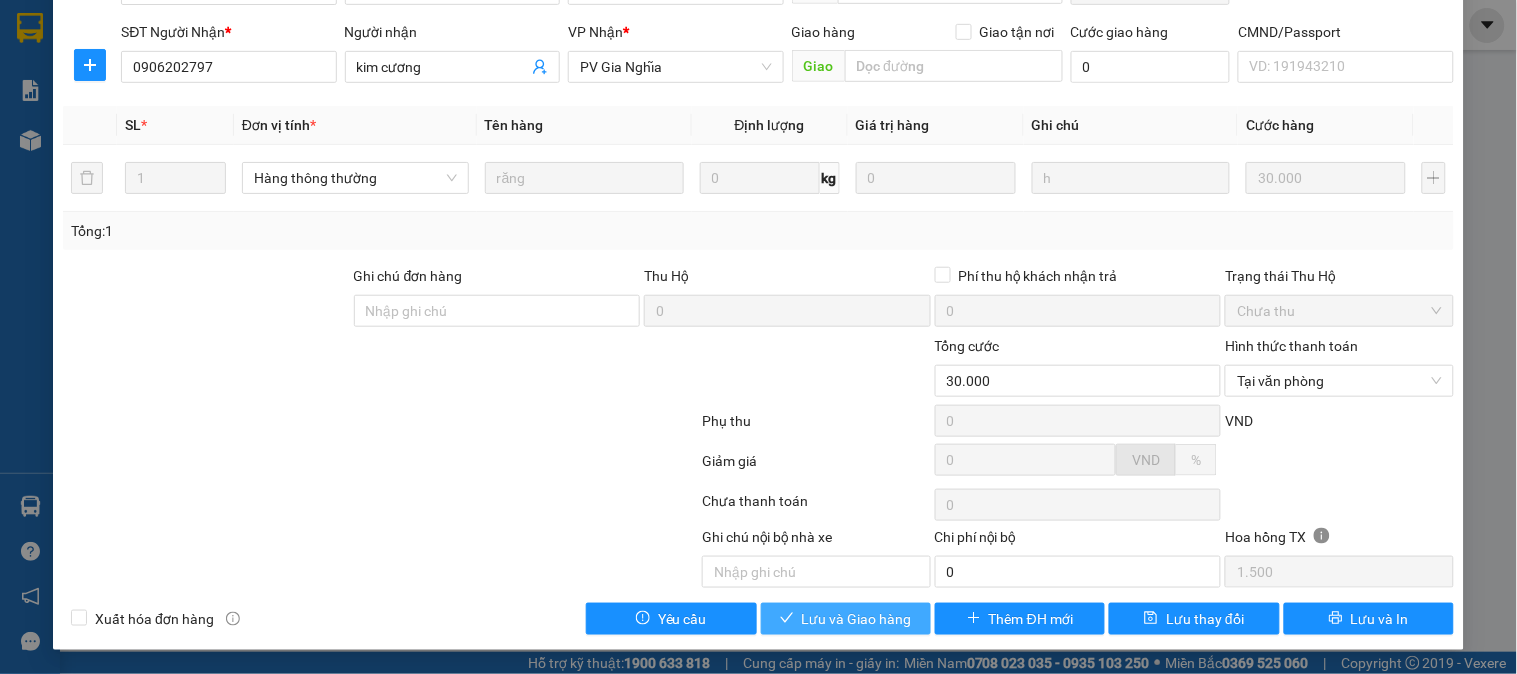 click on "Lưu và Giao hàng" at bounding box center (857, 619) 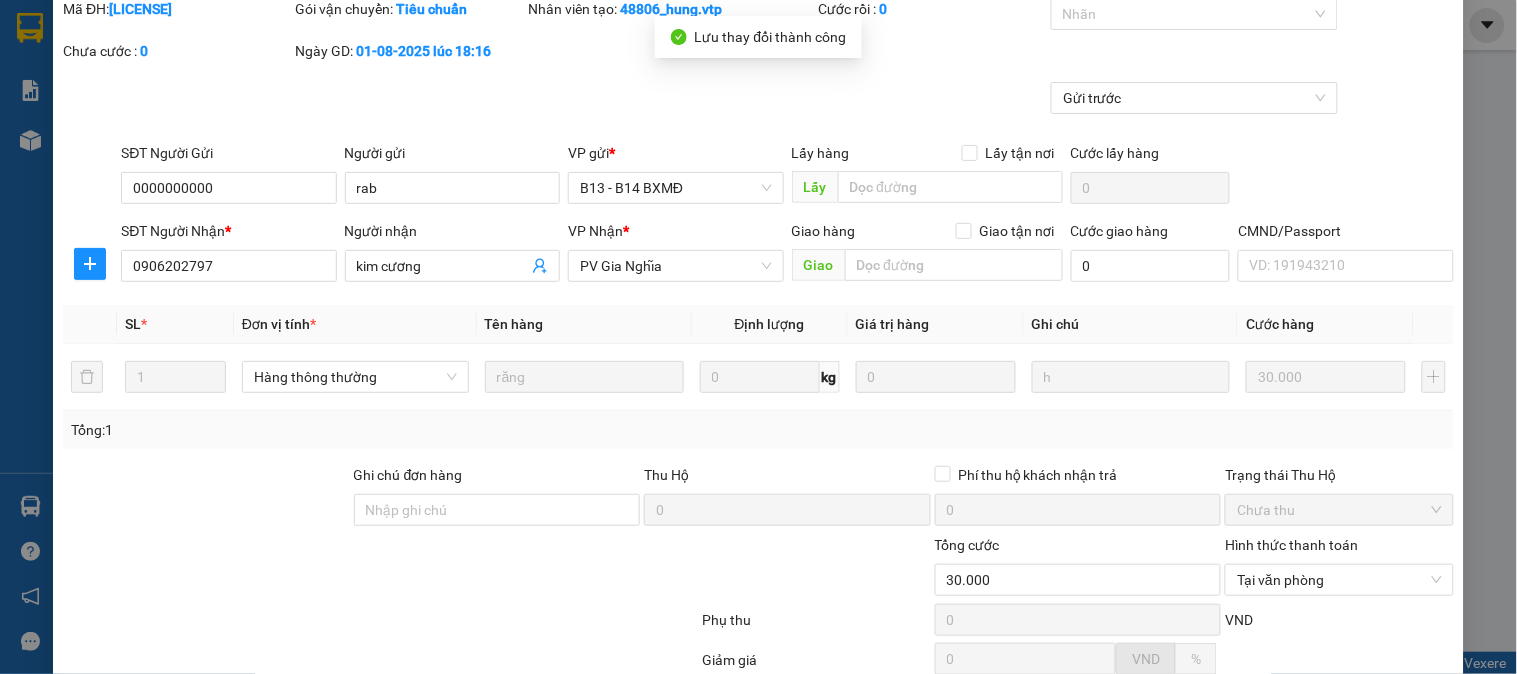 scroll, scrollTop: 0, scrollLeft: 0, axis: both 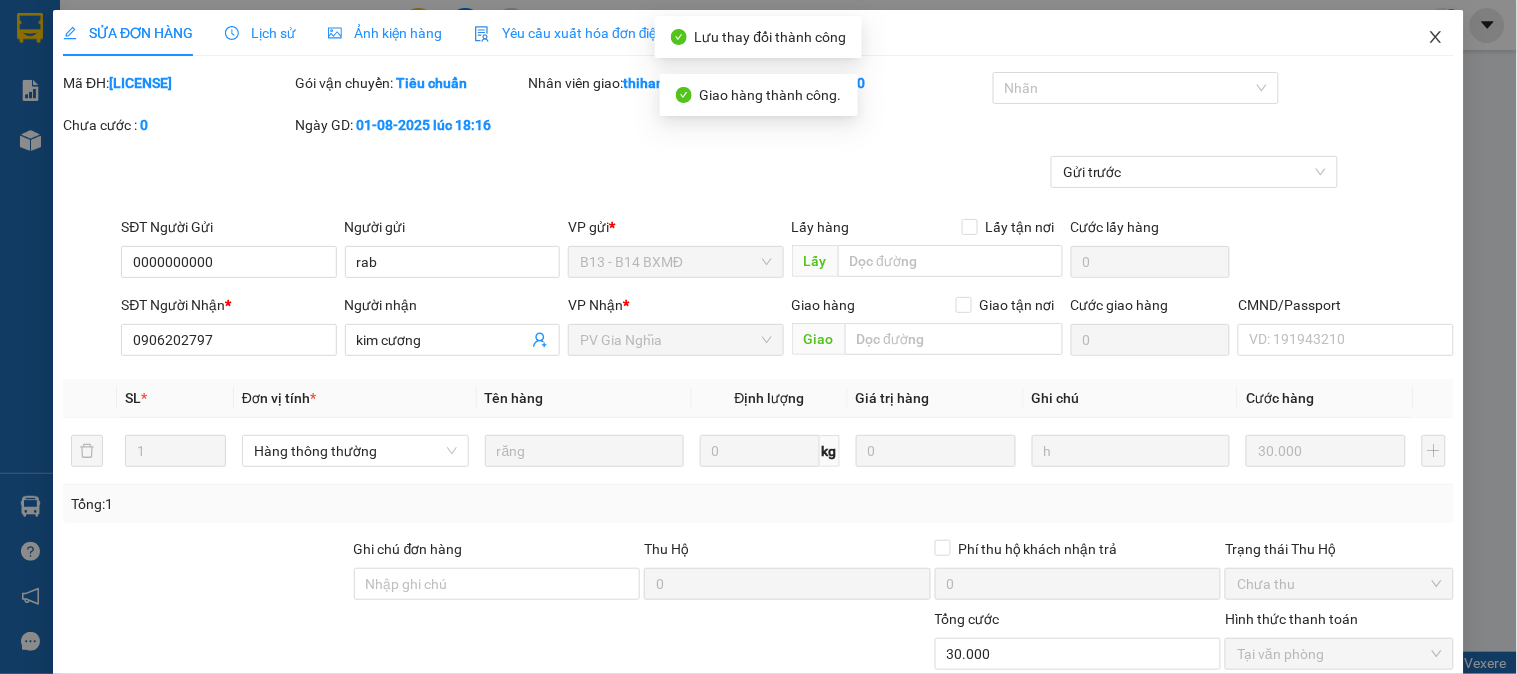 click 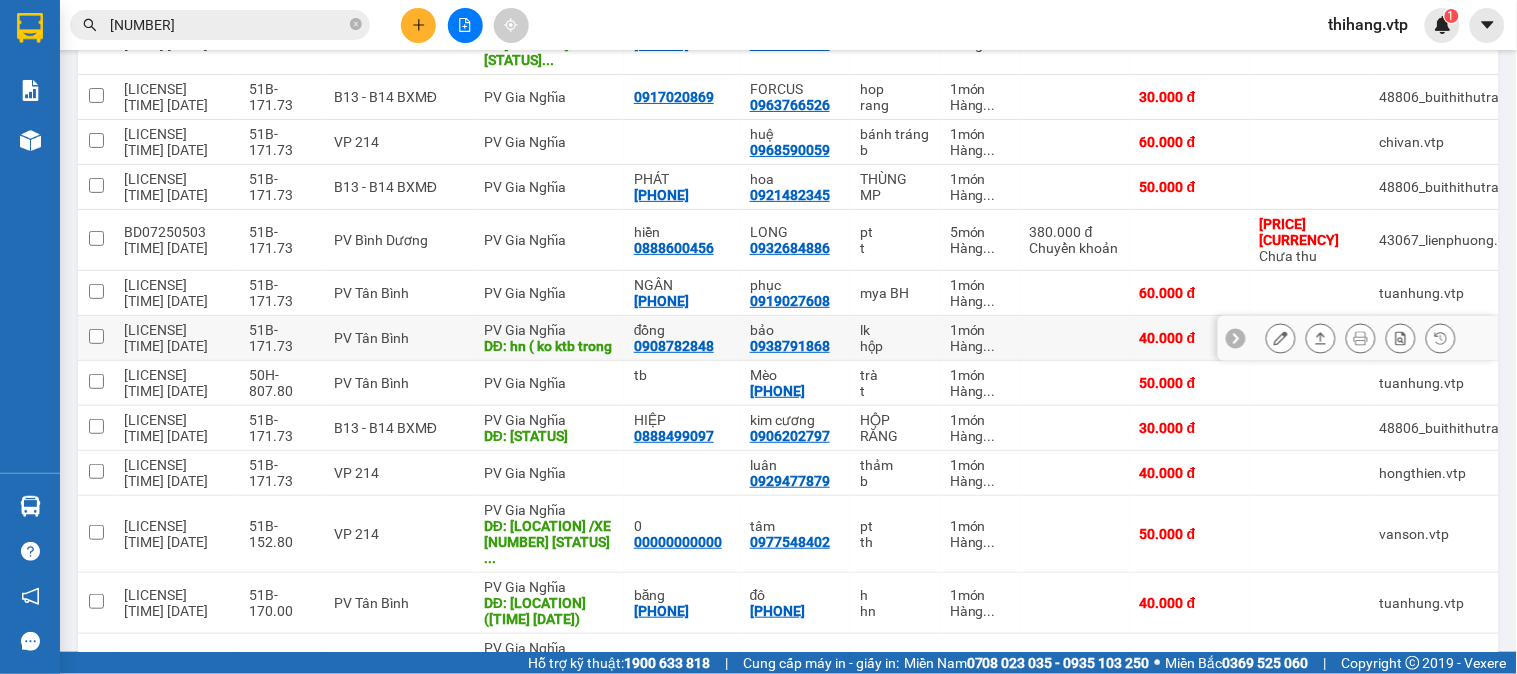 scroll, scrollTop: 2003, scrollLeft: 0, axis: vertical 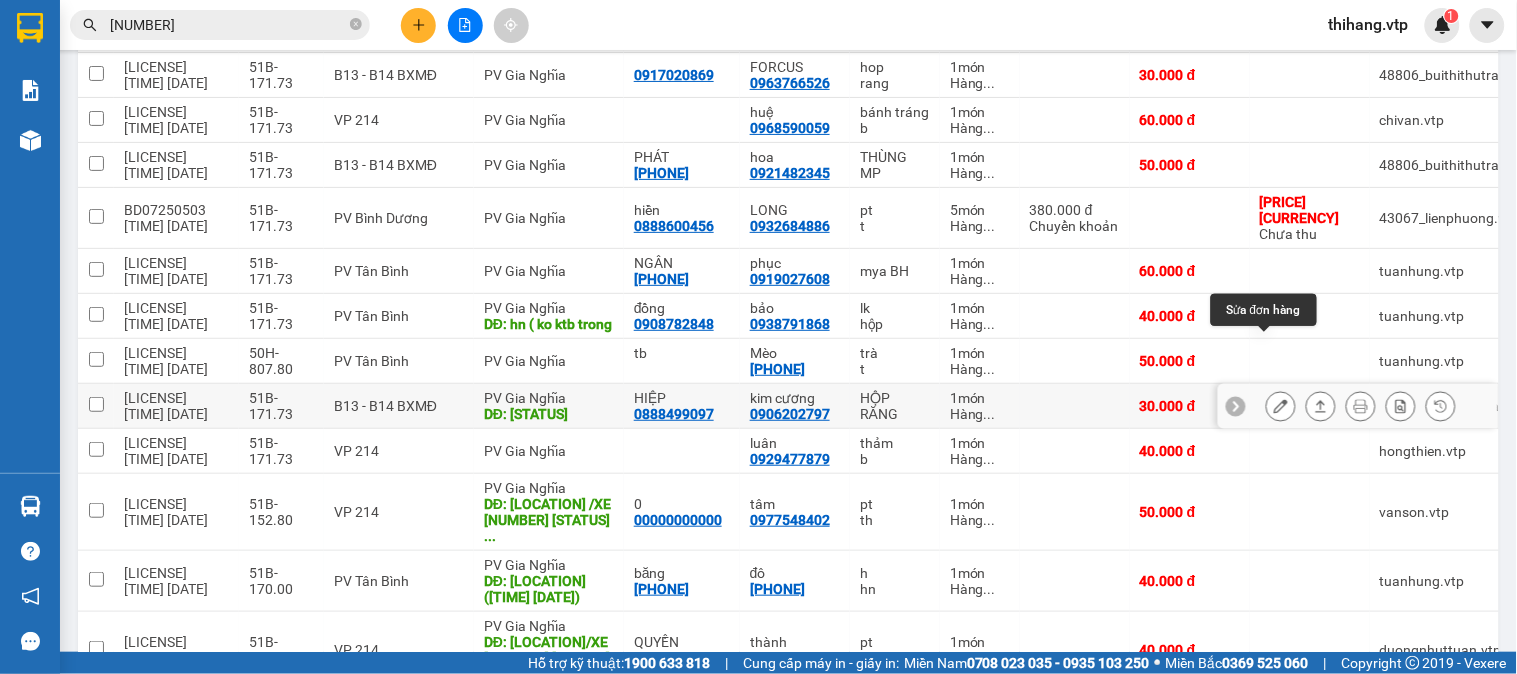 click 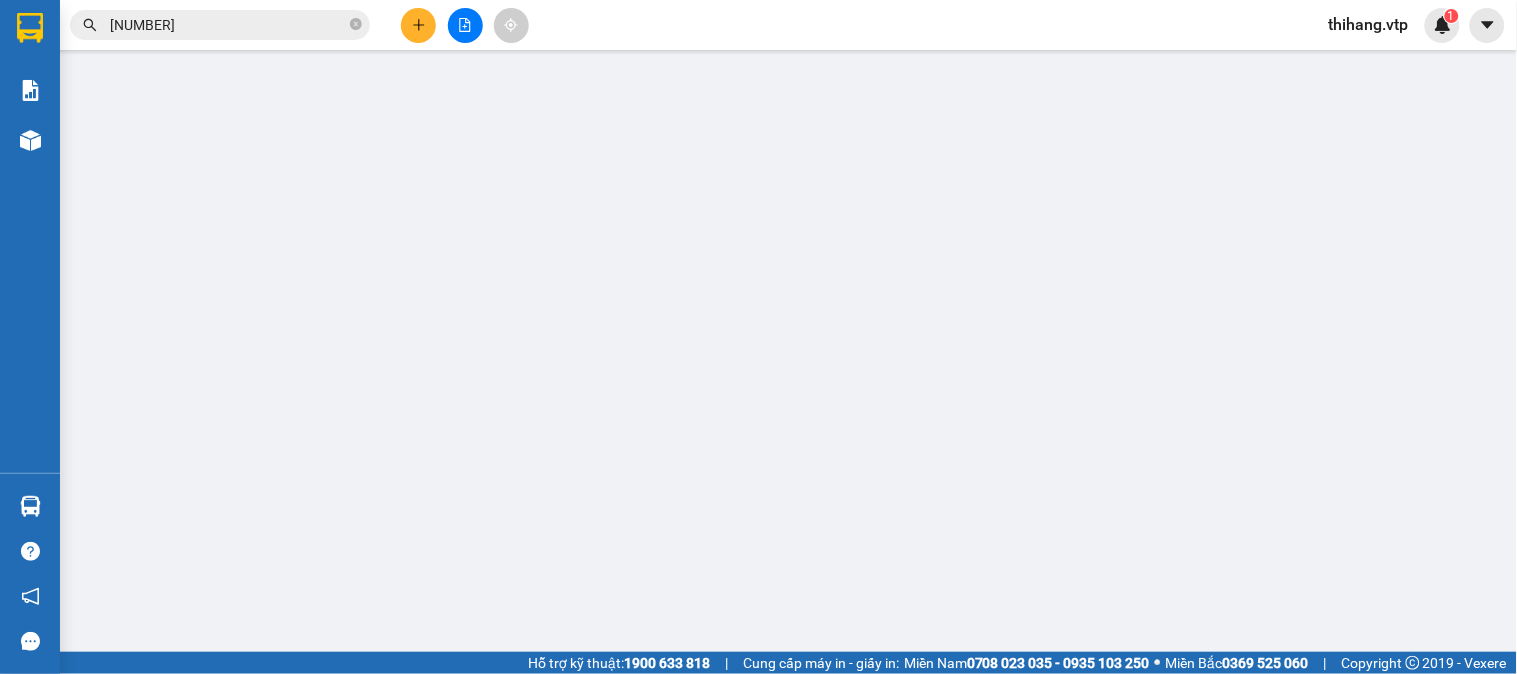 type on "0888499097" 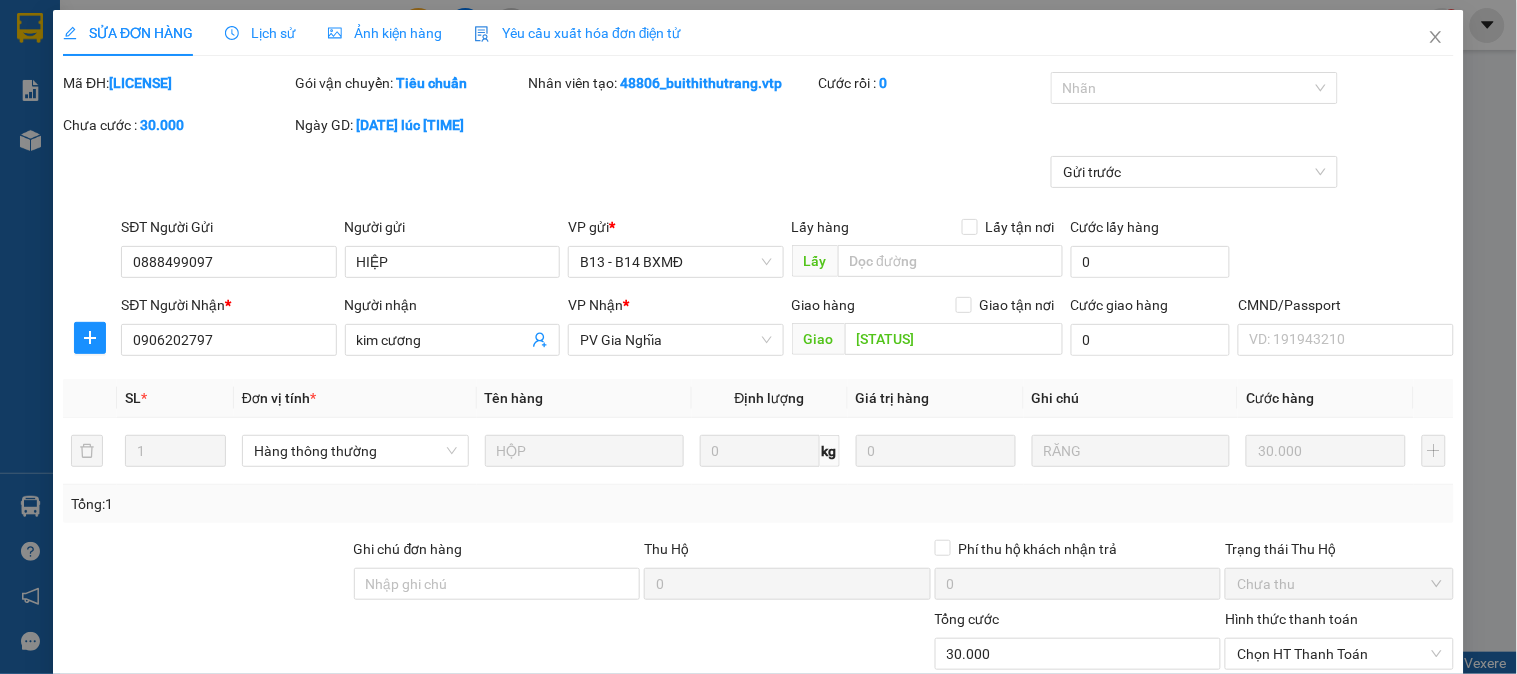 scroll, scrollTop: 0, scrollLeft: 0, axis: both 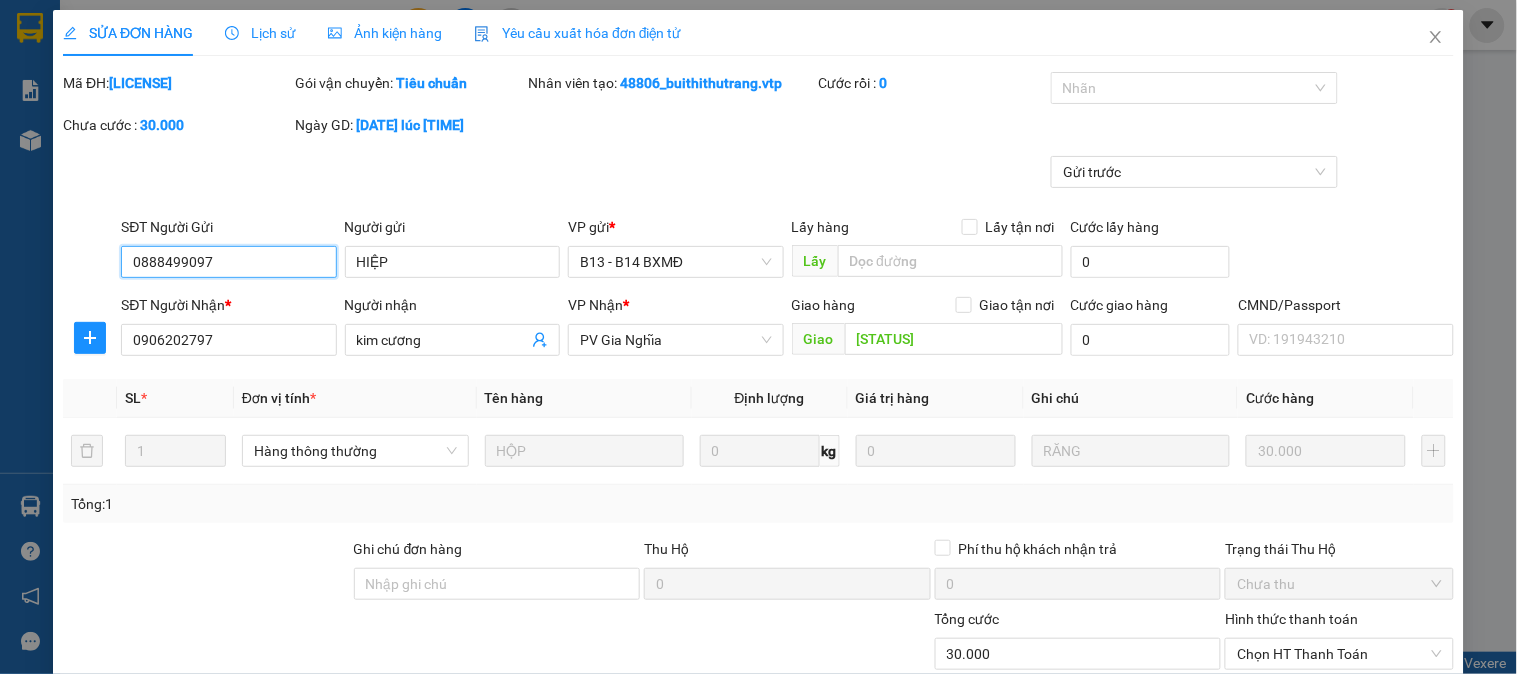 type on "1.500" 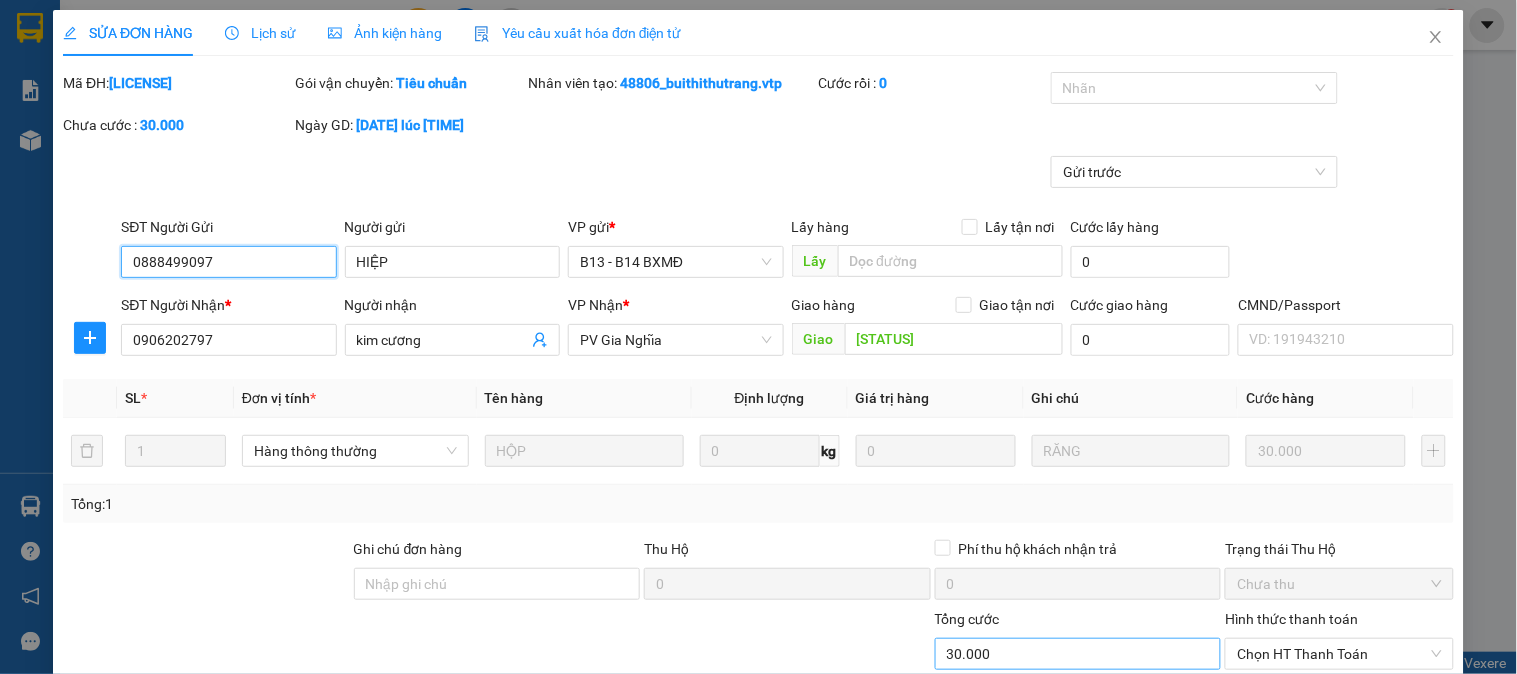 scroll, scrollTop: 273, scrollLeft: 0, axis: vertical 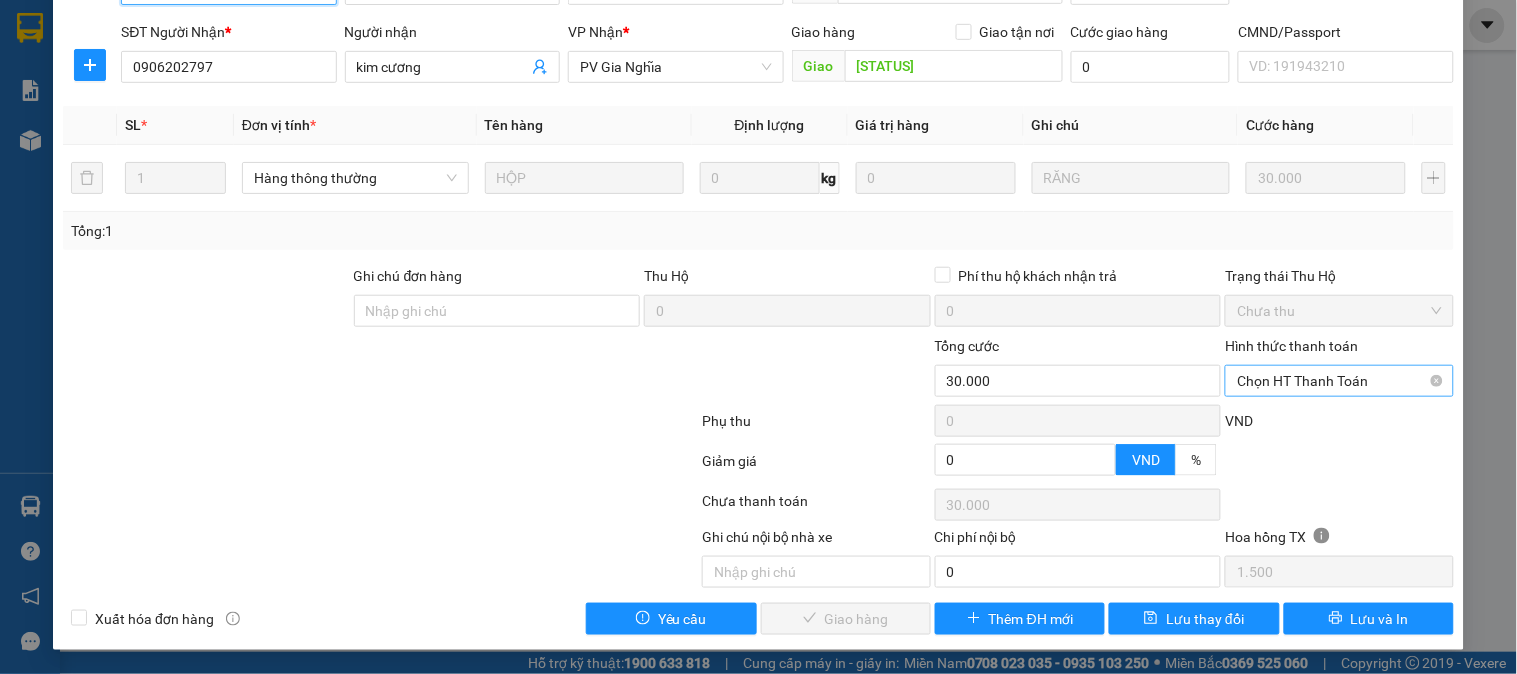 click on "Chọn HT Thanh Toán" at bounding box center [1339, 381] 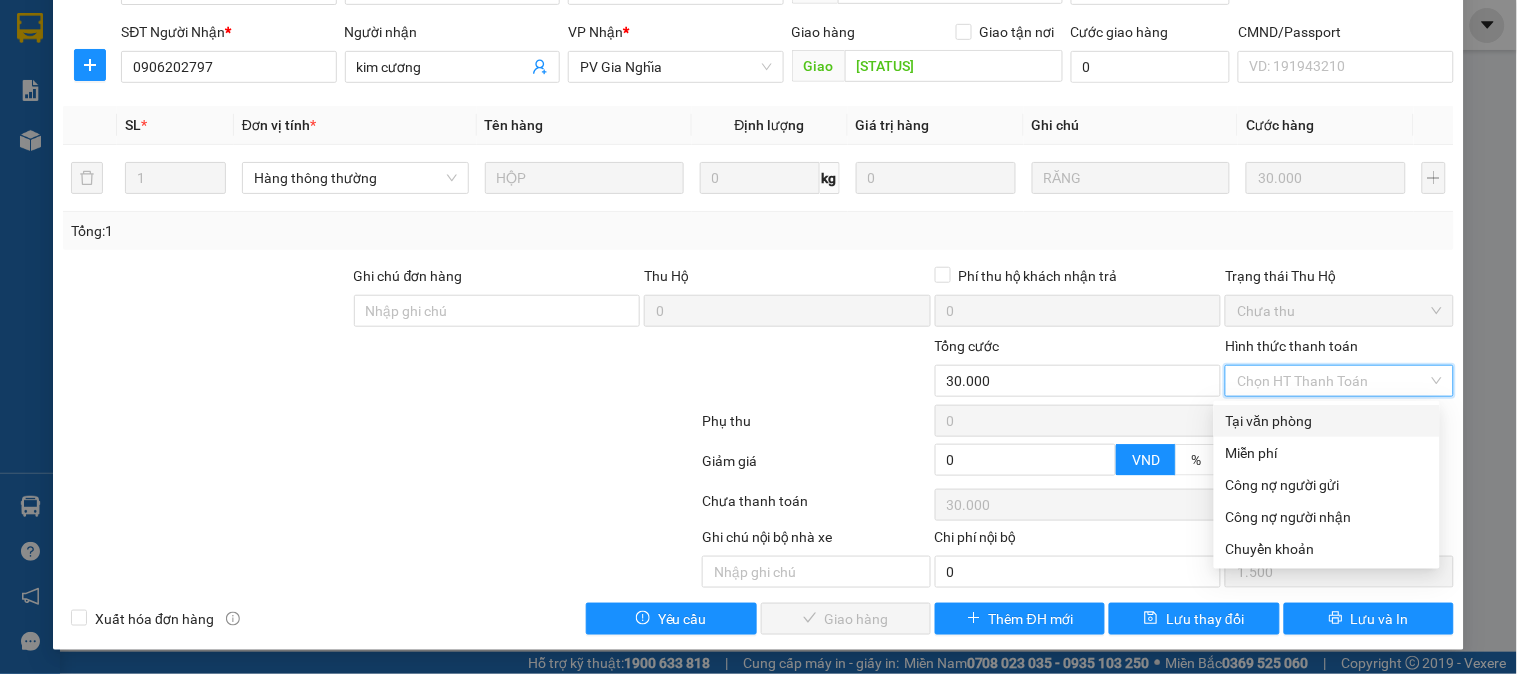 click on "Tại văn phòng" at bounding box center [1327, 421] 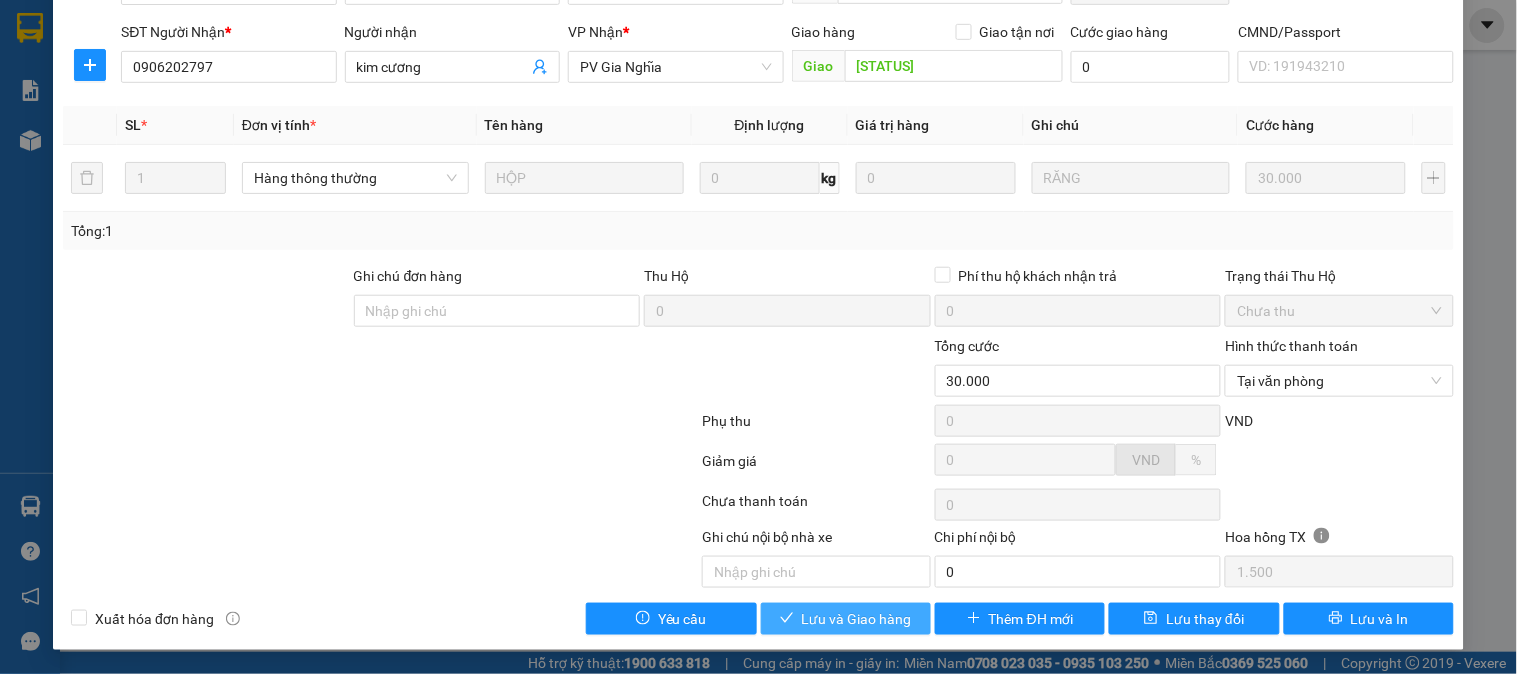 click on "Lưu và Giao hàng" at bounding box center (857, 619) 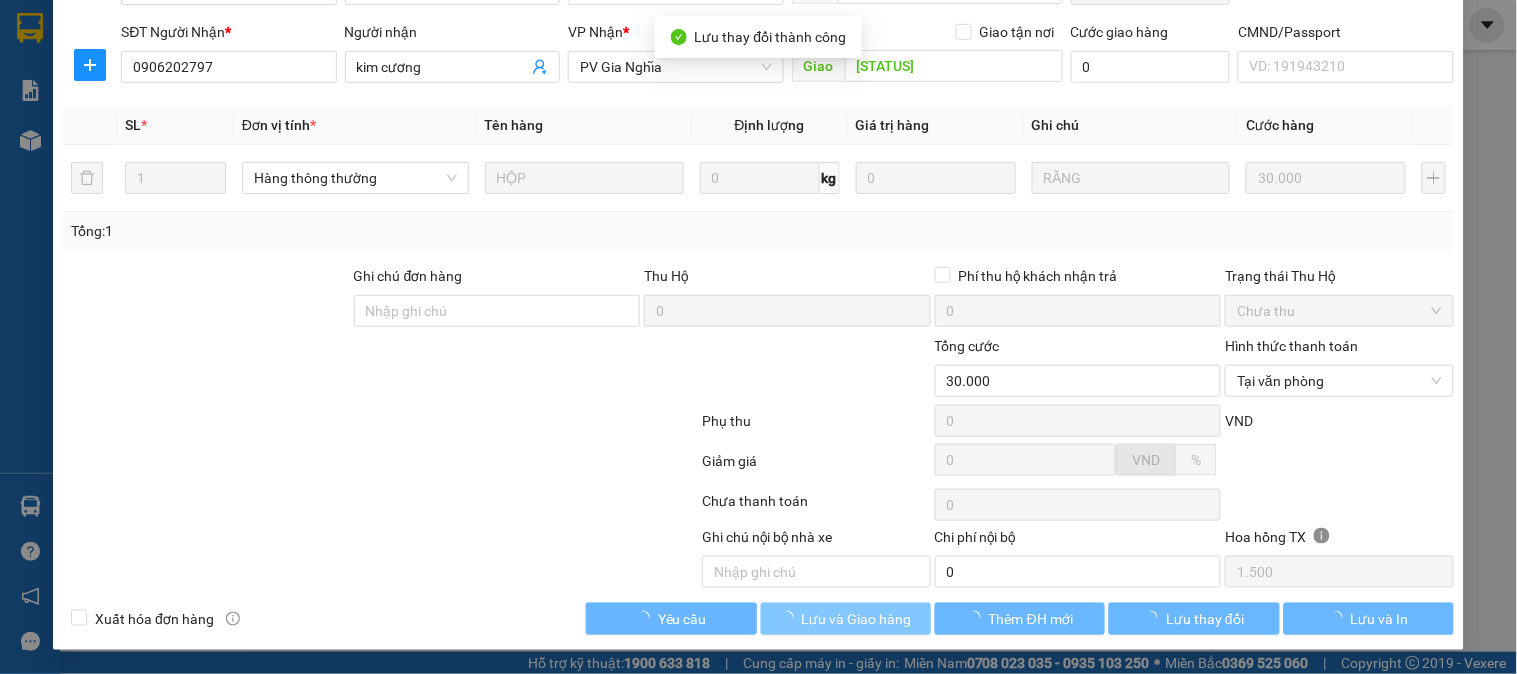 scroll, scrollTop: 0, scrollLeft: 0, axis: both 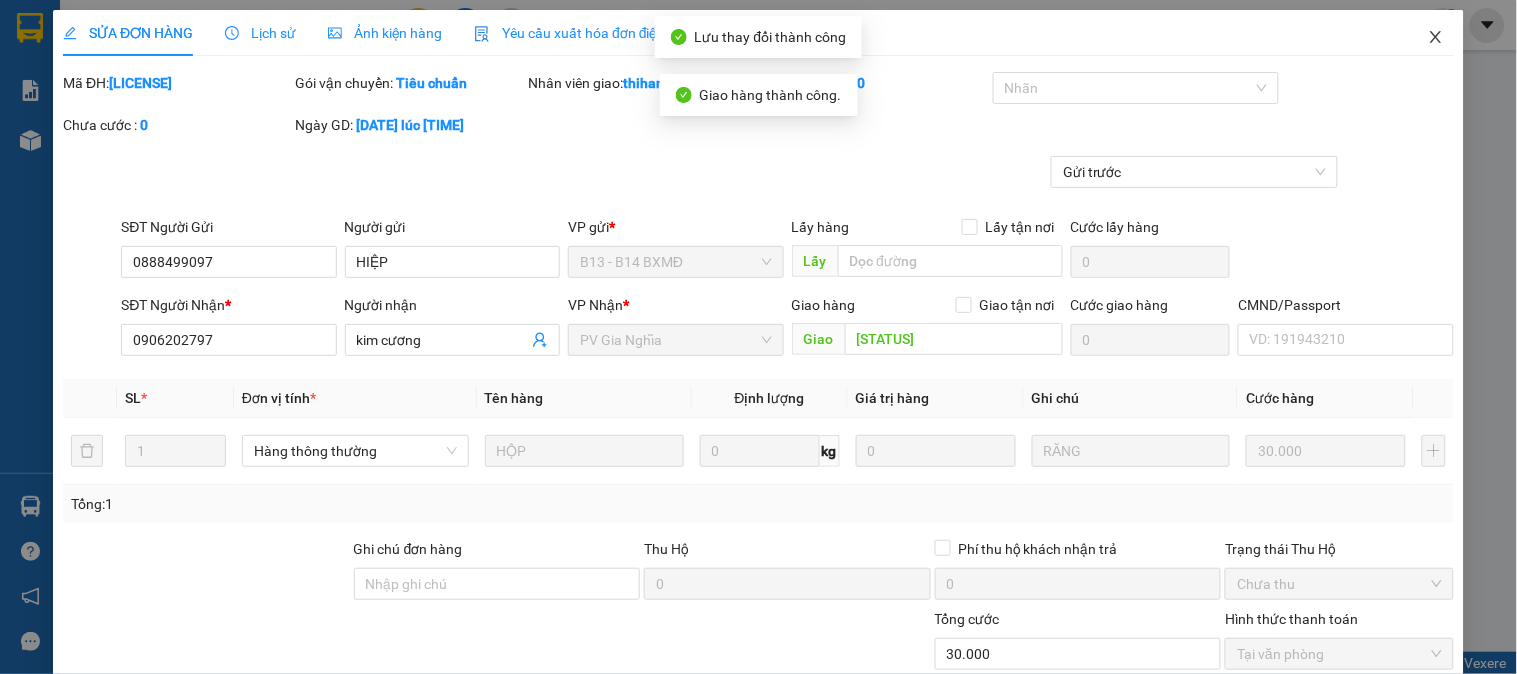 click 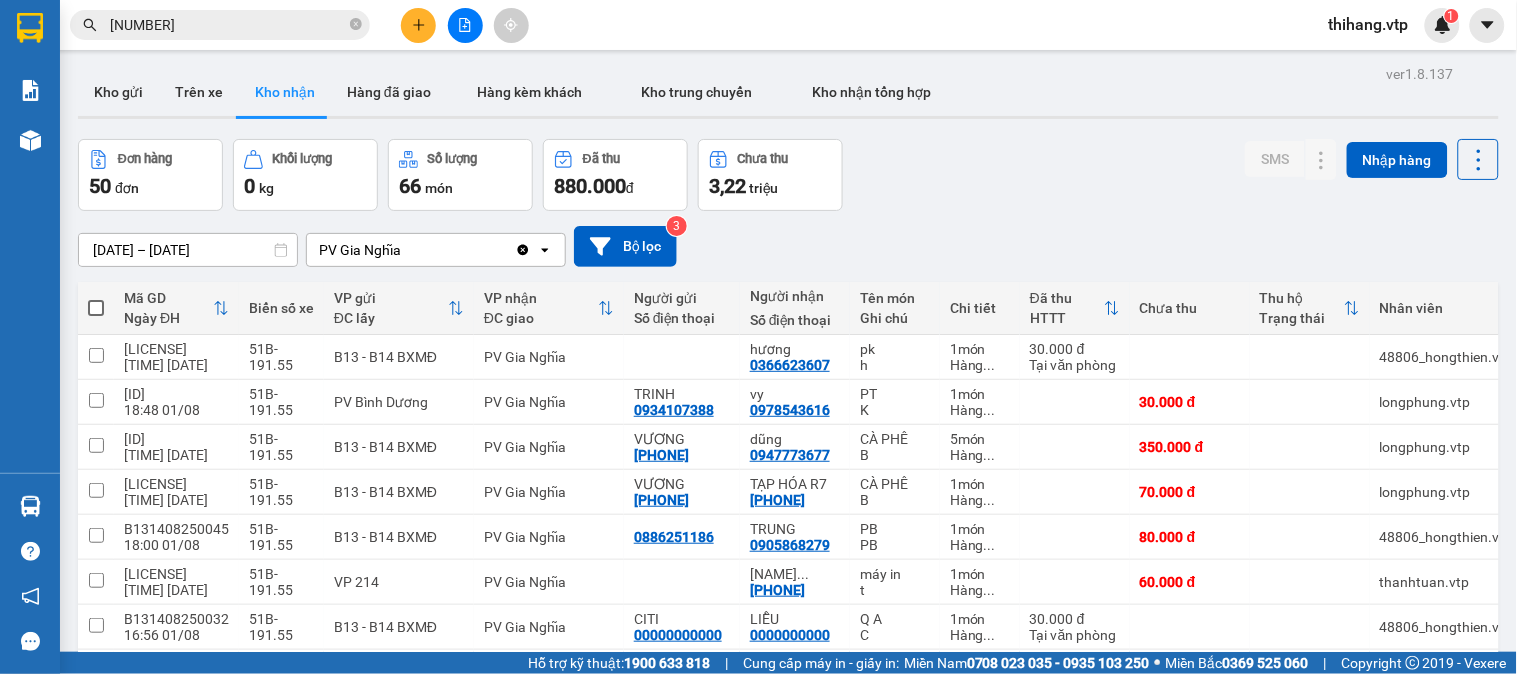 drag, startPoint x: 113, startPoint y: 86, endPoint x: 342, endPoint y: 42, distance: 233.18877 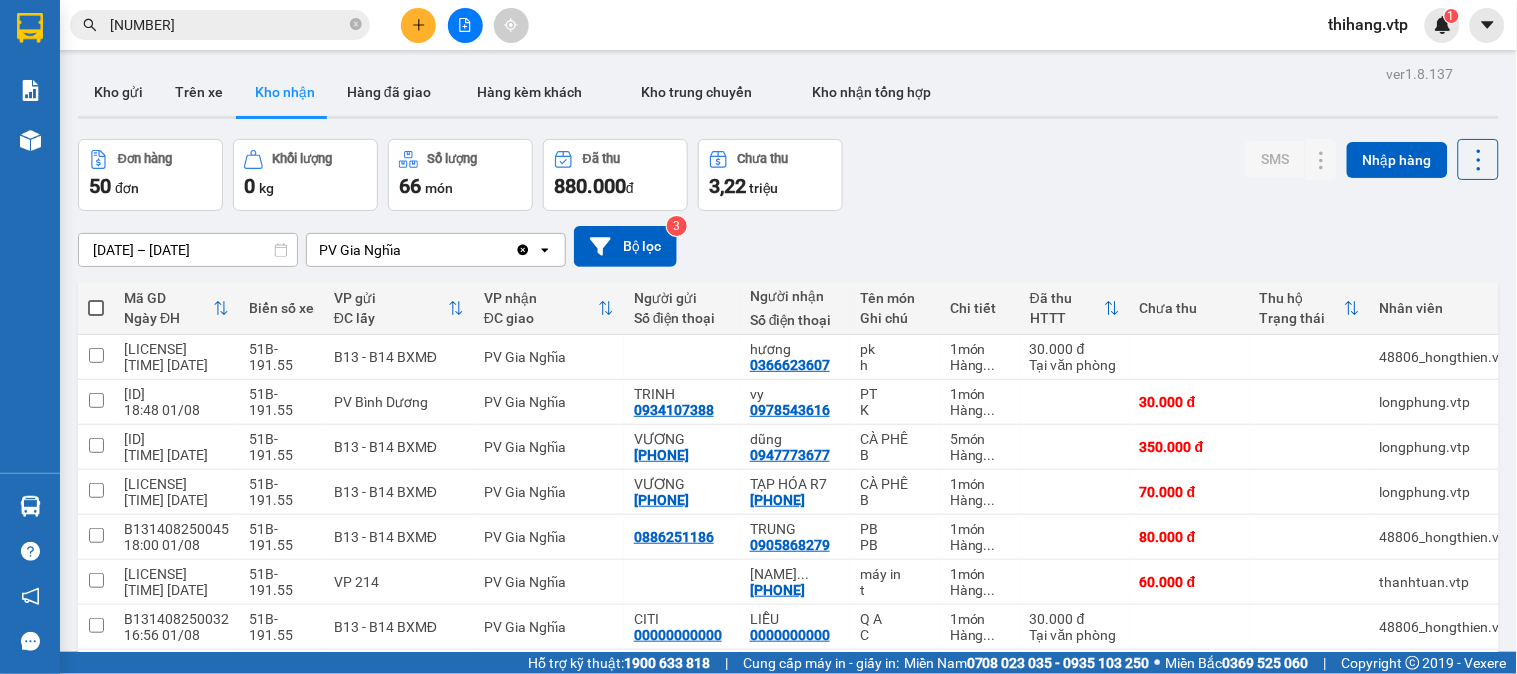 click on "Kho gửi" at bounding box center [118, 92] 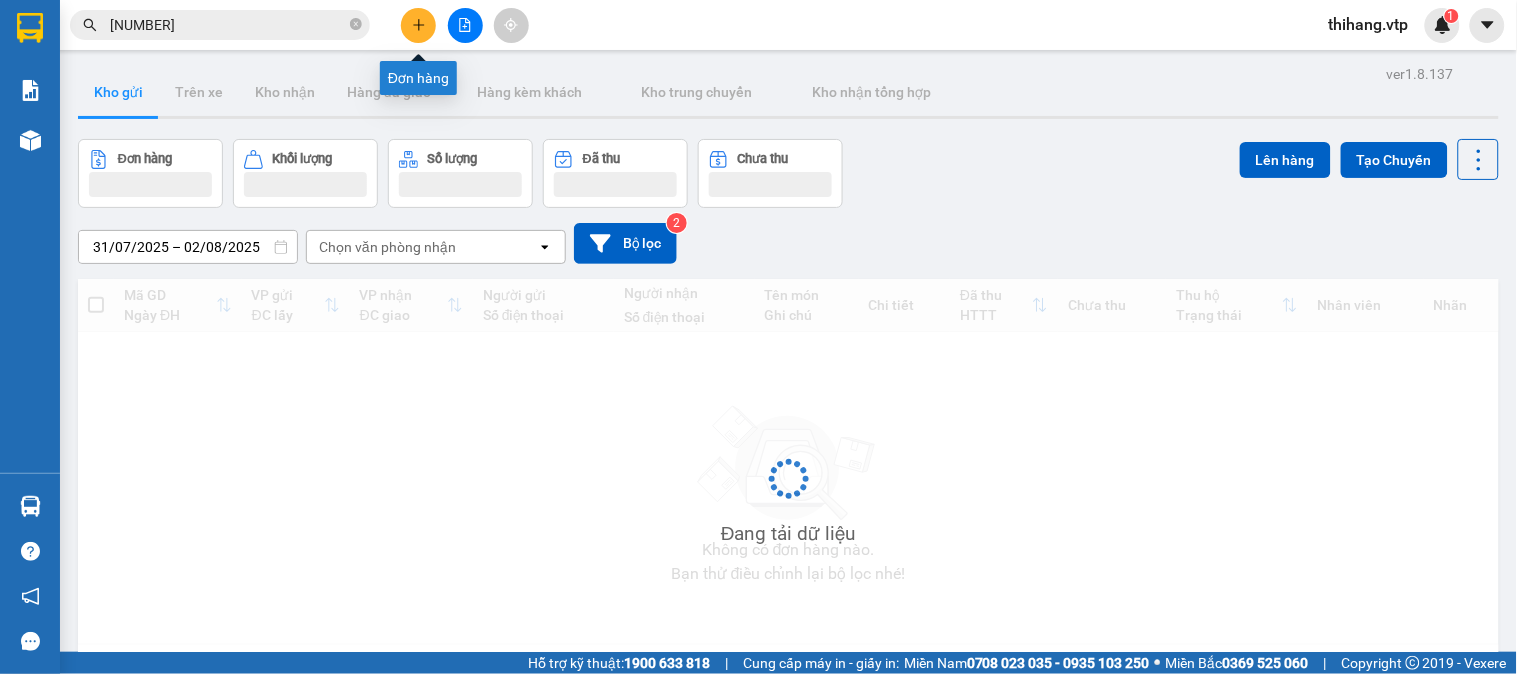click at bounding box center (418, 25) 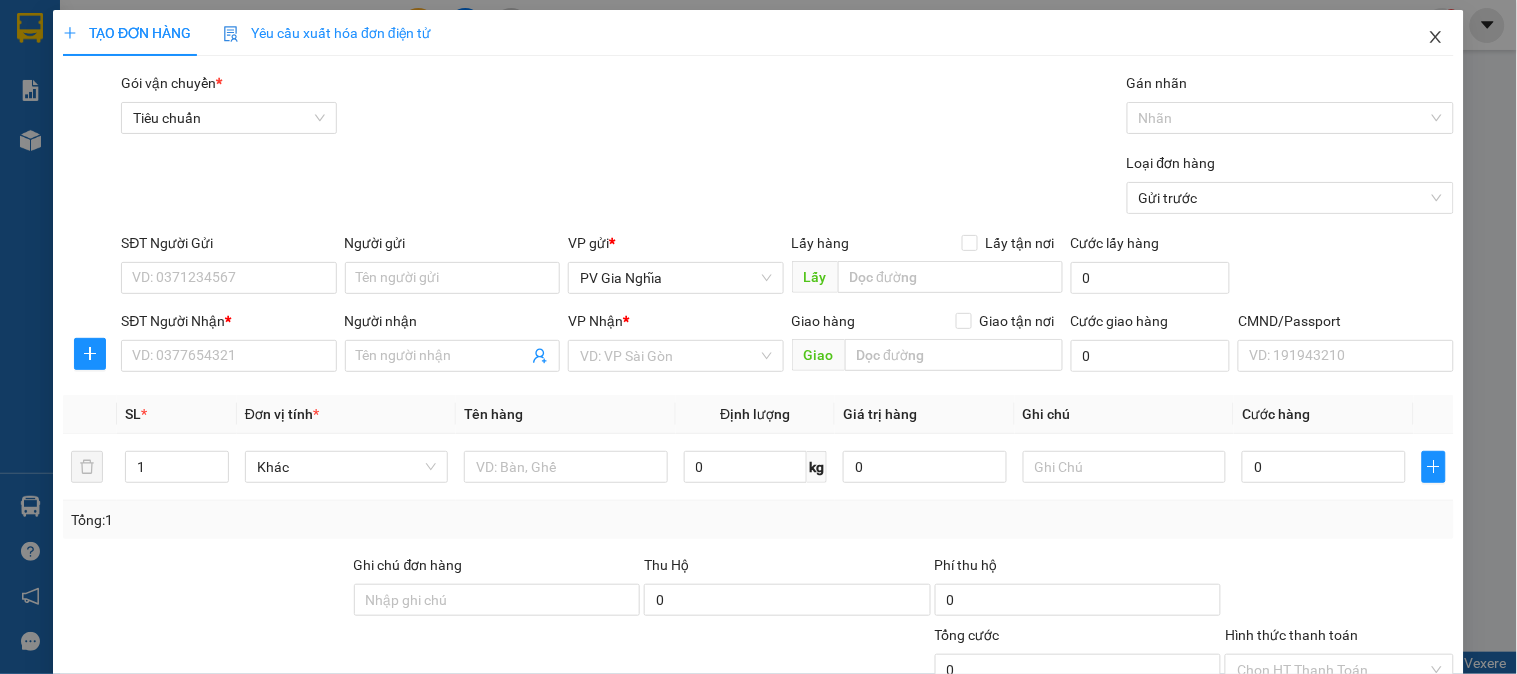 click 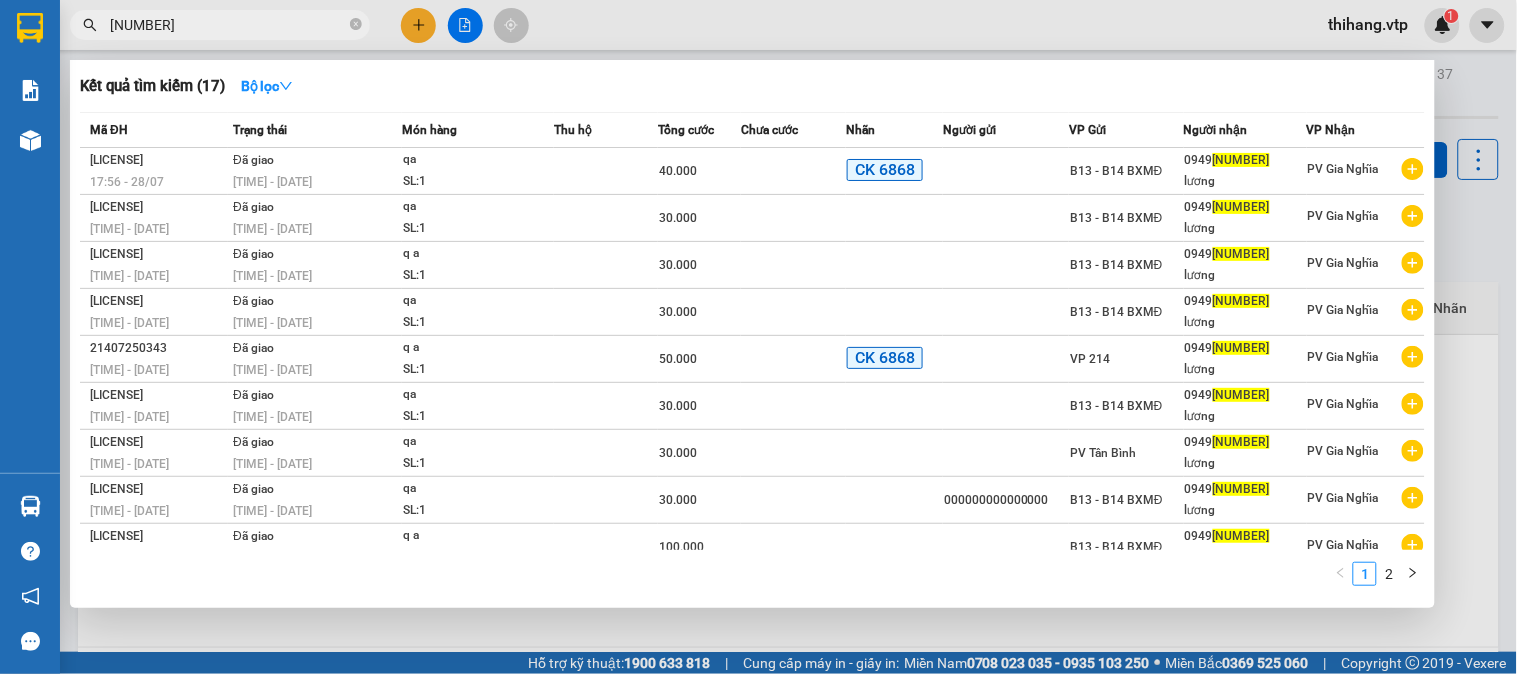 click on "[NUMBER]" at bounding box center [228, 25] 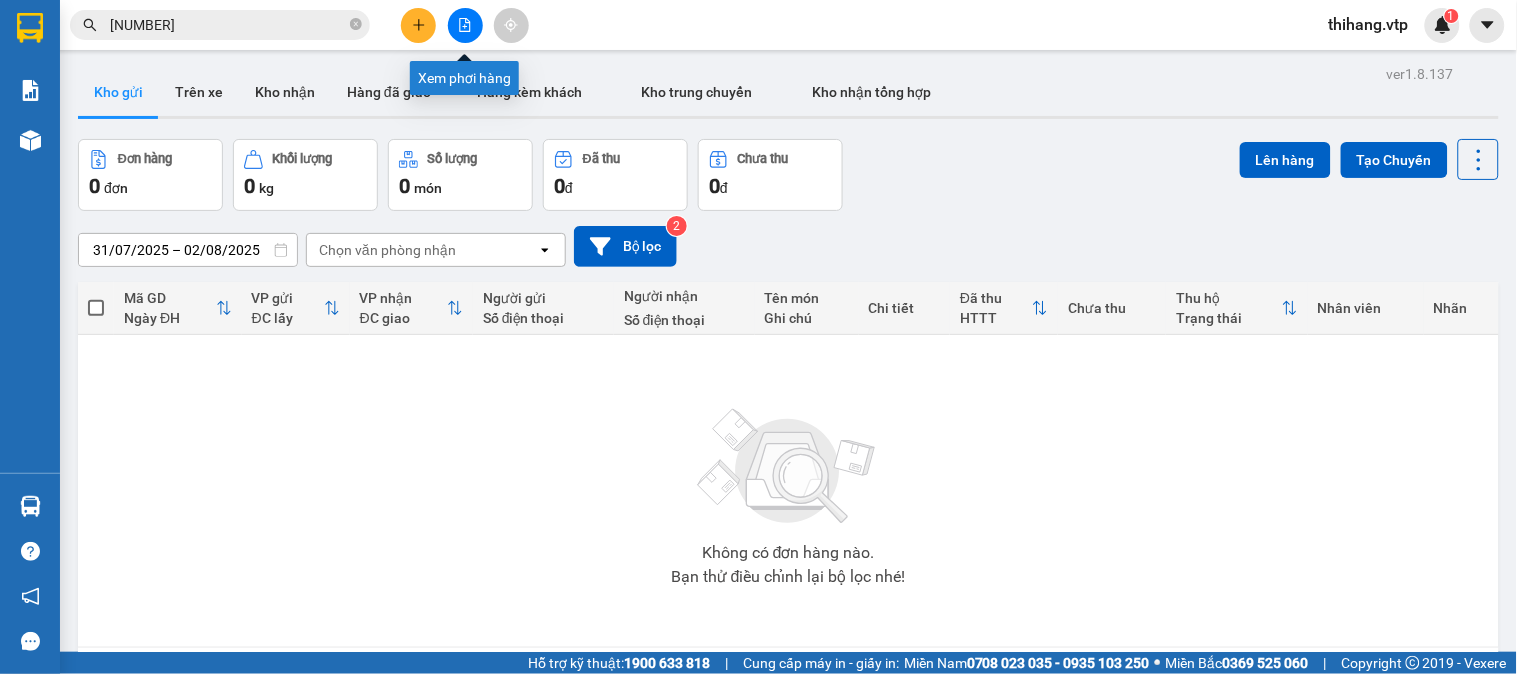 click at bounding box center (465, 25) 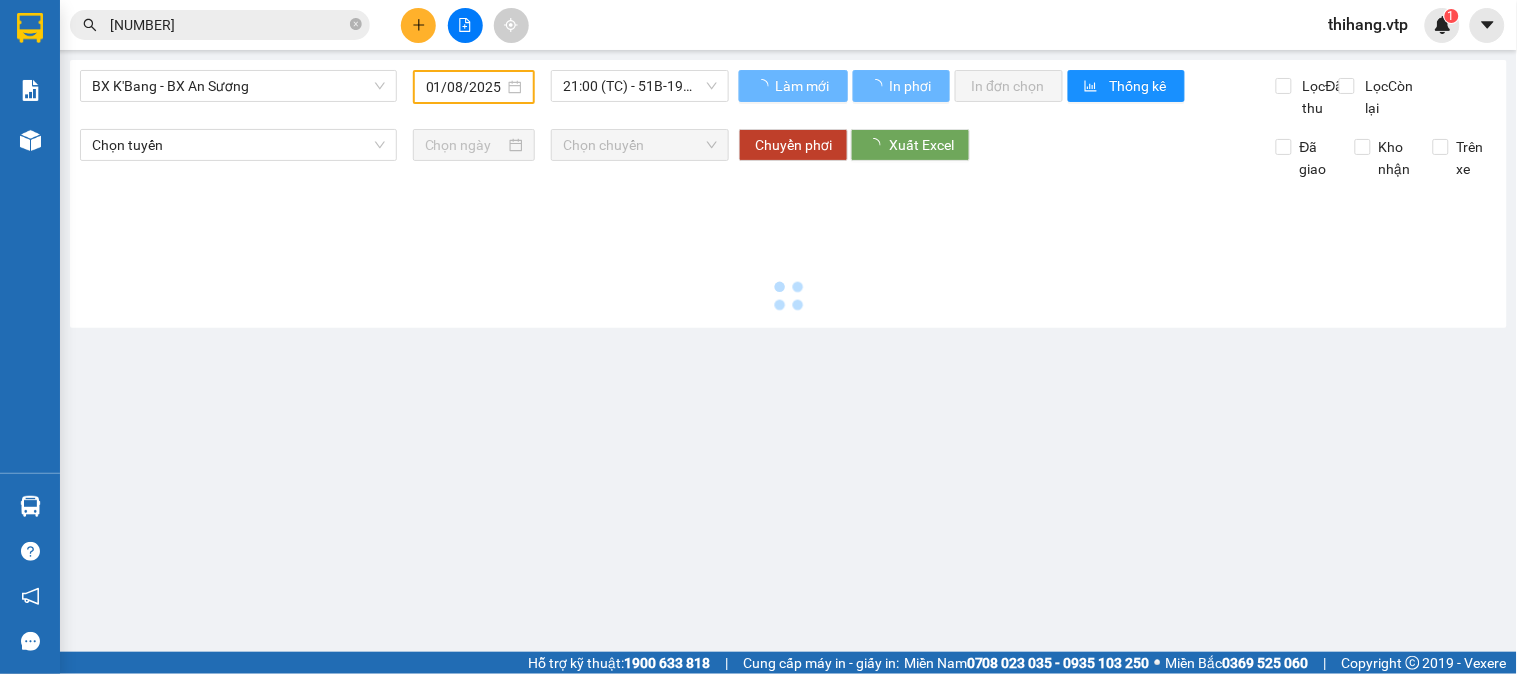 type on "02/08/2025" 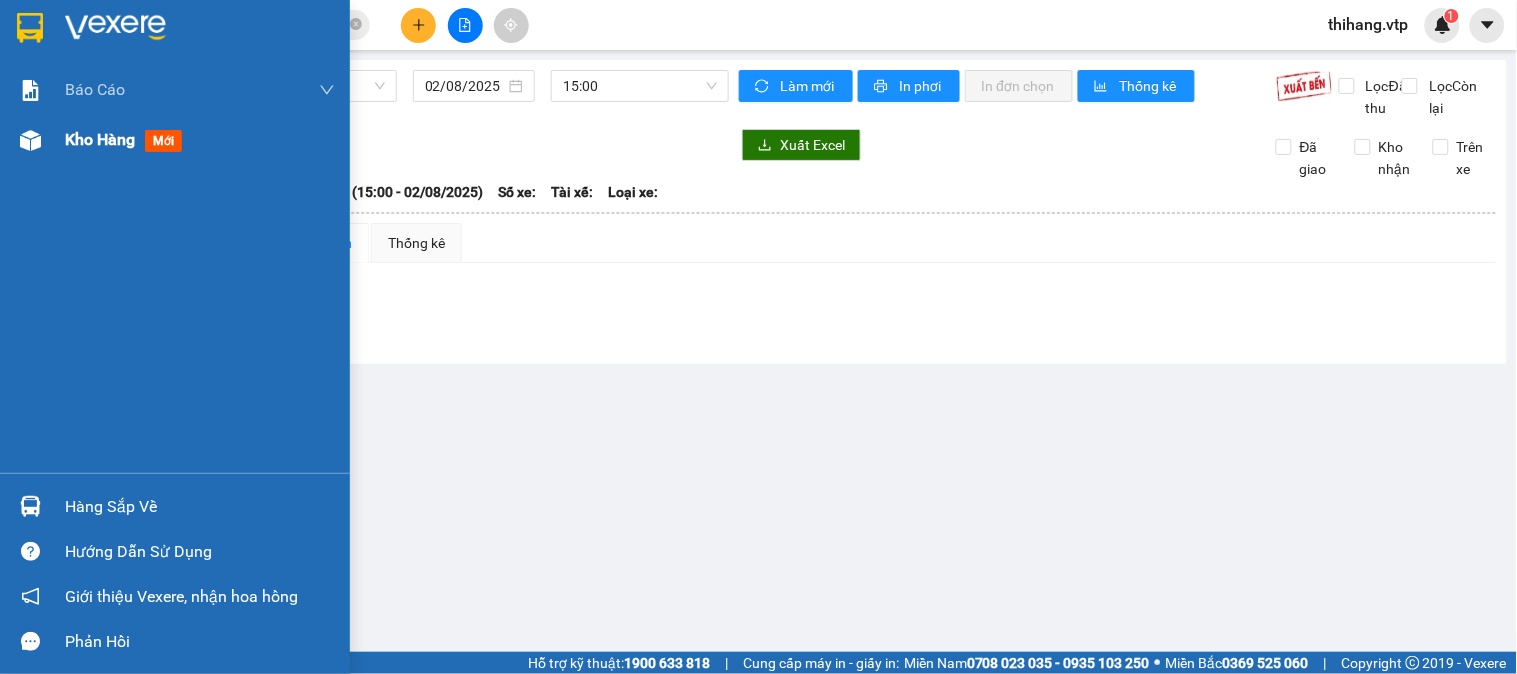 click at bounding box center (30, 140) 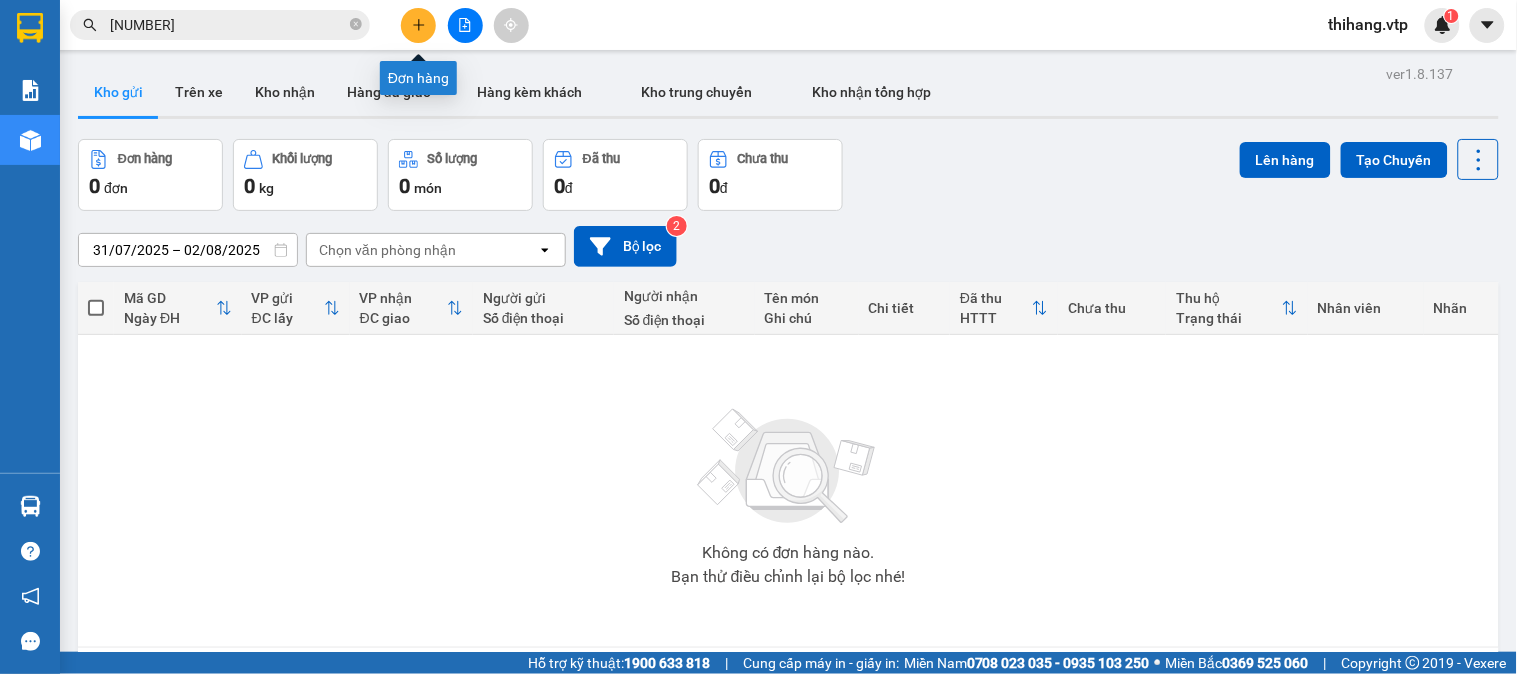 click at bounding box center [418, 25] 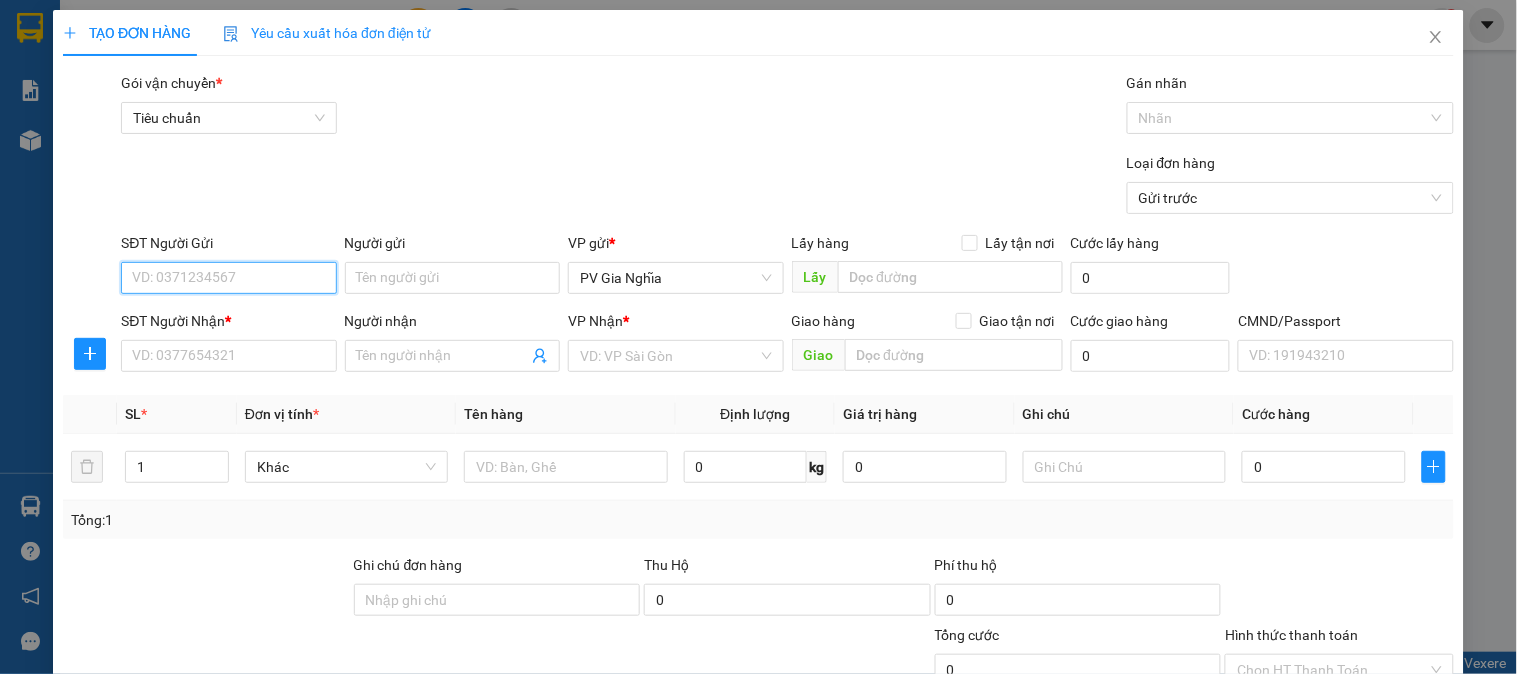 click on "SĐT Người Gửi" at bounding box center [228, 278] 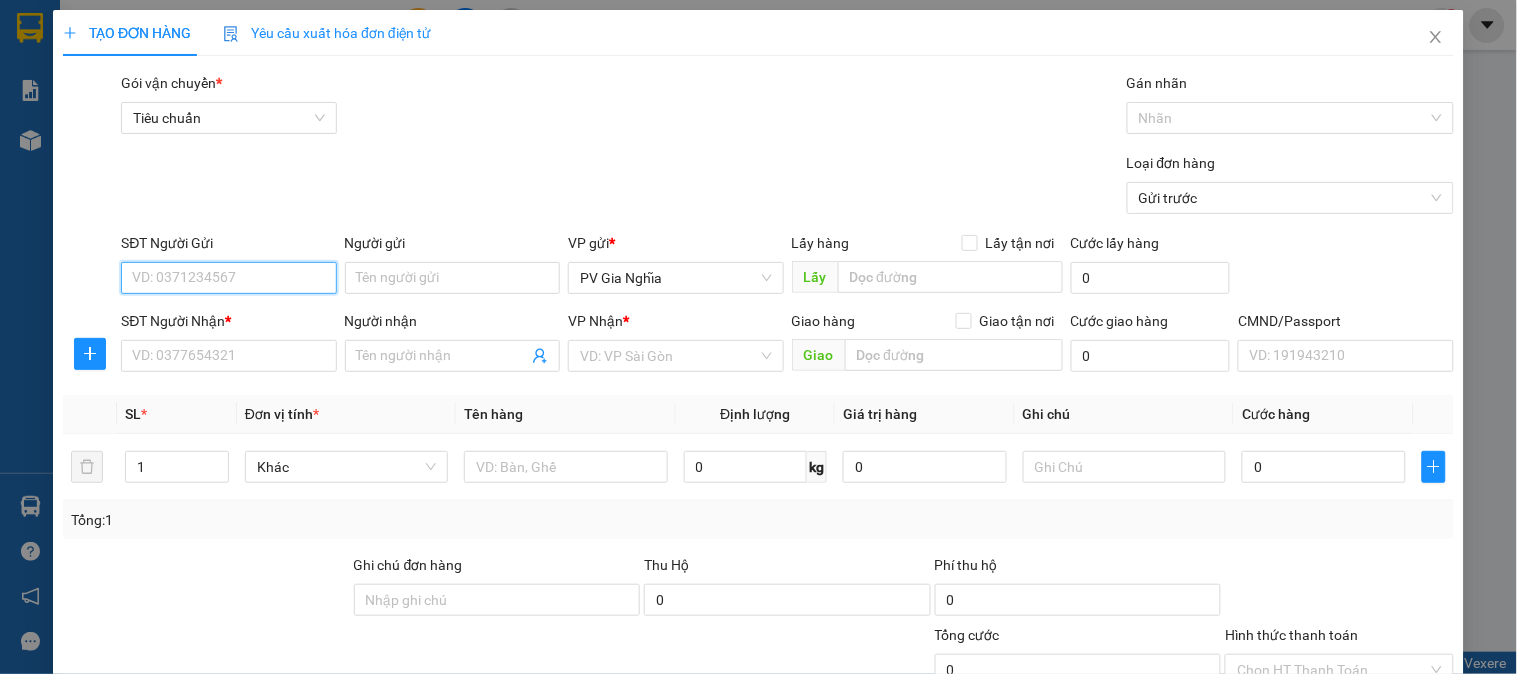 click on "SĐT Người Gửi" at bounding box center (228, 278) 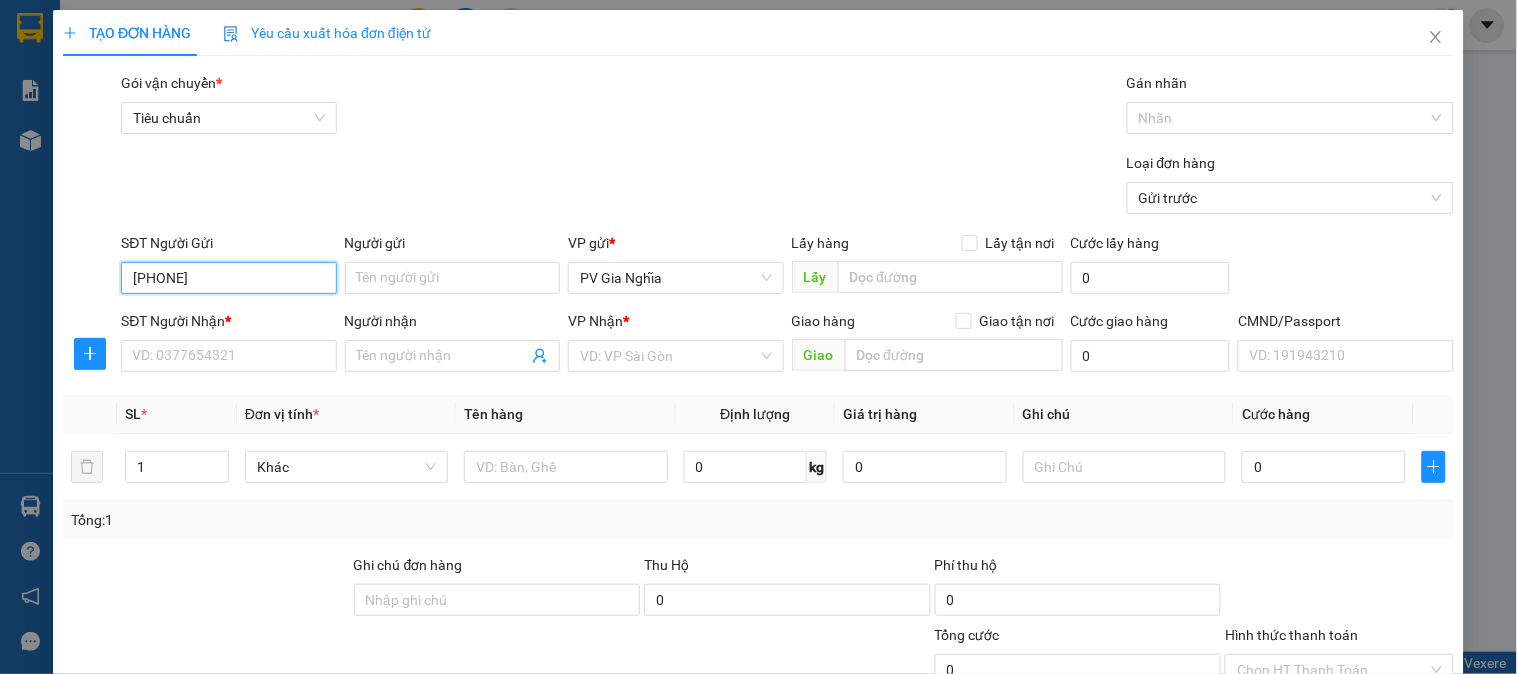 type on "[PHONE]" 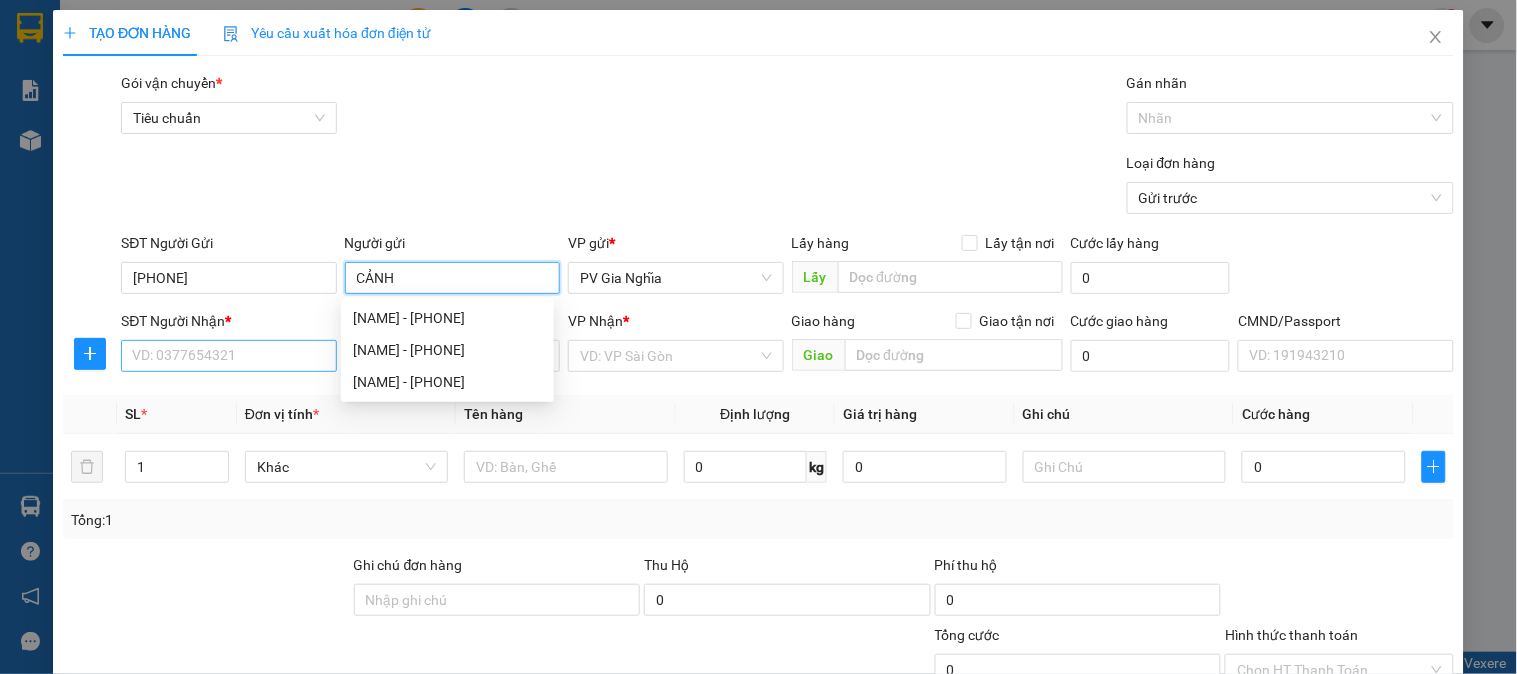 type on "CẢNH" 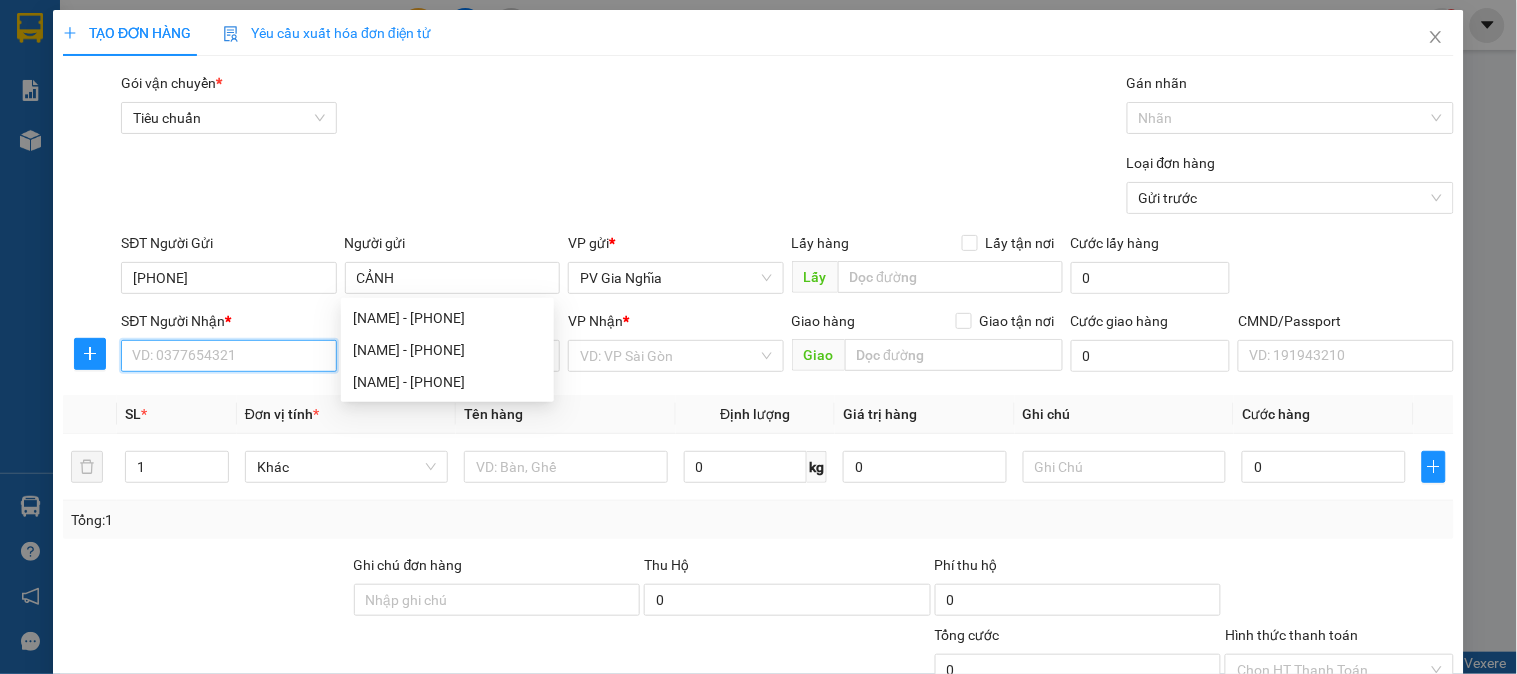 click on "SĐT Người Nhận  *" at bounding box center [228, 356] 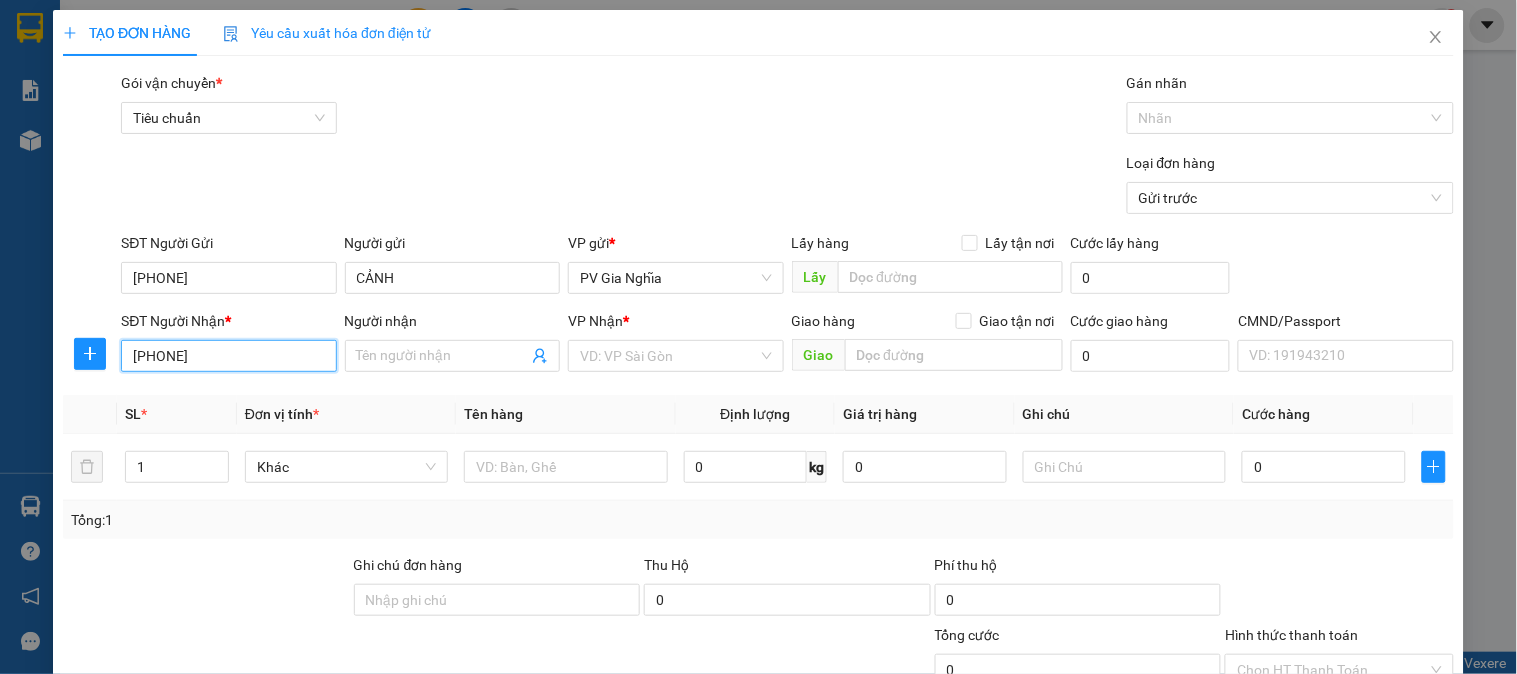 type on "[PHONE]" 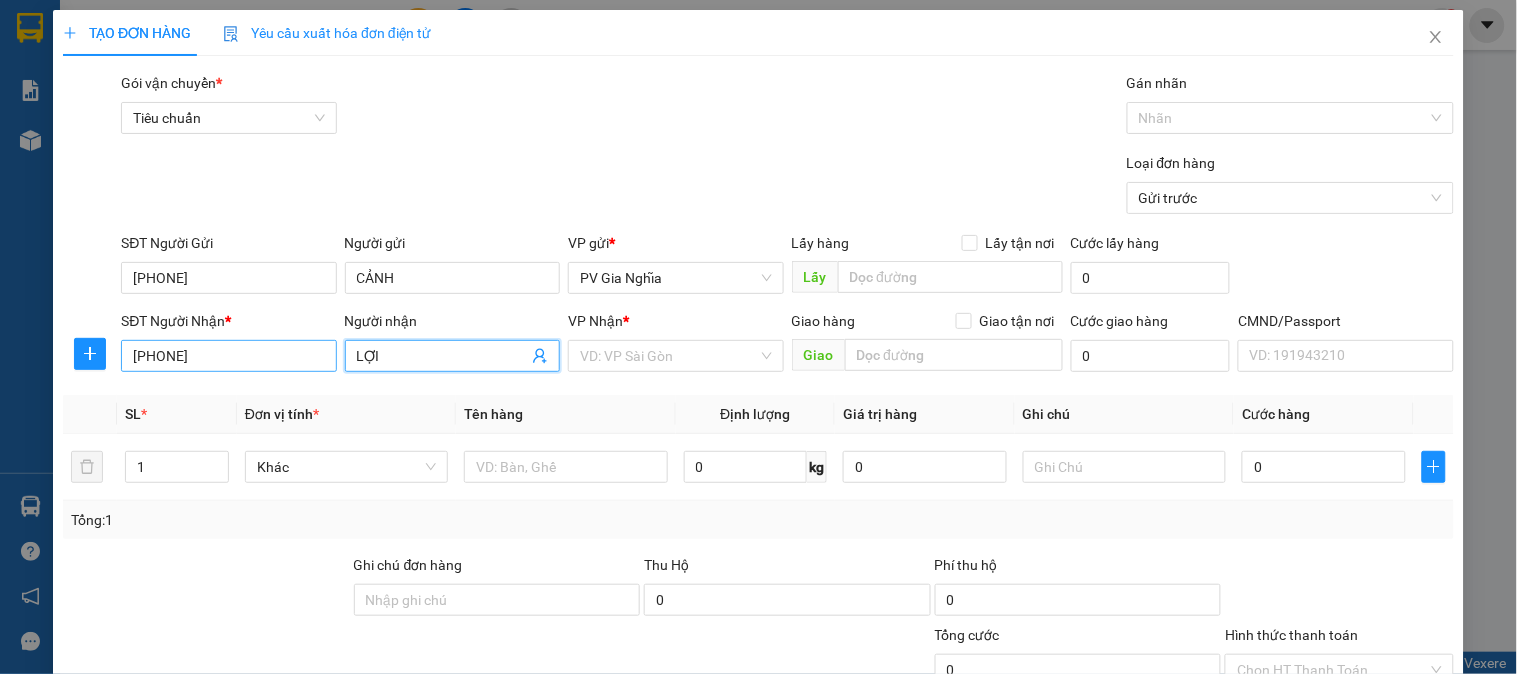type on "LỢI" 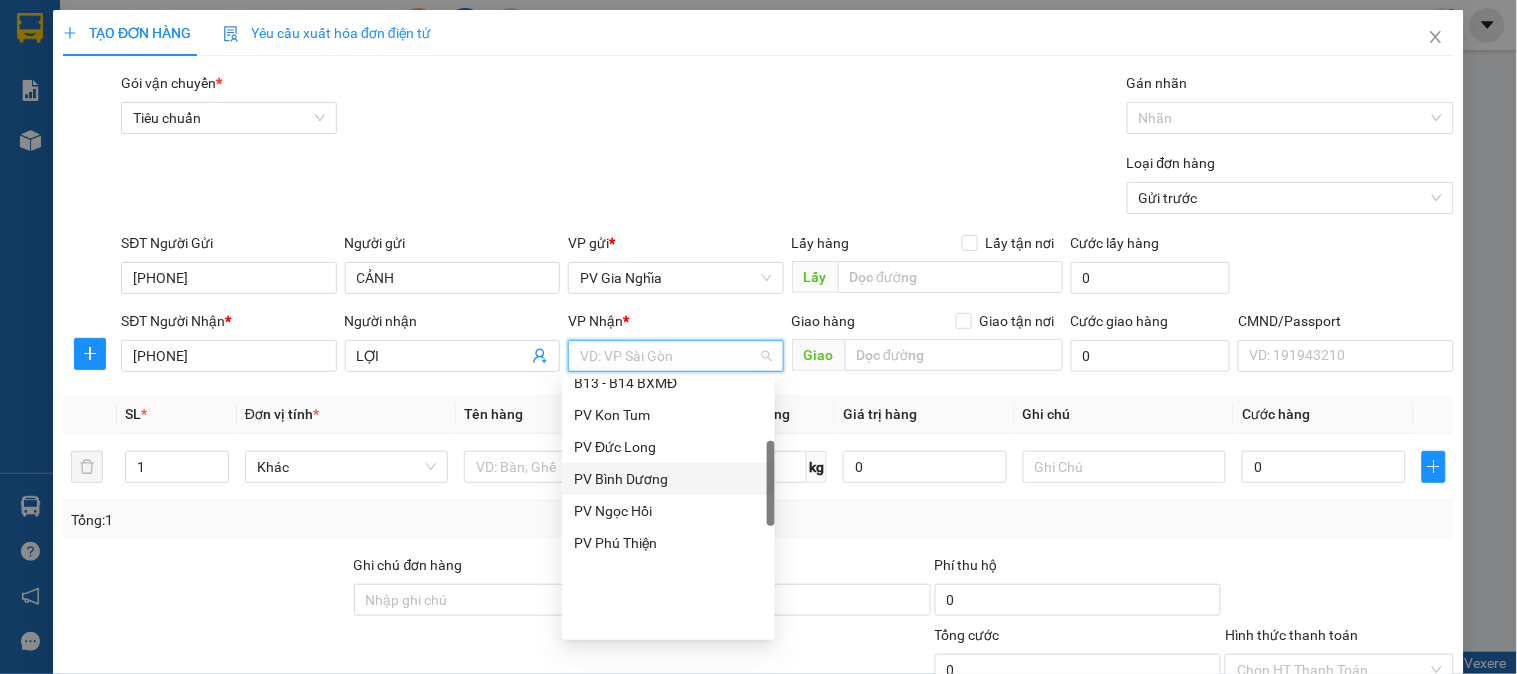 scroll, scrollTop: 111, scrollLeft: 0, axis: vertical 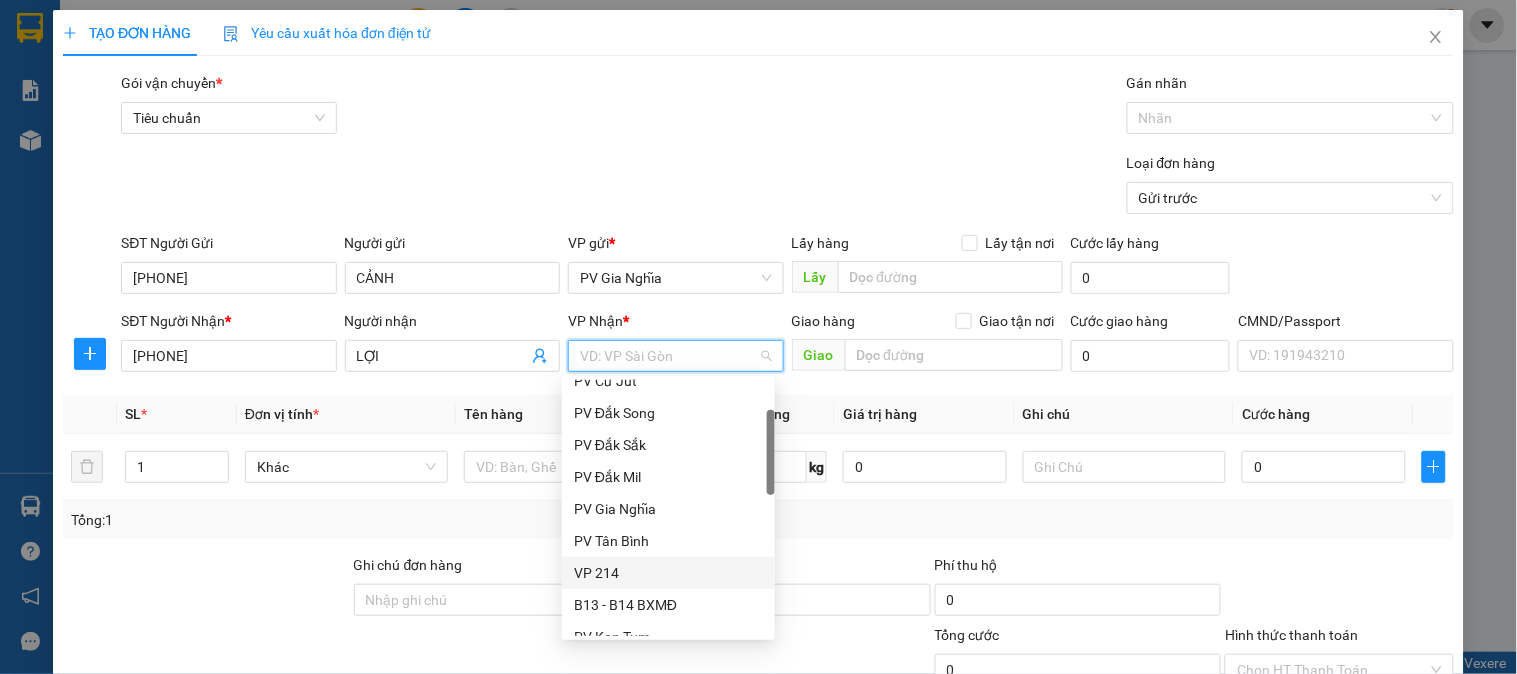click on "VP 214" at bounding box center (668, 573) 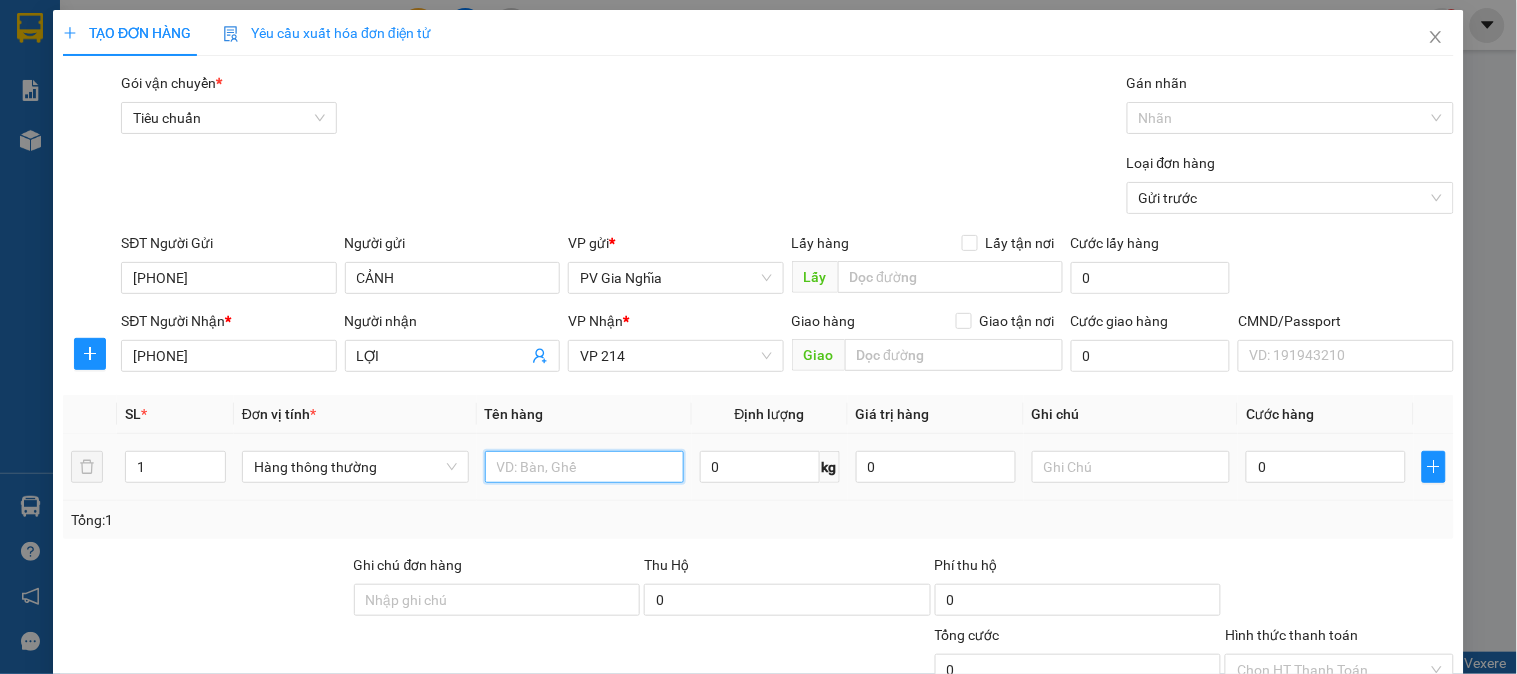 click at bounding box center [584, 467] 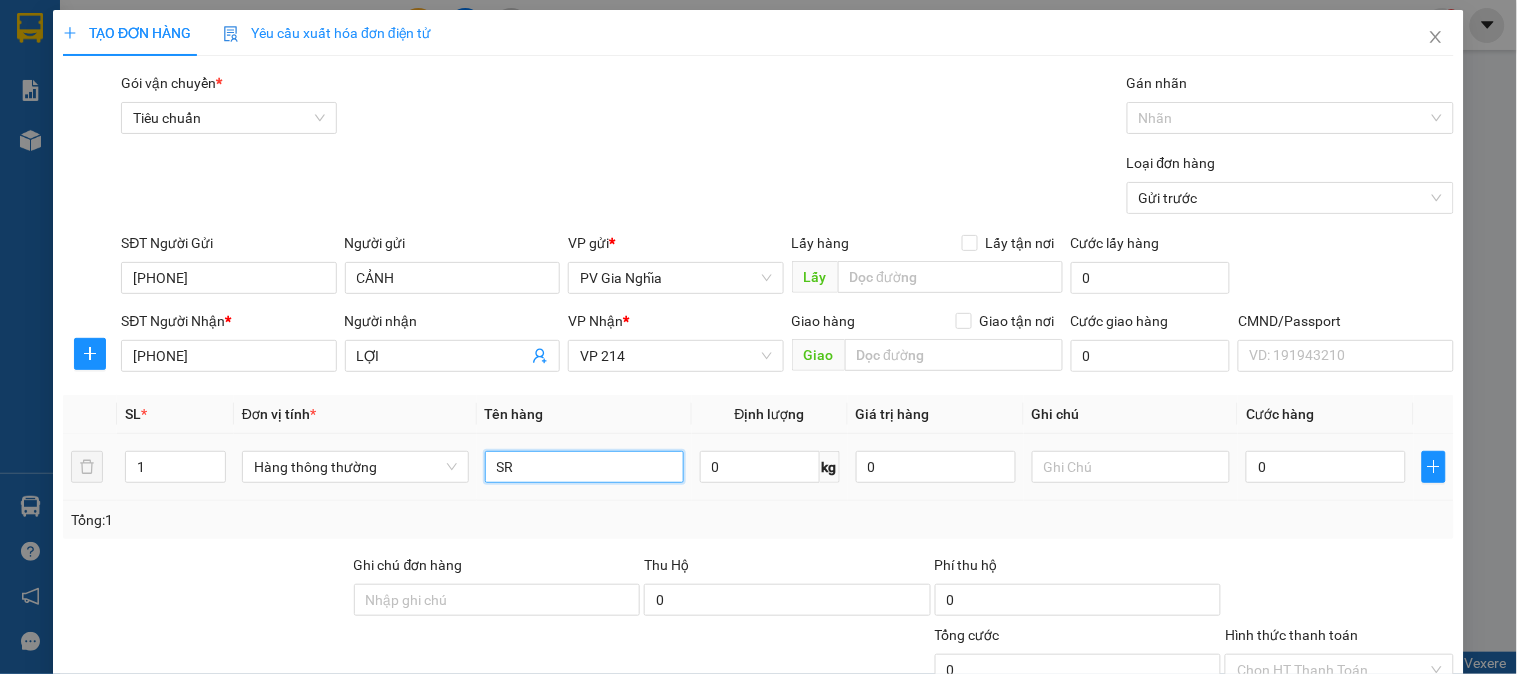 type on "SR" 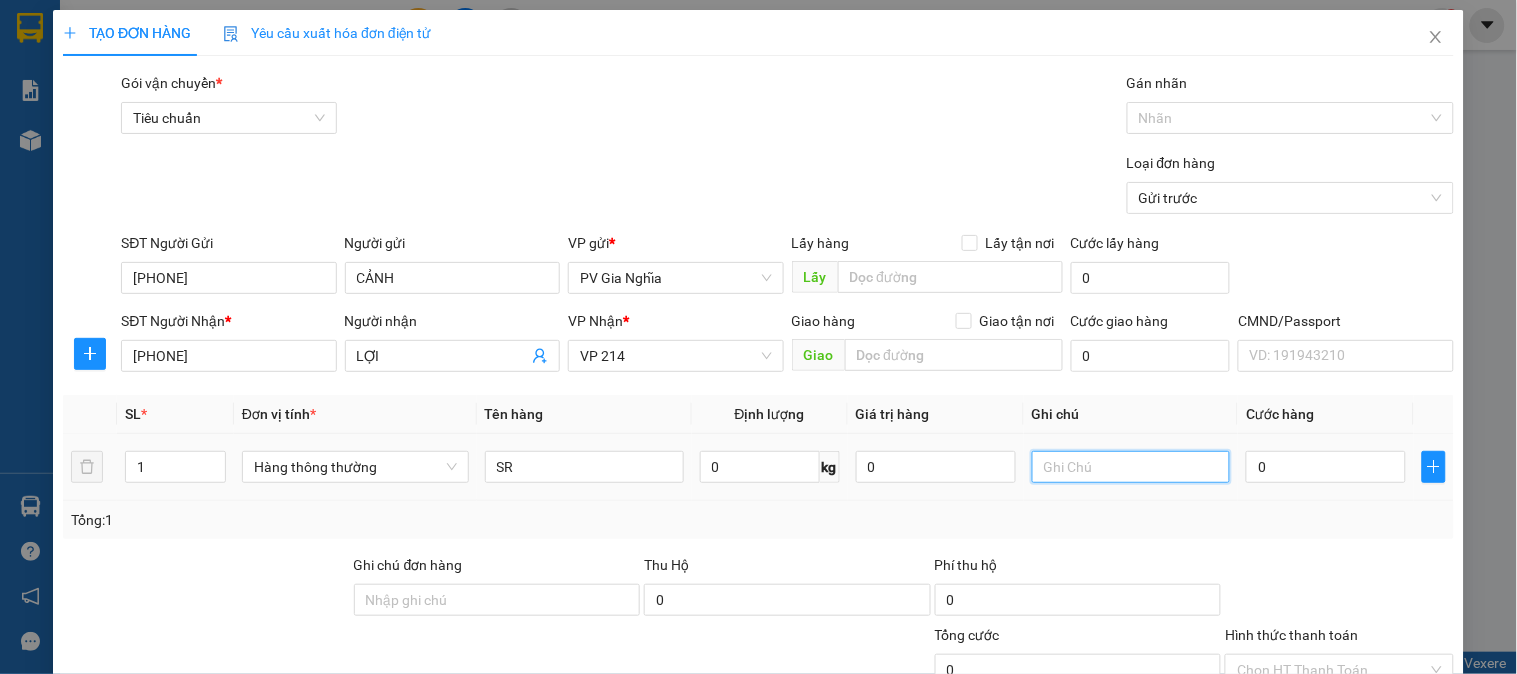 click at bounding box center [1131, 467] 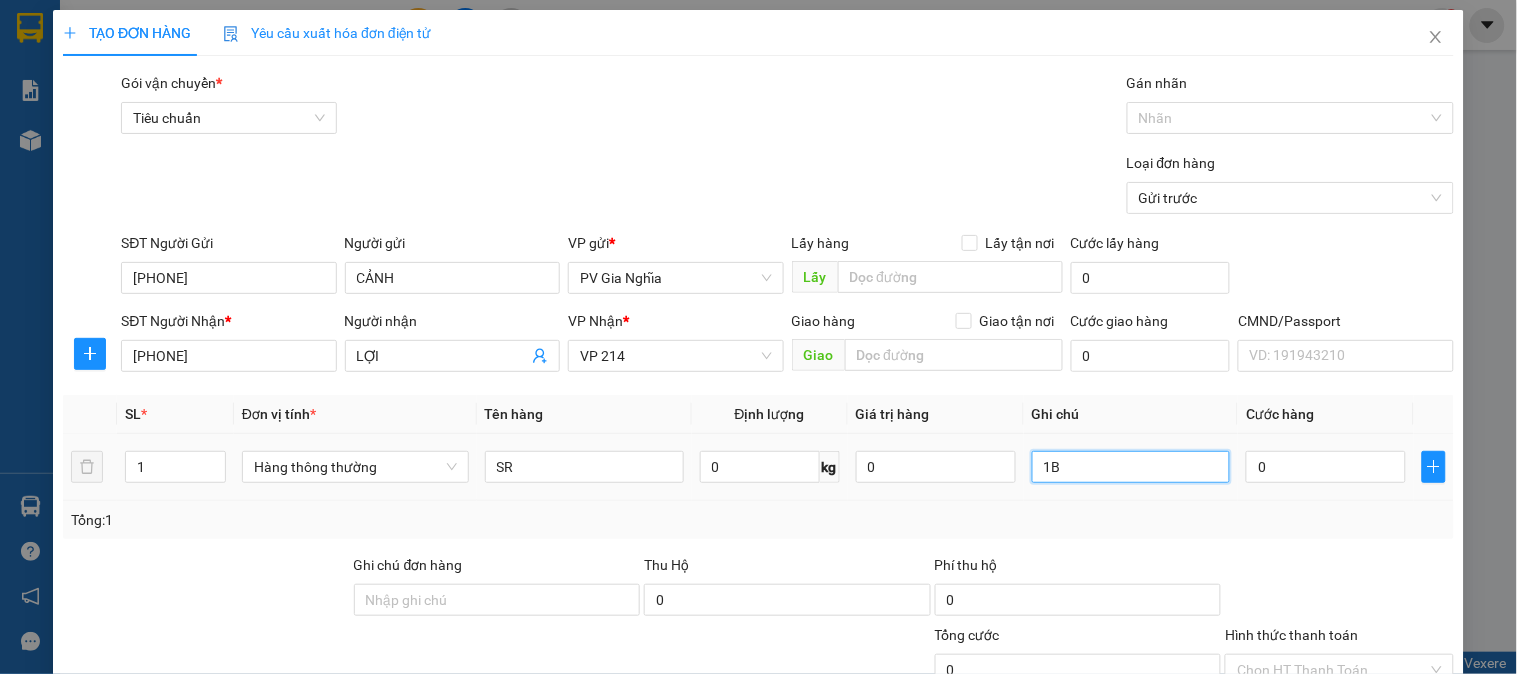 type on "1B" 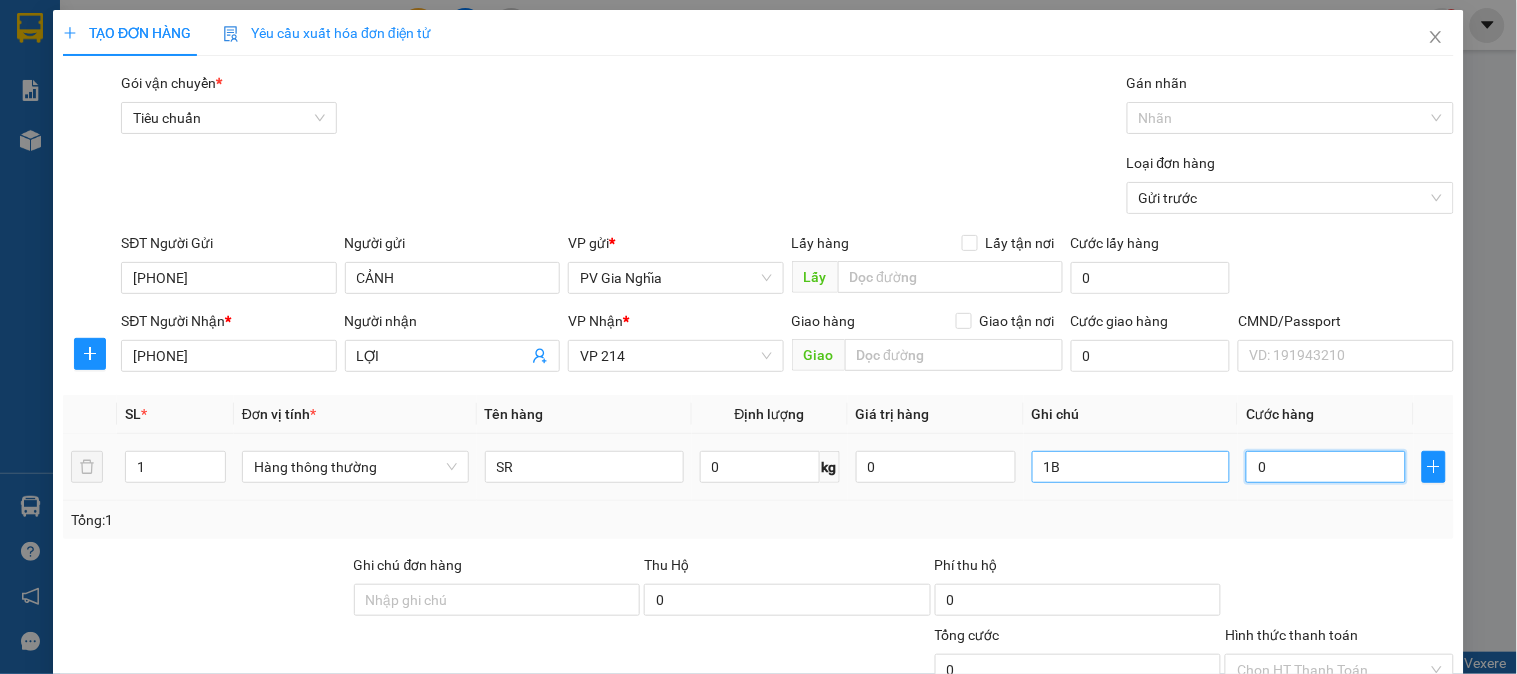 type on "5" 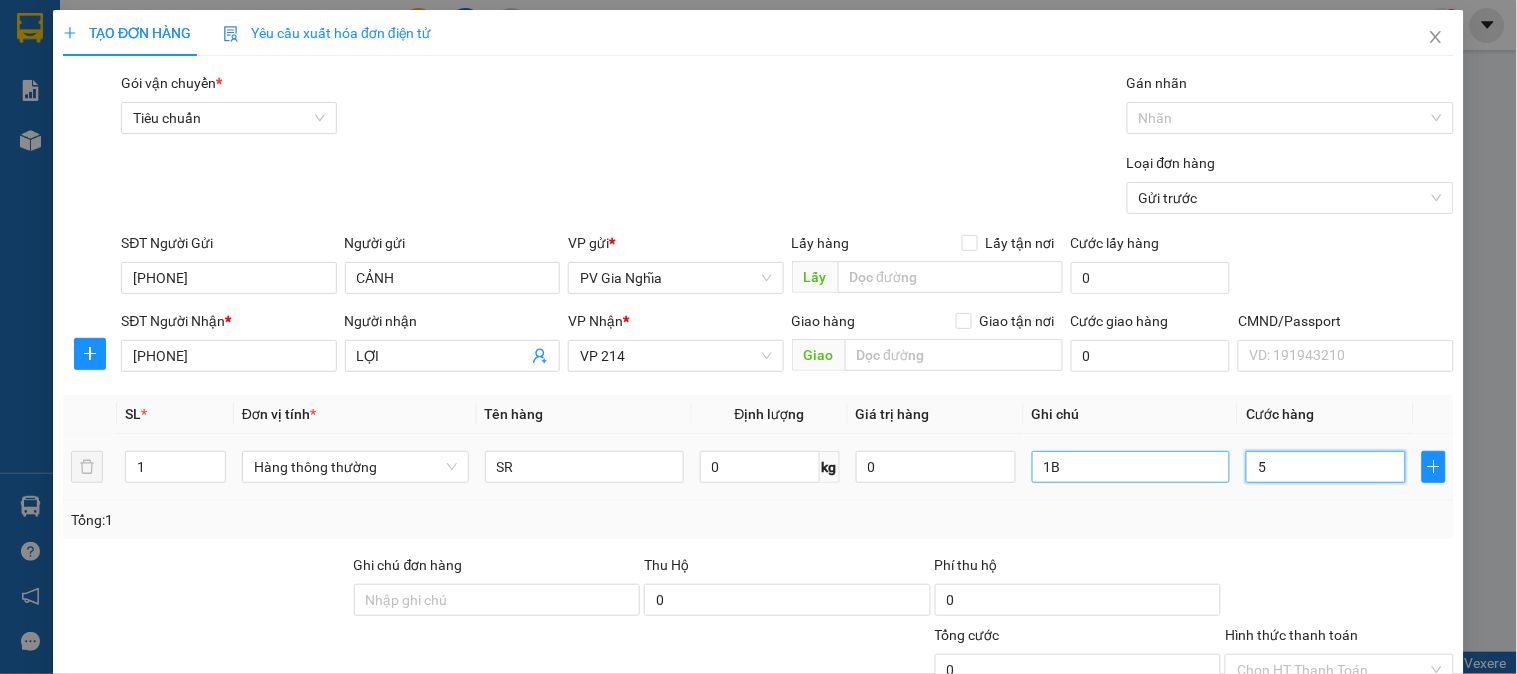 type on "5" 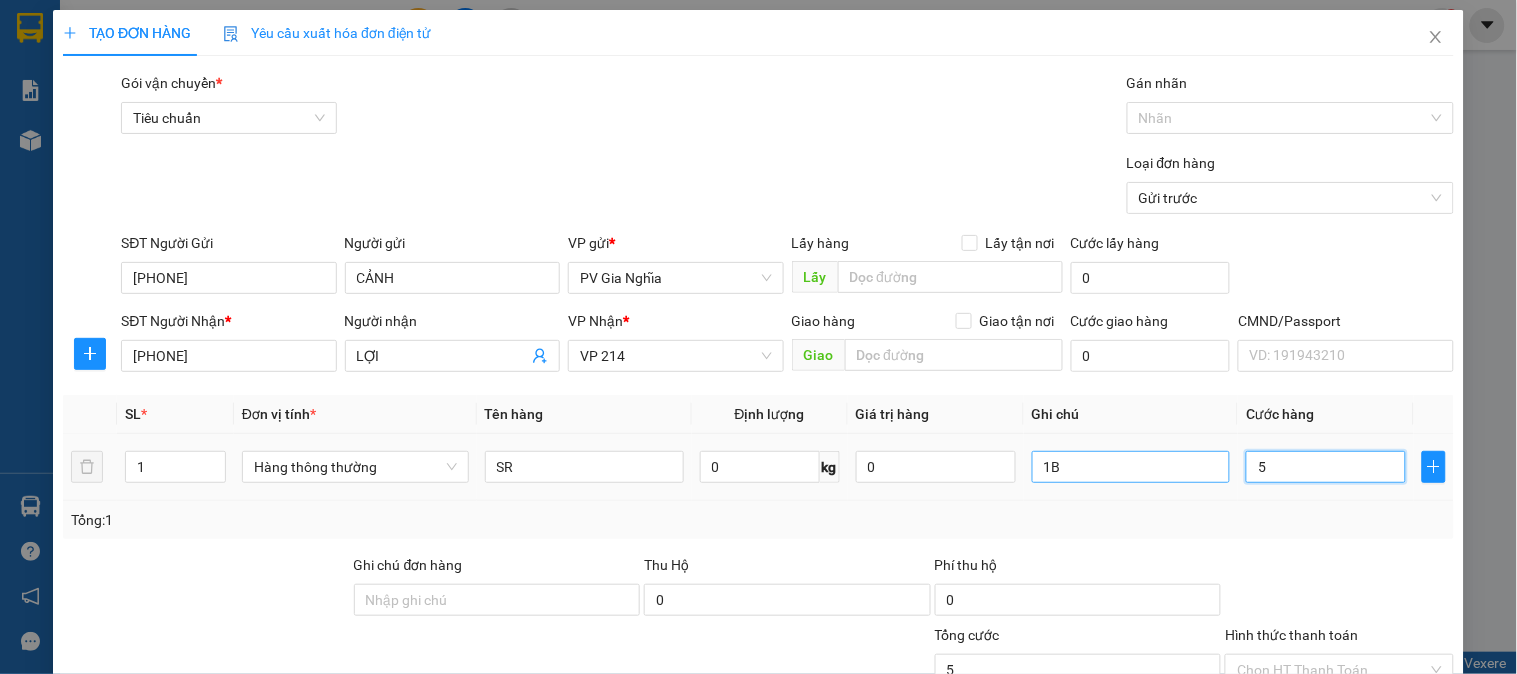 type on "50" 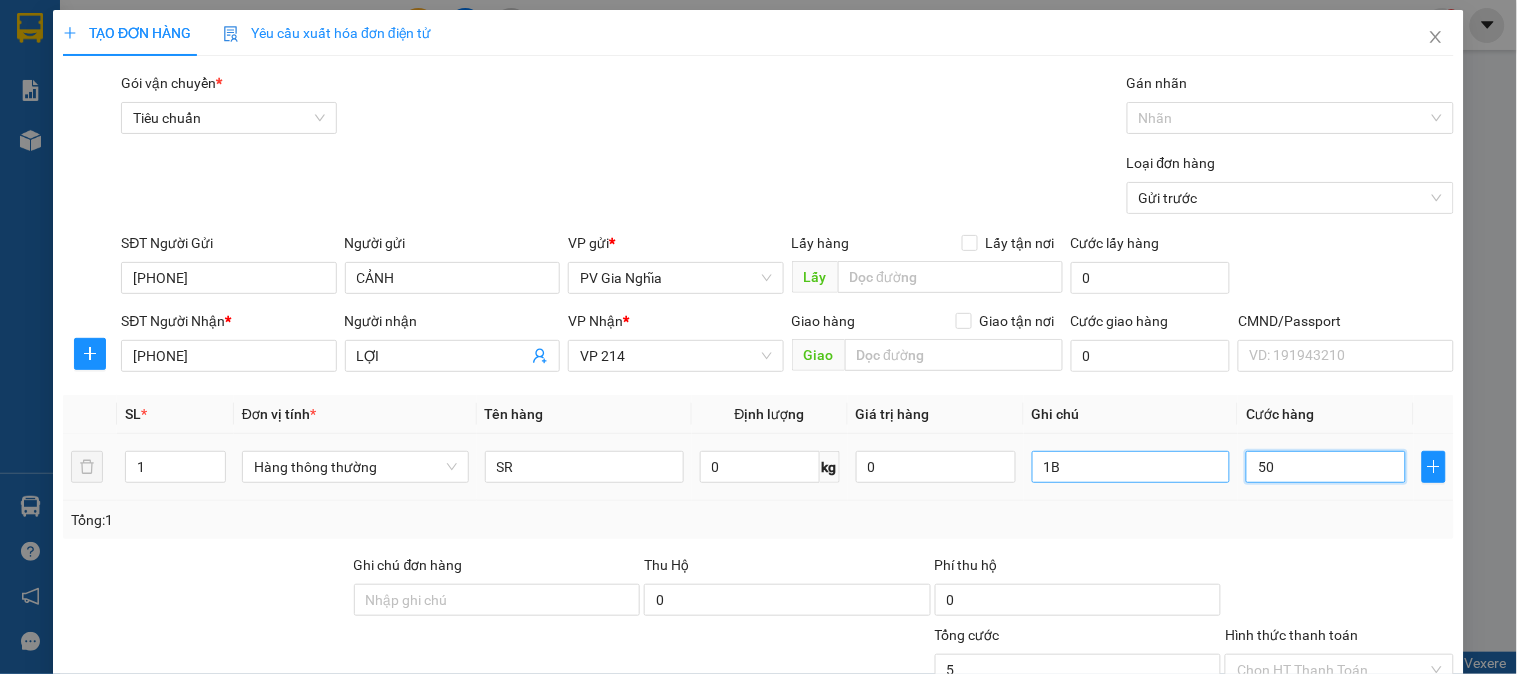 type on "50" 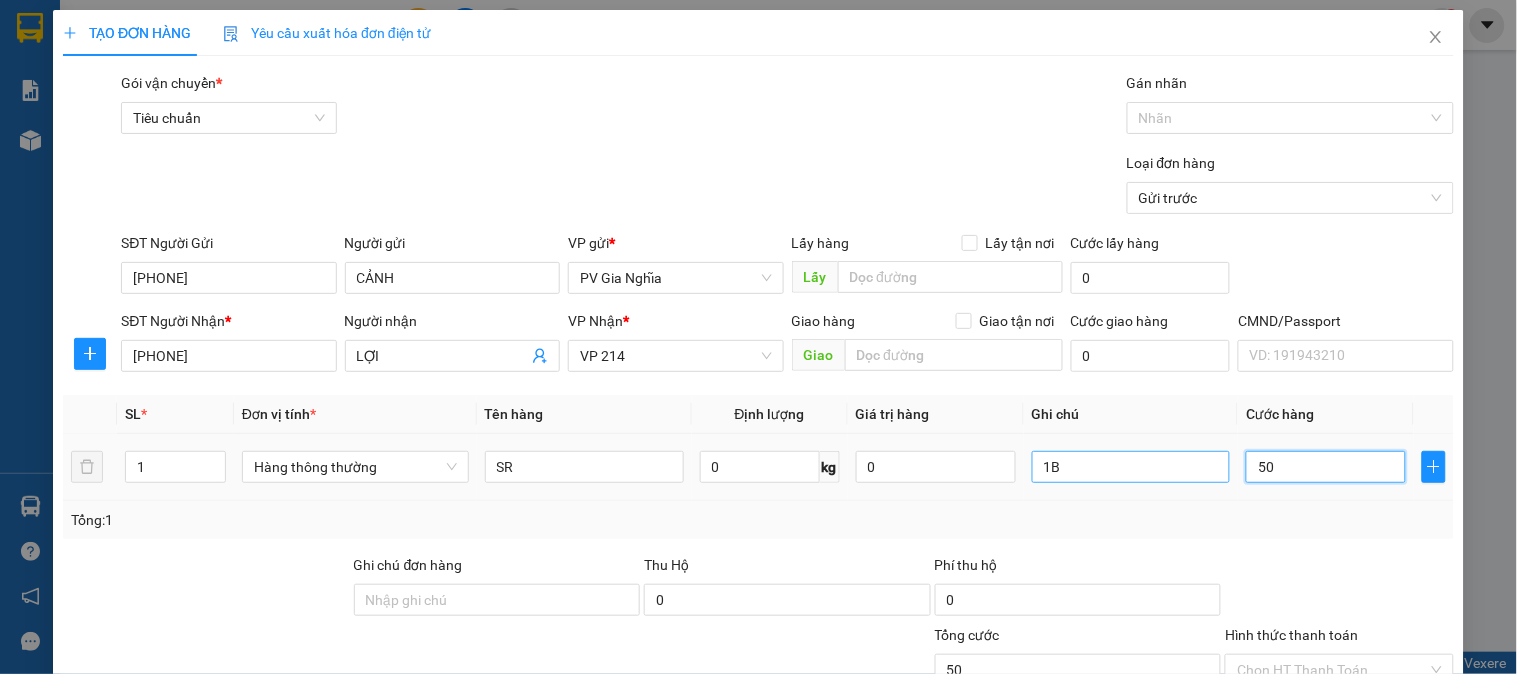 type on "500" 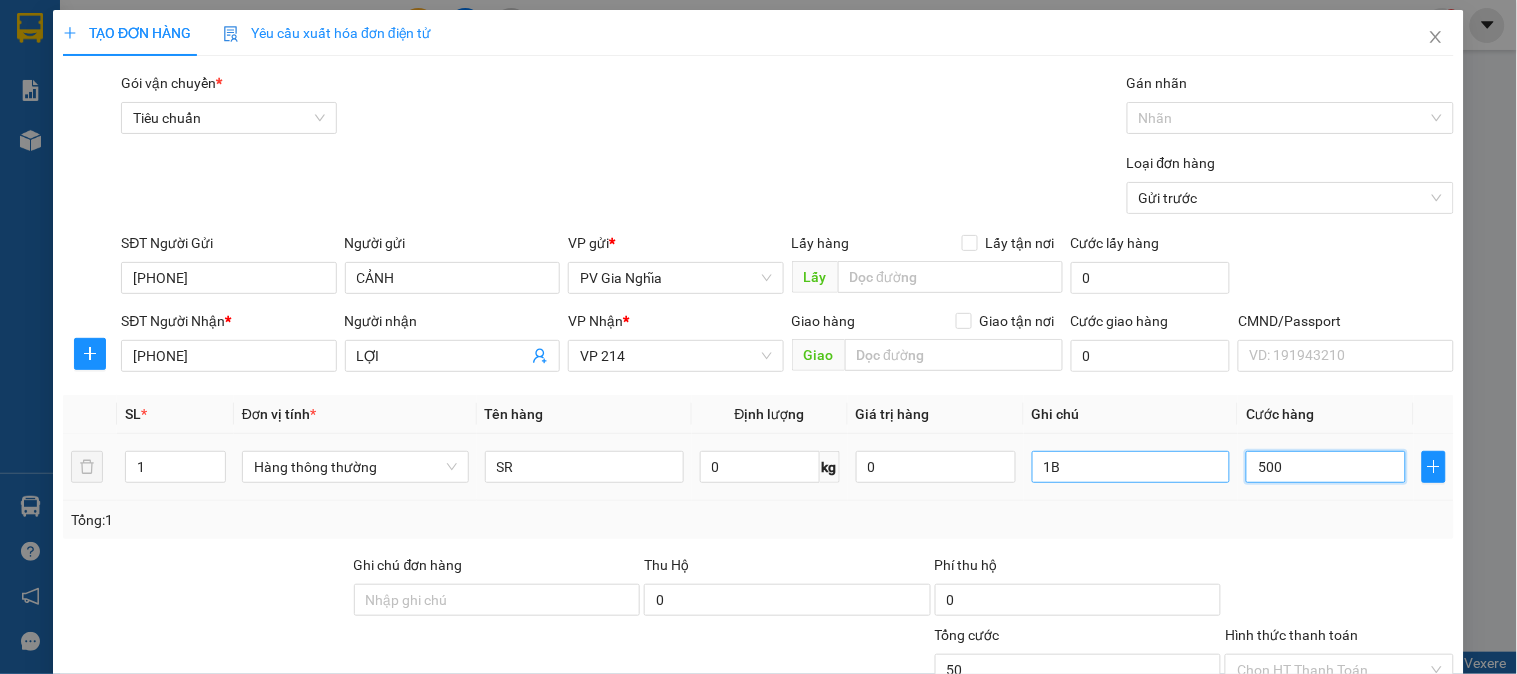 type on "500" 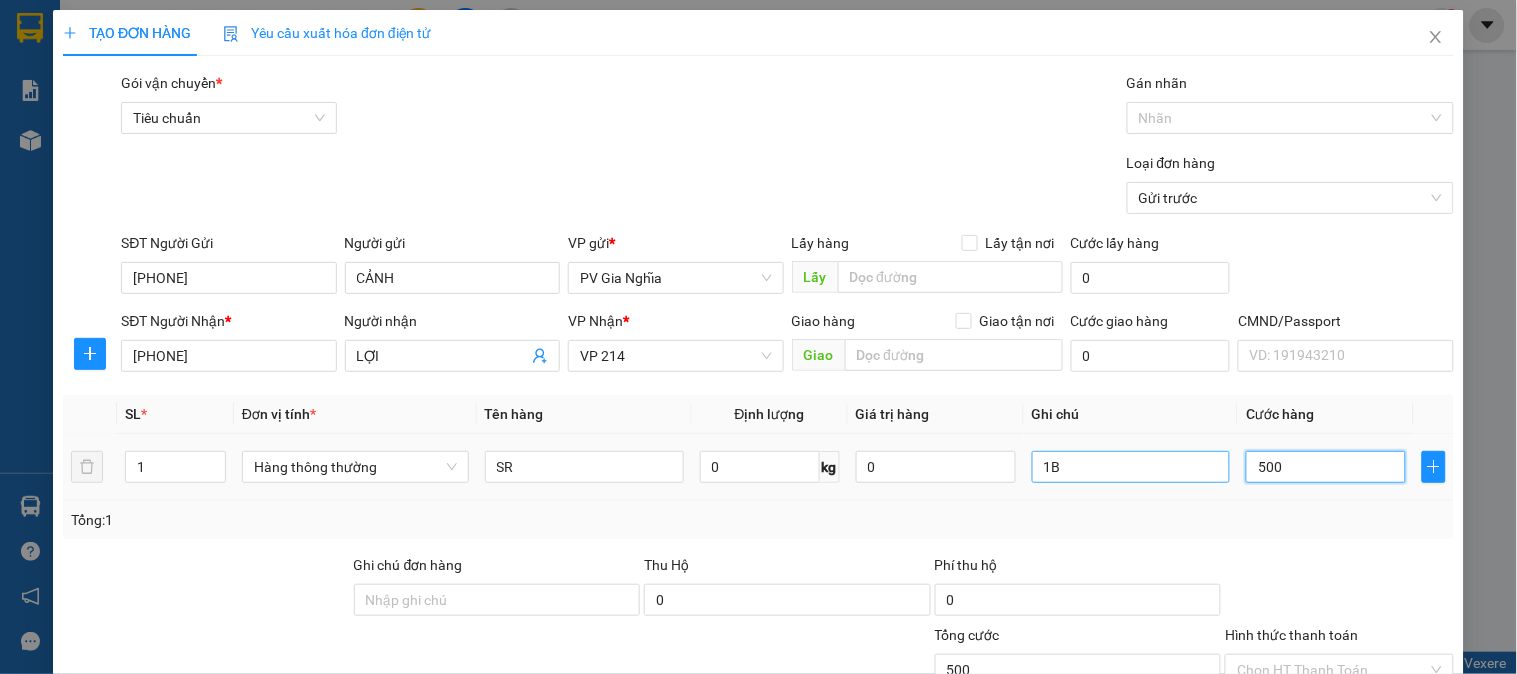 type on "5.000" 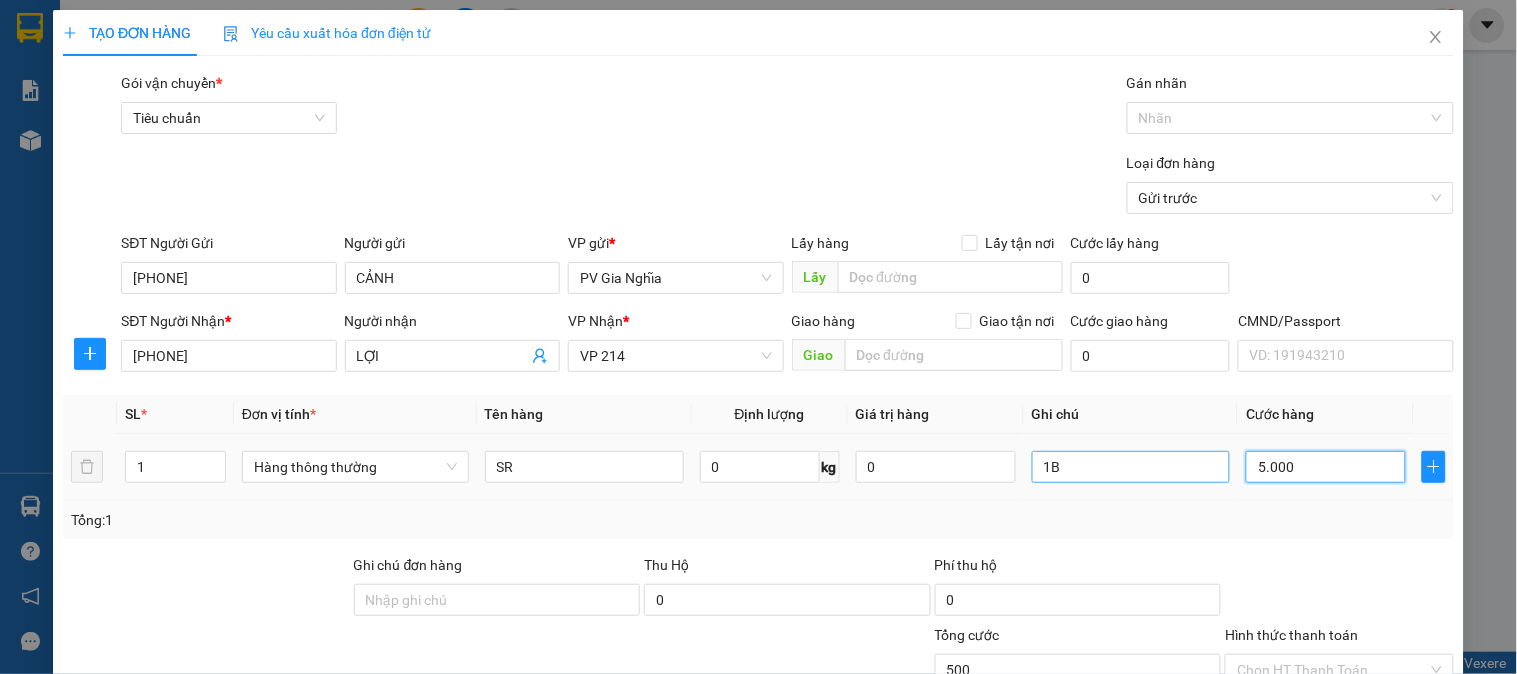 type on "5.000" 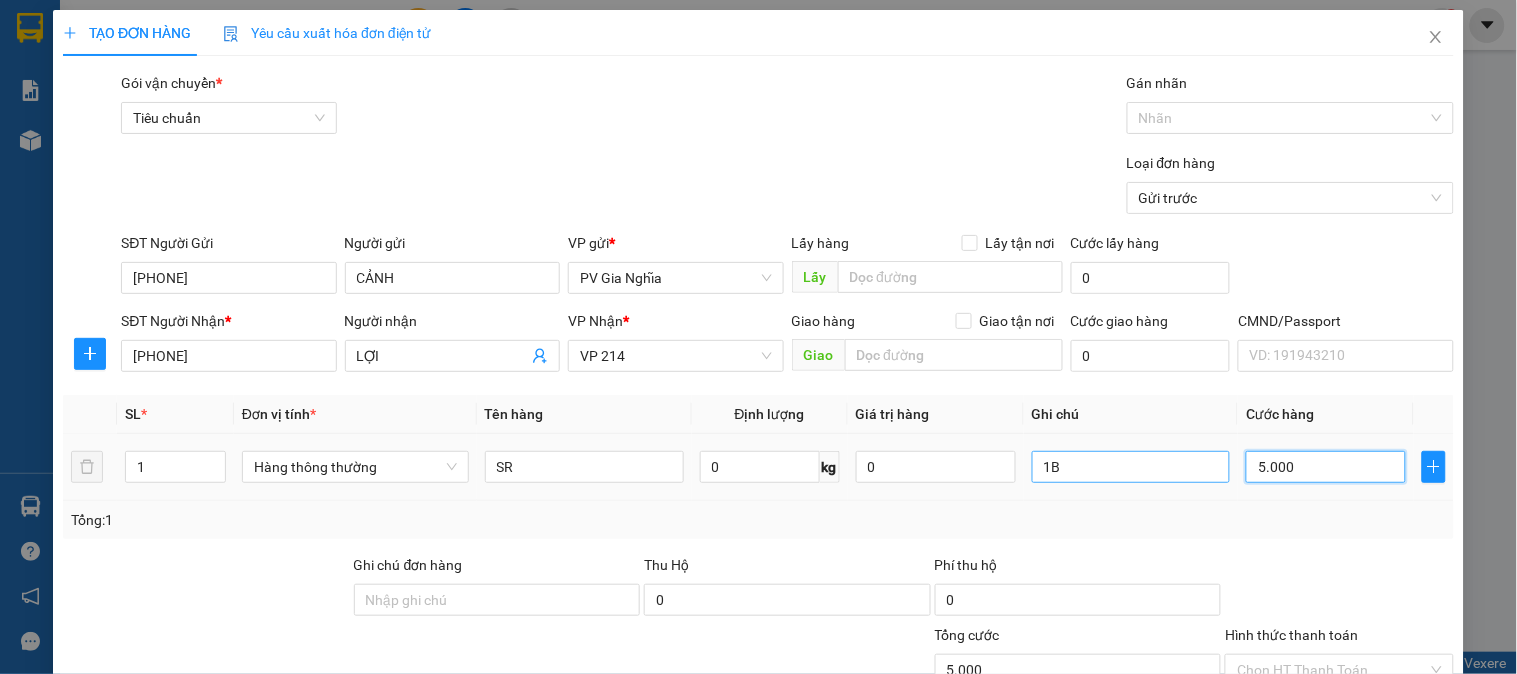 type on "50.000" 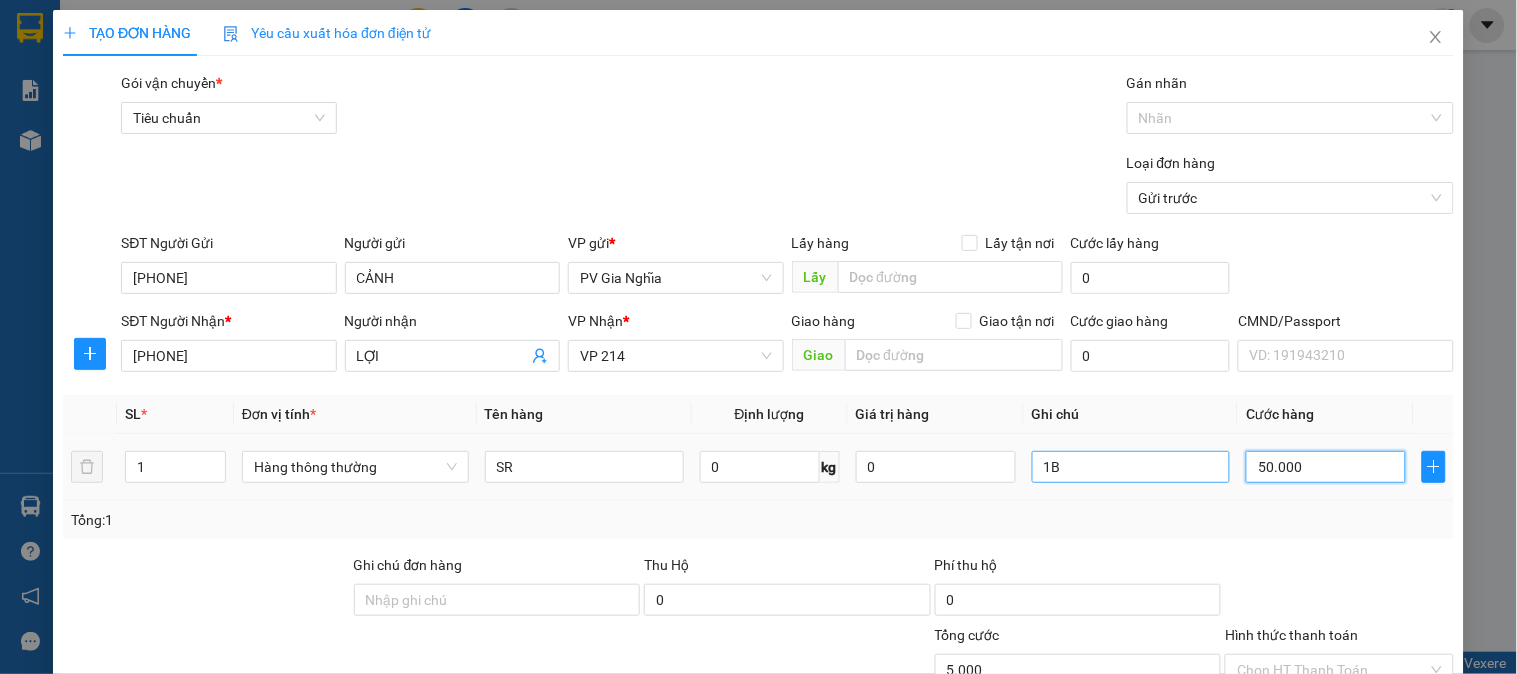 type on "50.000" 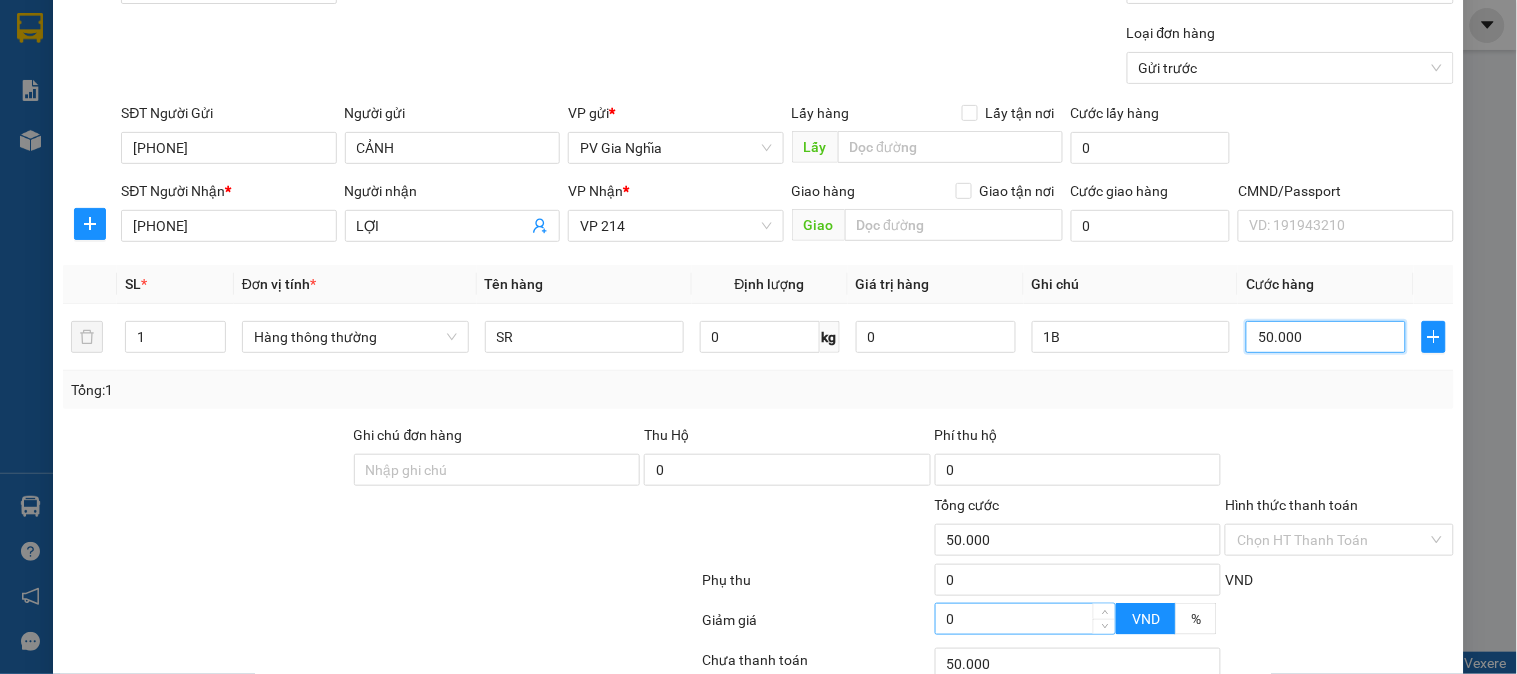 scroll, scrollTop: 287, scrollLeft: 0, axis: vertical 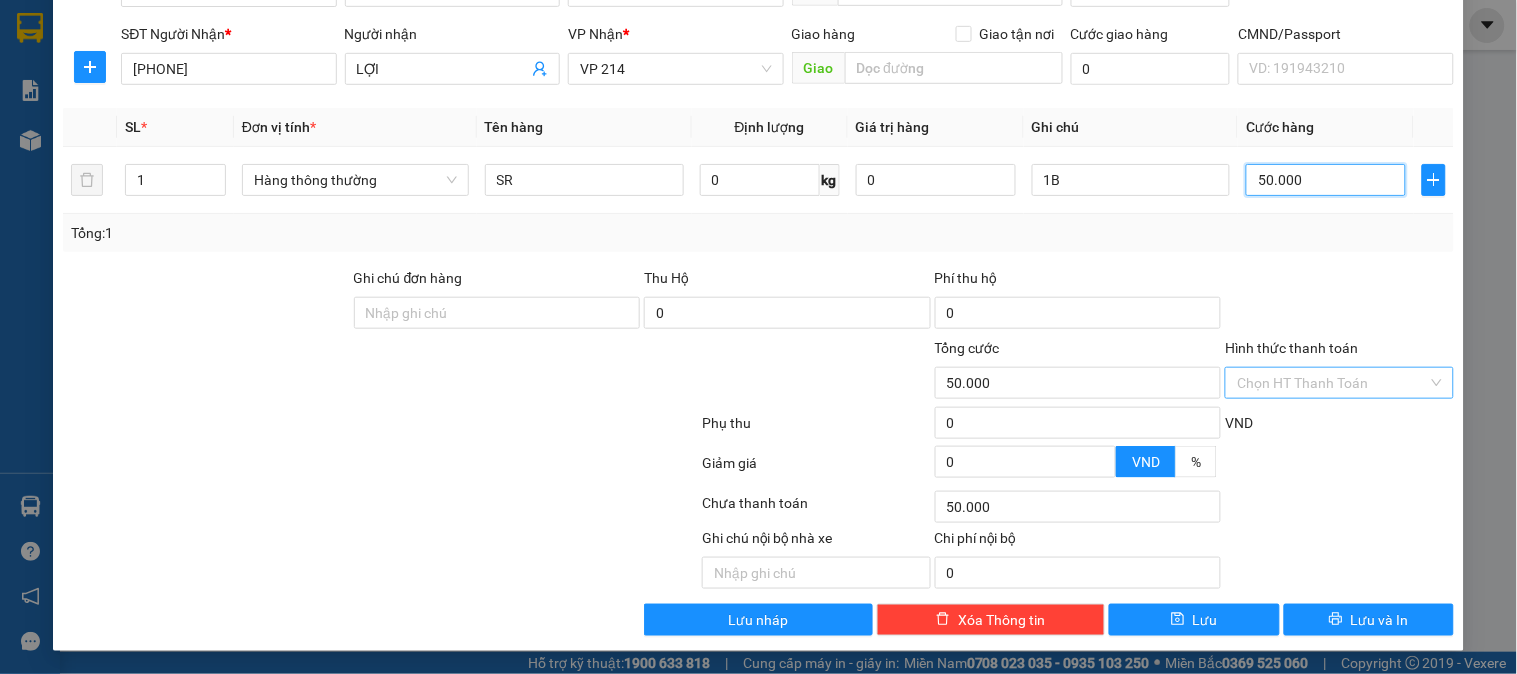 type on "50.000" 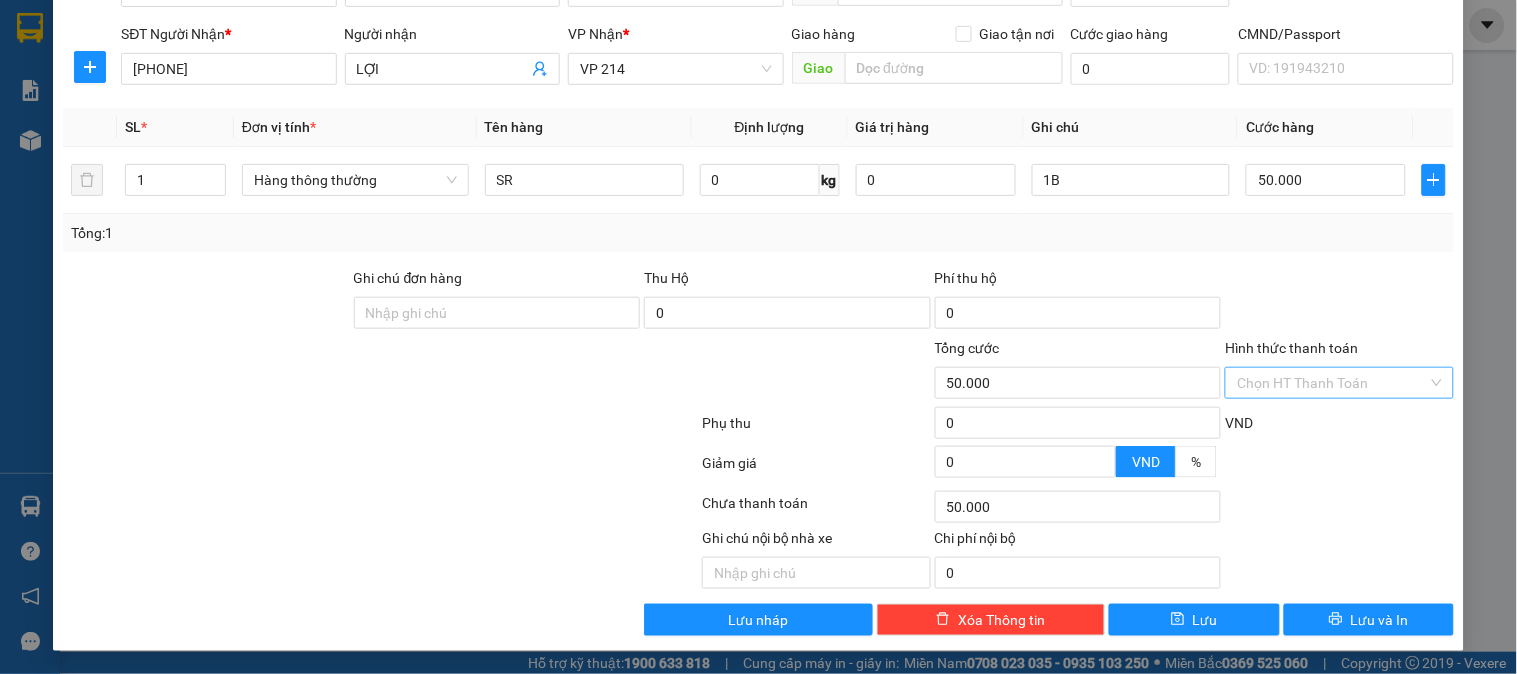 click on "Hình thức thanh toán" at bounding box center [1332, 383] 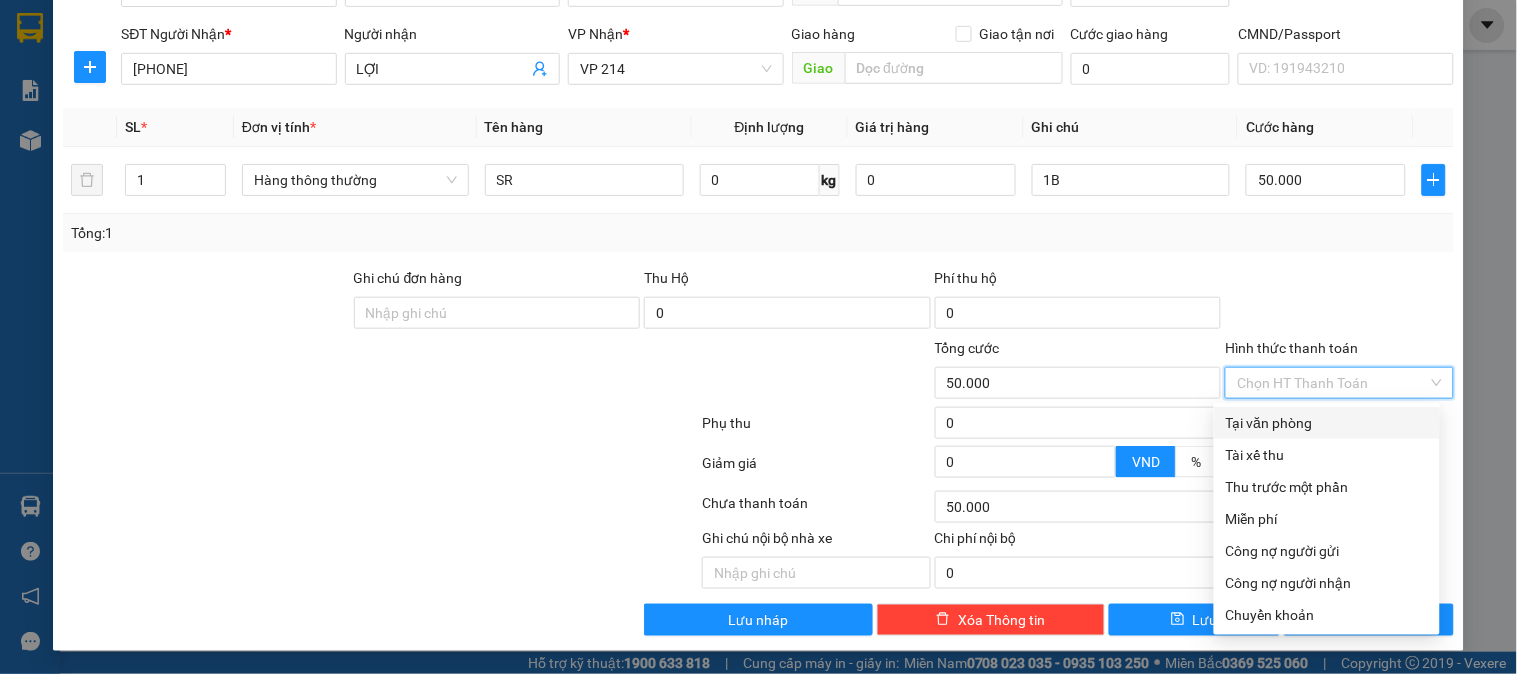 click on "Tại văn phòng" at bounding box center (1327, 423) 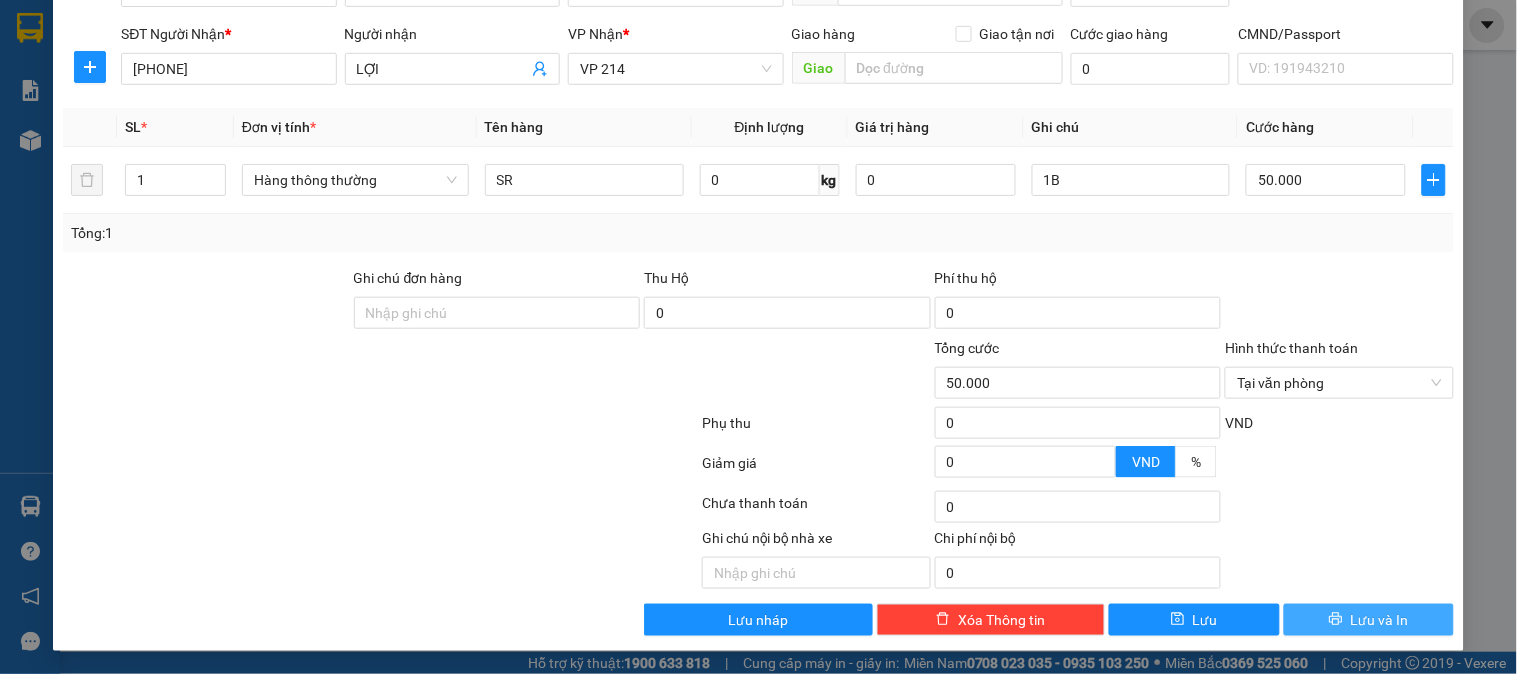 click on "Lưu và In" at bounding box center (1369, 620) 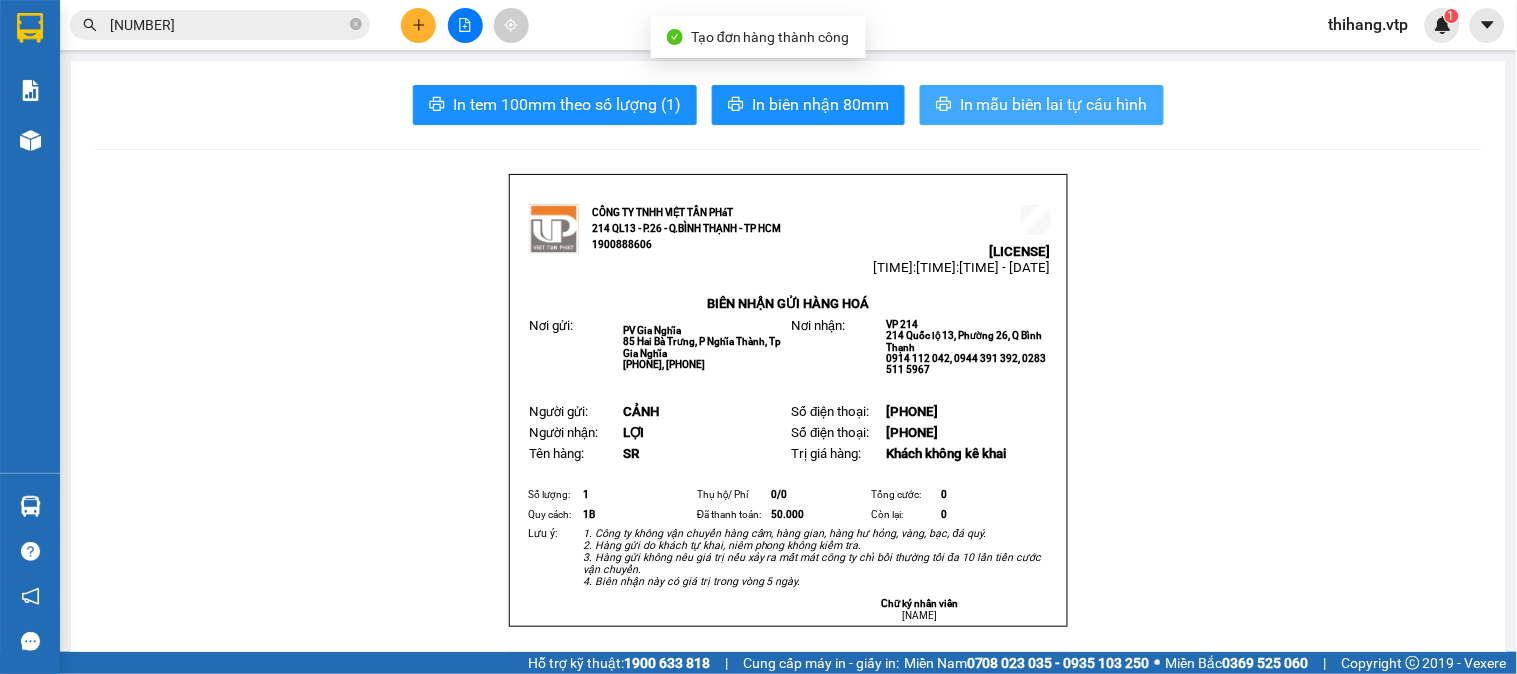 click on "In mẫu biên lai tự cấu hình" at bounding box center (1054, 104) 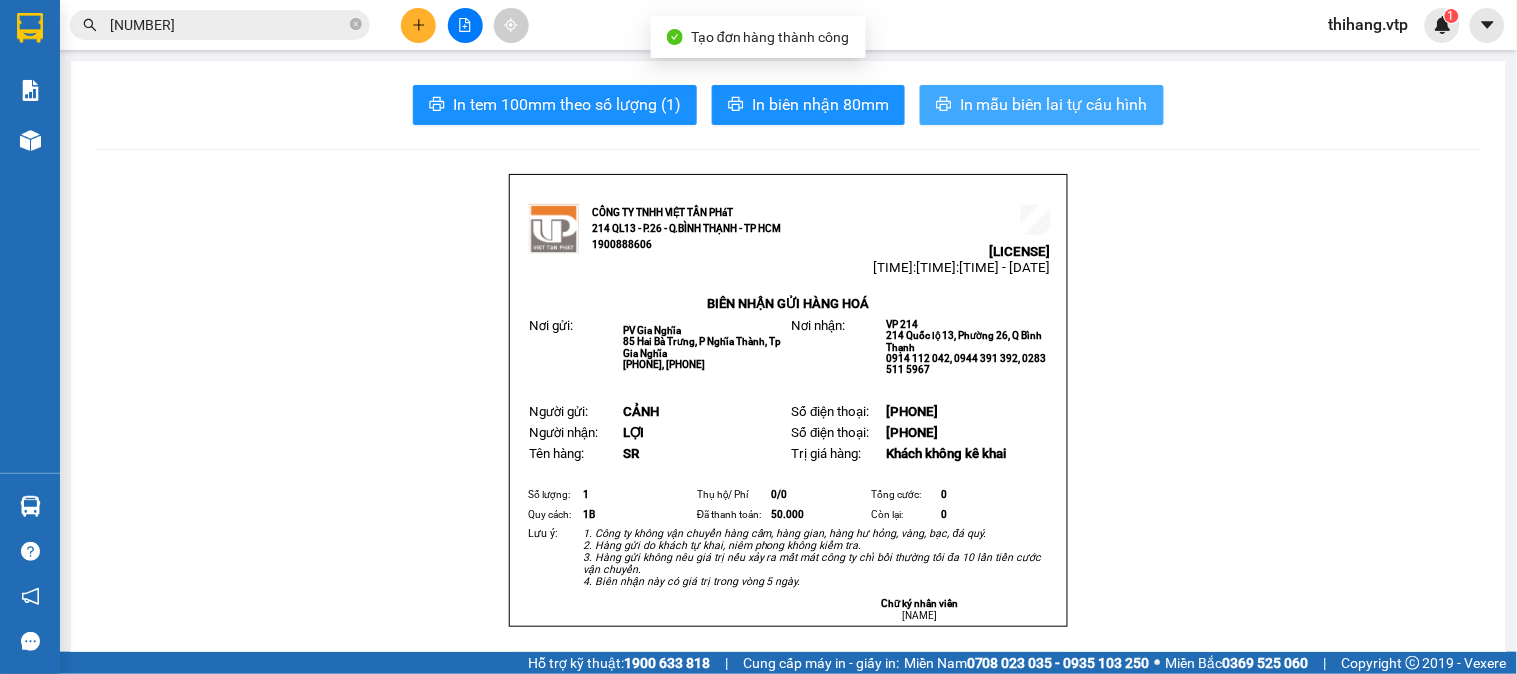 scroll, scrollTop: 0, scrollLeft: 0, axis: both 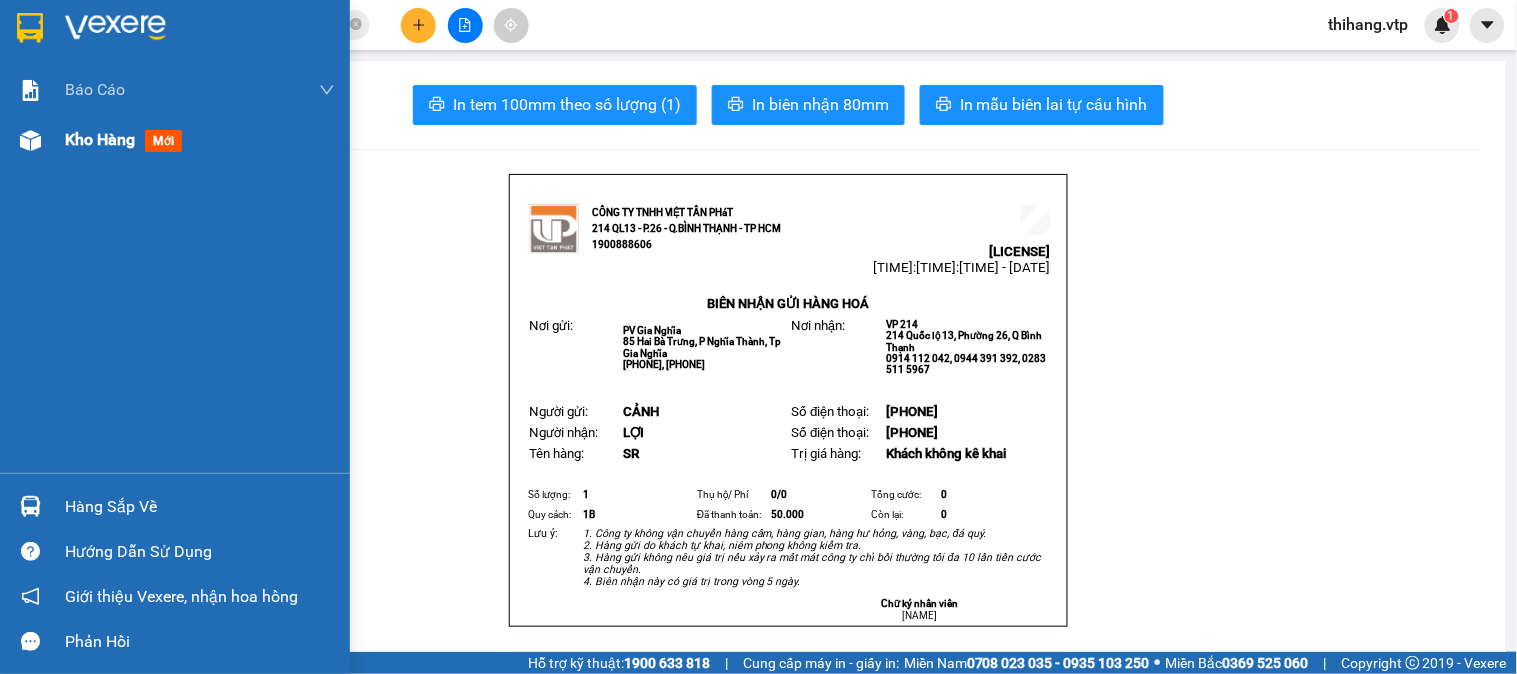 click on "Kho hàng" at bounding box center [100, 139] 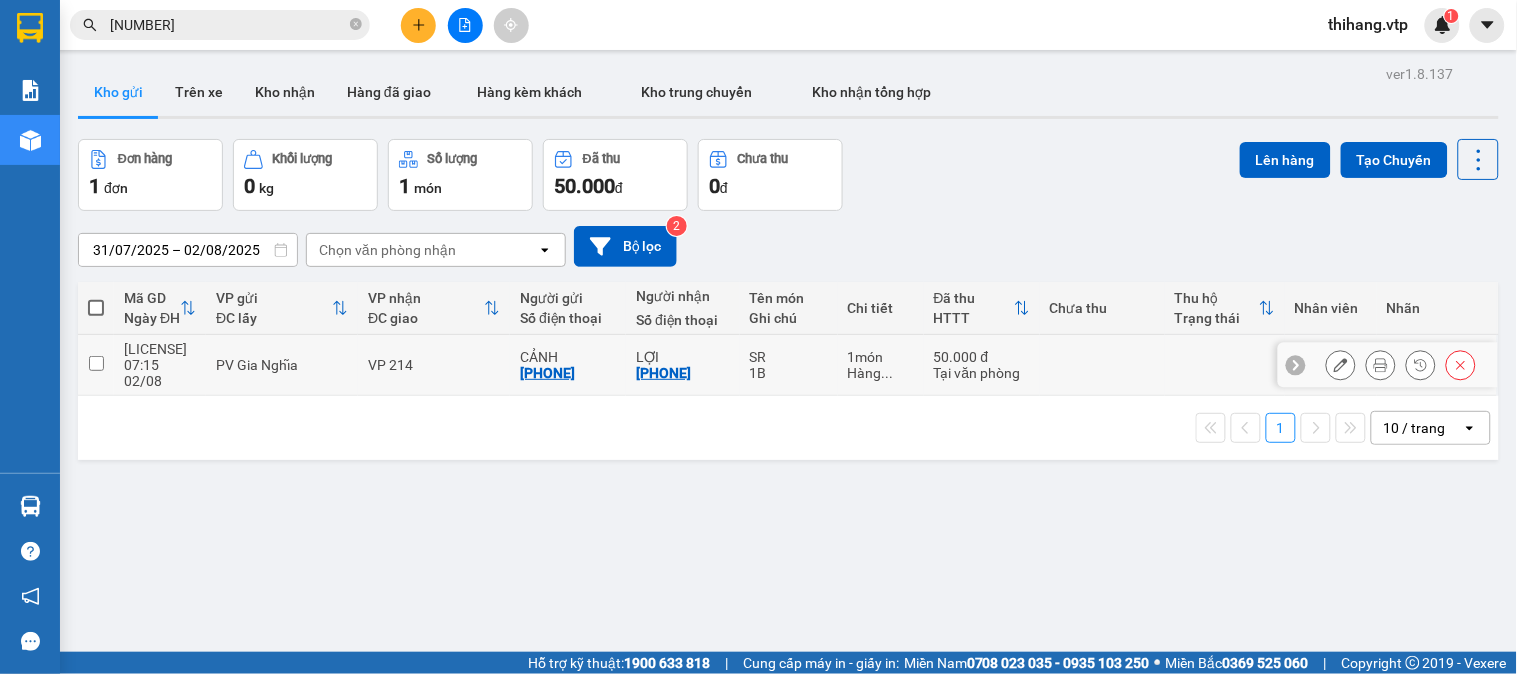 click 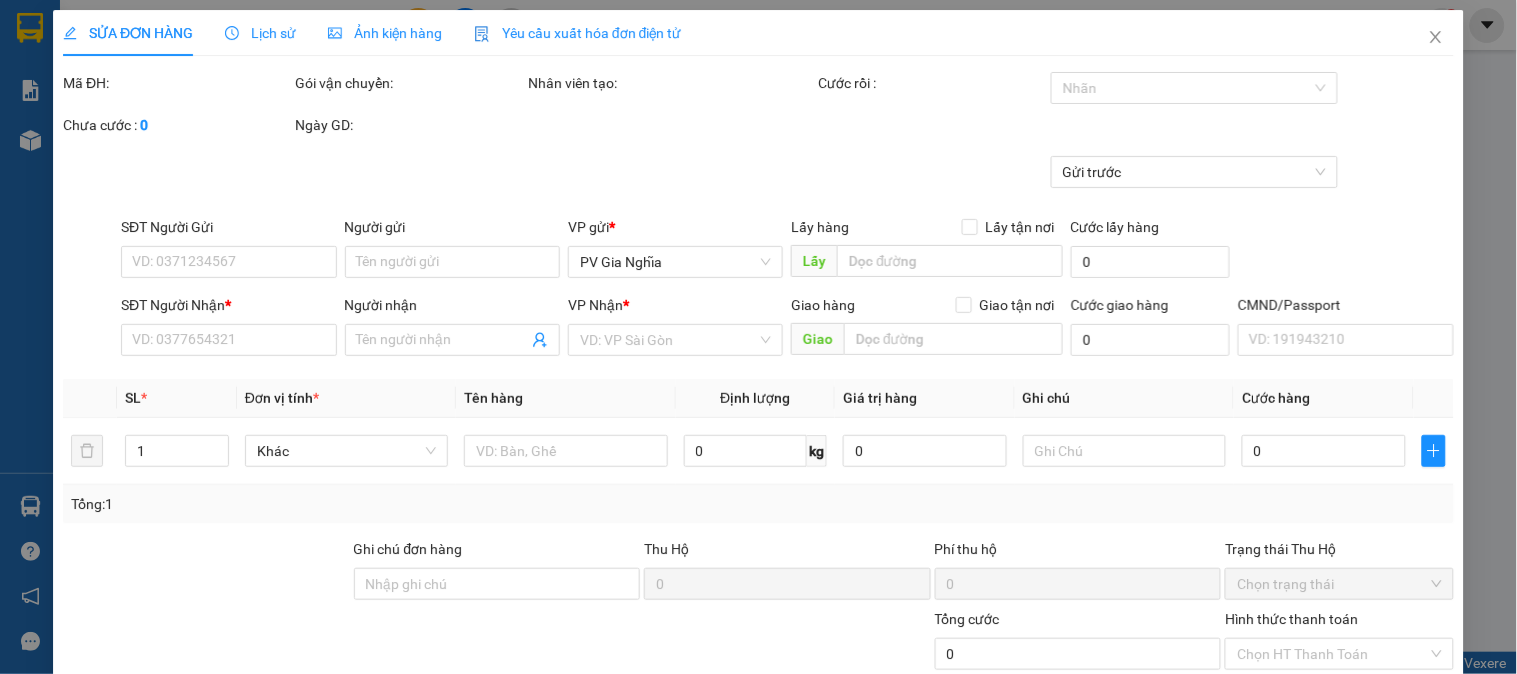 type on "[PHONE]" 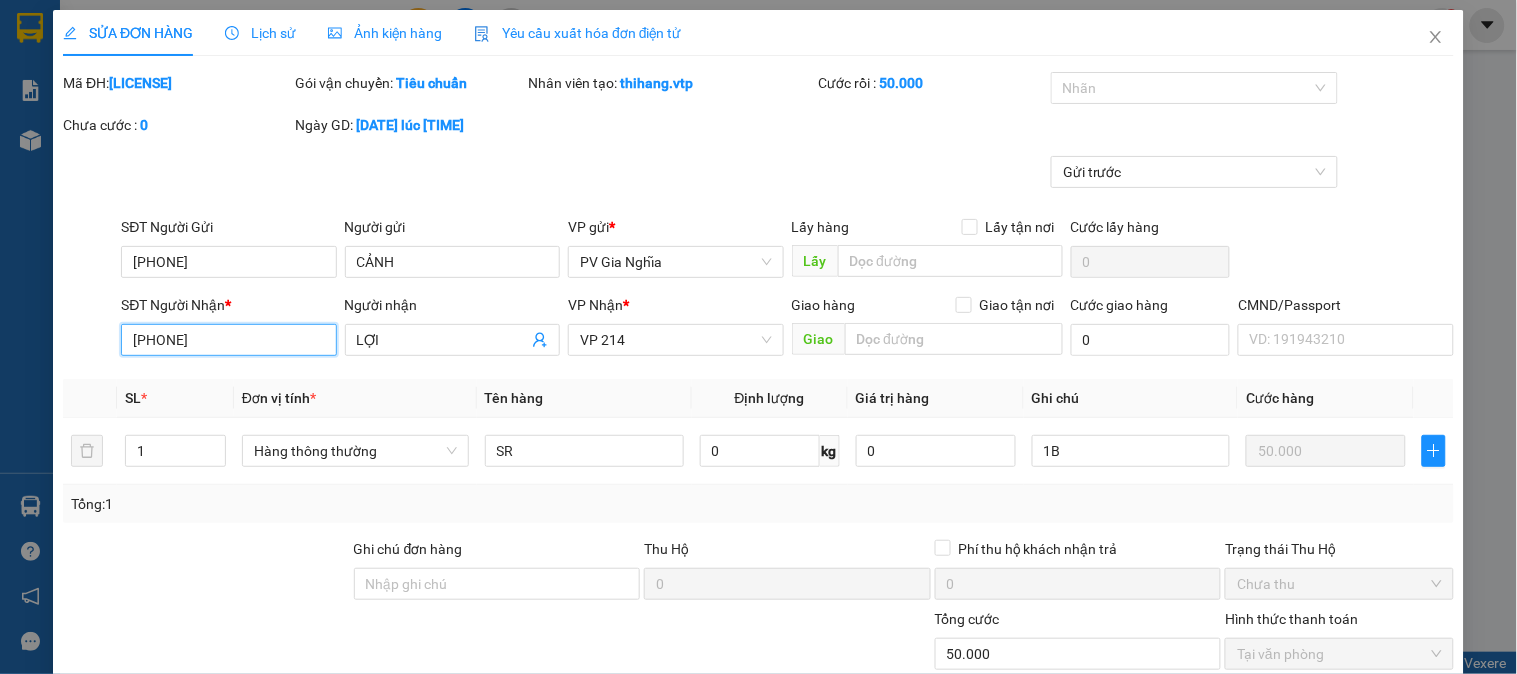 click on "[PHONE]" at bounding box center (228, 340) 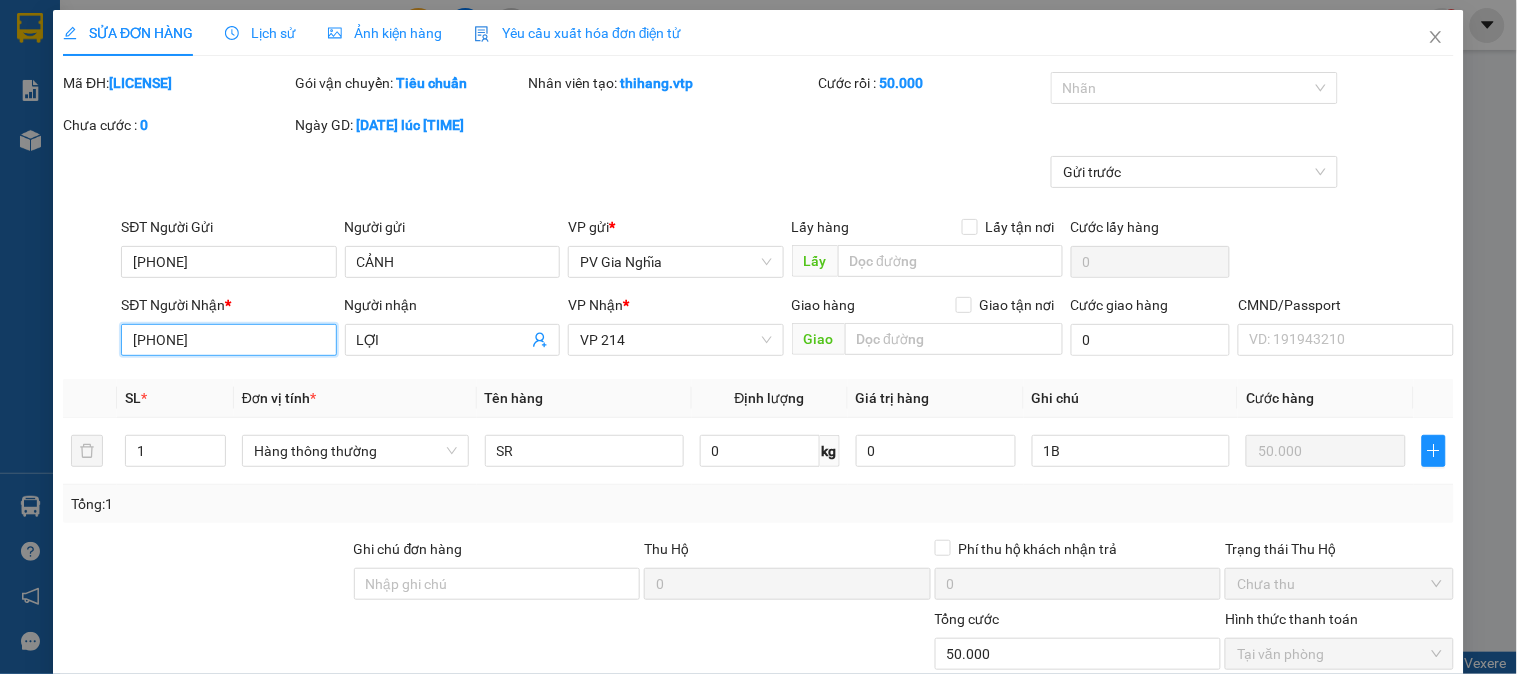 click on "[PHONE]" at bounding box center (228, 340) 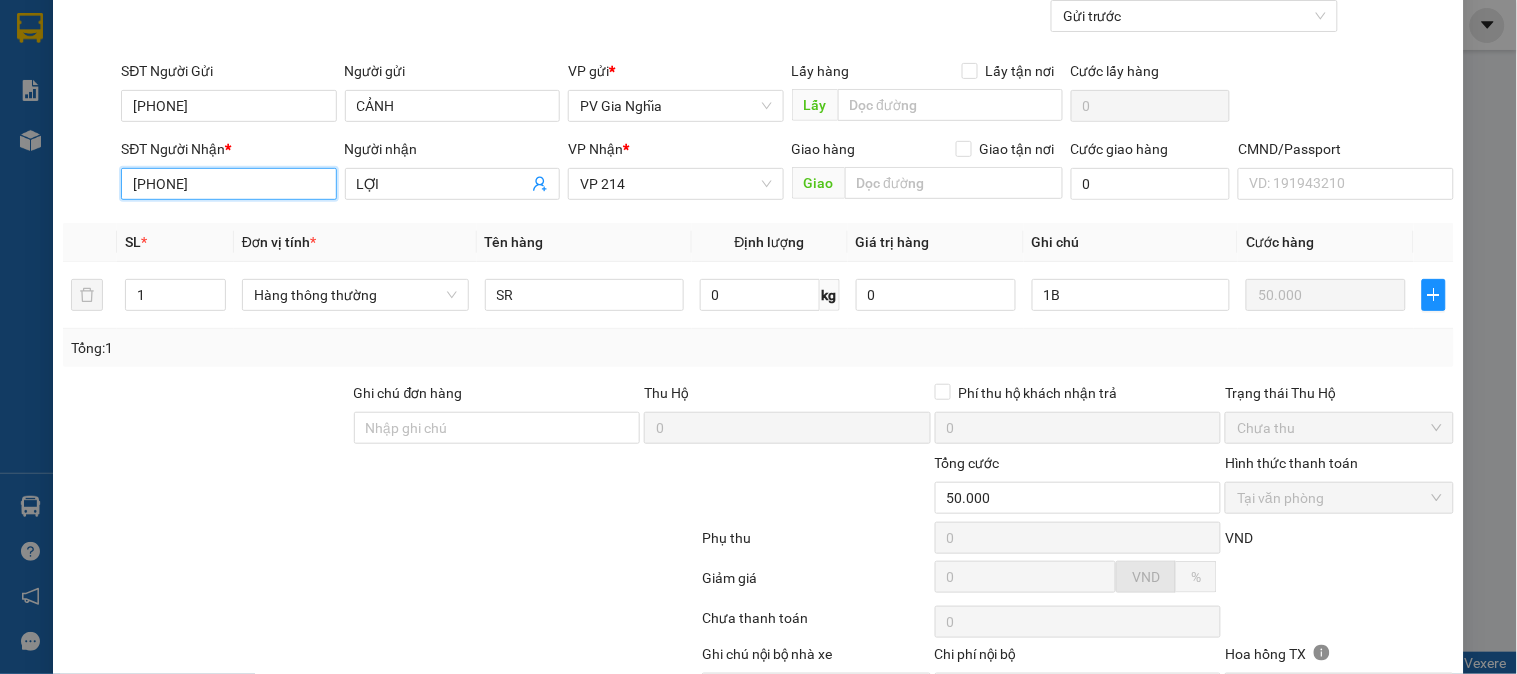 scroll, scrollTop: 273, scrollLeft: 0, axis: vertical 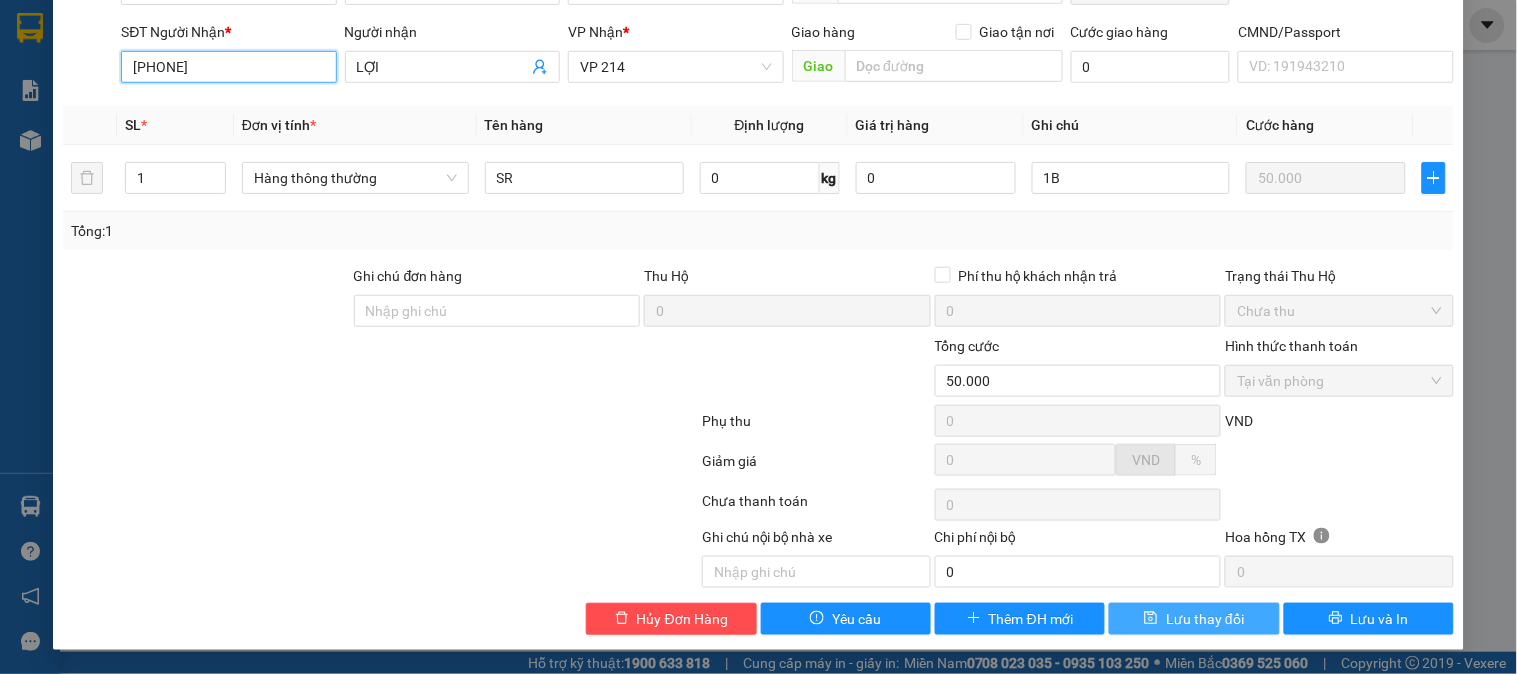 type on "[PHONE]" 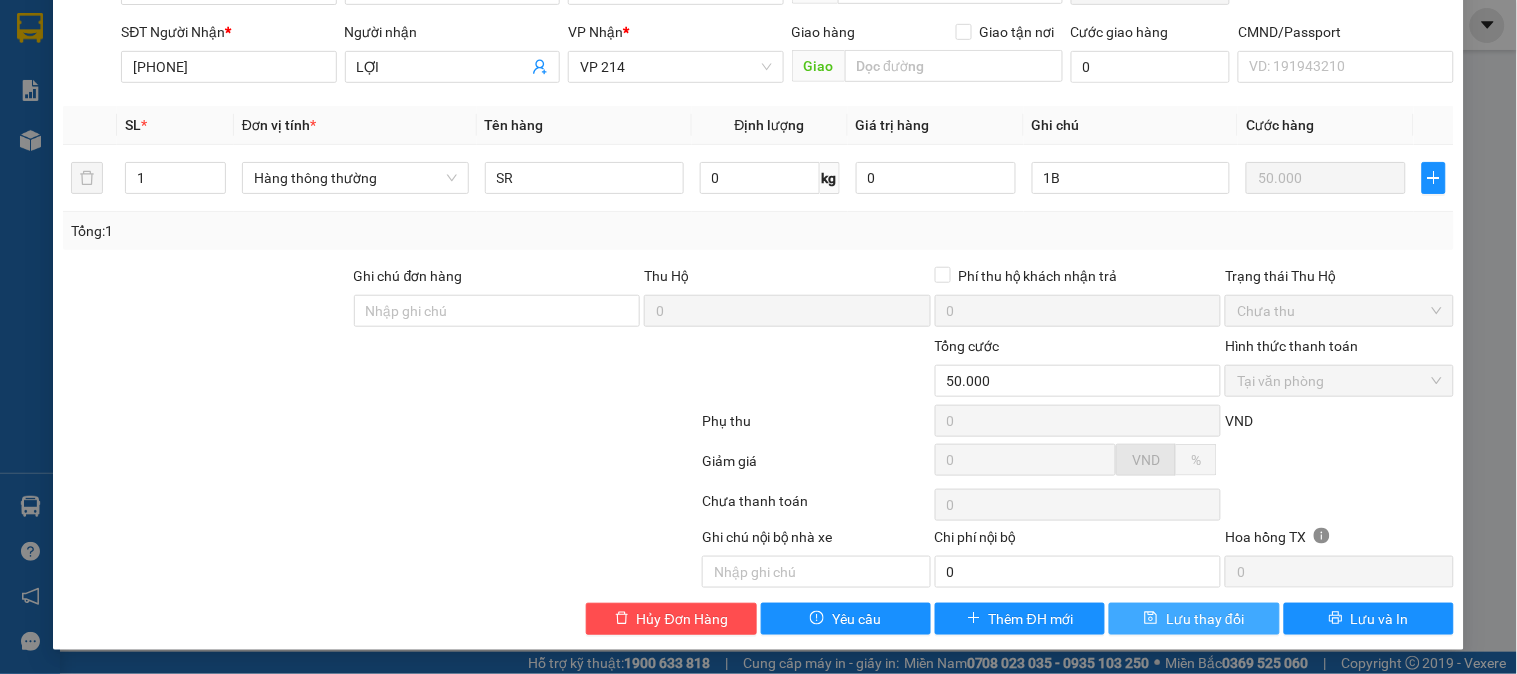click on "Lưu thay đổi" at bounding box center (1205, 619) 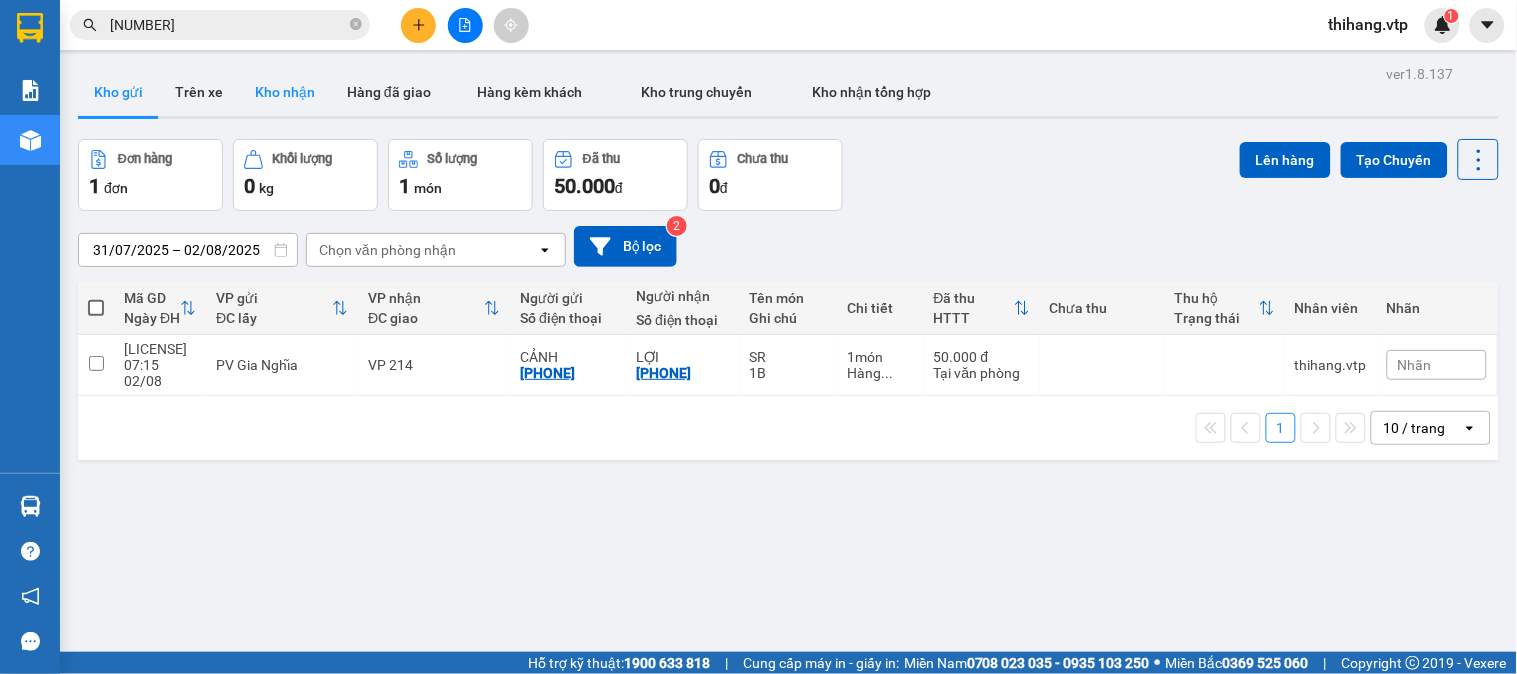 click on "Kho nhận" at bounding box center [285, 92] 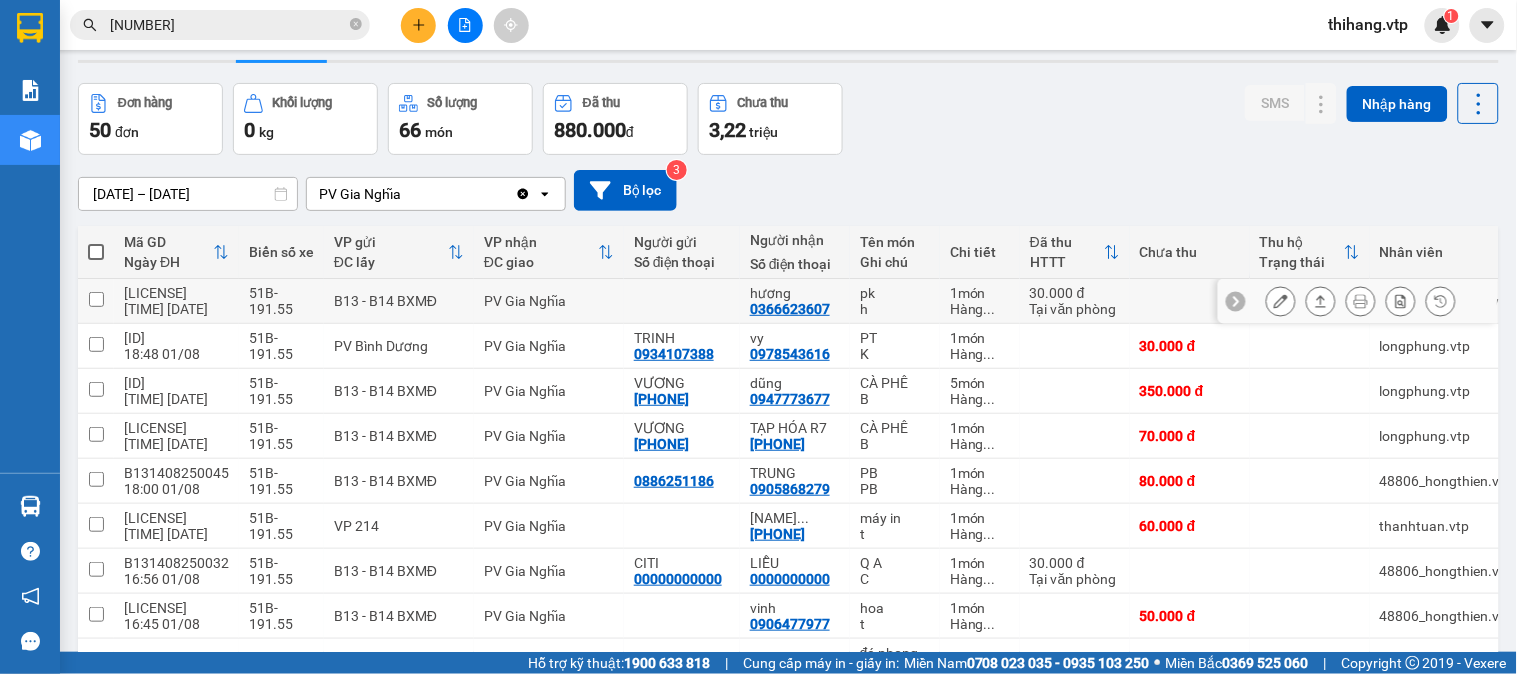 scroll, scrollTop: 111, scrollLeft: 0, axis: vertical 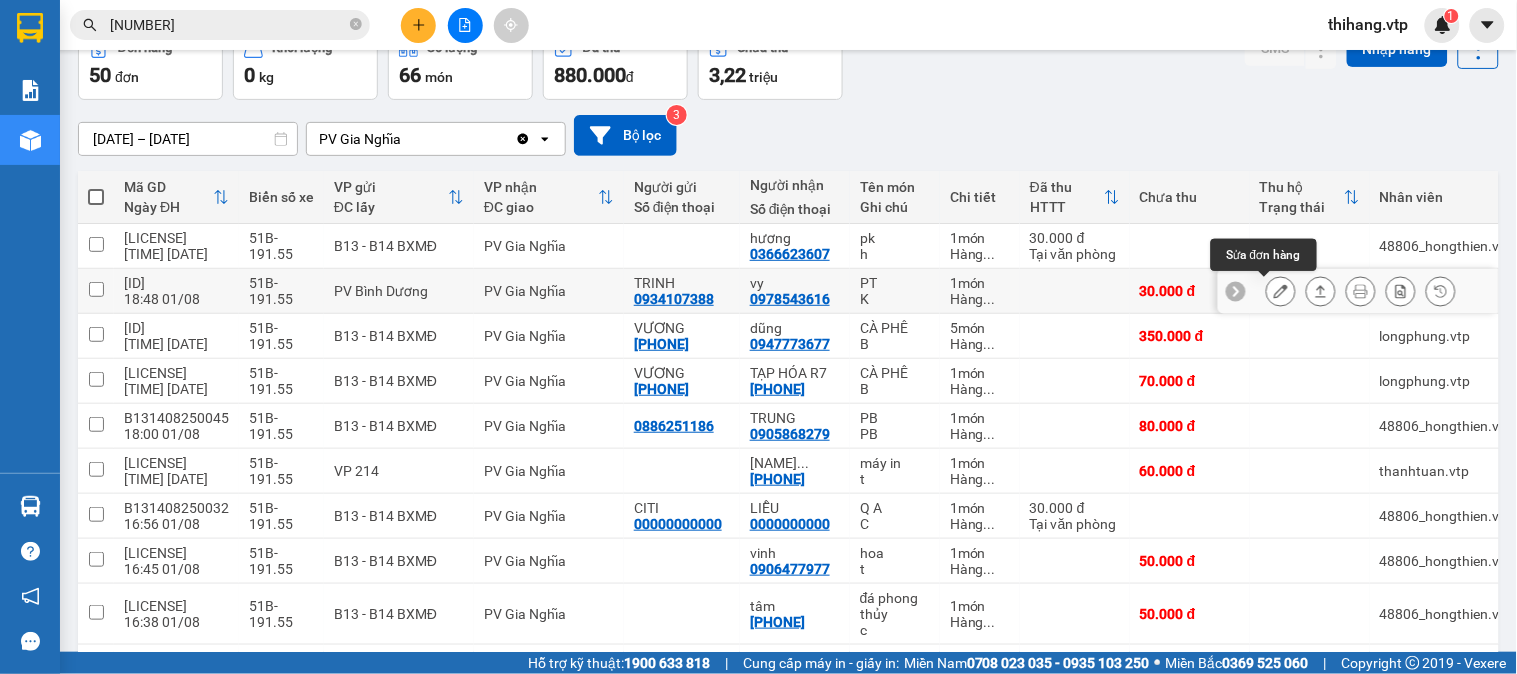 click at bounding box center [1281, 291] 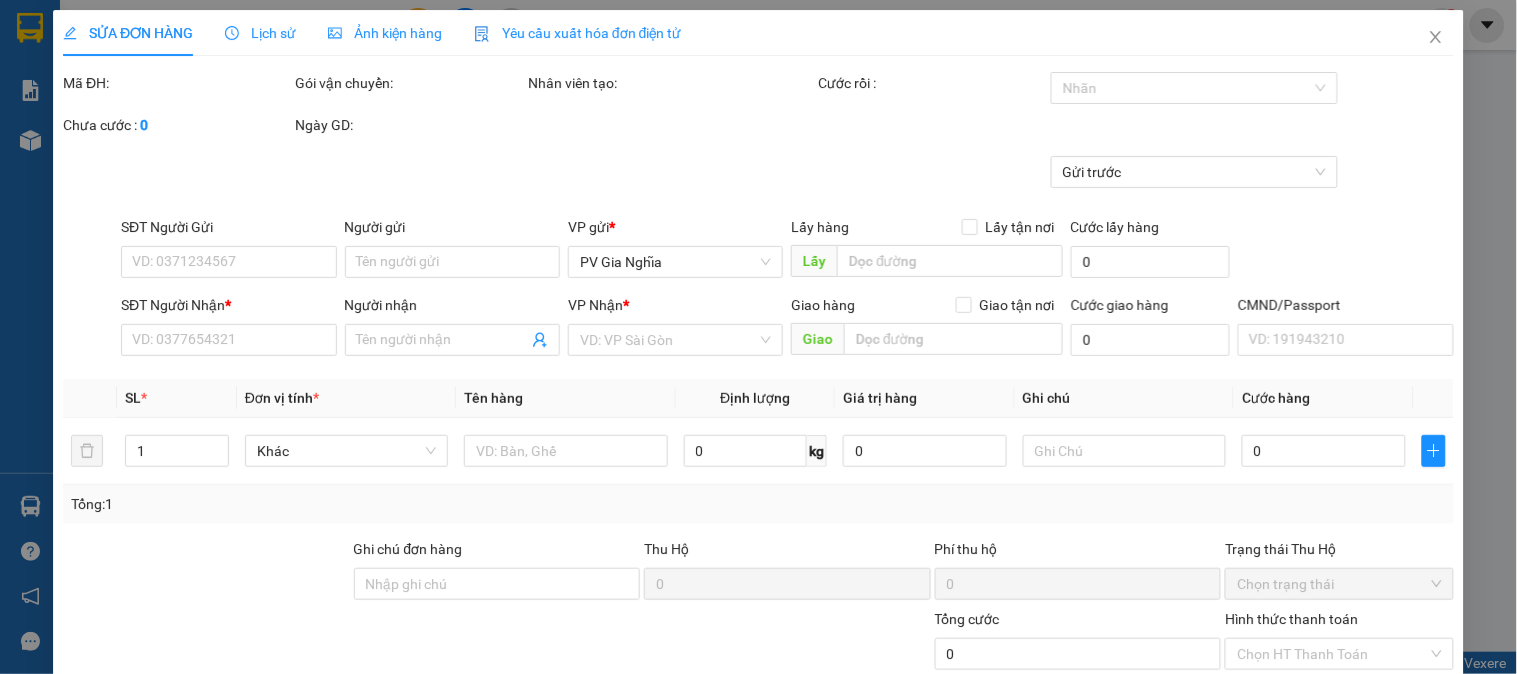 type on "0934107388" 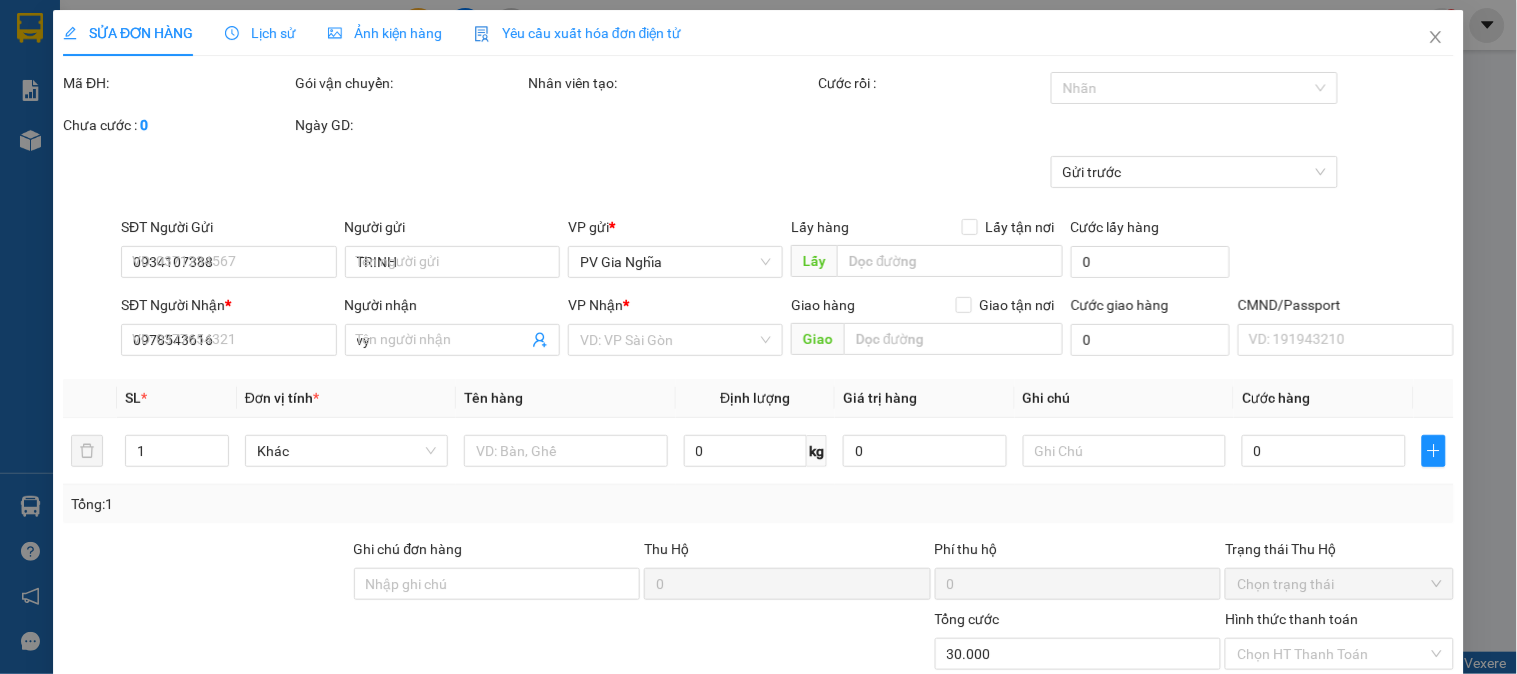 scroll, scrollTop: 0, scrollLeft: 0, axis: both 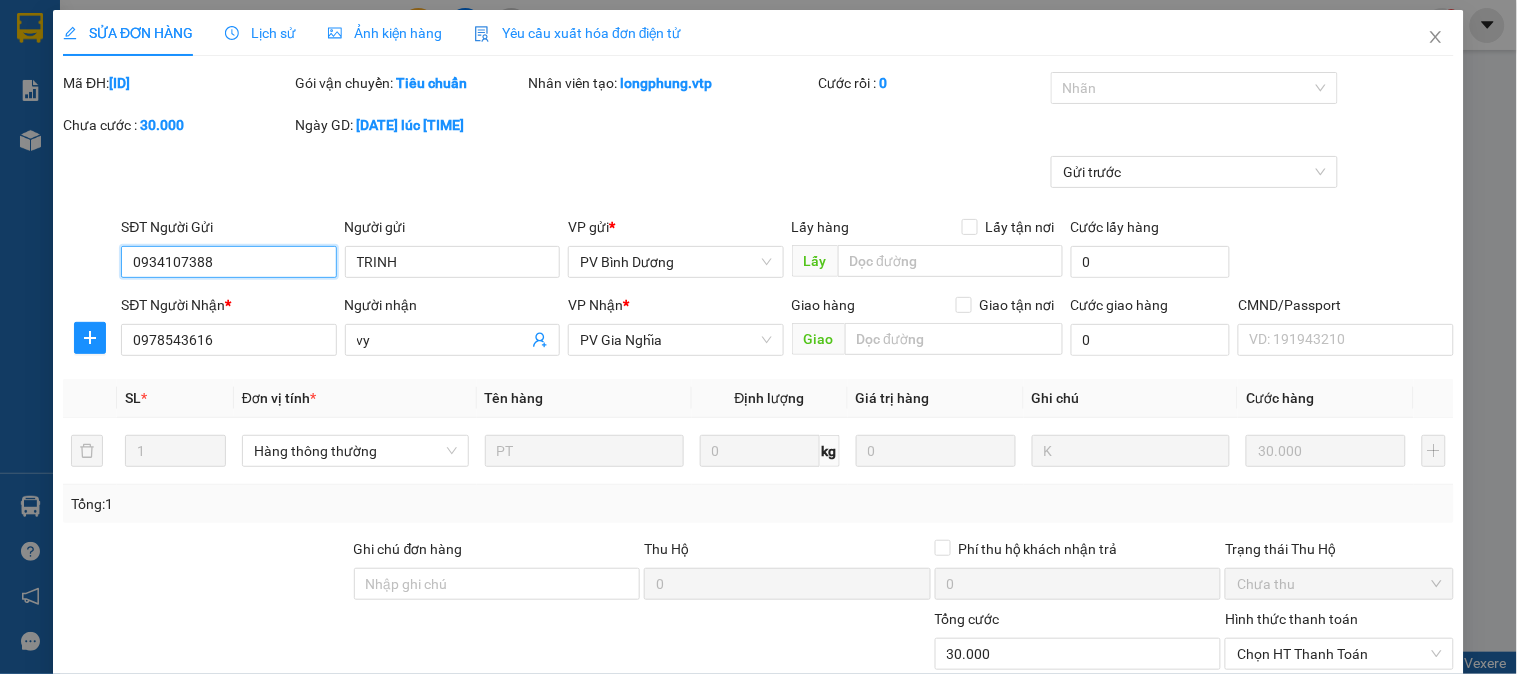 type on "1.500" 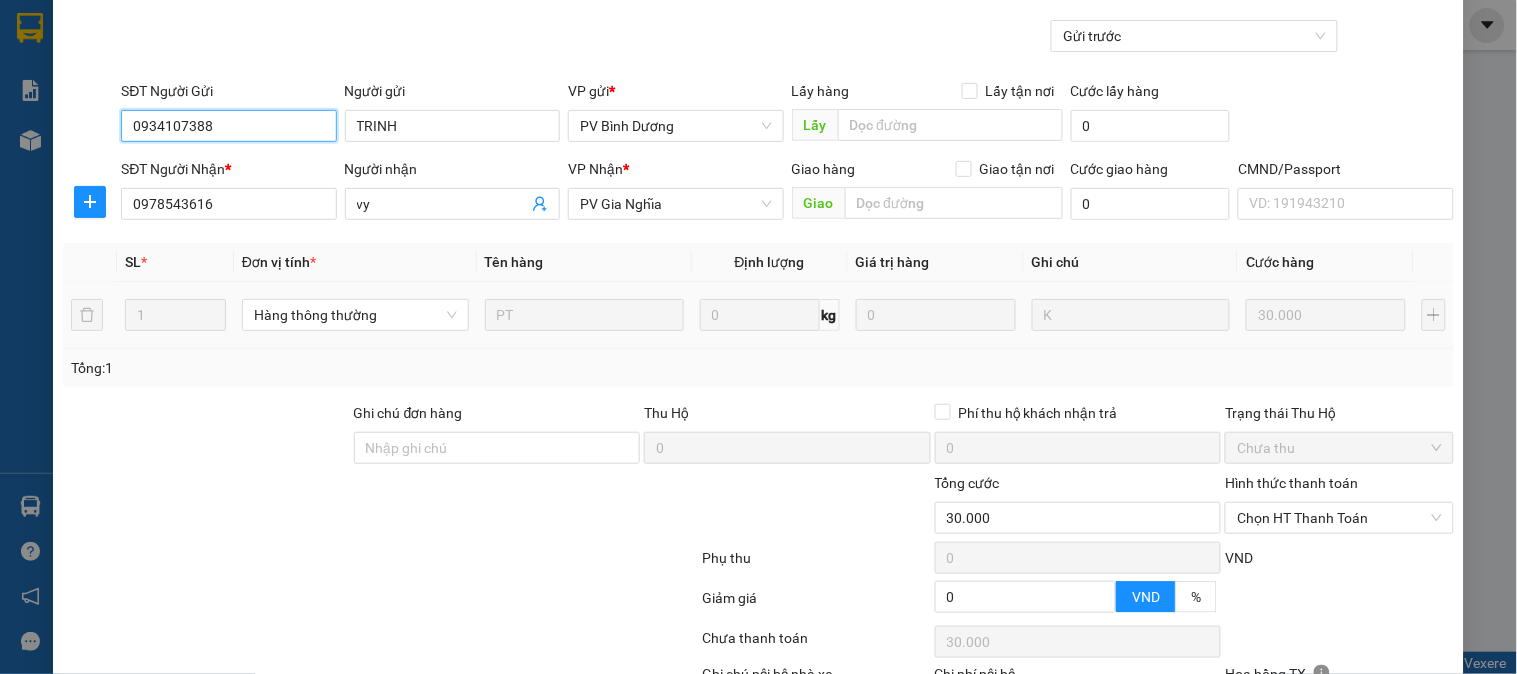 scroll, scrollTop: 273, scrollLeft: 0, axis: vertical 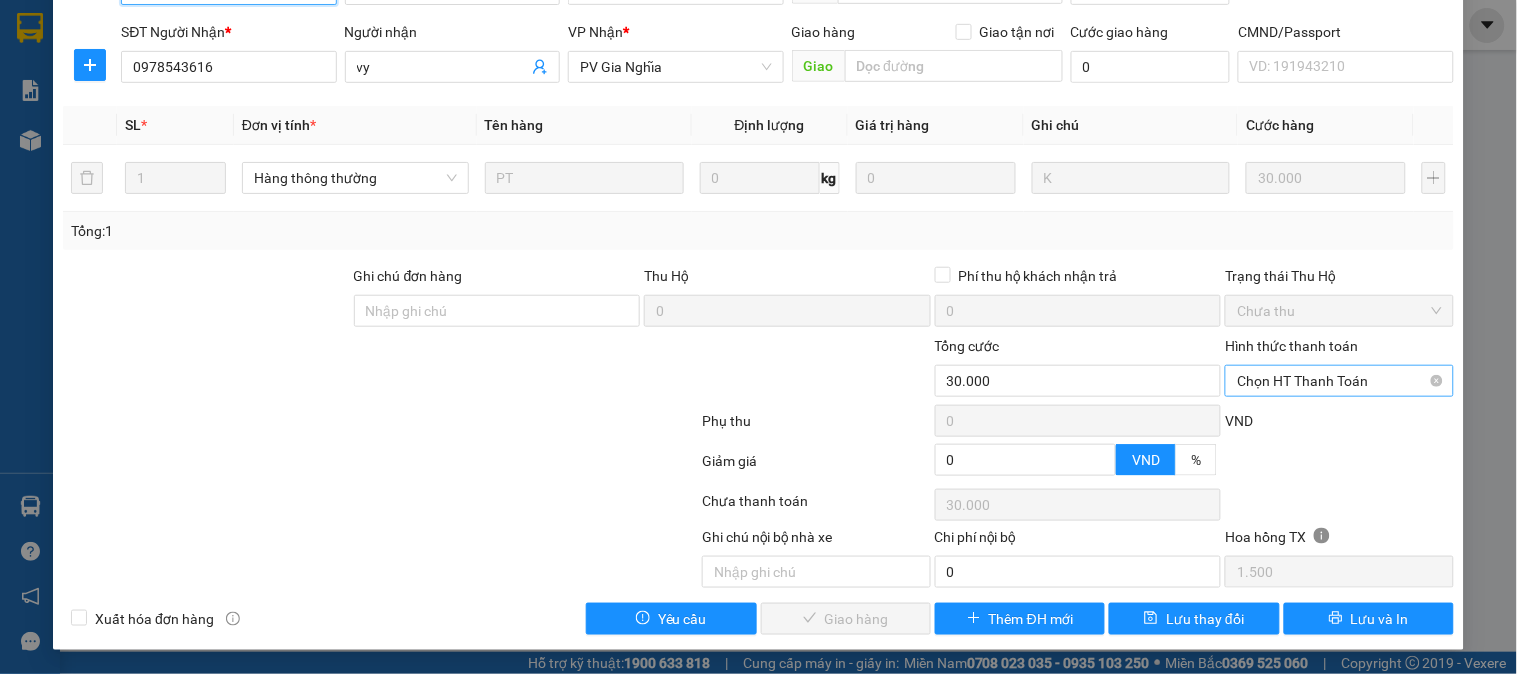 click on "Chọn HT Thanh Toán" at bounding box center (1339, 381) 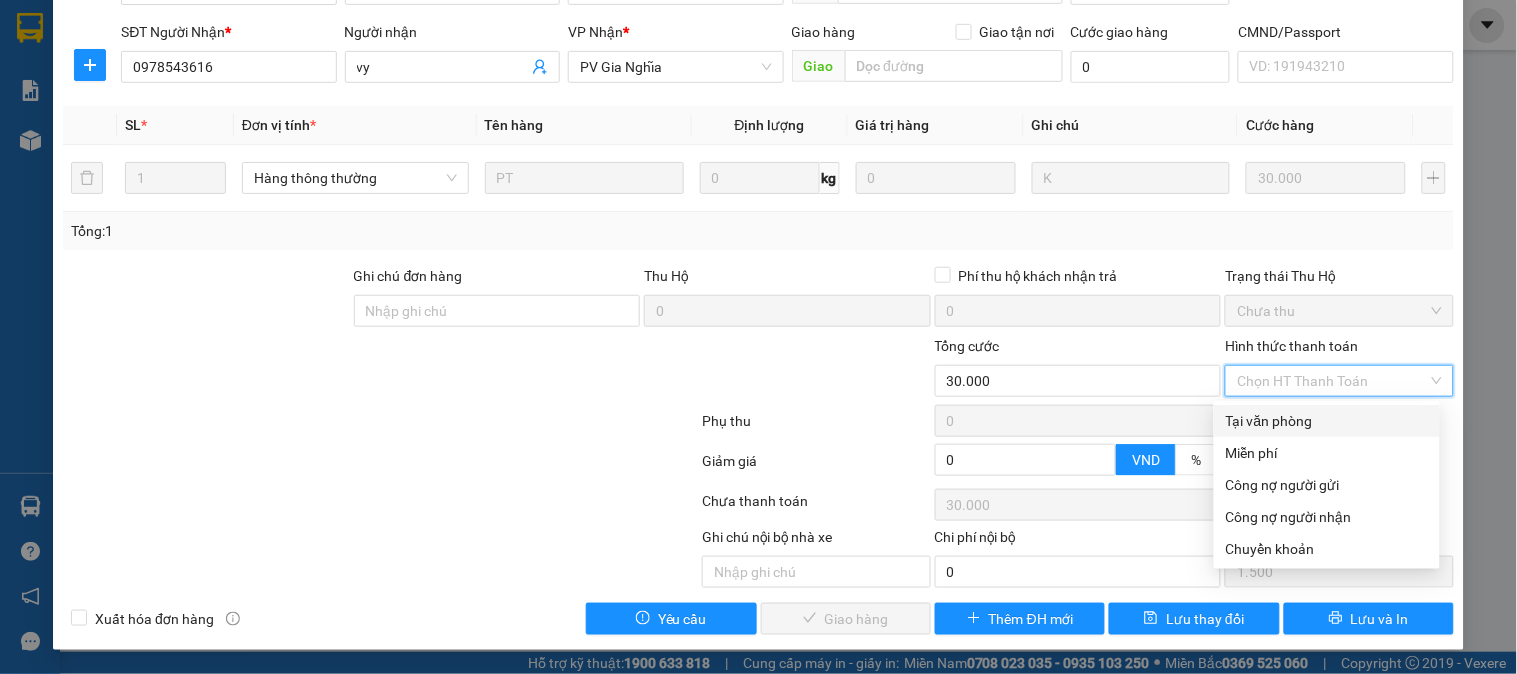 click on "Tại văn phòng" at bounding box center (1327, 421) 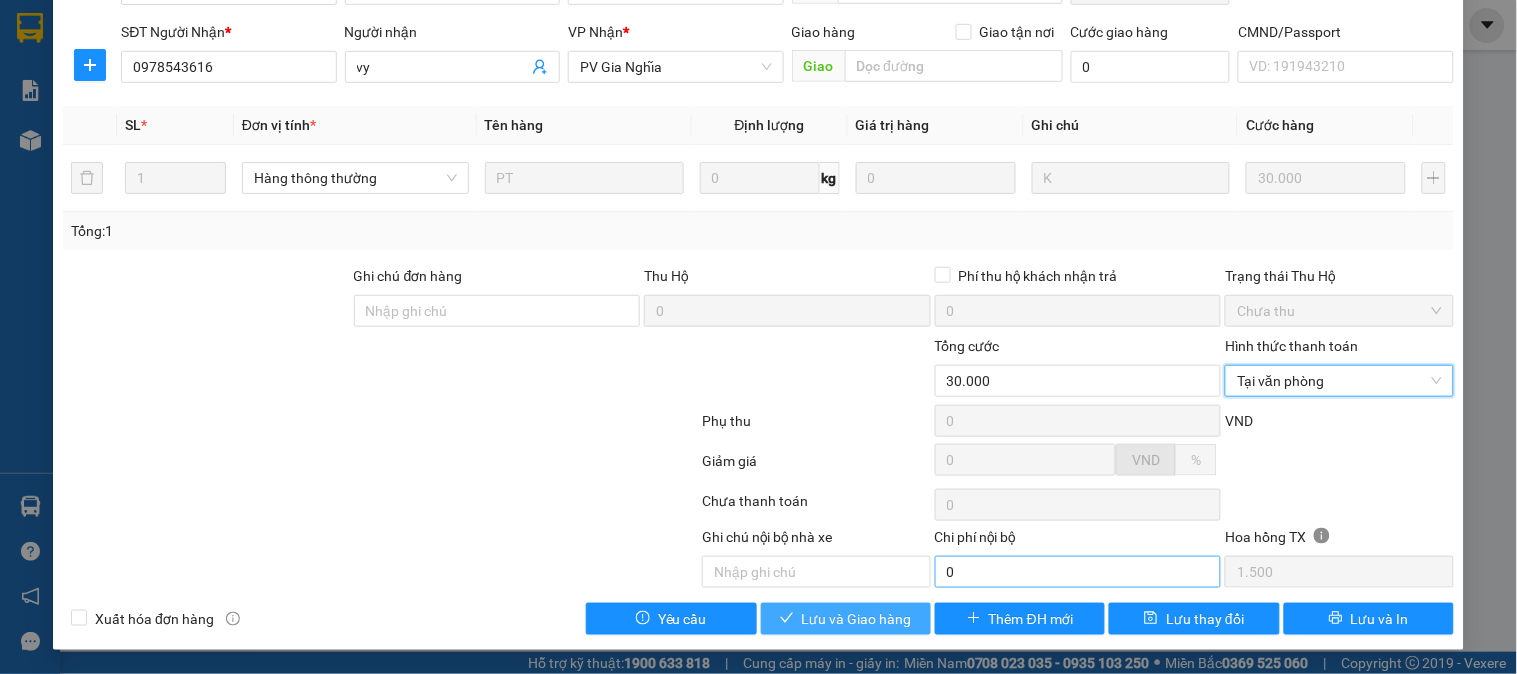 click on "Lưu và Giao hàng" at bounding box center [857, 619] 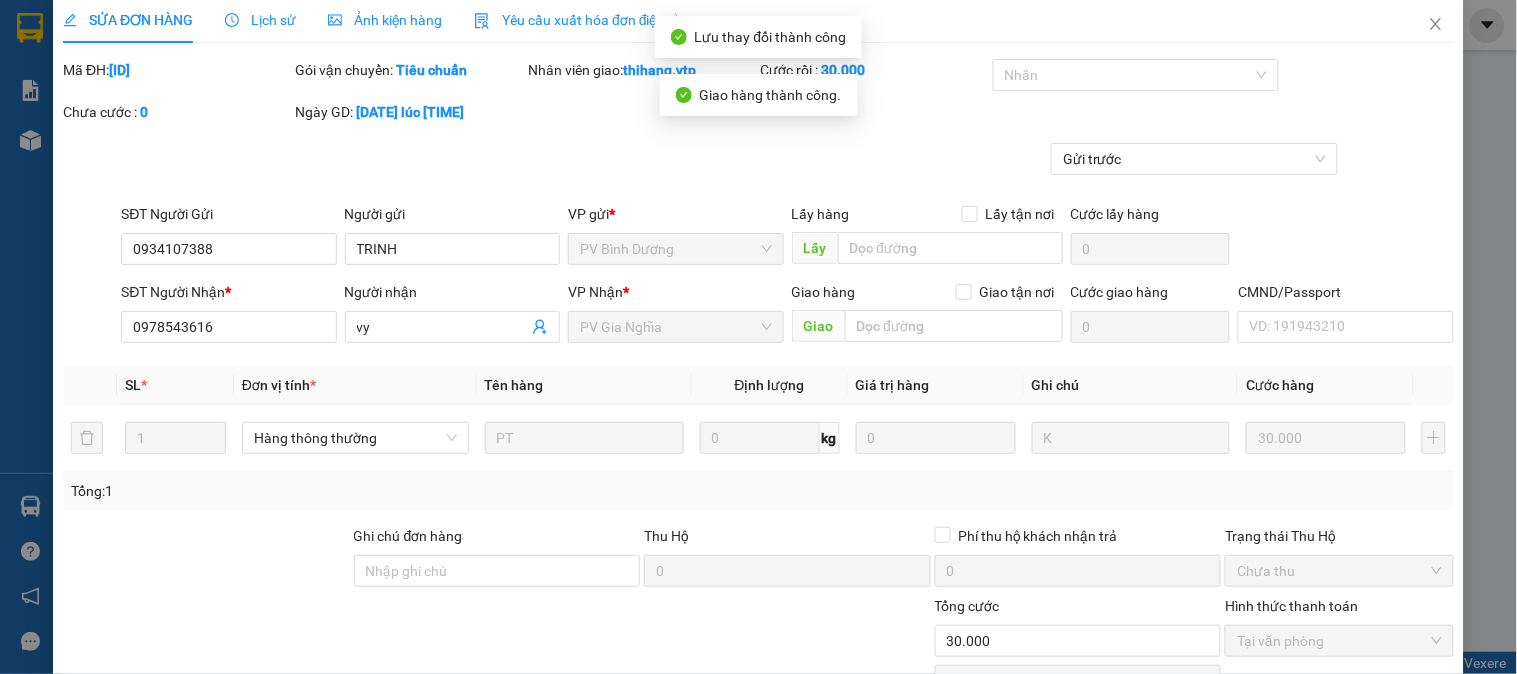 scroll, scrollTop: 0, scrollLeft: 0, axis: both 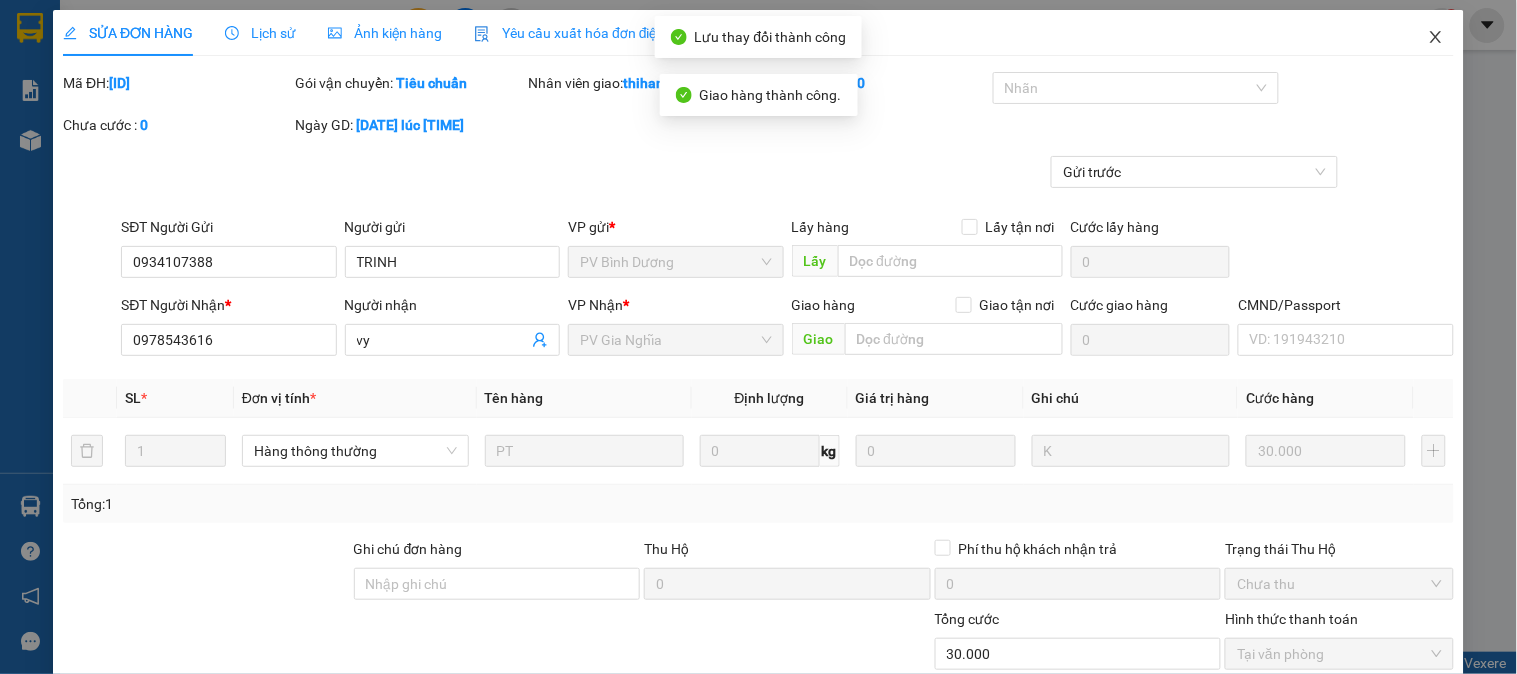 click 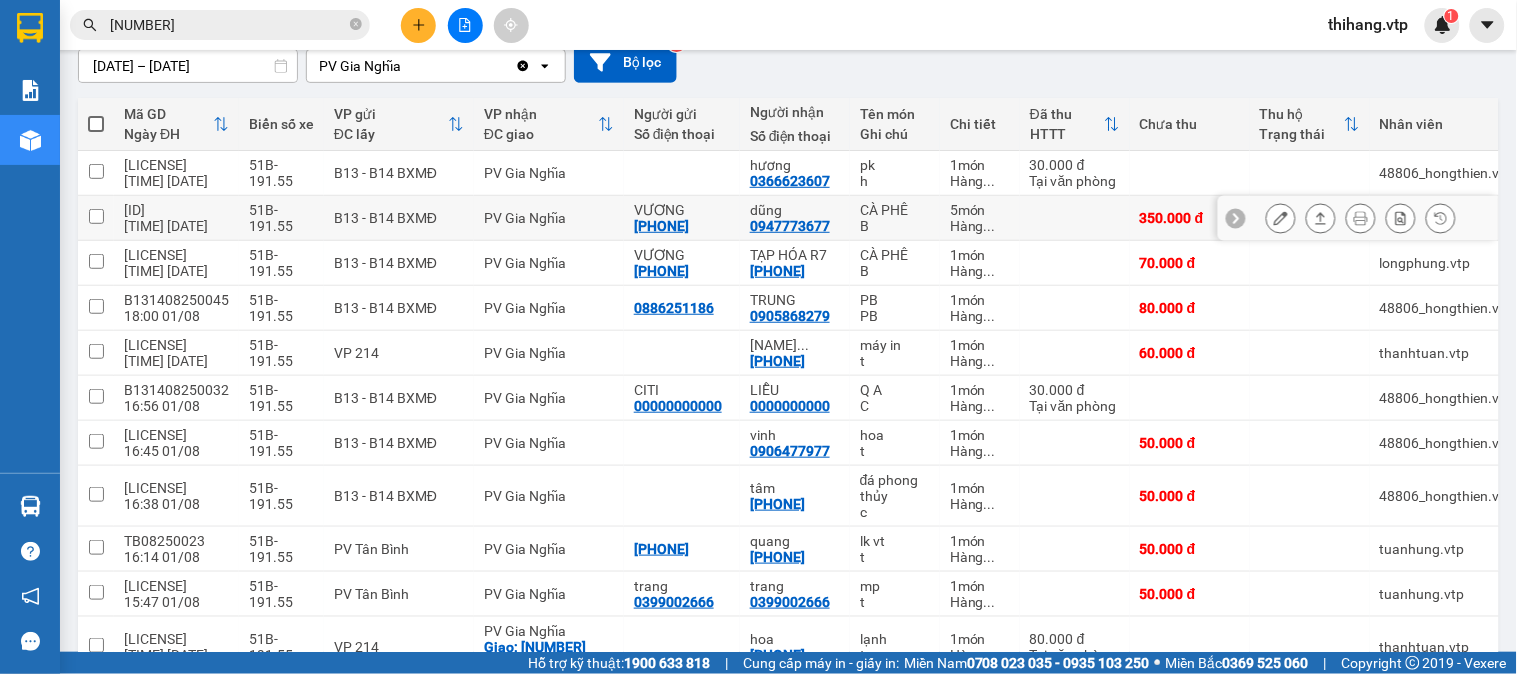 scroll, scrollTop: 222, scrollLeft: 0, axis: vertical 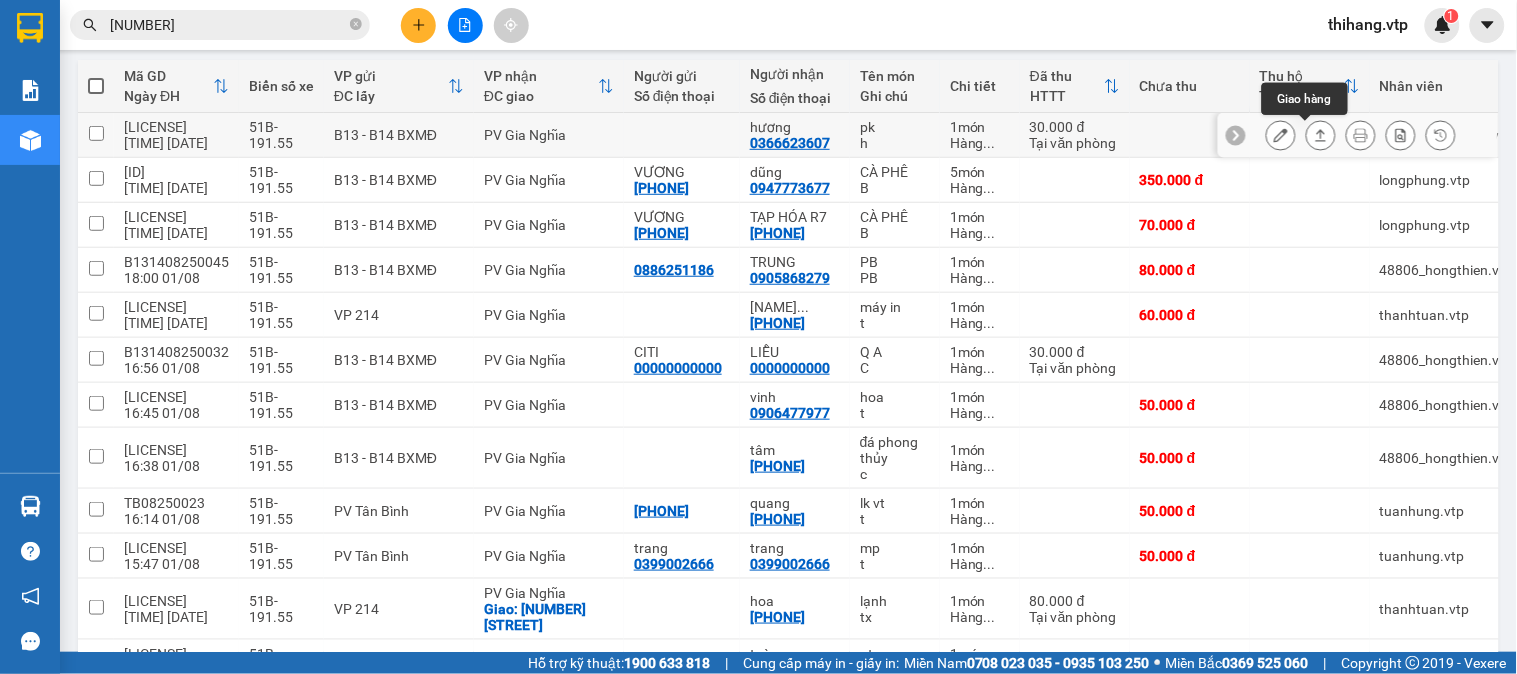 click 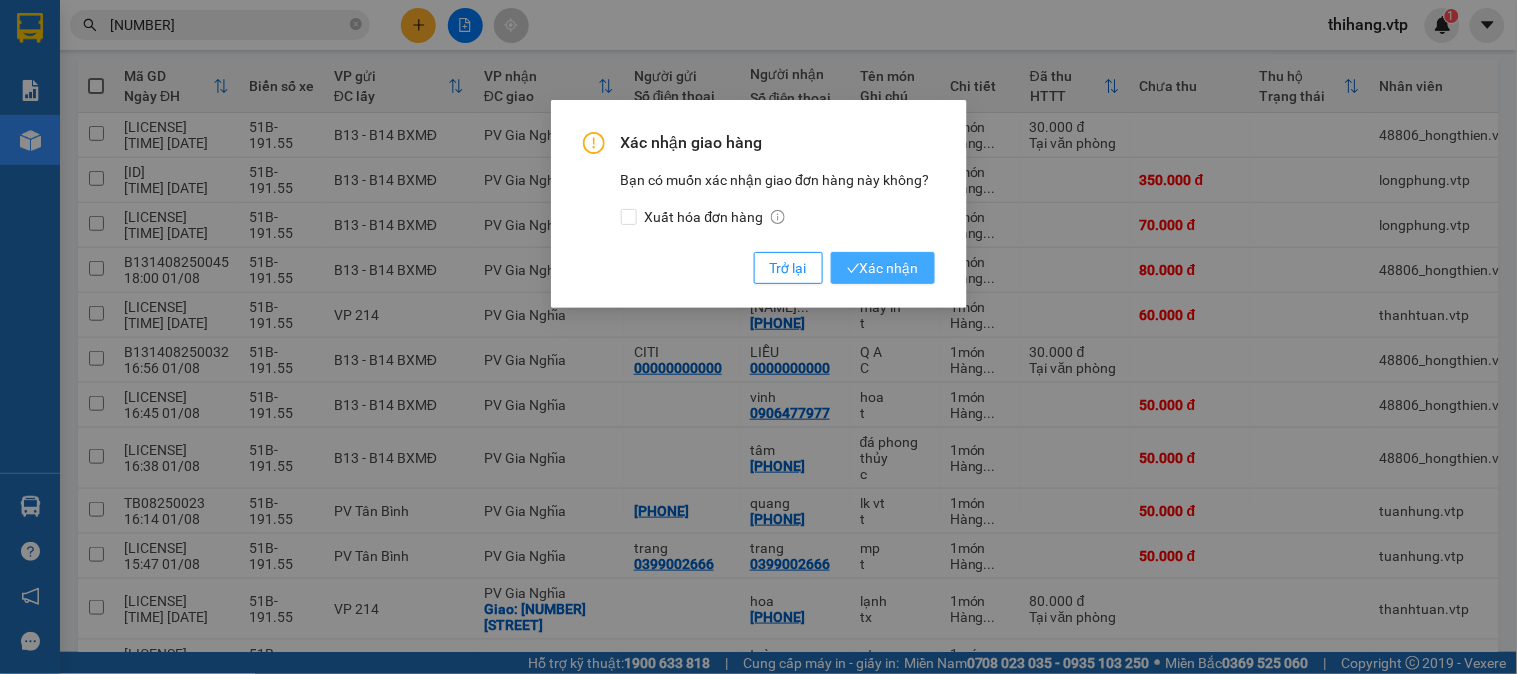 click on "Xác nhận" at bounding box center [883, 268] 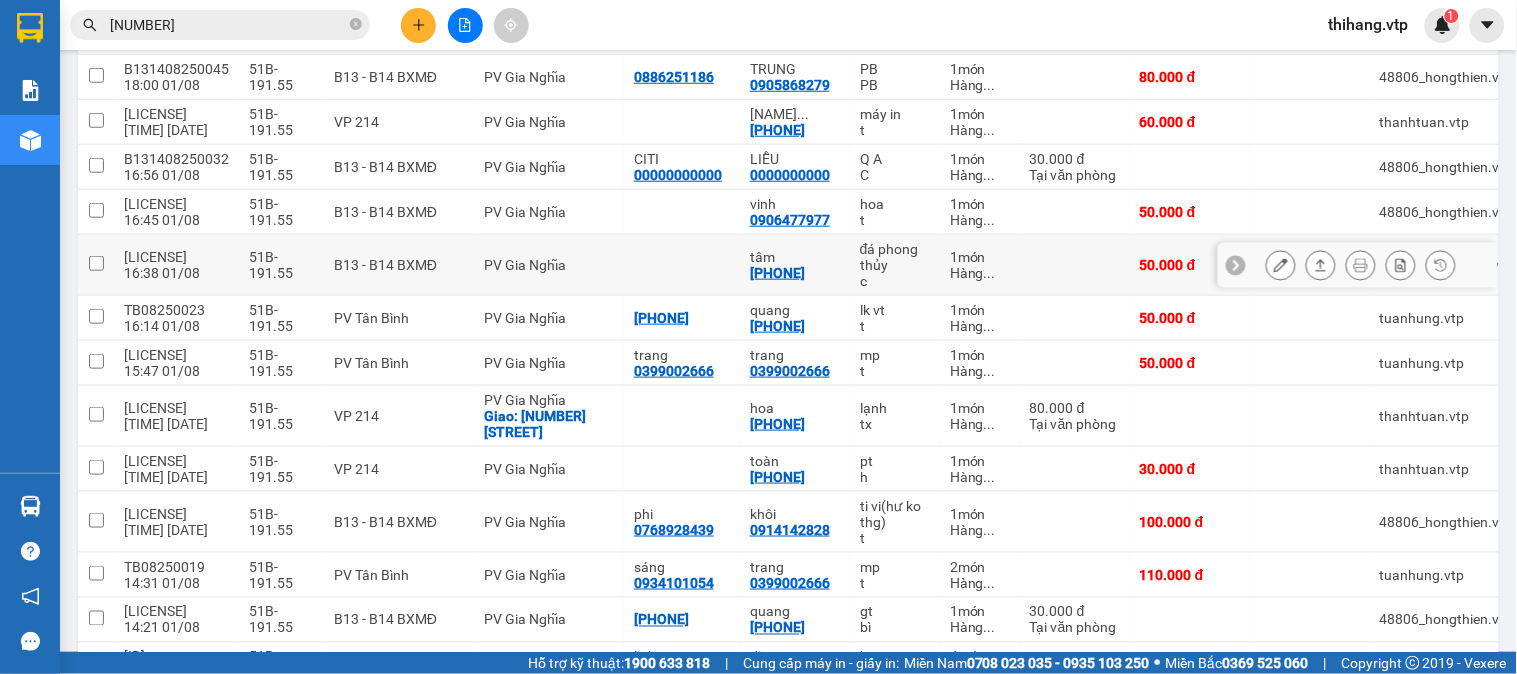 scroll, scrollTop: 333, scrollLeft: 0, axis: vertical 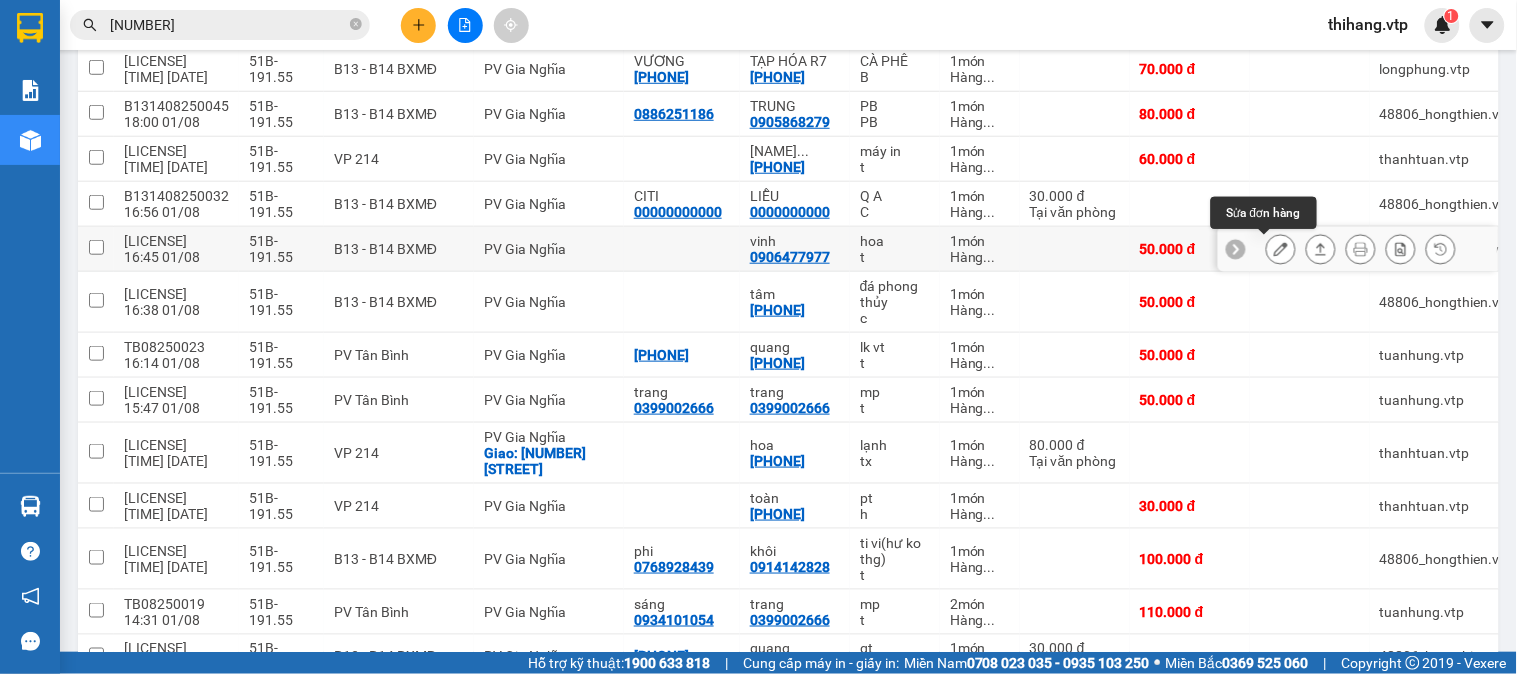 click 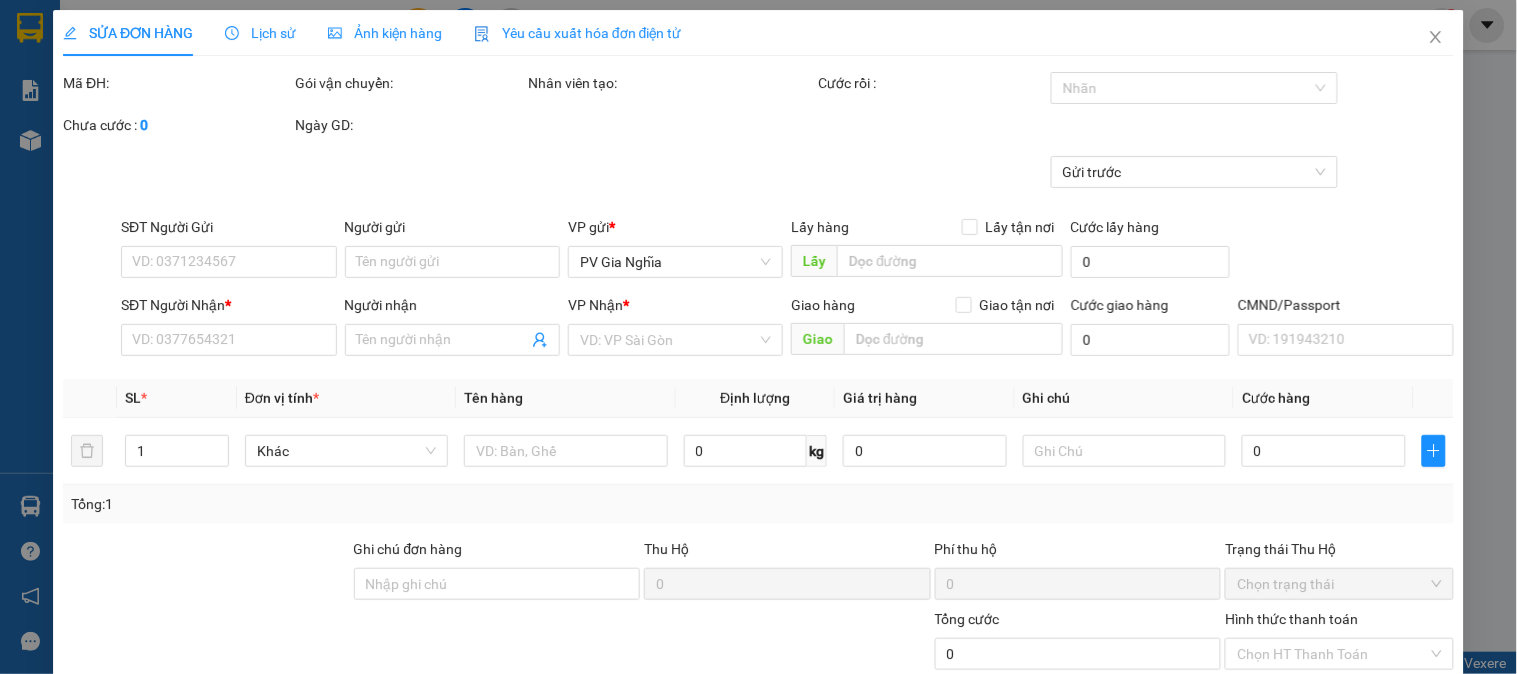 scroll, scrollTop: 0, scrollLeft: 0, axis: both 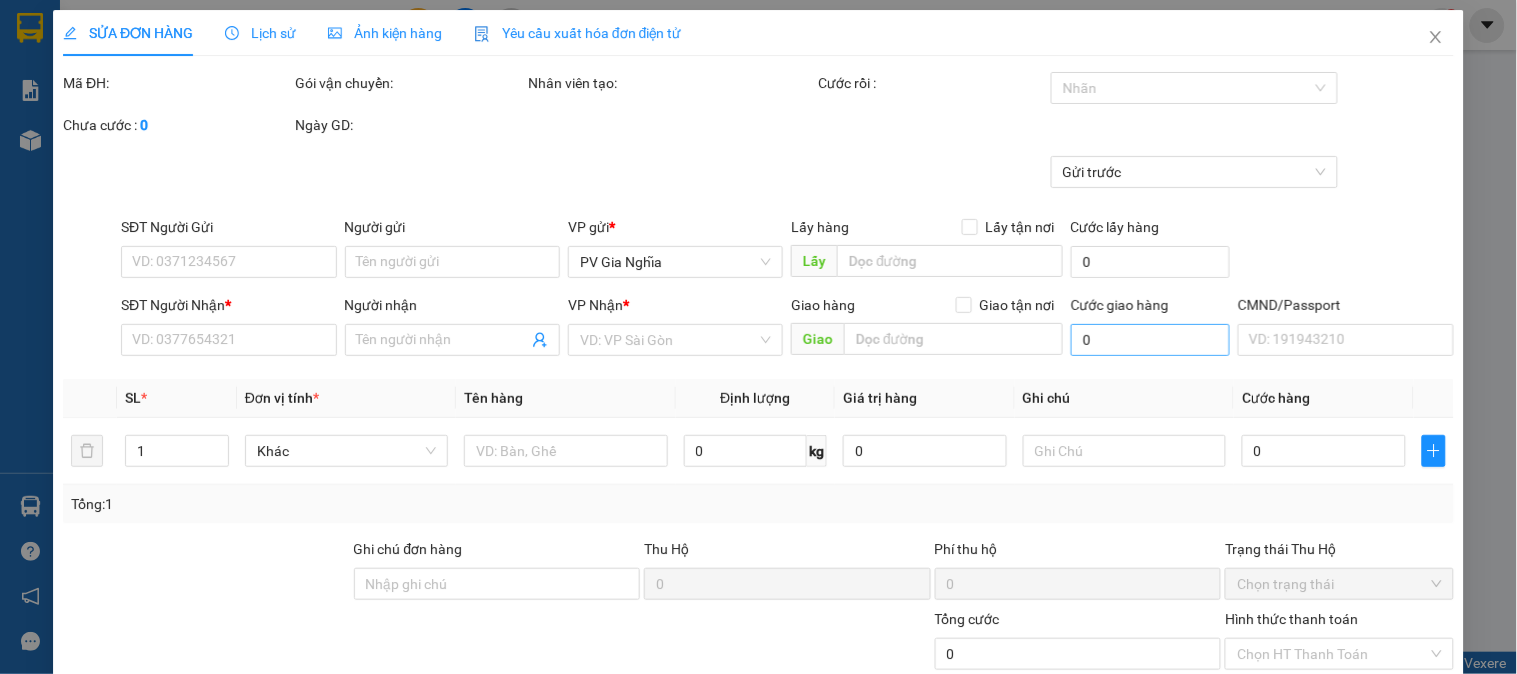 type on "0906477977" 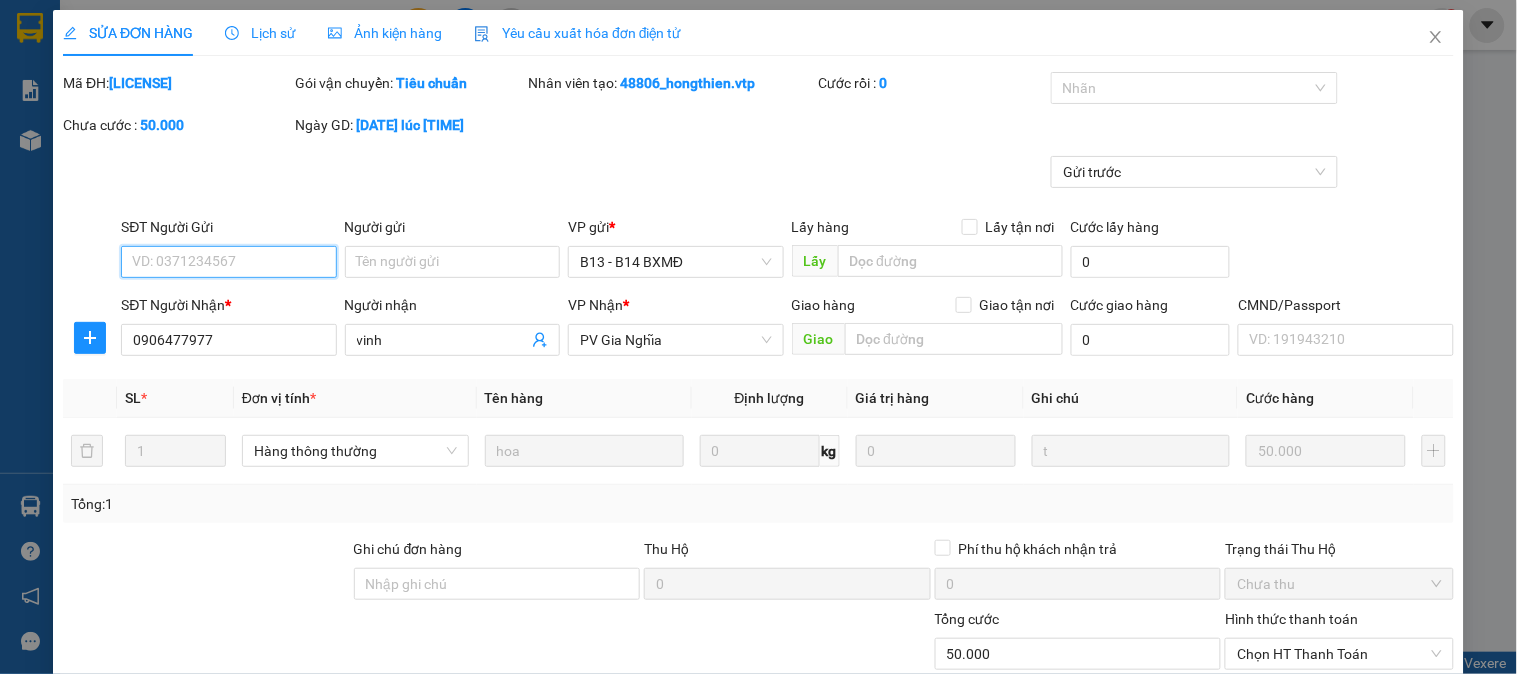 type on "2.500" 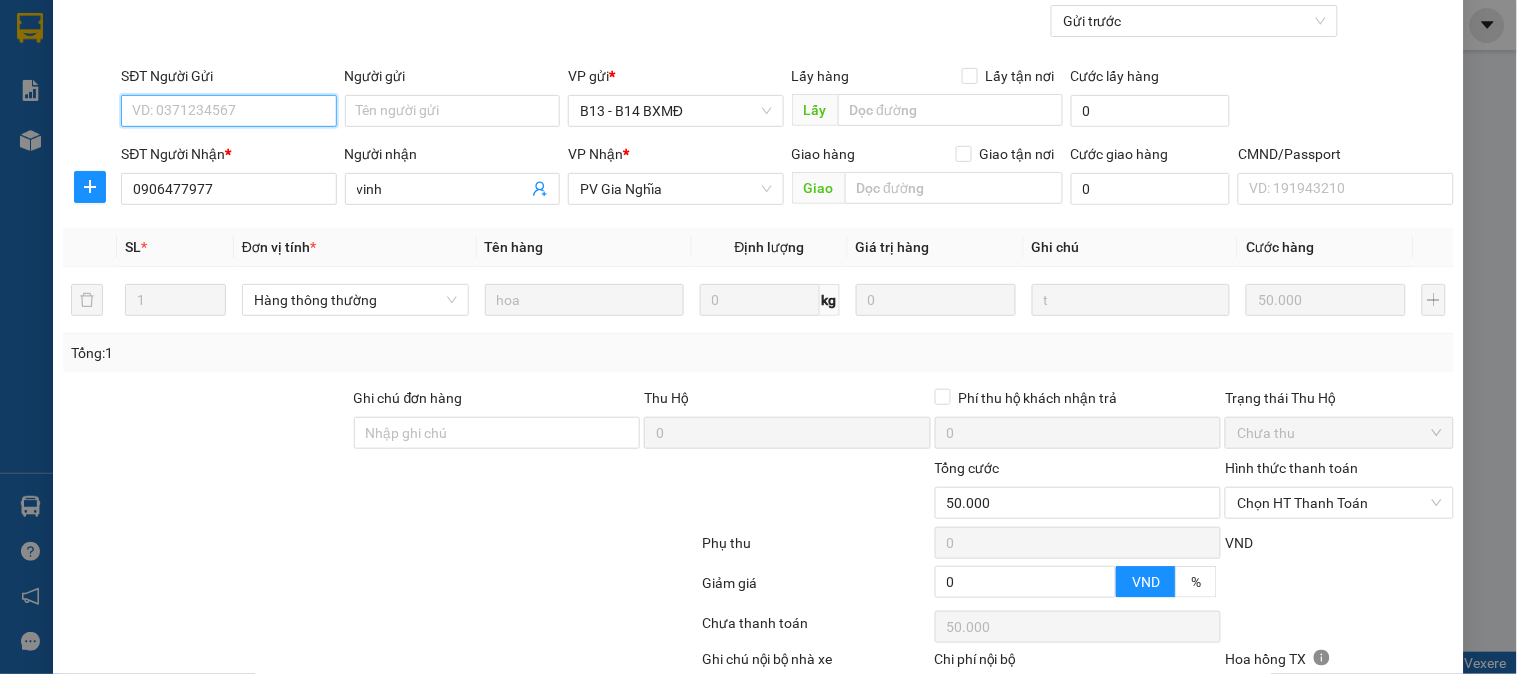 scroll, scrollTop: 273, scrollLeft: 0, axis: vertical 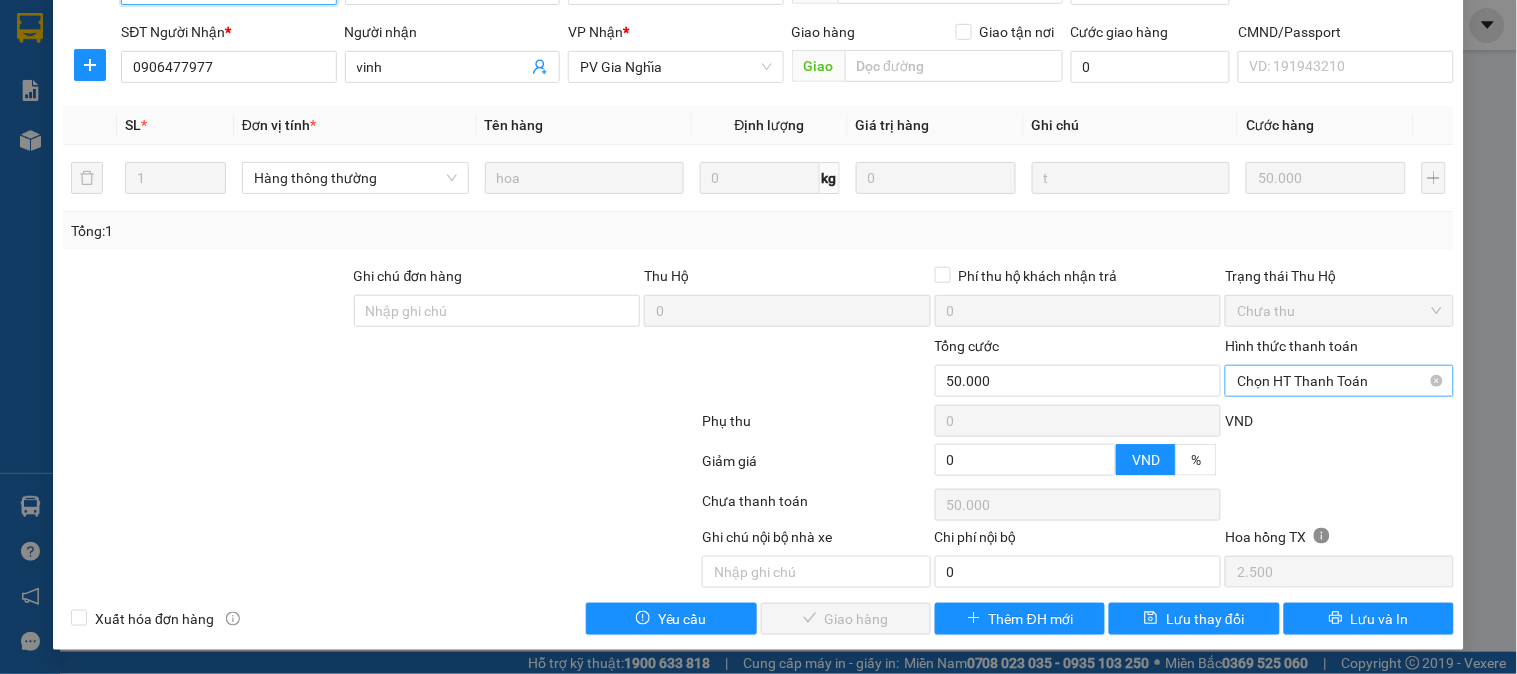 click on "Chọn HT Thanh Toán" at bounding box center [1339, 381] 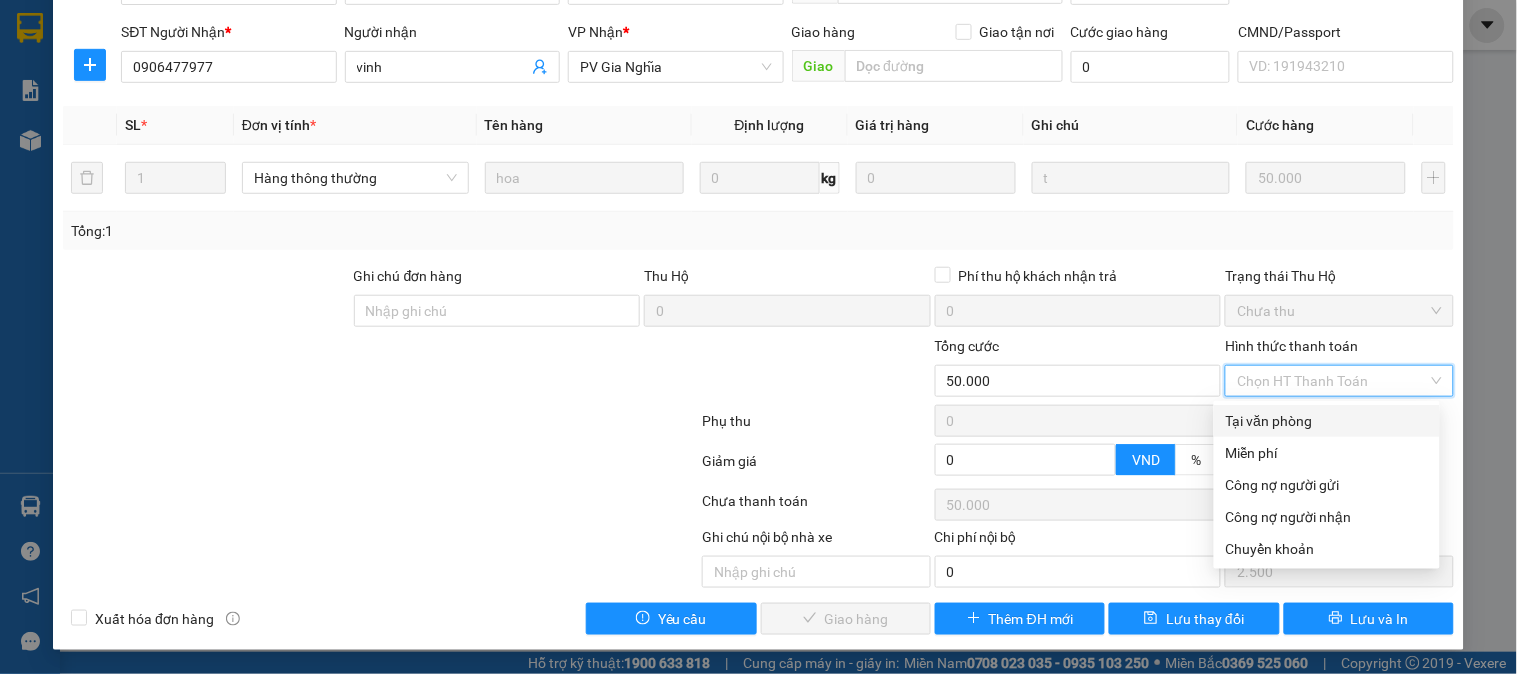 click on "Tại văn phòng" at bounding box center [1327, 421] 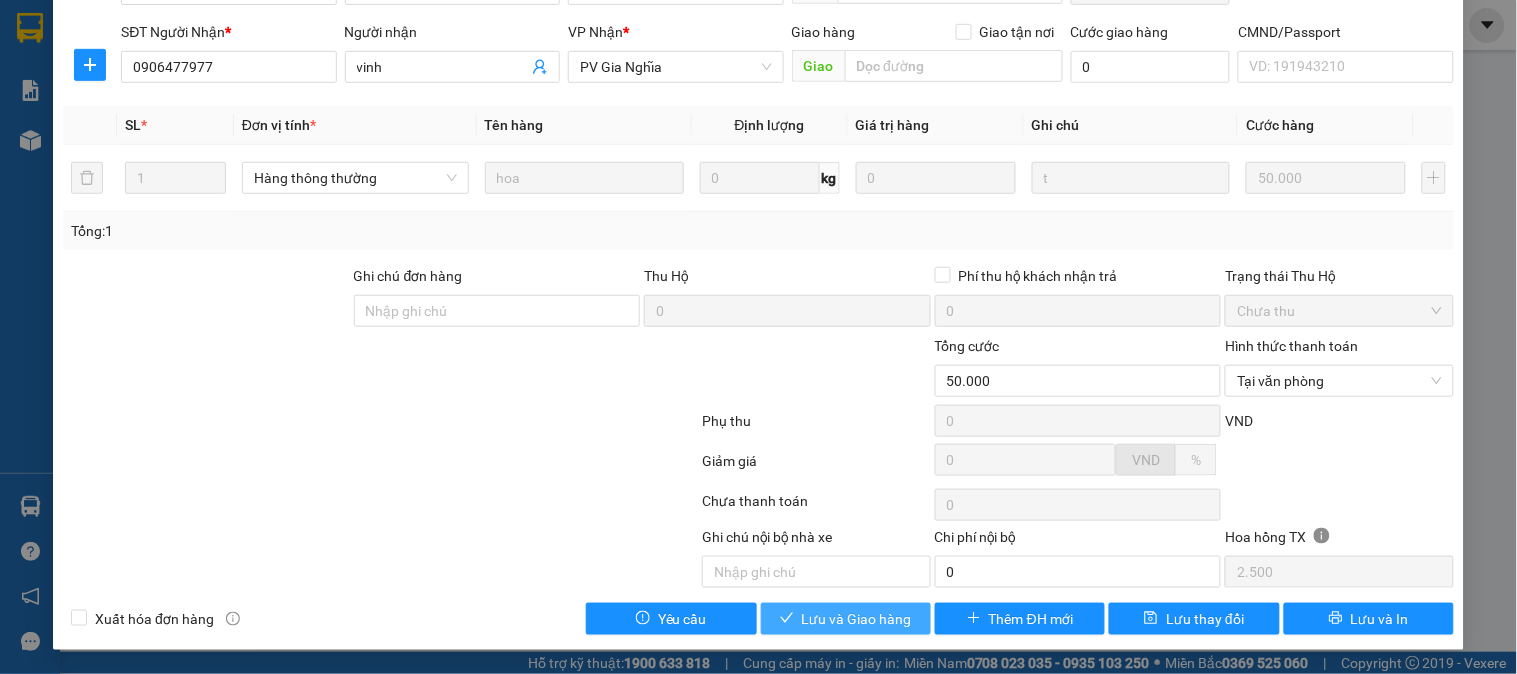 click on "Lưu và Giao hàng" at bounding box center (857, 619) 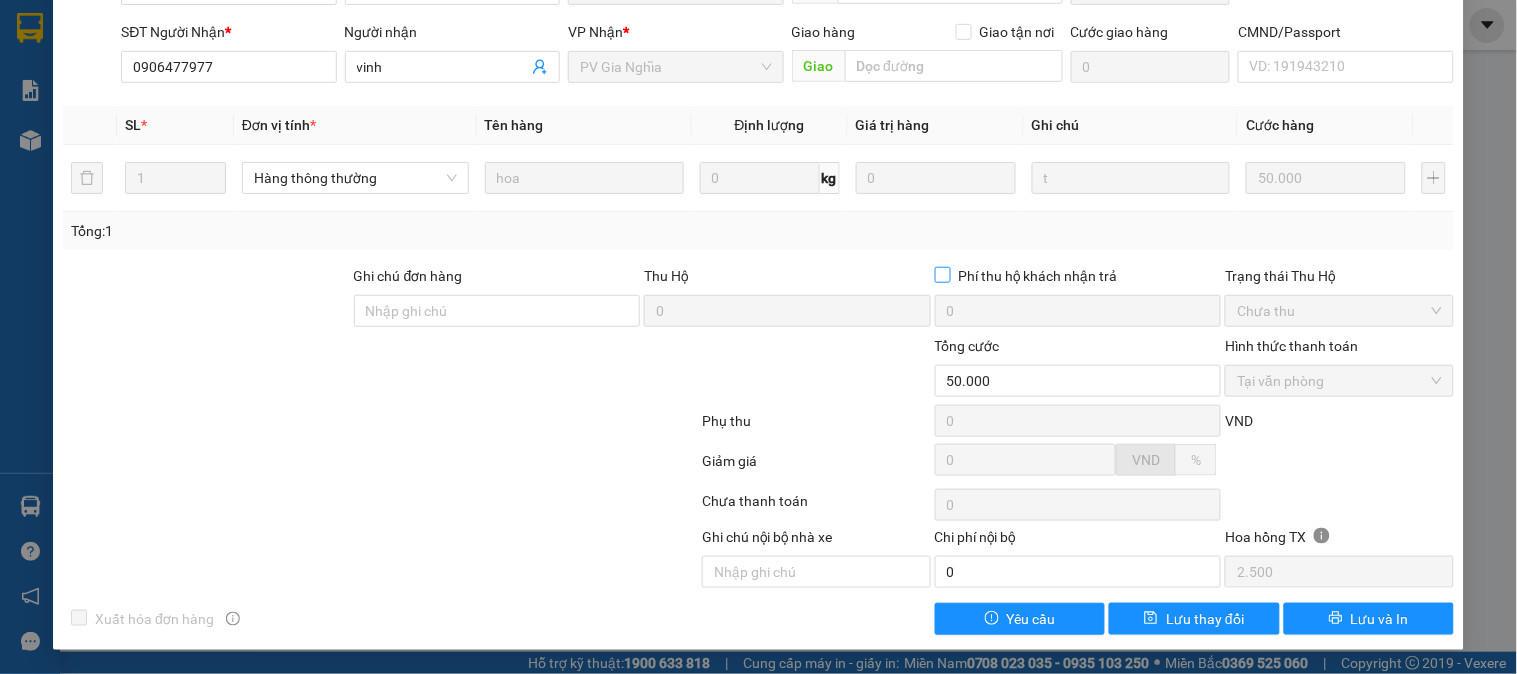 scroll, scrollTop: 0, scrollLeft: 0, axis: both 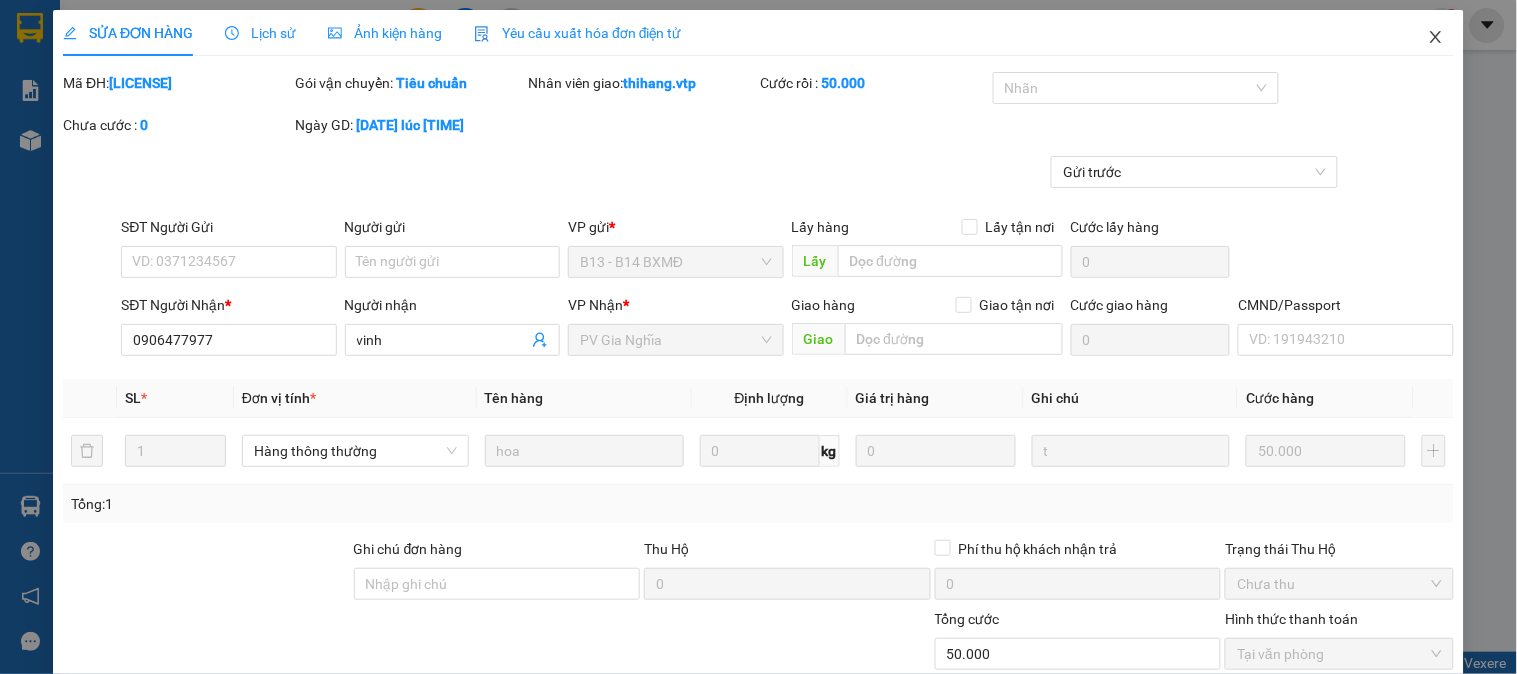 click 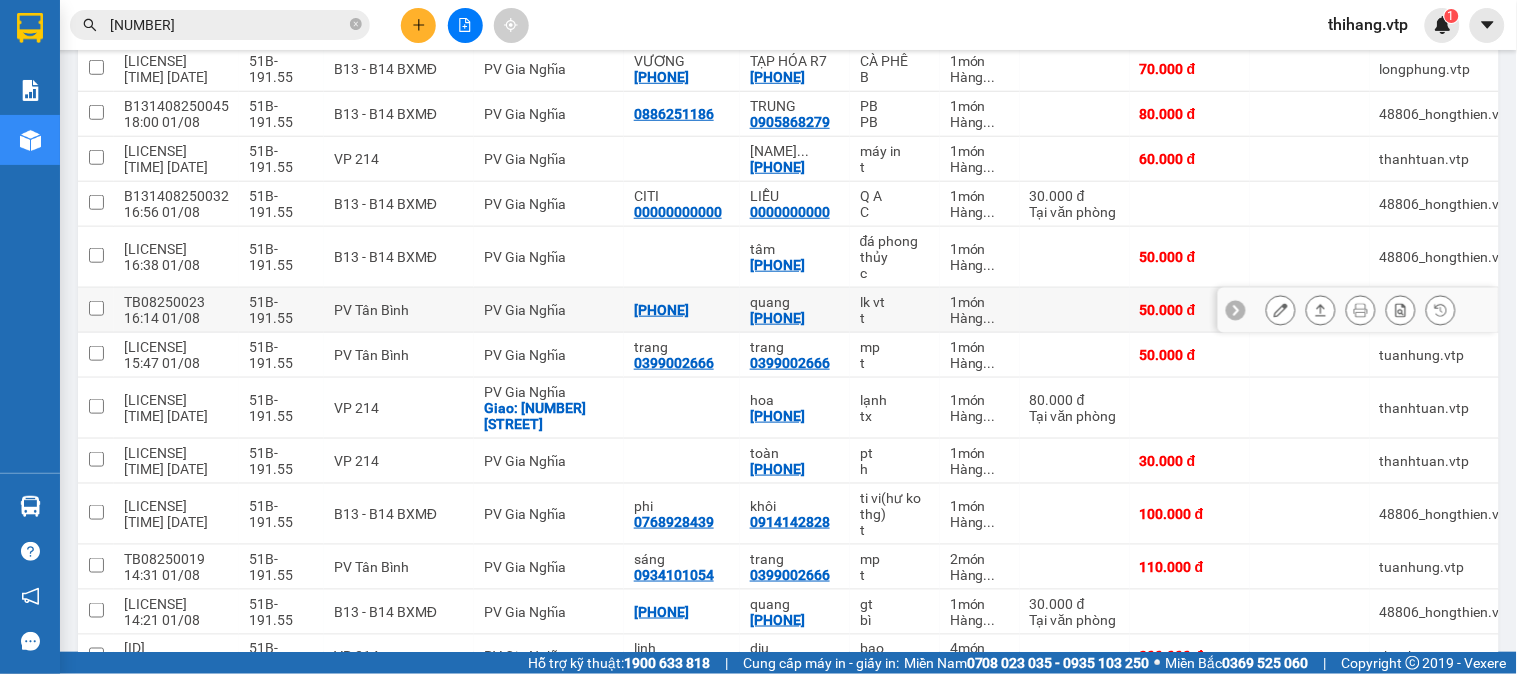 scroll, scrollTop: 444, scrollLeft: 0, axis: vertical 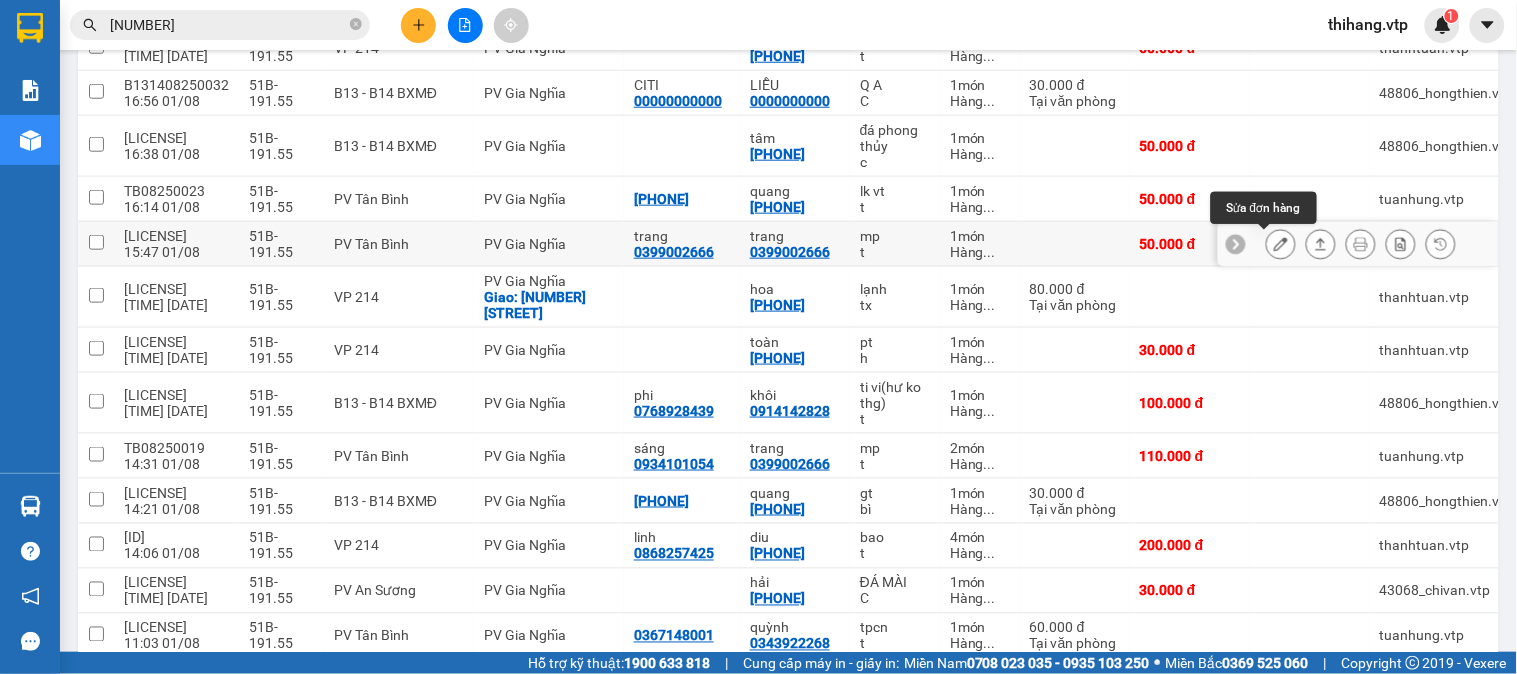 click at bounding box center (1281, 244) 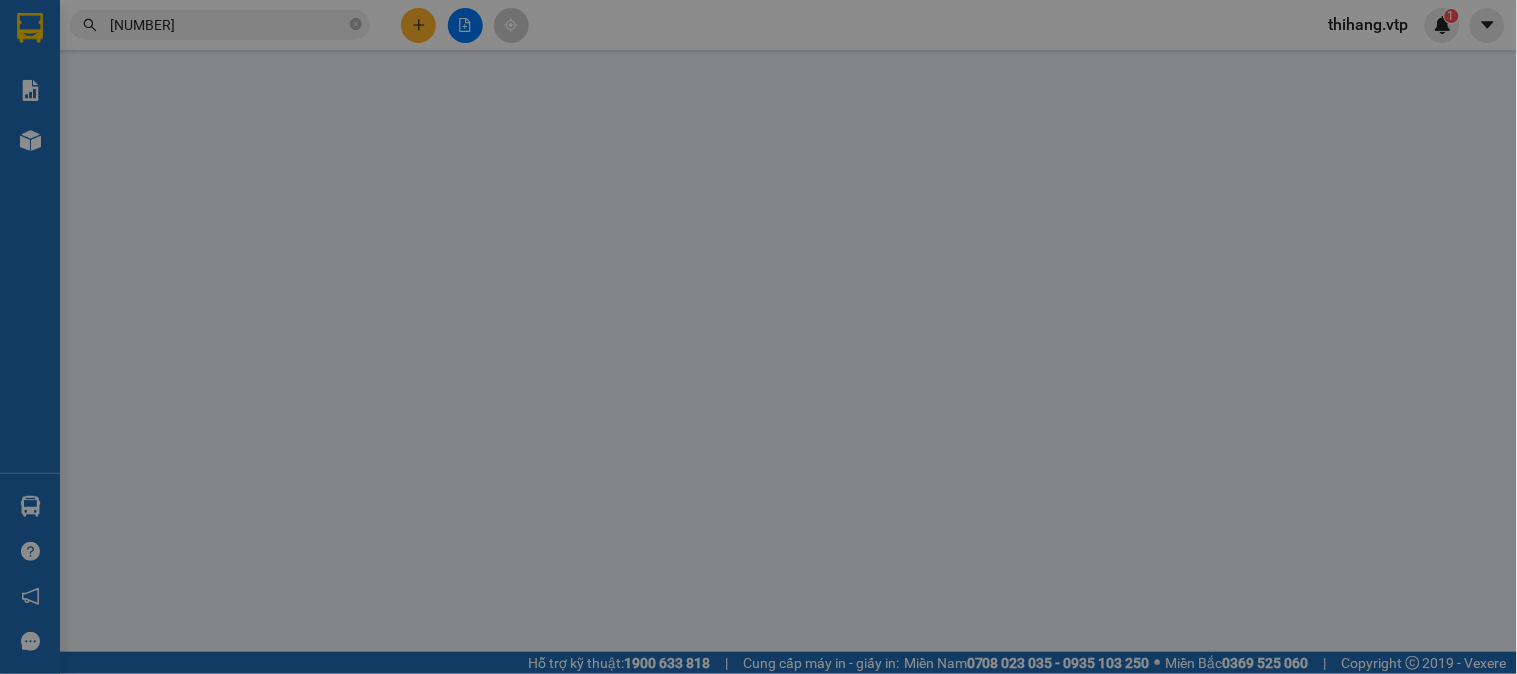 scroll, scrollTop: 0, scrollLeft: 0, axis: both 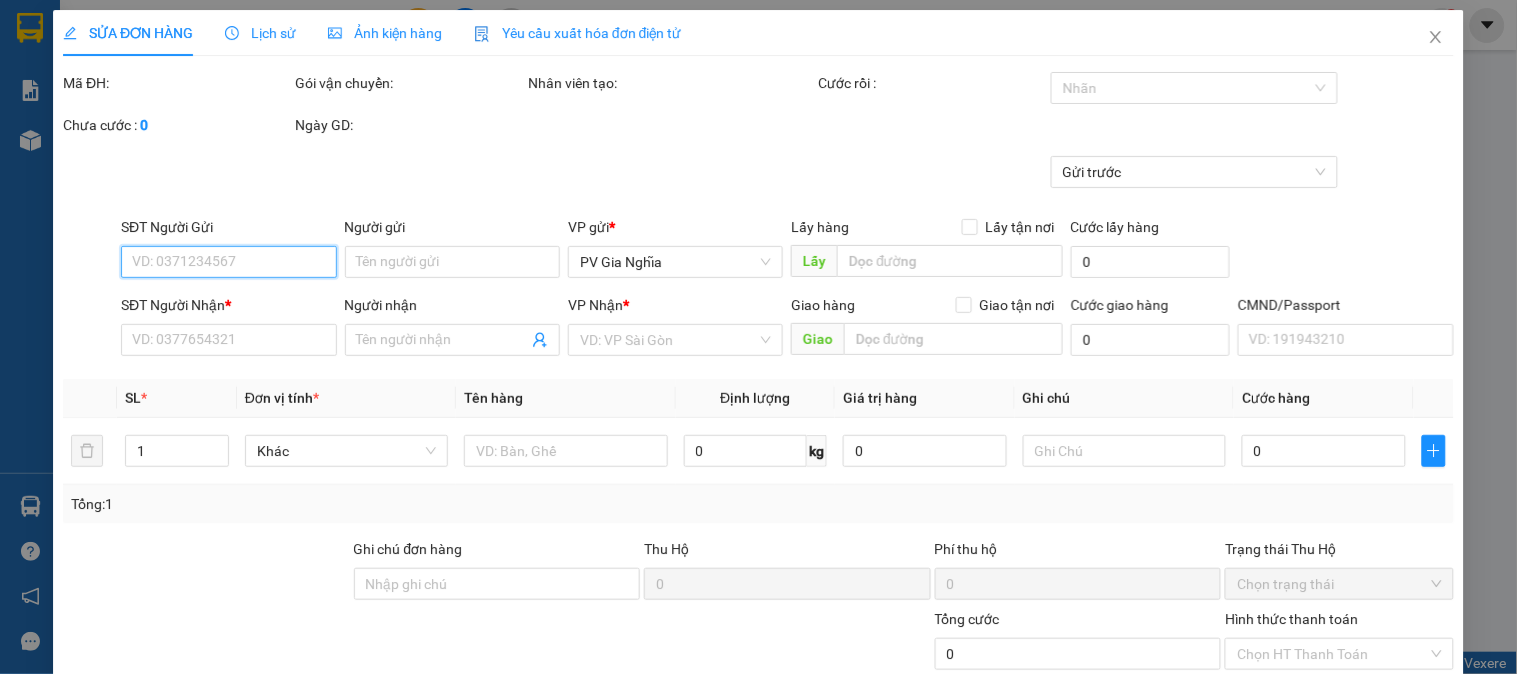 type on "0399002666" 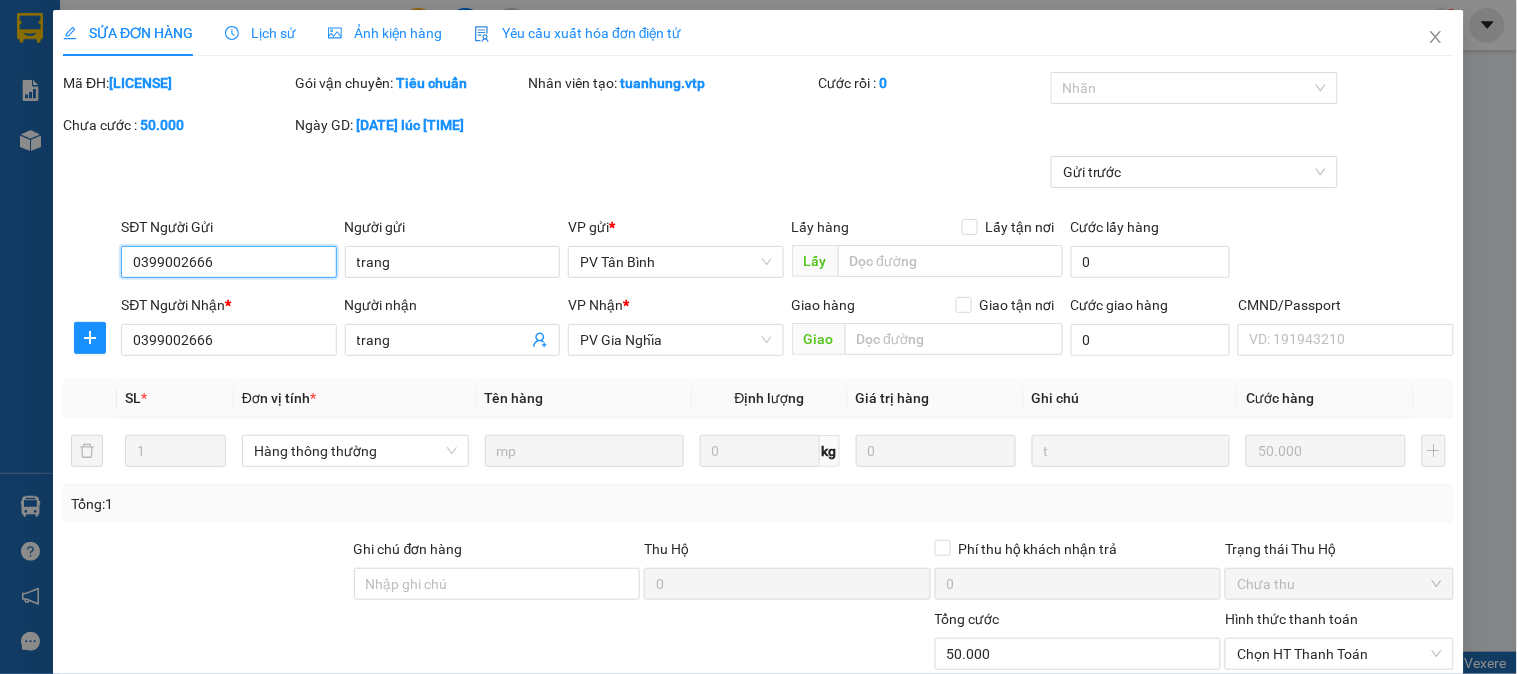 scroll, scrollTop: 273, scrollLeft: 0, axis: vertical 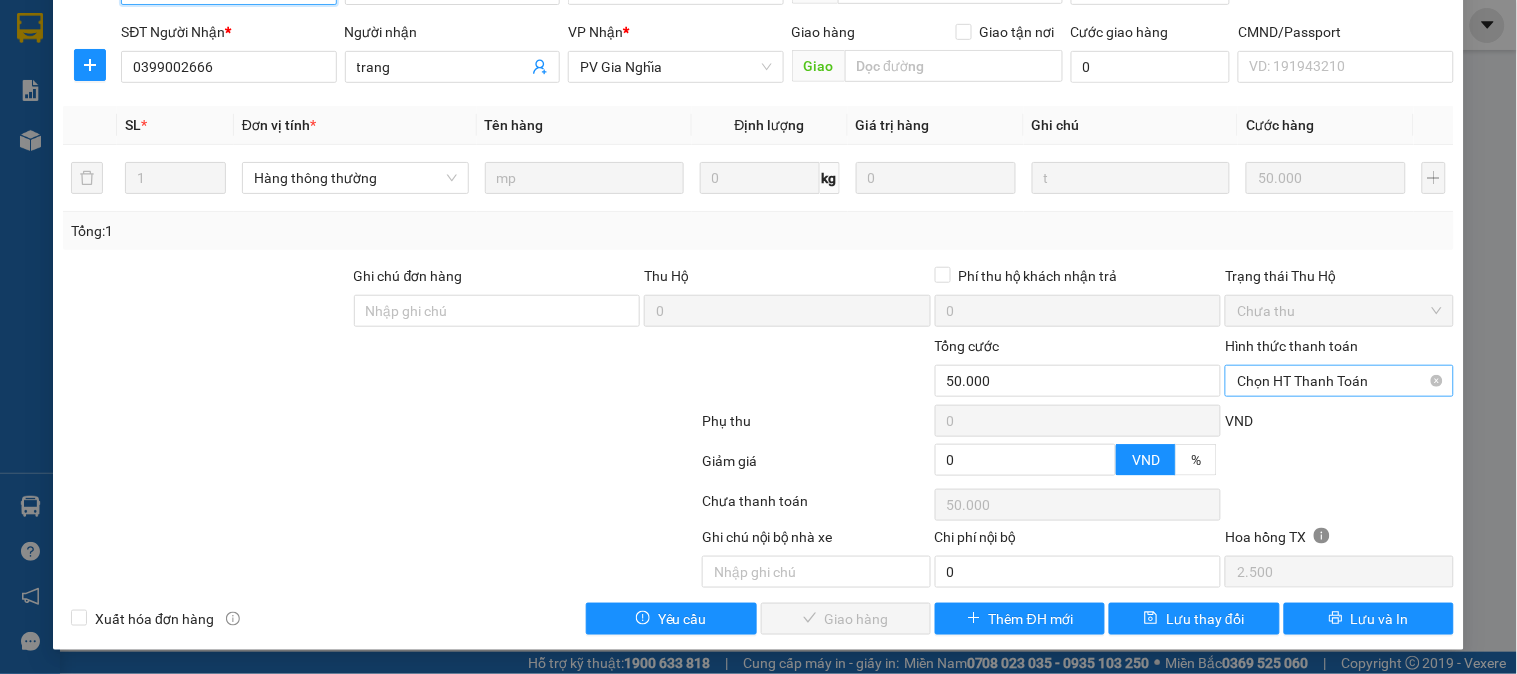 click on "Chọn HT Thanh Toán" at bounding box center [1339, 381] 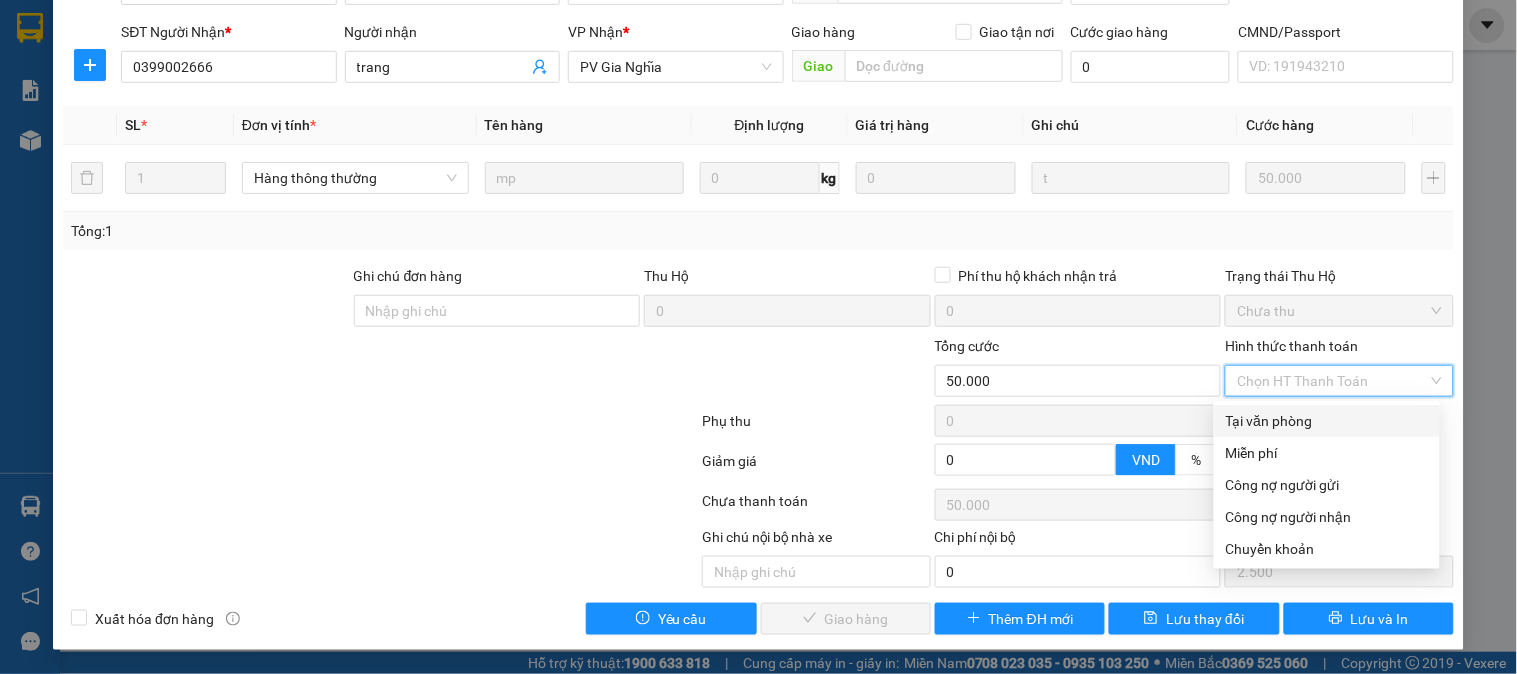 click on "Tại văn phòng" at bounding box center [1327, 421] 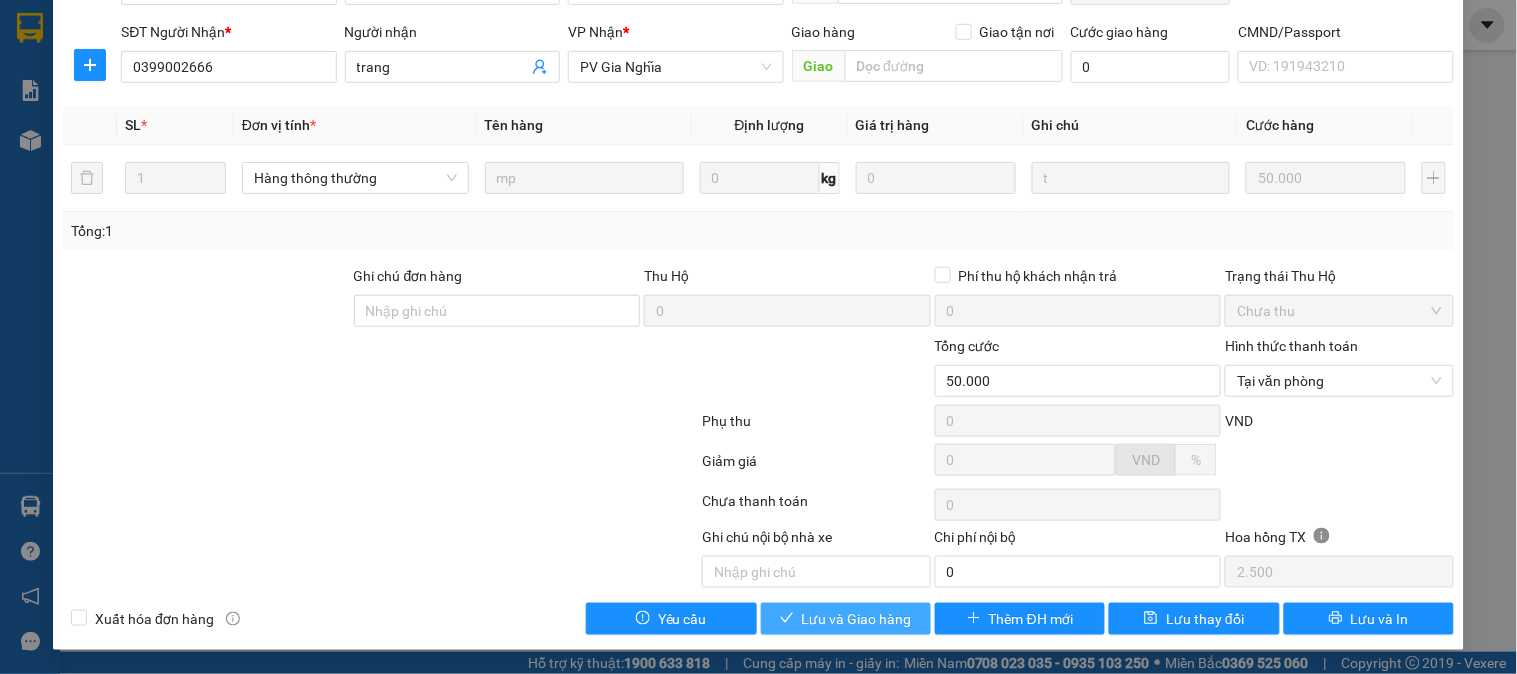 click on "Lưu và Giao hàng" at bounding box center [857, 619] 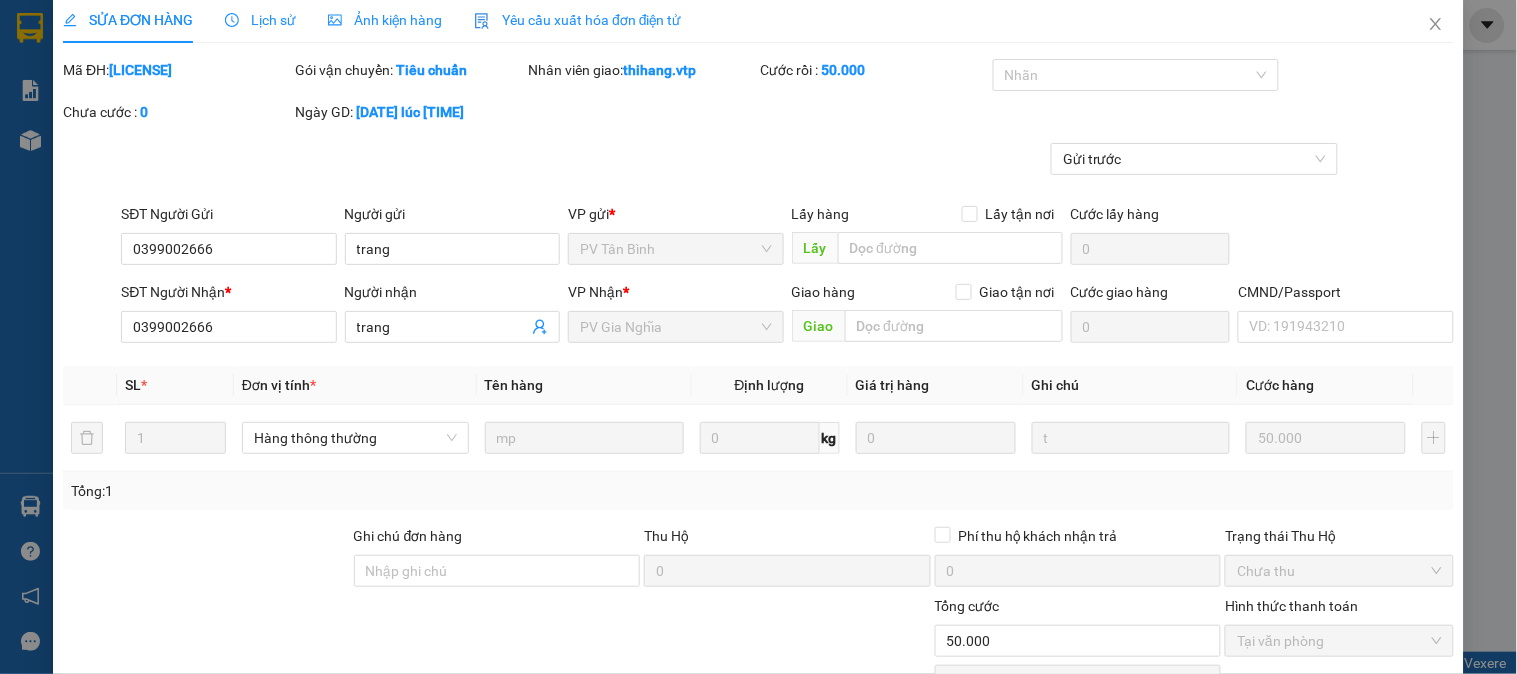 scroll, scrollTop: 0, scrollLeft: 0, axis: both 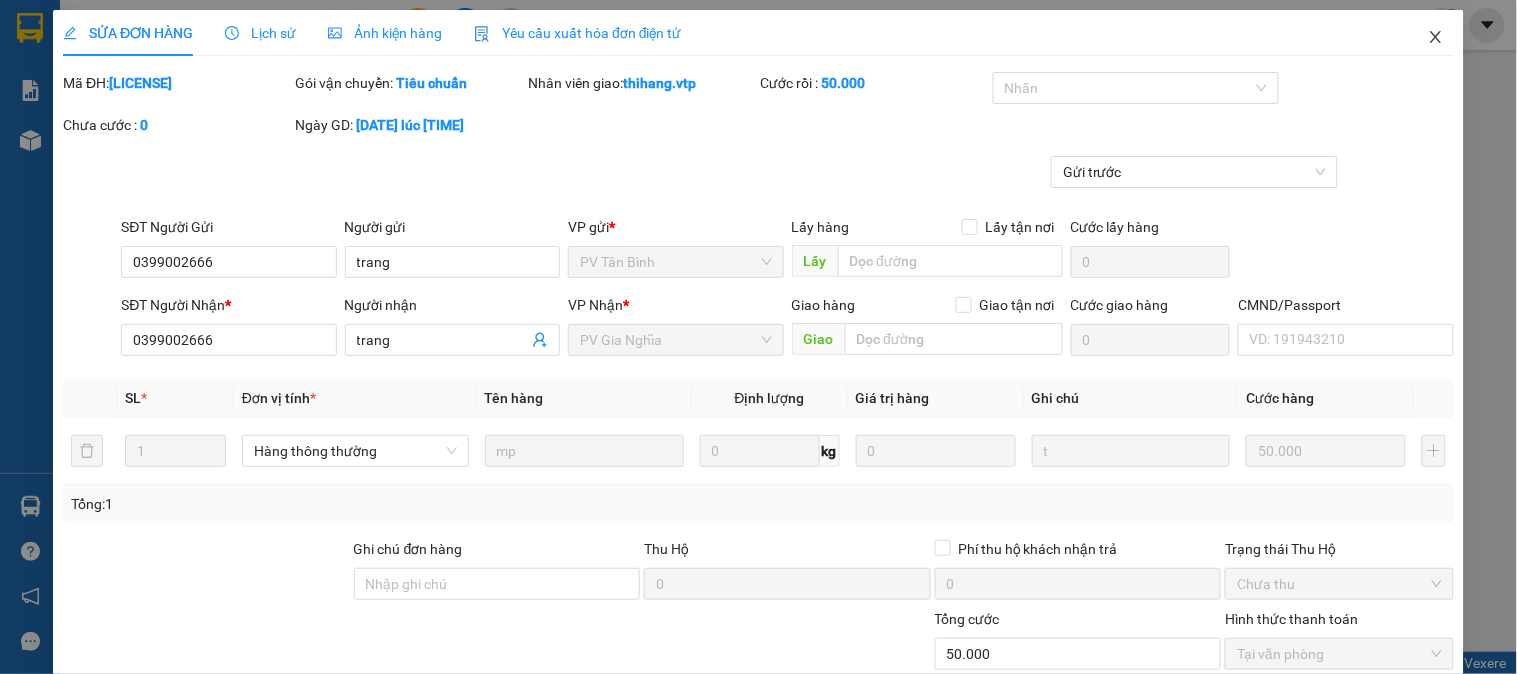 click 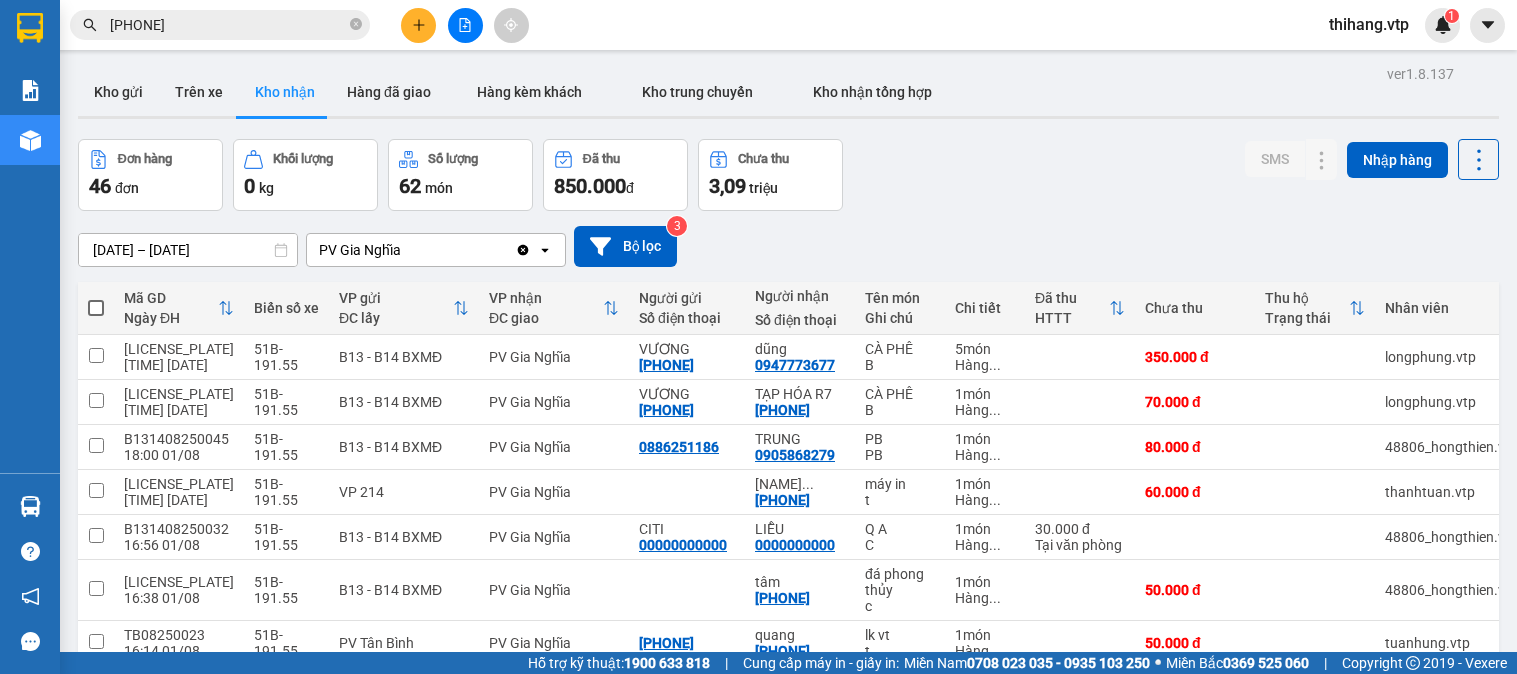 scroll, scrollTop: 0, scrollLeft: 0, axis: both 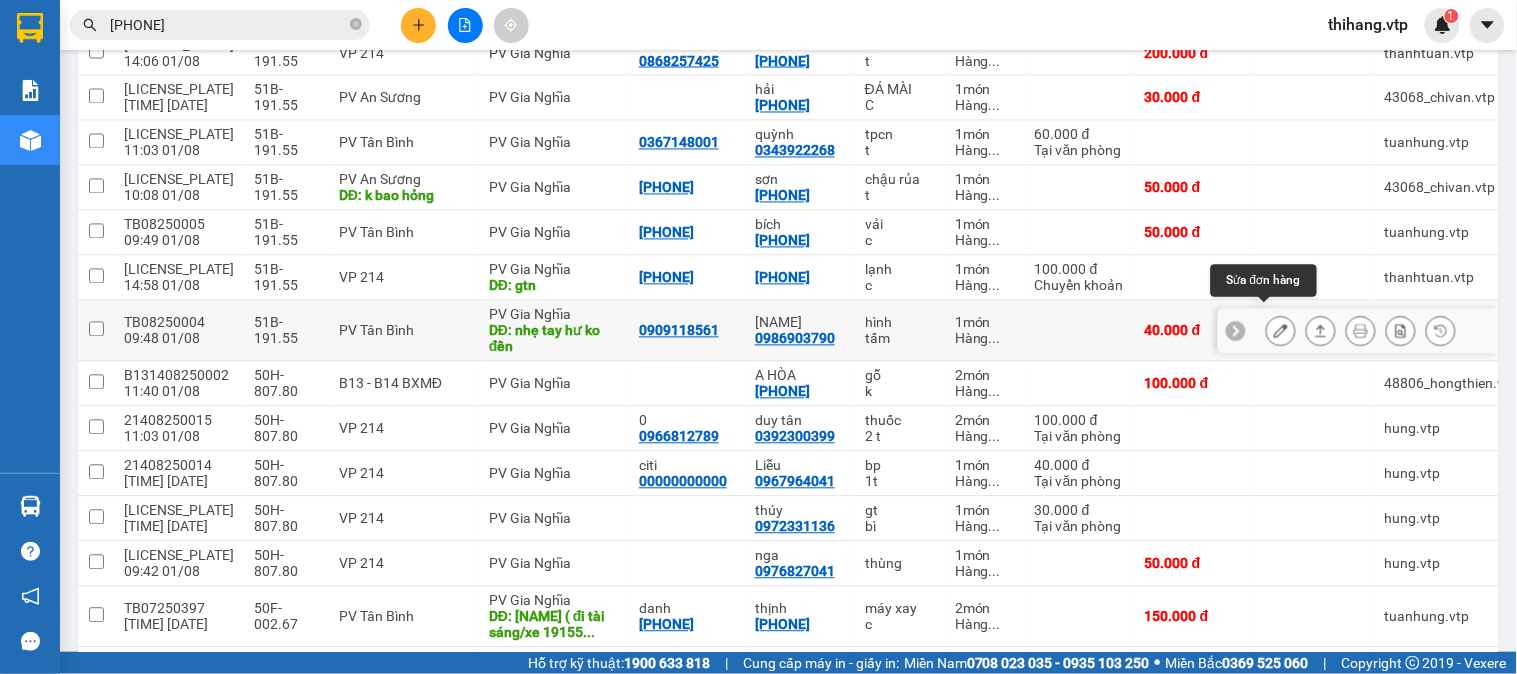 click 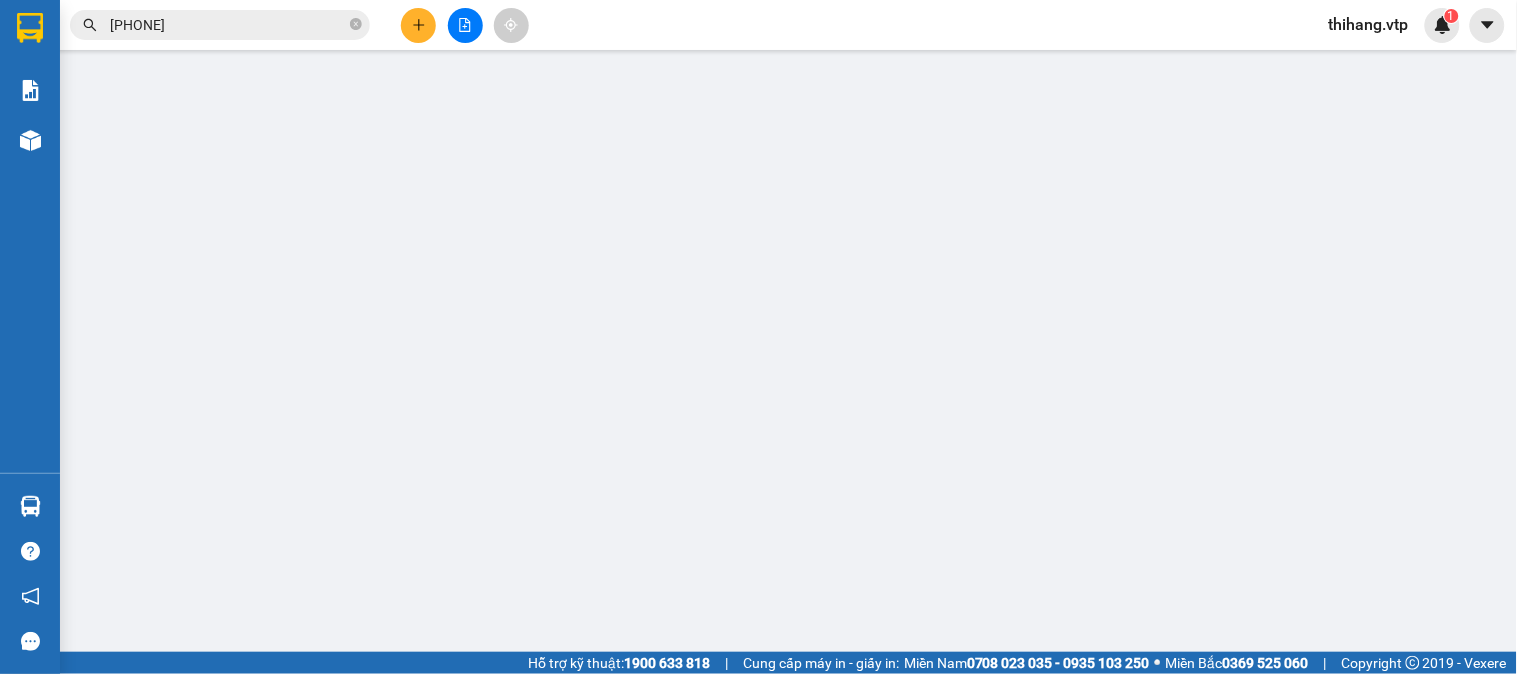 type on "0909118561" 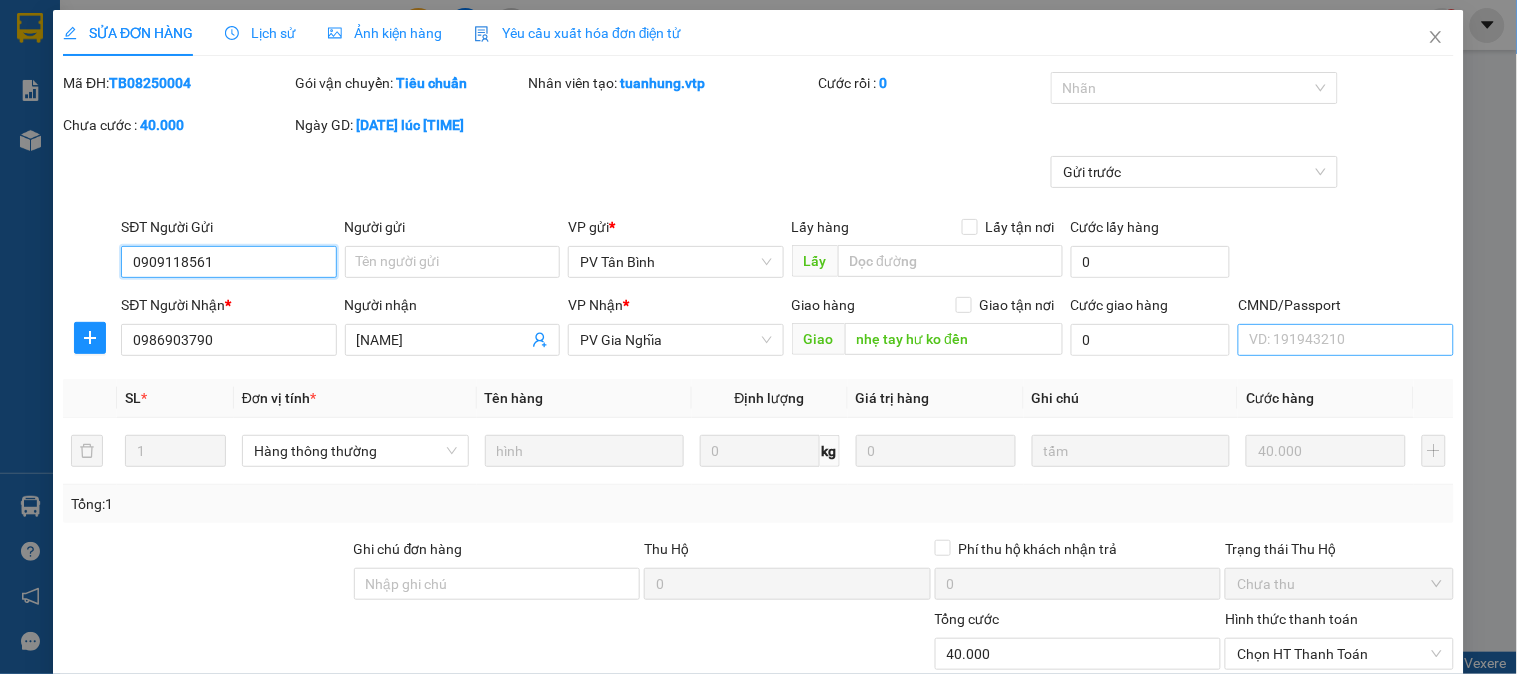 scroll, scrollTop: 0, scrollLeft: 0, axis: both 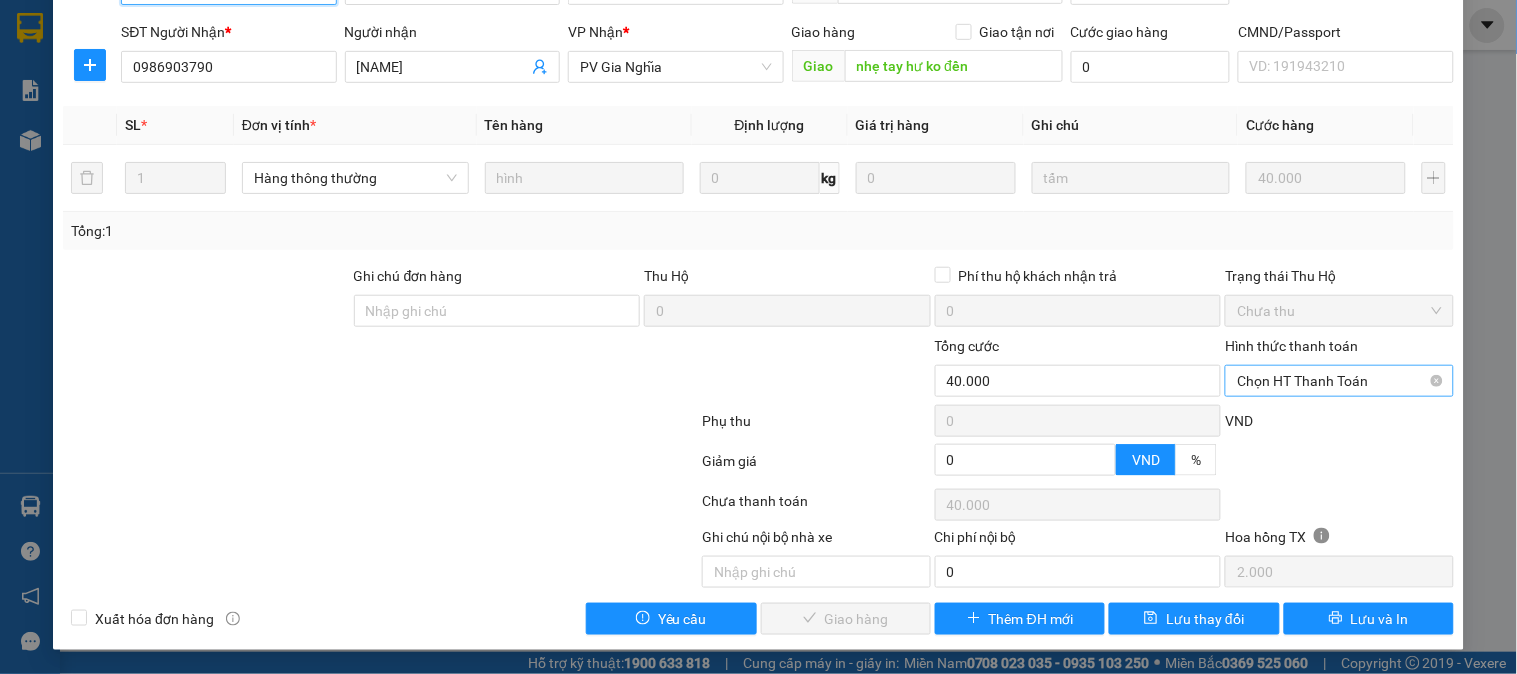 click on "Chọn HT Thanh Toán" at bounding box center (1339, 381) 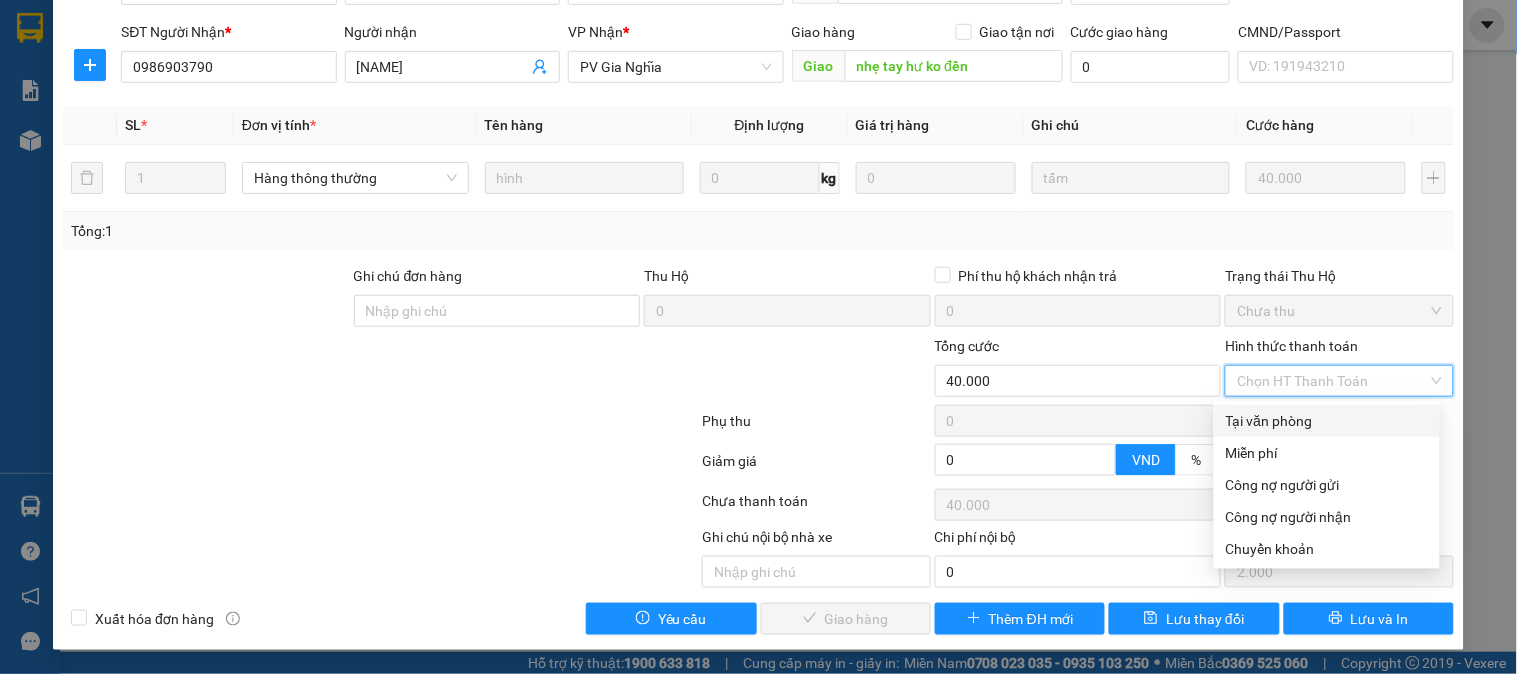 click on "Tại văn phòng" at bounding box center [1327, 421] 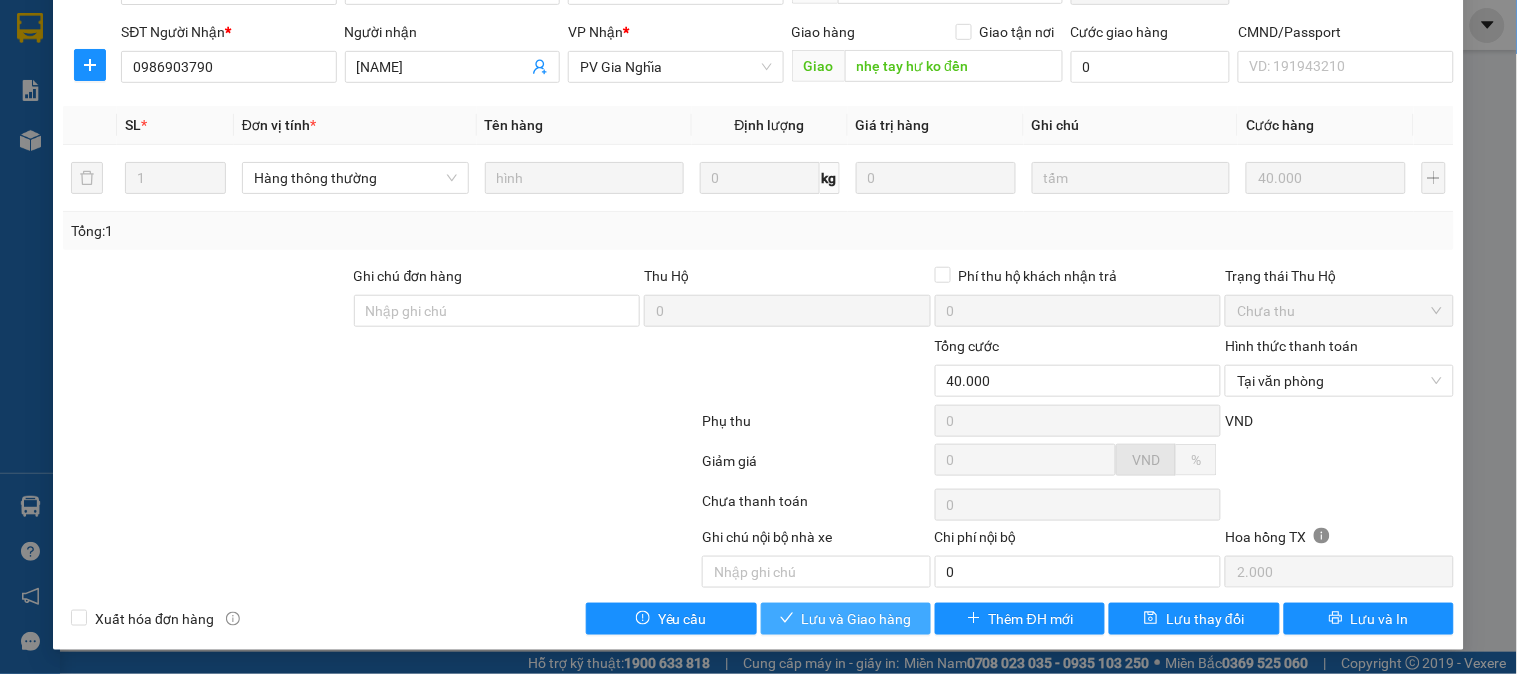 click on "Lưu và Giao hàng" at bounding box center (857, 619) 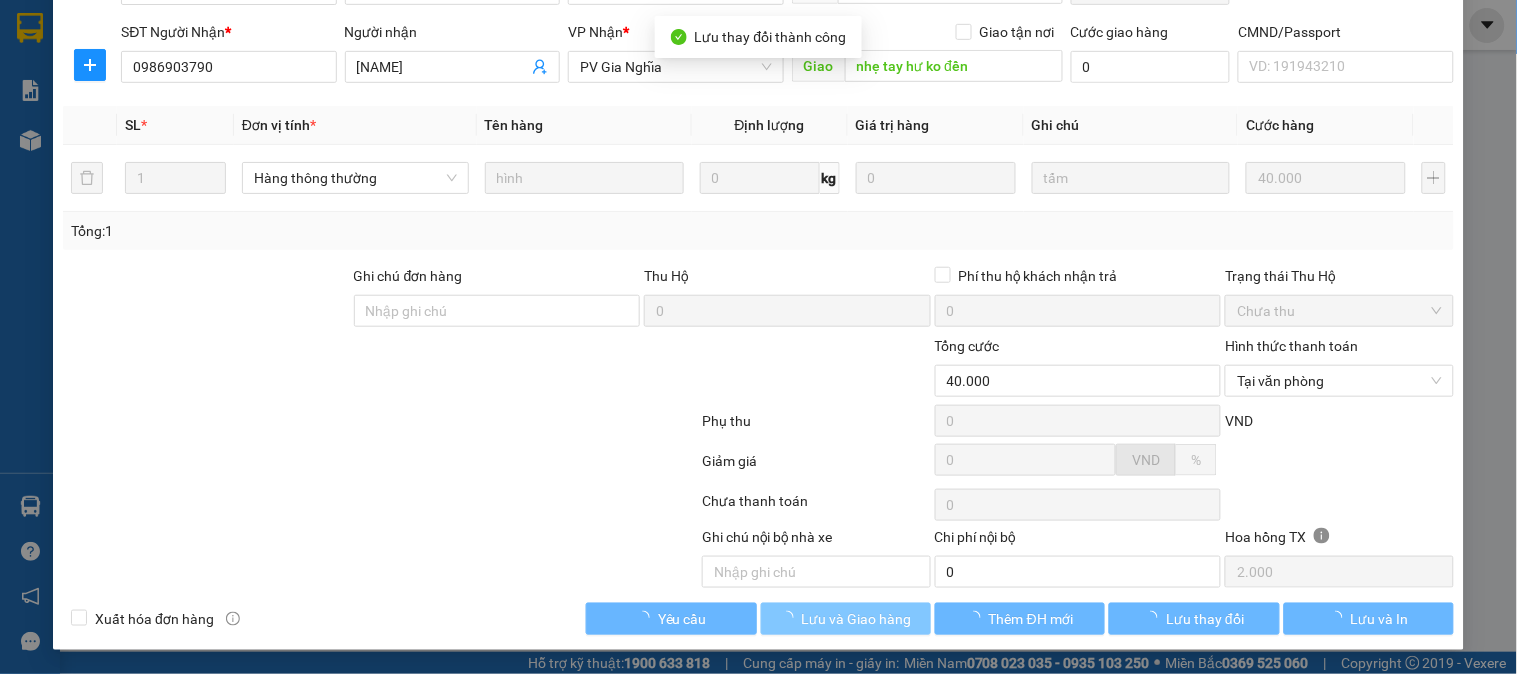 scroll, scrollTop: 0, scrollLeft: 0, axis: both 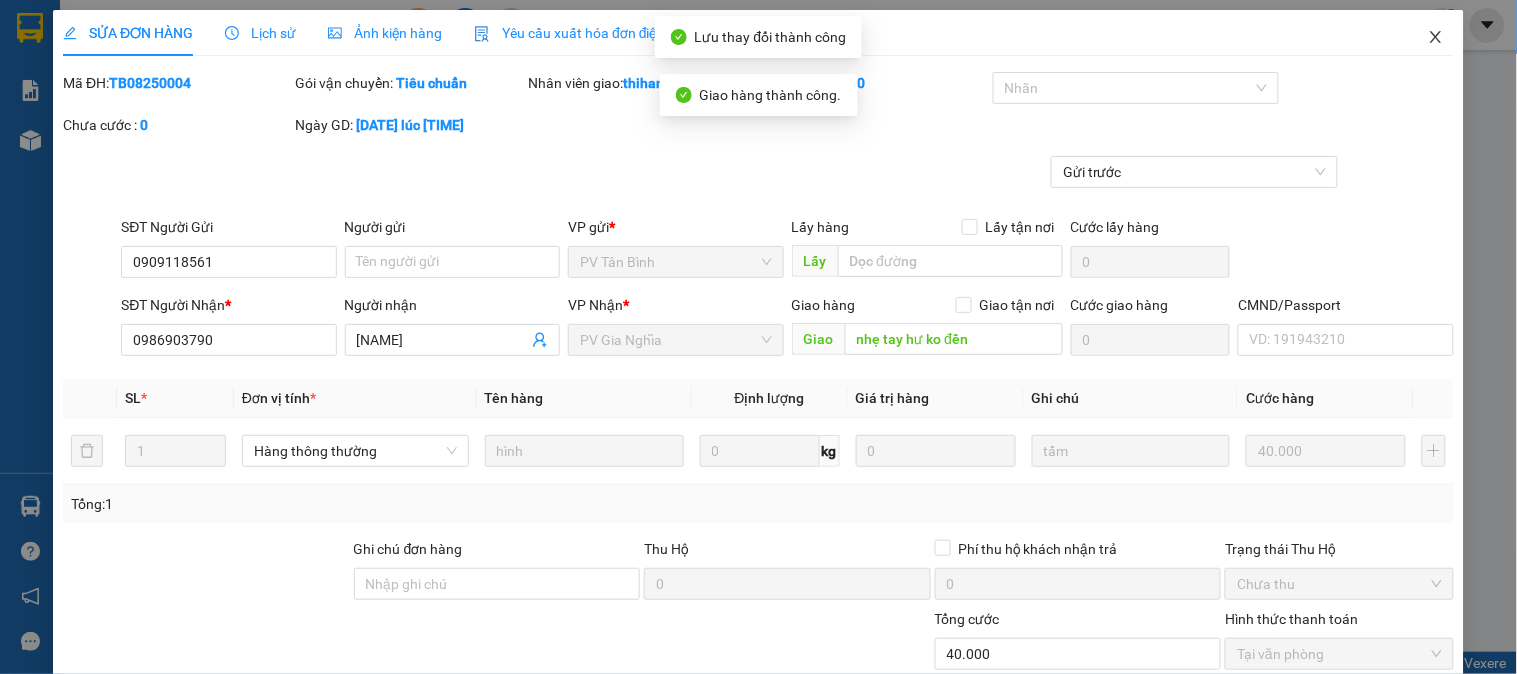 click 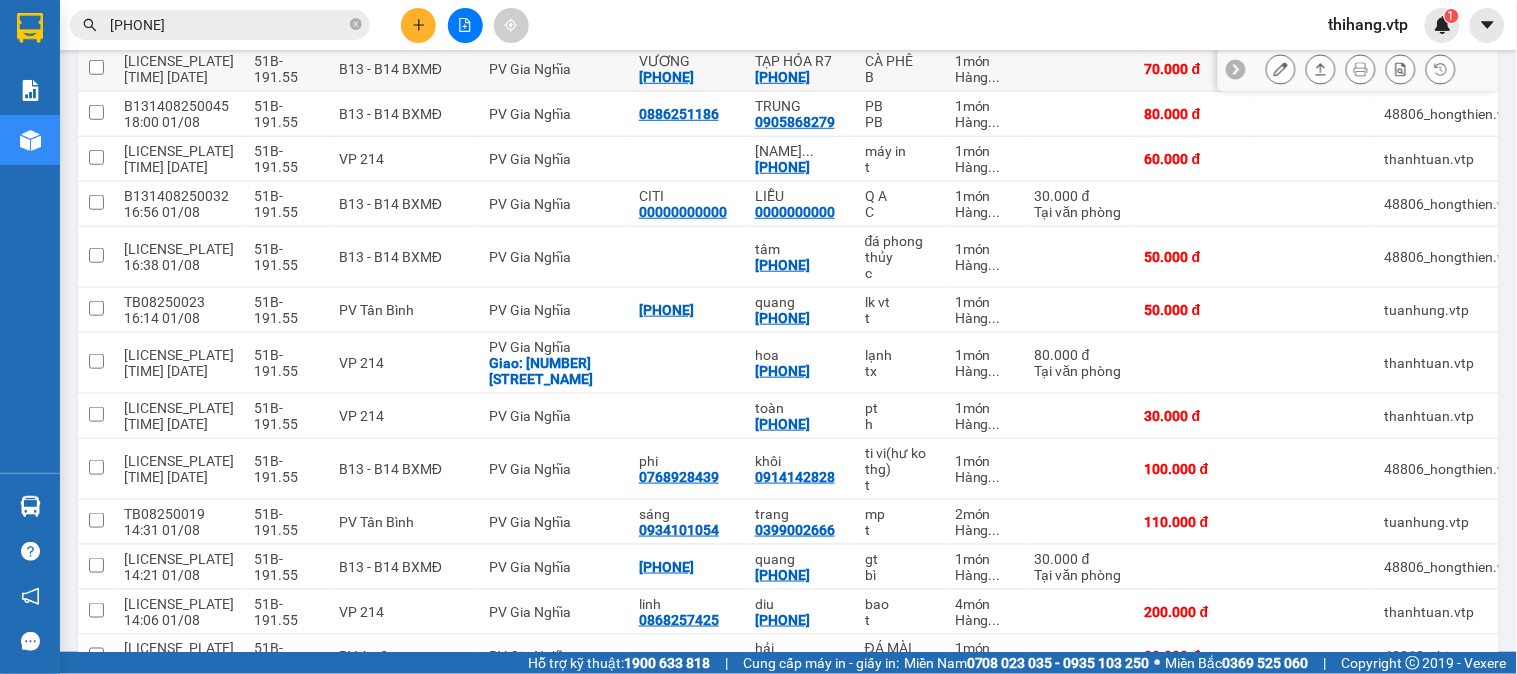 scroll, scrollTop: 0, scrollLeft: 0, axis: both 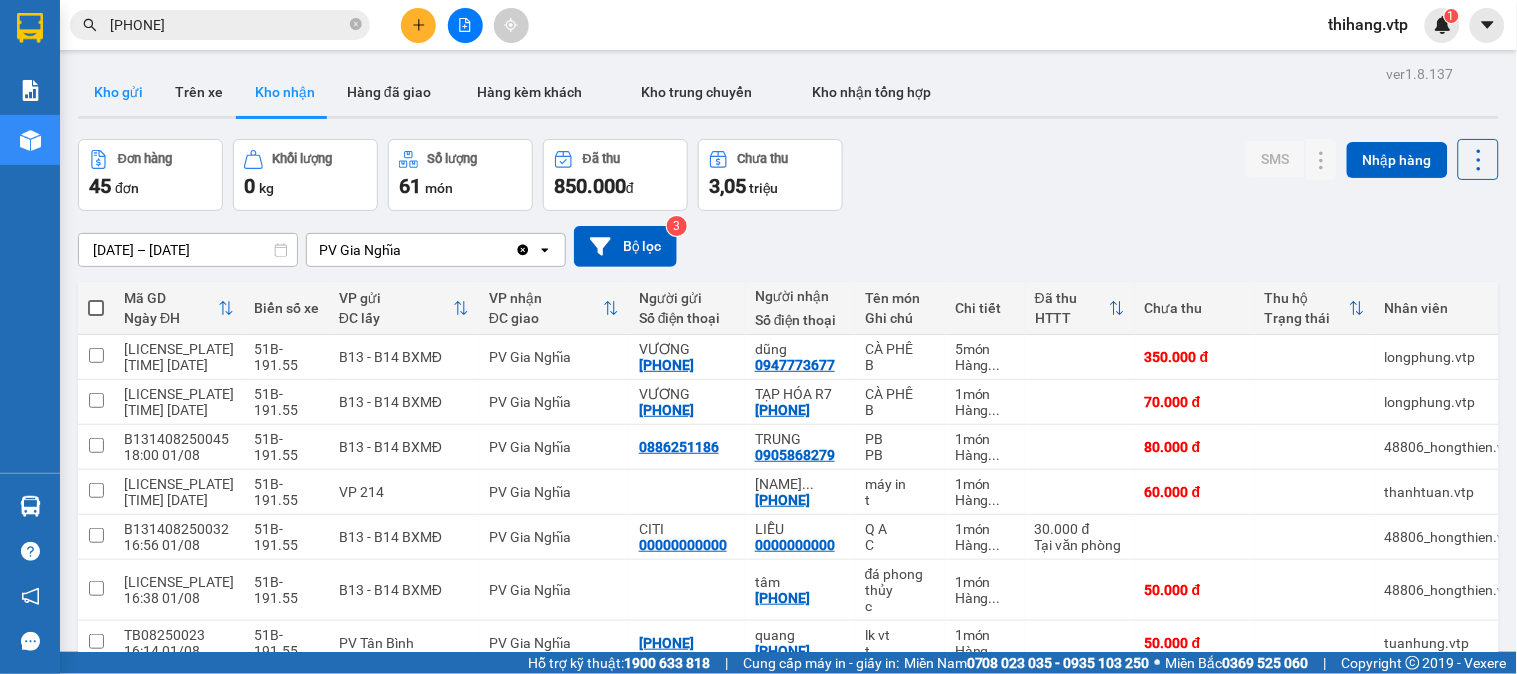 click on "Kho gửi" at bounding box center [118, 92] 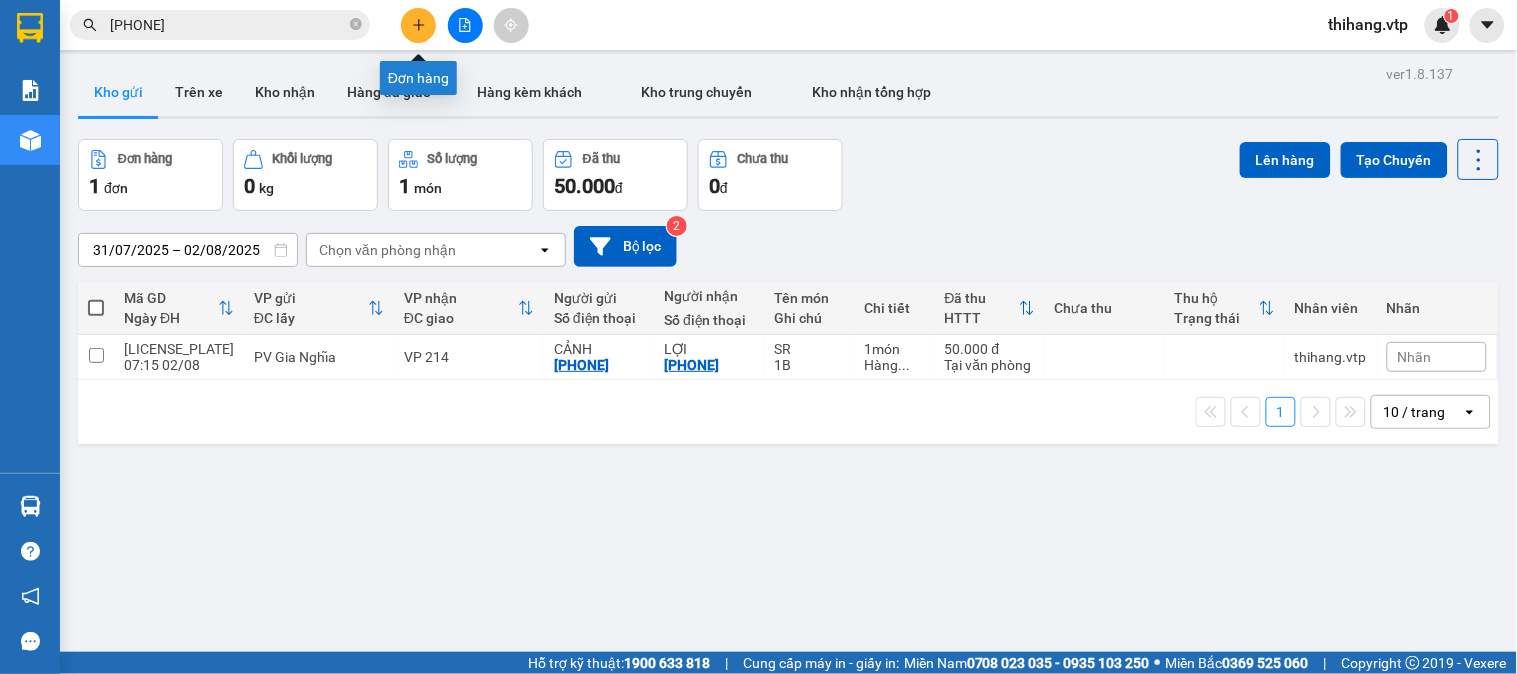 click at bounding box center [418, 25] 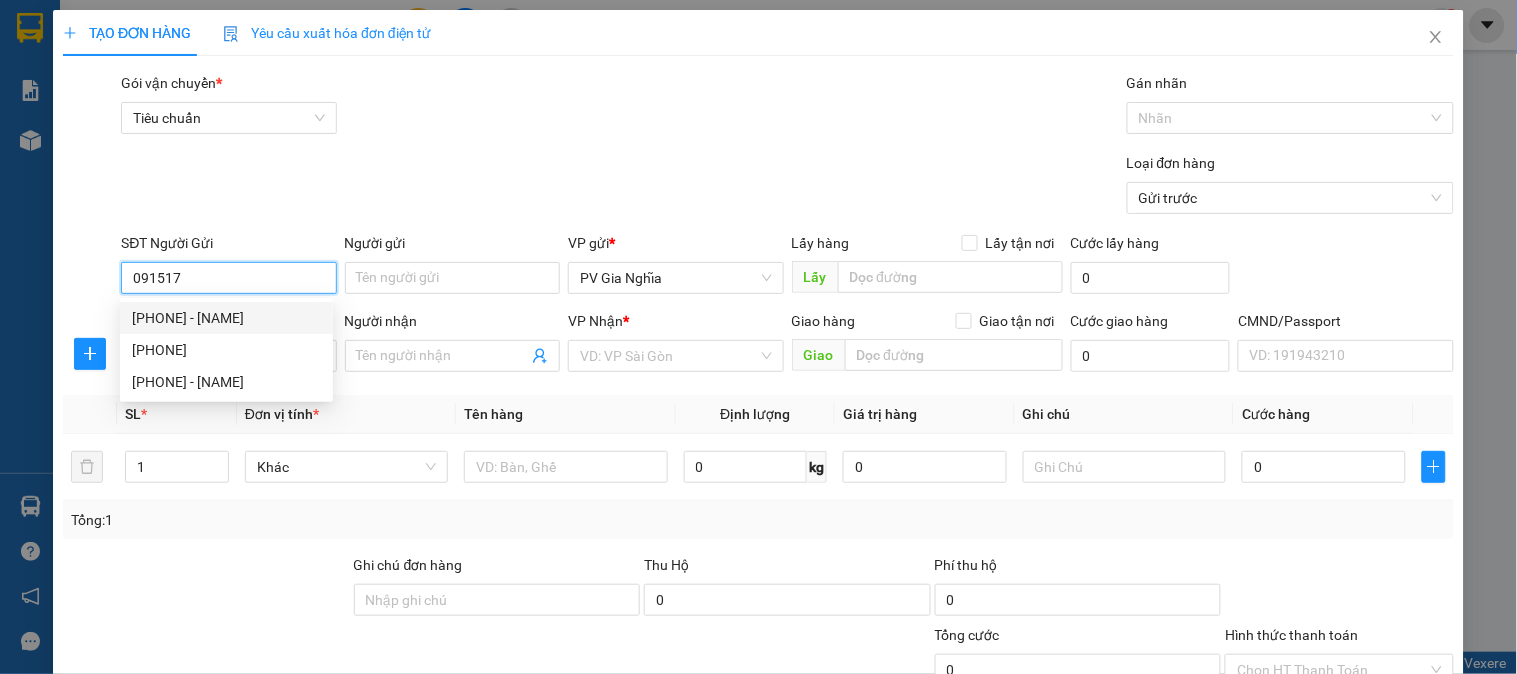 click on "0915171105 - CƠ" at bounding box center [226, 318] 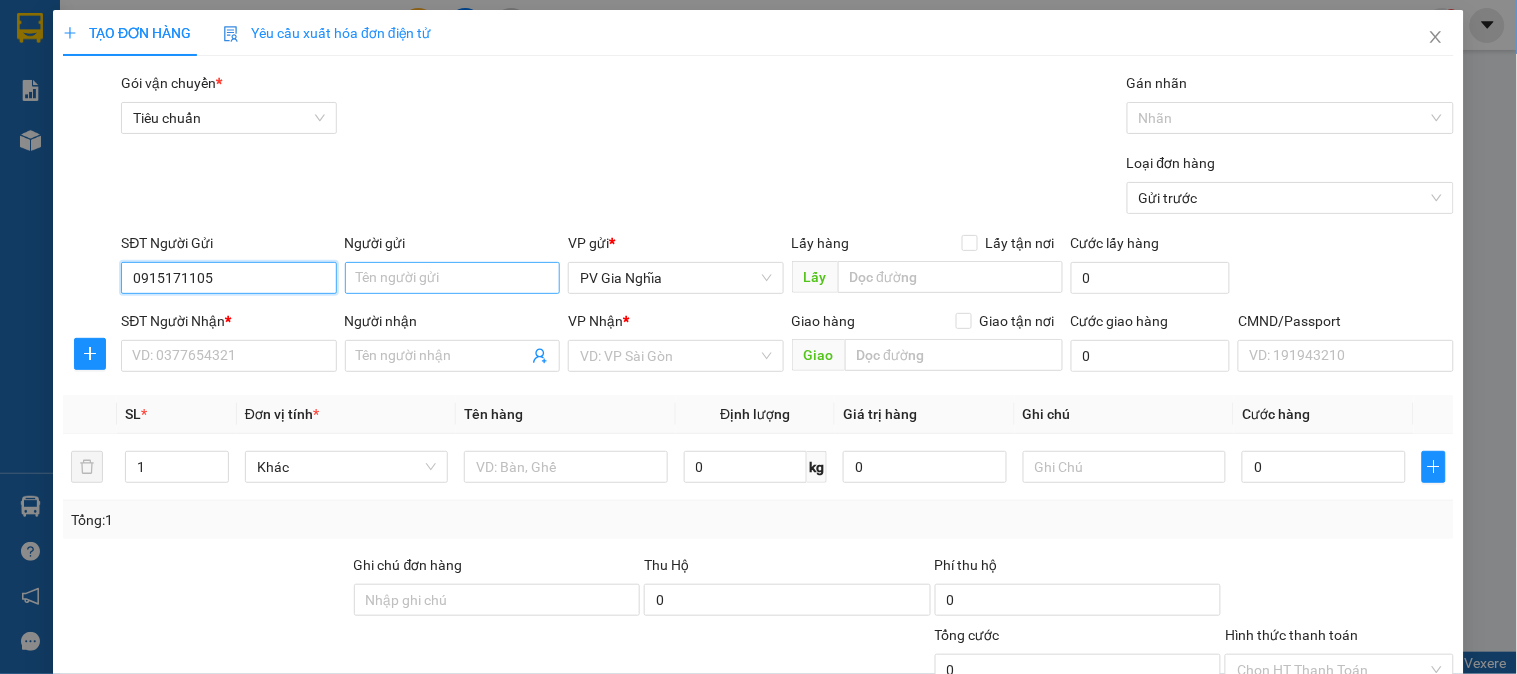 type on "0915171105" 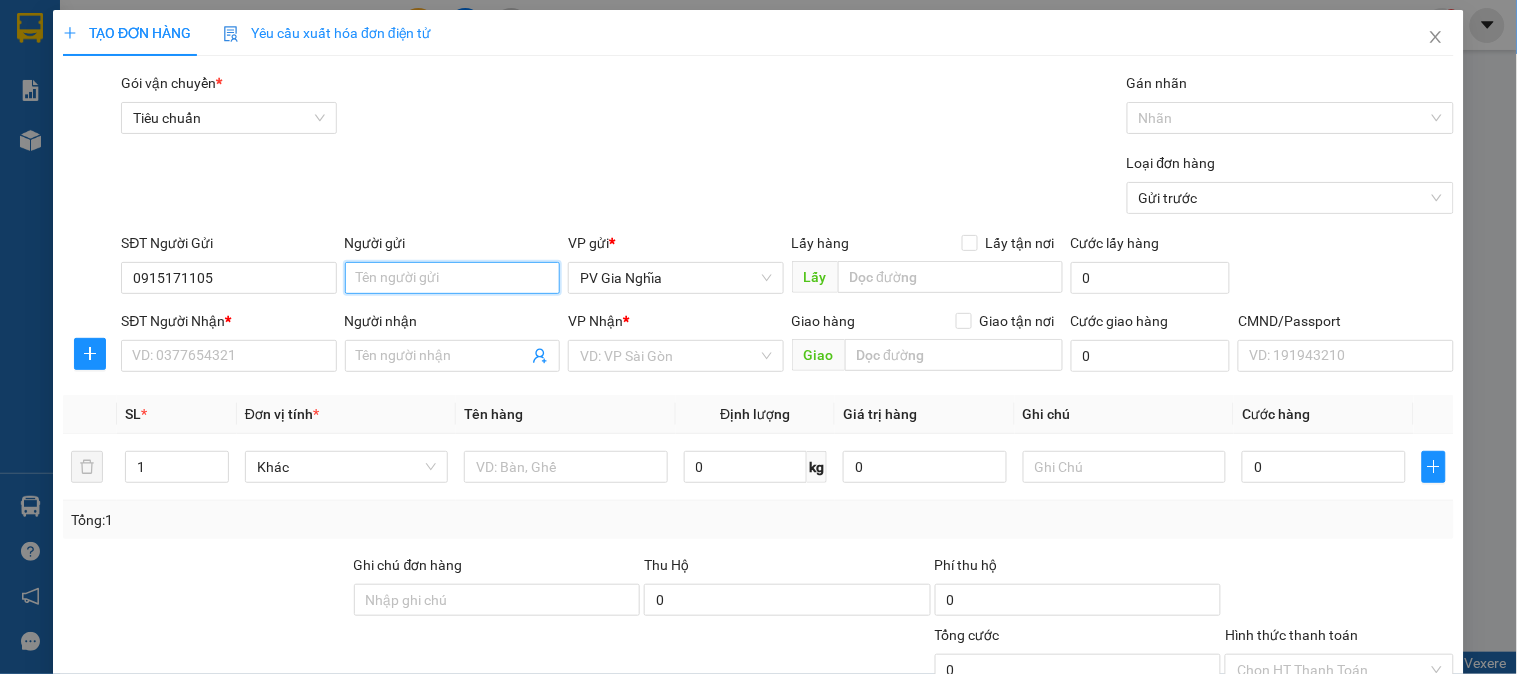 click on "Người gửi" at bounding box center (452, 278) 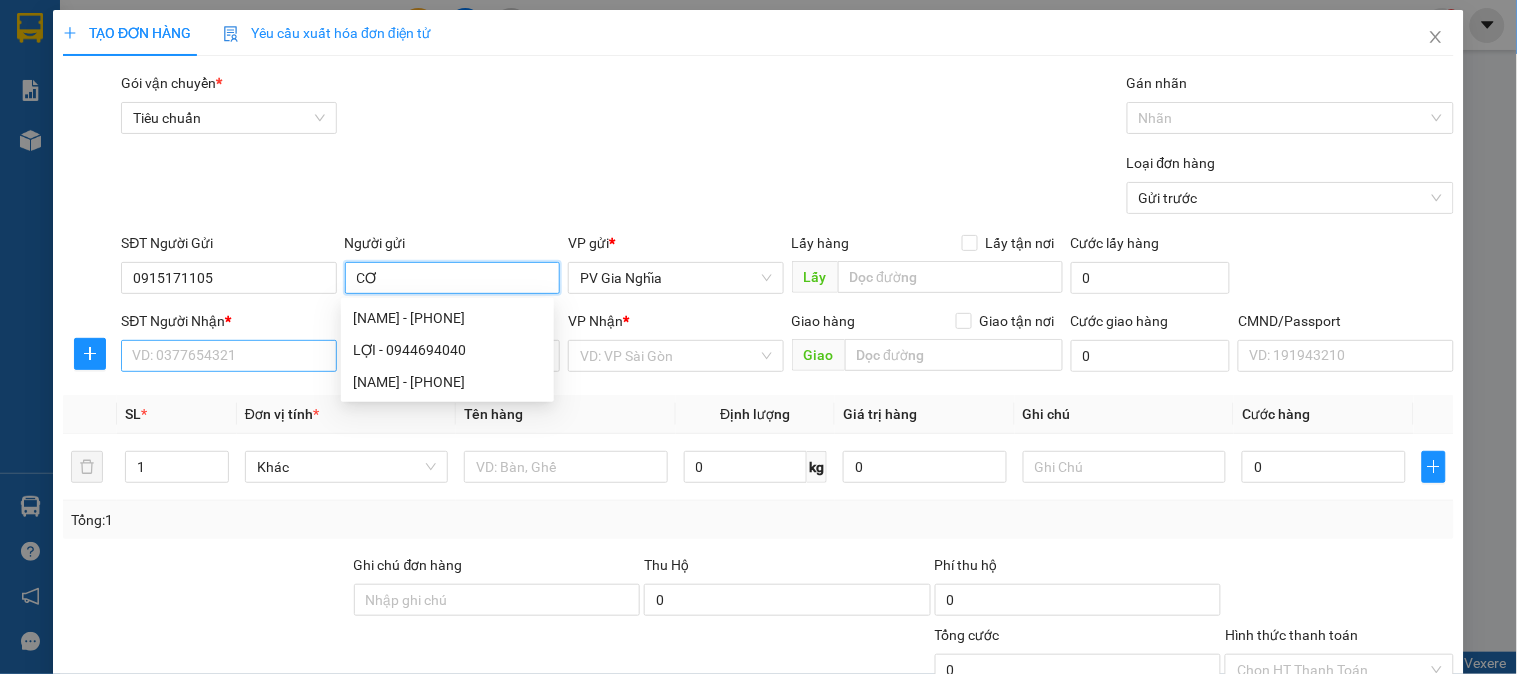 type on "CƠ" 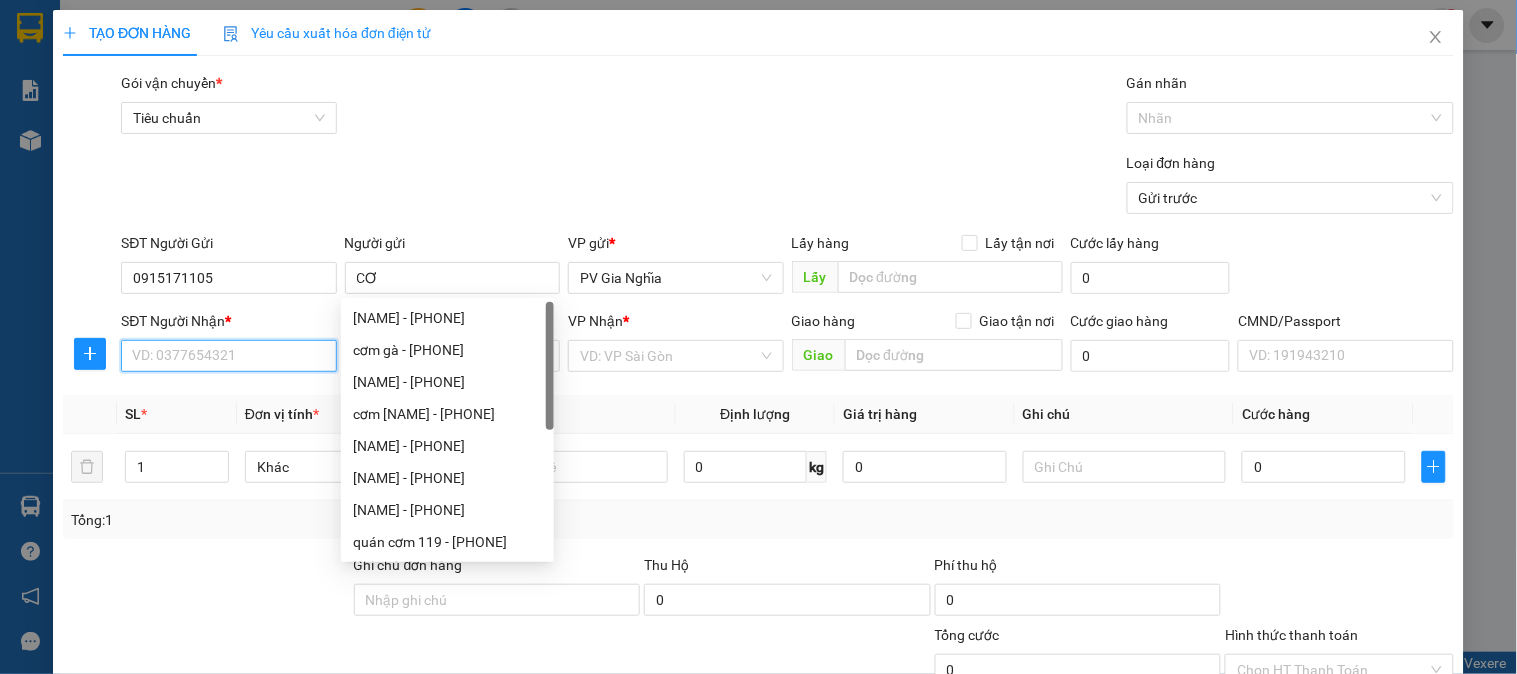 click on "SĐT Người Nhận  *" at bounding box center (228, 356) 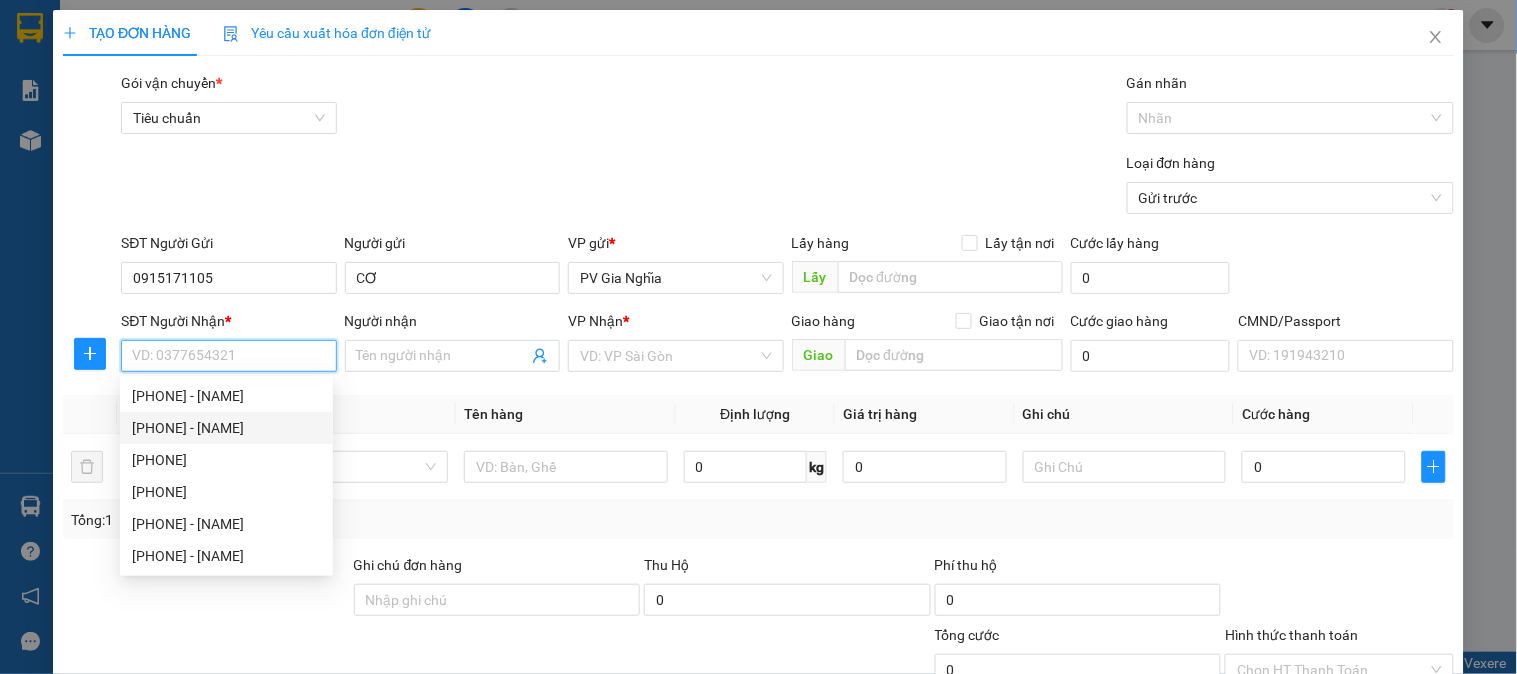 click on "0979490305 - CHỊ QUỲNH" at bounding box center (226, 428) 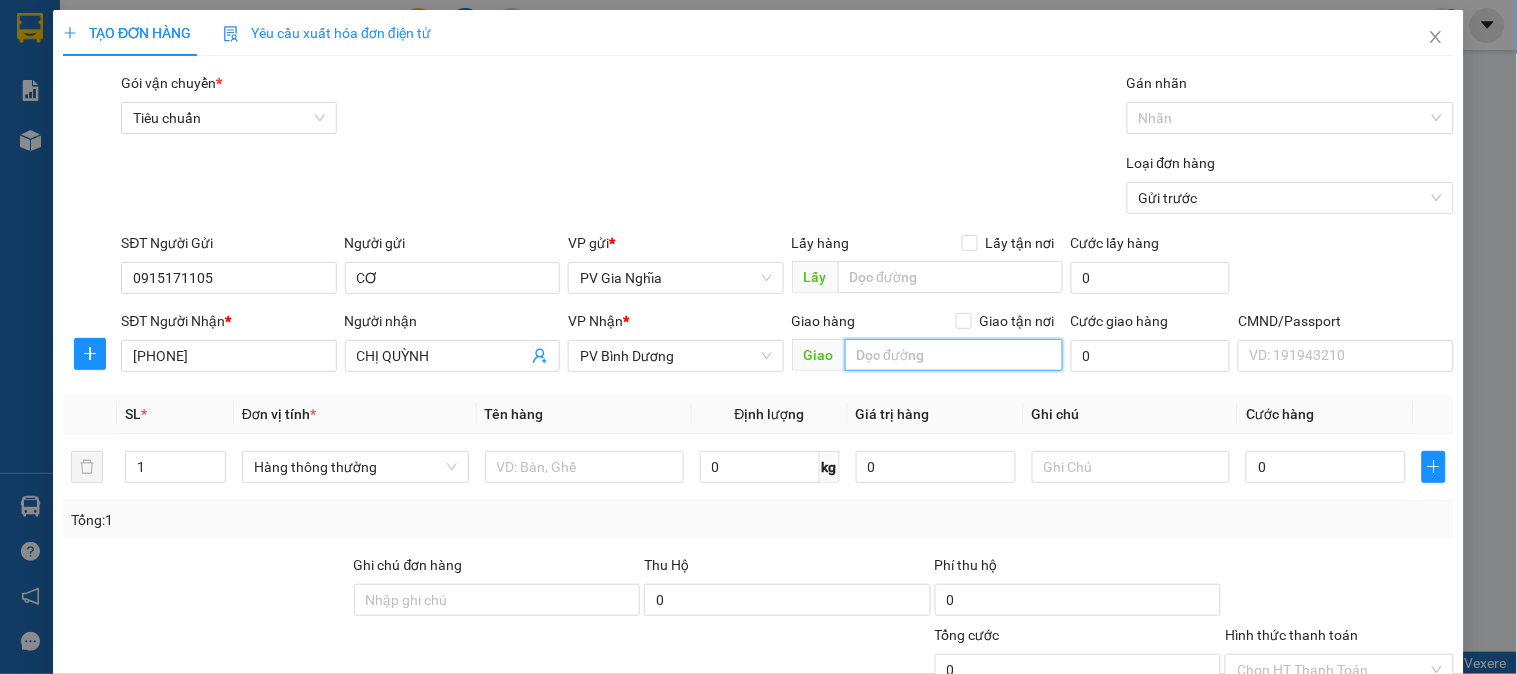 click at bounding box center [954, 355] 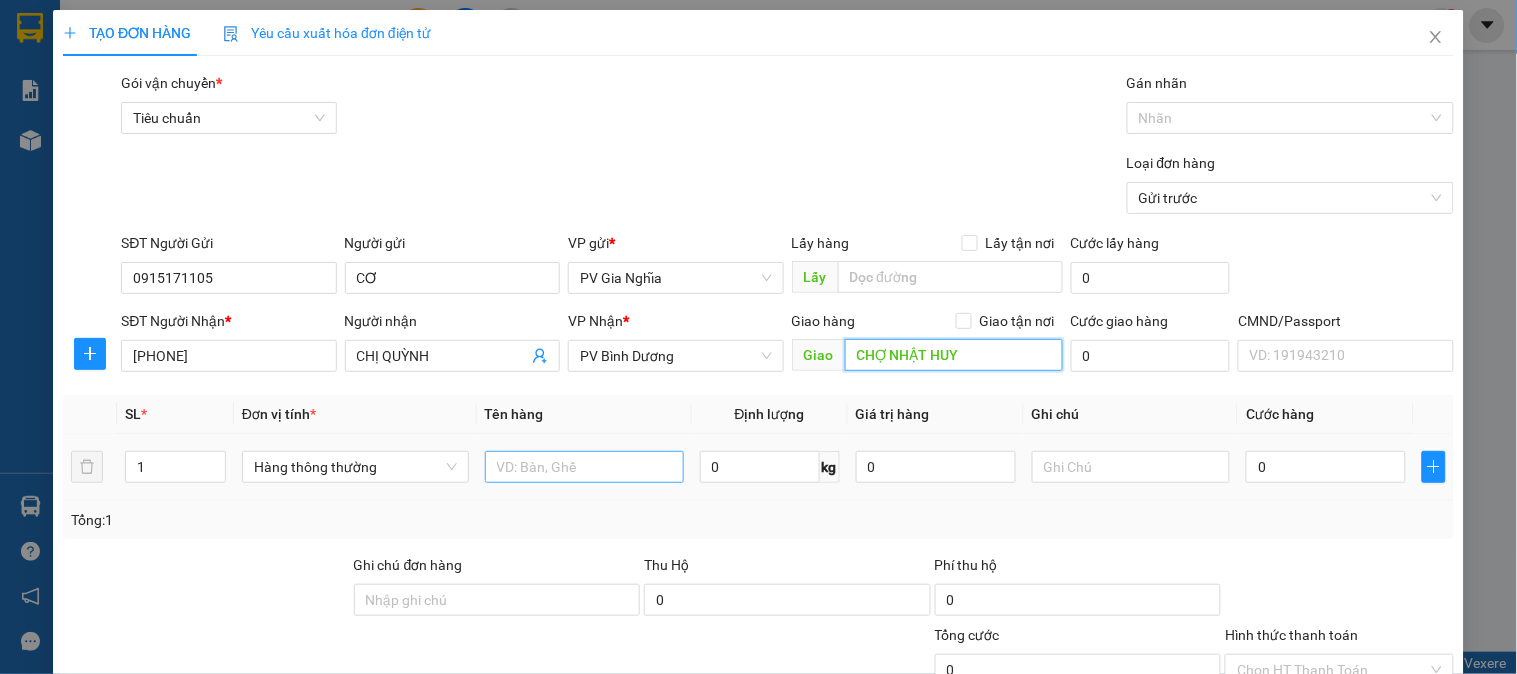 type on "CHỢ NHẬT HUY" 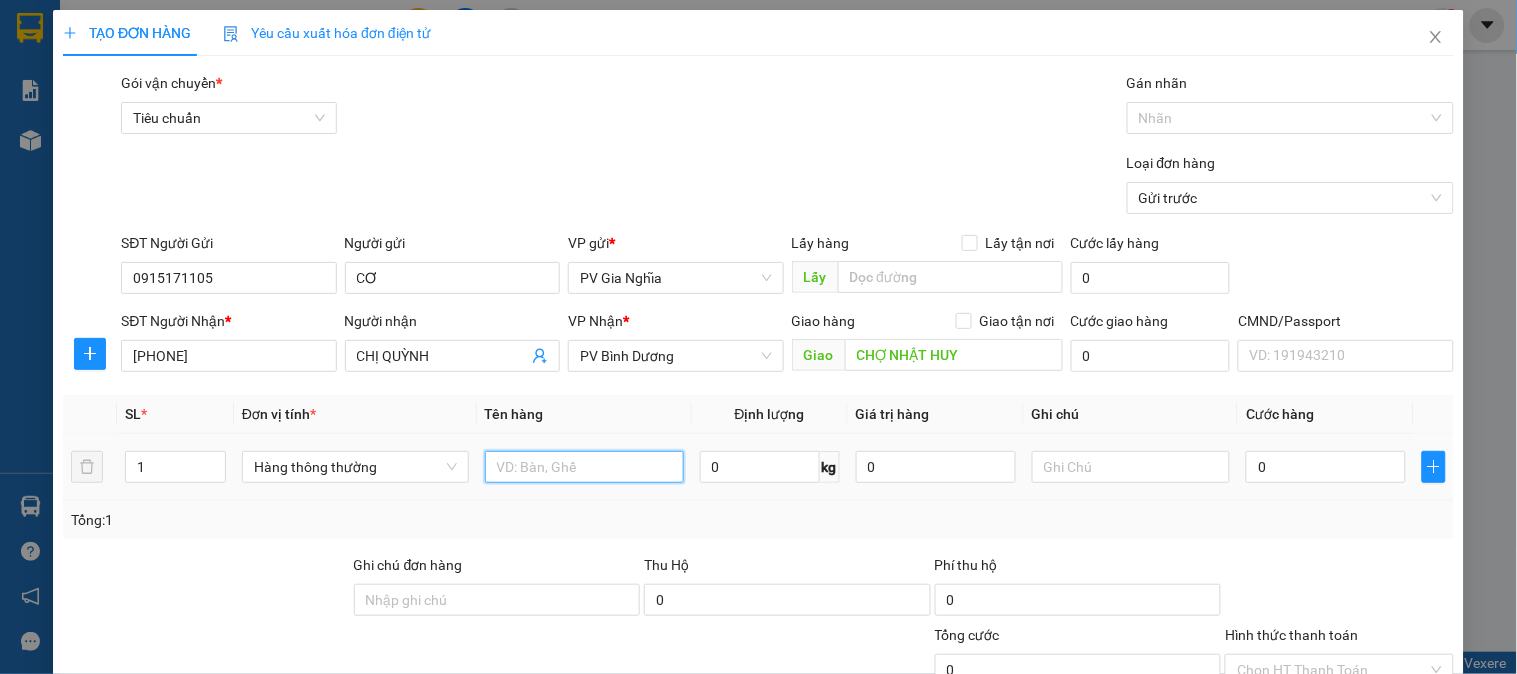 click at bounding box center (584, 467) 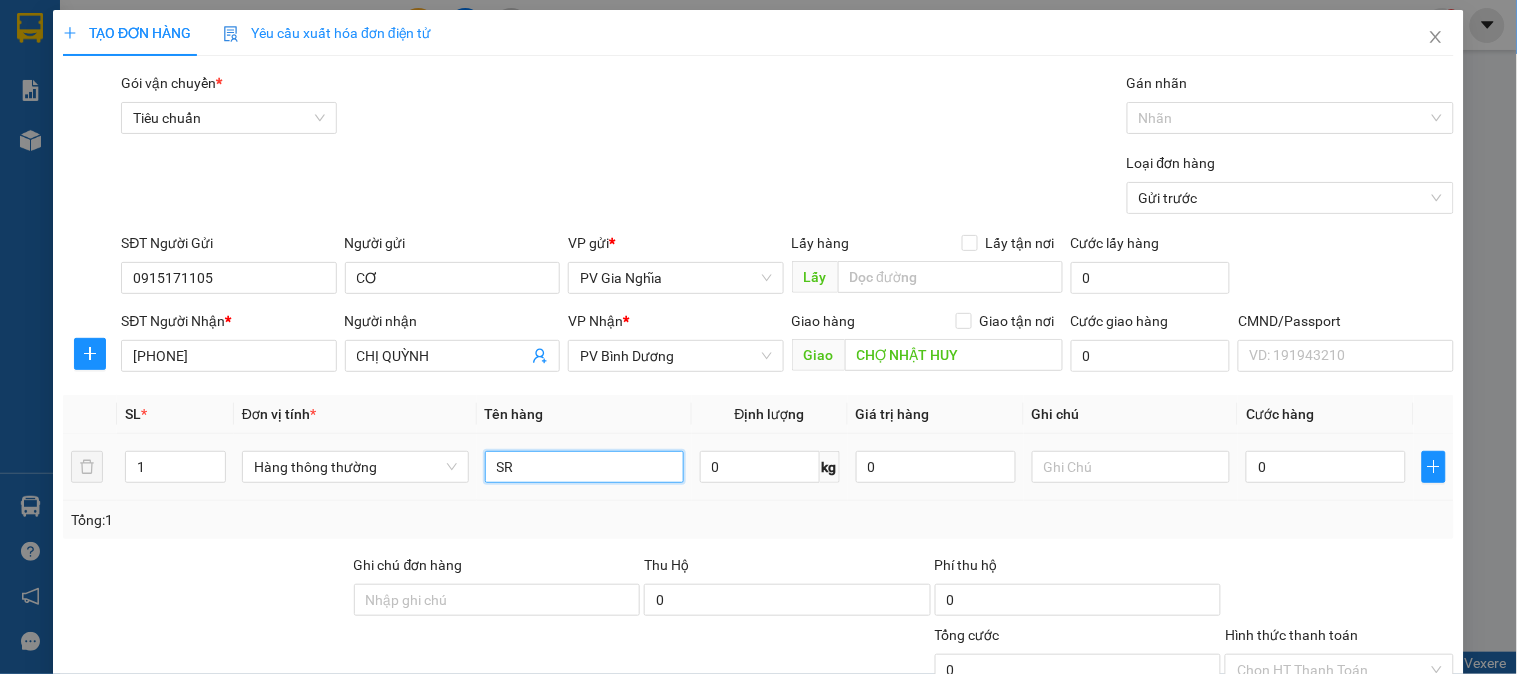 type on "SR" 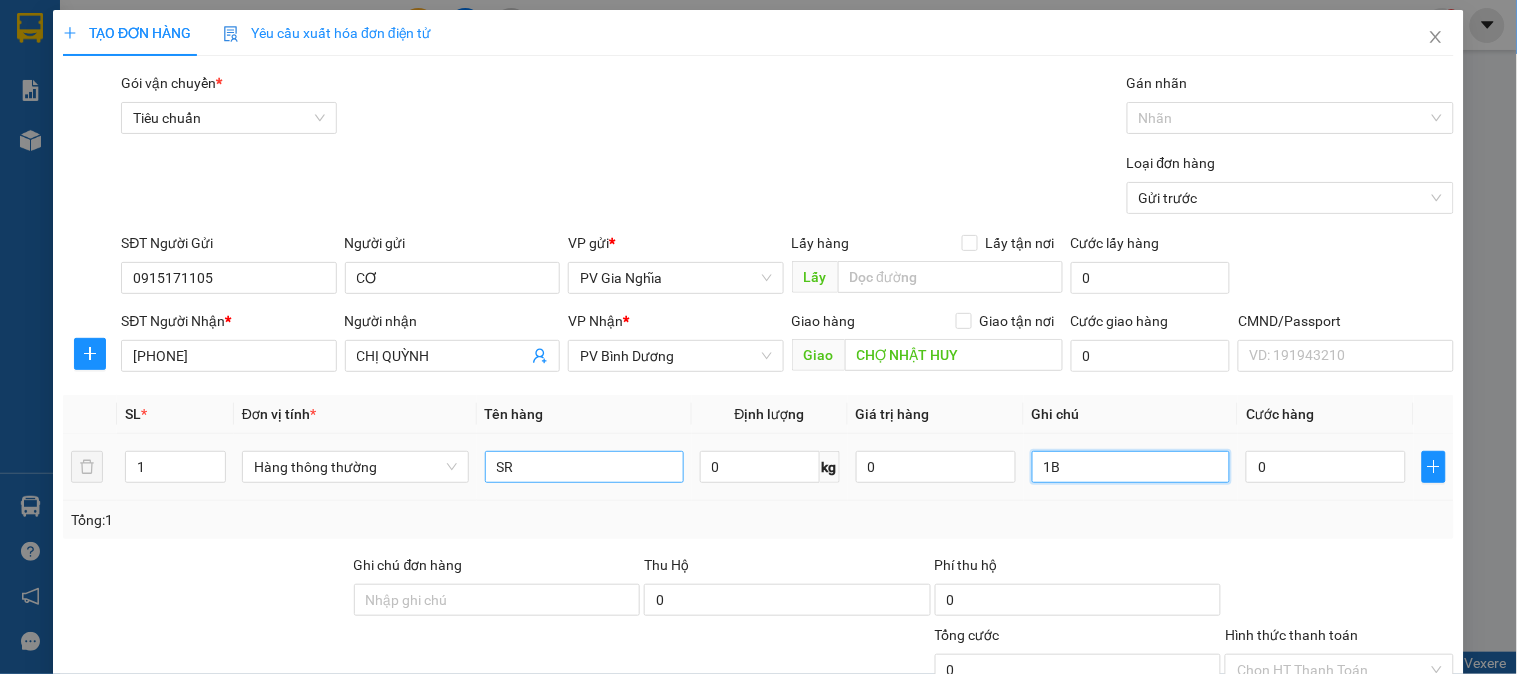 type on "1B" 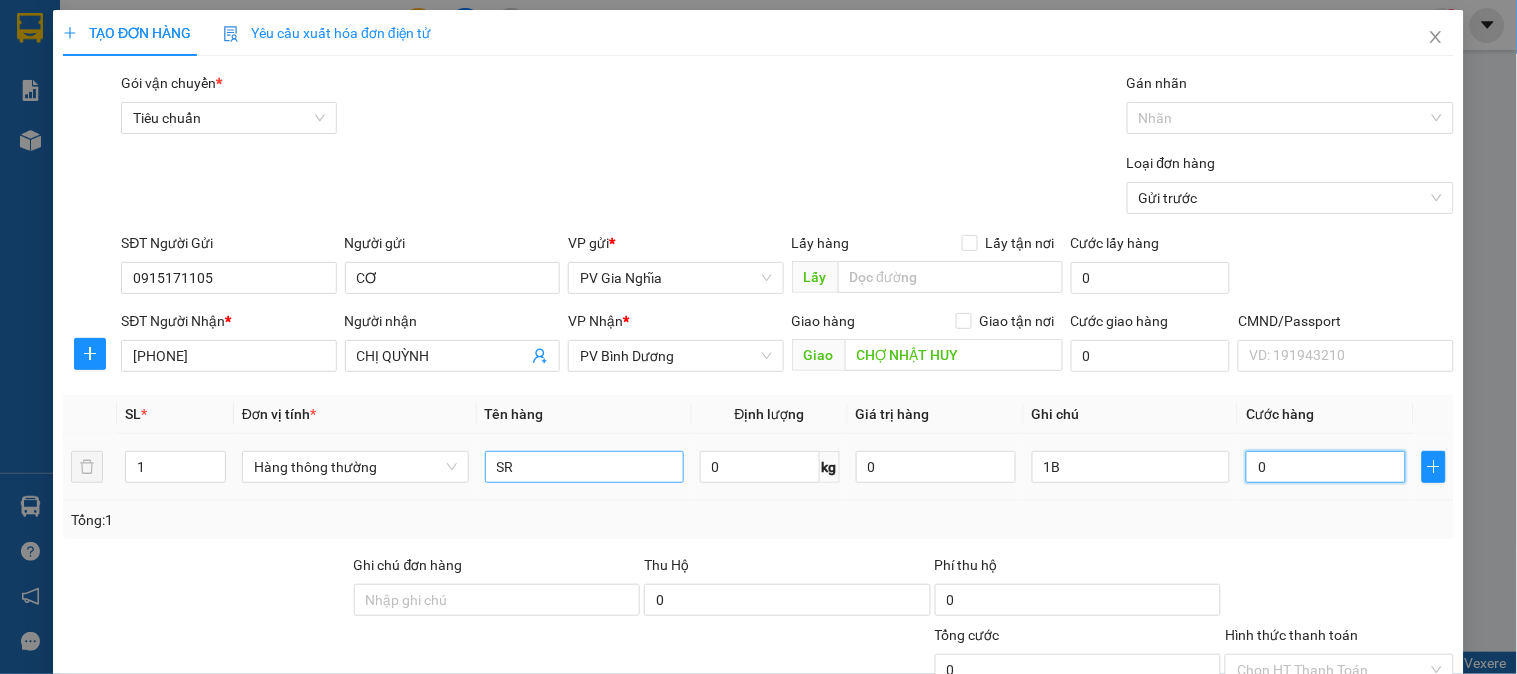 type on "6" 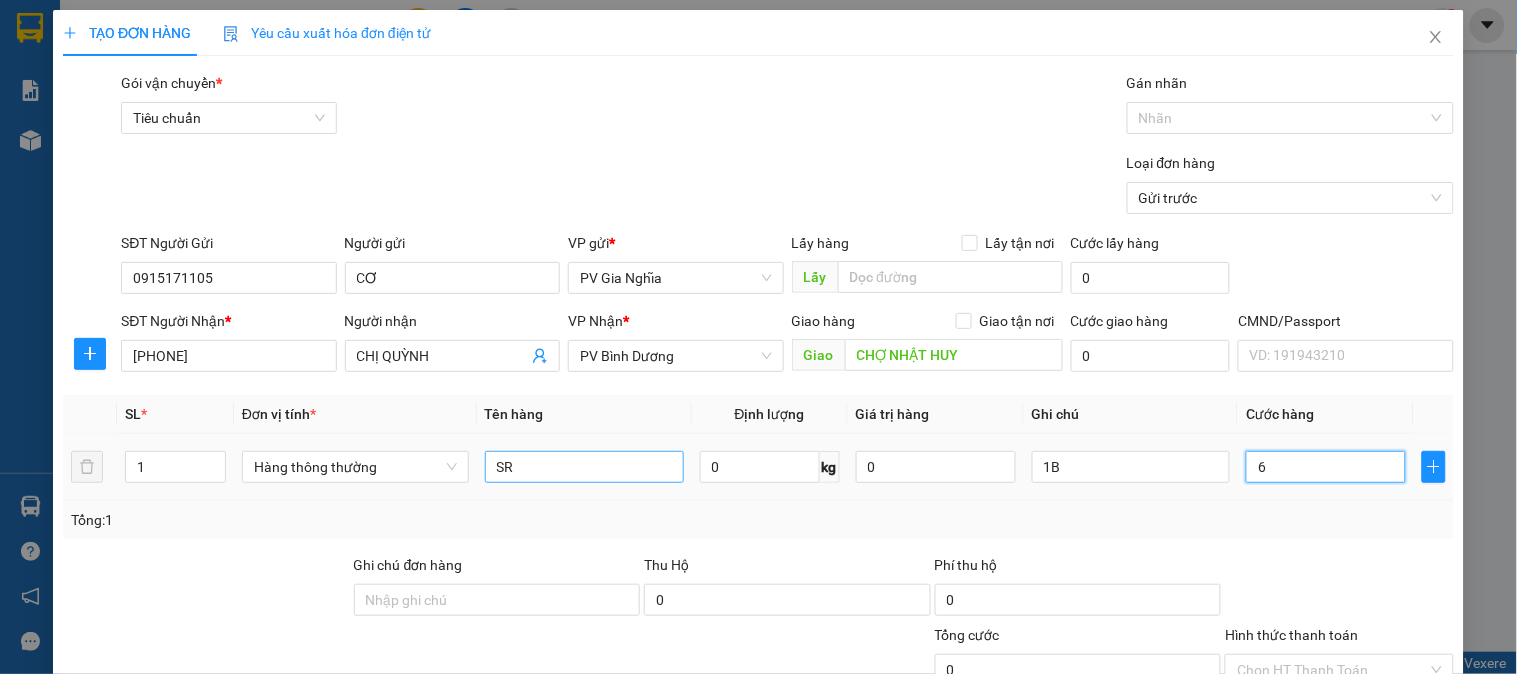 type on "6" 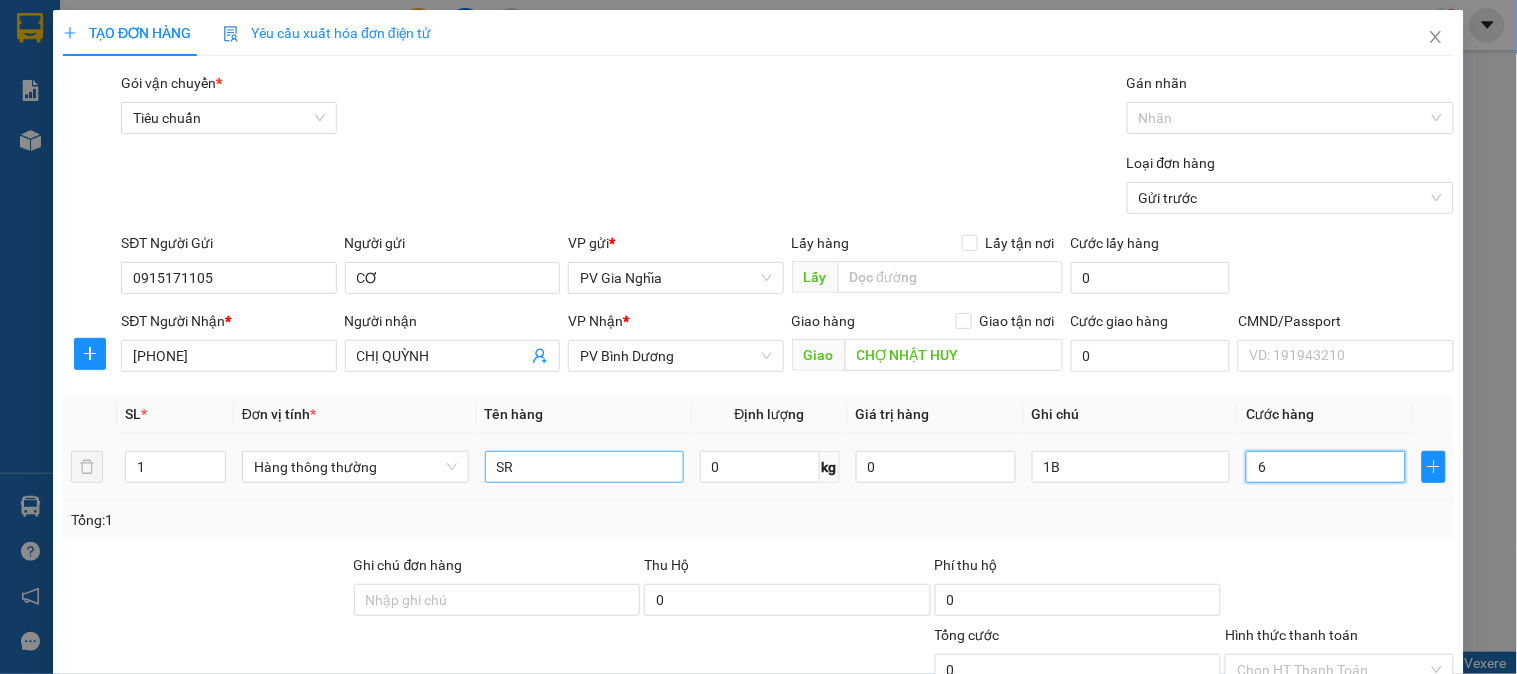 type on "6" 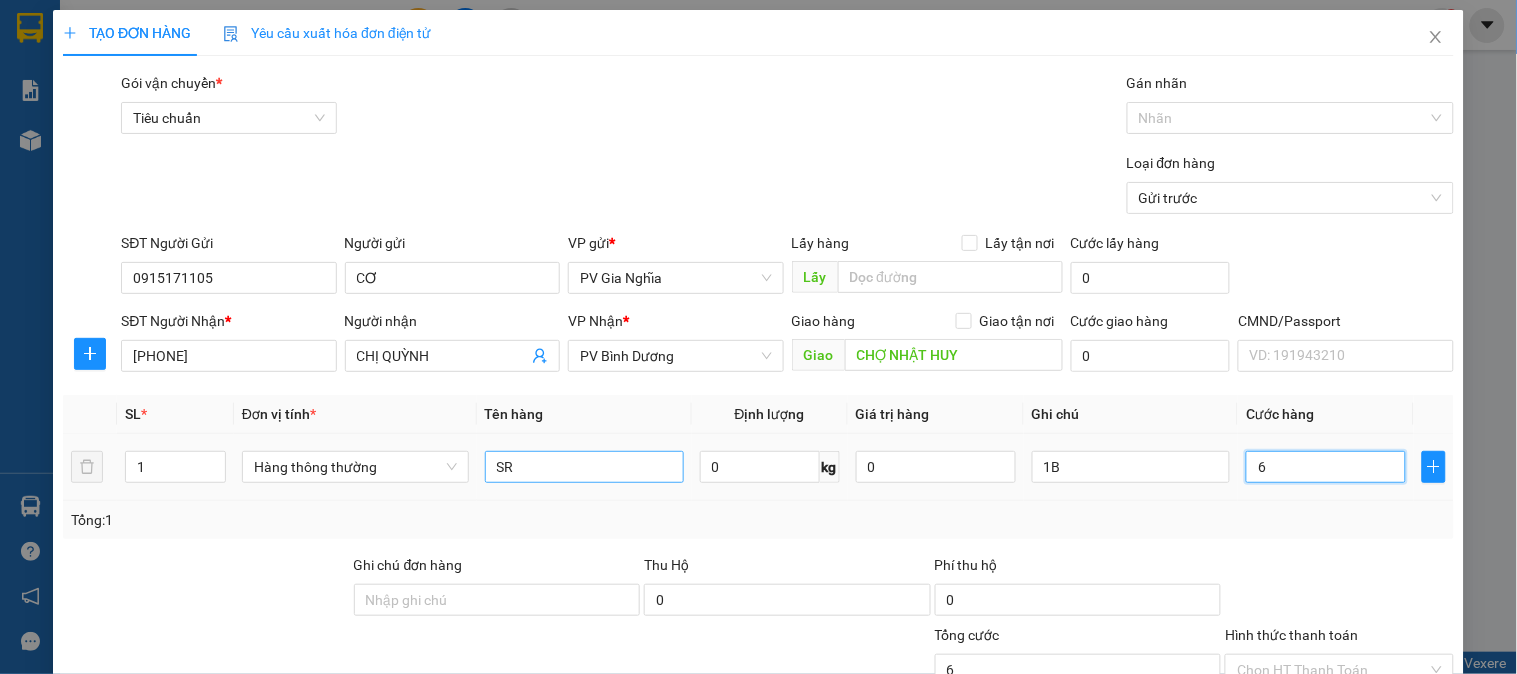 type on "60" 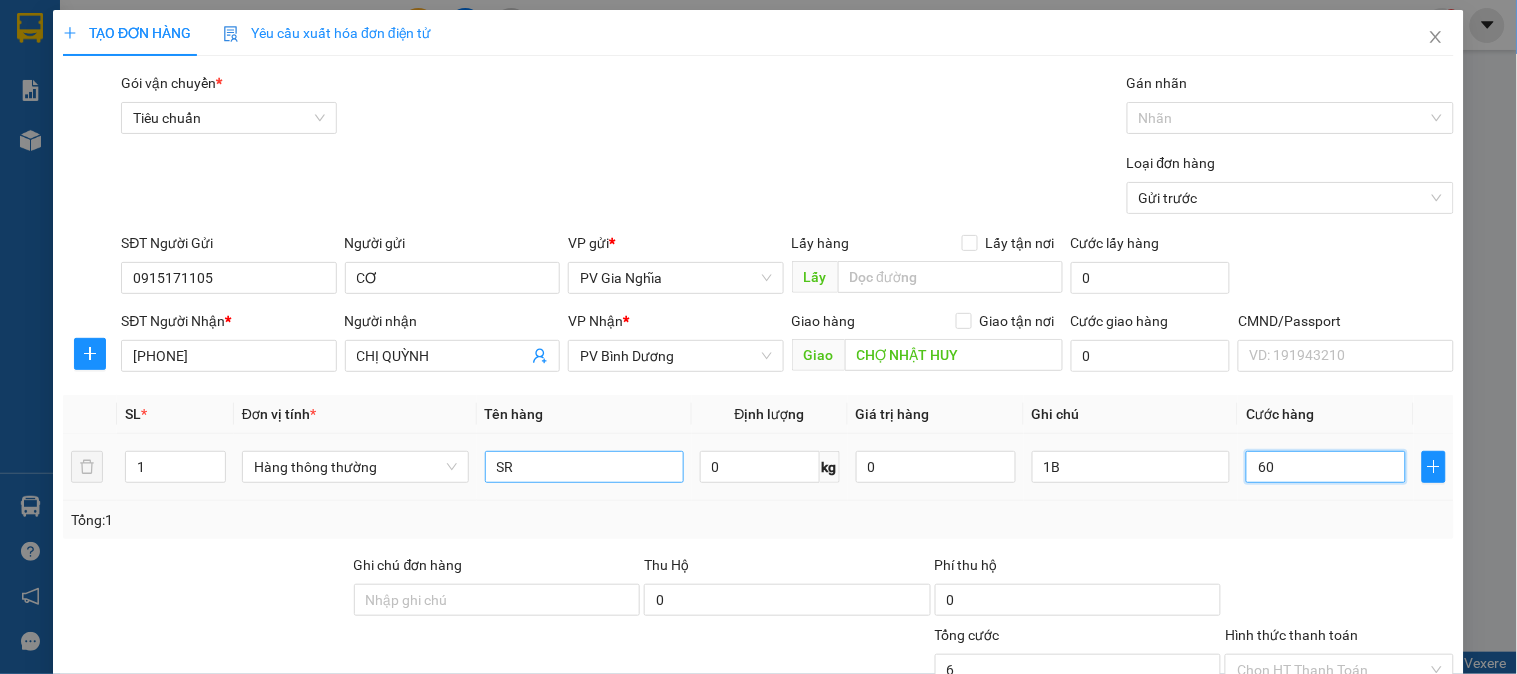 type on "60" 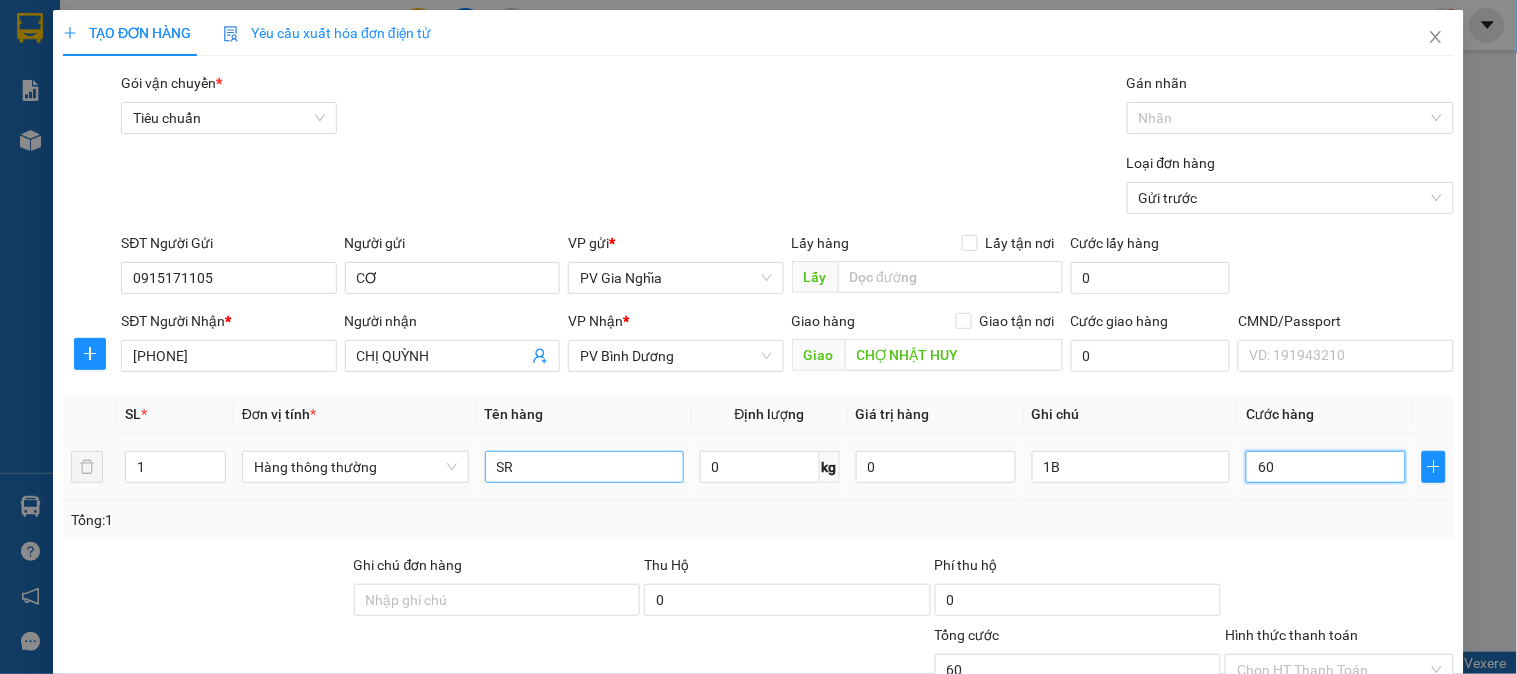 type on "600" 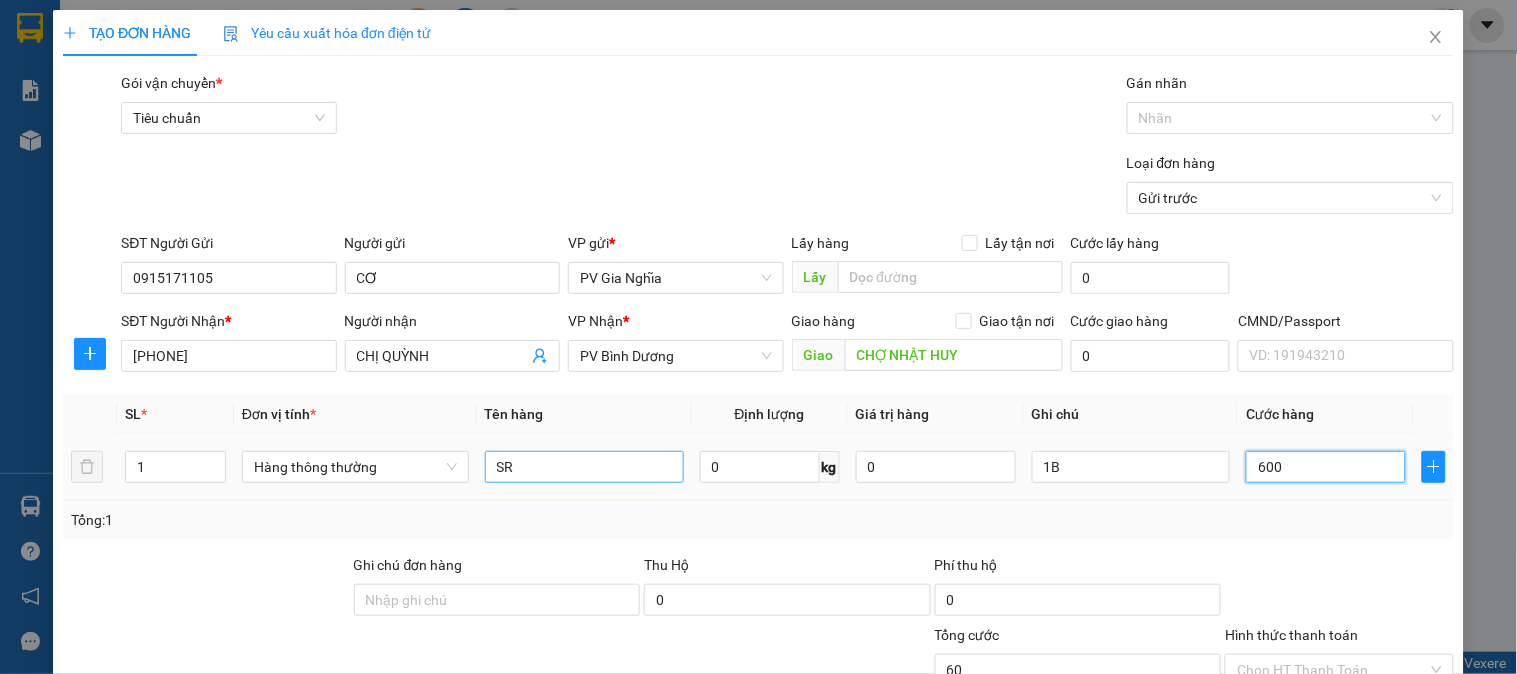type on "600" 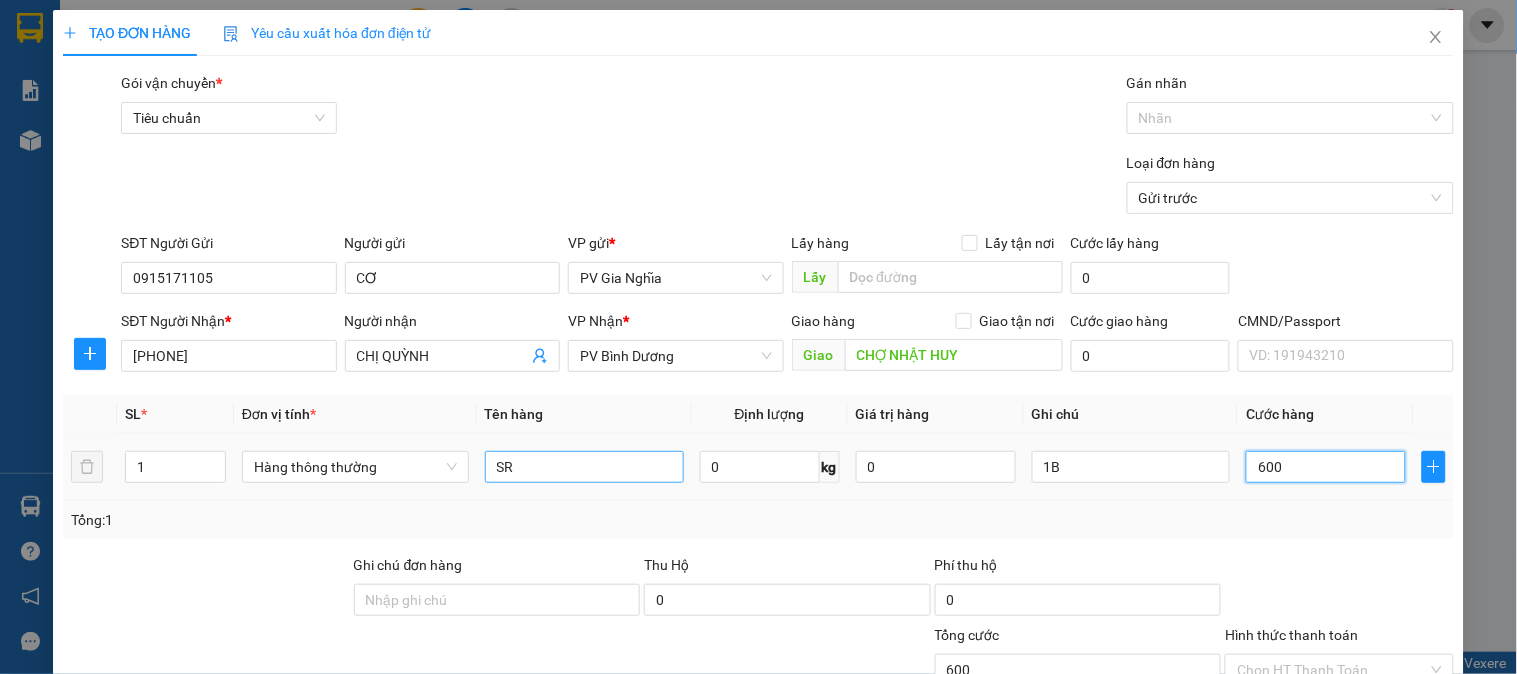 type on "6.000" 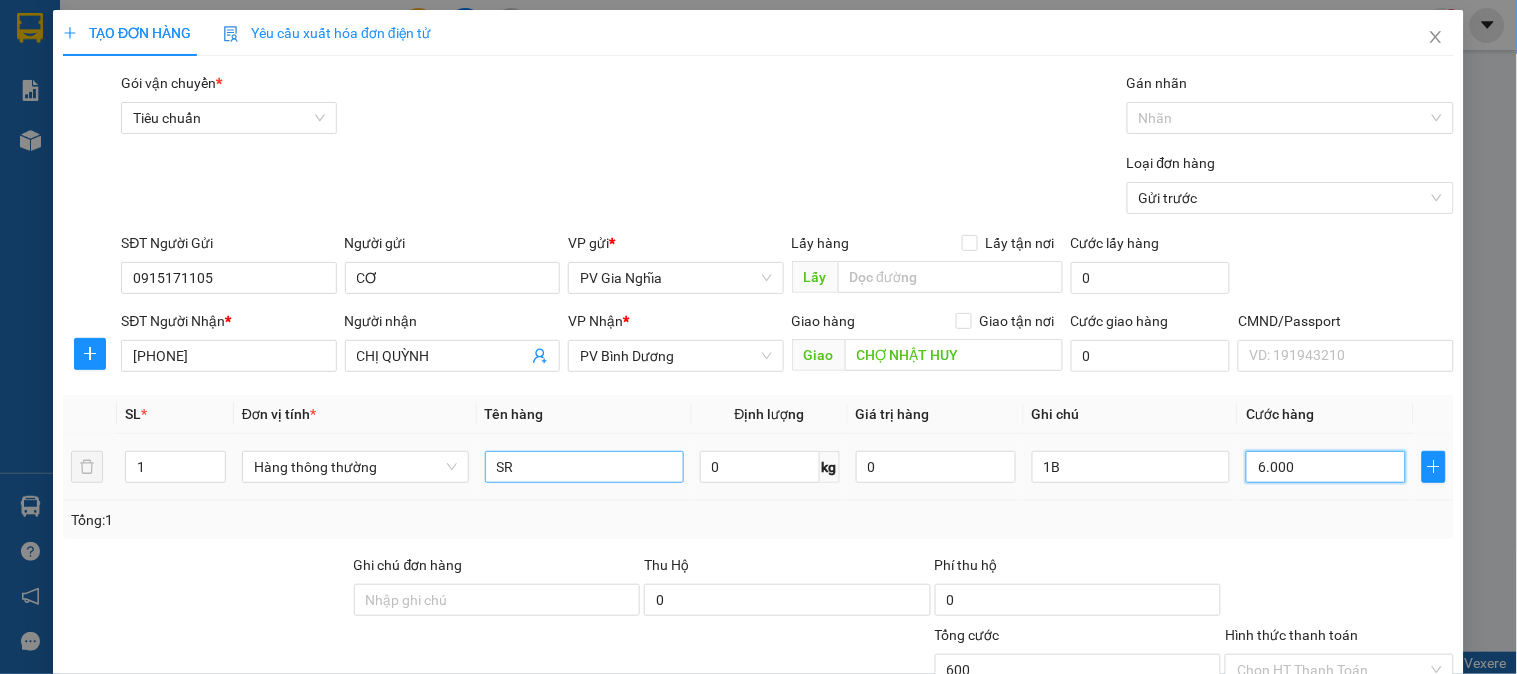 type on "6.000" 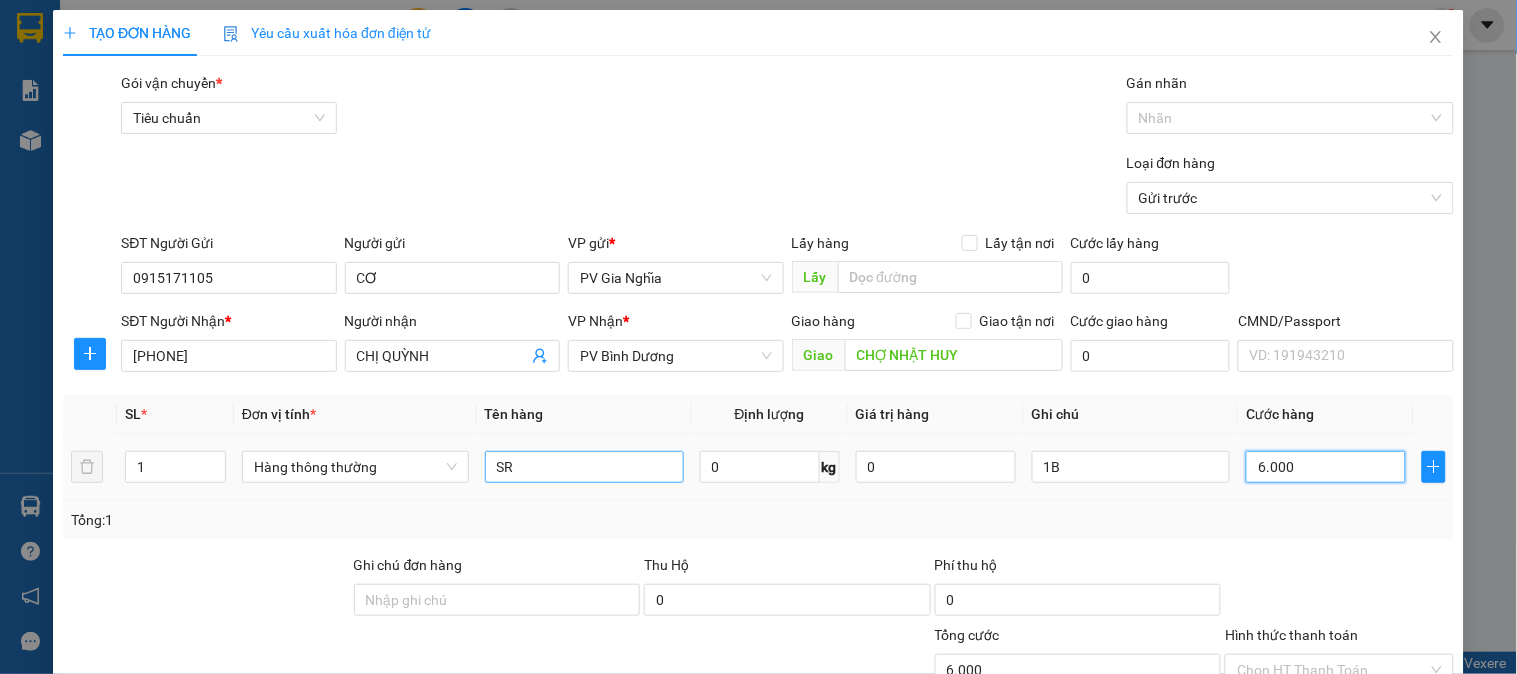 type on "60.000" 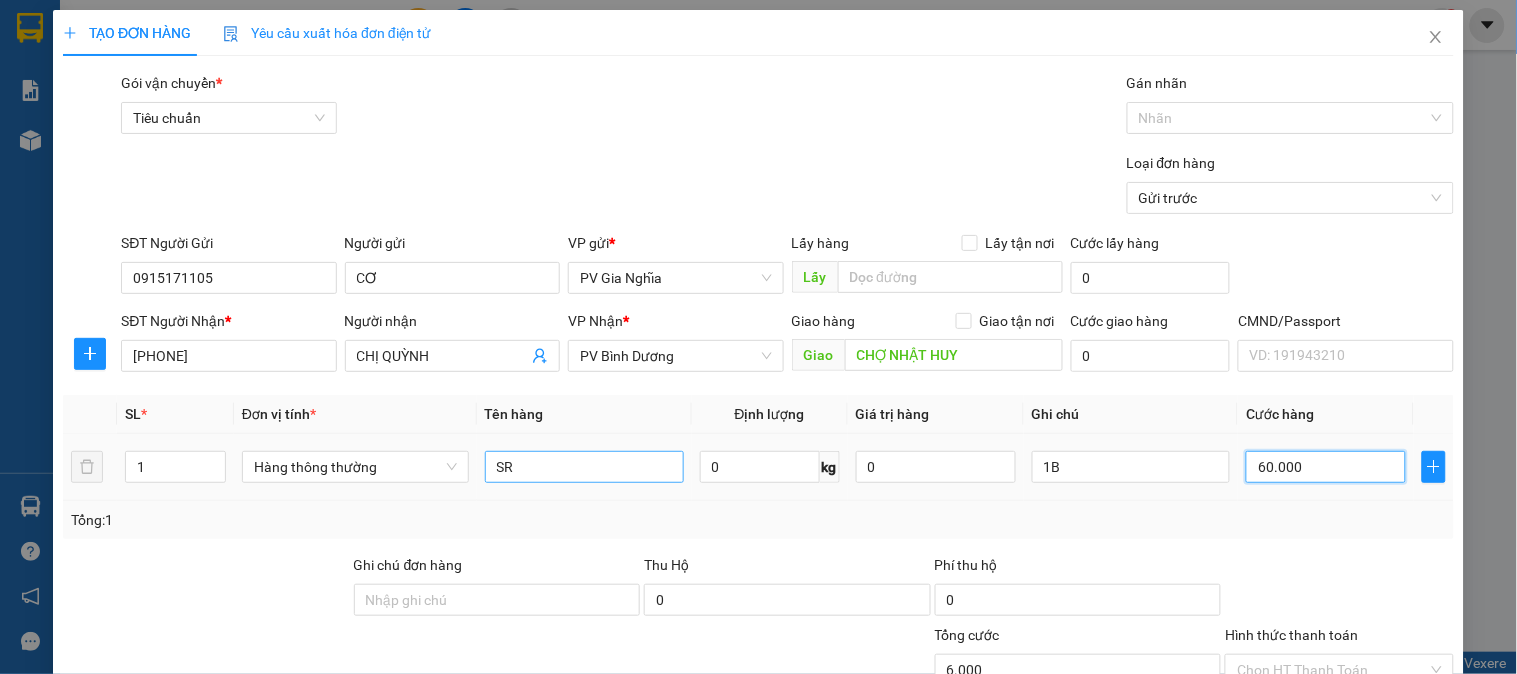 type on "60.000" 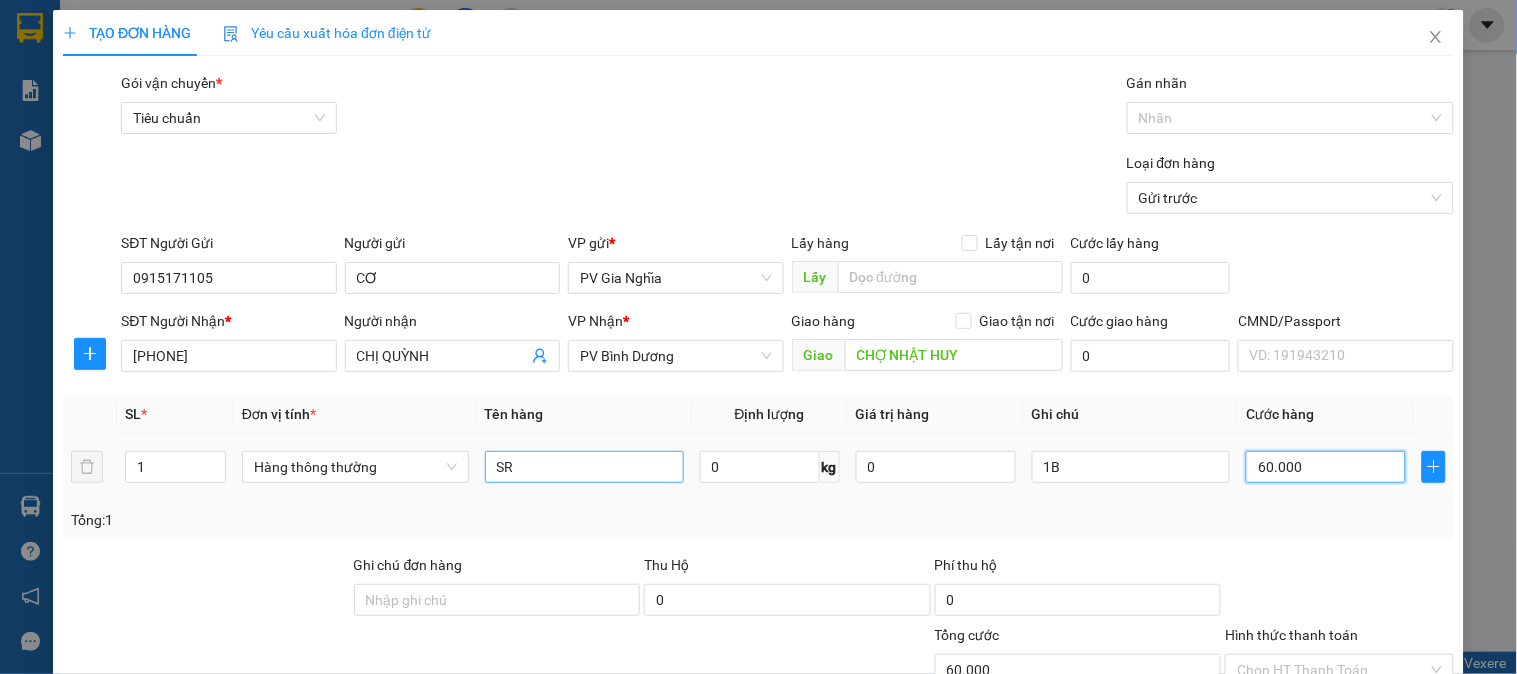 type on "60.000" 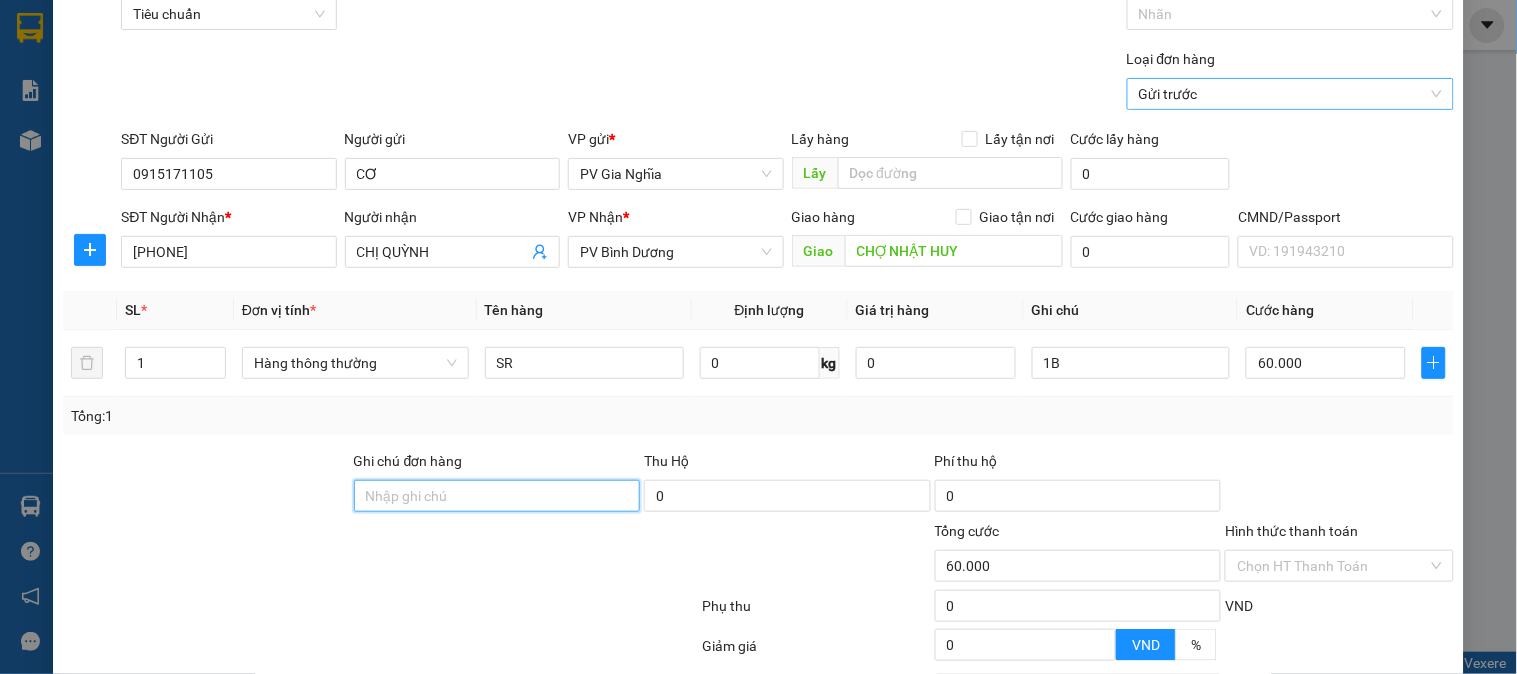 scroll, scrollTop: 0, scrollLeft: 0, axis: both 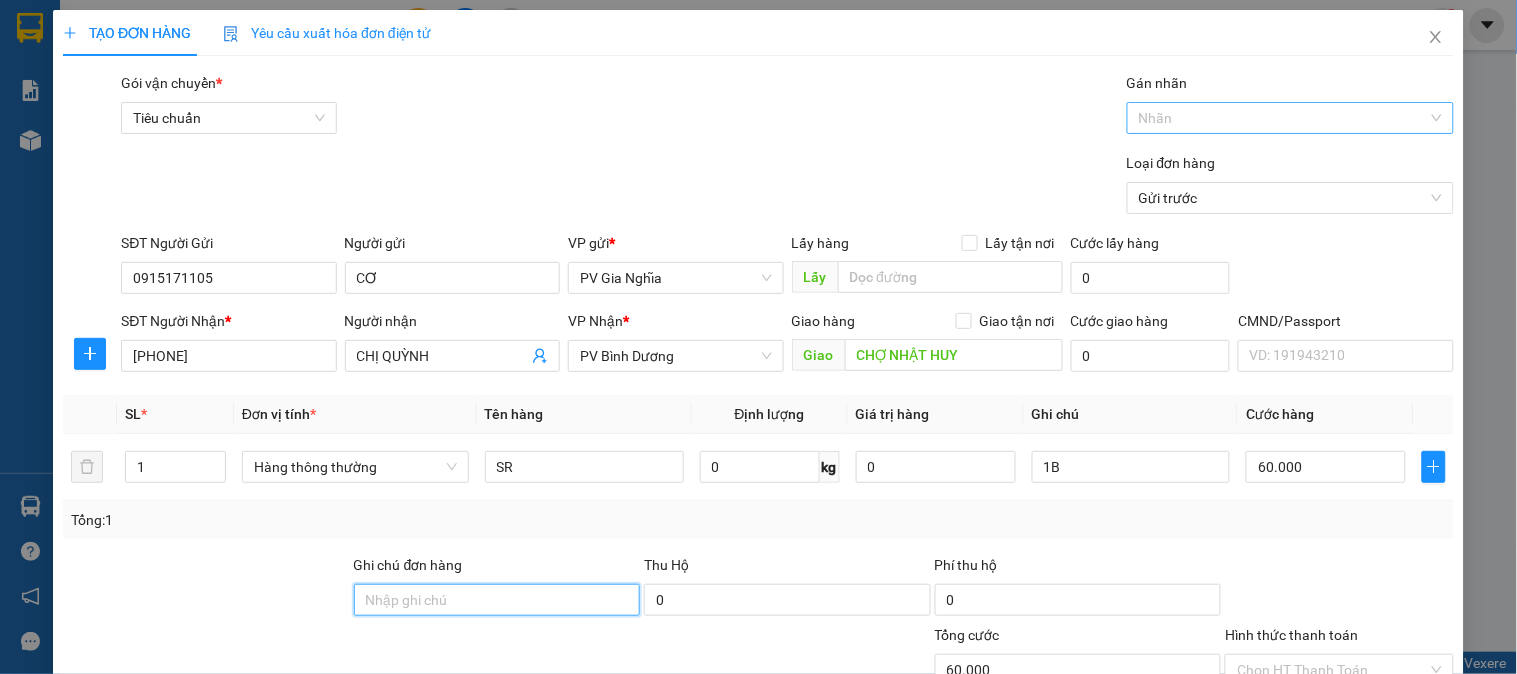 click at bounding box center (1280, 118) 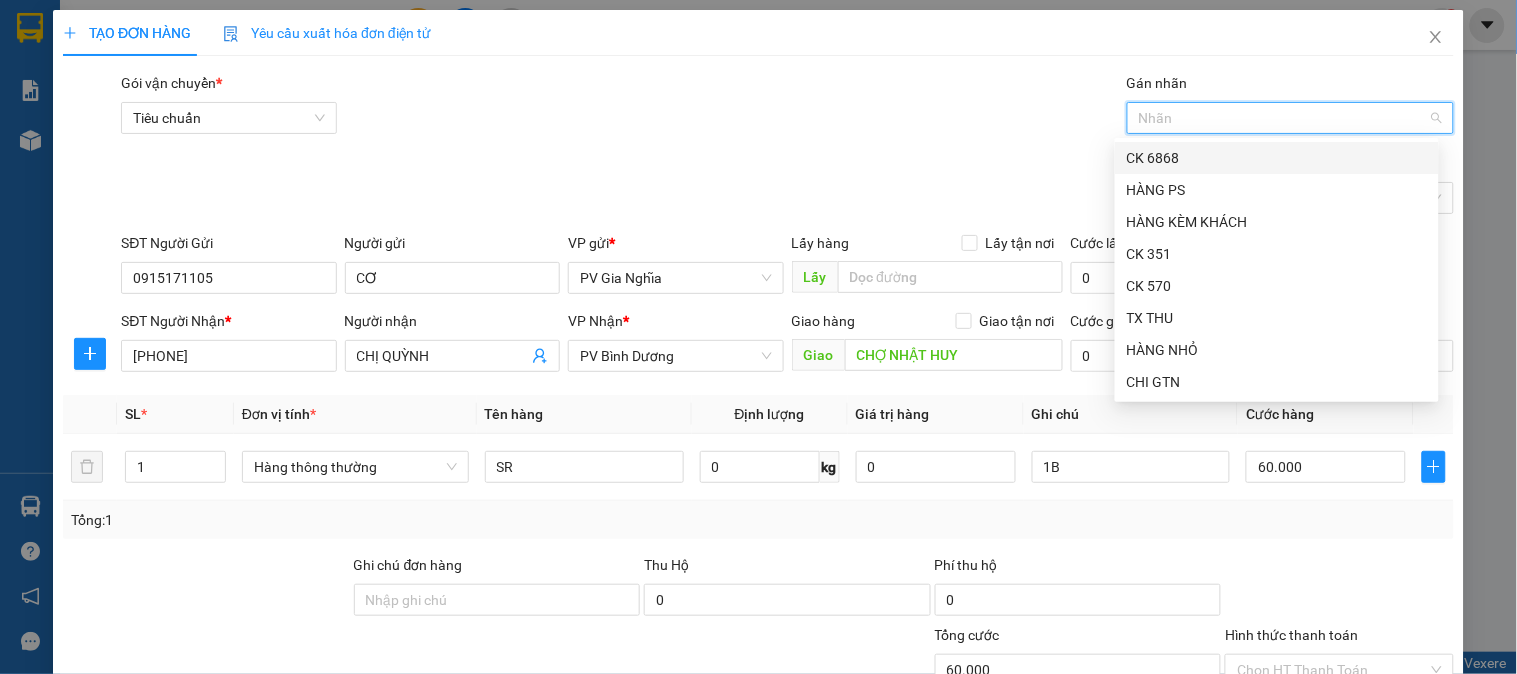 click on "CK 6868" at bounding box center [1277, 158] 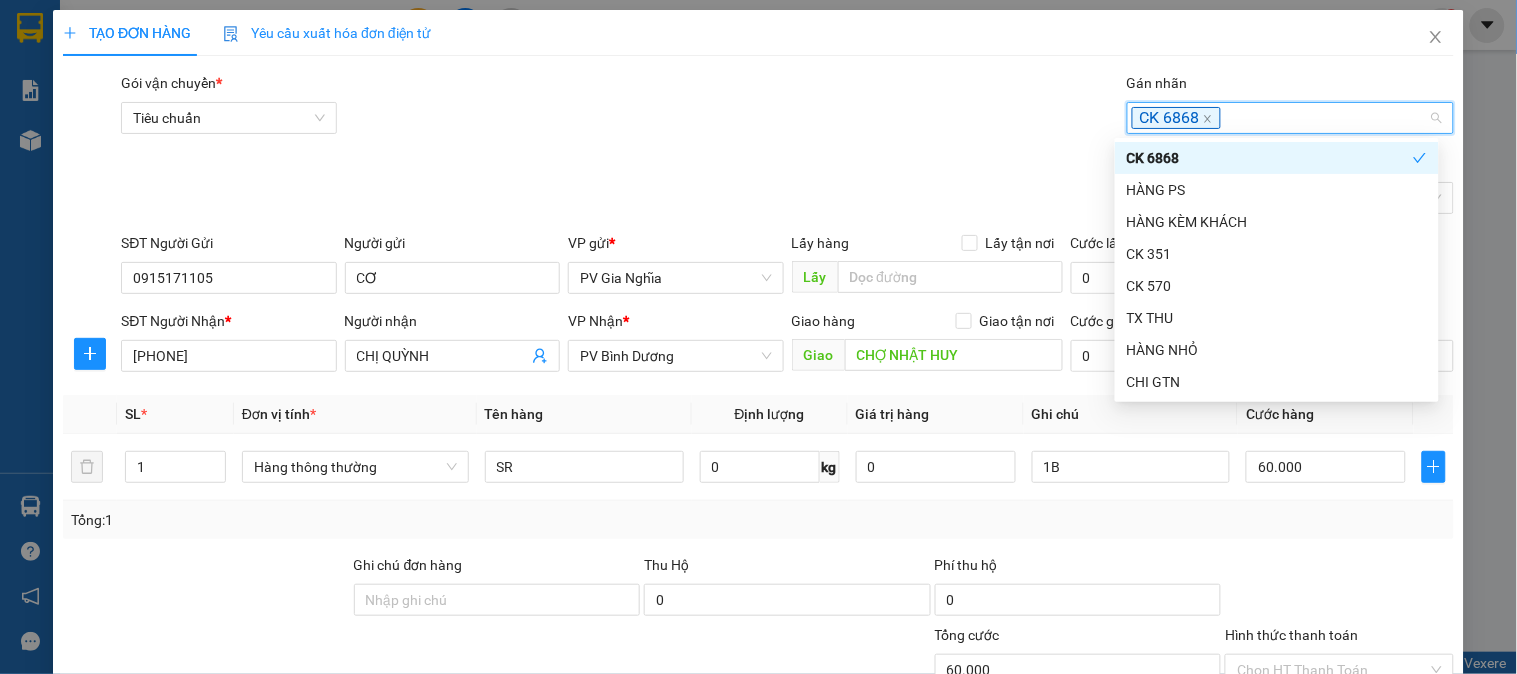 click on "Transit Pickup Surcharge Ids Transit Deliver Surcharge Ids Transit Deliver Surcharge Transit Deliver Surcharge Gói vận chuyển  * Tiêu chuẩn Gán nhãn CK 6868   Loại đơn hàng Gửi trước" at bounding box center (758, 147) 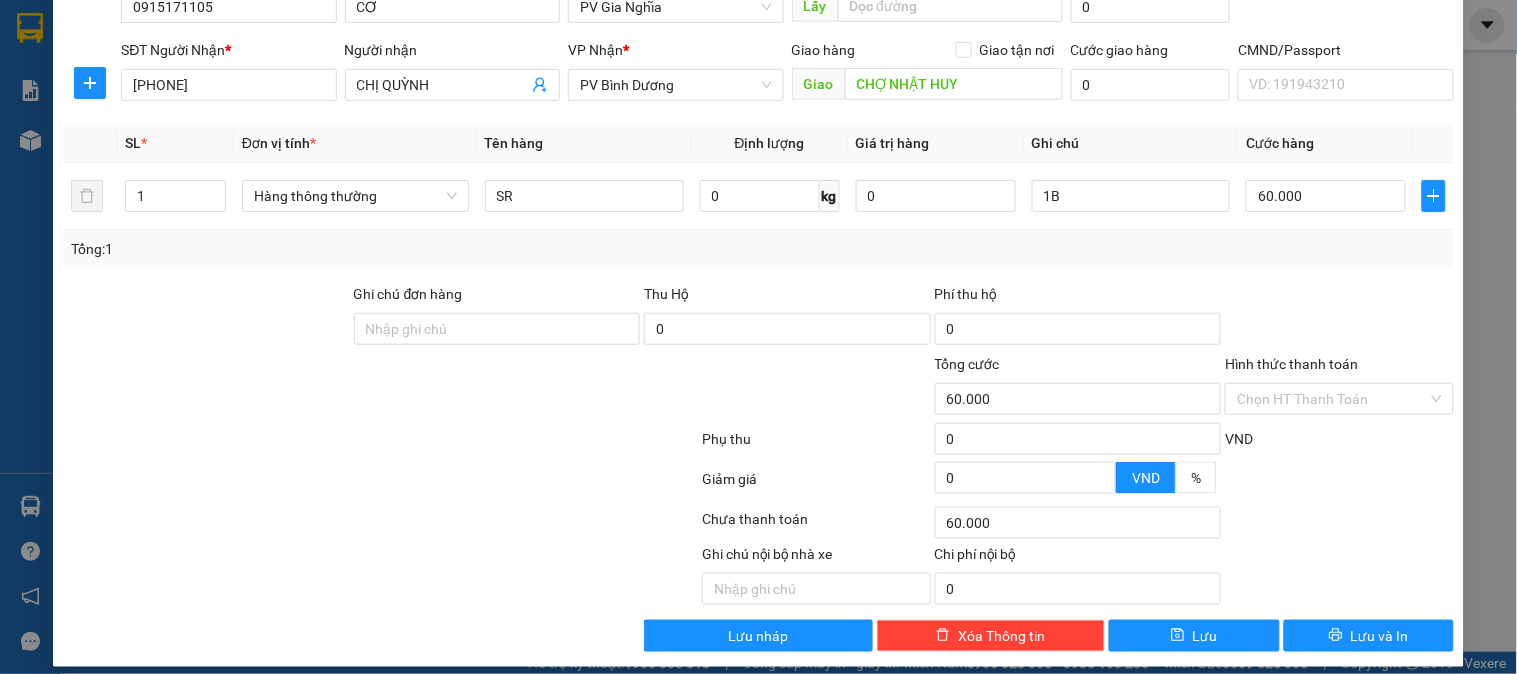 scroll, scrollTop: 287, scrollLeft: 0, axis: vertical 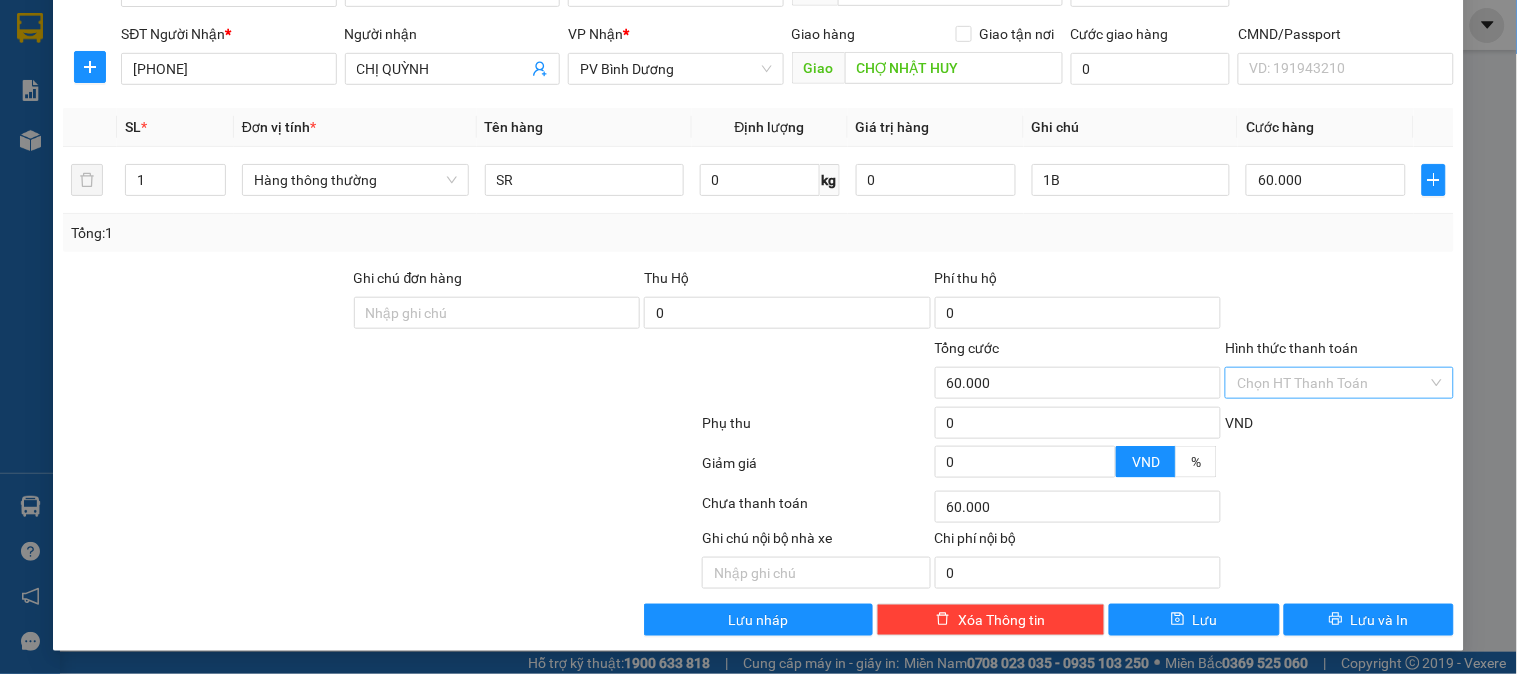 click on "Hình thức thanh toán" at bounding box center (1332, 383) 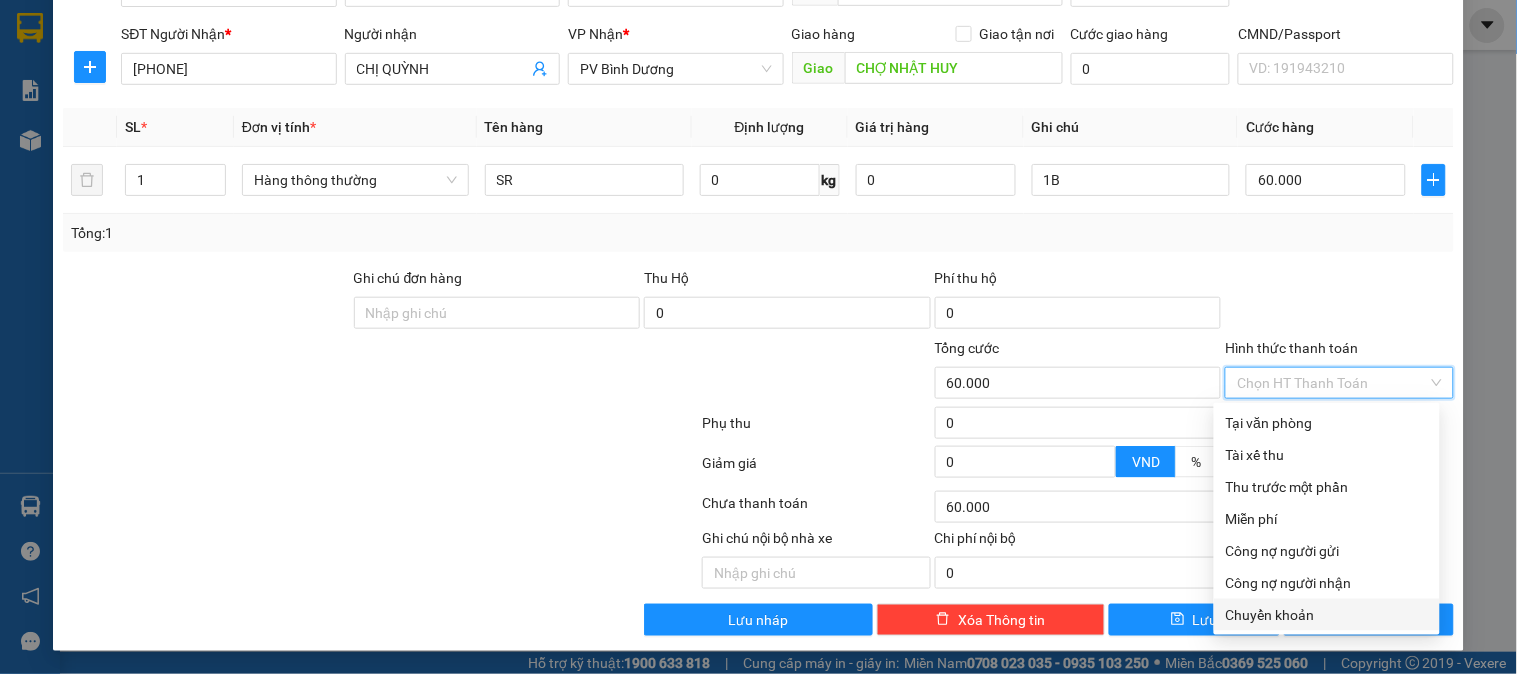 click on "Chuyển khoản" at bounding box center (1327, 615) 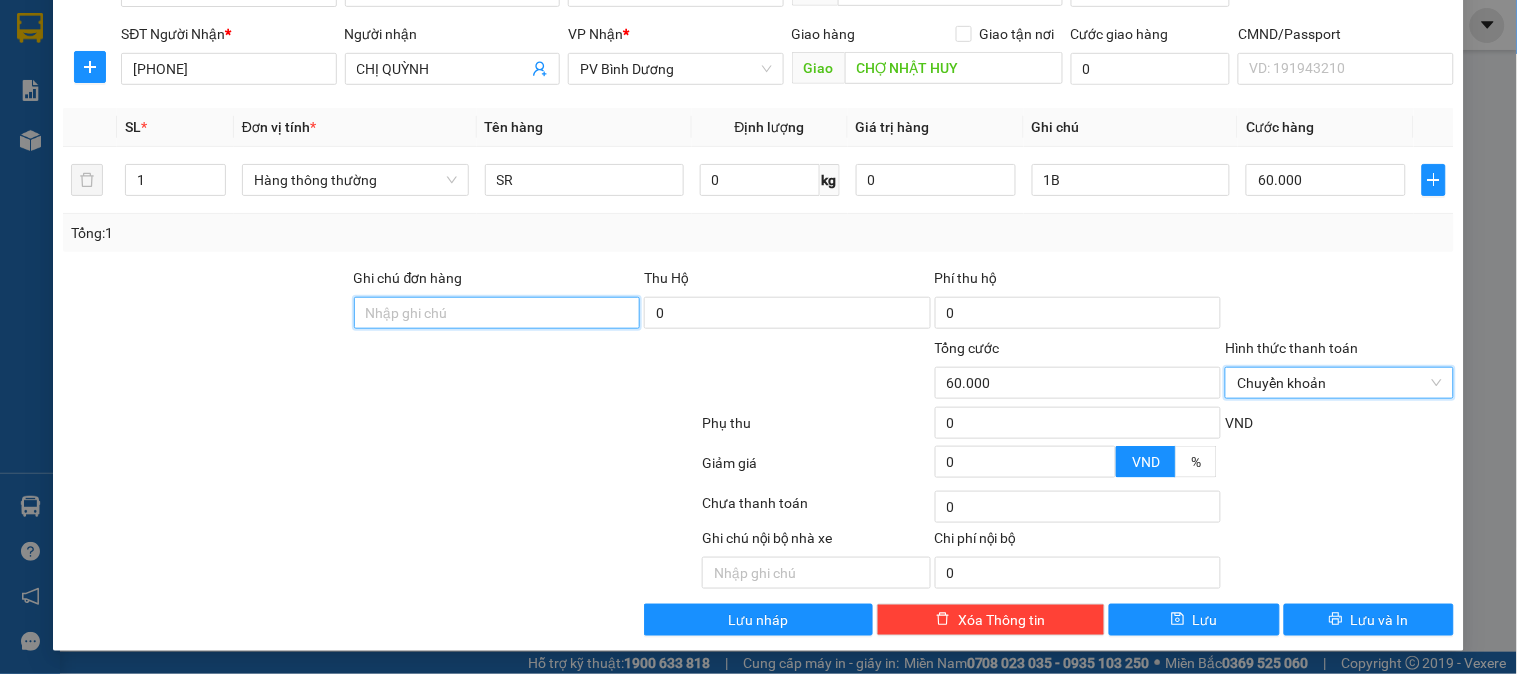 click on "Ghi chú đơn hàng" at bounding box center [497, 313] 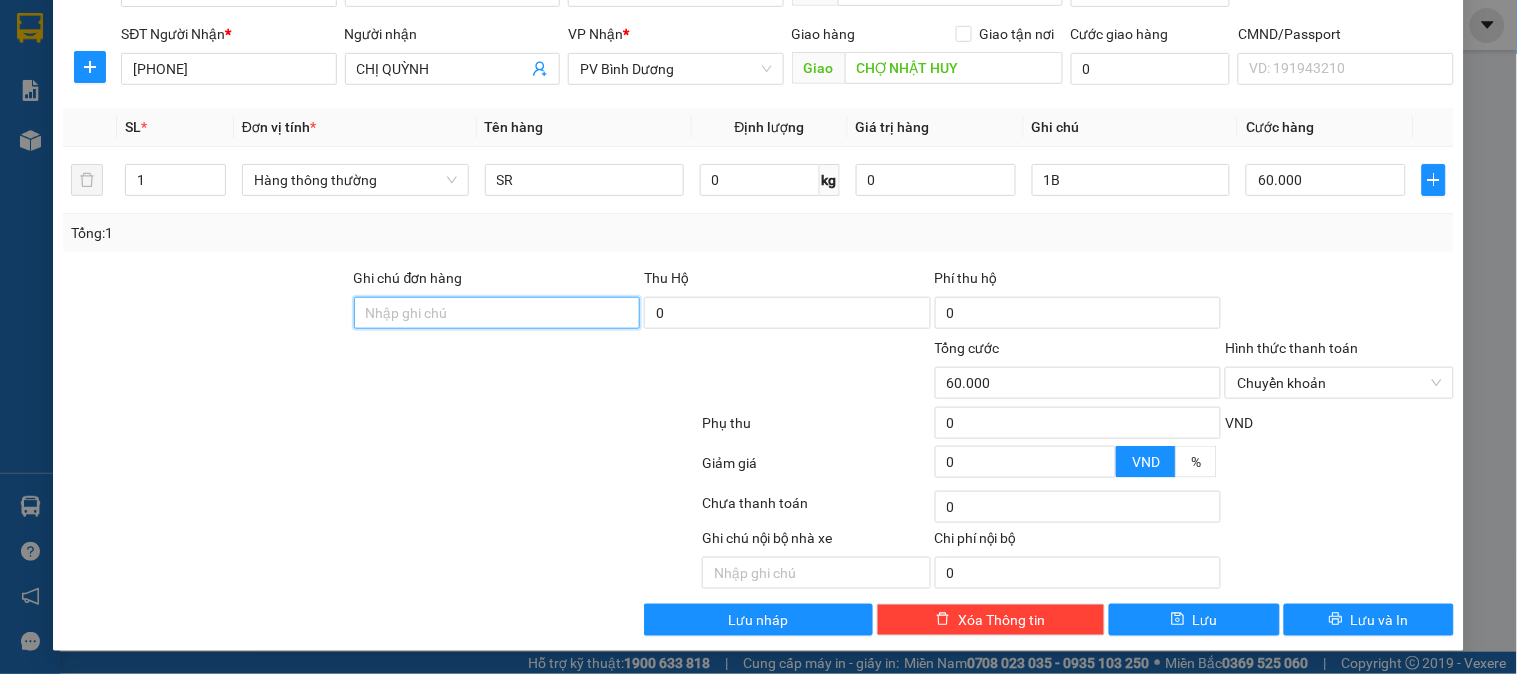 type on "E" 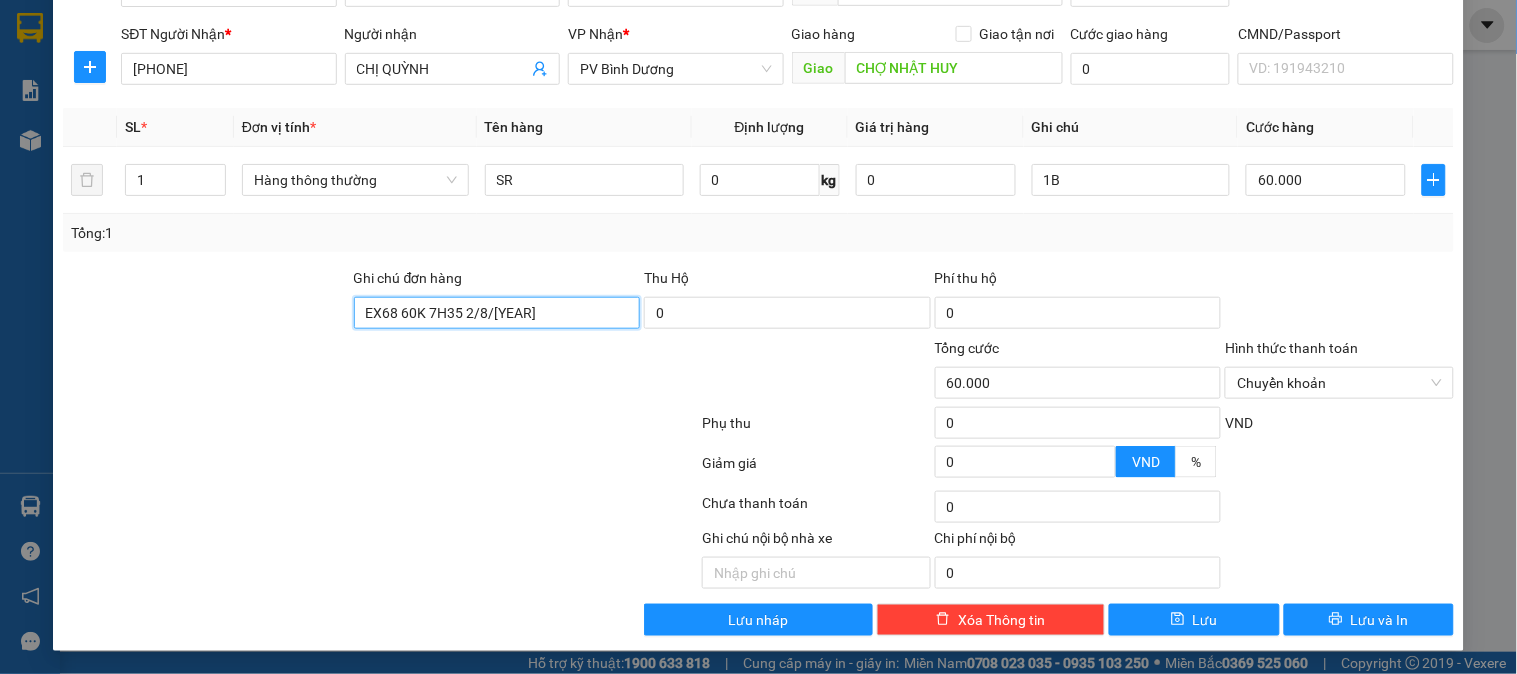 click on "EX68 60K 7H35 2/8/25" at bounding box center (497, 313) 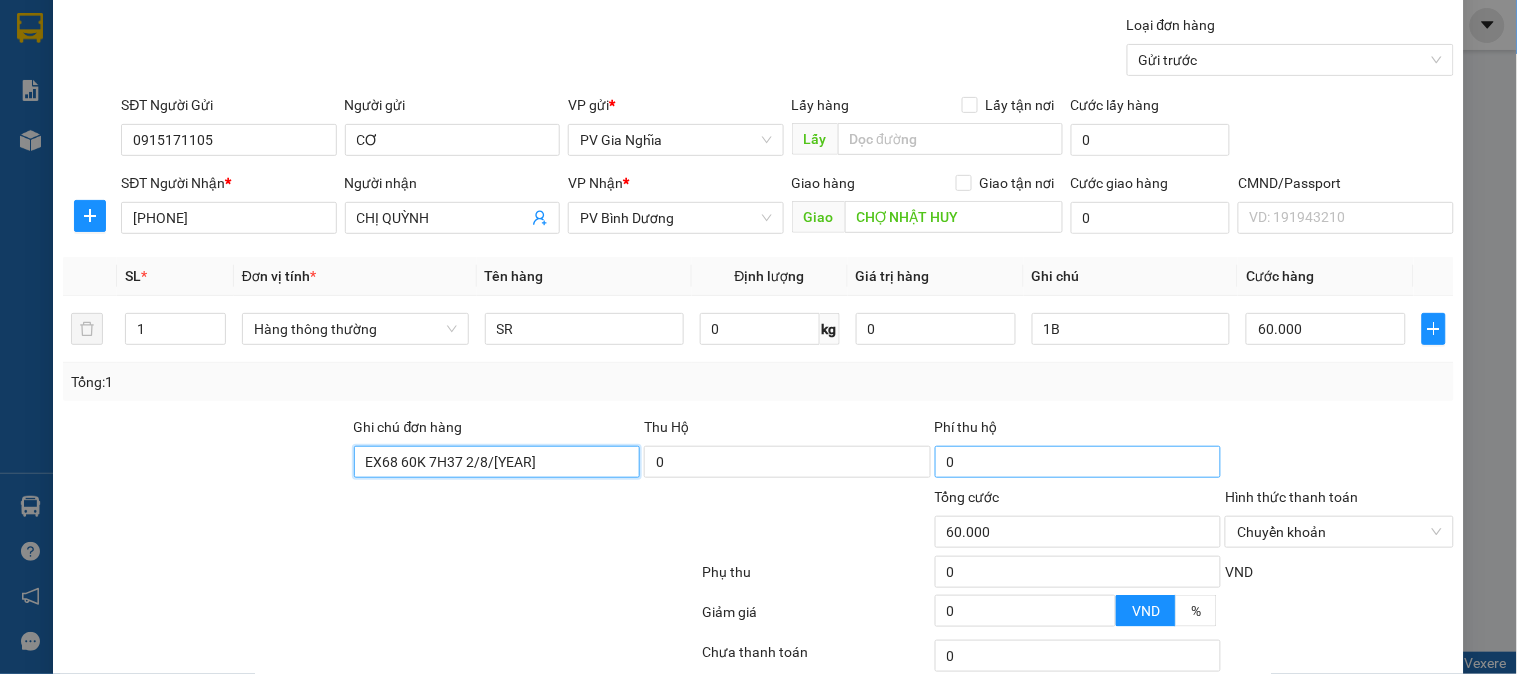 scroll, scrollTop: 287, scrollLeft: 0, axis: vertical 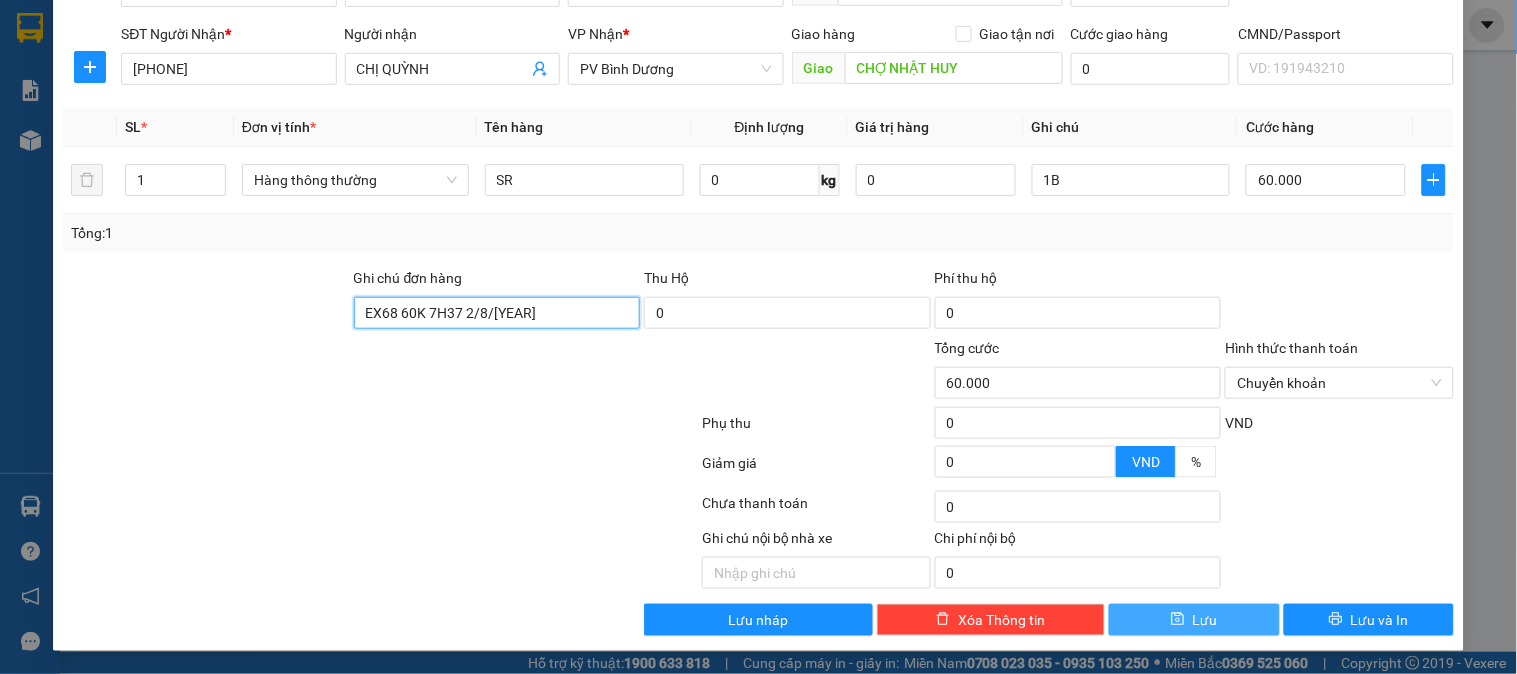 type on "EX68 60K 7H37 2/8/25" 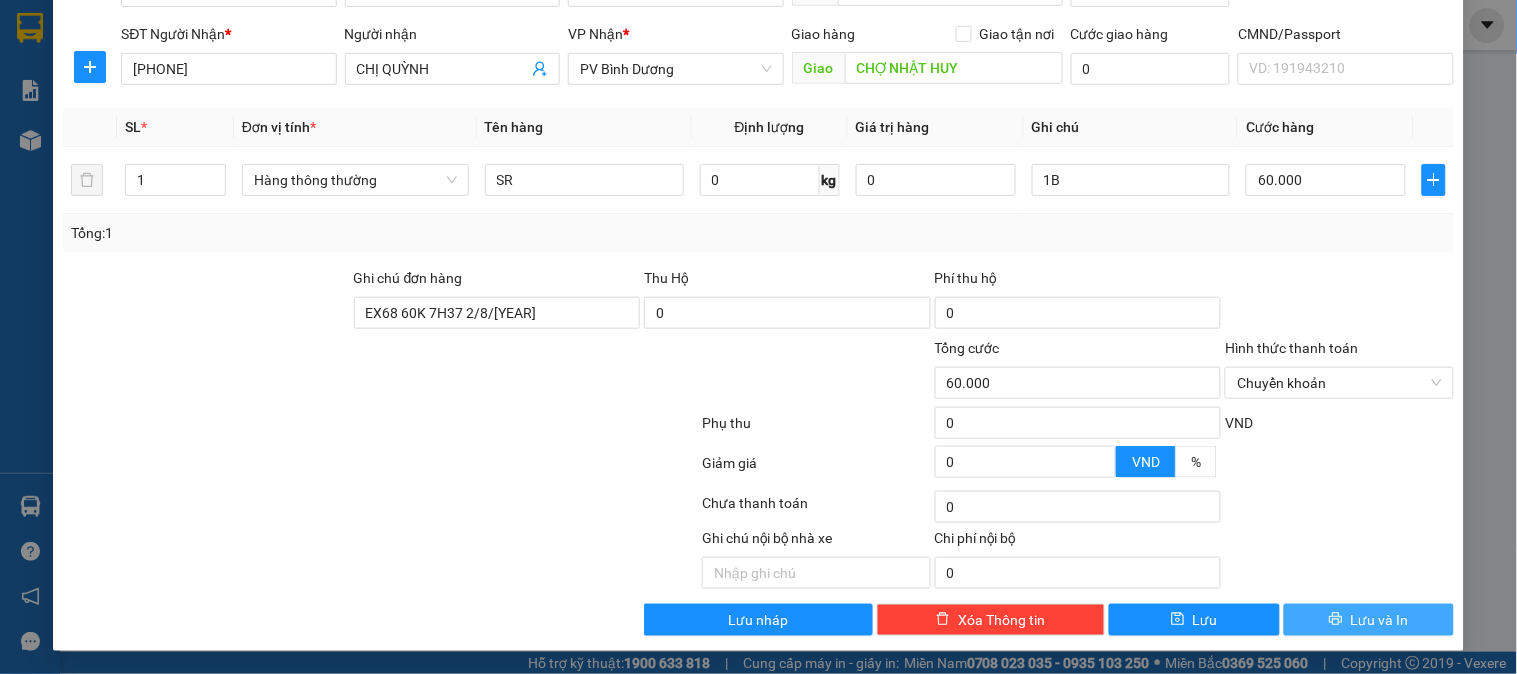 click on "Lưu và In" at bounding box center (1380, 620) 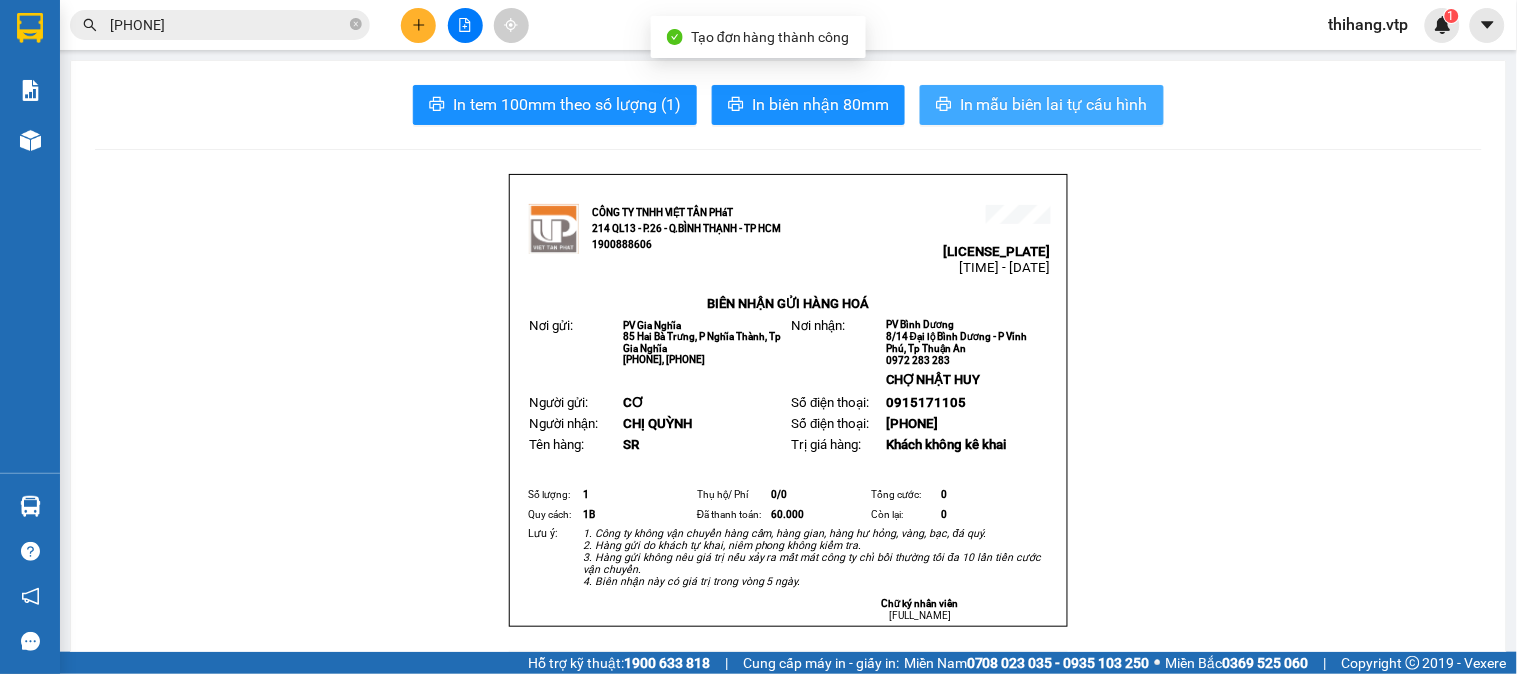 click on "In mẫu biên lai tự cấu hình" at bounding box center [1054, 104] 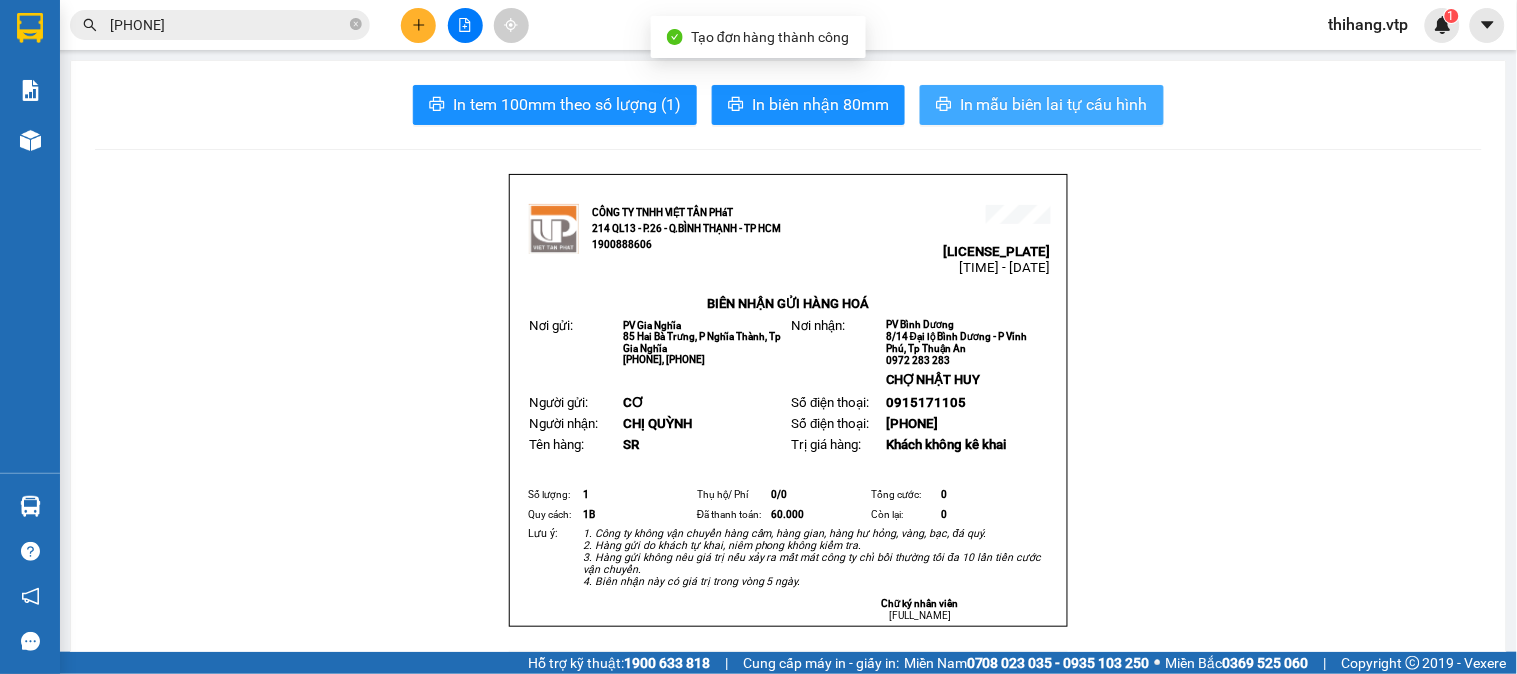 scroll, scrollTop: 0, scrollLeft: 0, axis: both 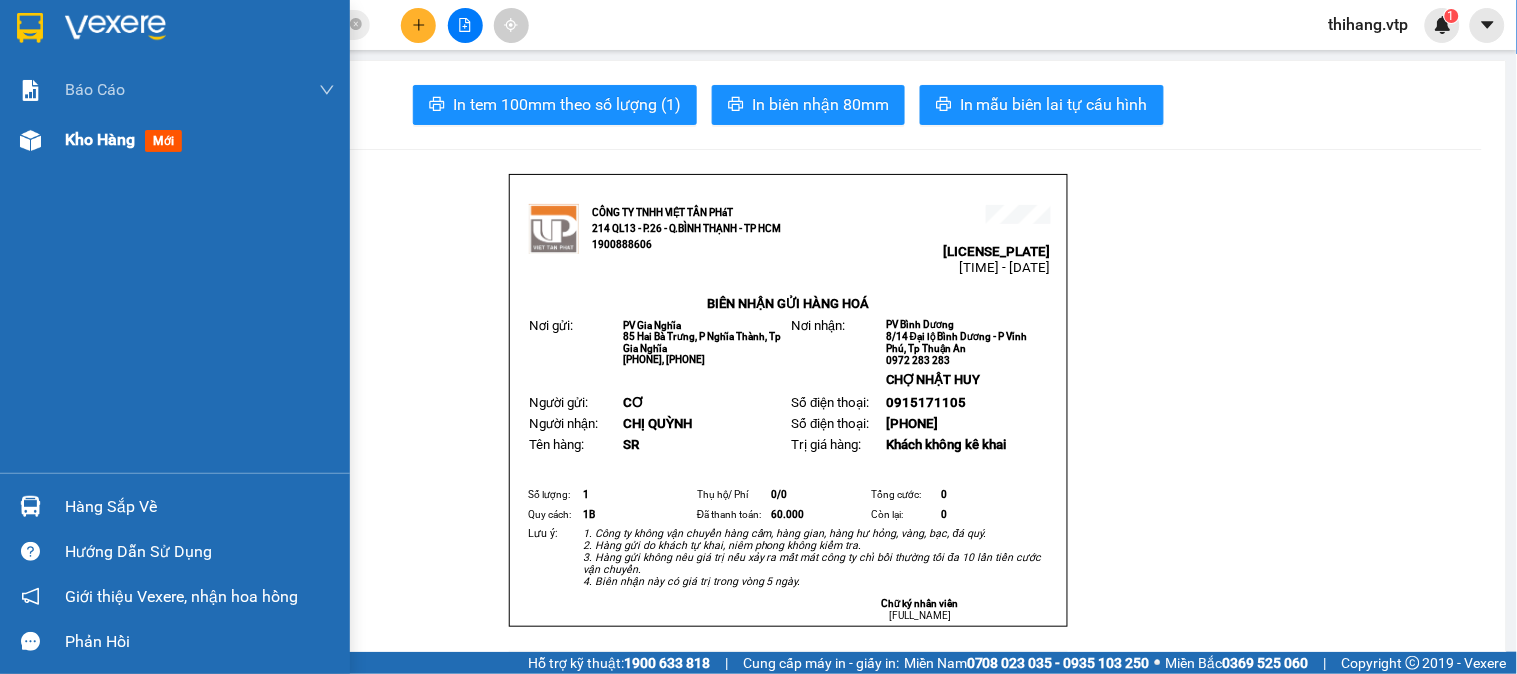 click on "Kho hàng" at bounding box center (100, 139) 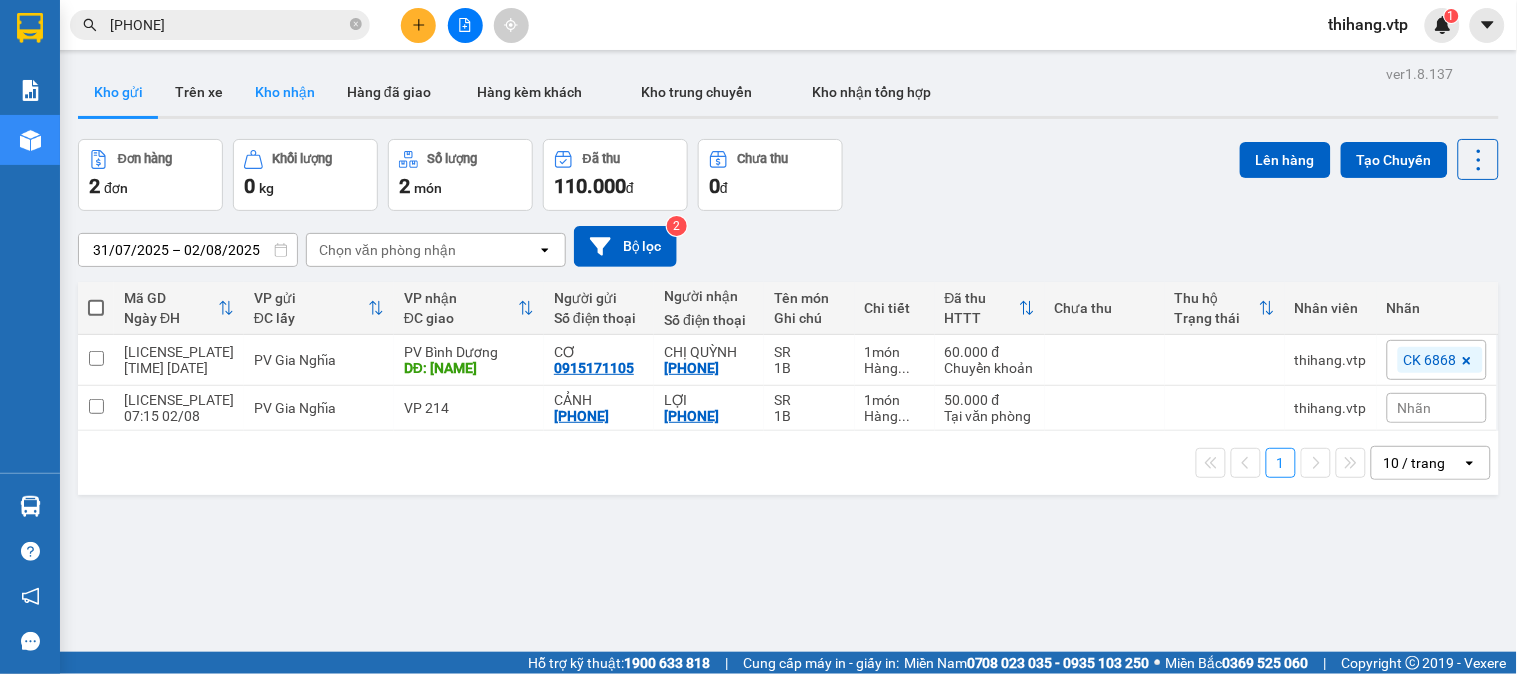 click on "Kho nhận" at bounding box center [285, 92] 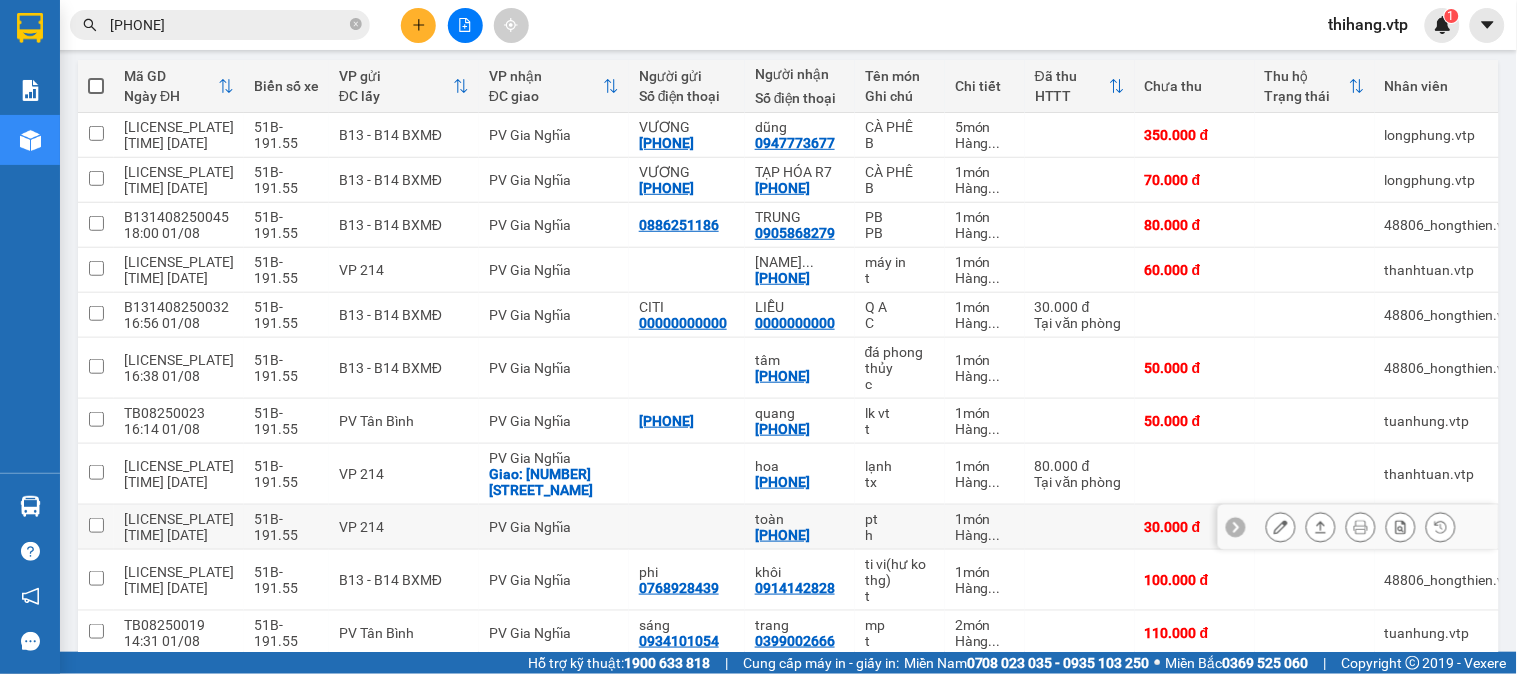scroll, scrollTop: 333, scrollLeft: 0, axis: vertical 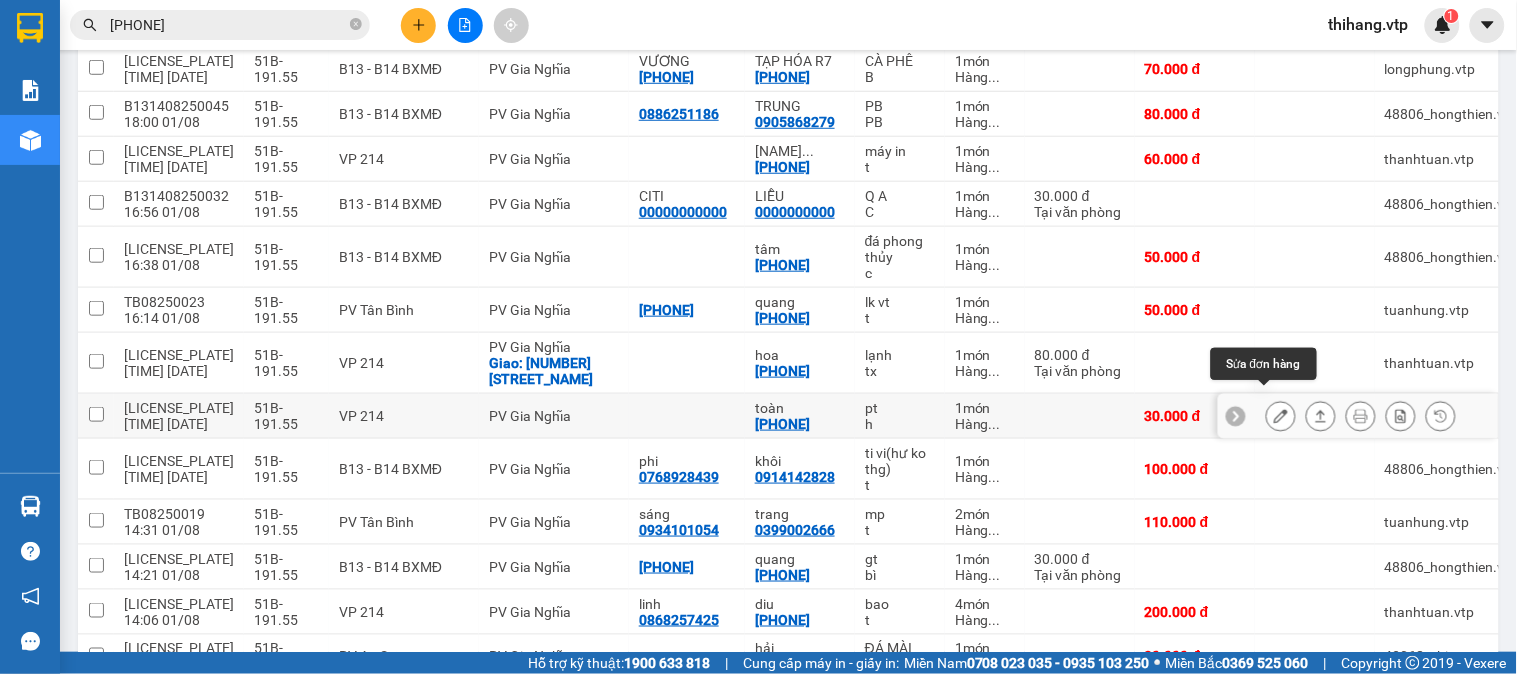 click 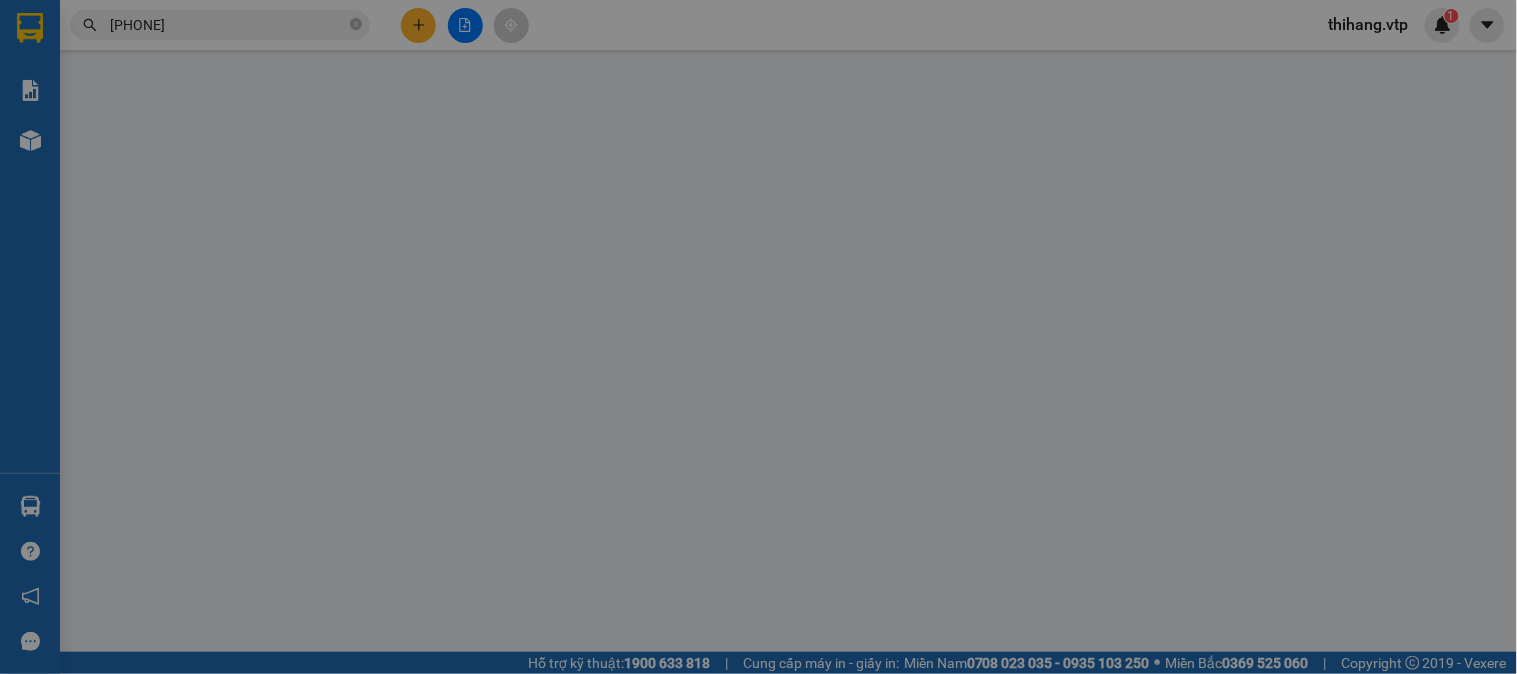 scroll, scrollTop: 0, scrollLeft: 0, axis: both 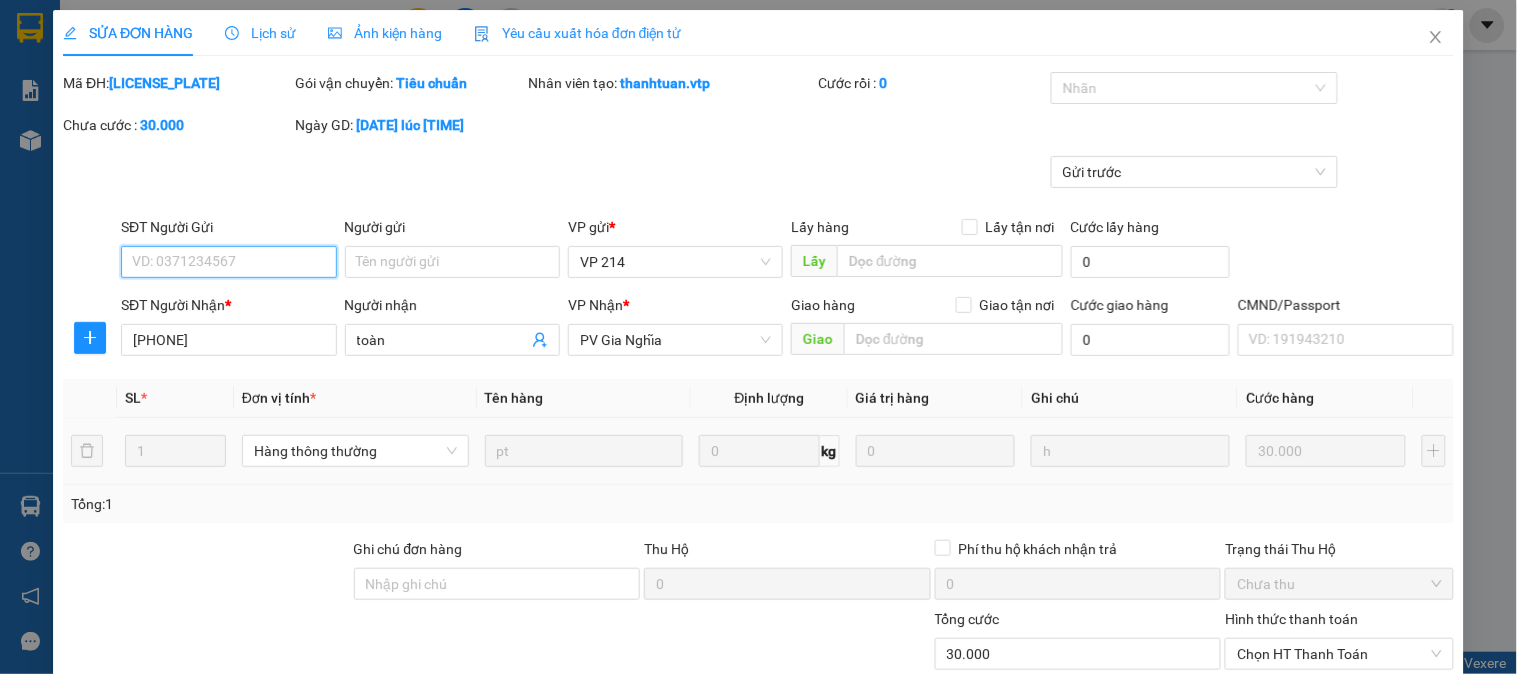 type on "1.500" 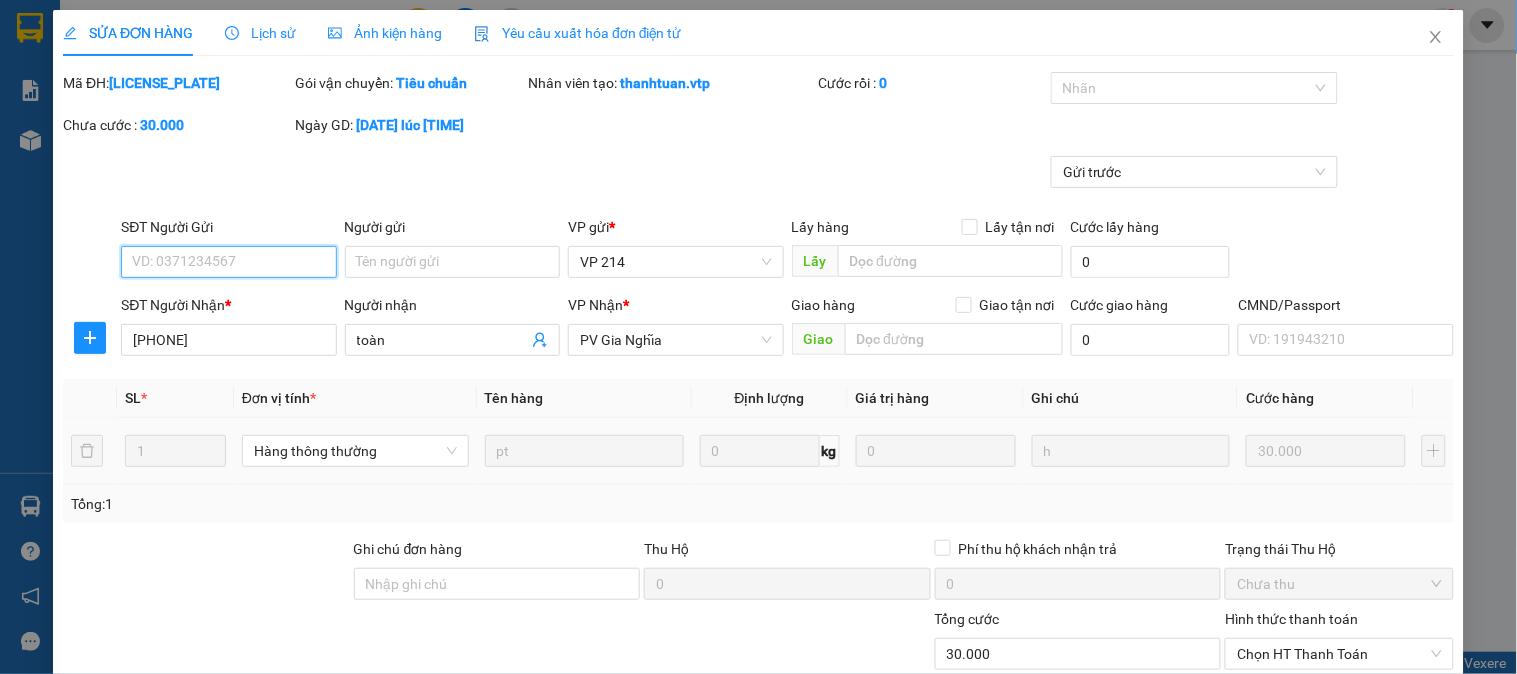 scroll, scrollTop: 273, scrollLeft: 0, axis: vertical 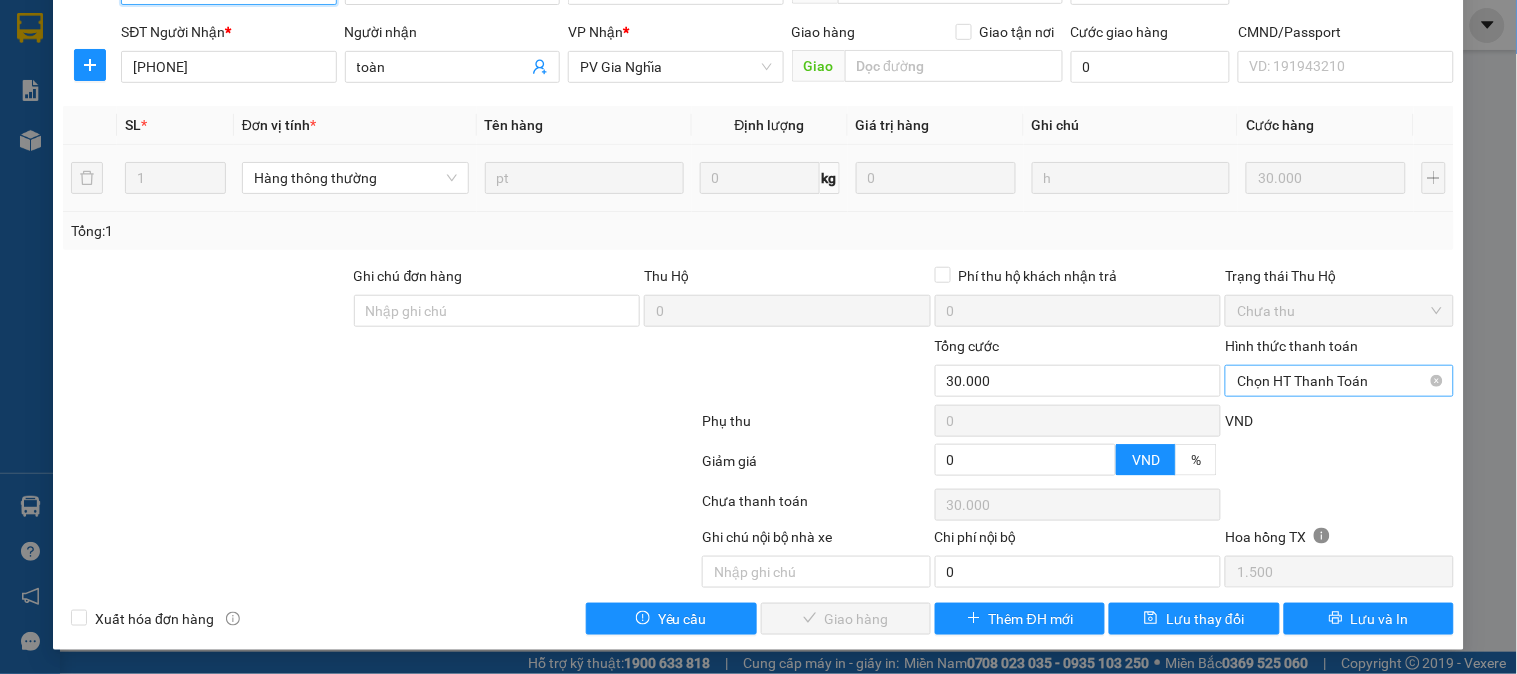 click on "Chọn HT Thanh Toán" at bounding box center [1339, 381] 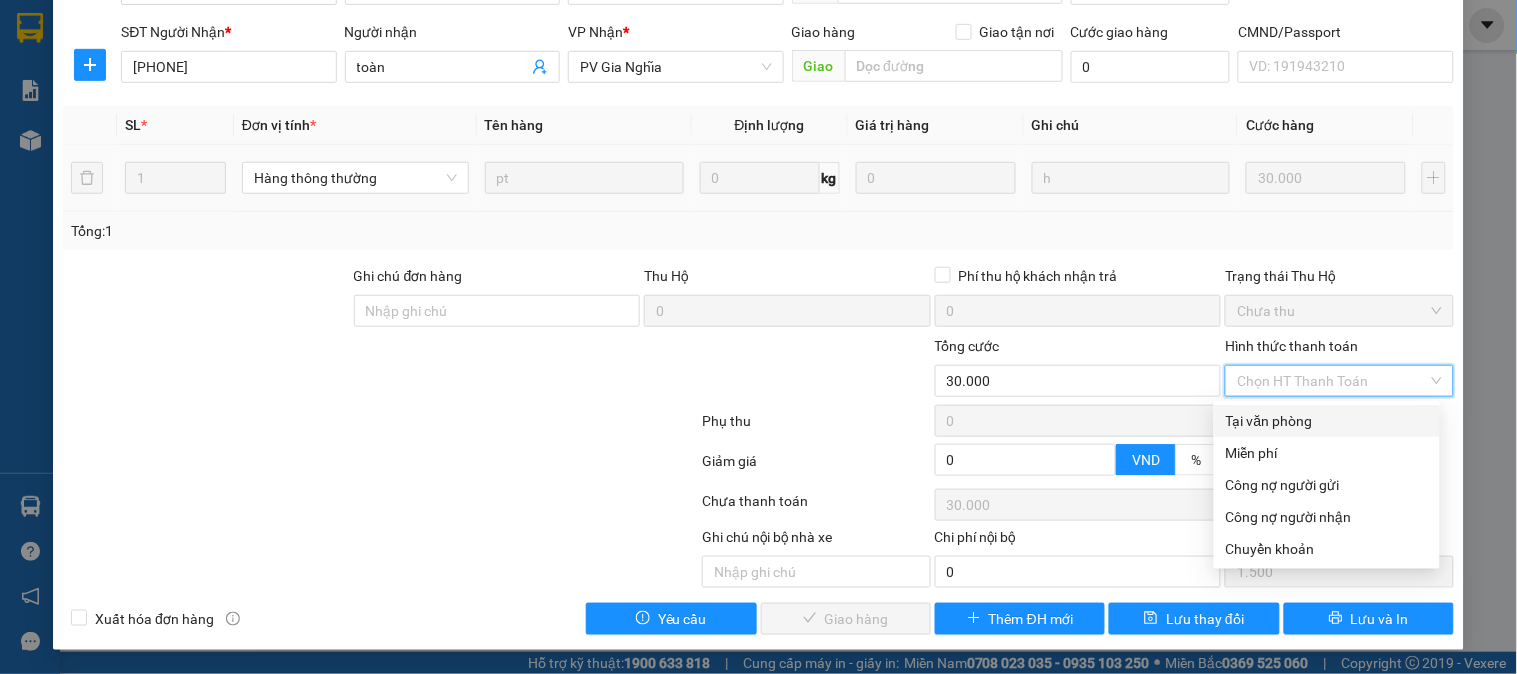 click on "Tại văn phòng" at bounding box center [1327, 421] 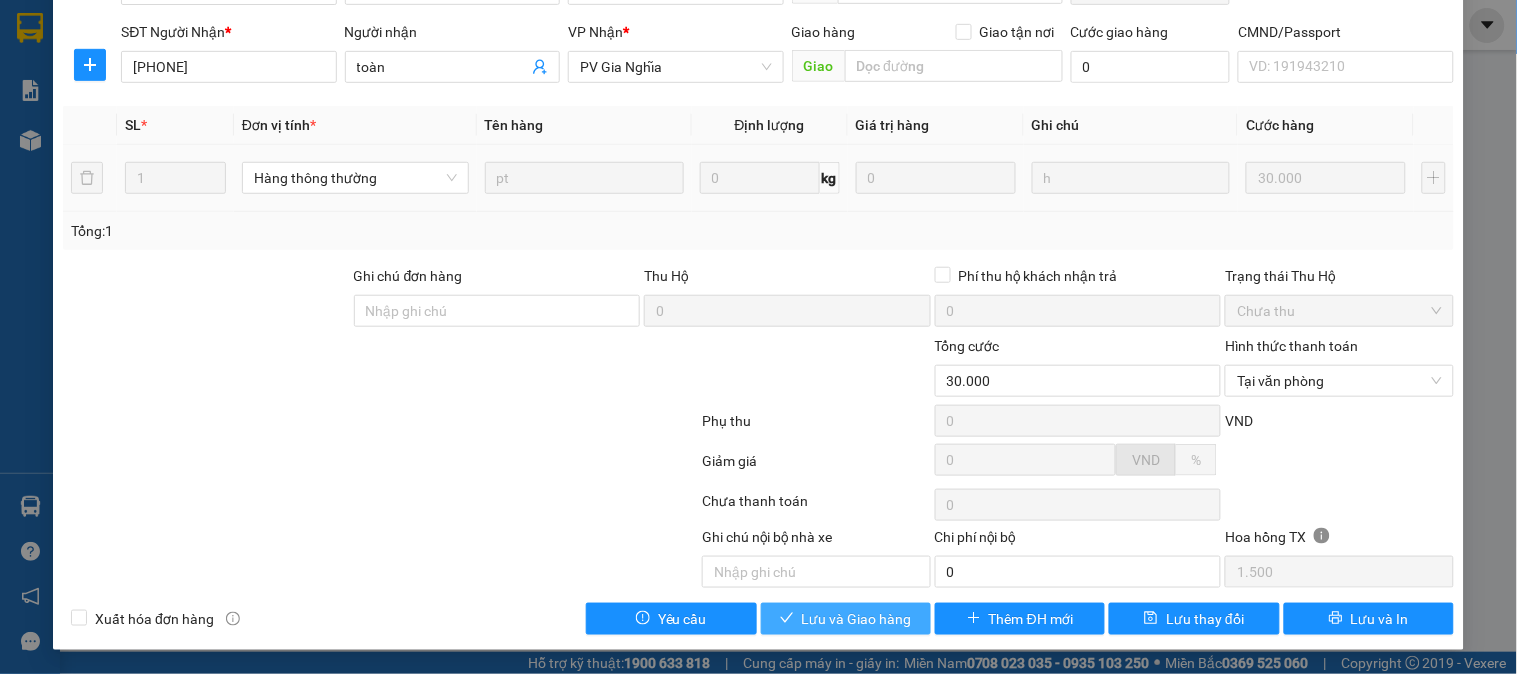 click on "Lưu và Giao hàng" at bounding box center (857, 619) 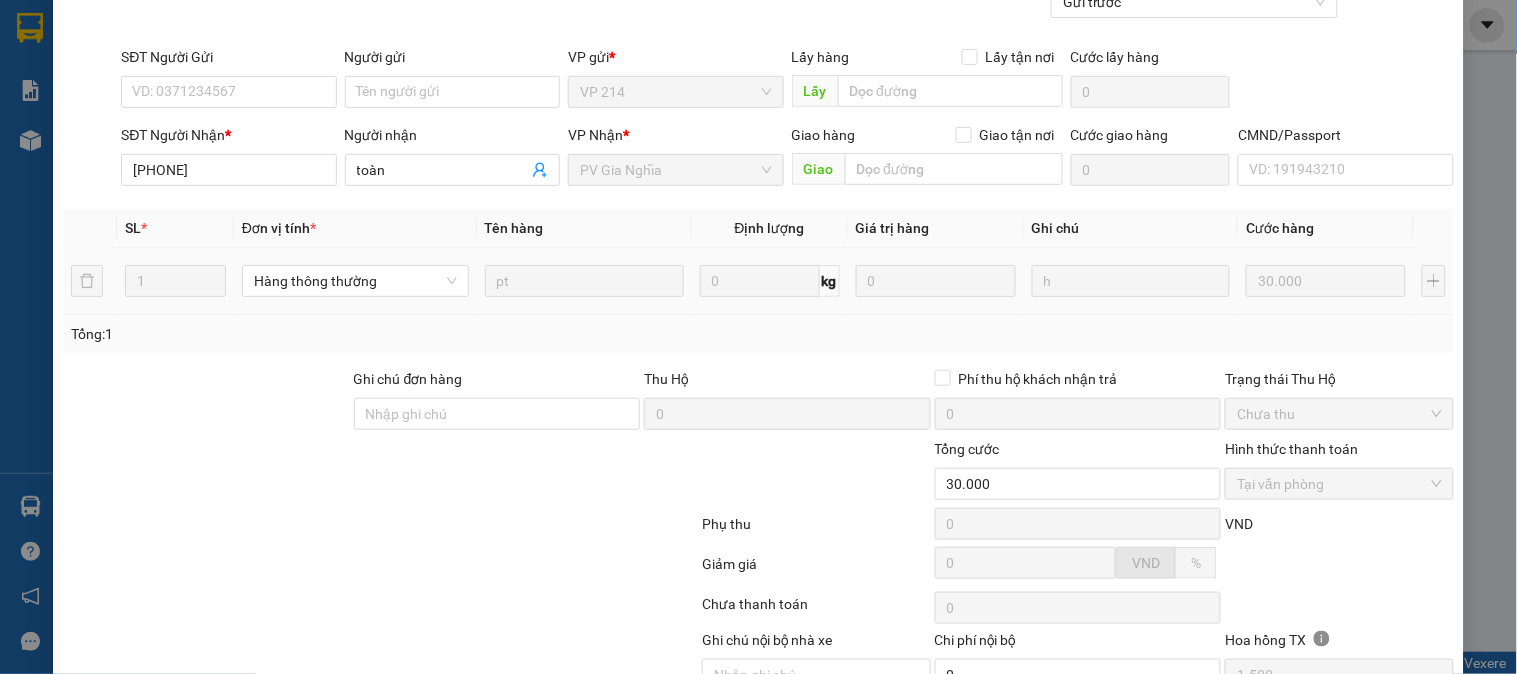 scroll, scrollTop: 0, scrollLeft: 0, axis: both 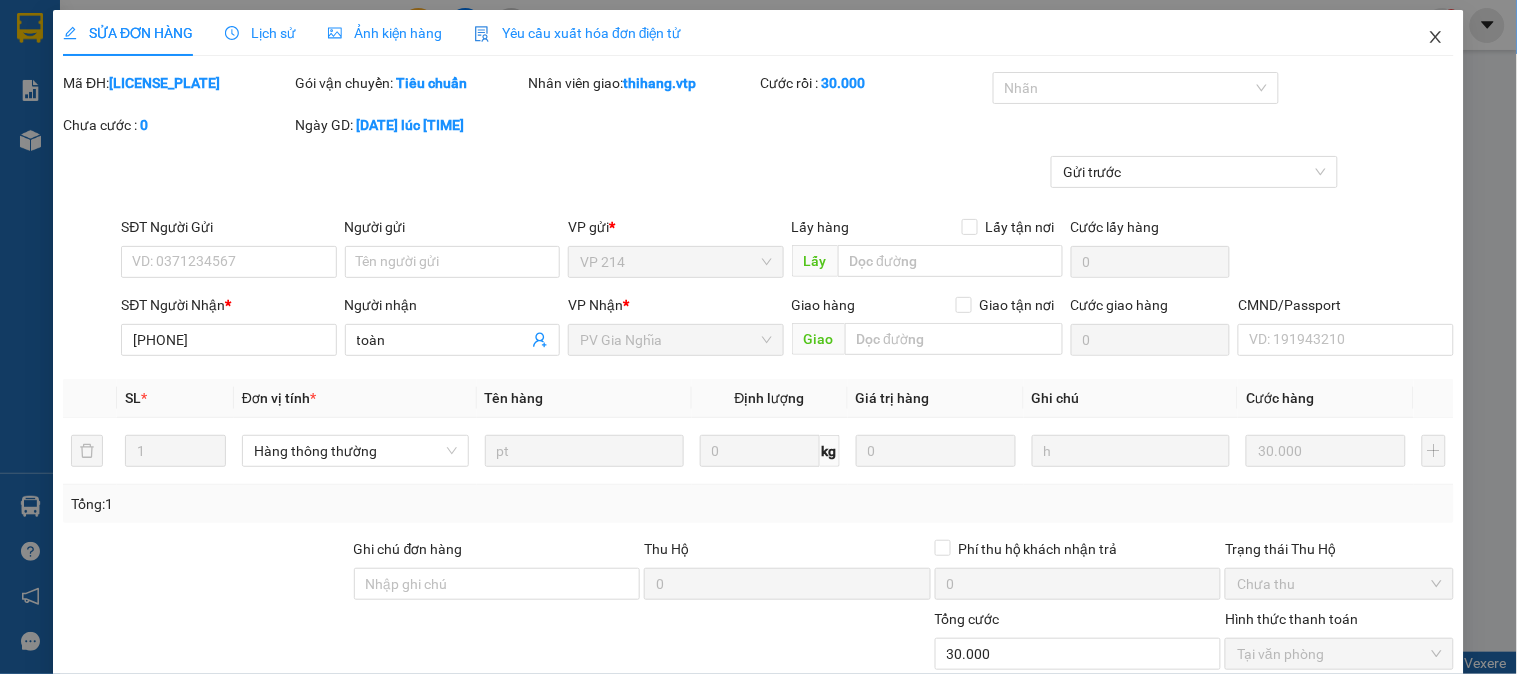 click 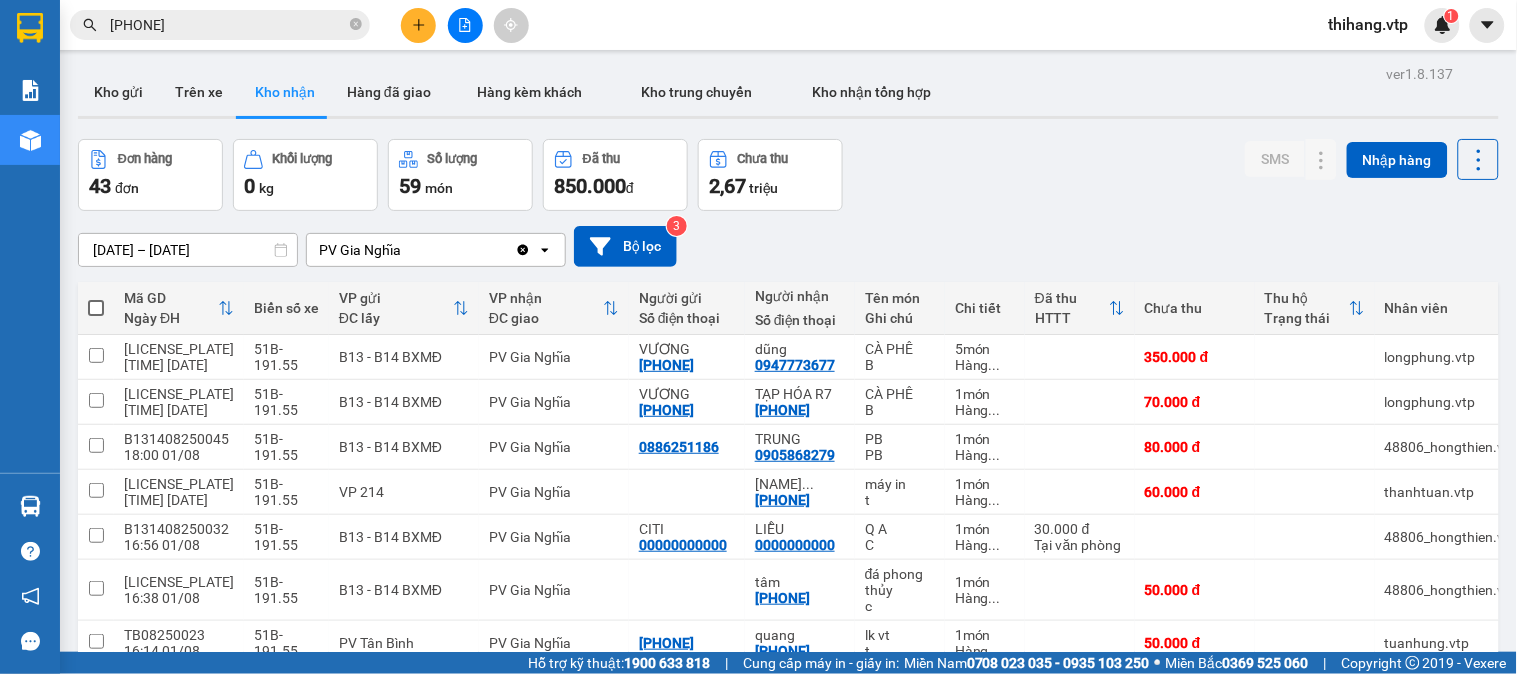 drag, startPoint x: 117, startPoint y: 78, endPoint x: 245, endPoint y: 46, distance: 131.93938 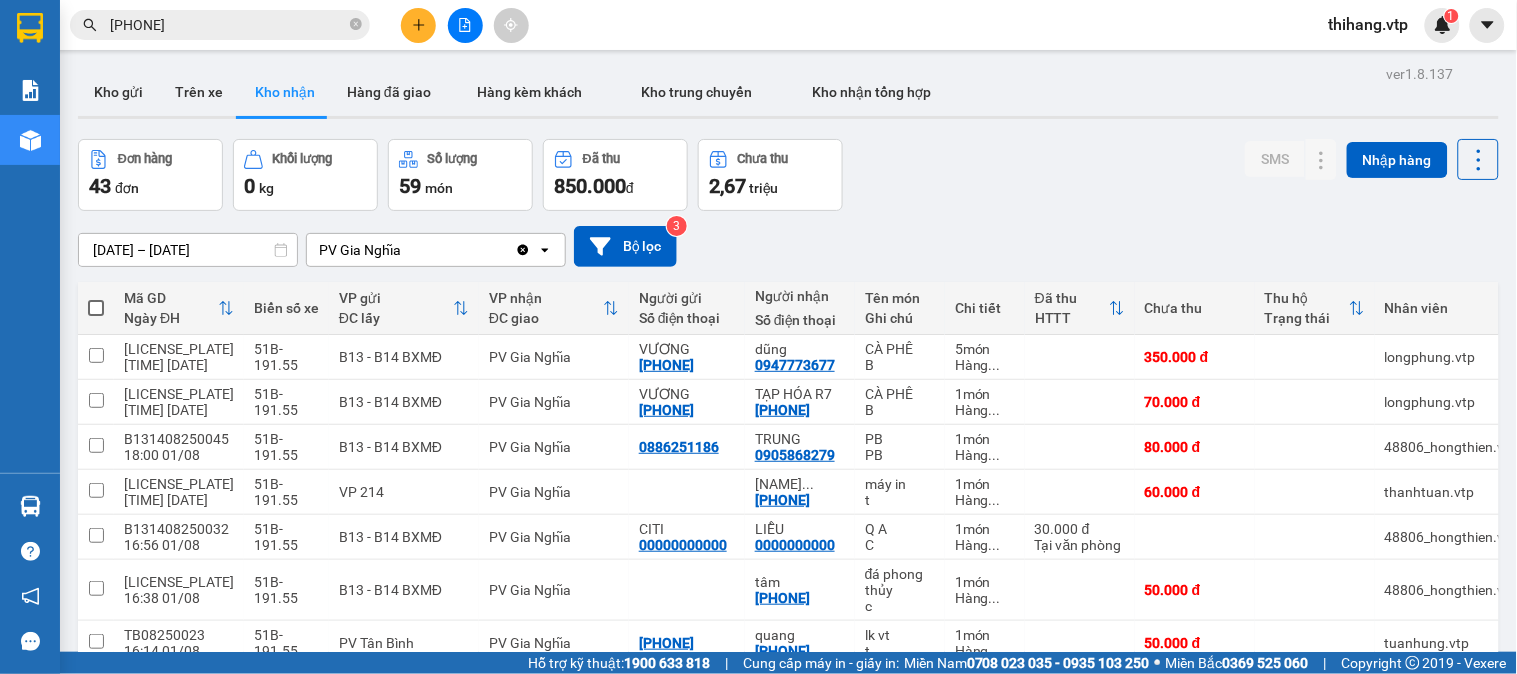 click on "Kho gửi" at bounding box center [118, 92] 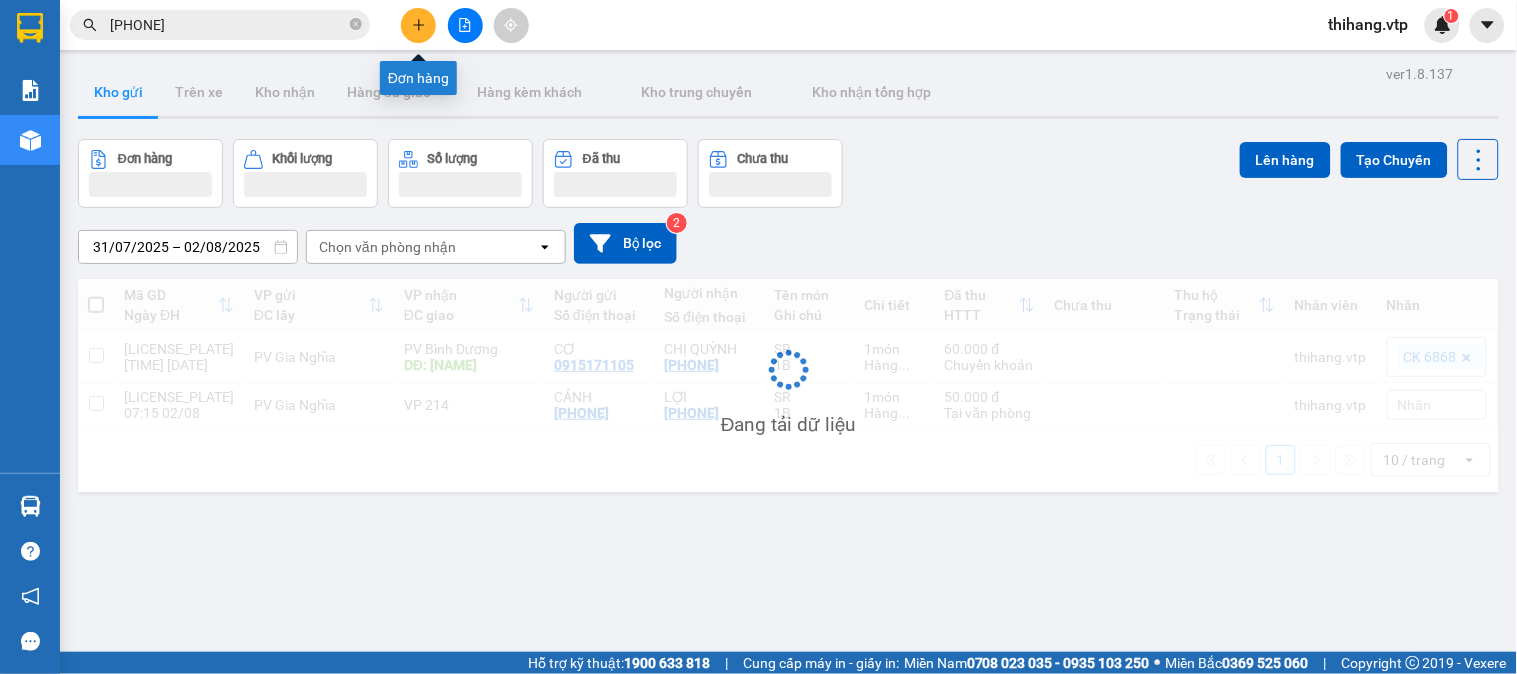 click at bounding box center (418, 25) 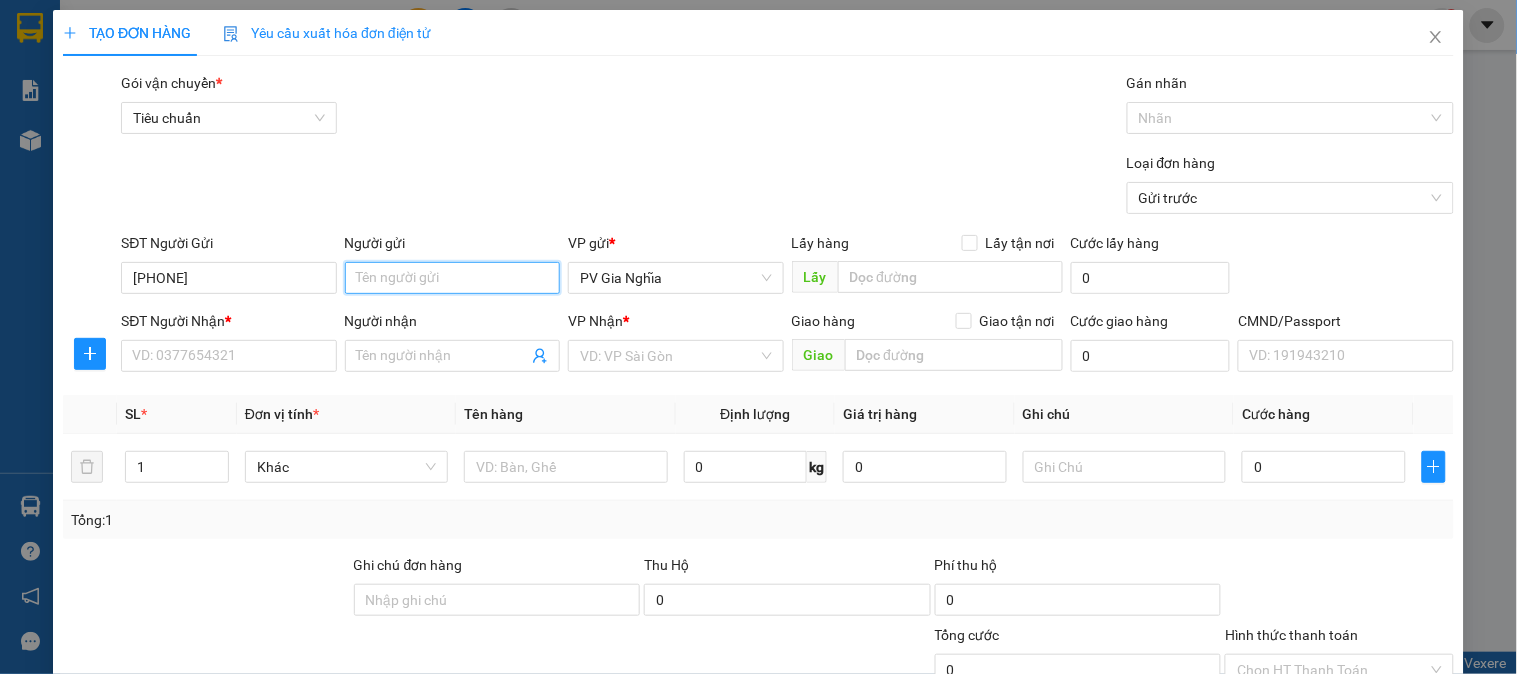 click on "Người gửi" at bounding box center [452, 278] 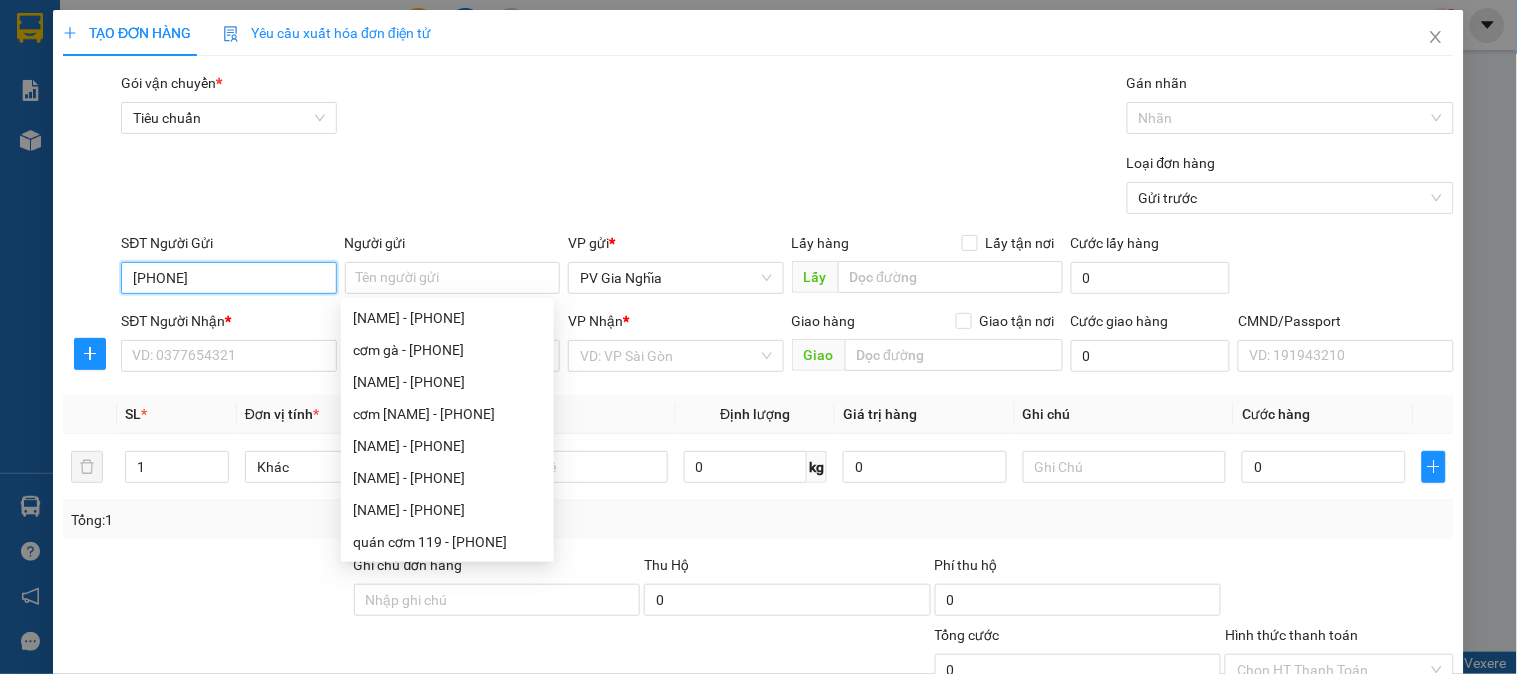 click on "036786043" at bounding box center [228, 278] 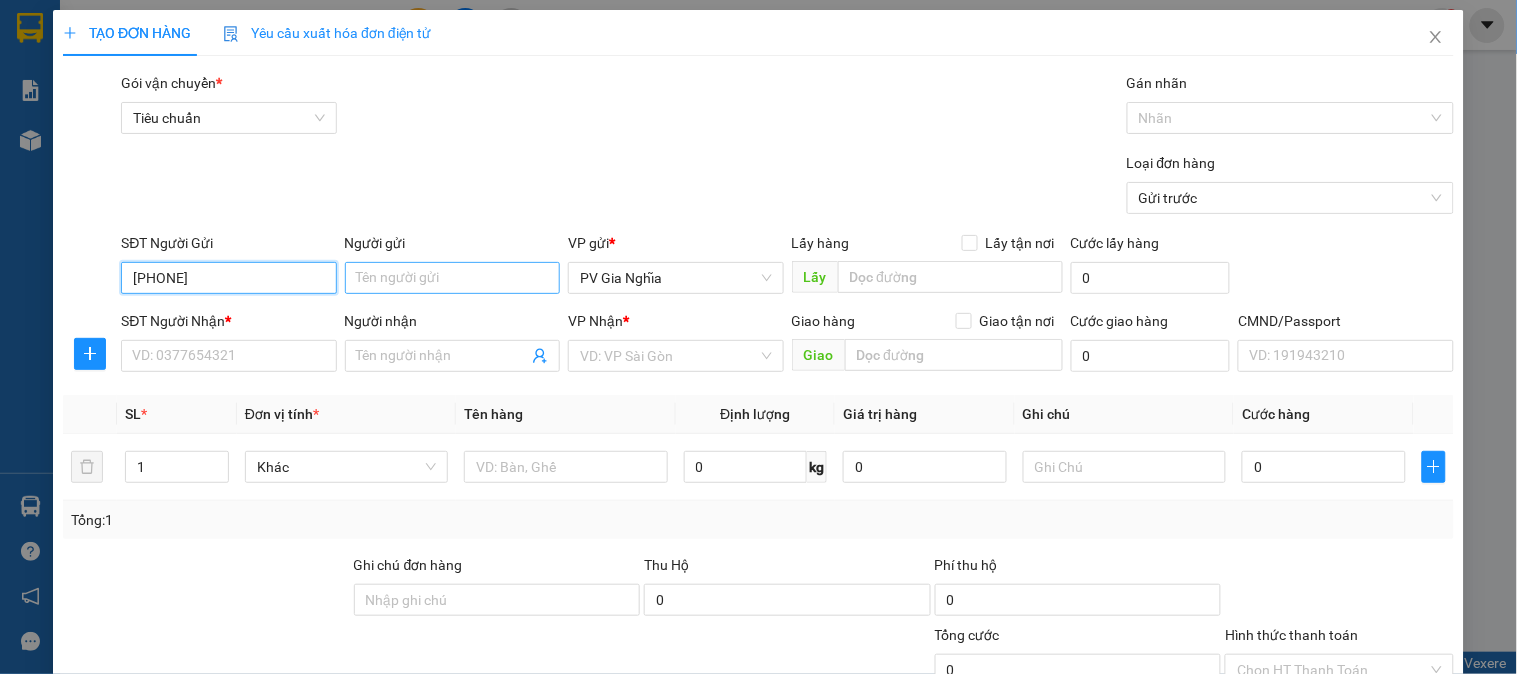type on "0367896043" 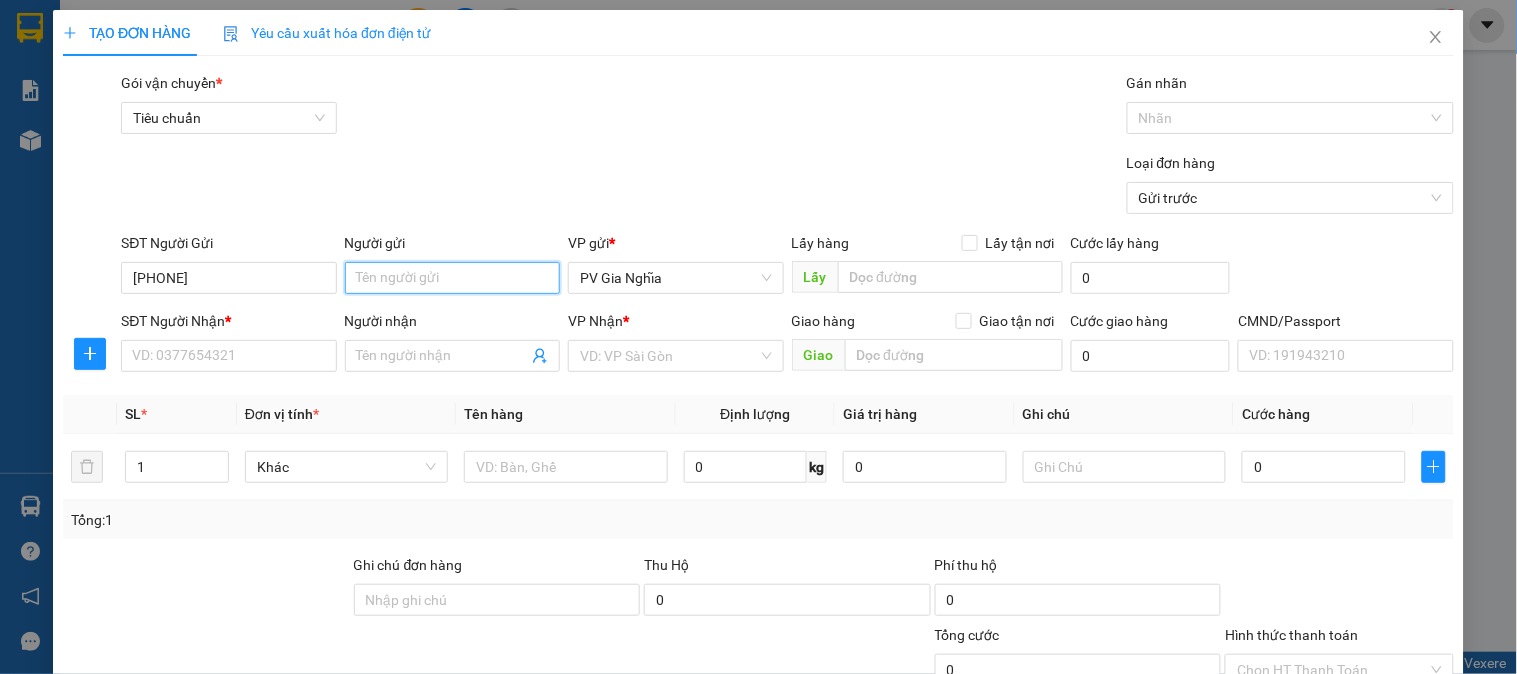 click on "Người gửi" at bounding box center [452, 278] 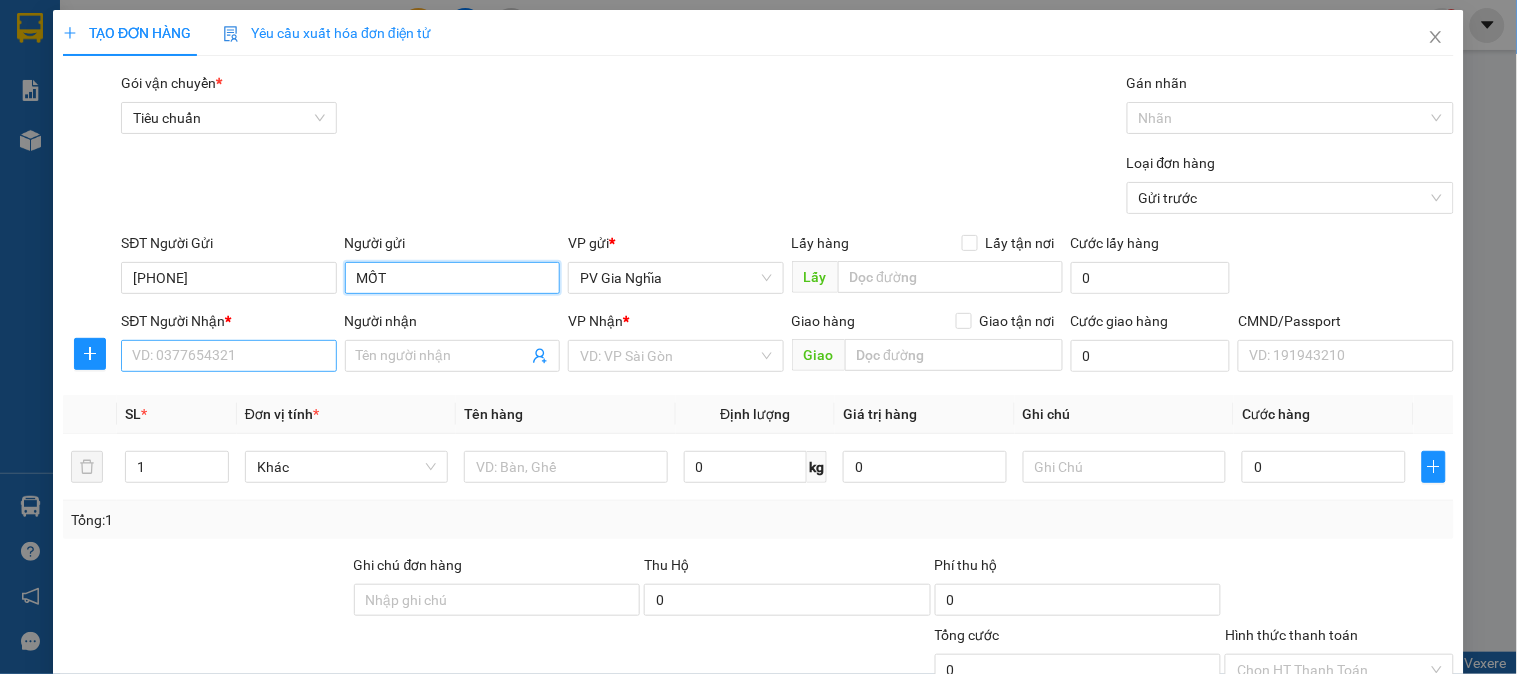 type on "MỐT" 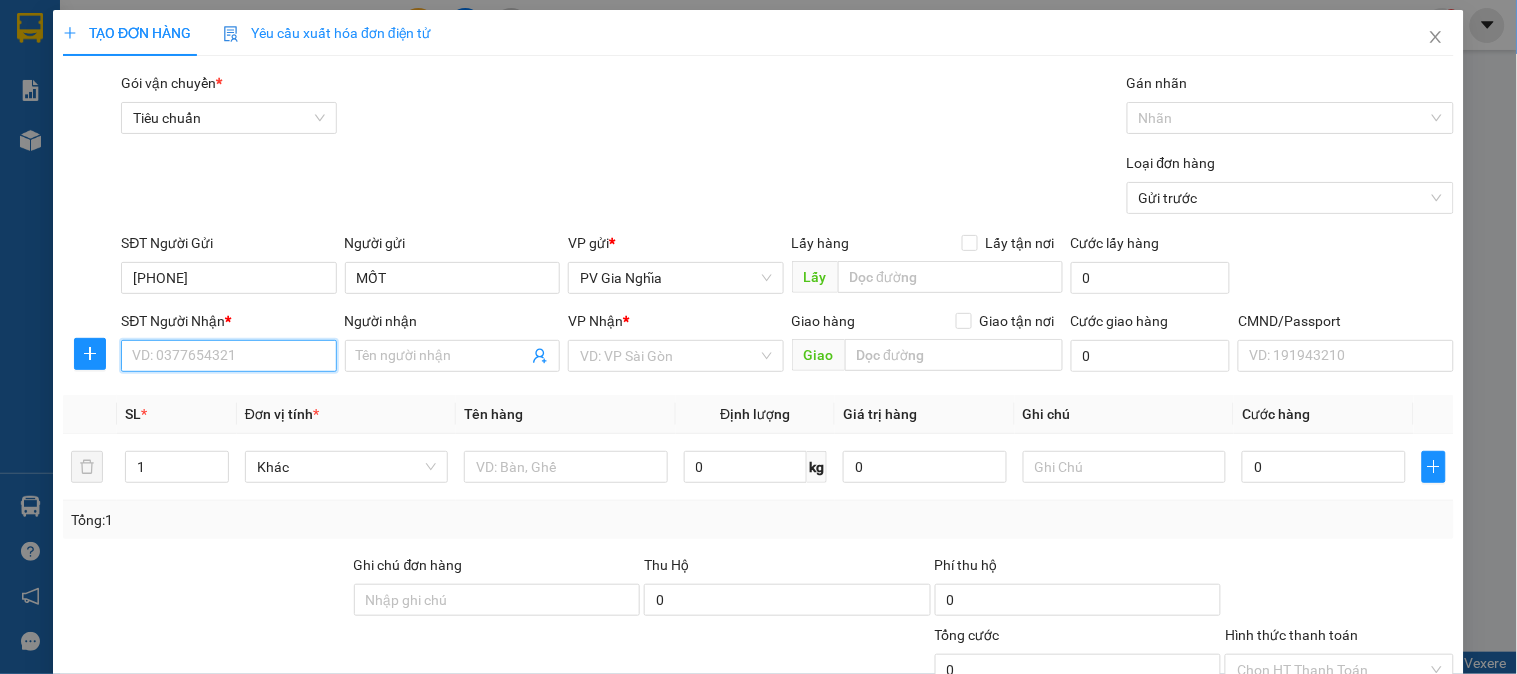 click on "SĐT Người Nhận  *" at bounding box center [228, 356] 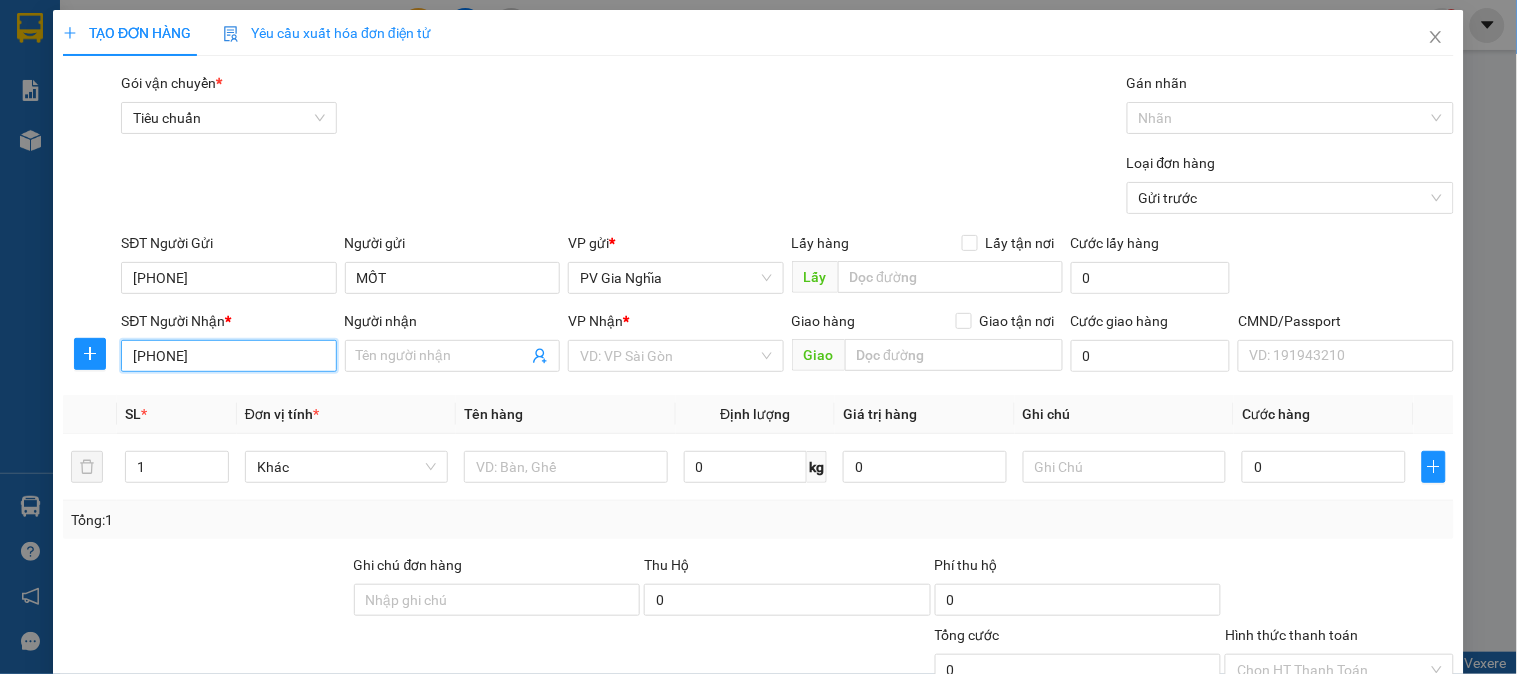 type on "0845875617" 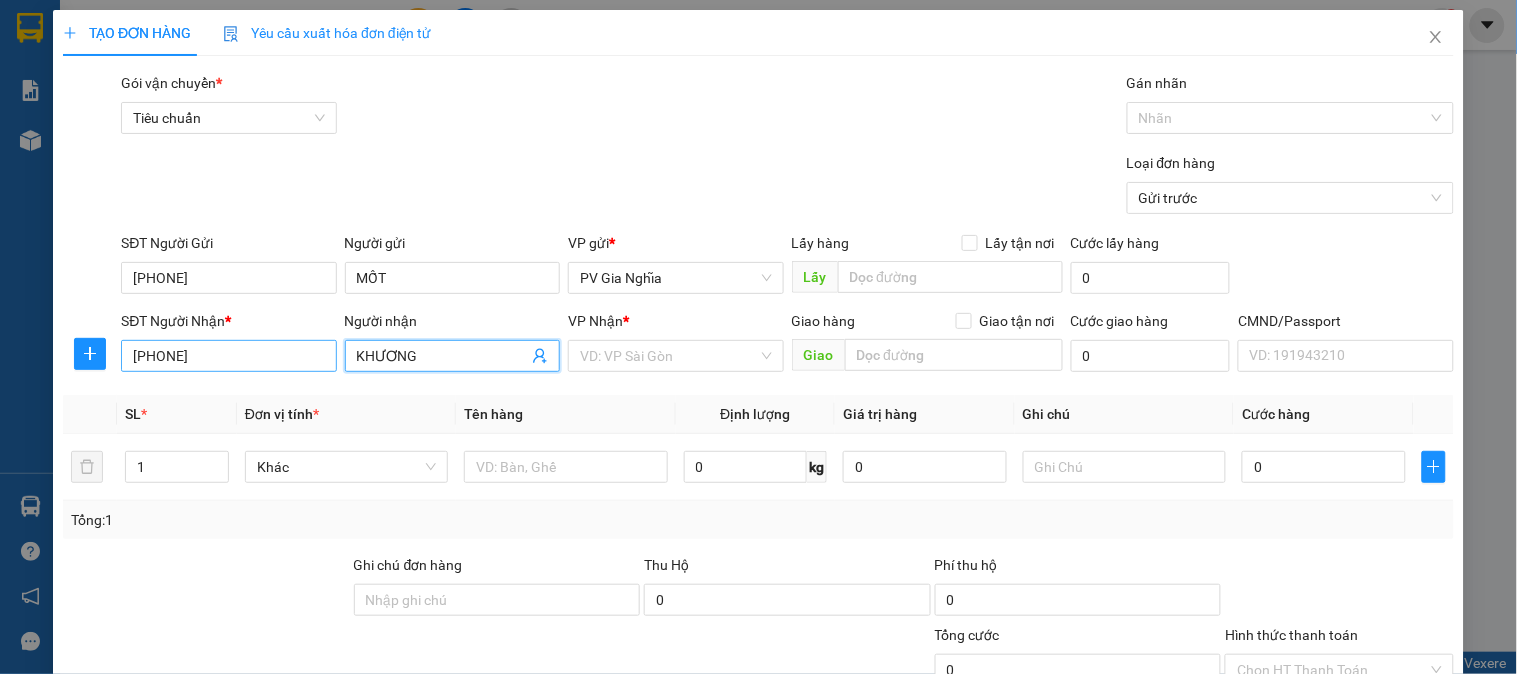 type on "KHƯƠNG" 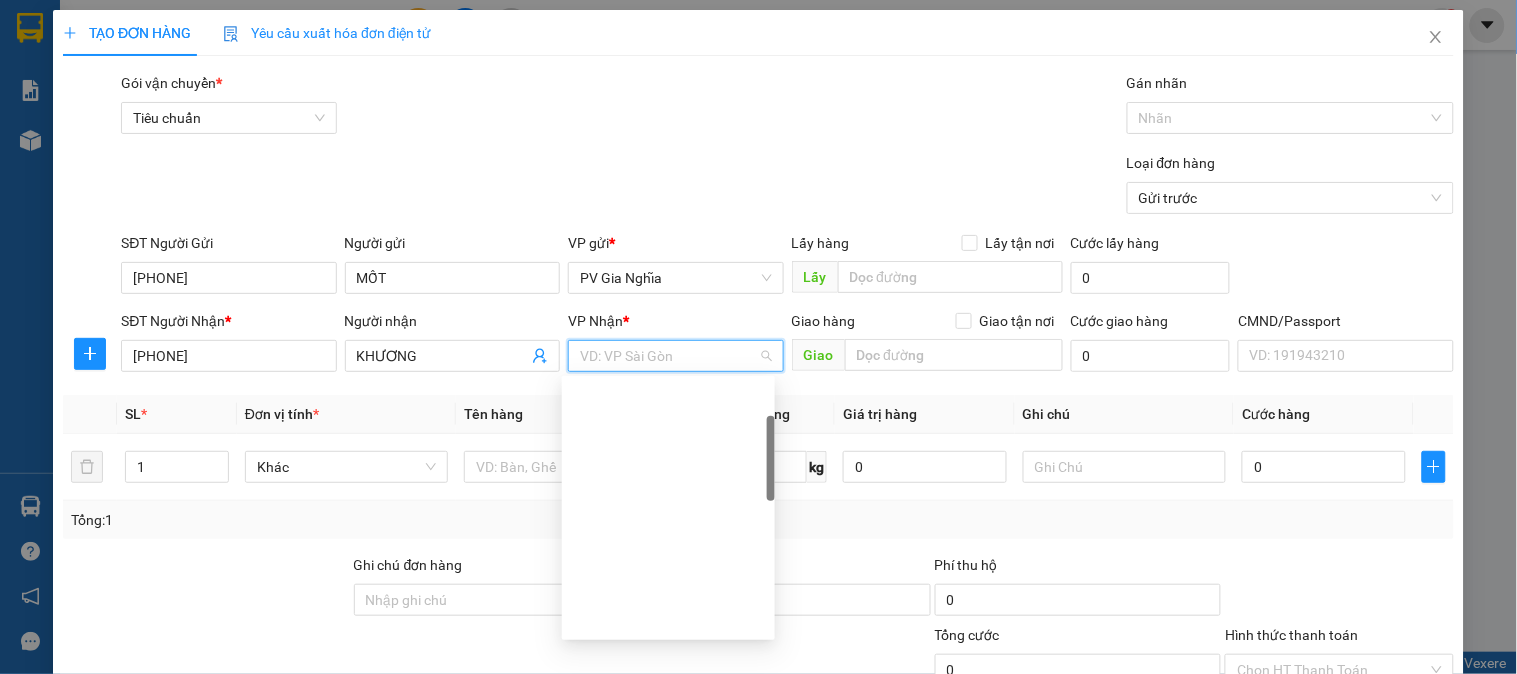 scroll, scrollTop: 148, scrollLeft: 0, axis: vertical 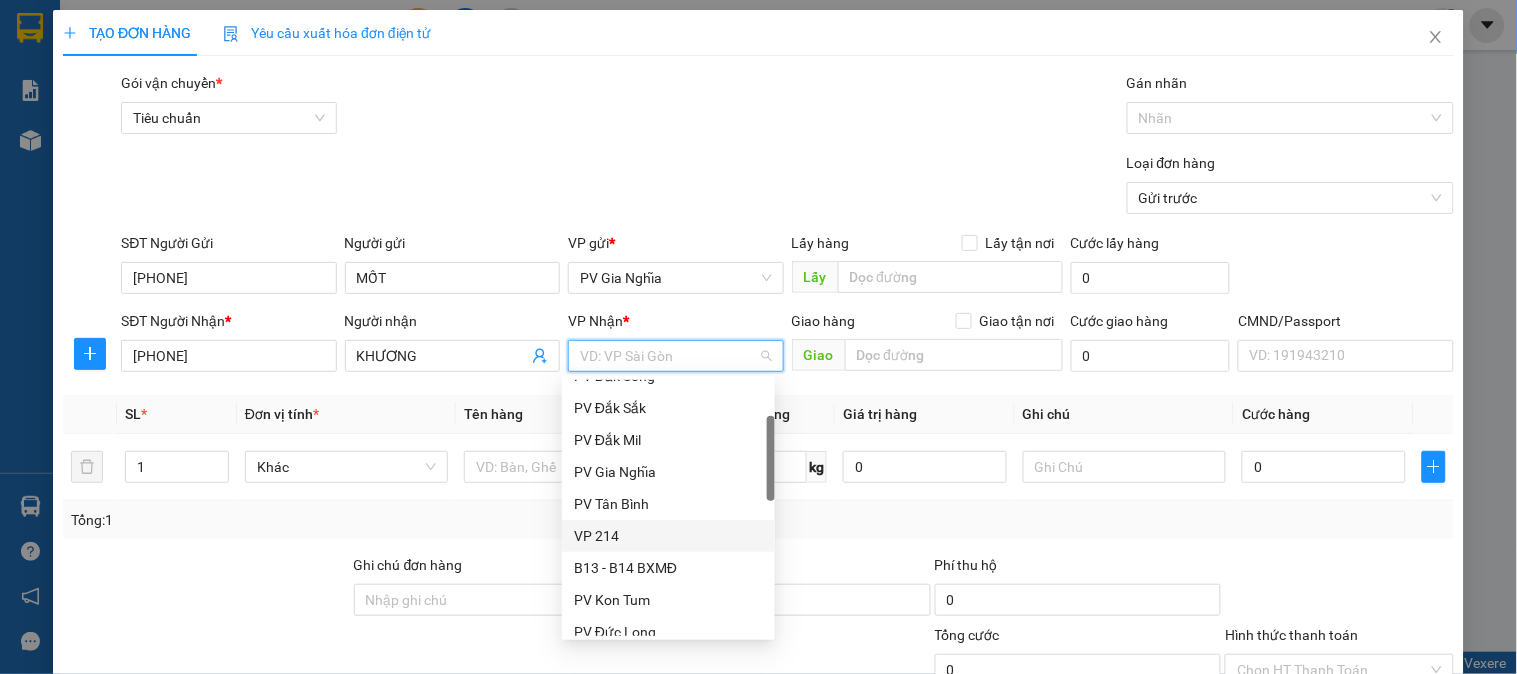 click on "VP 214" at bounding box center [668, 536] 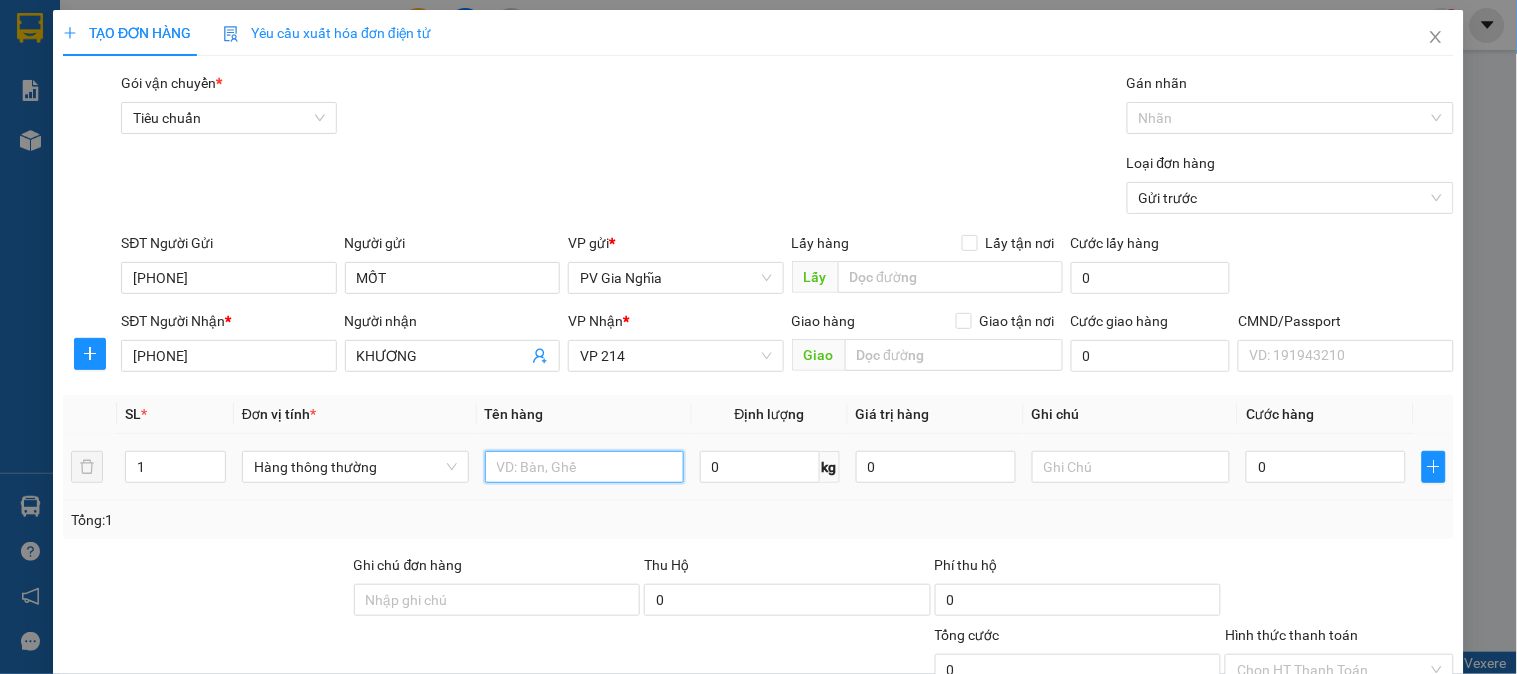 click at bounding box center (584, 467) 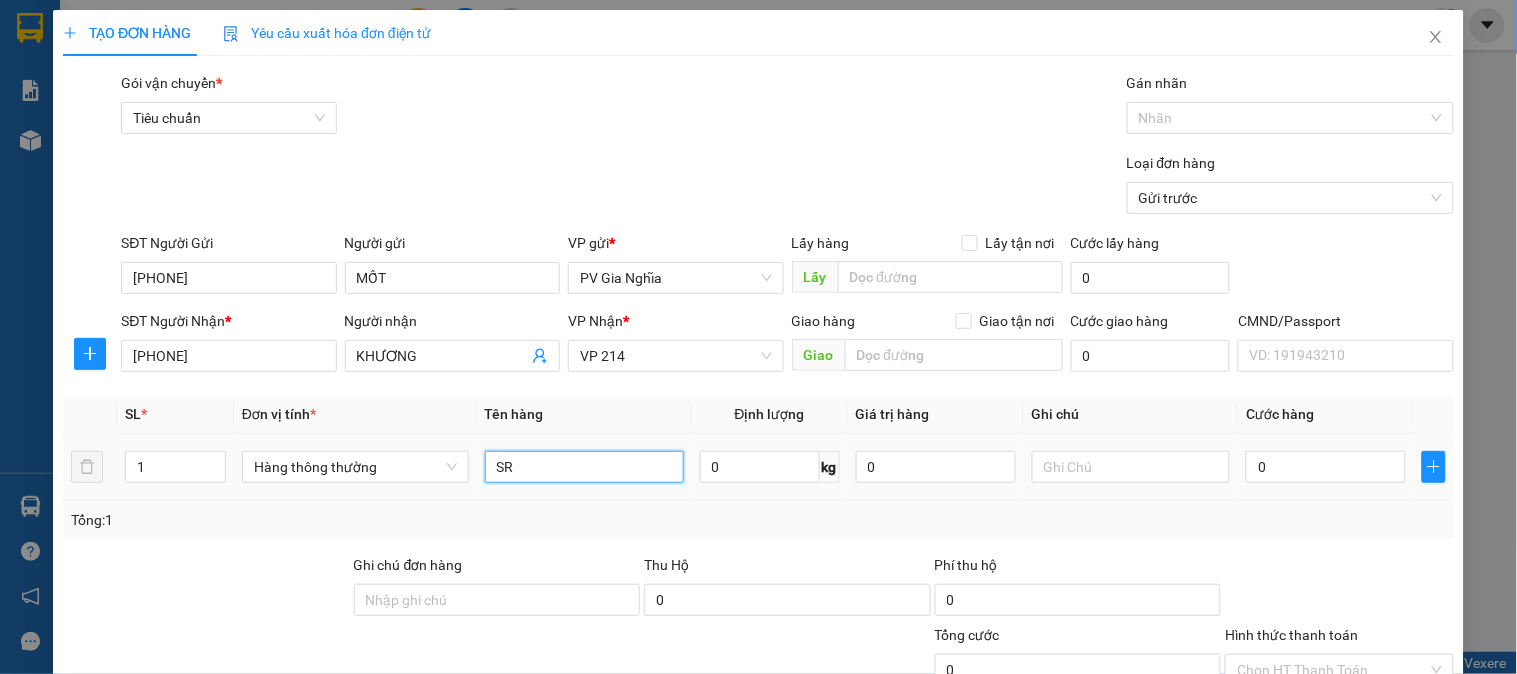 type on "SR" 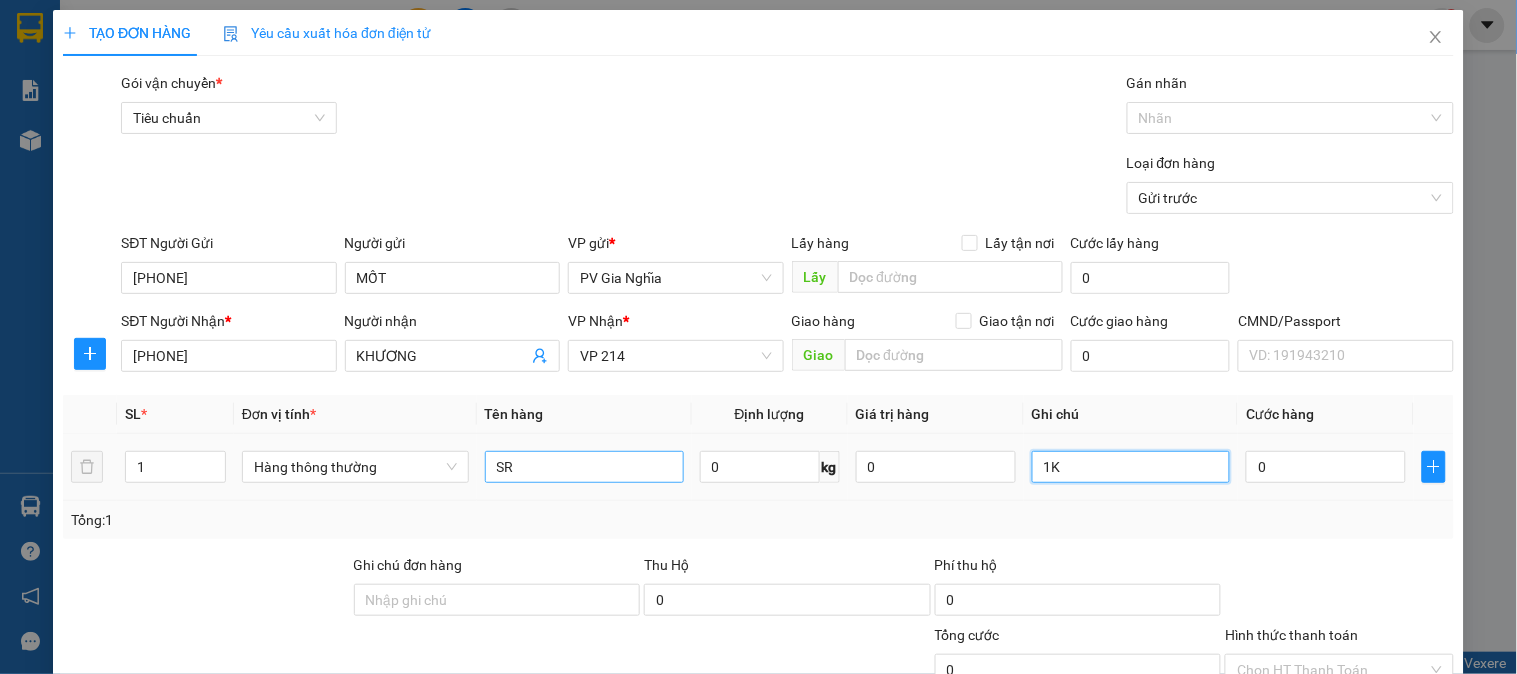 type on "1K" 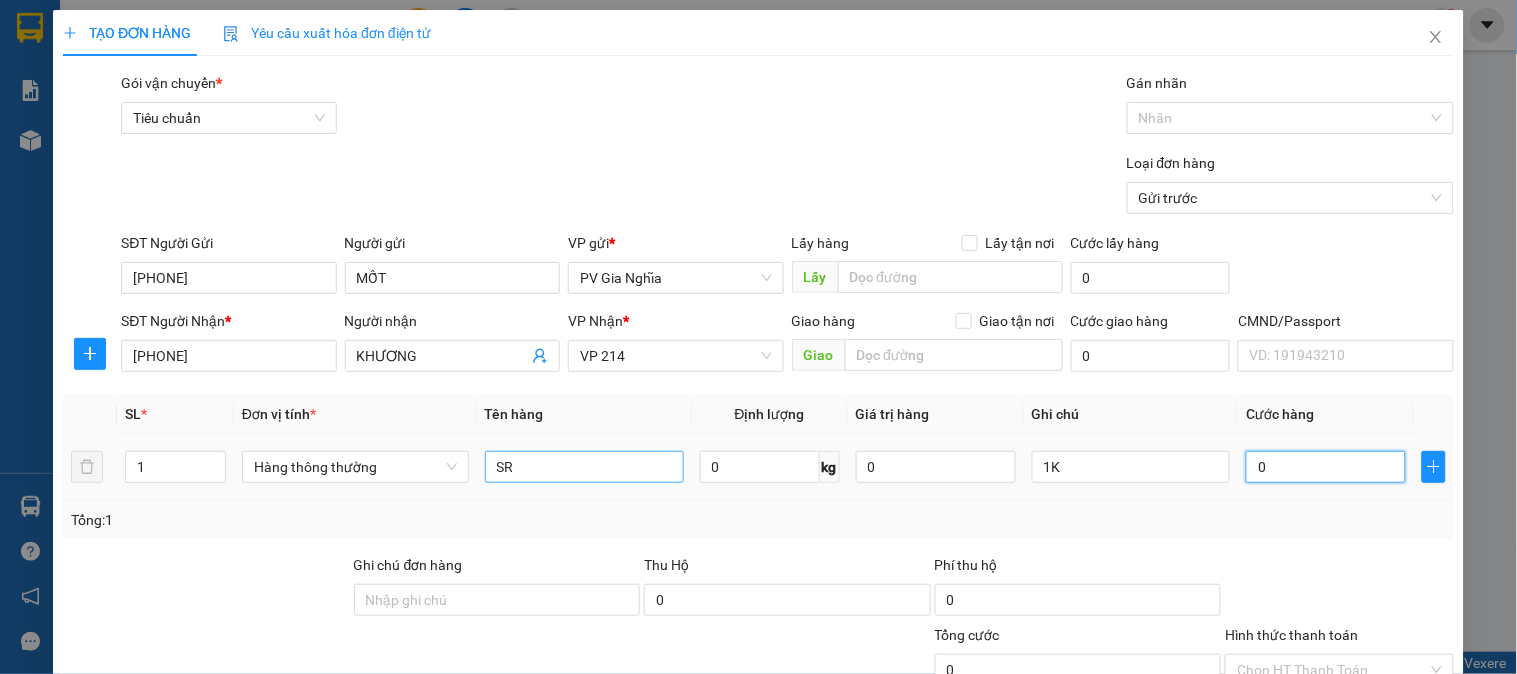 type on "7" 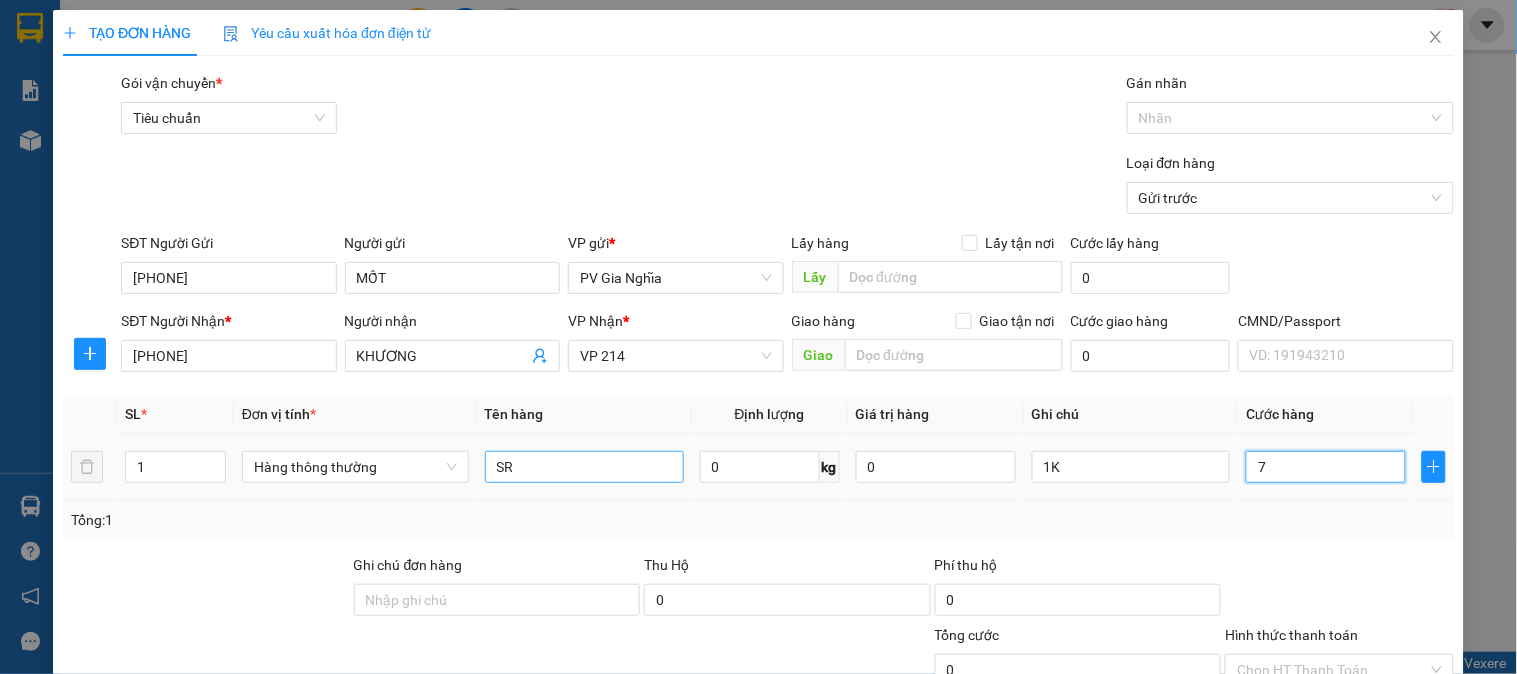 type on "7" 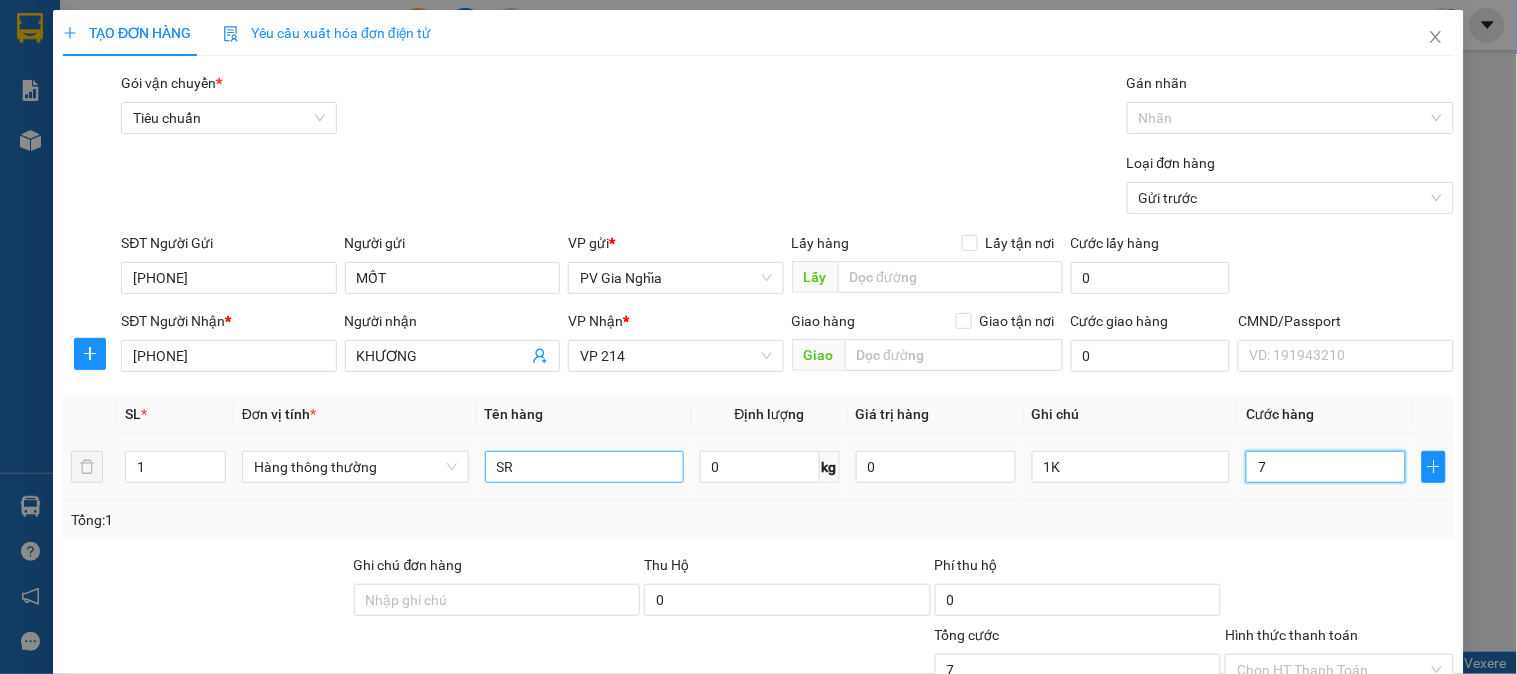 type on "70" 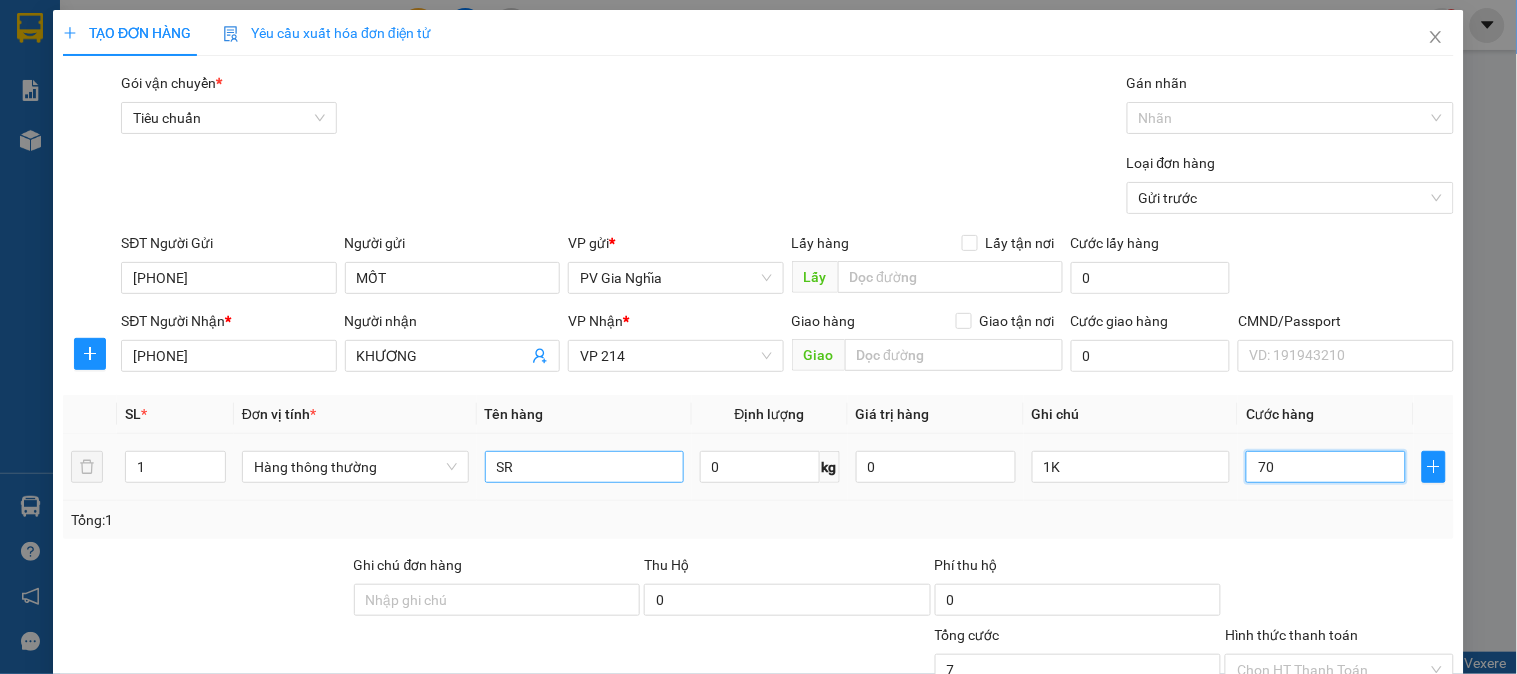 type on "70" 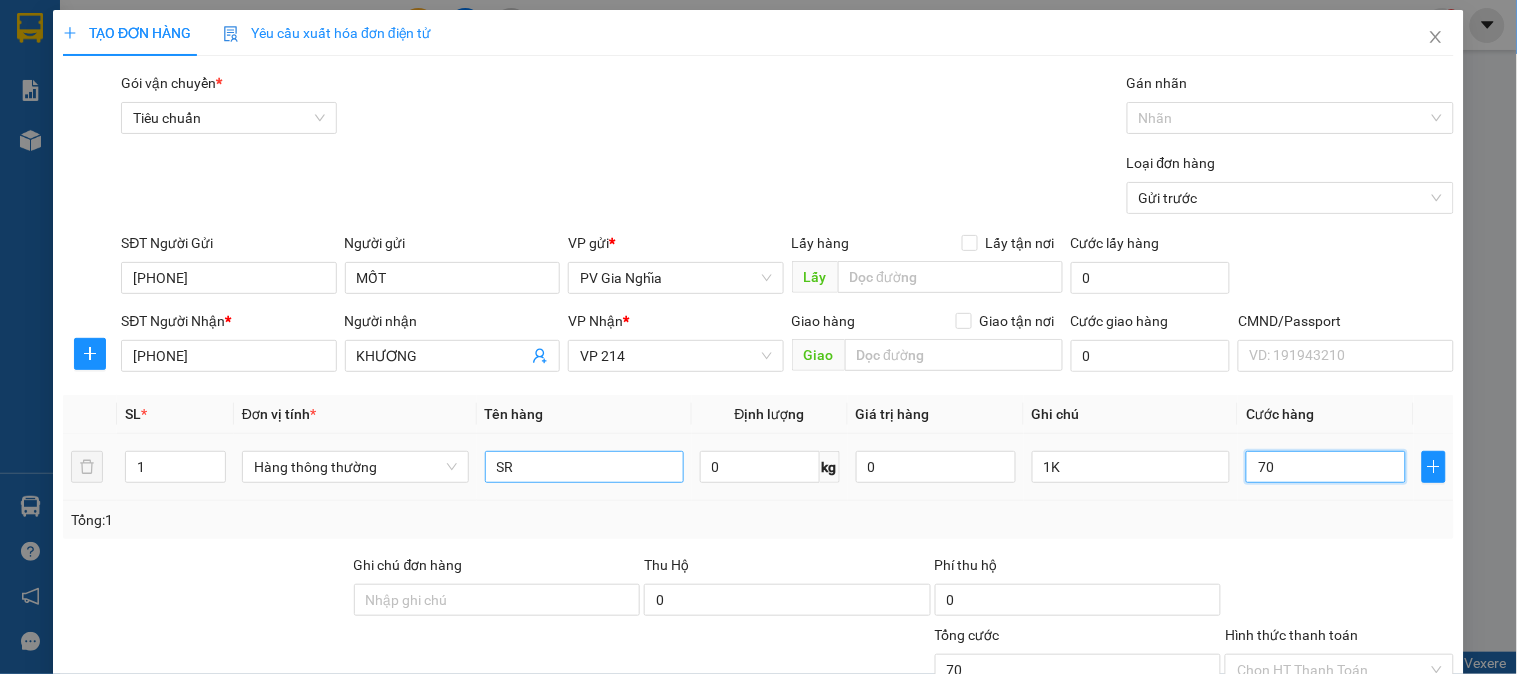 type on "700" 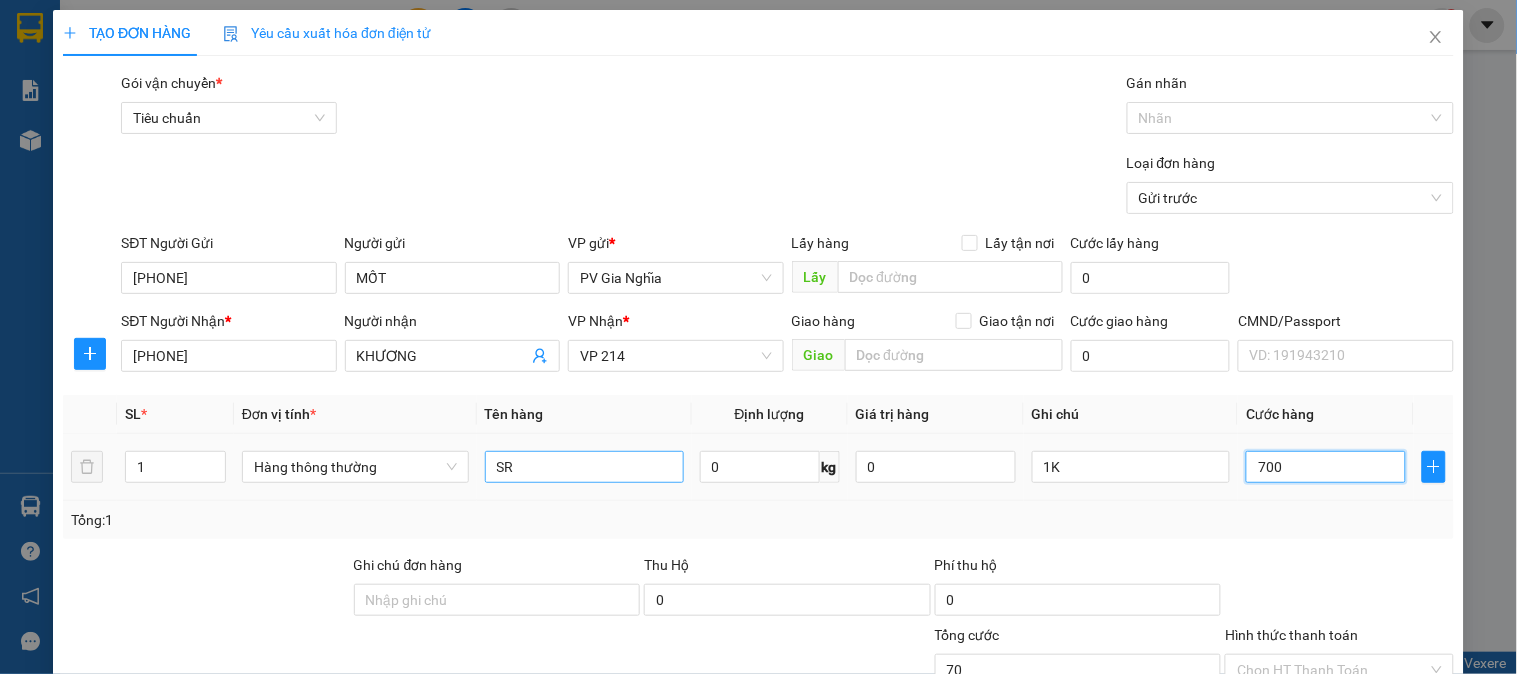 type on "700" 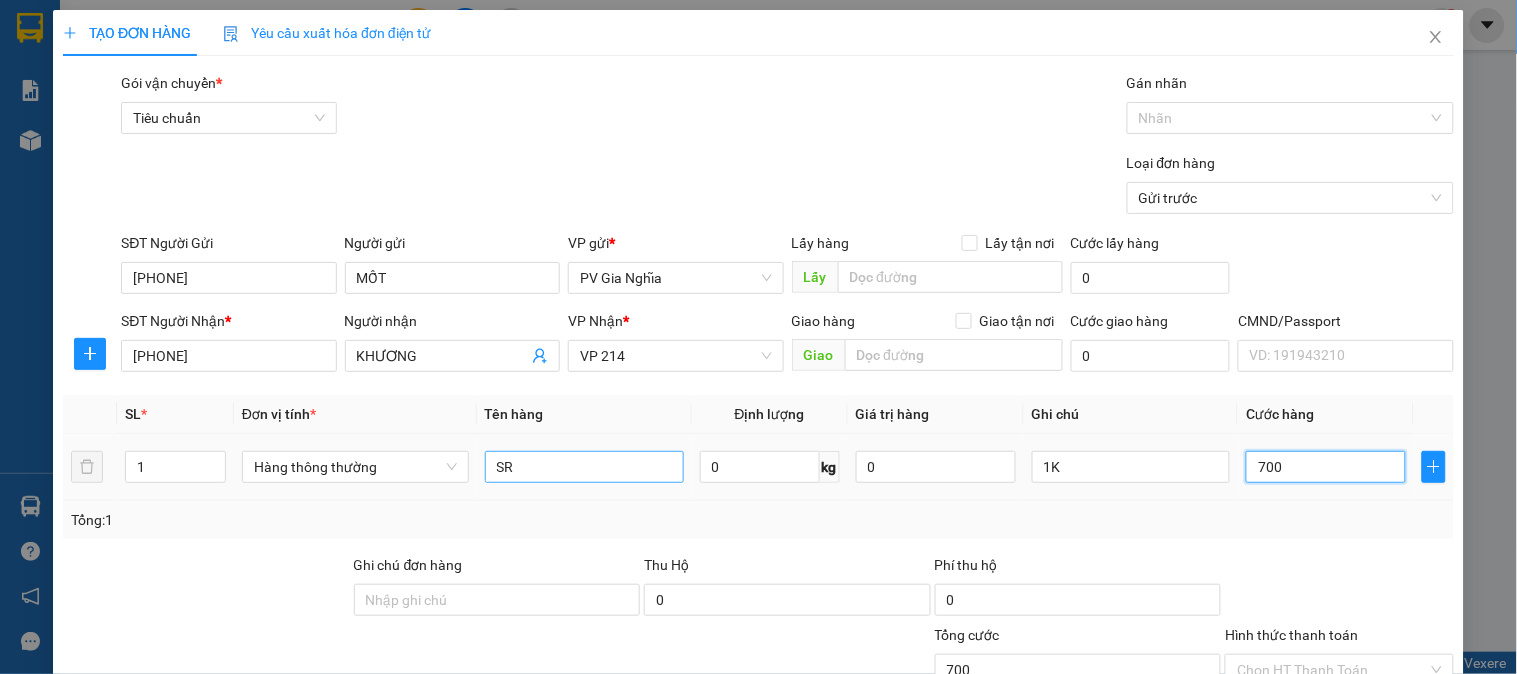 type on "7.000" 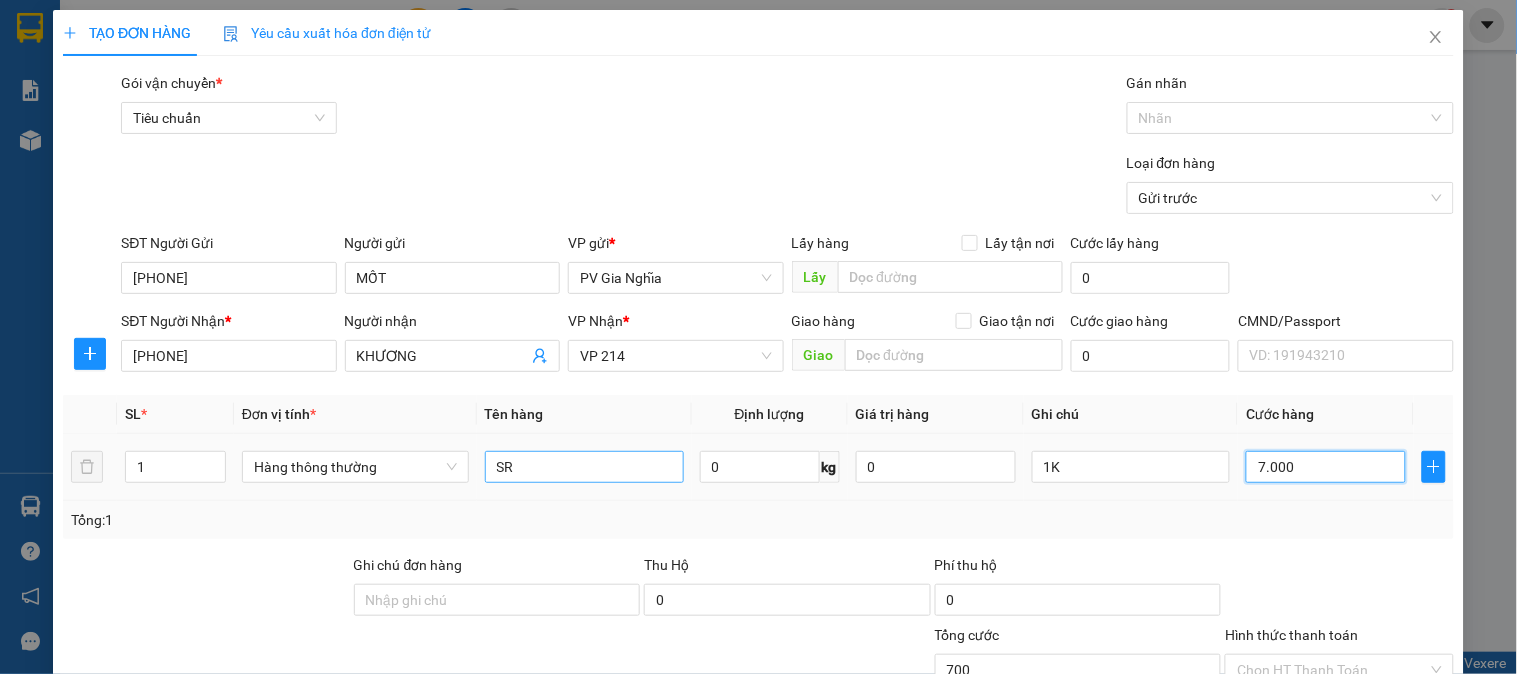 type on "7.000" 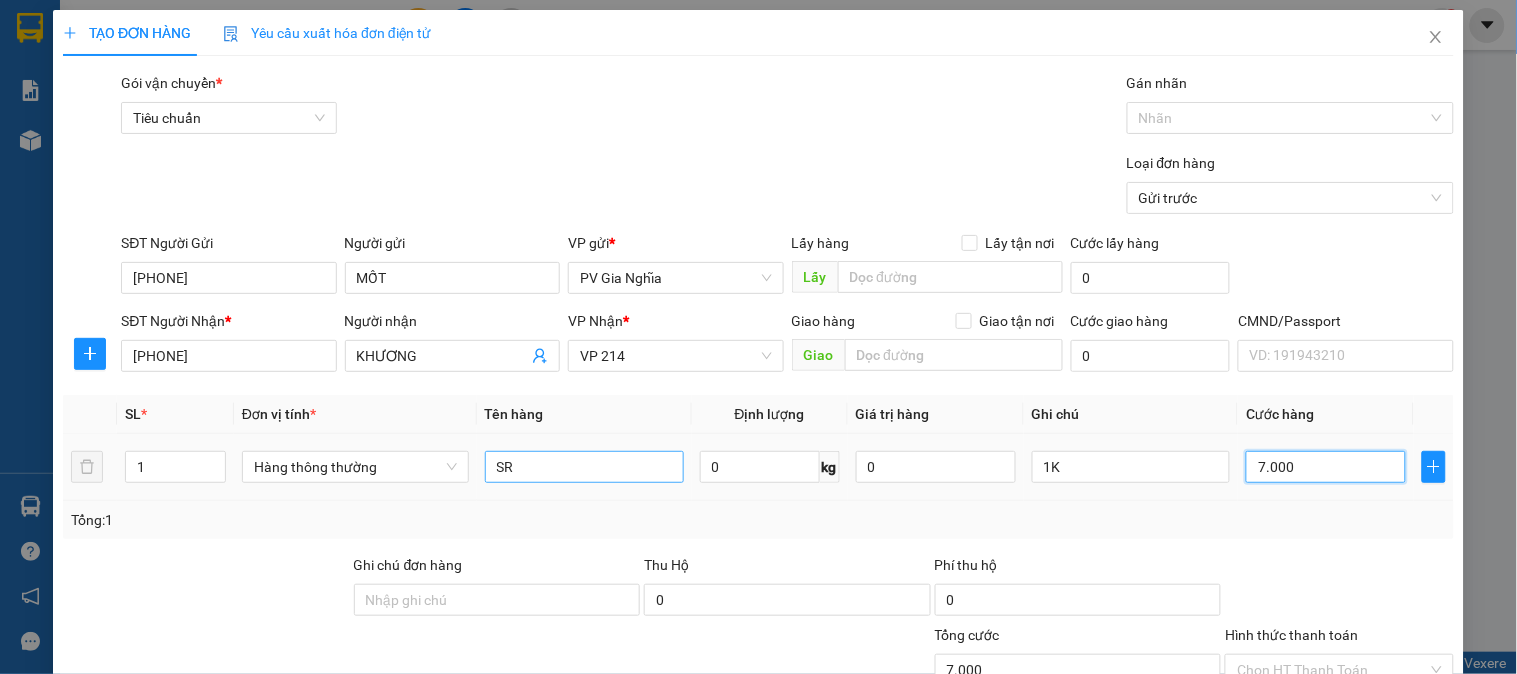 type on "70.000" 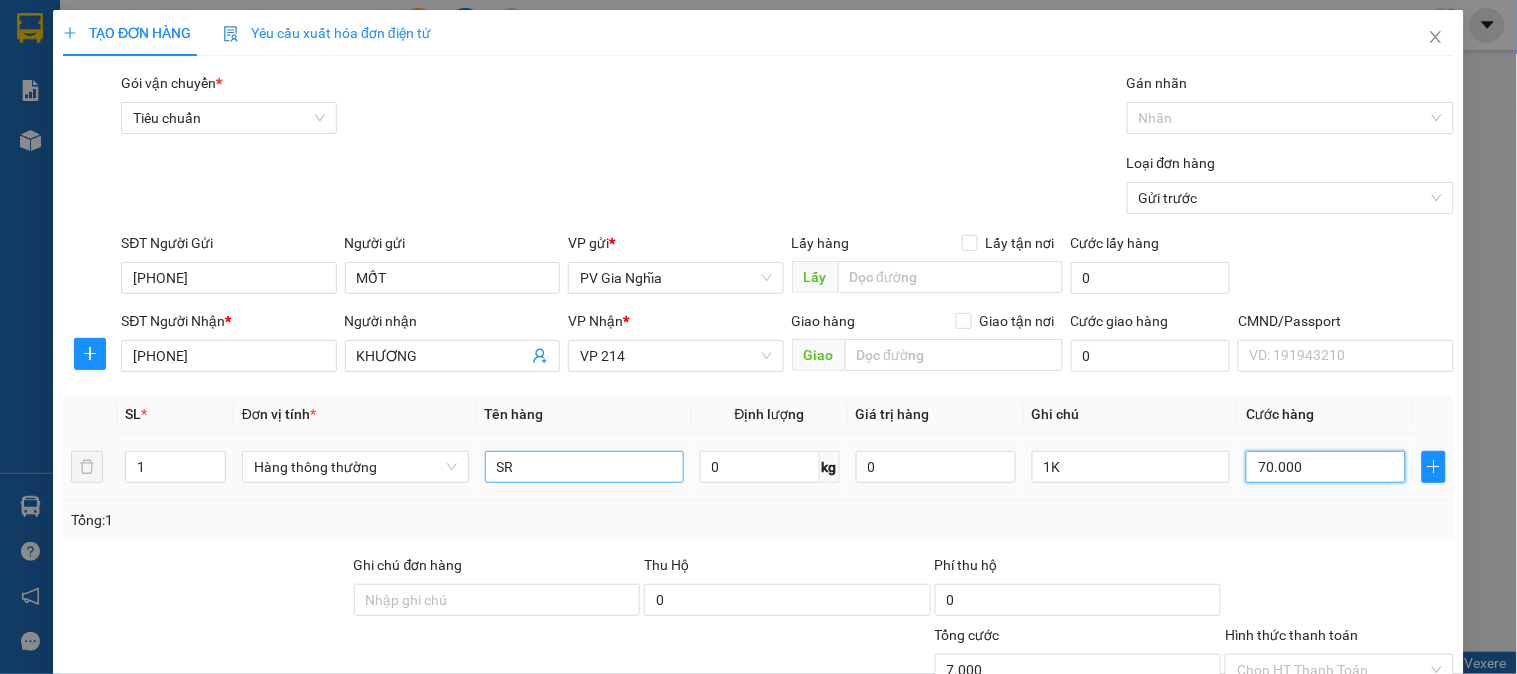type on "70.000" 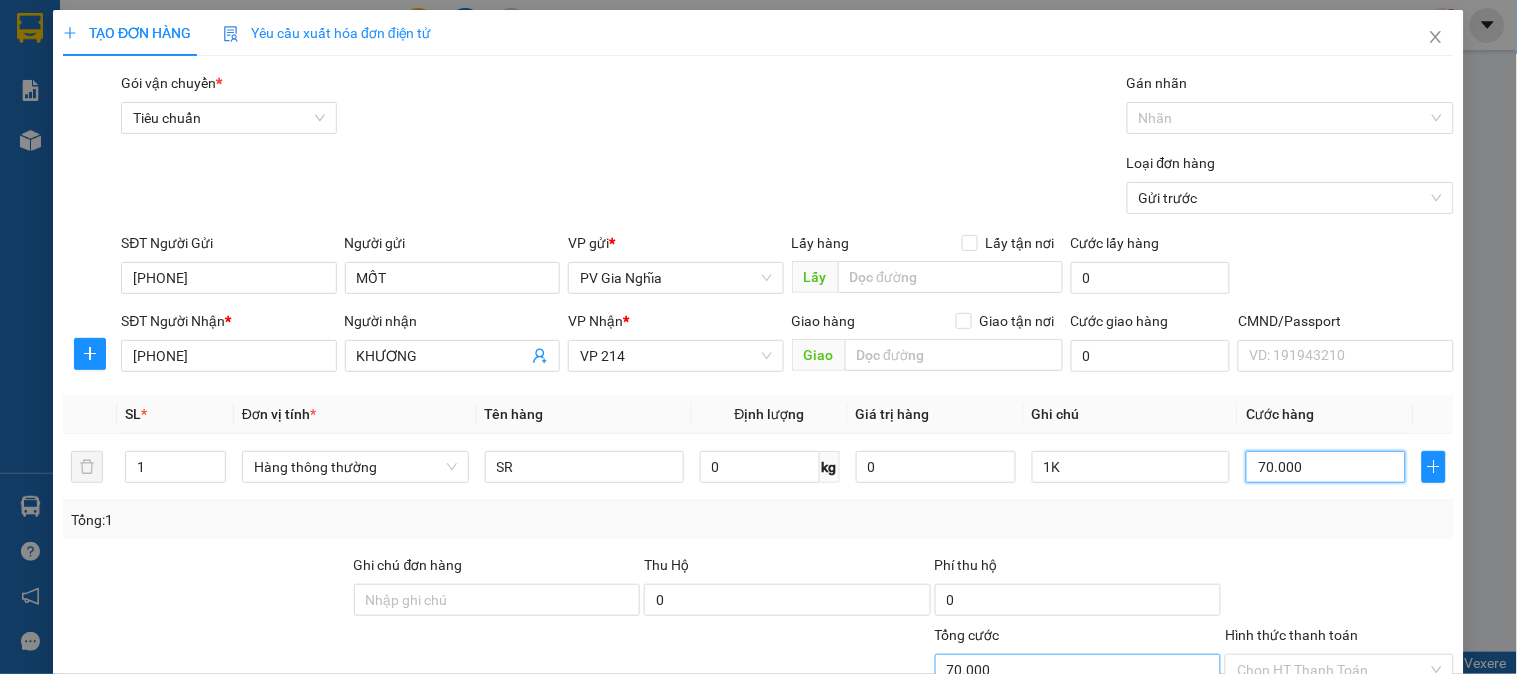 scroll, scrollTop: 287, scrollLeft: 0, axis: vertical 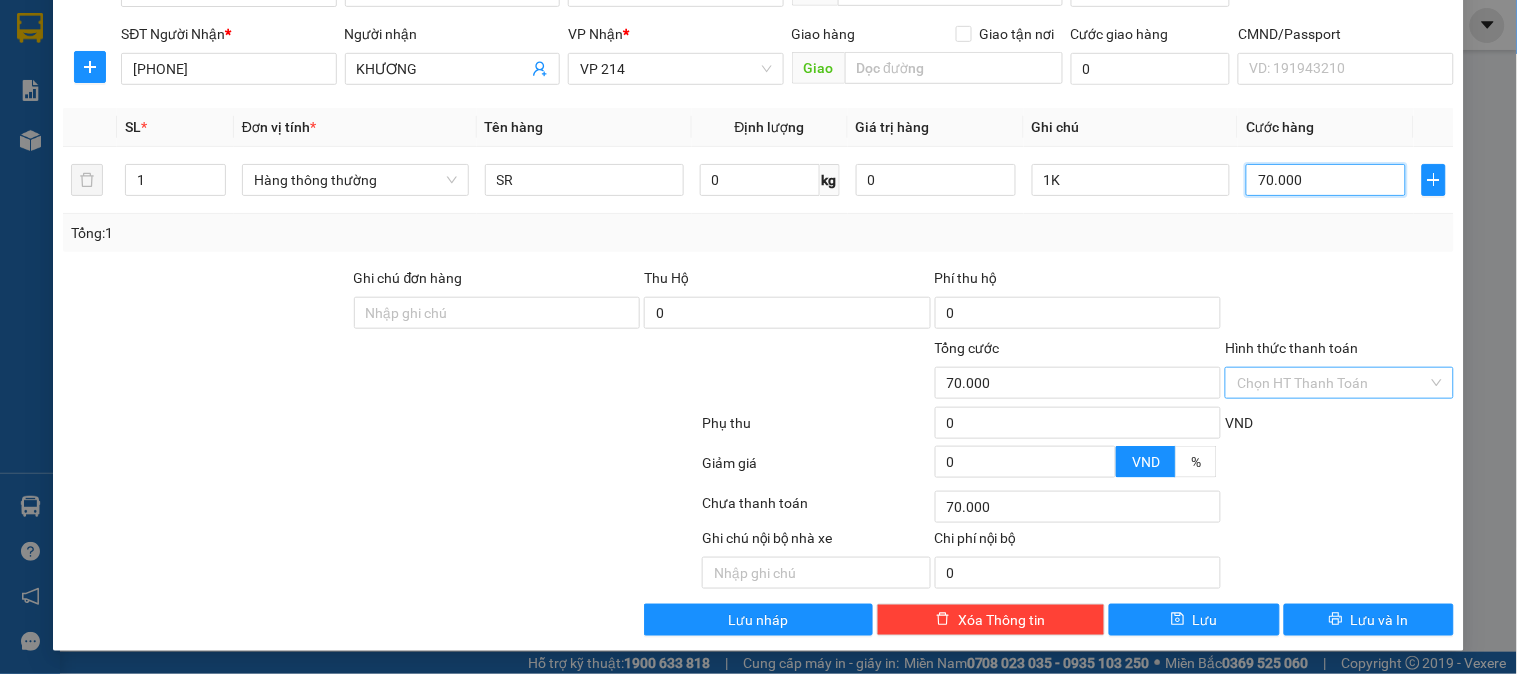 type on "70.000" 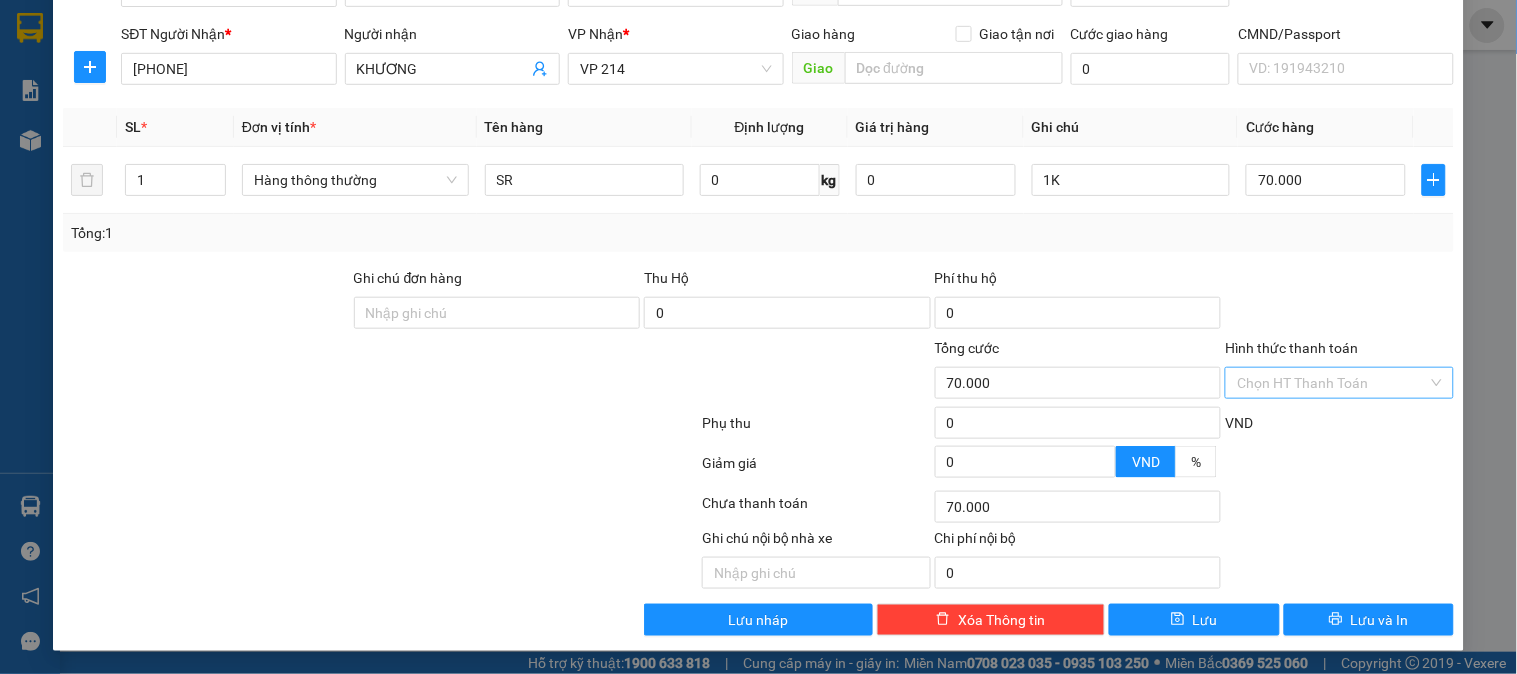 click on "Hình thức thanh toán" at bounding box center [1332, 383] 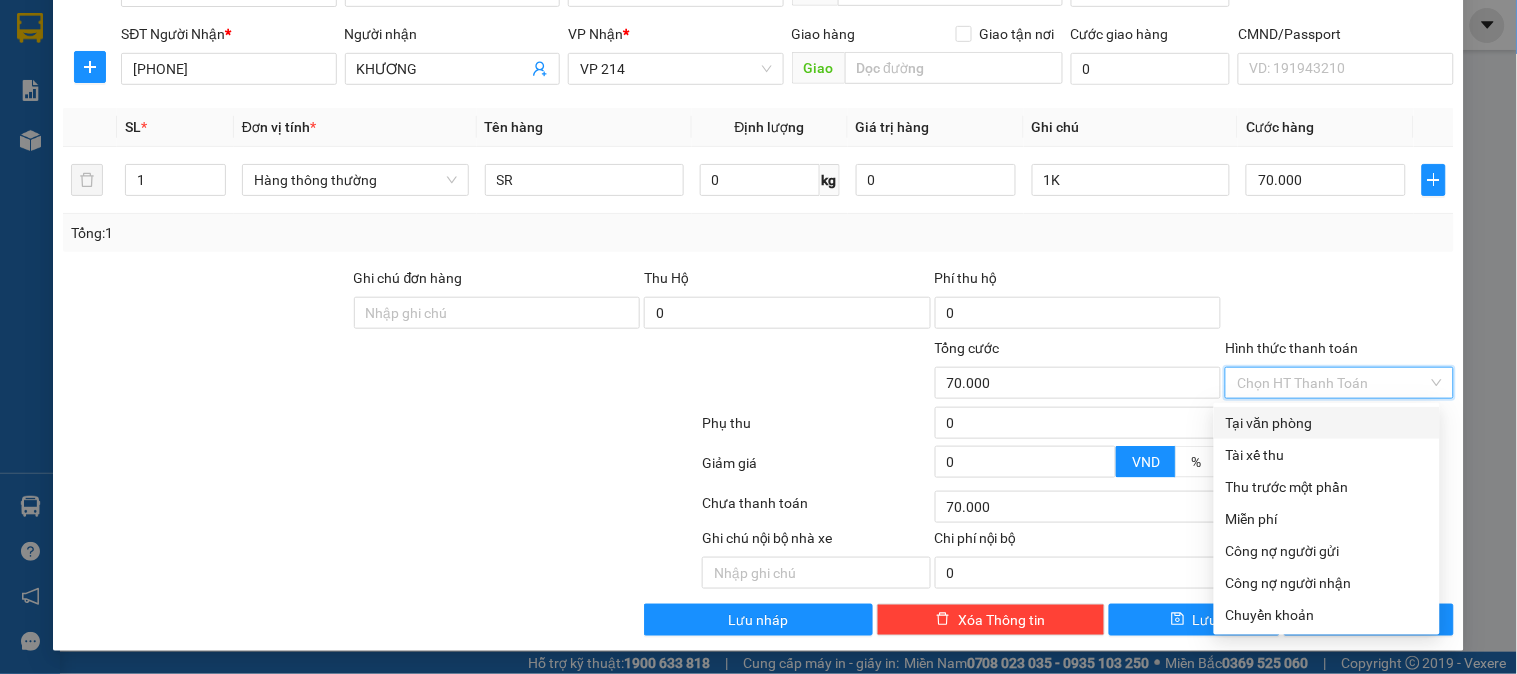 click on "Tại văn phòng" at bounding box center (1327, 423) 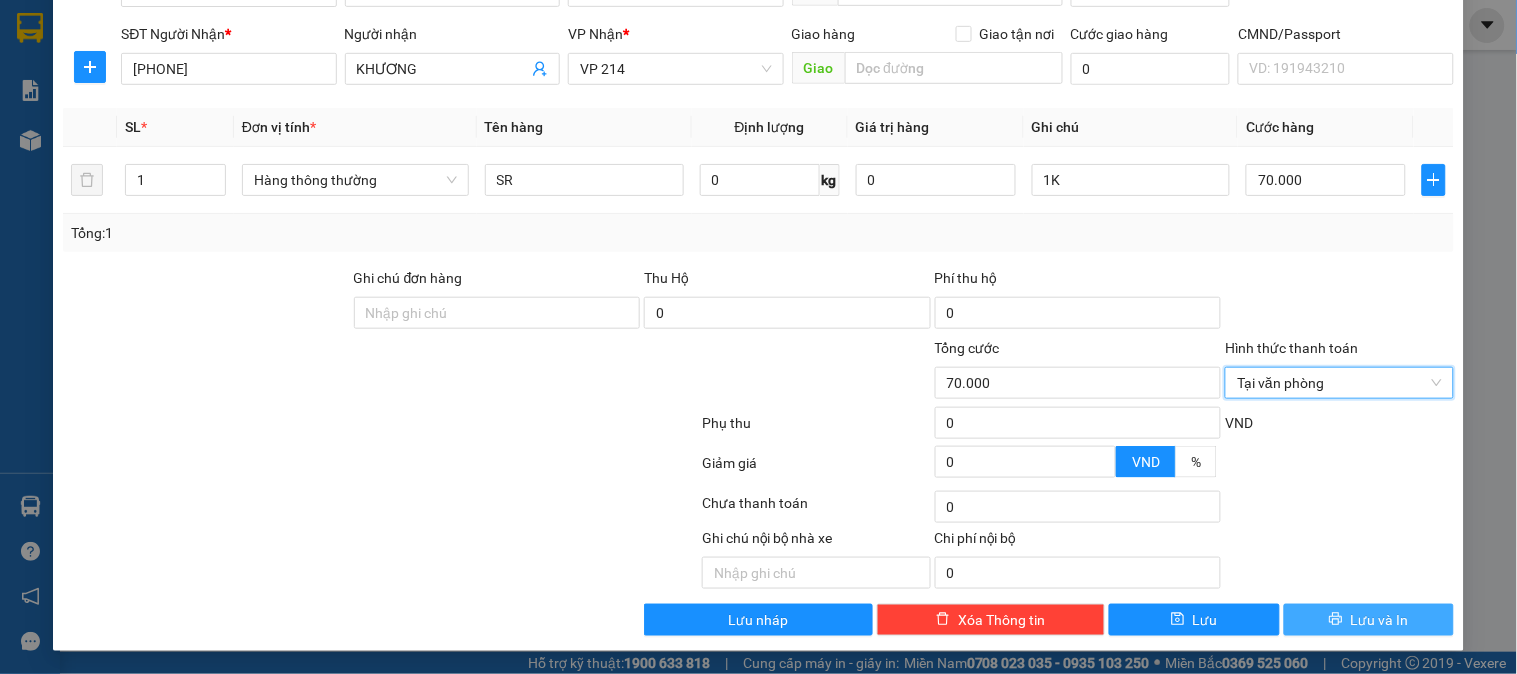 click on "Lưu và In" at bounding box center [1380, 620] 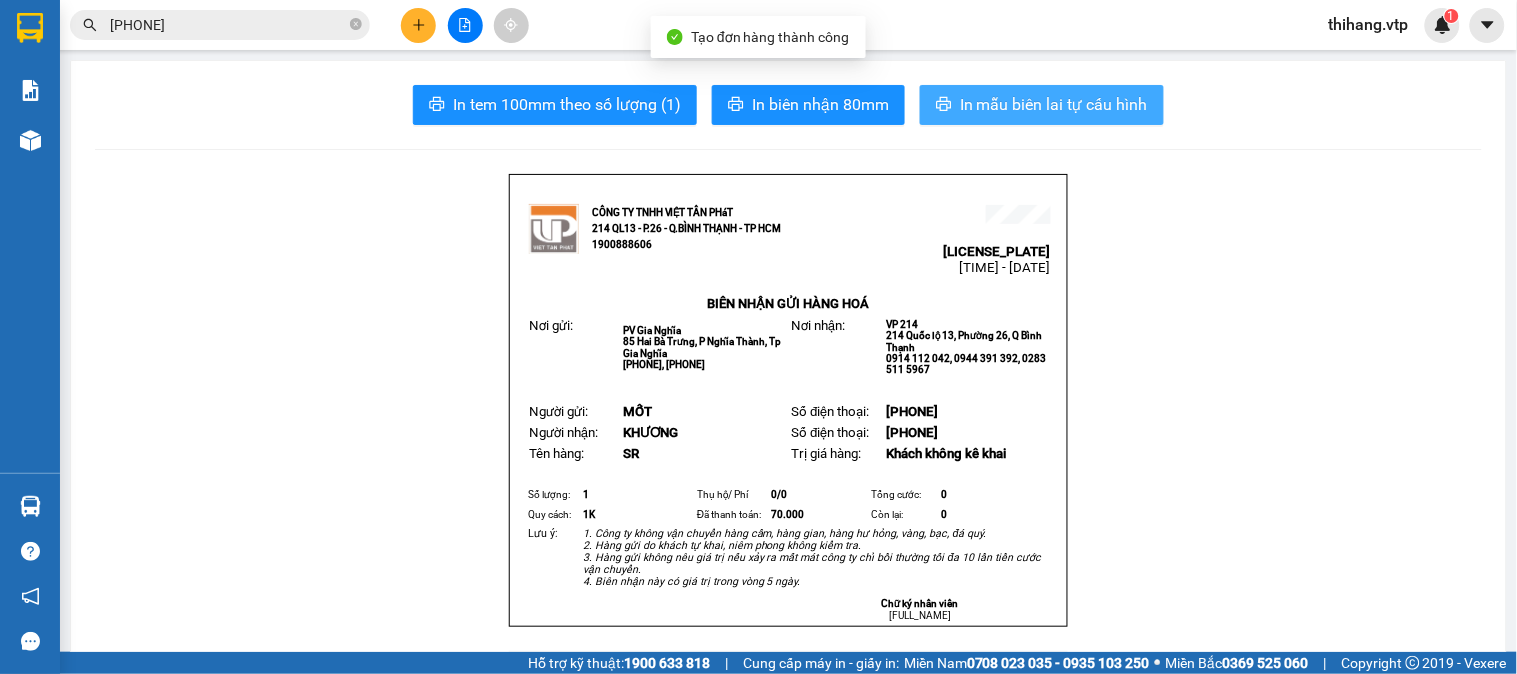 click on "In mẫu biên lai tự cấu hình" at bounding box center [1054, 104] 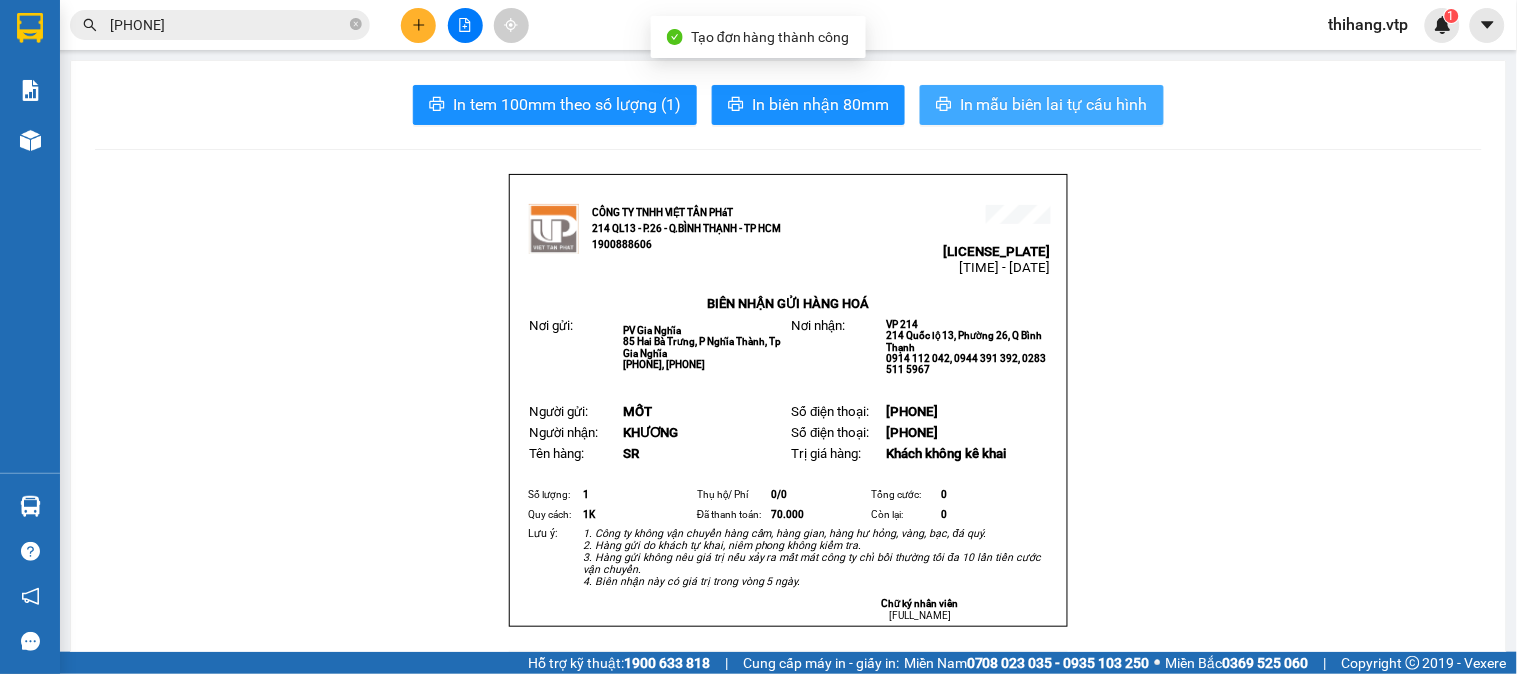 scroll, scrollTop: 0, scrollLeft: 0, axis: both 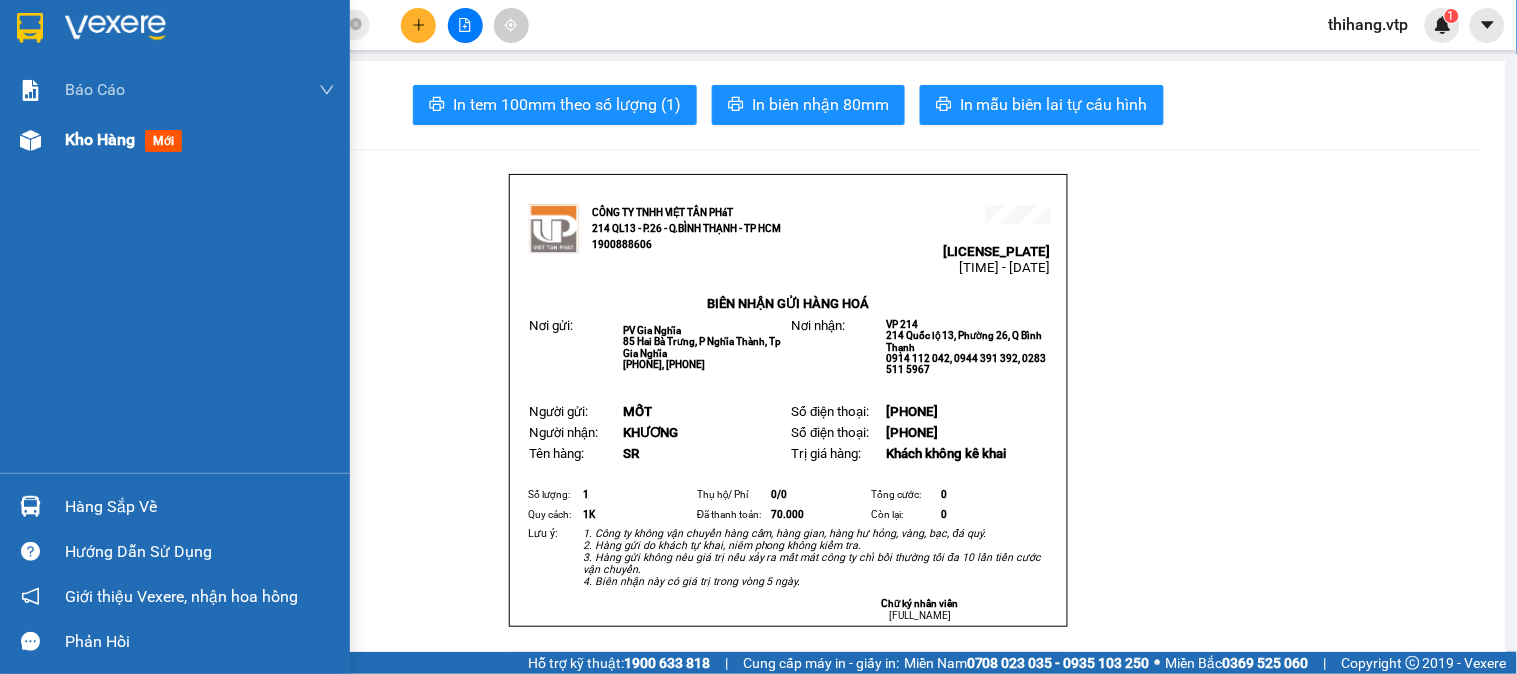 click on "Kho hàng mới" at bounding box center [175, 140] 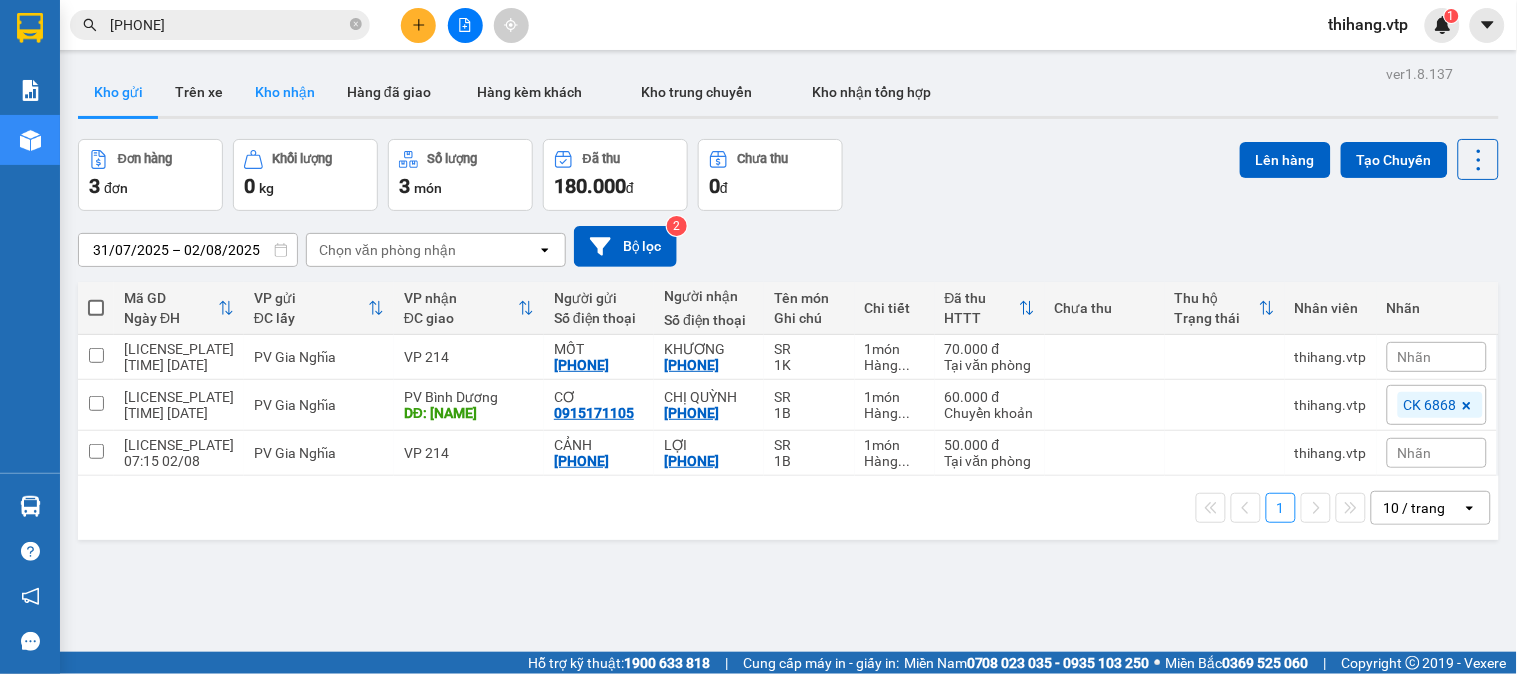 click on "Kho nhận" at bounding box center [285, 92] 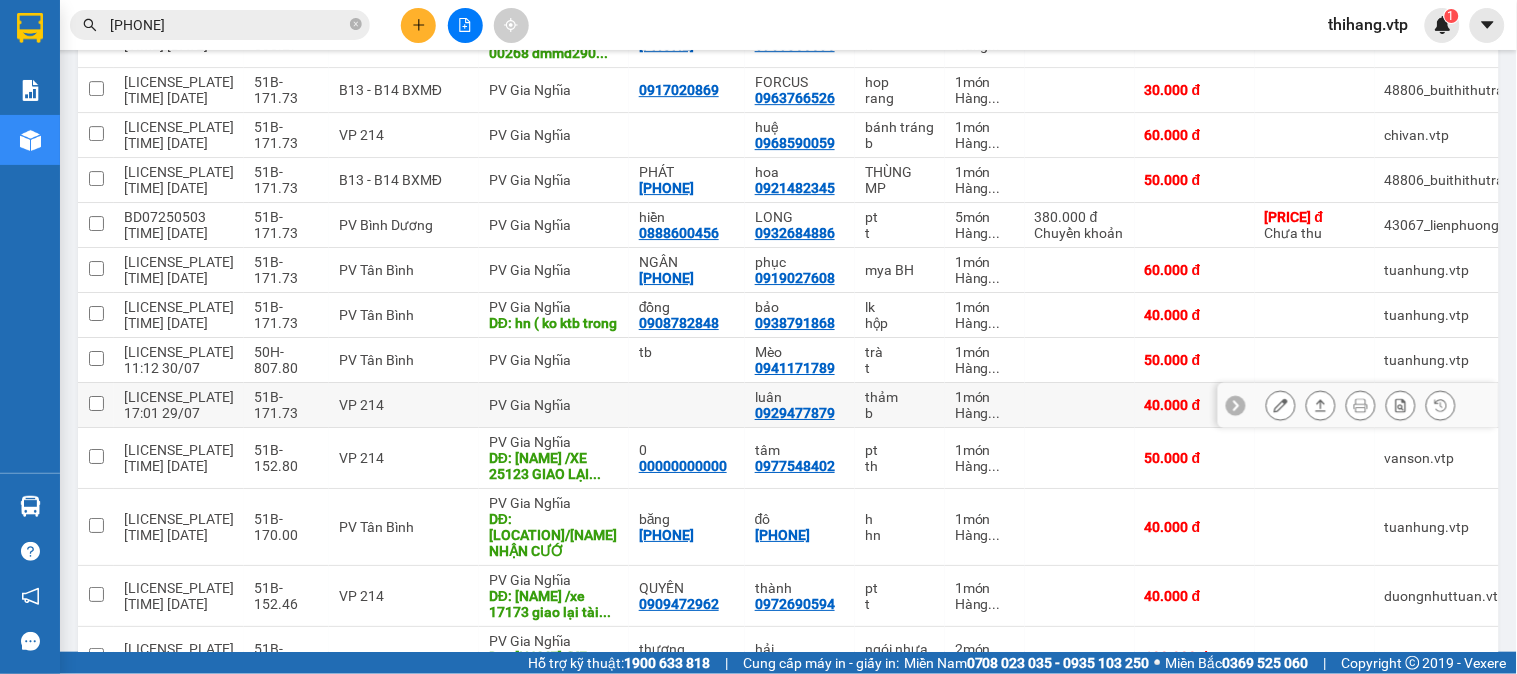 scroll, scrollTop: 1531, scrollLeft: 0, axis: vertical 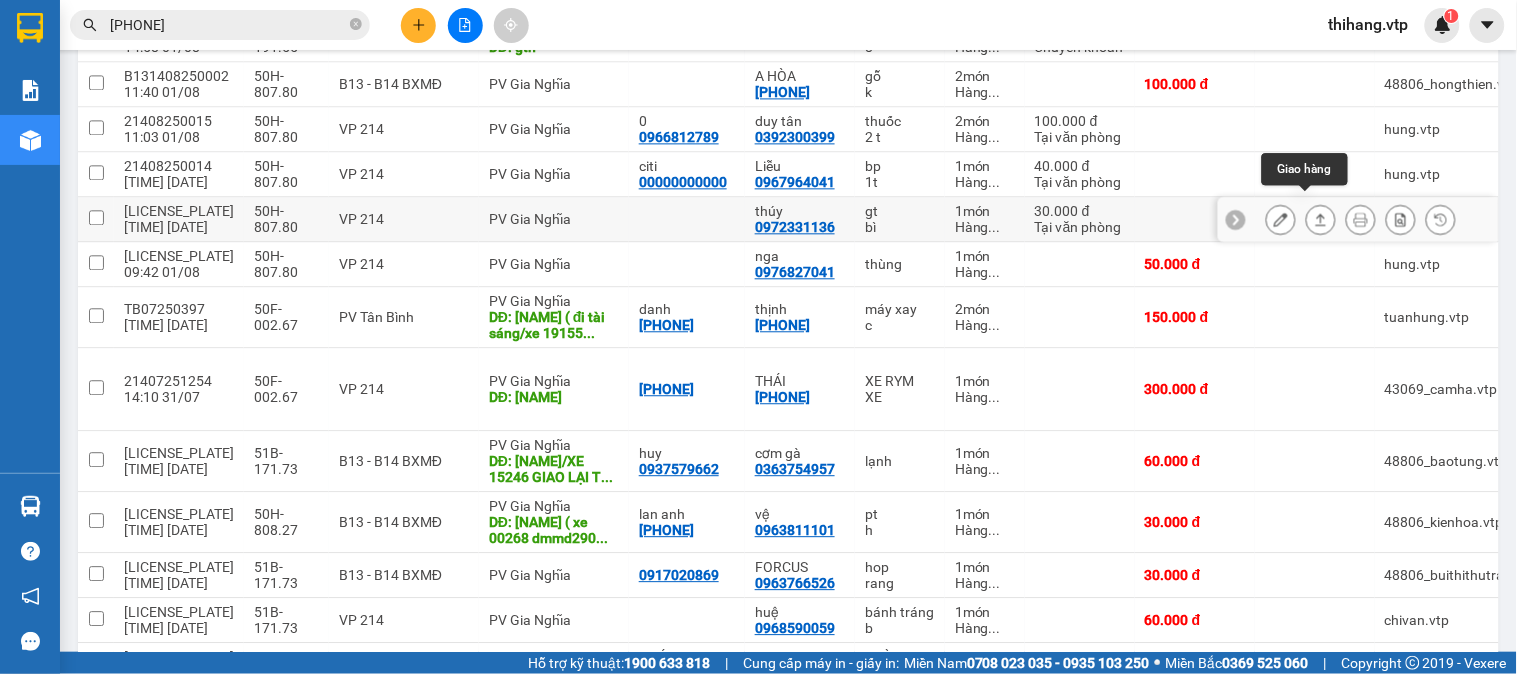 click 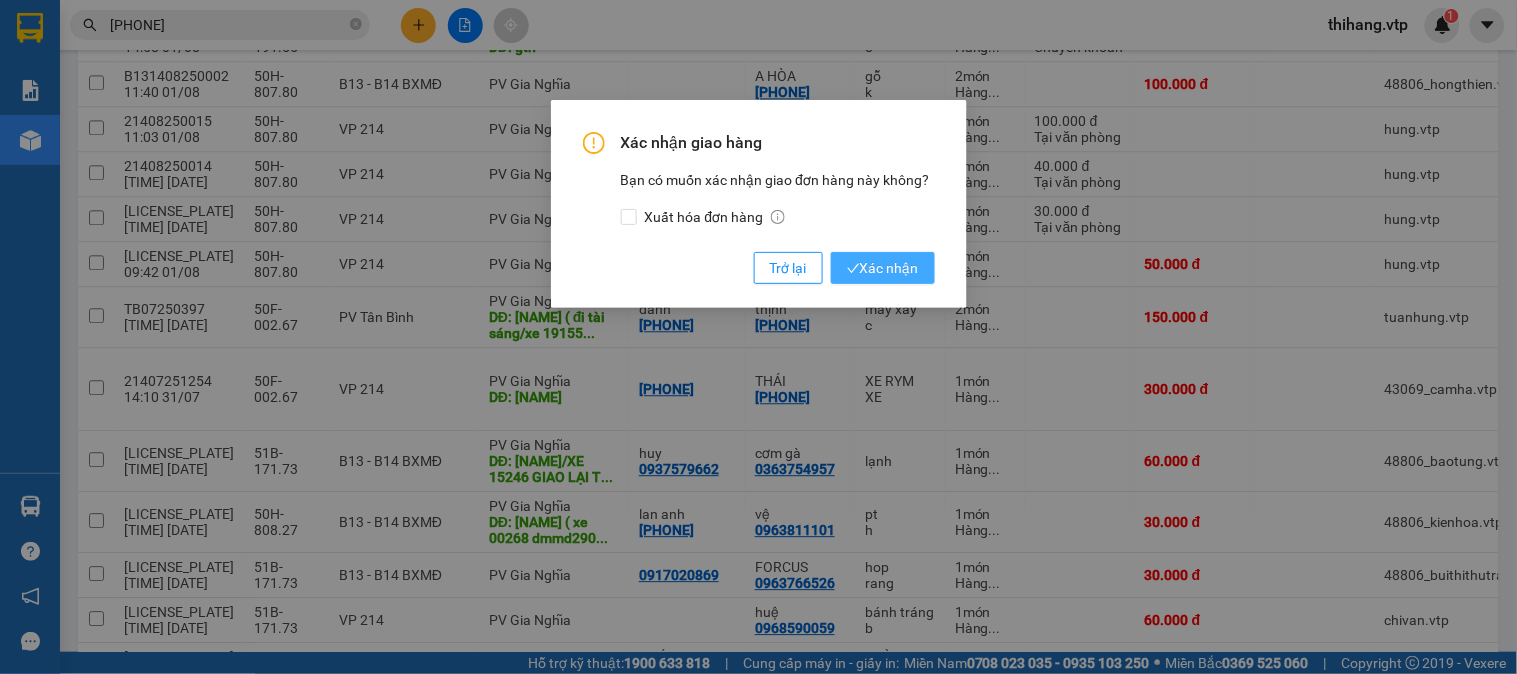 click on "Xác nhận" at bounding box center [883, 268] 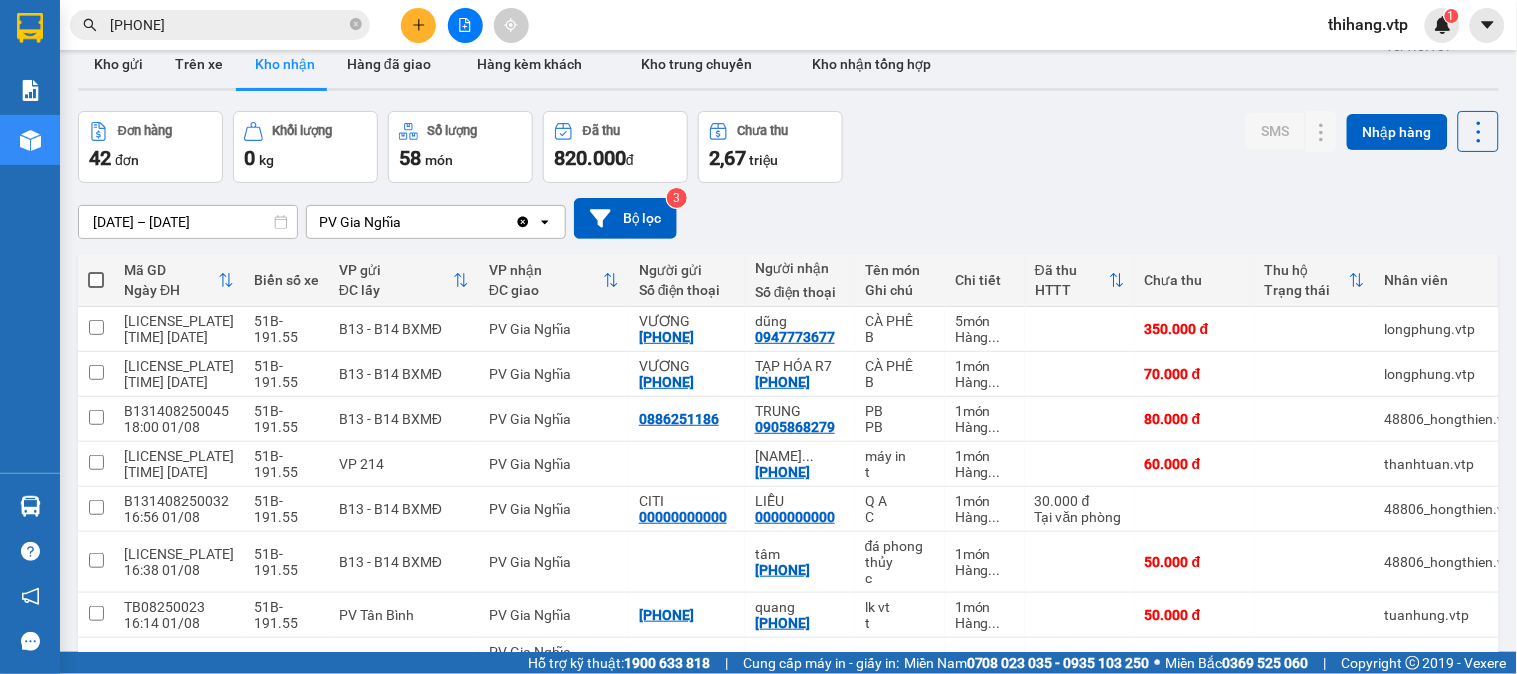 scroll, scrollTop: 0, scrollLeft: 0, axis: both 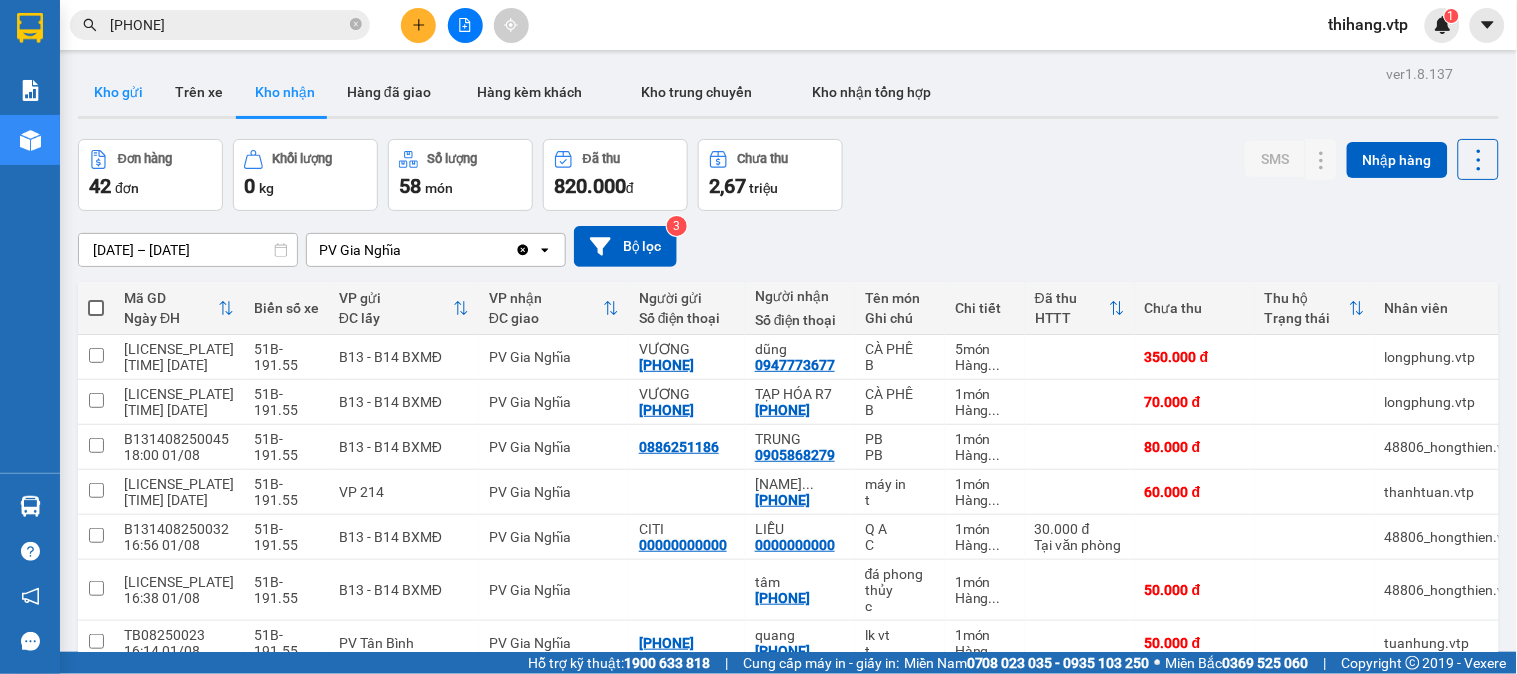 click on "Kho gửi" at bounding box center (118, 92) 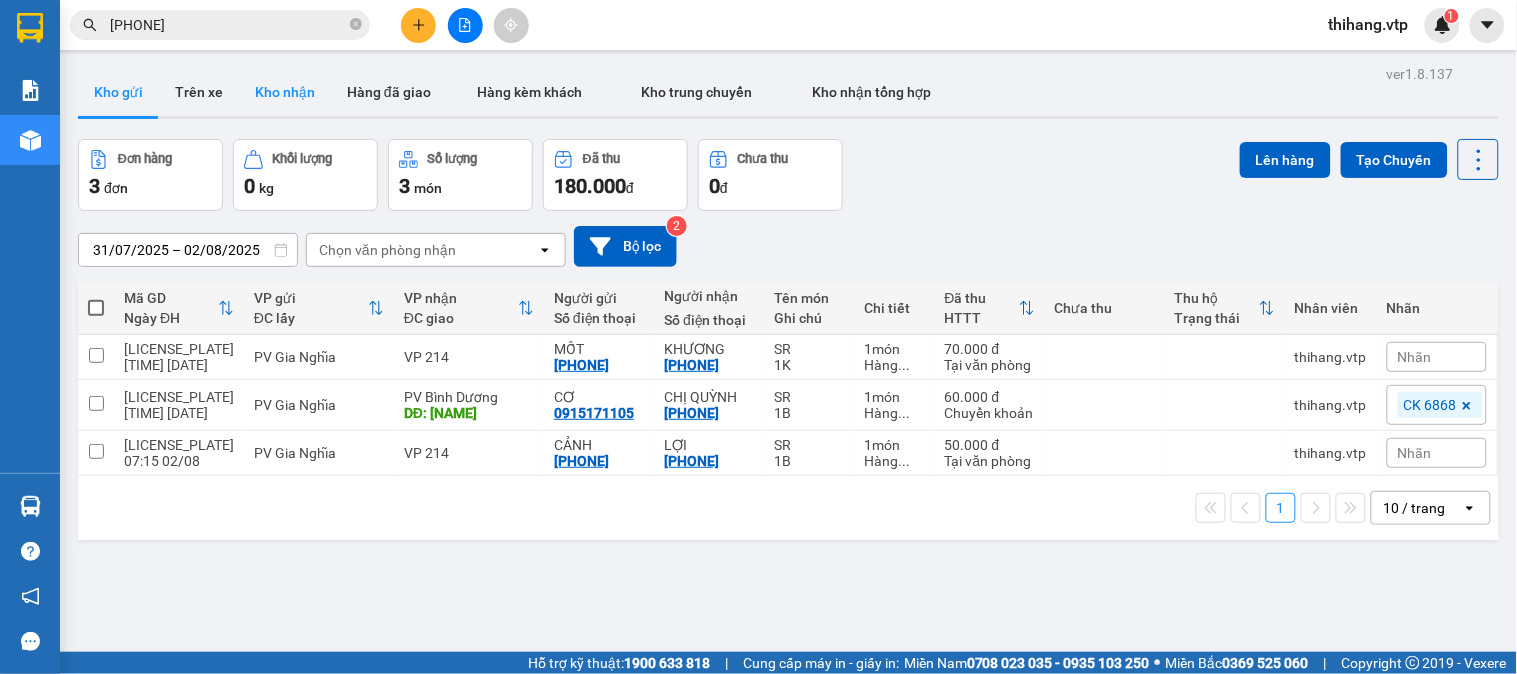 click on "Kho nhận" at bounding box center [285, 92] 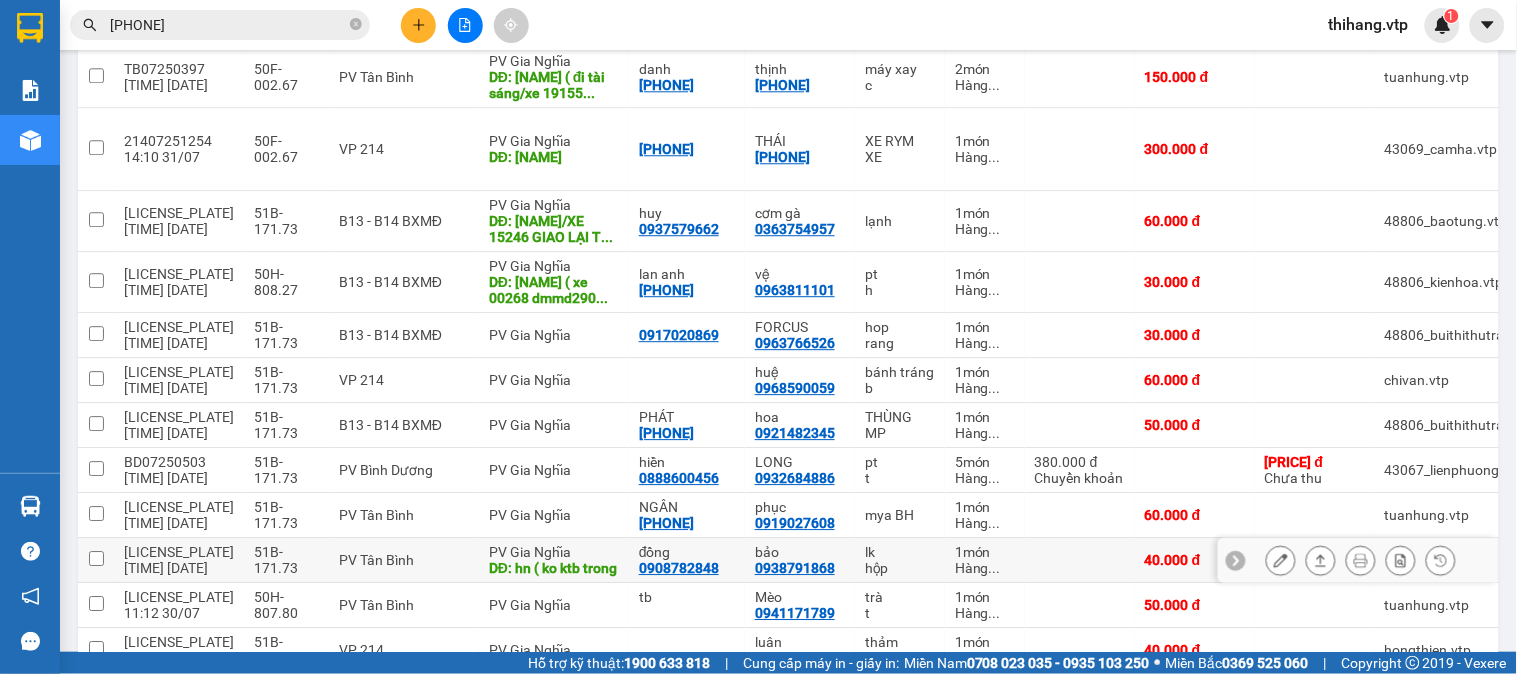 scroll, scrollTop: 1333, scrollLeft: 0, axis: vertical 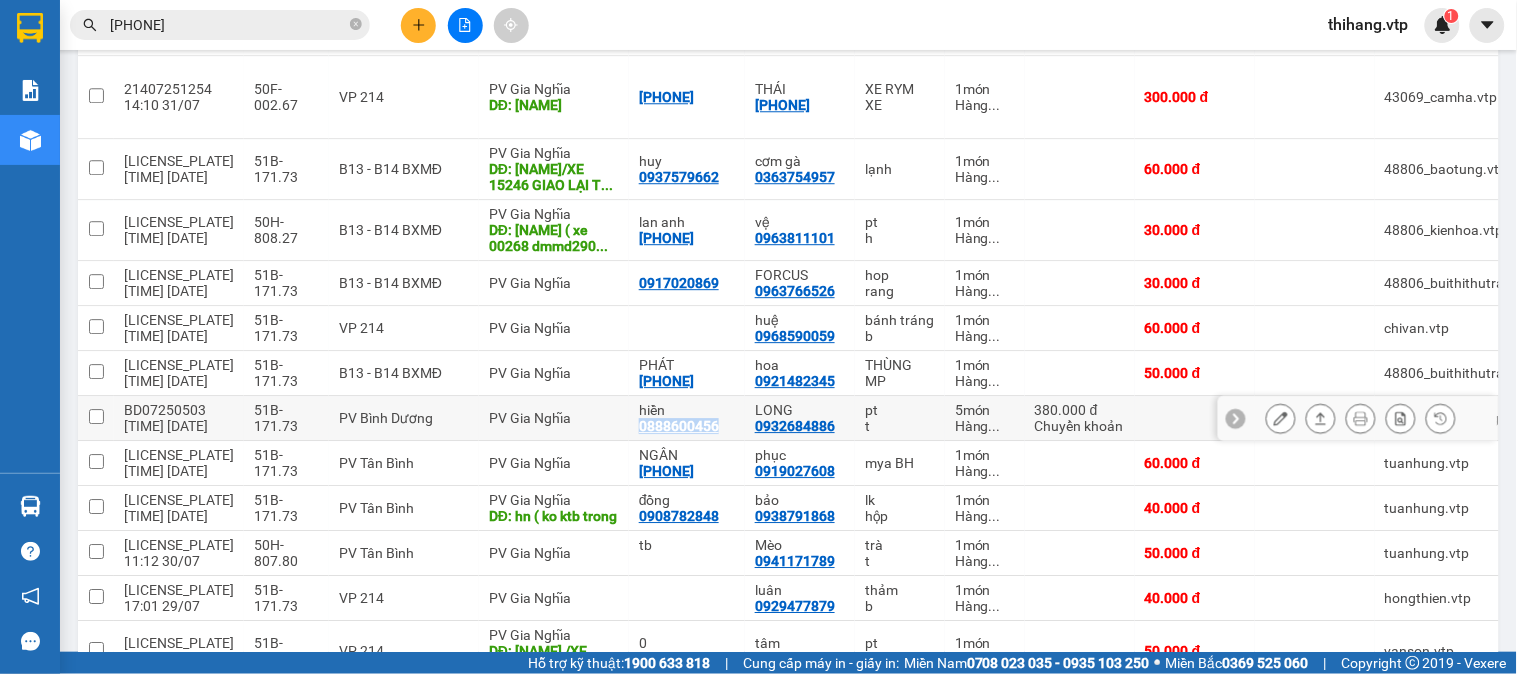 drag, startPoint x: 710, startPoint y: 411, endPoint x: 626, endPoint y: 416, distance: 84.14868 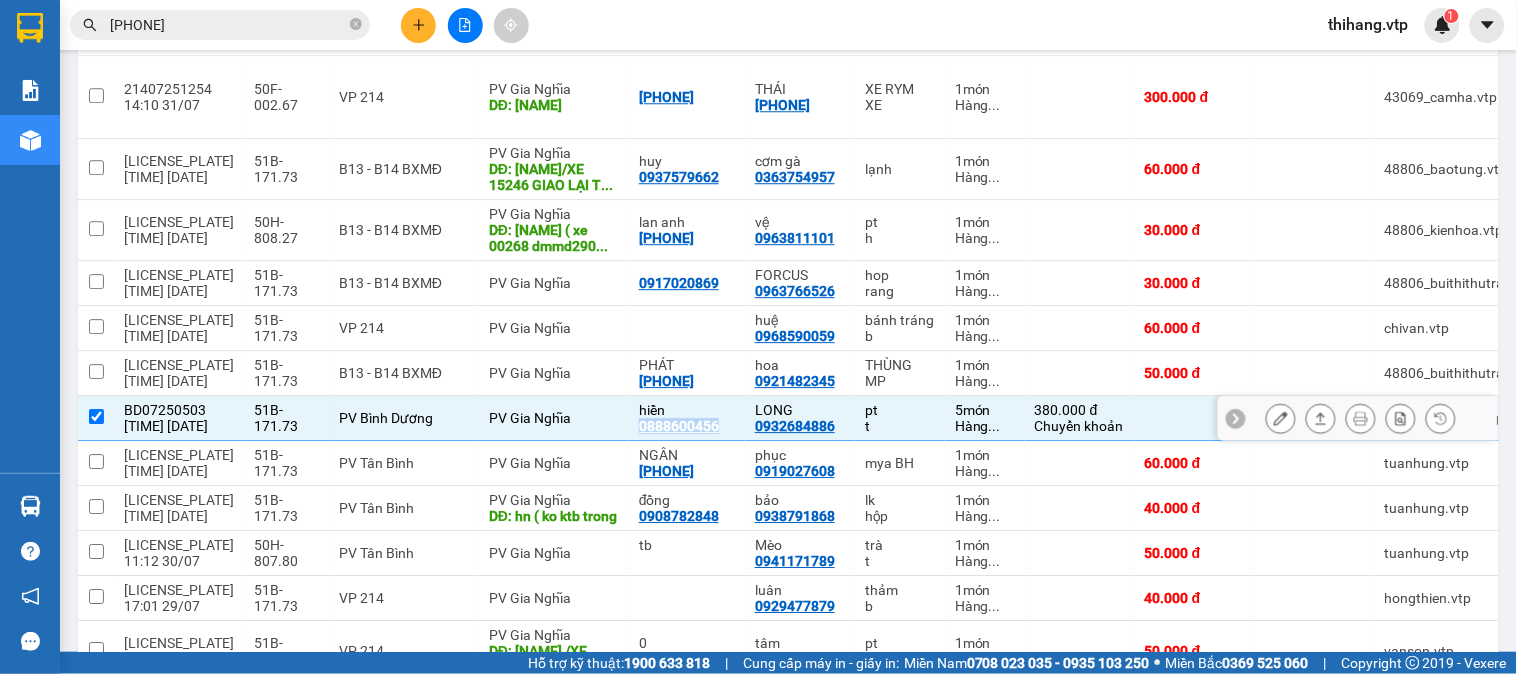 copy on "0888600456" 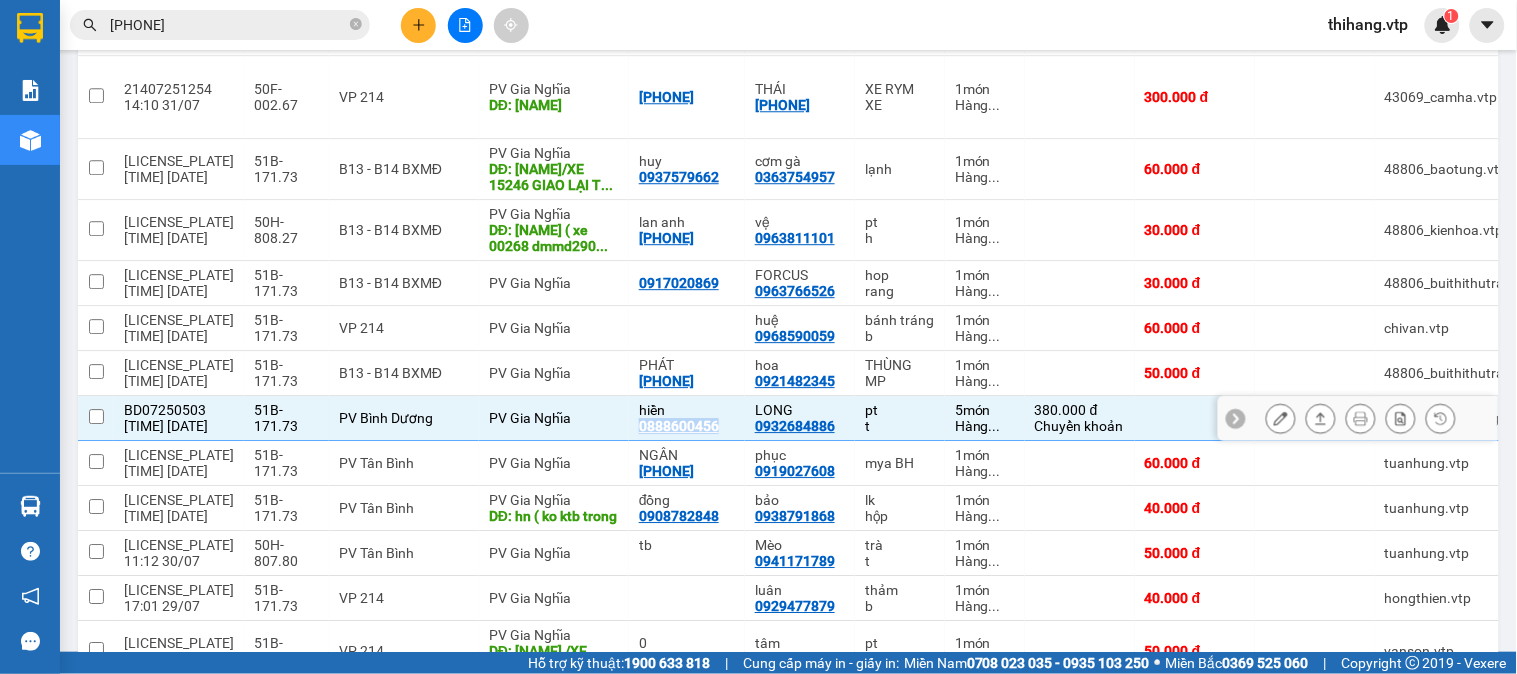 checkbox on "false" 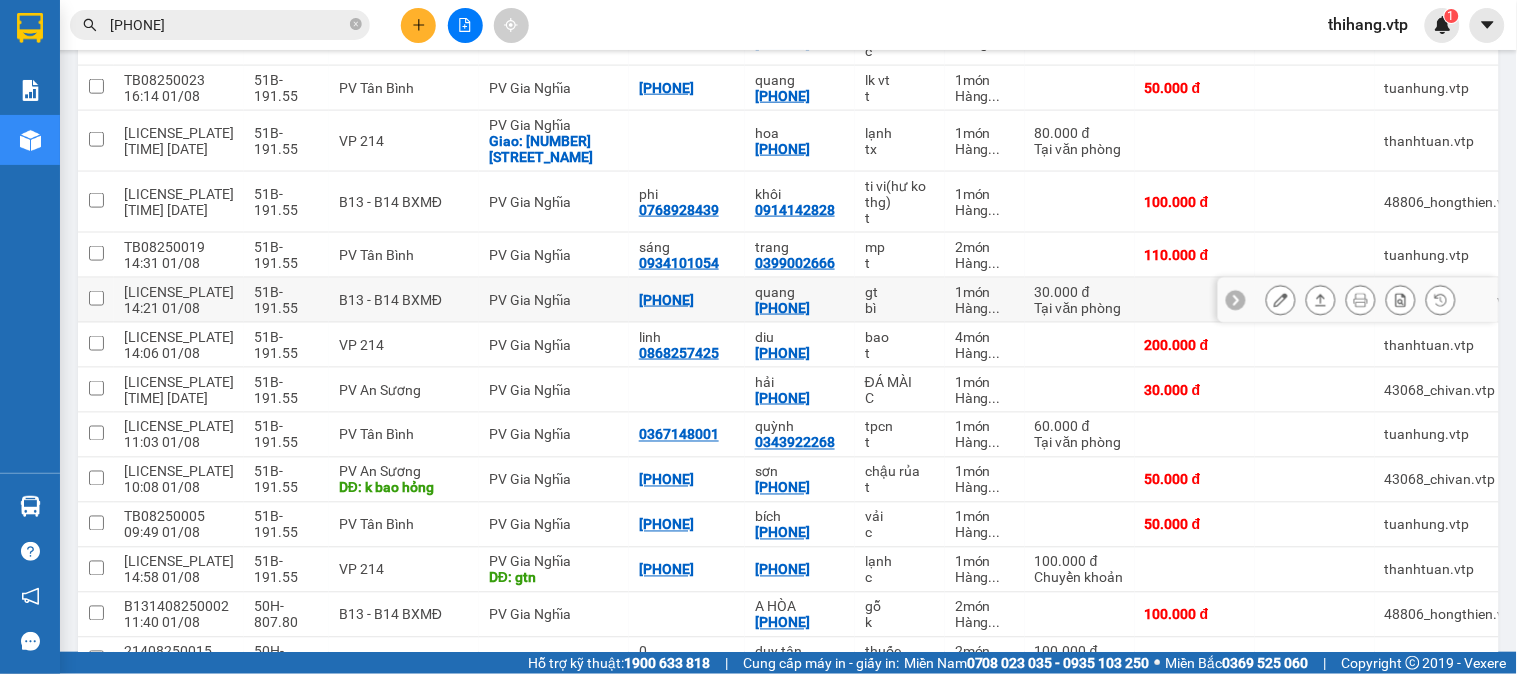 scroll, scrollTop: 333, scrollLeft: 0, axis: vertical 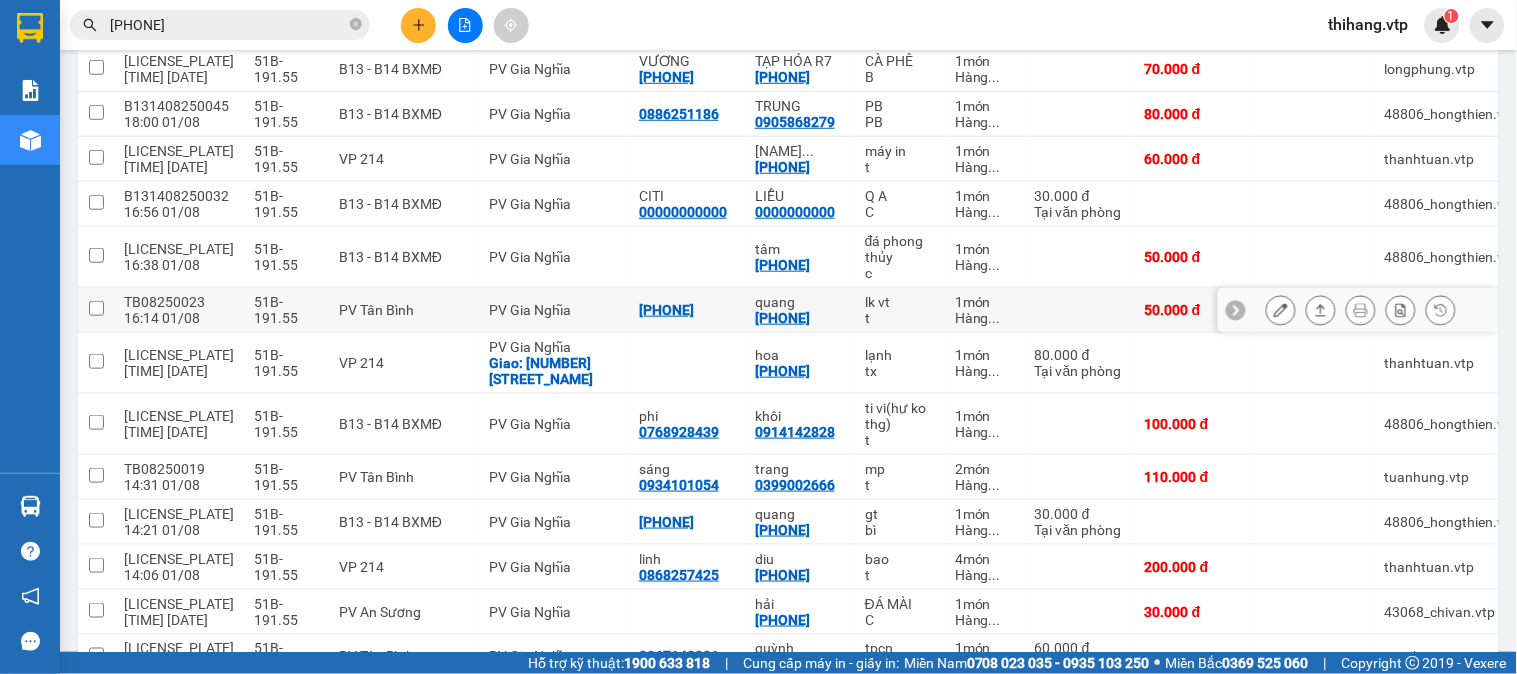 click at bounding box center (1281, 310) 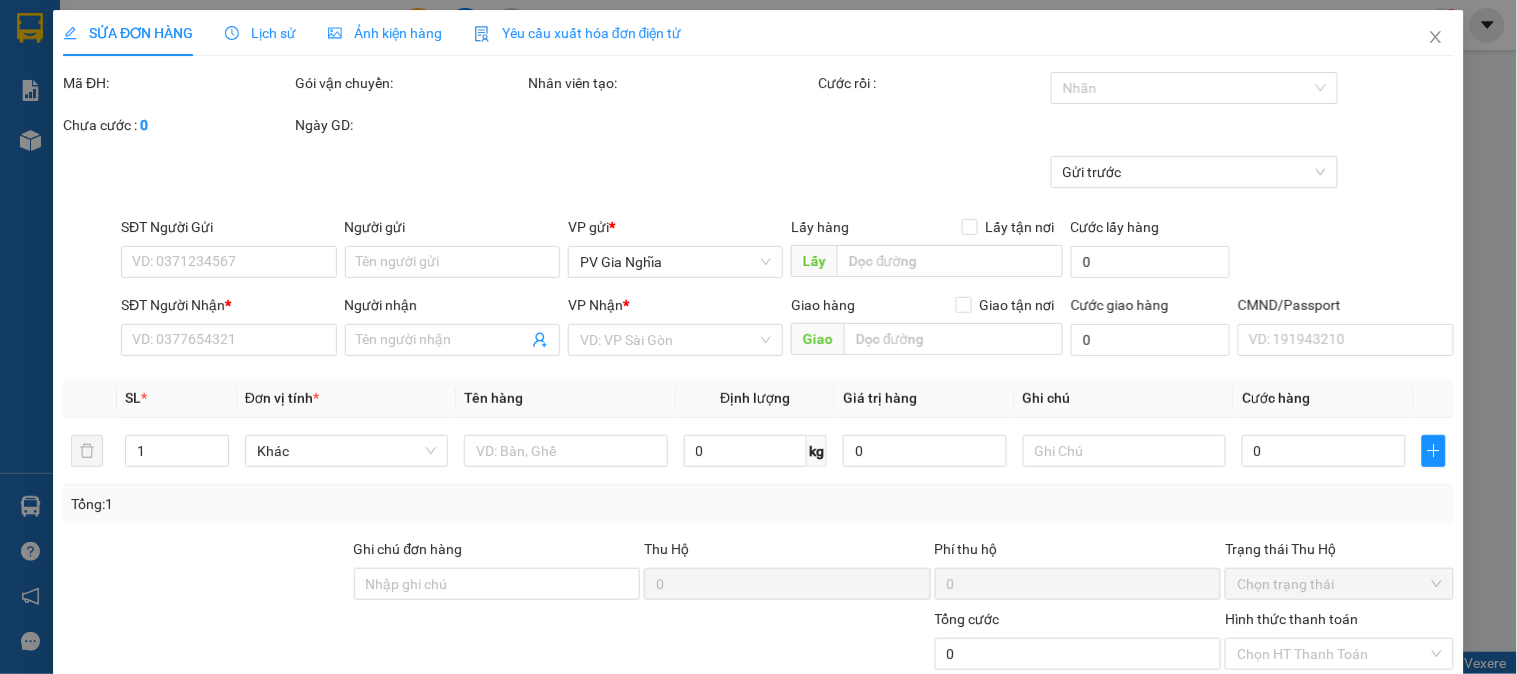 scroll, scrollTop: 0, scrollLeft: 0, axis: both 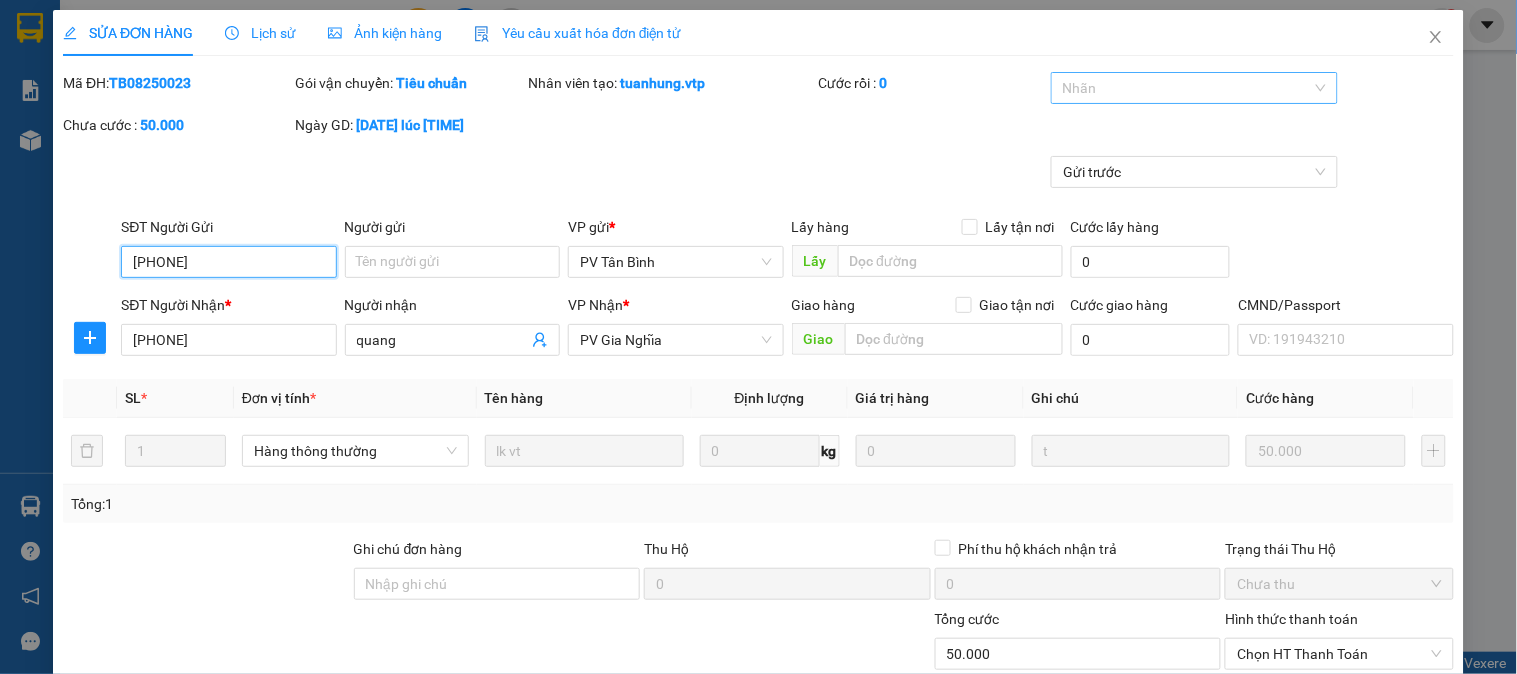 click at bounding box center (1184, 88) 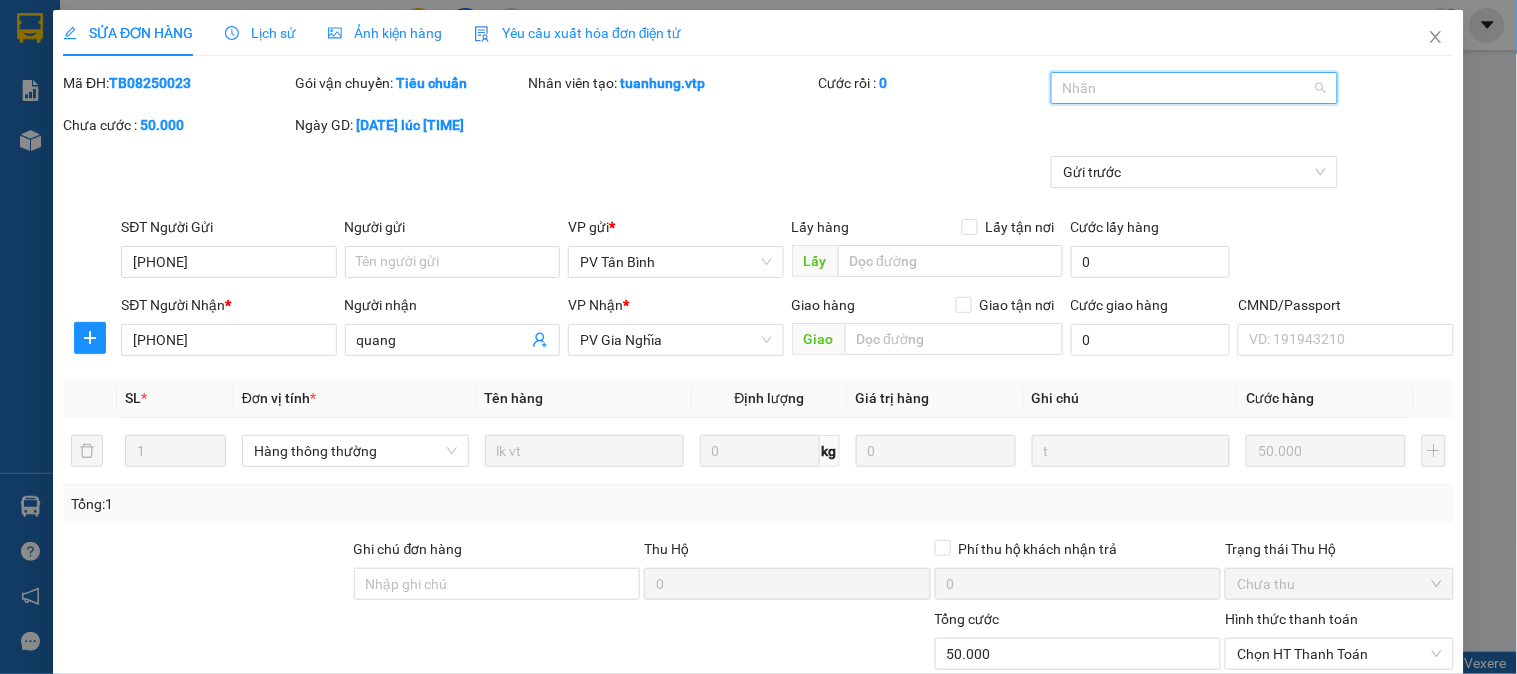 type on "2.500" 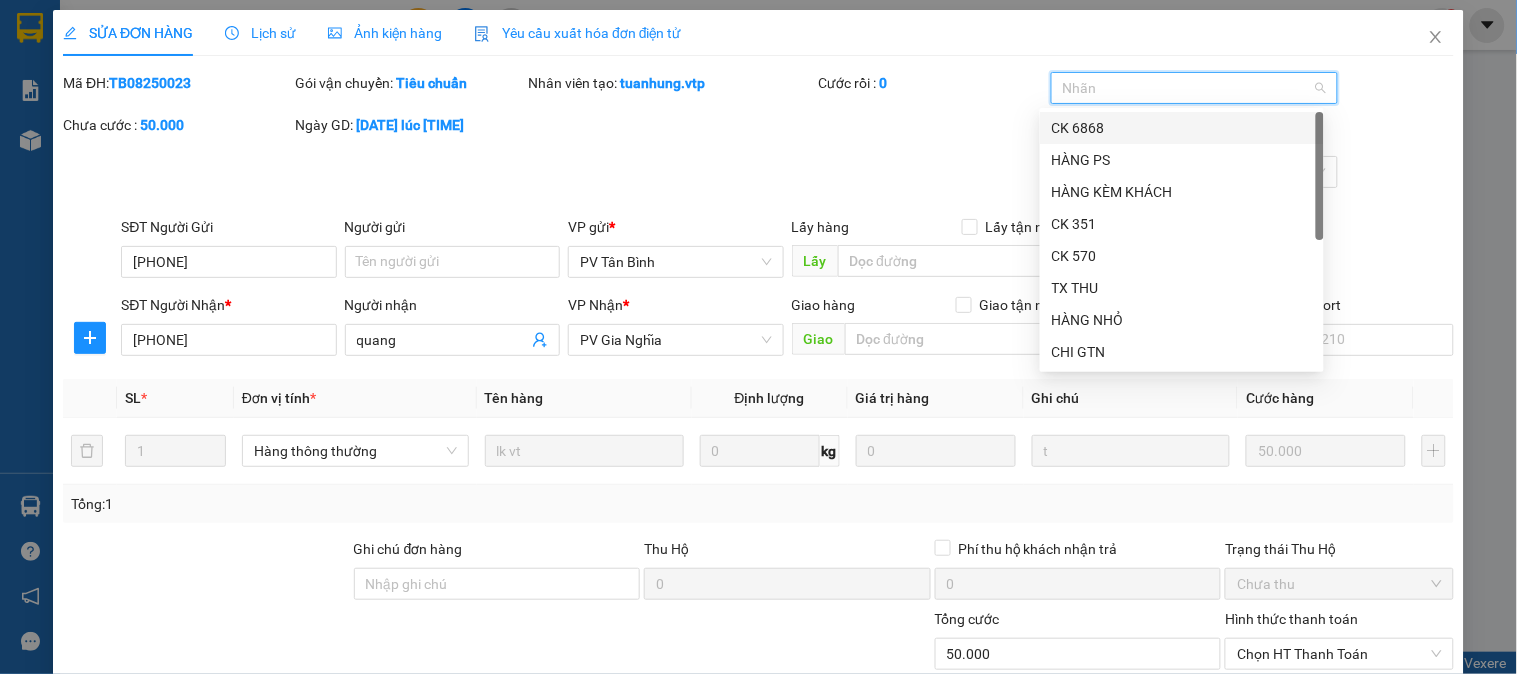 click on "CK 6868" at bounding box center (1182, 128) 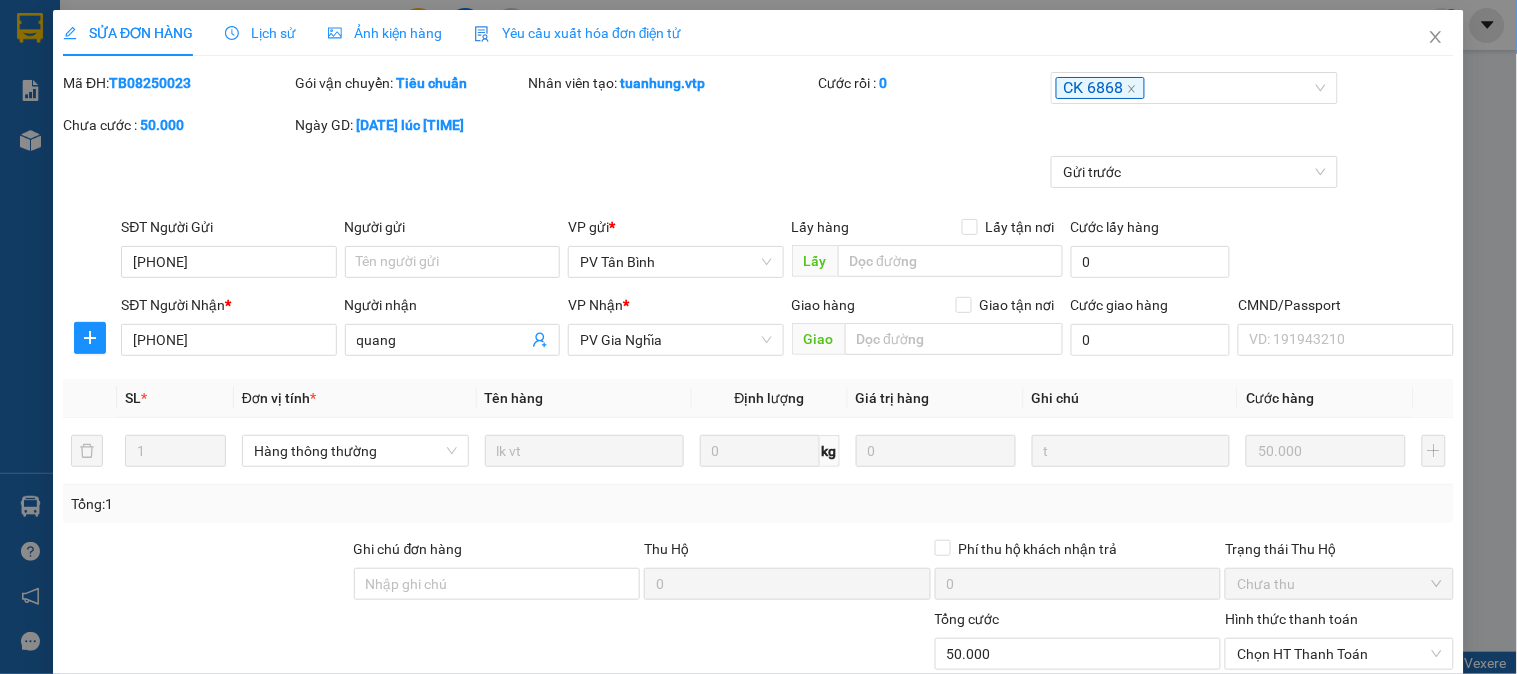 click on "Mã ĐH:  TB08250023 Gói vận chuyển:   Tiêu chuẩn Nhân viên tạo:   tuanhung.vtp Cước rồi :   0 CK 6868   Chưa cước :   50.000 Ngày GD:   01-08-2025 lúc 16:14" at bounding box center [758, 114] 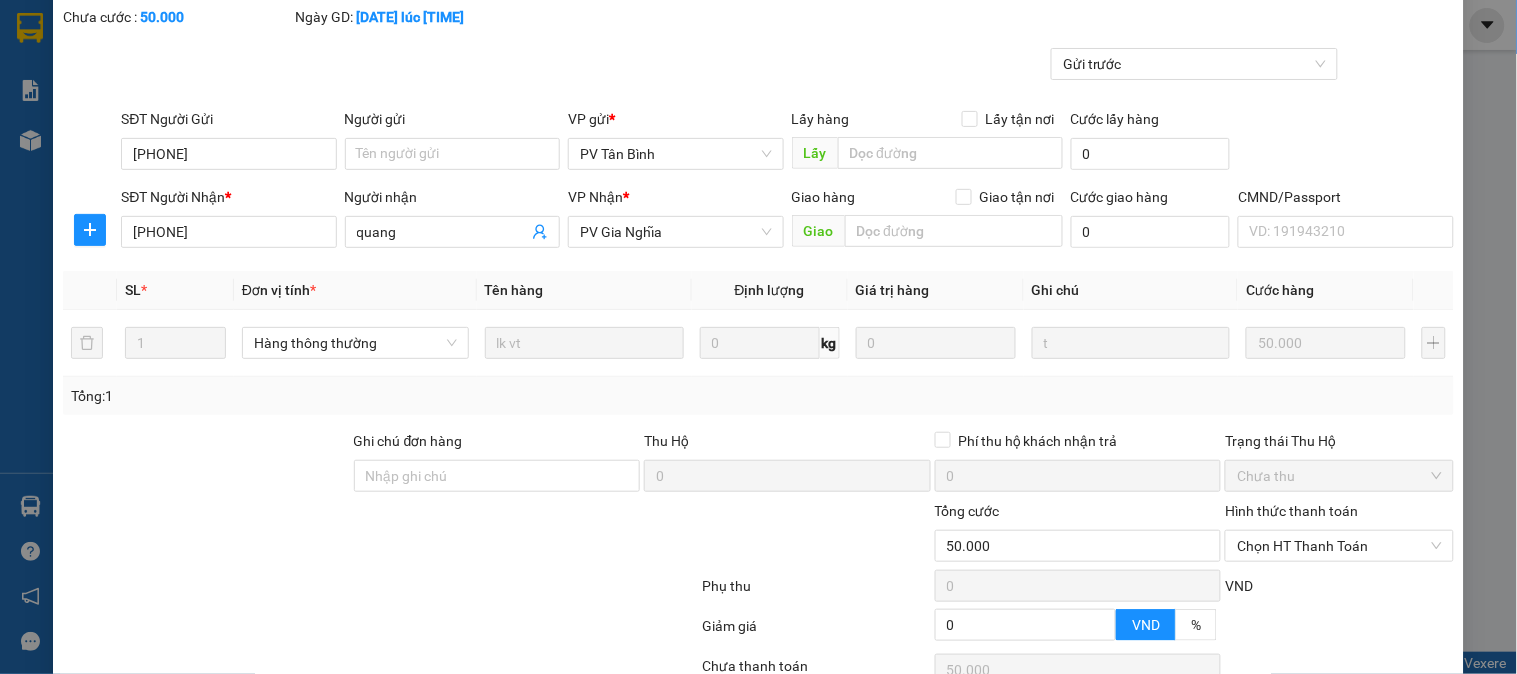 scroll, scrollTop: 273, scrollLeft: 0, axis: vertical 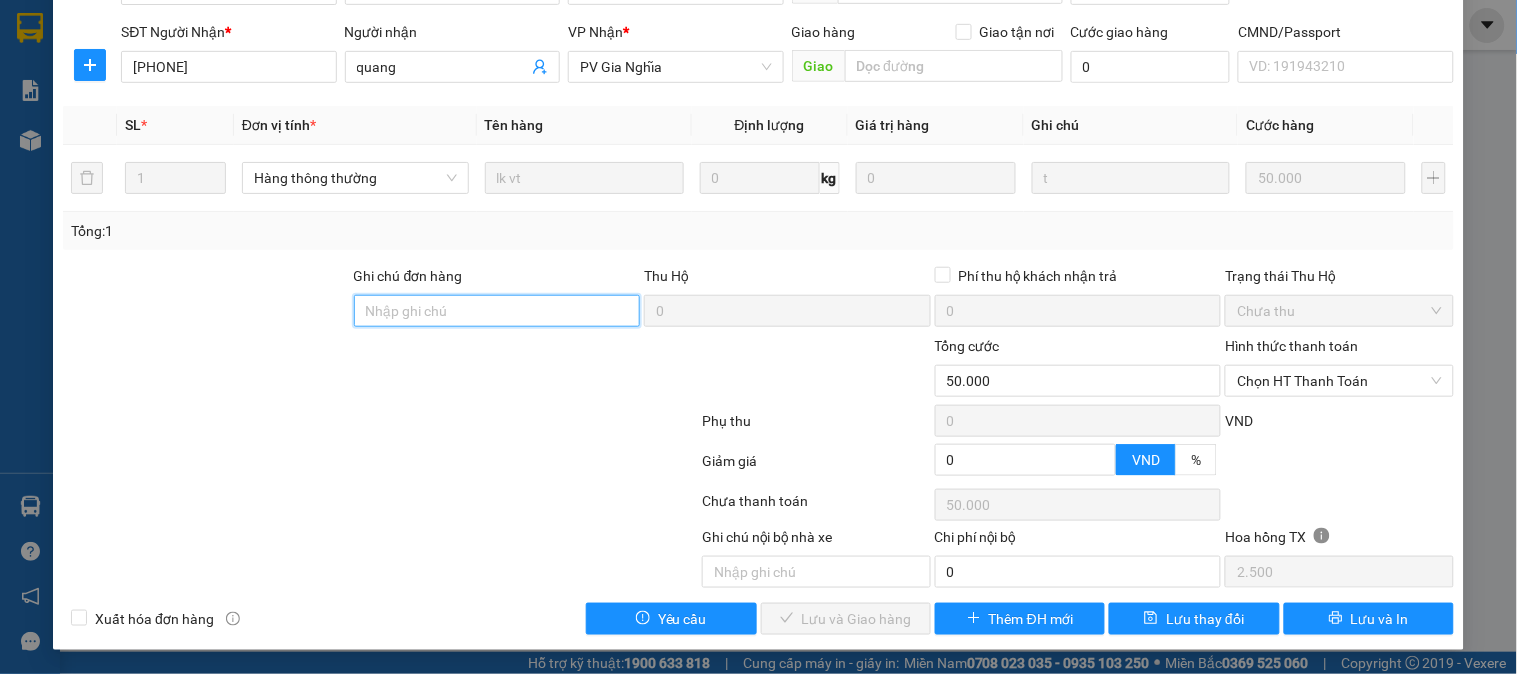 click on "Ghi chú đơn hàng" at bounding box center (497, 311) 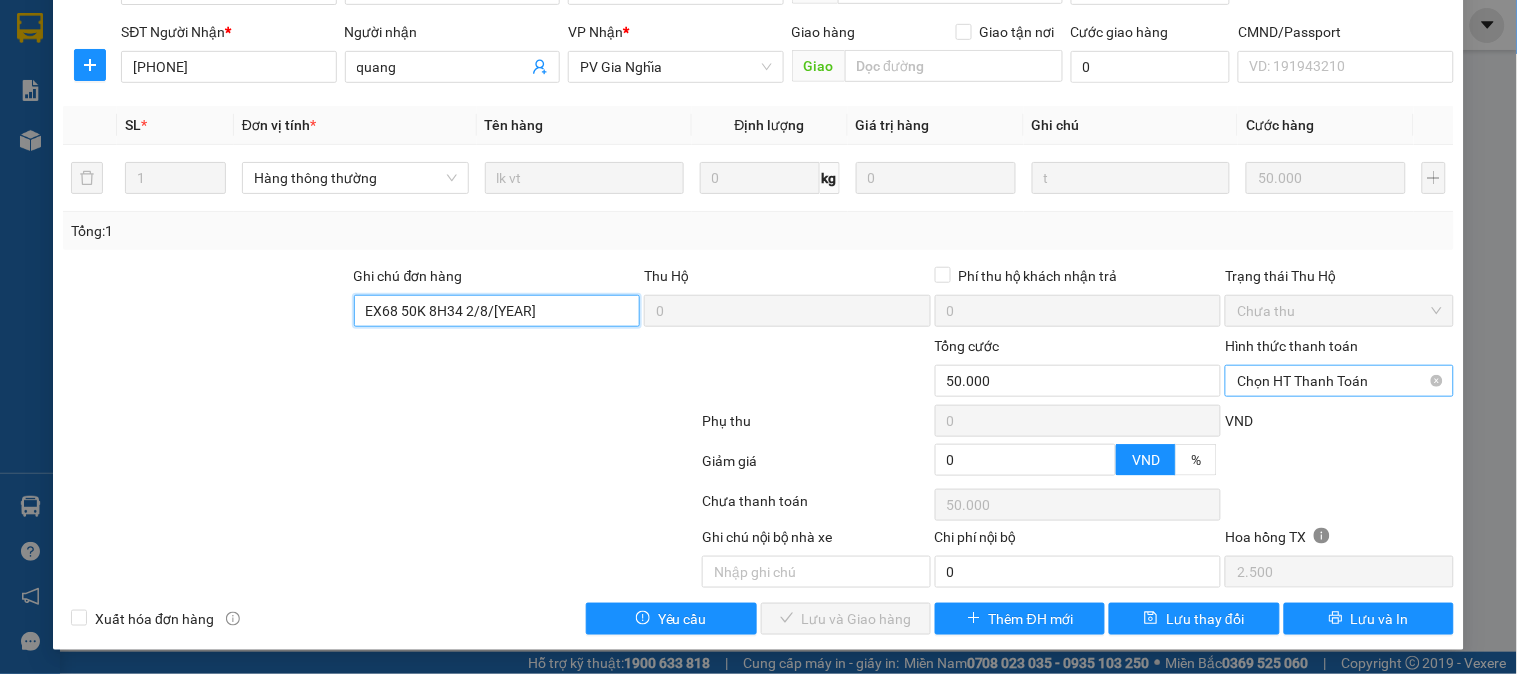 click on "Chọn HT Thanh Toán" at bounding box center [1339, 381] 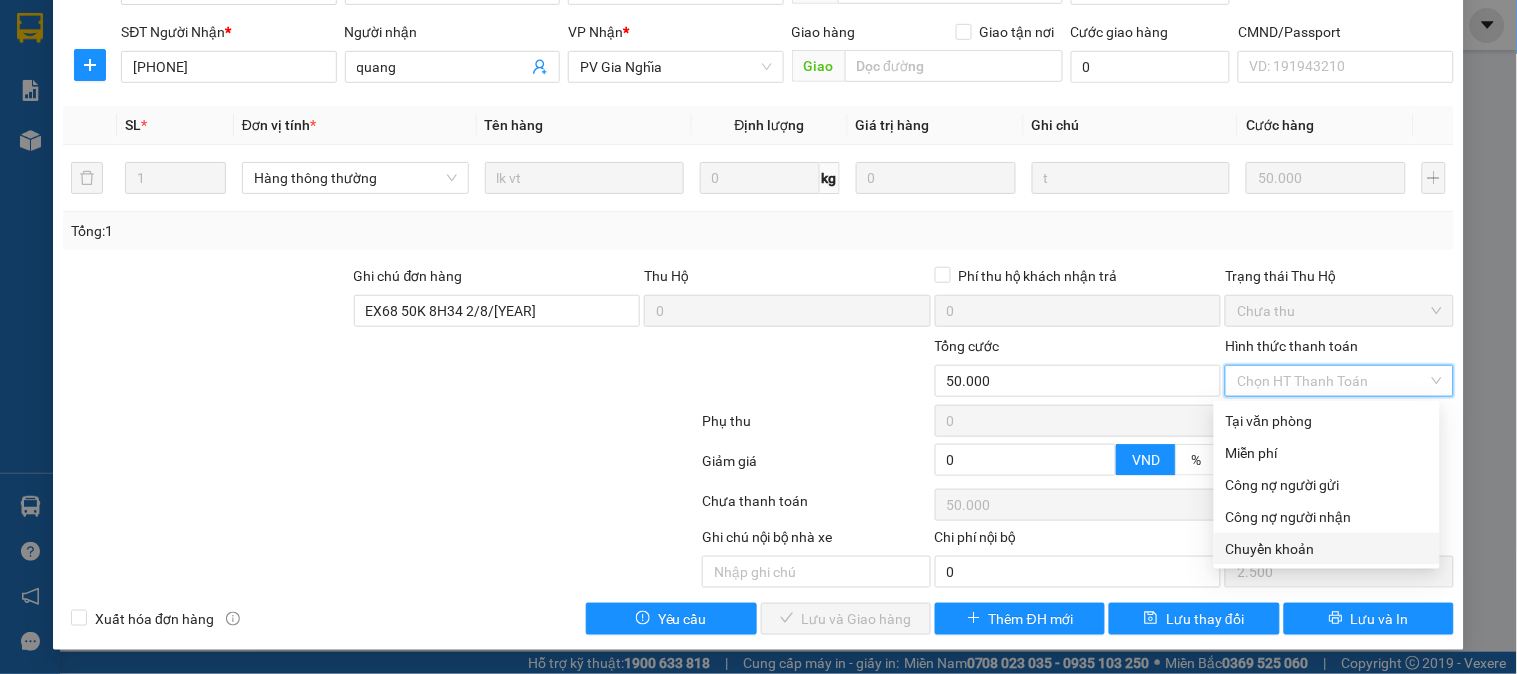 click on "Chuyển khoản" at bounding box center (1327, 549) 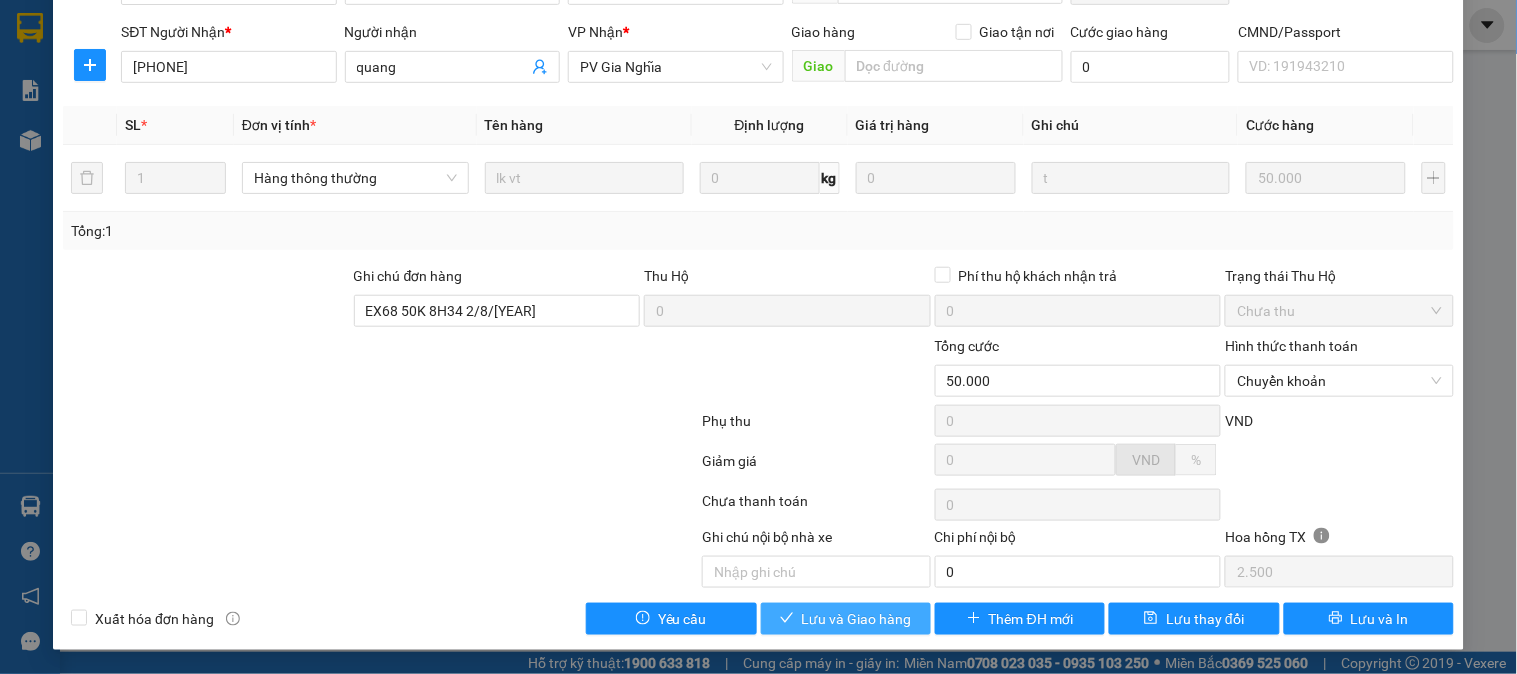 click on "Lưu và Giao hàng" at bounding box center (857, 619) 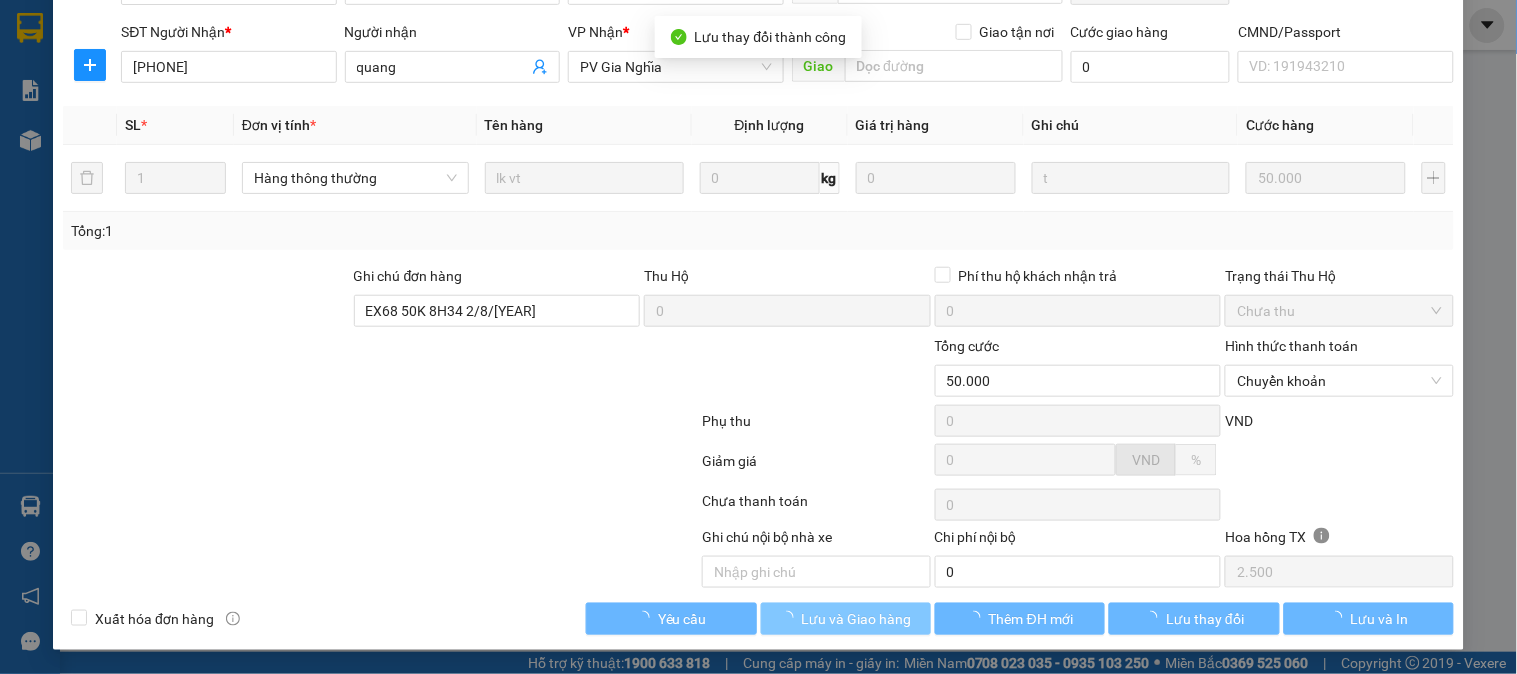 scroll, scrollTop: 0, scrollLeft: 0, axis: both 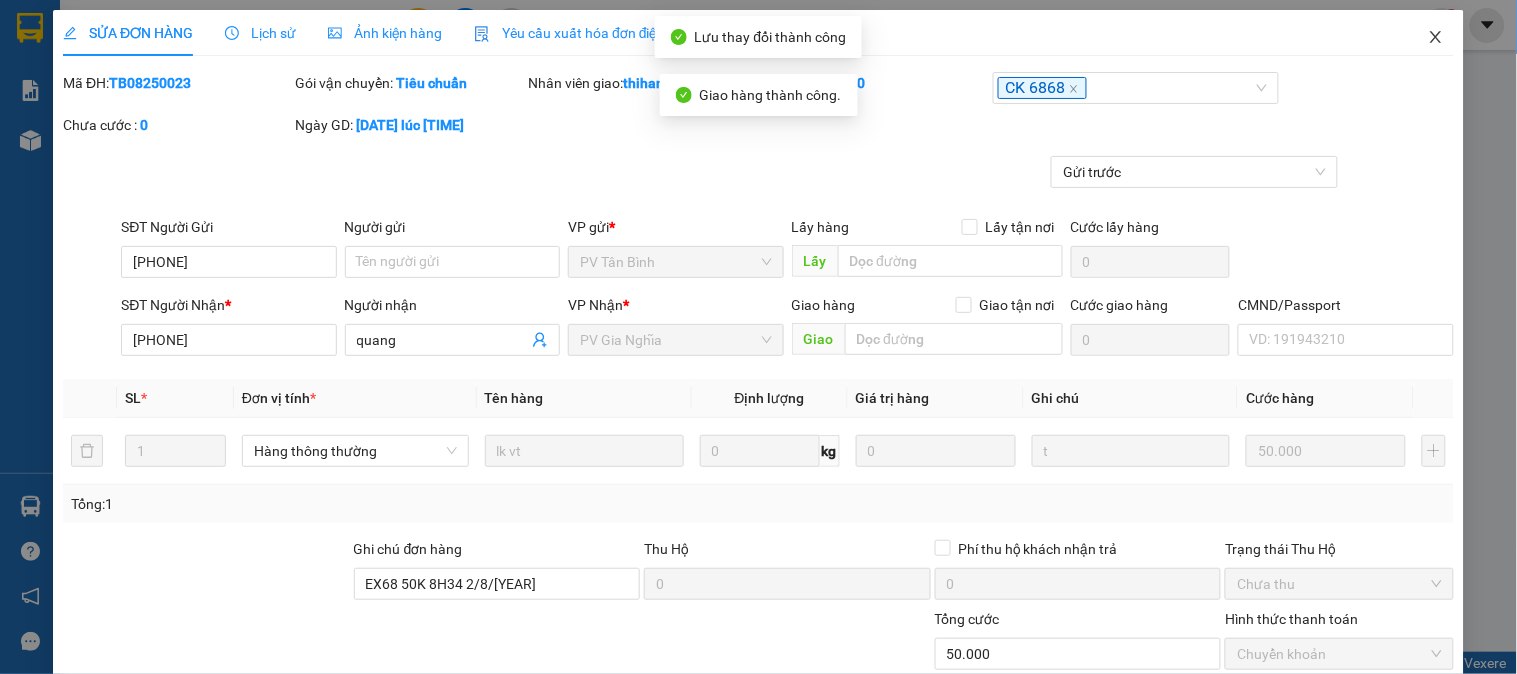 click 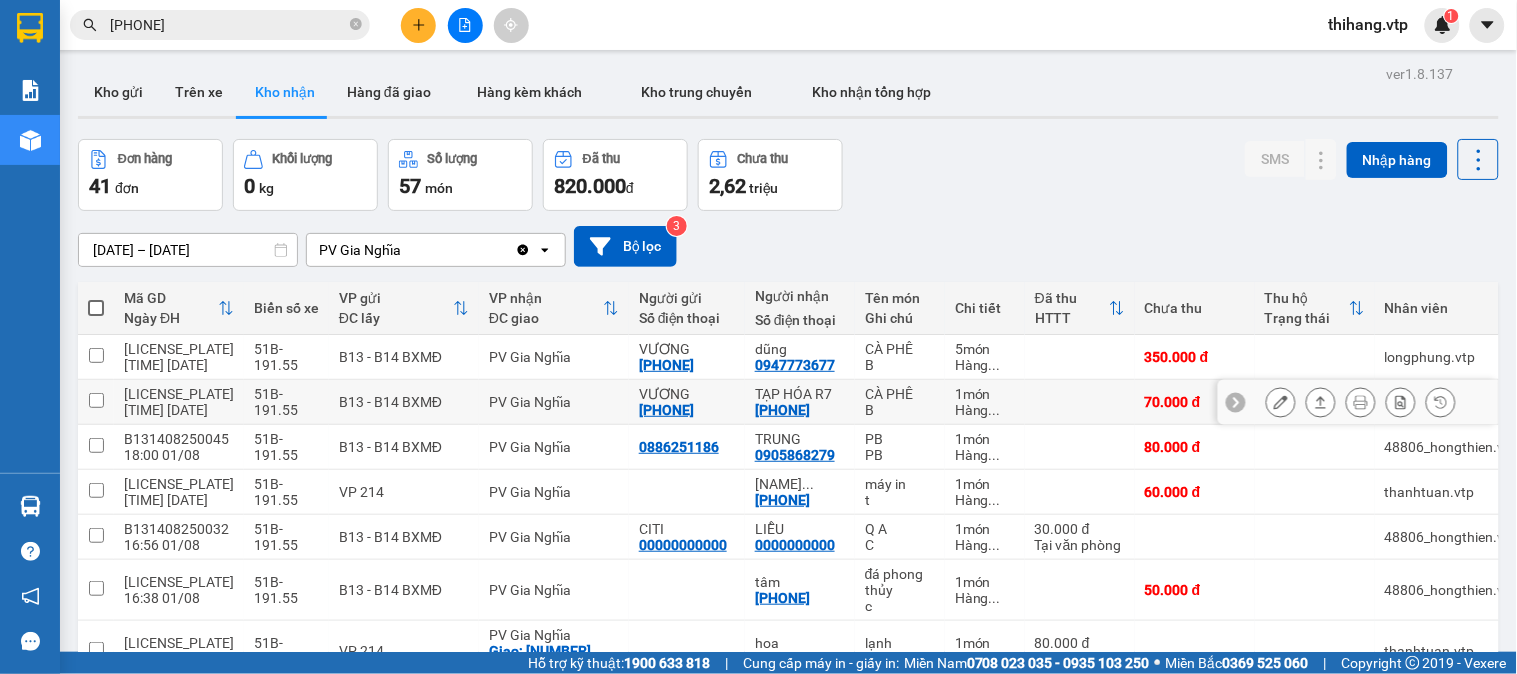 scroll, scrollTop: 111, scrollLeft: 0, axis: vertical 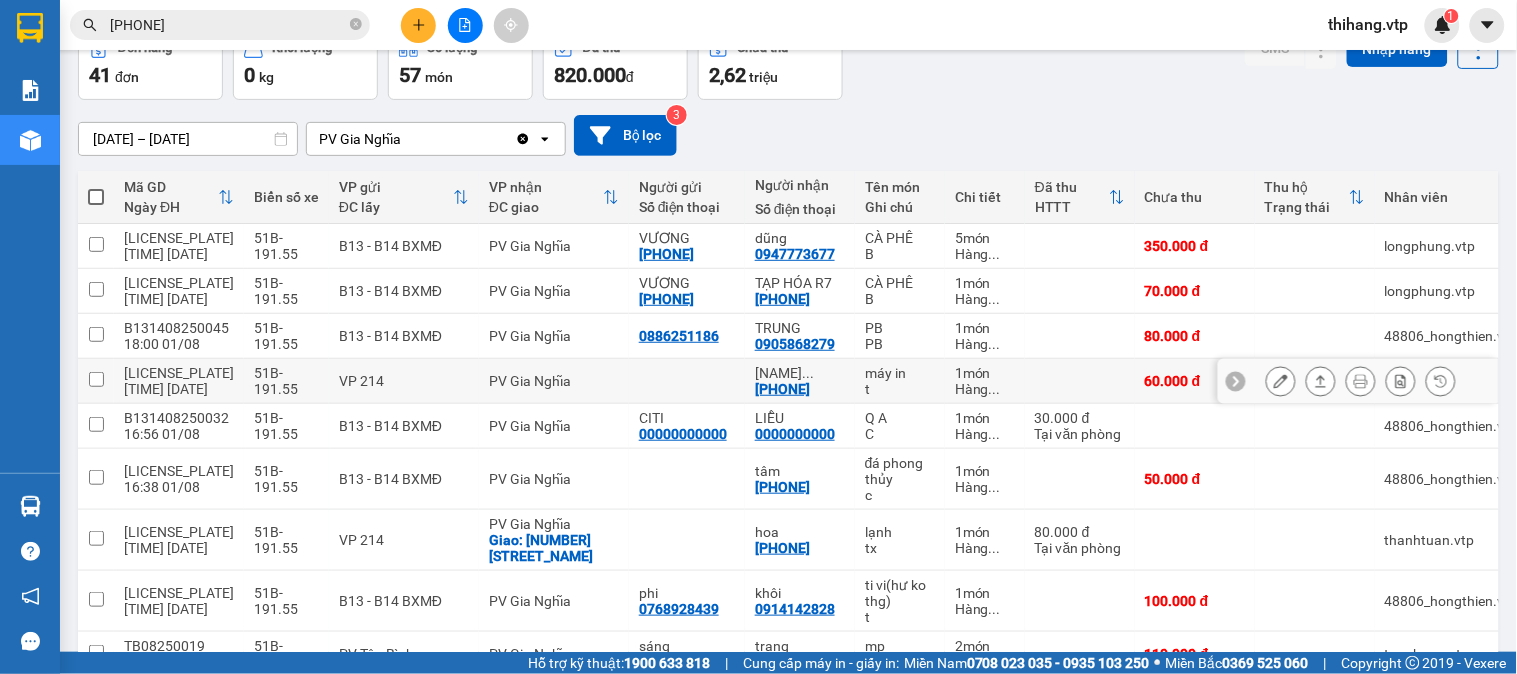 click 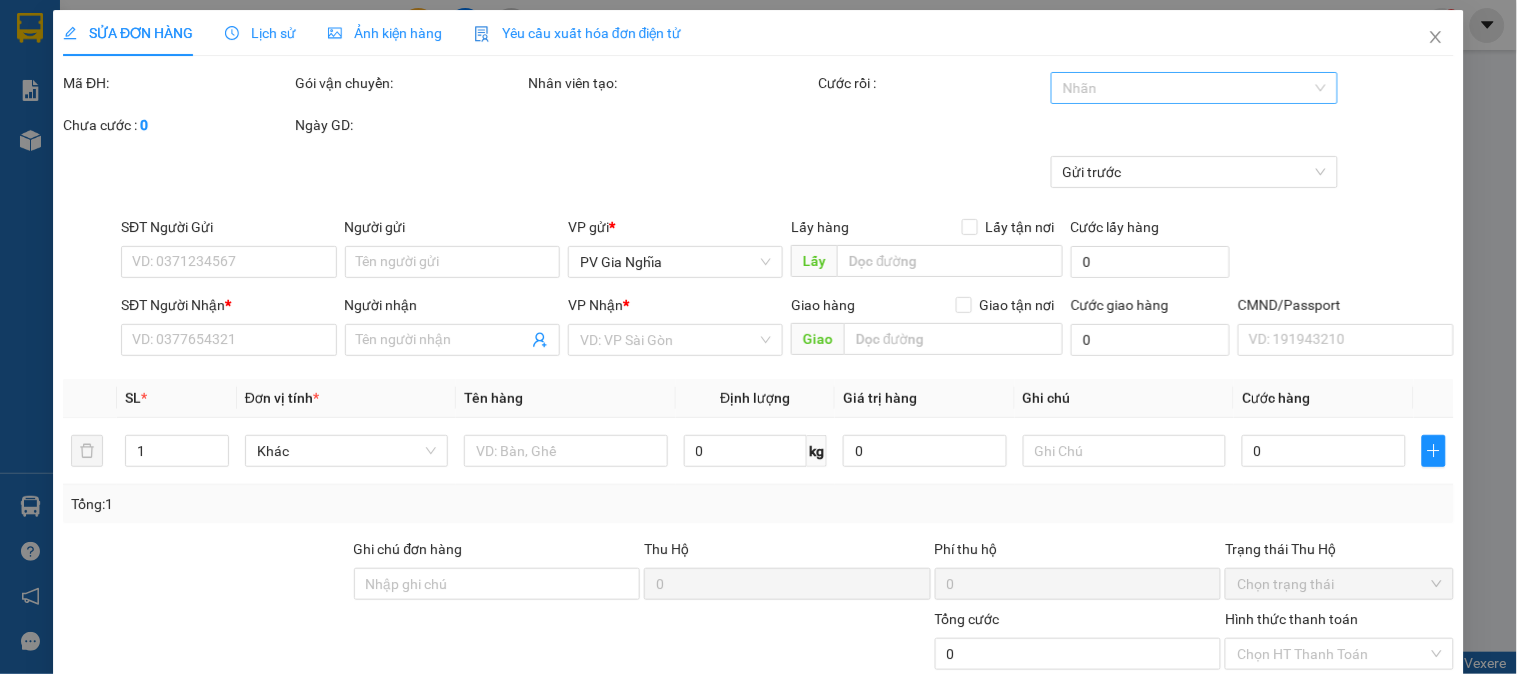 scroll, scrollTop: 0, scrollLeft: 0, axis: both 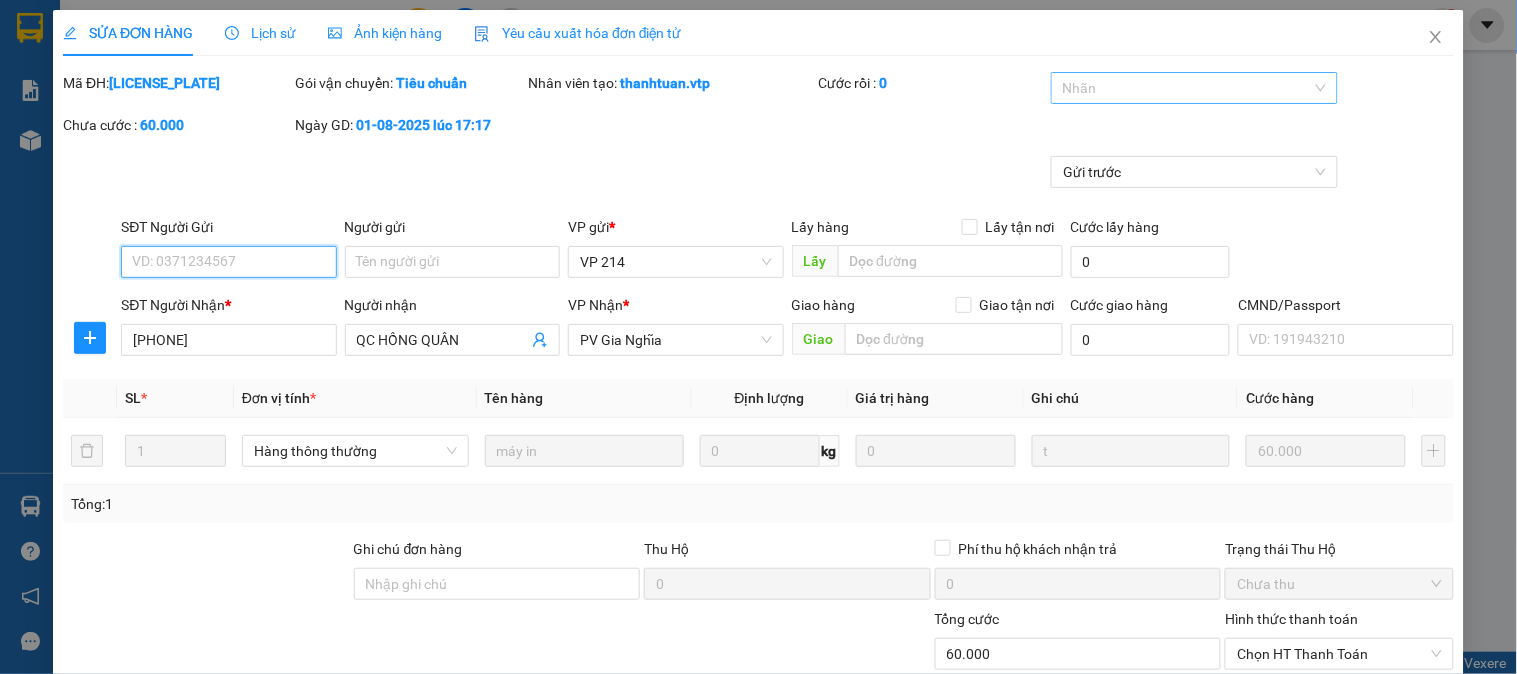 type on "3.000" 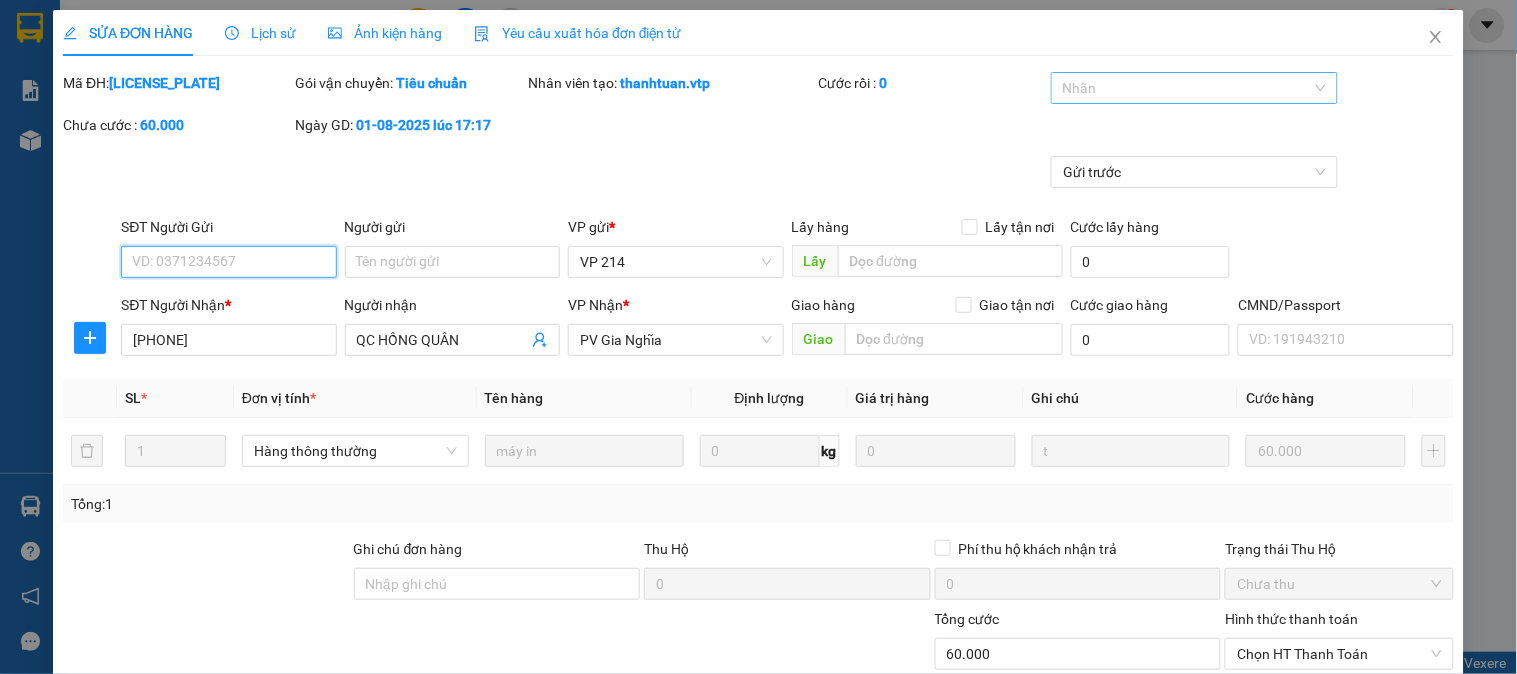 click at bounding box center [1184, 88] 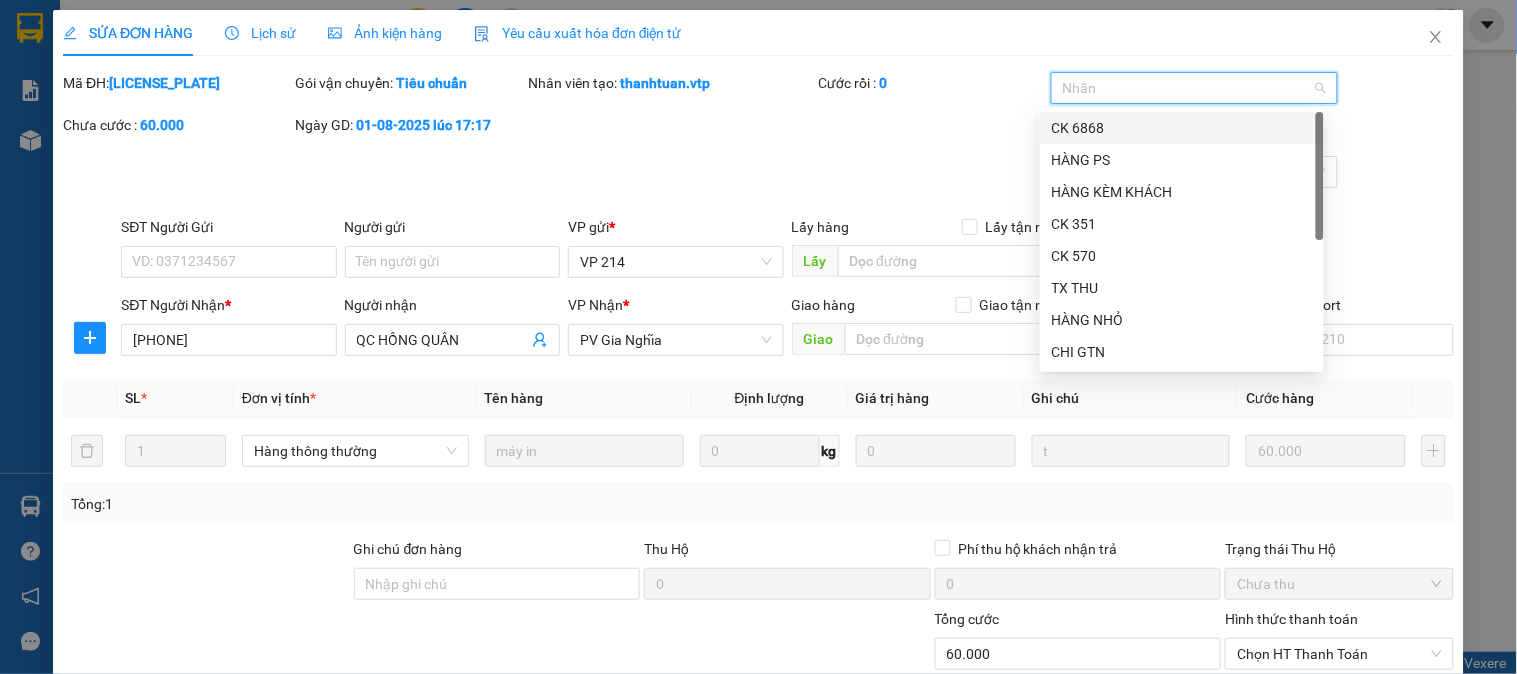click on "CK 6868" at bounding box center (1182, 128) 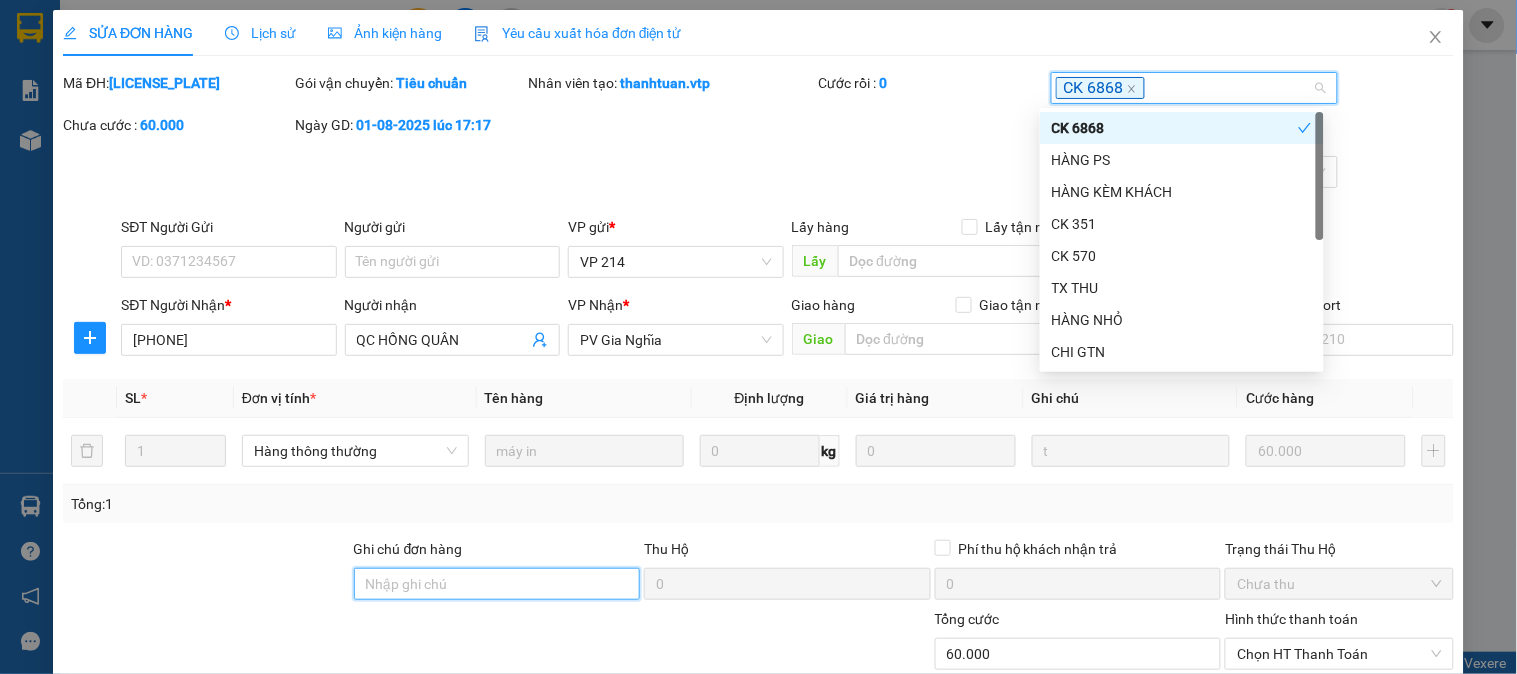 click on "Ghi chú đơn hàng" at bounding box center (497, 584) 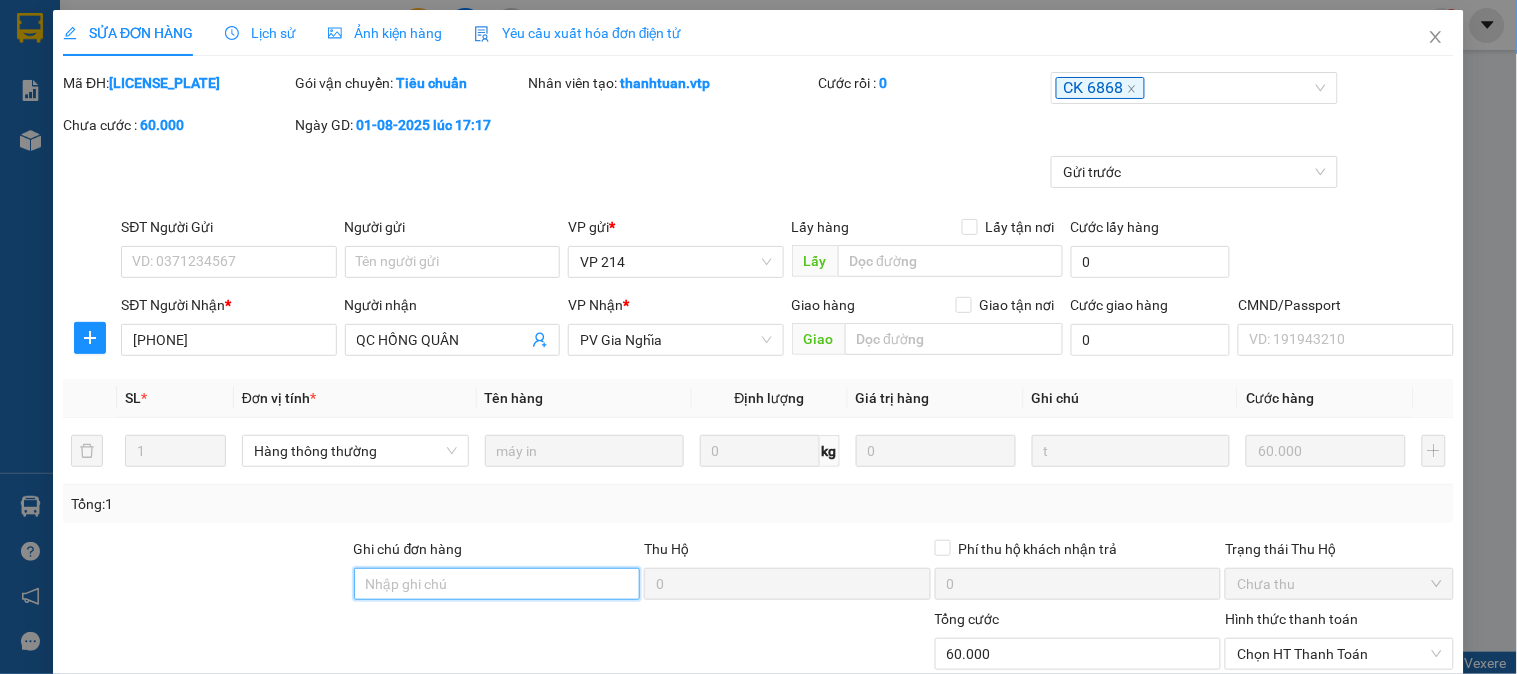 type on "E" 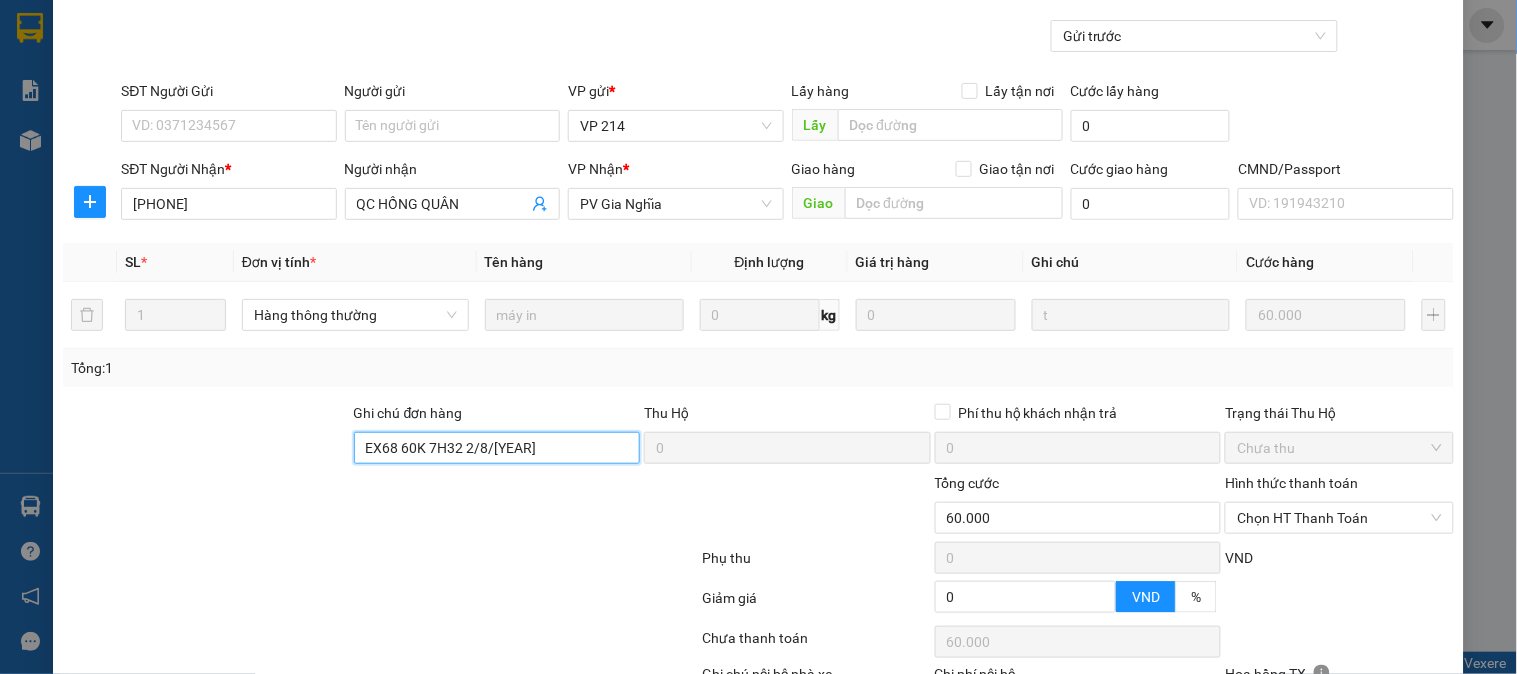 scroll, scrollTop: 273, scrollLeft: 0, axis: vertical 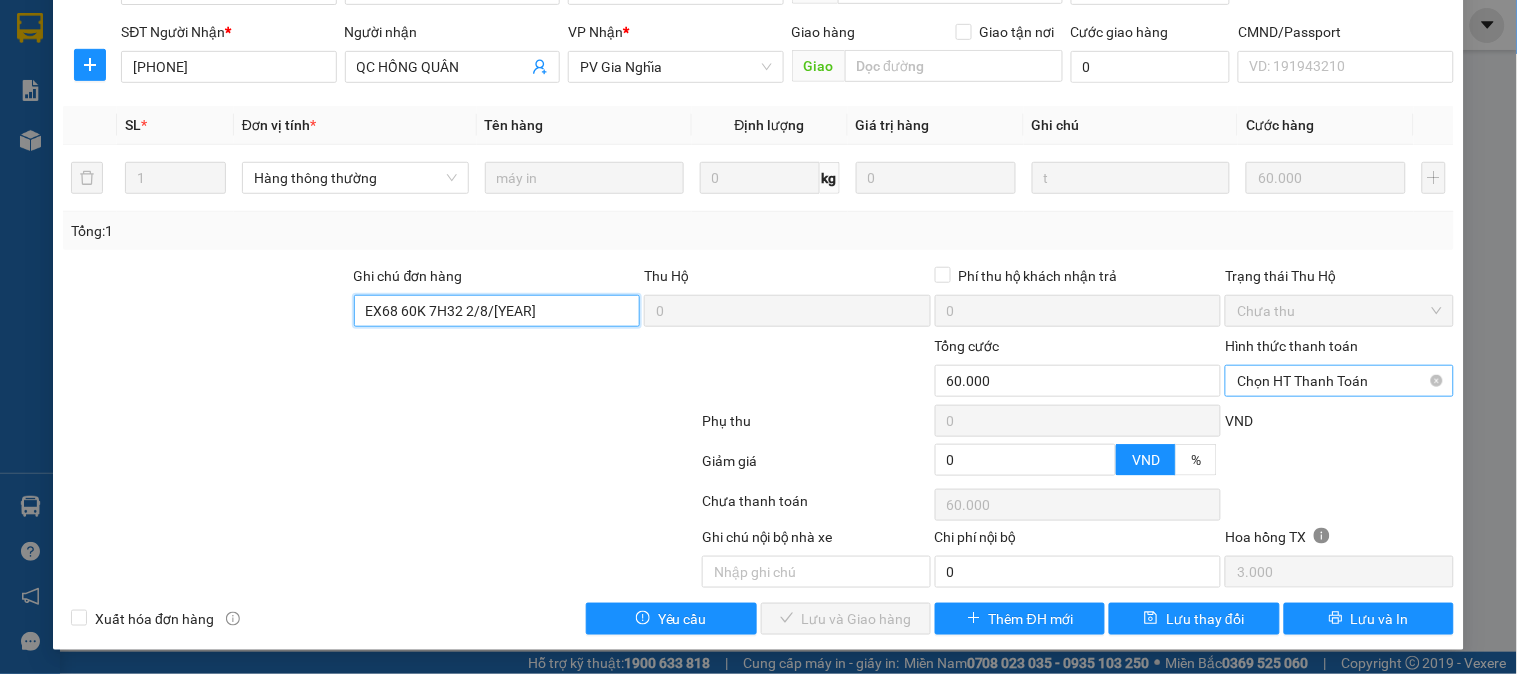 type on "EX68 60K 7H32 2/8/25" 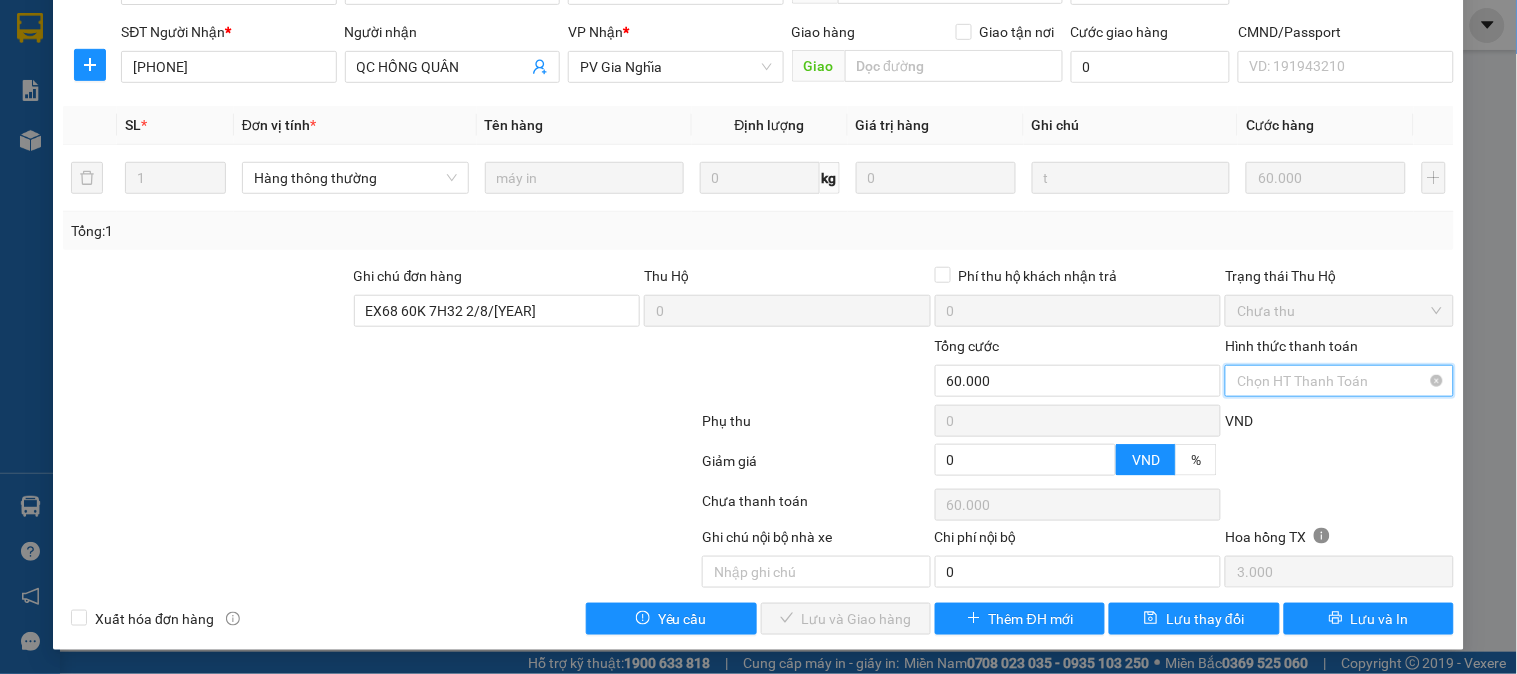 click on "Hình thức thanh toán" at bounding box center [1332, 381] 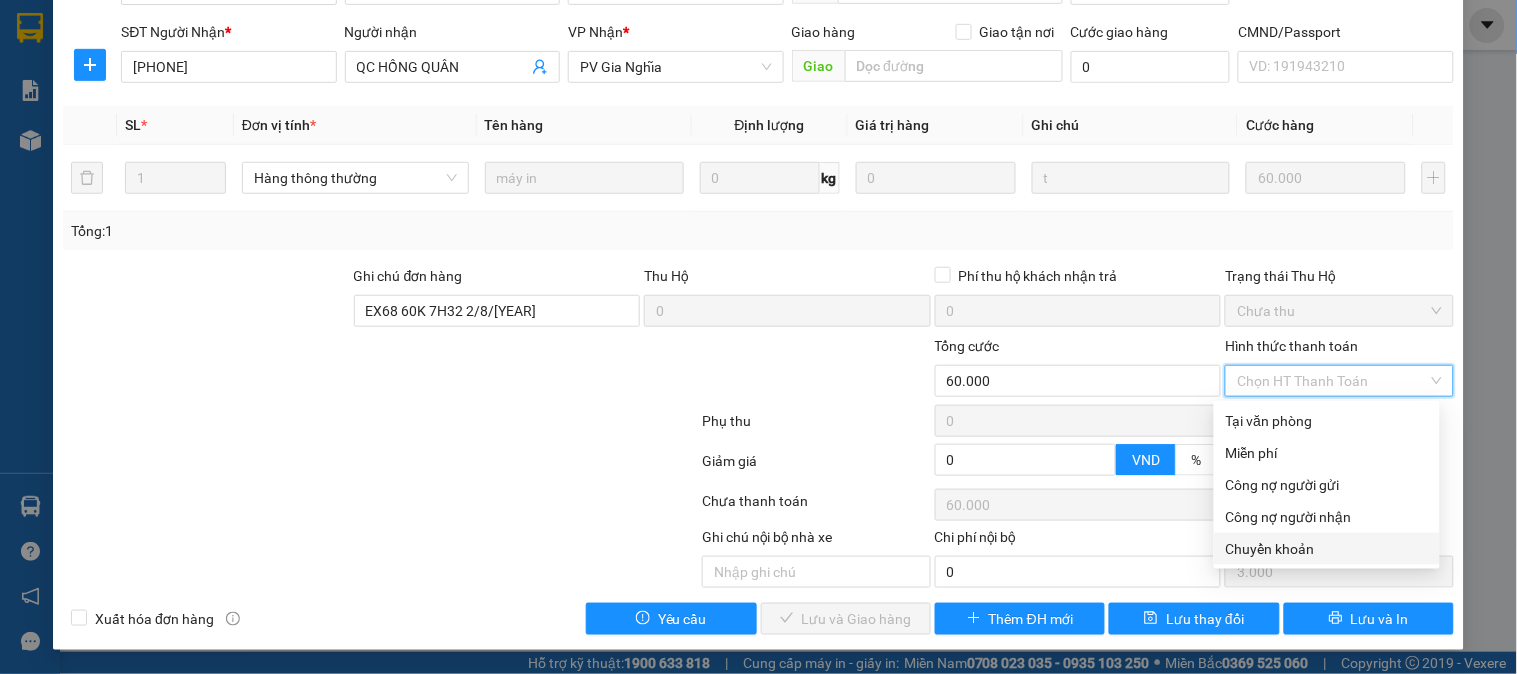 click on "Chuyển khoản" at bounding box center [1327, 549] 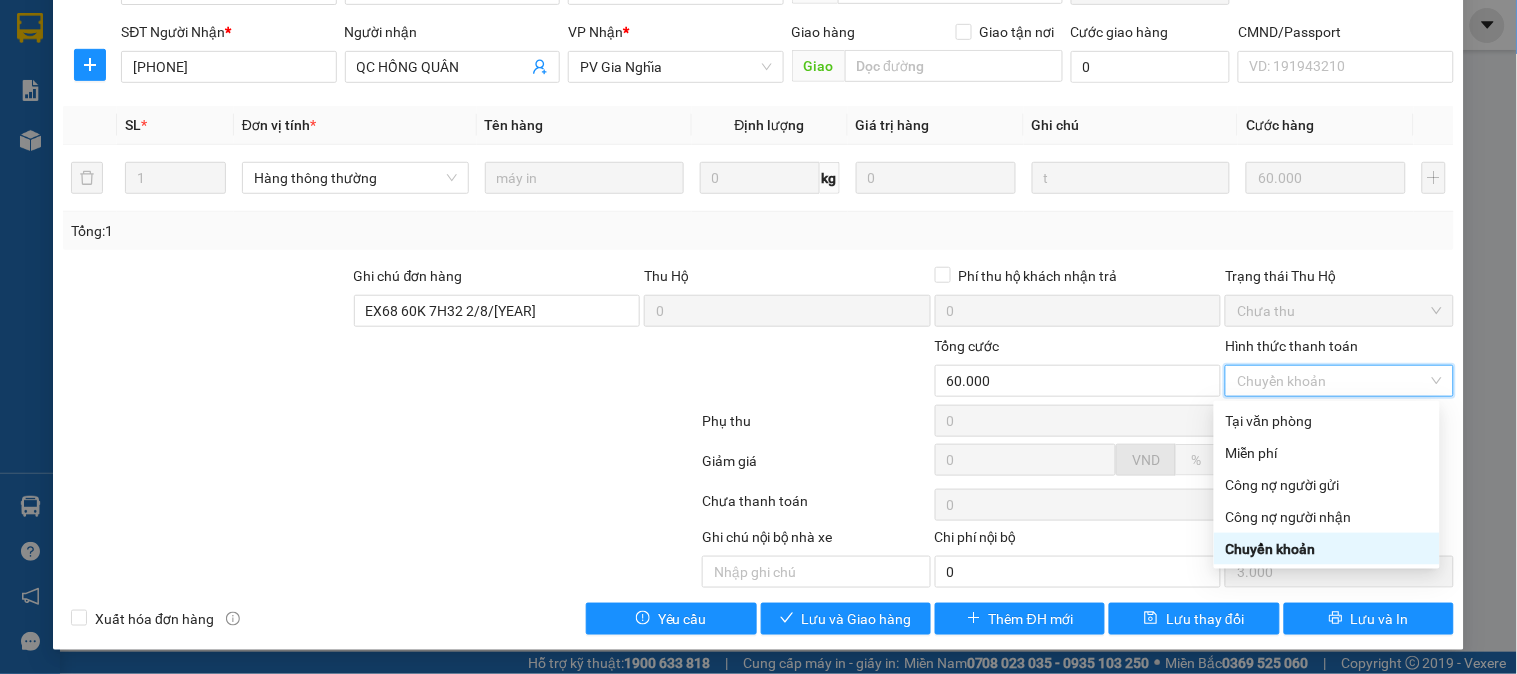 click at bounding box center (264, 370) 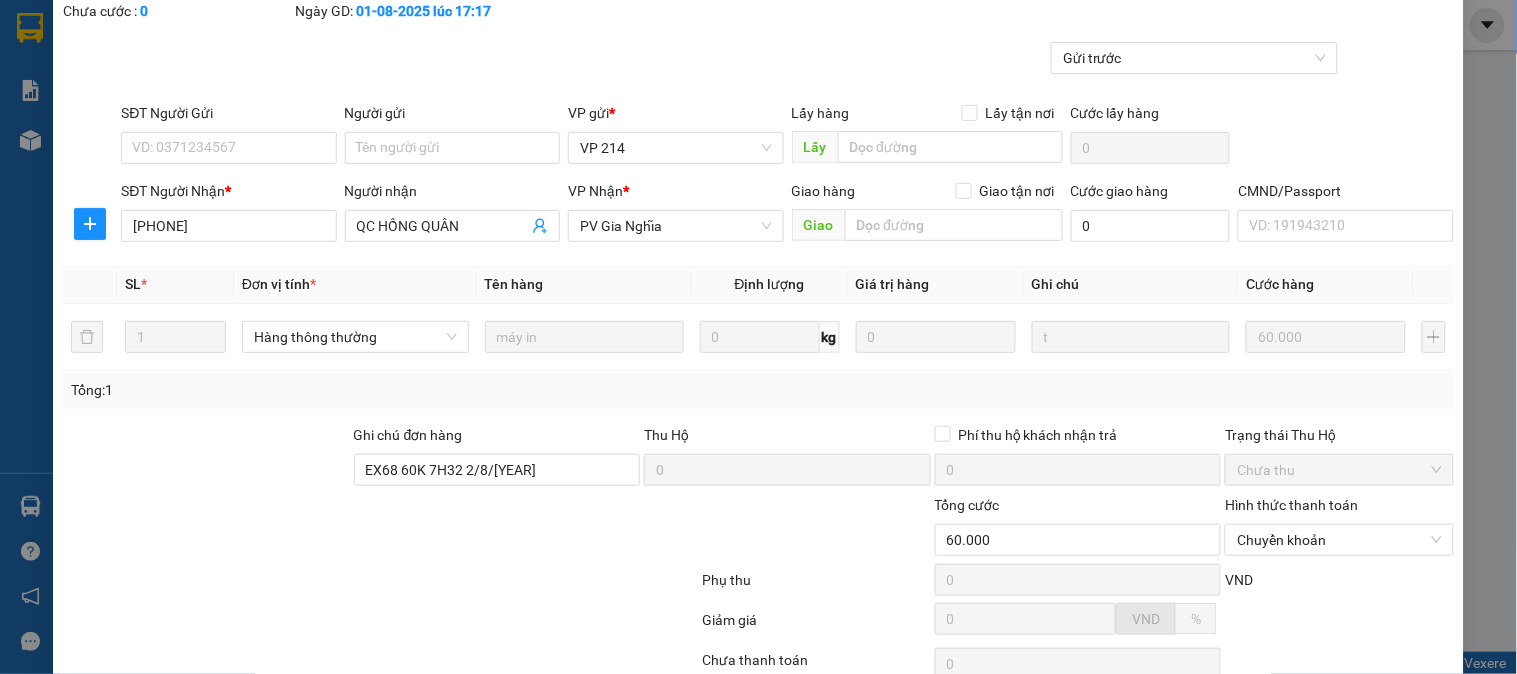 scroll, scrollTop: 273, scrollLeft: 0, axis: vertical 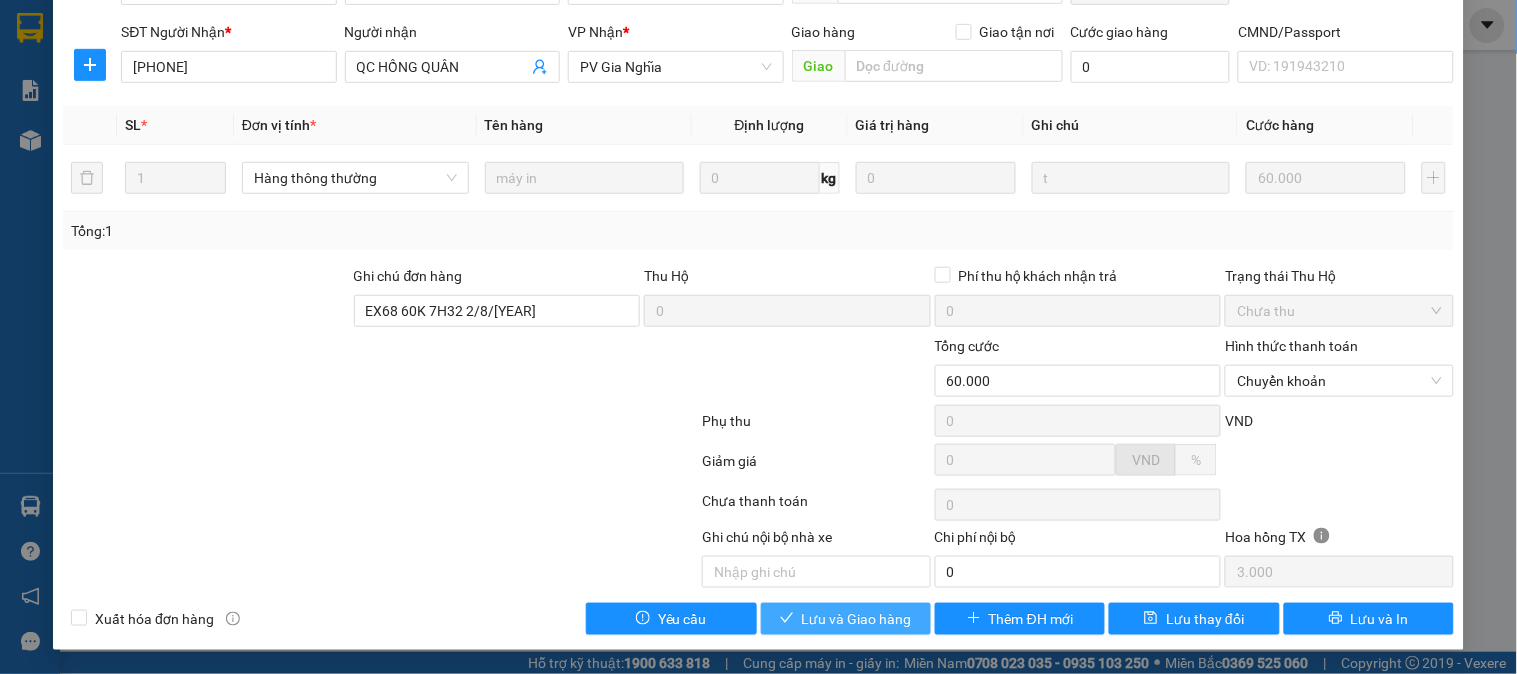 click on "Lưu và Giao hàng" at bounding box center [857, 619] 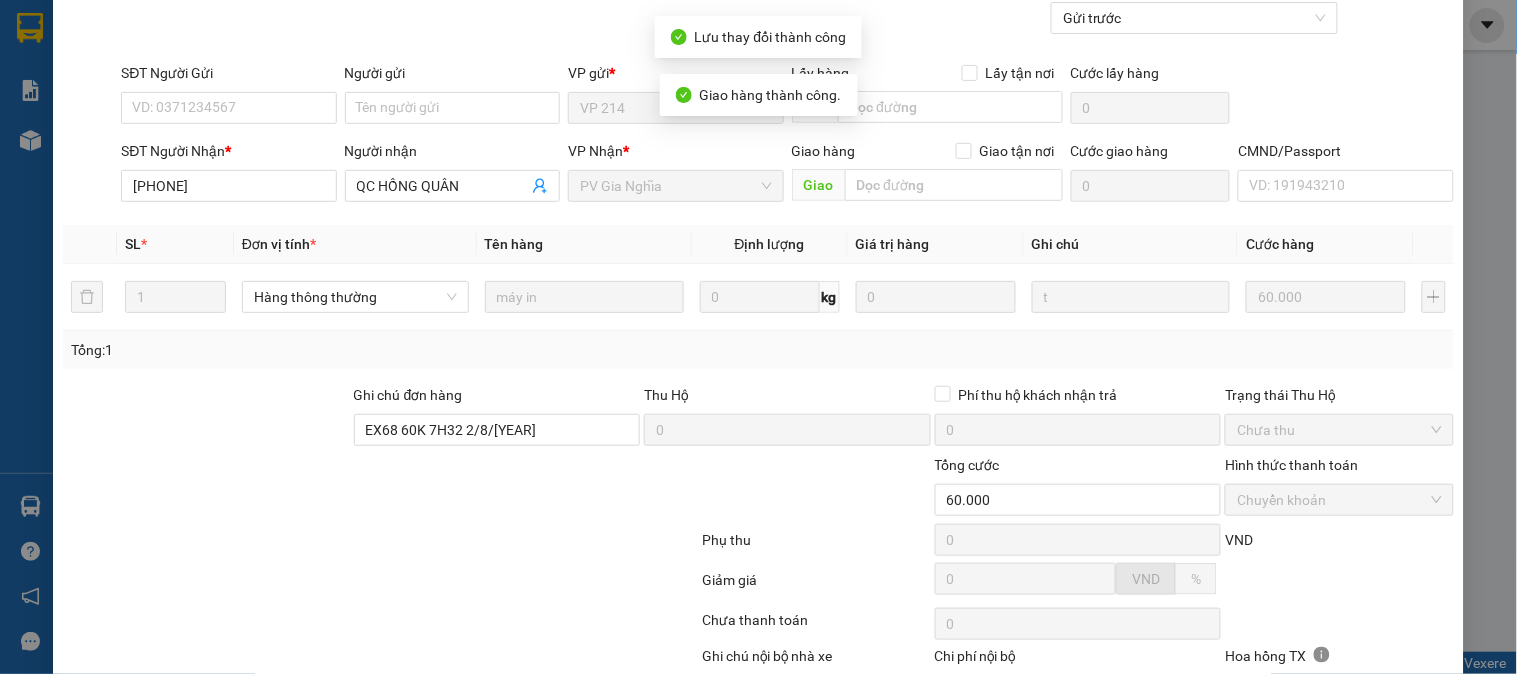 scroll, scrollTop: 0, scrollLeft: 0, axis: both 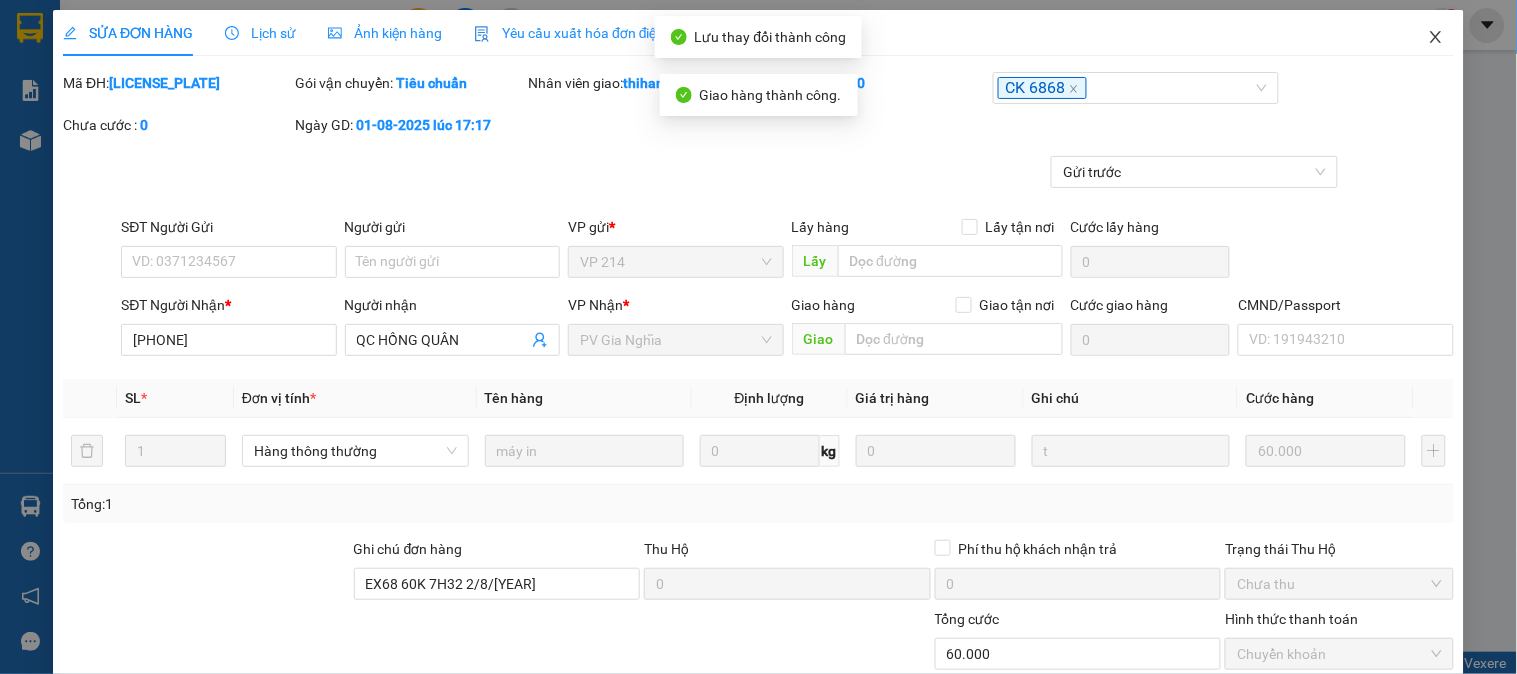 click 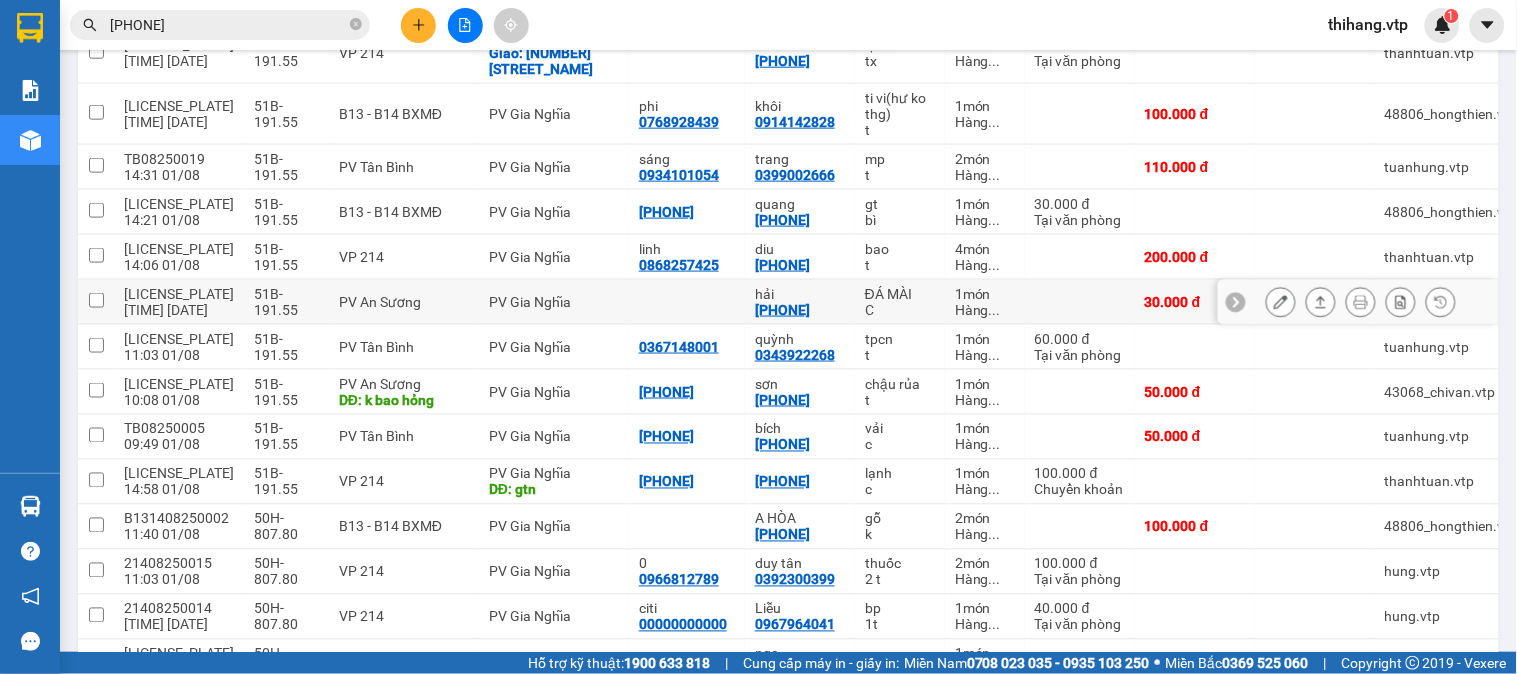 scroll, scrollTop: 555, scrollLeft: 0, axis: vertical 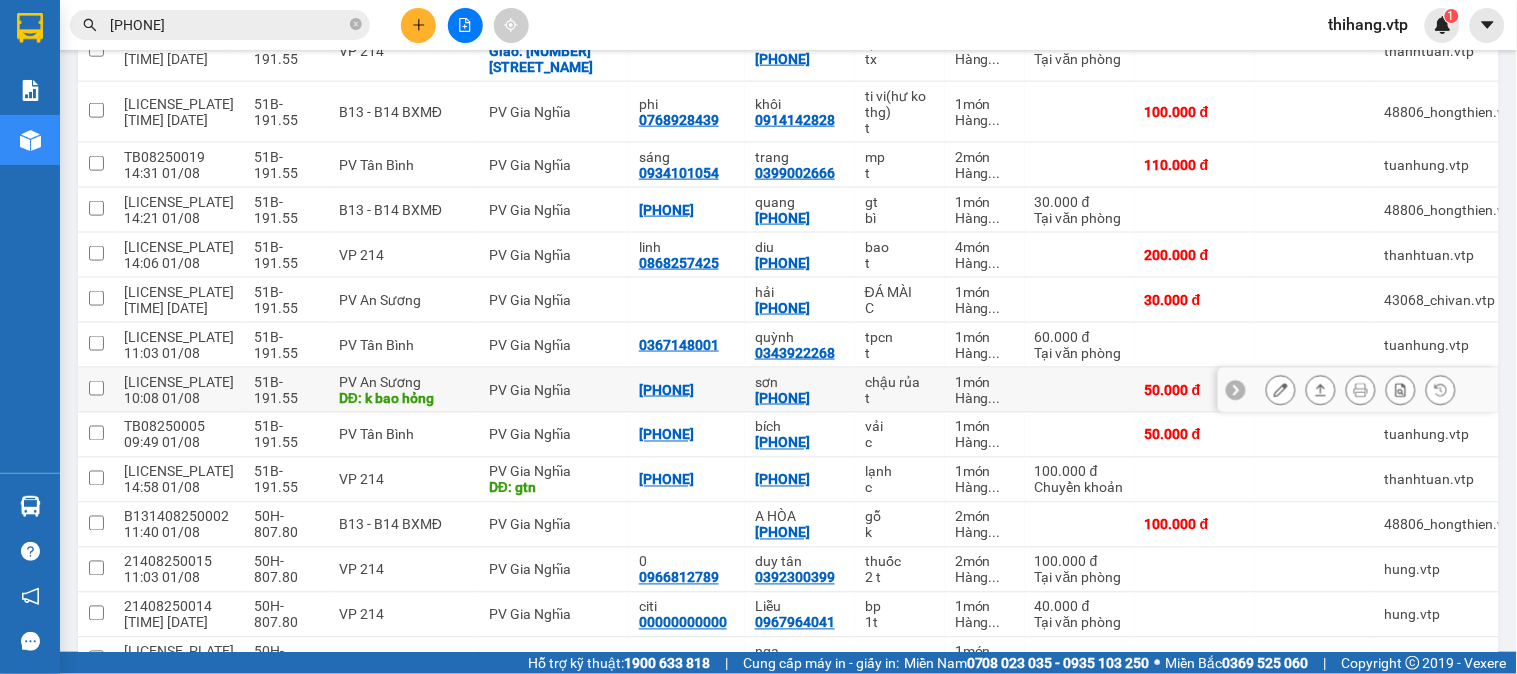 click at bounding box center [1281, 390] 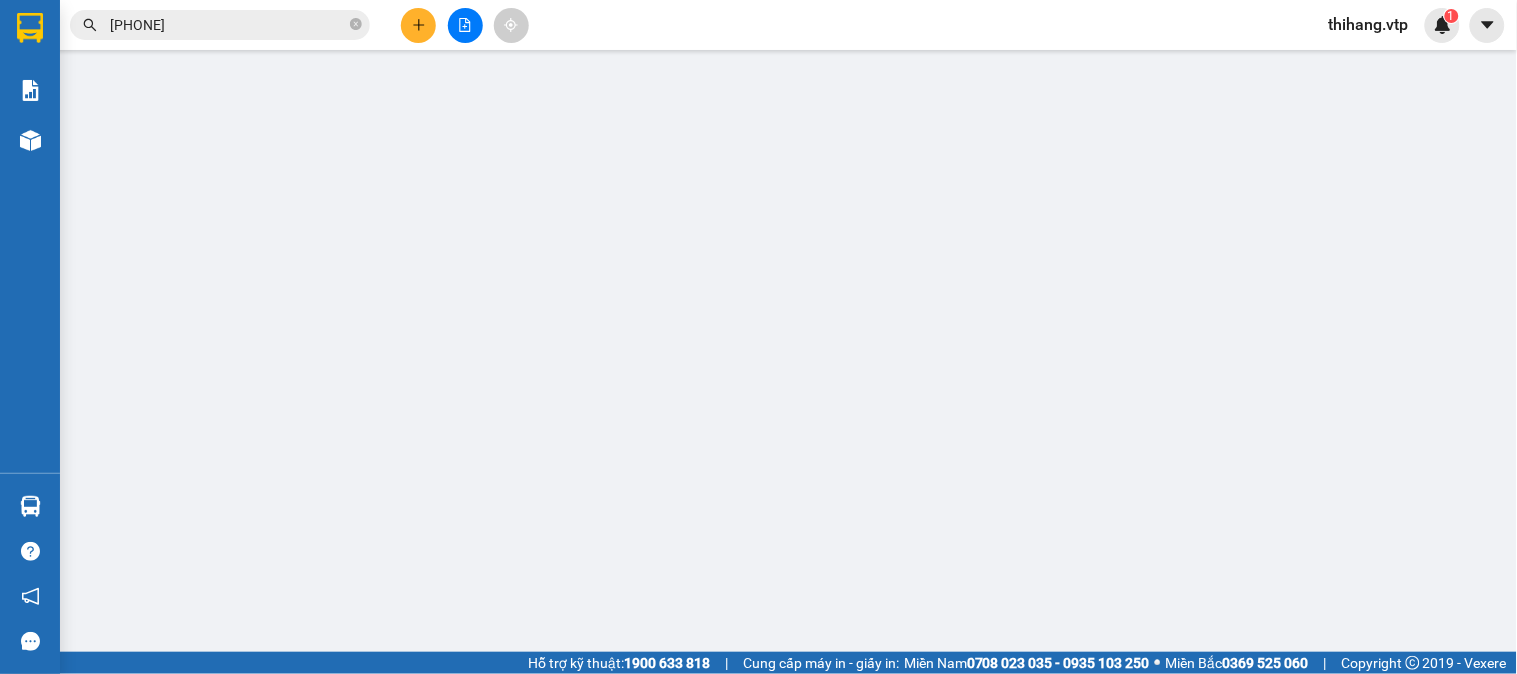 scroll, scrollTop: 0, scrollLeft: 0, axis: both 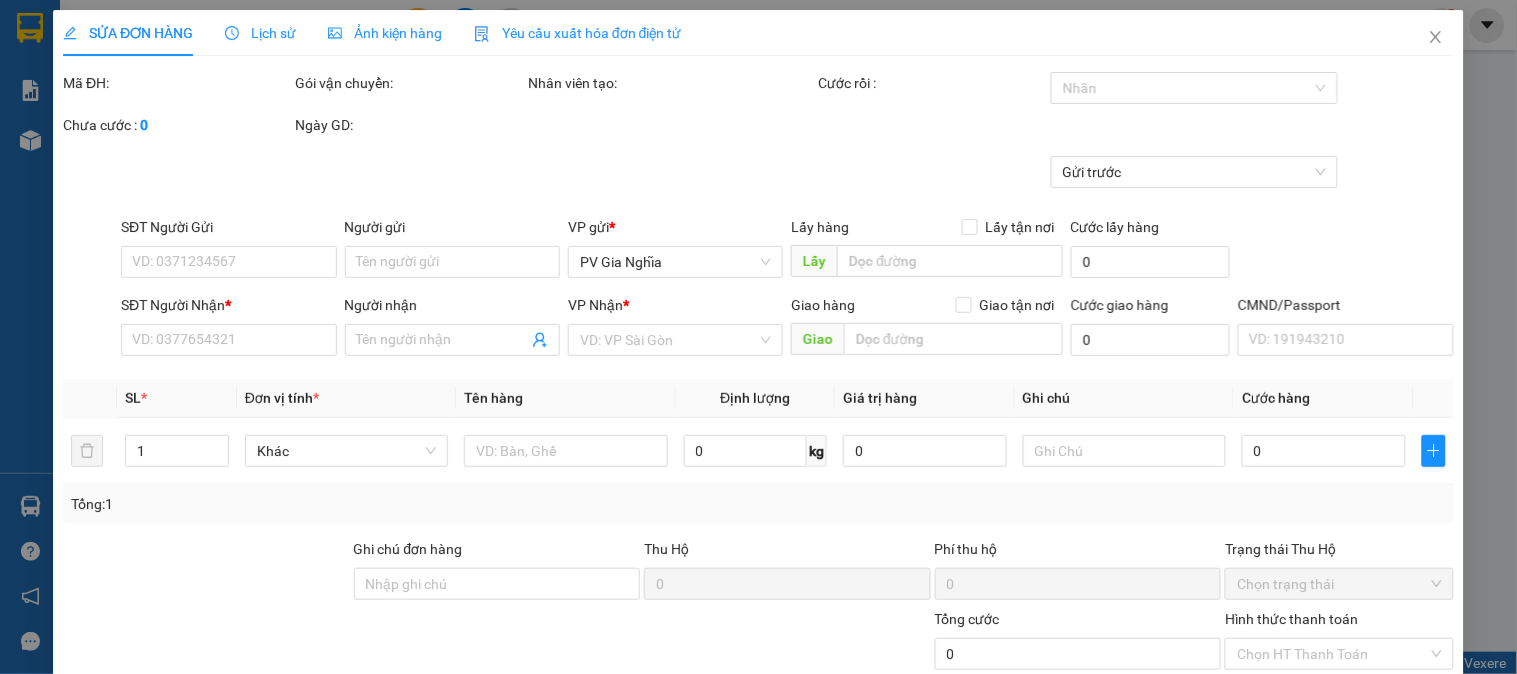type on "2.500" 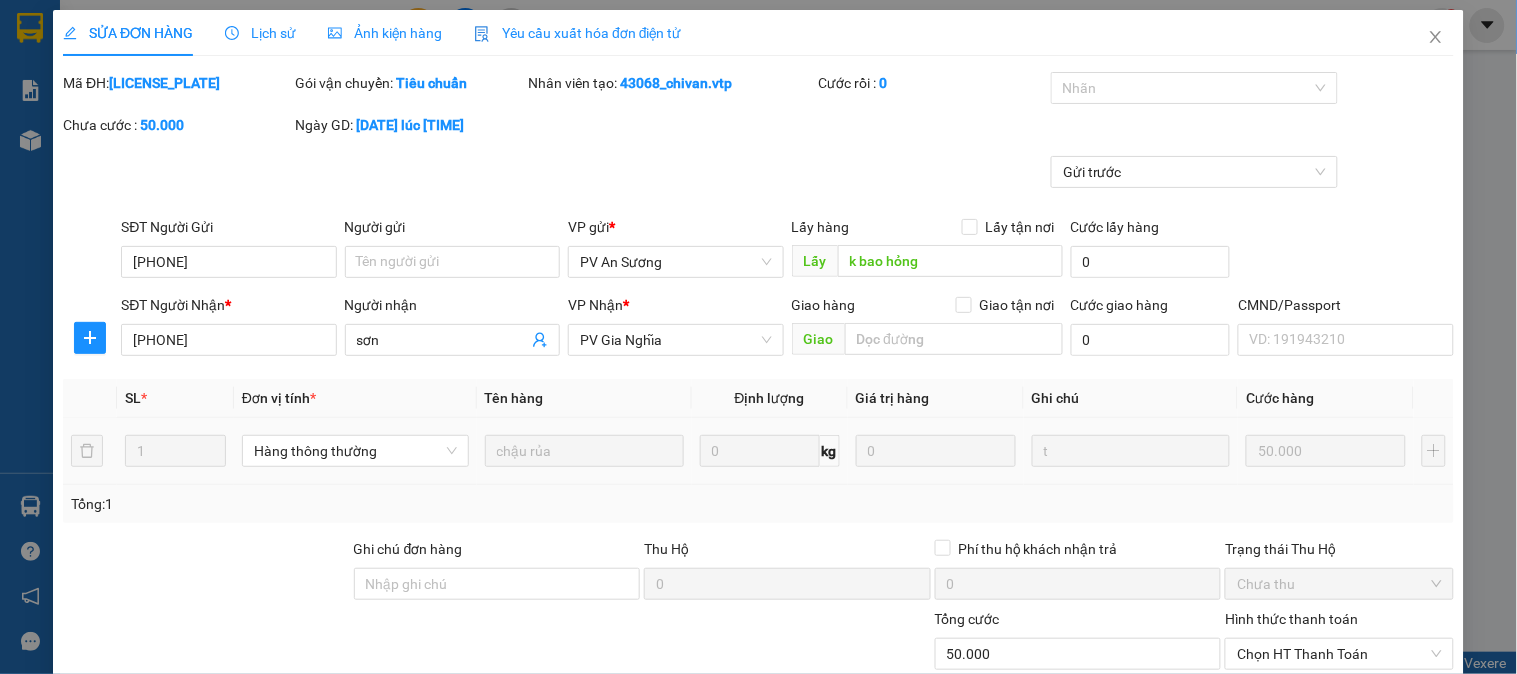 type on "[PHONE]" 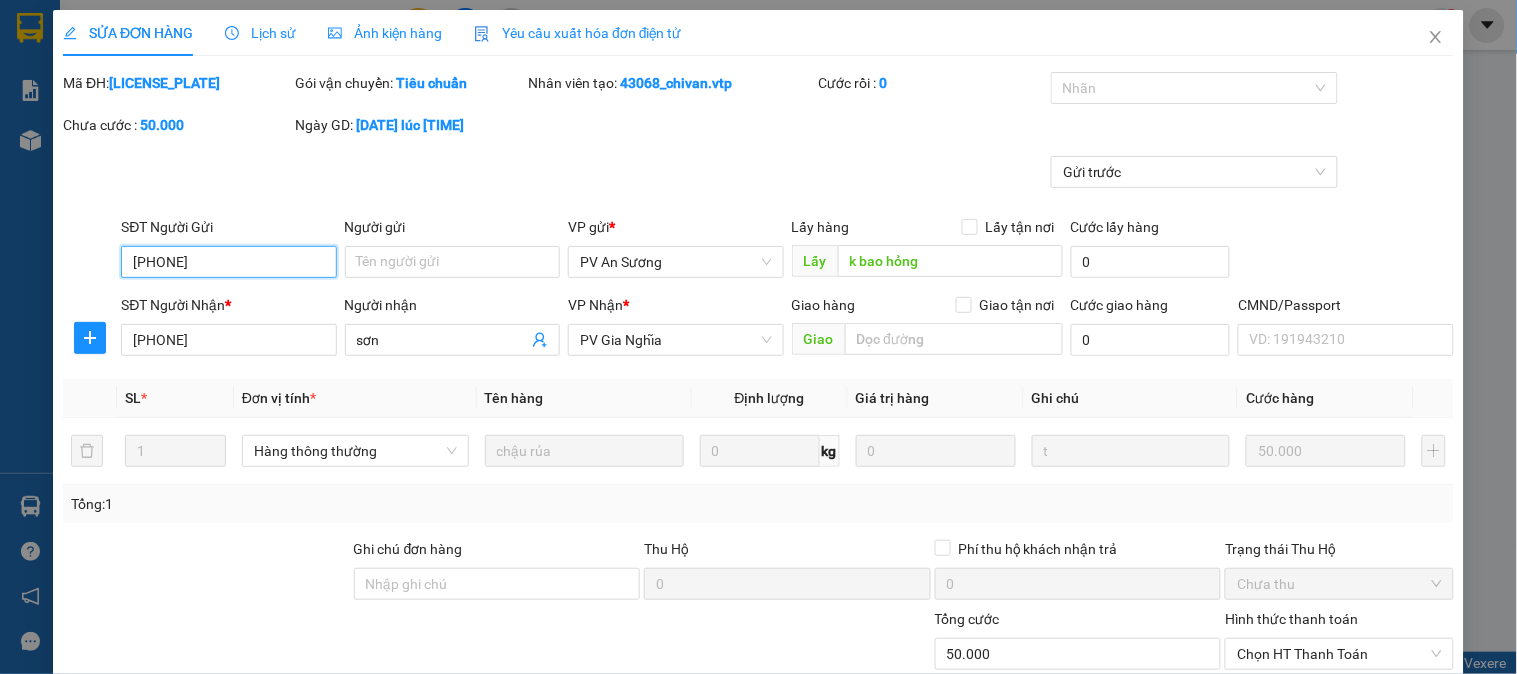 scroll, scrollTop: 273, scrollLeft: 0, axis: vertical 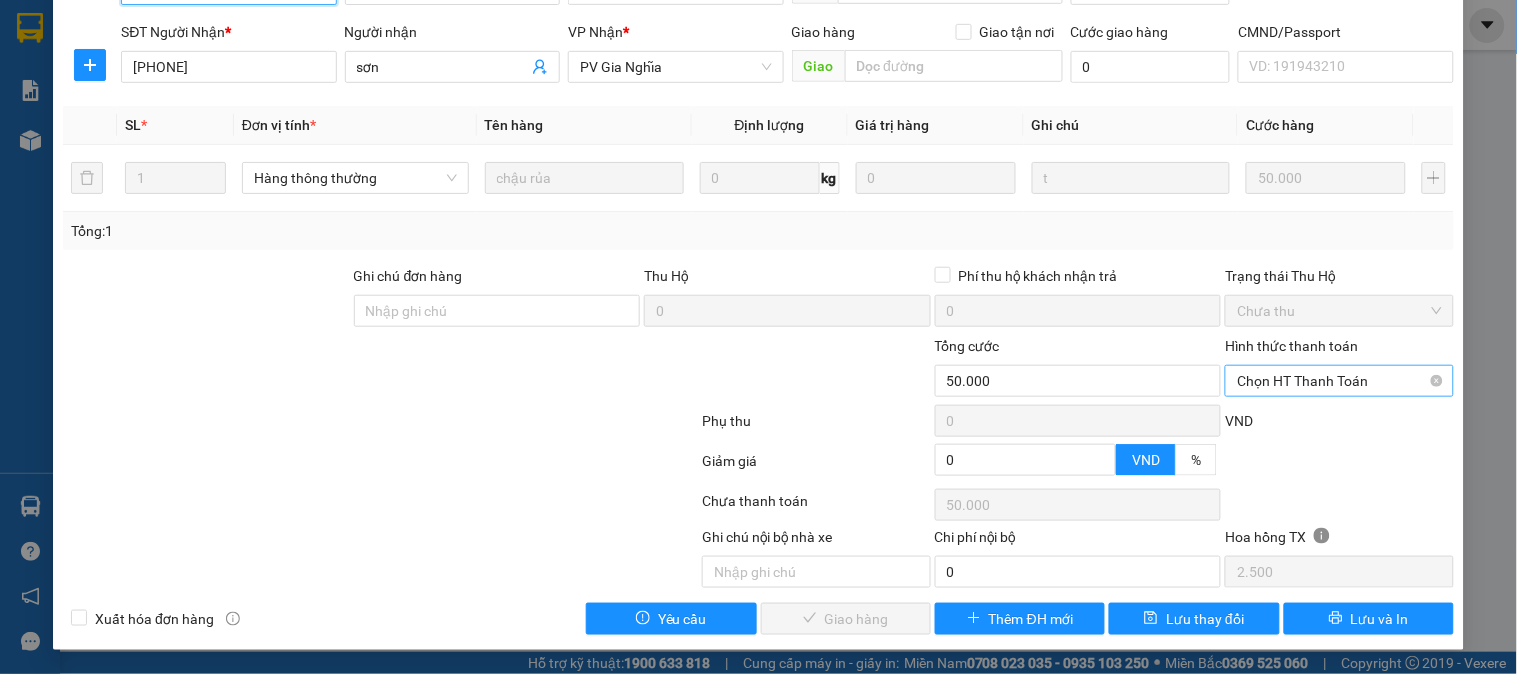 click on "Chọn HT Thanh Toán" at bounding box center [1339, 381] 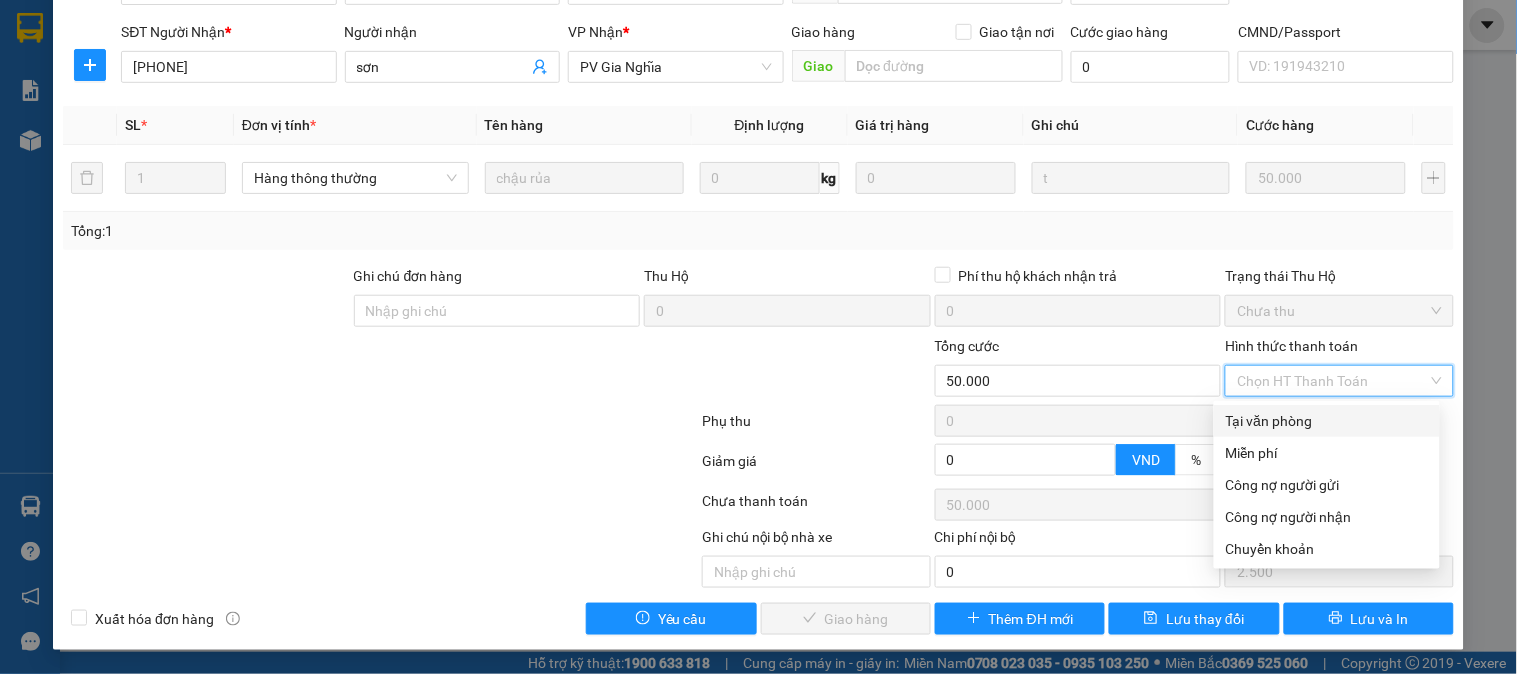 click on "Tại văn phòng" at bounding box center [1327, 421] 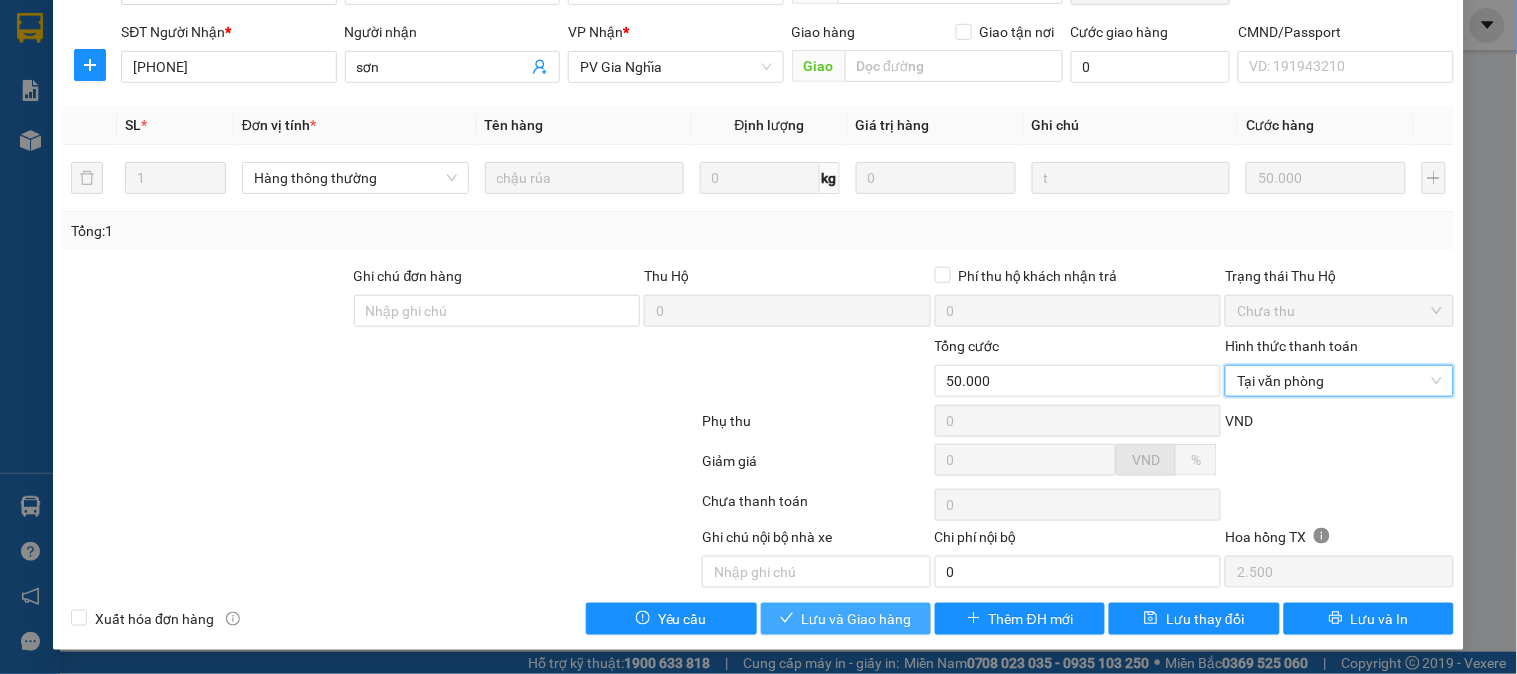 click on "Lưu và Giao hàng" at bounding box center (857, 619) 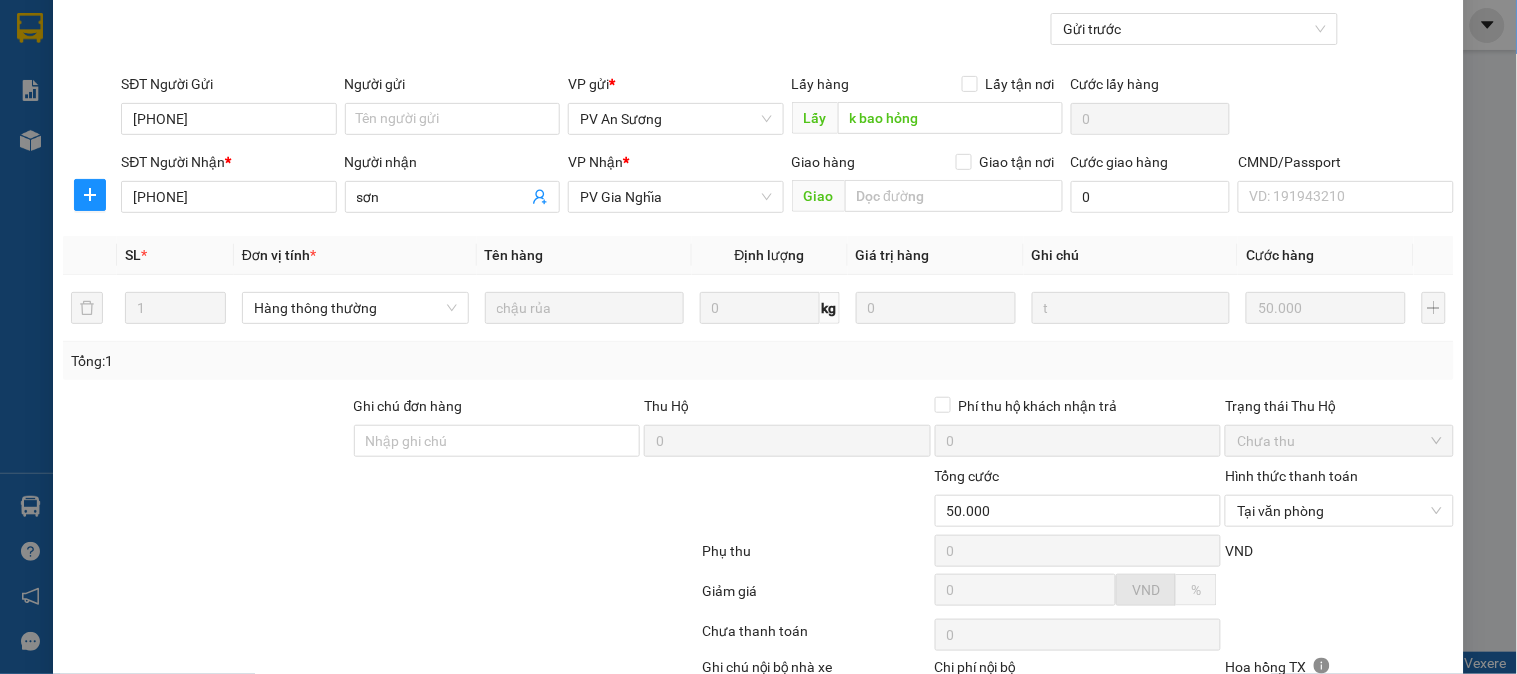 scroll, scrollTop: 0, scrollLeft: 0, axis: both 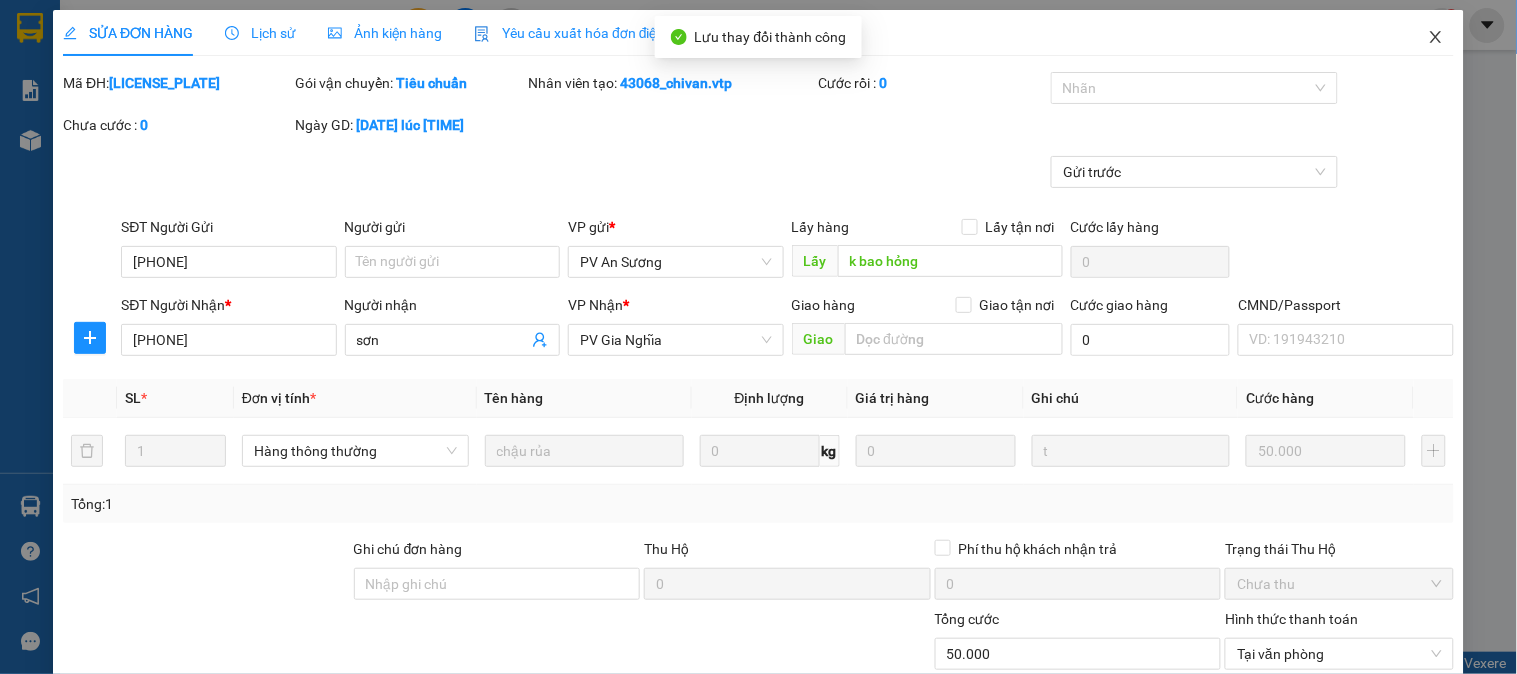 click 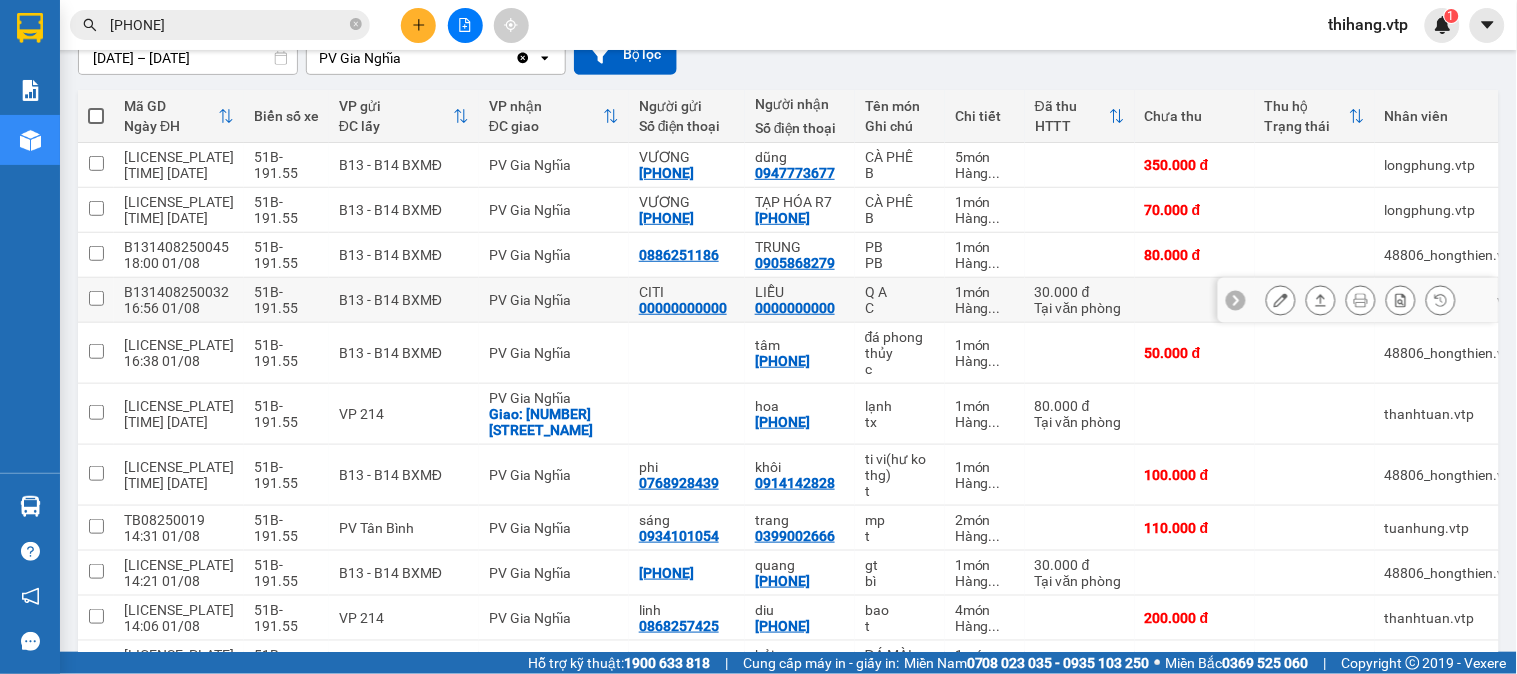 scroll, scrollTop: 222, scrollLeft: 0, axis: vertical 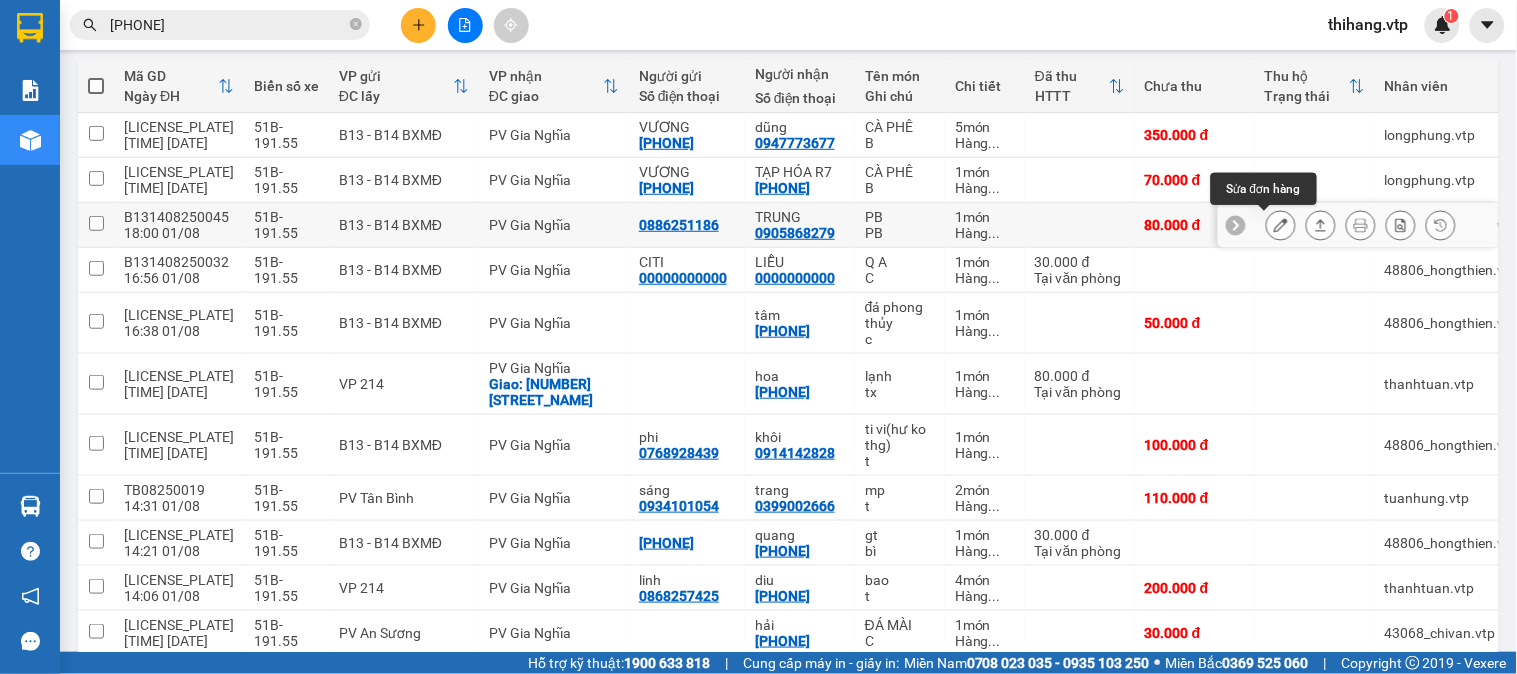 click 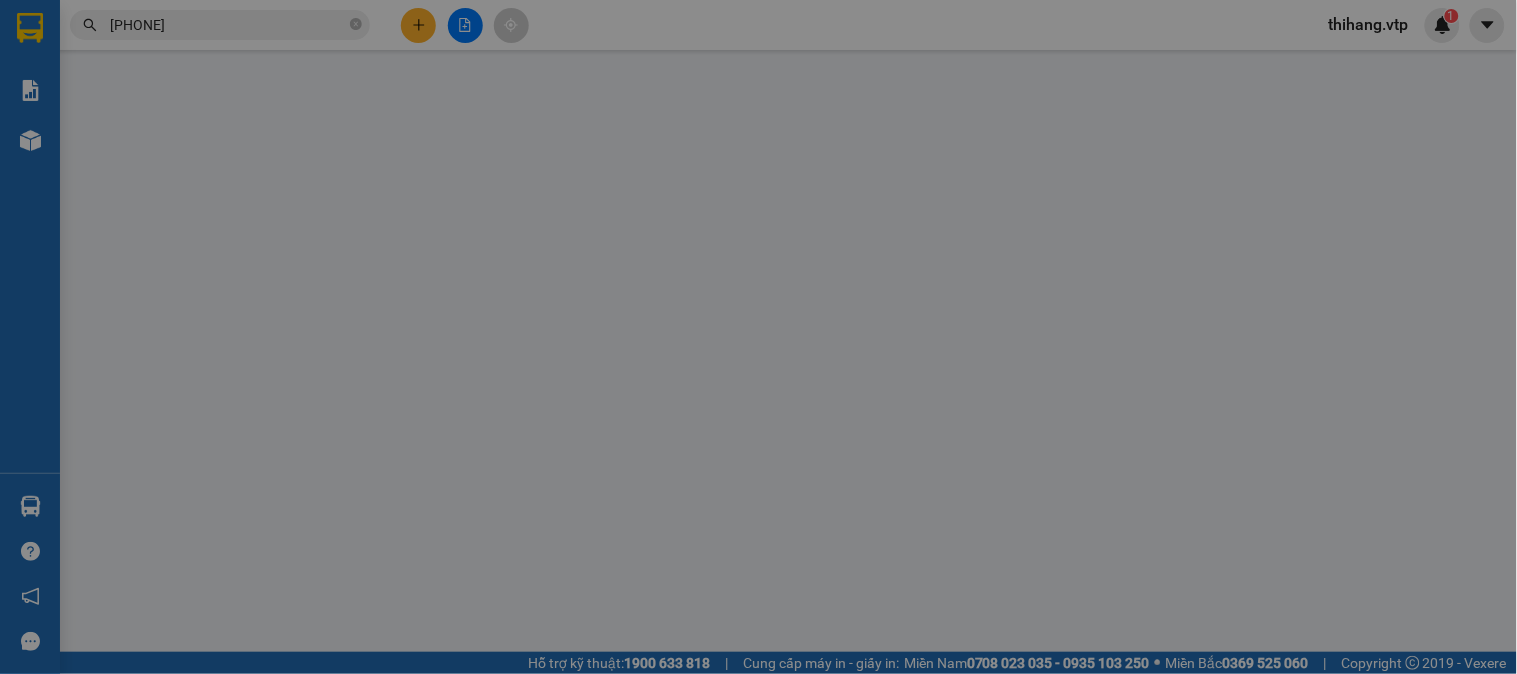scroll, scrollTop: 0, scrollLeft: 0, axis: both 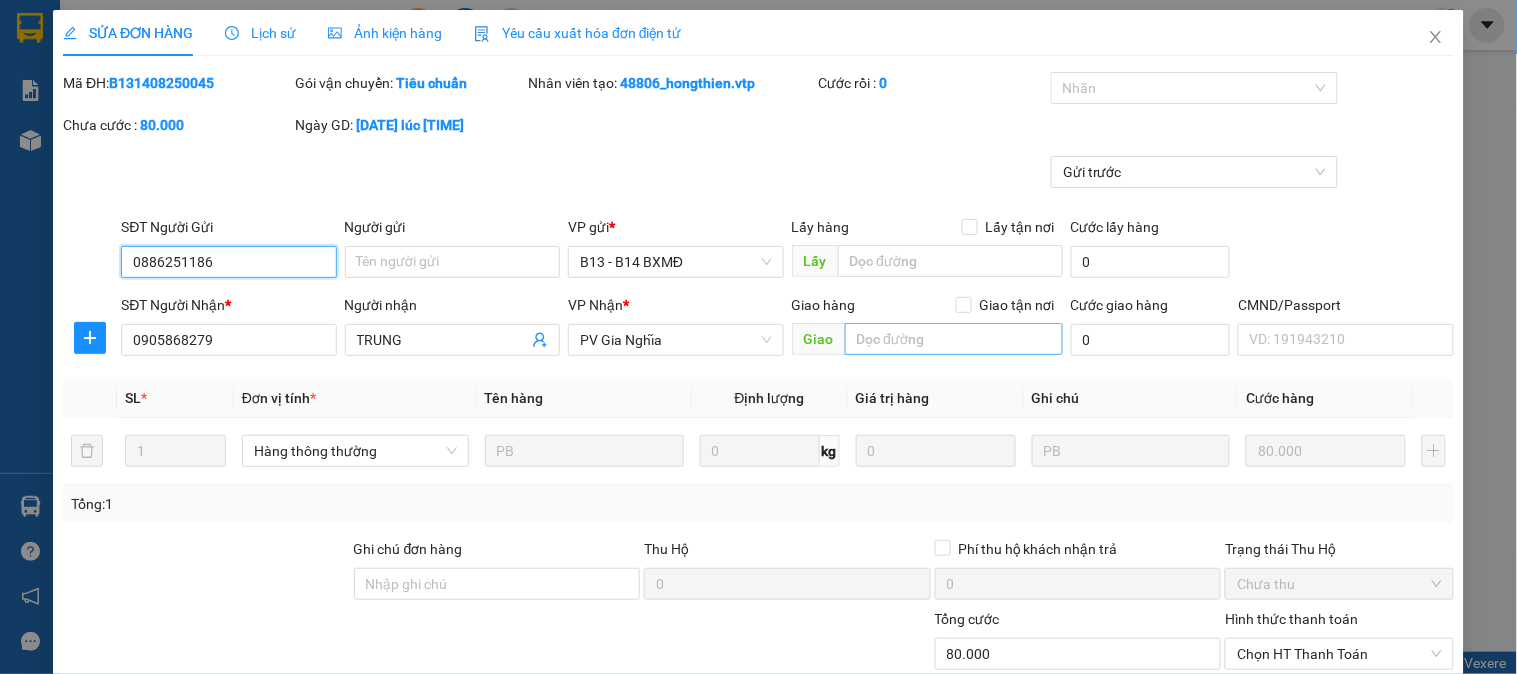 type on "4.000" 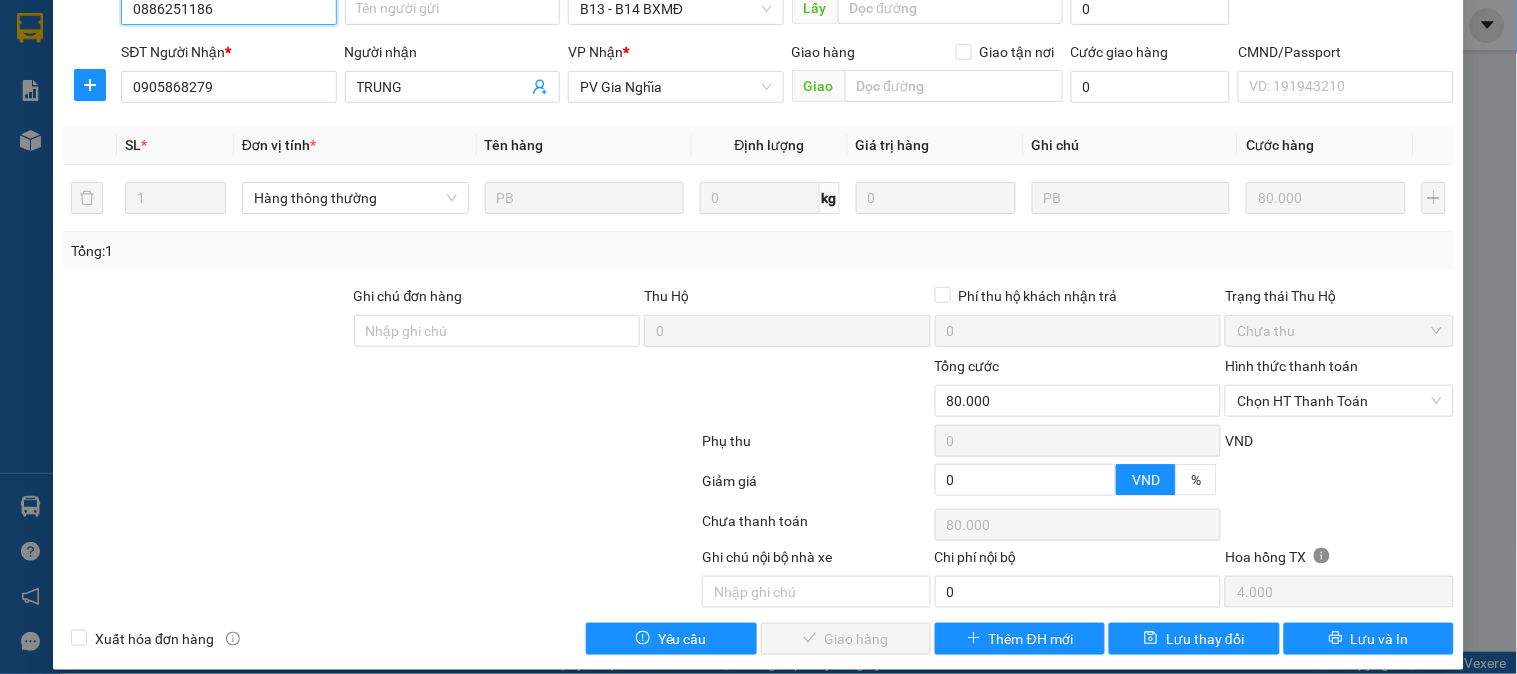 scroll, scrollTop: 273, scrollLeft: 0, axis: vertical 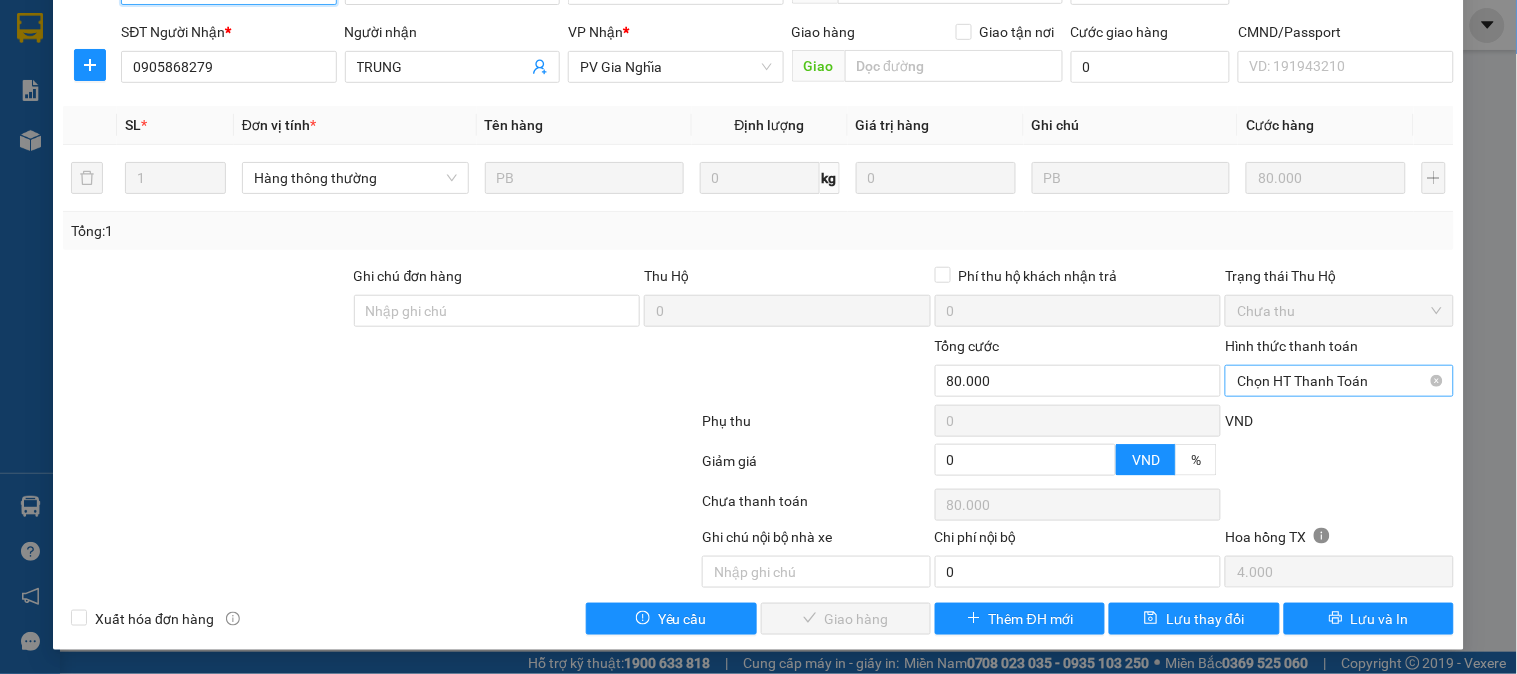 click on "Chọn HT Thanh Toán" at bounding box center (1339, 381) 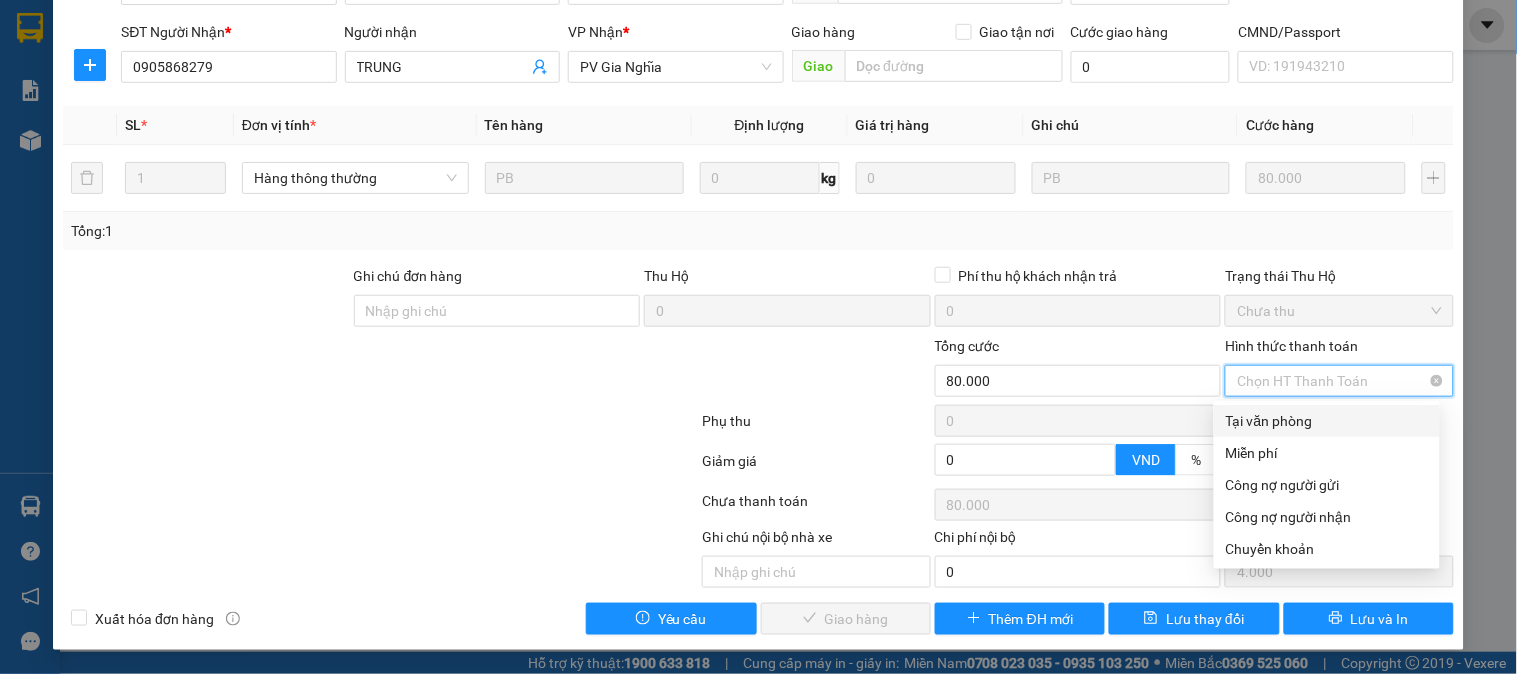 click on "Tại văn phòng" at bounding box center (1327, 421) 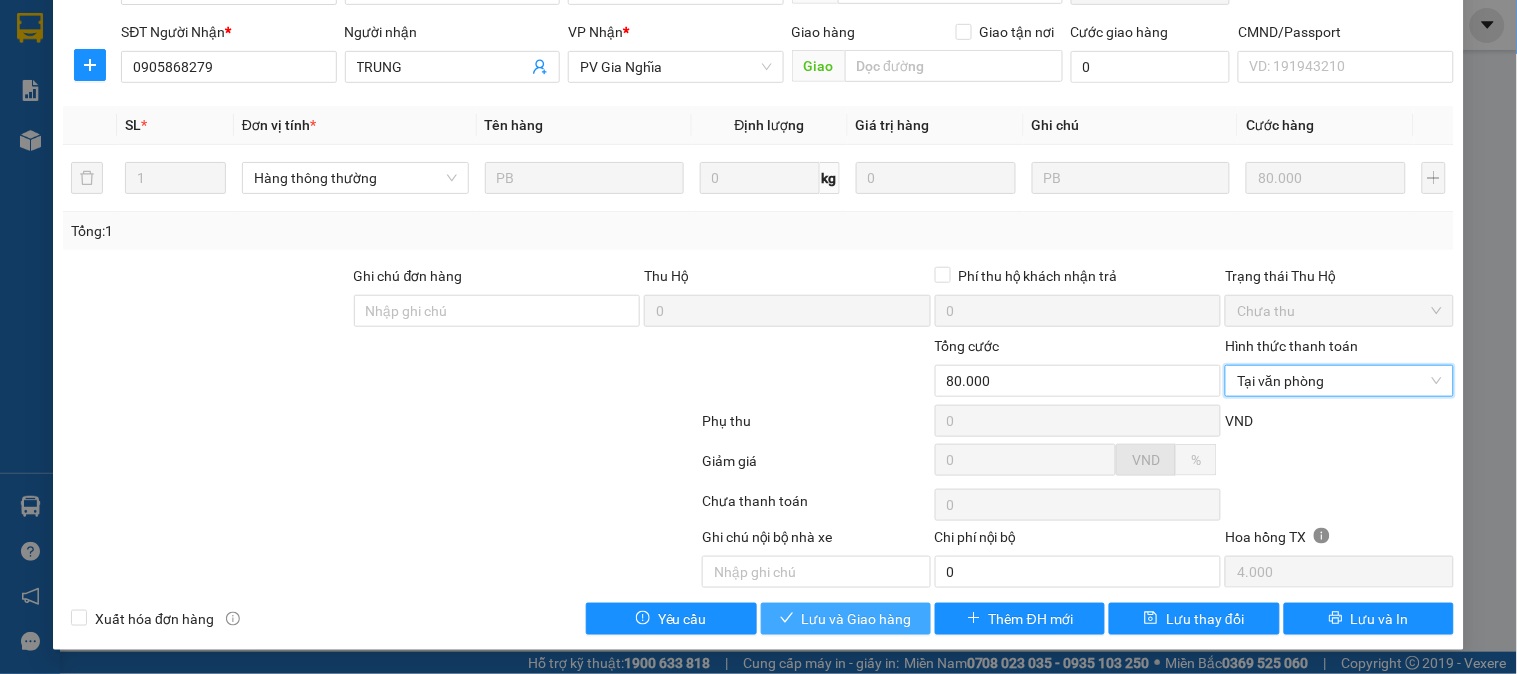click on "Lưu và Giao hàng" at bounding box center (857, 619) 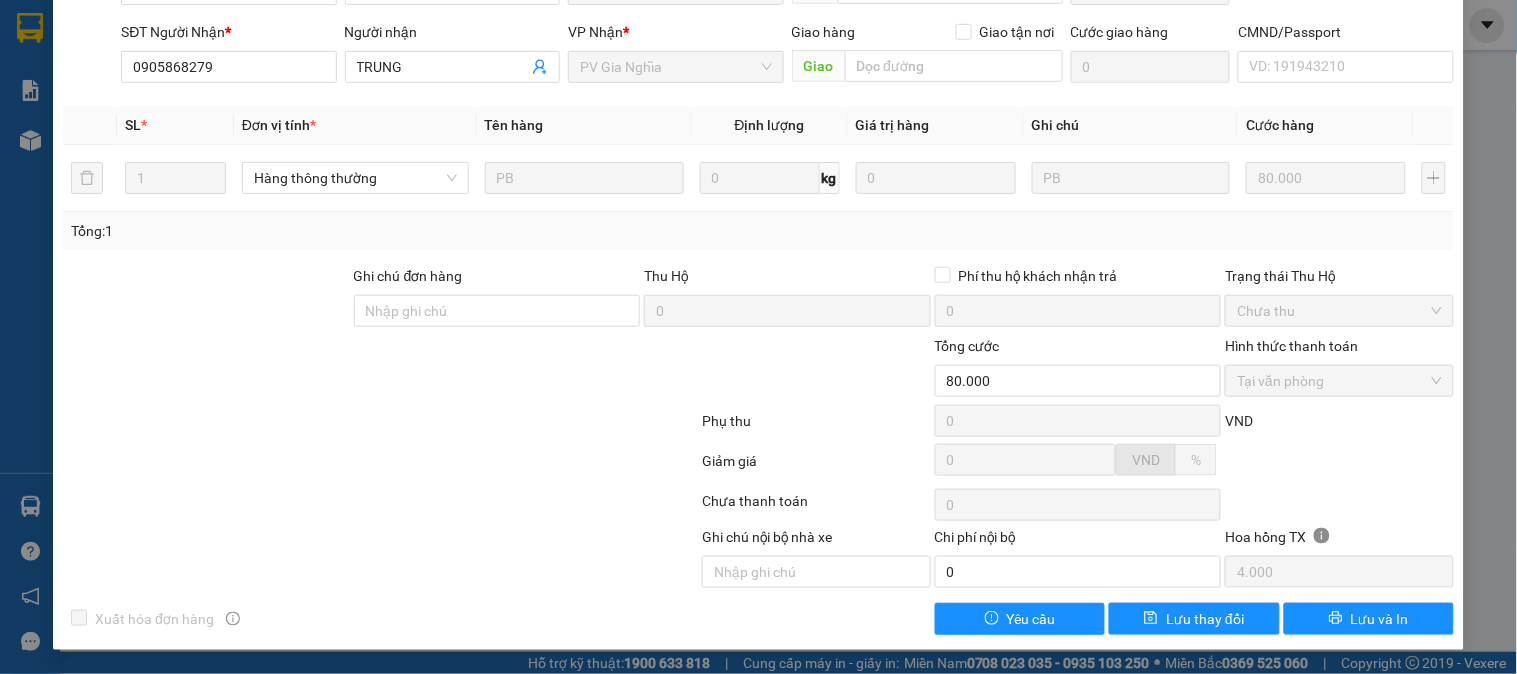 scroll, scrollTop: 0, scrollLeft: 0, axis: both 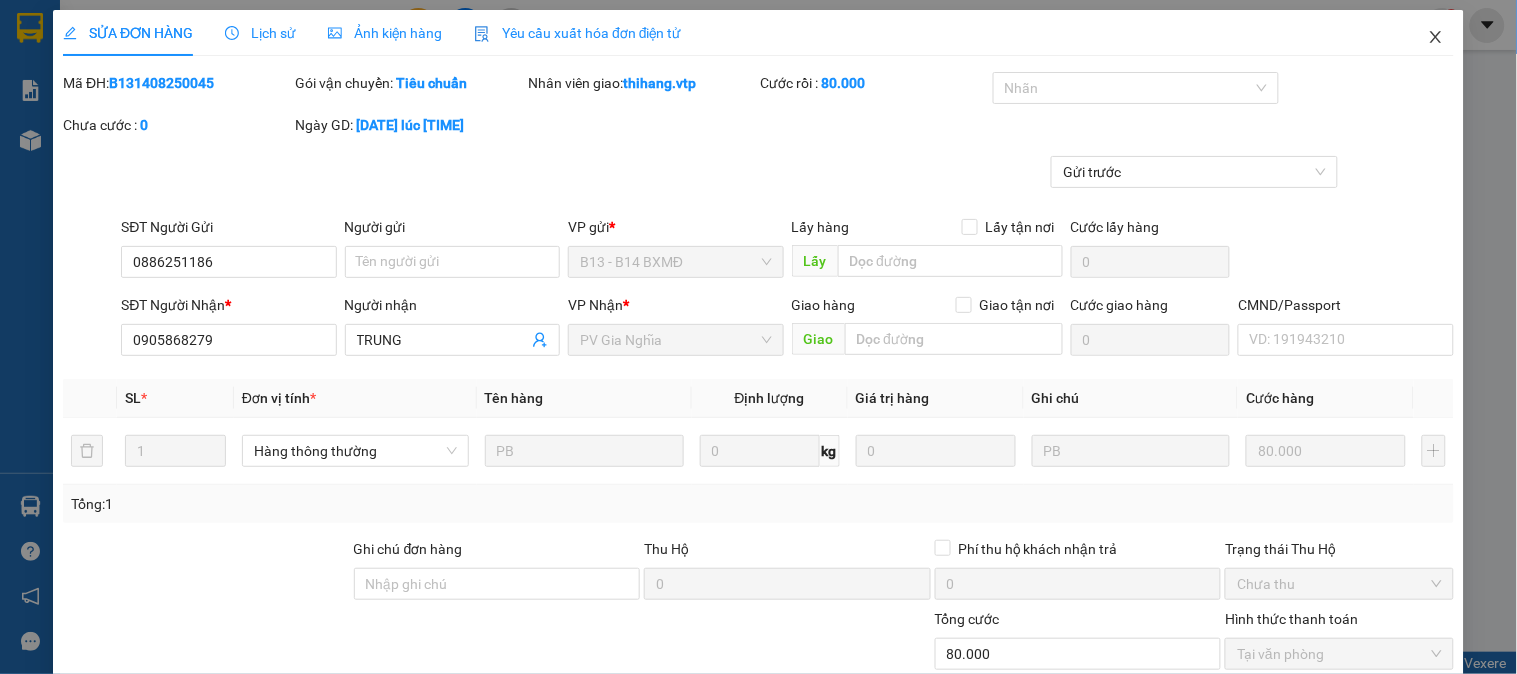 click 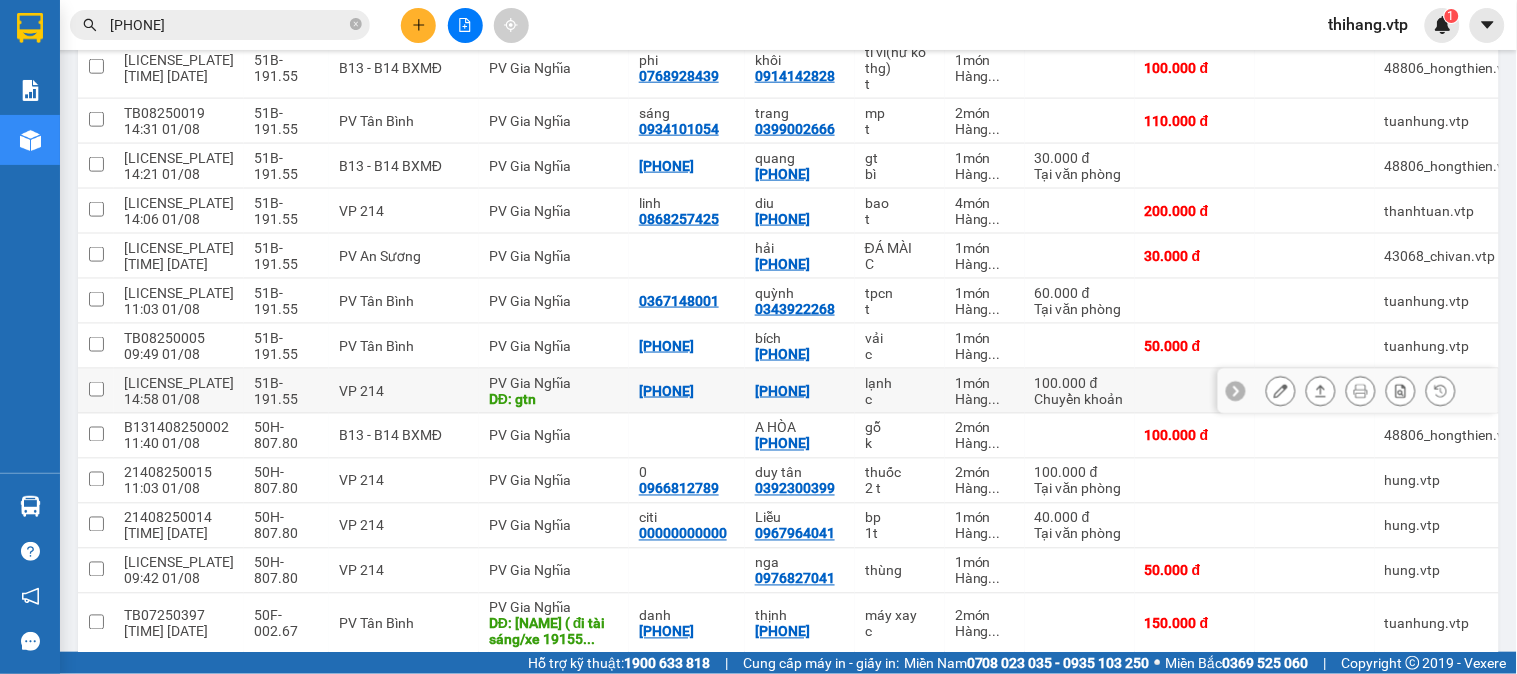 scroll, scrollTop: 555, scrollLeft: 0, axis: vertical 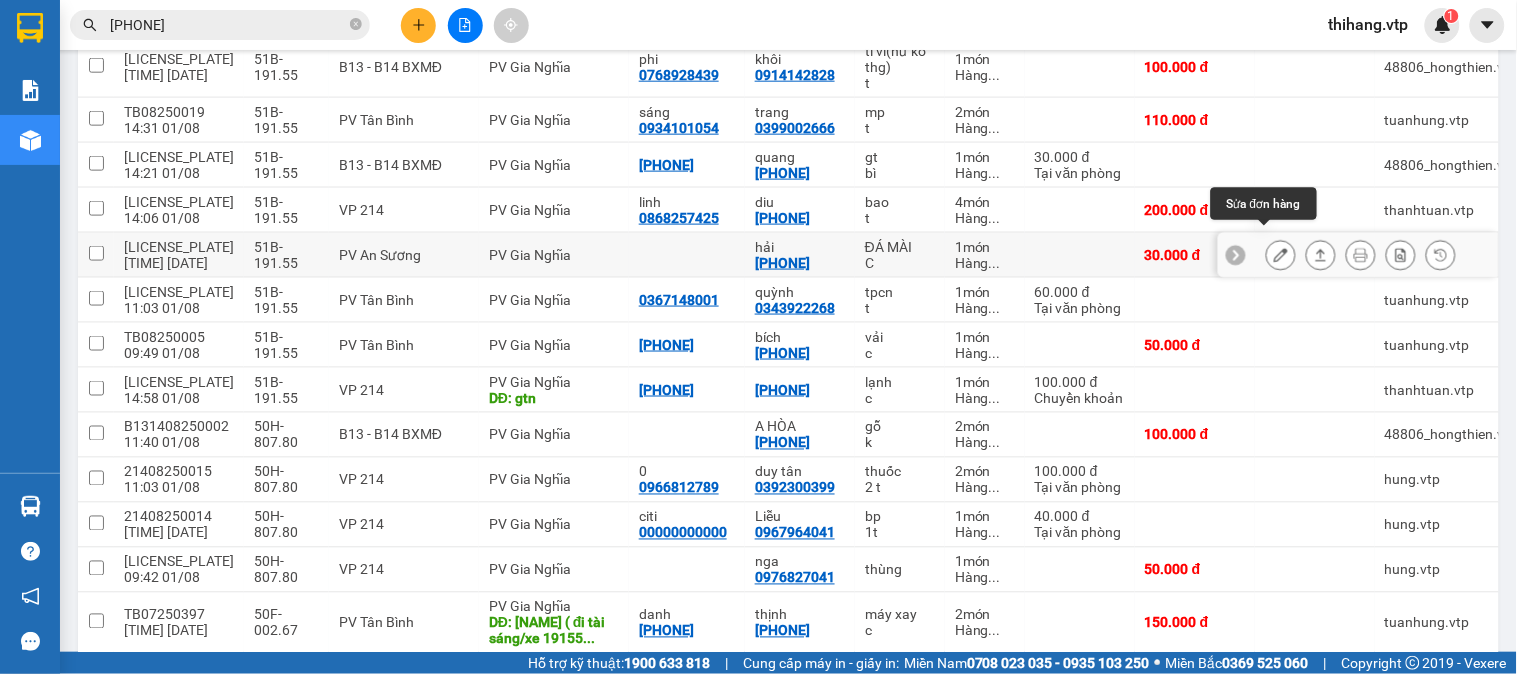 click 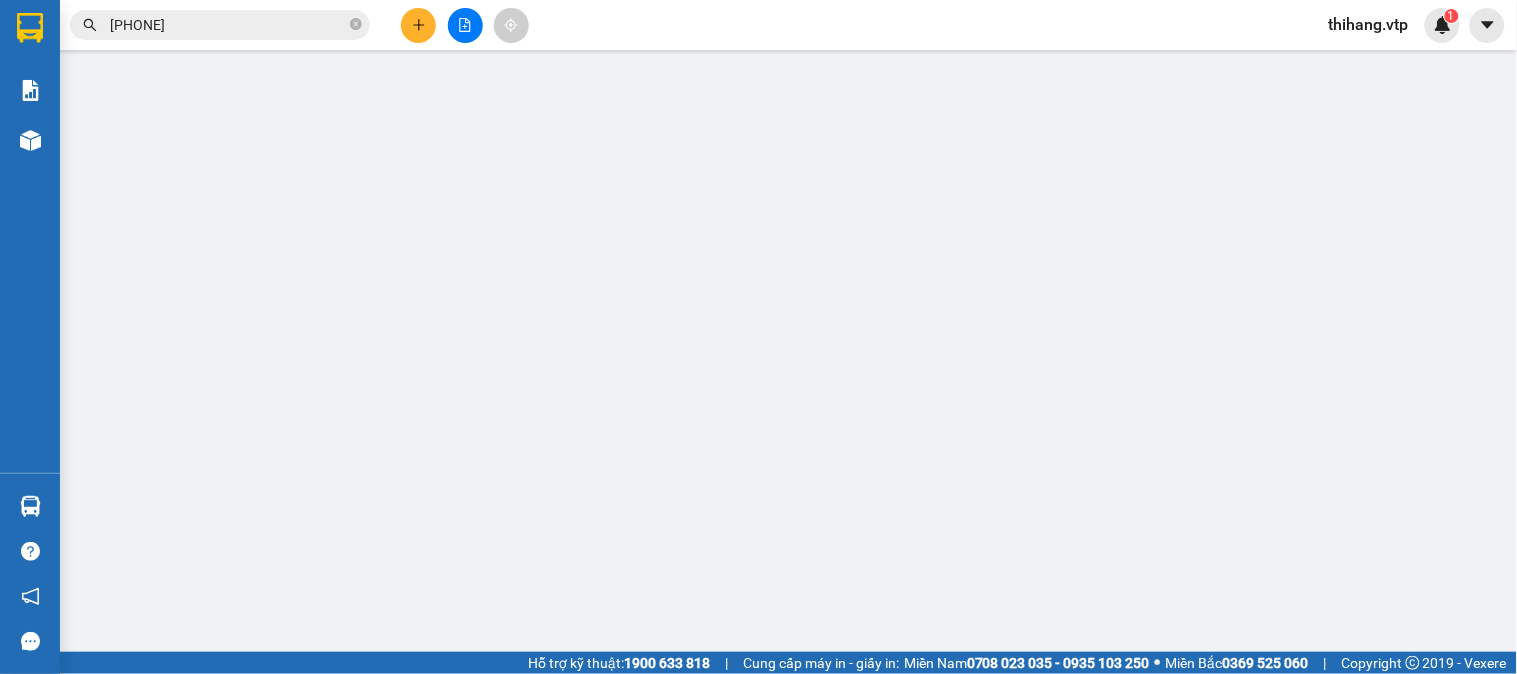 scroll, scrollTop: 0, scrollLeft: 0, axis: both 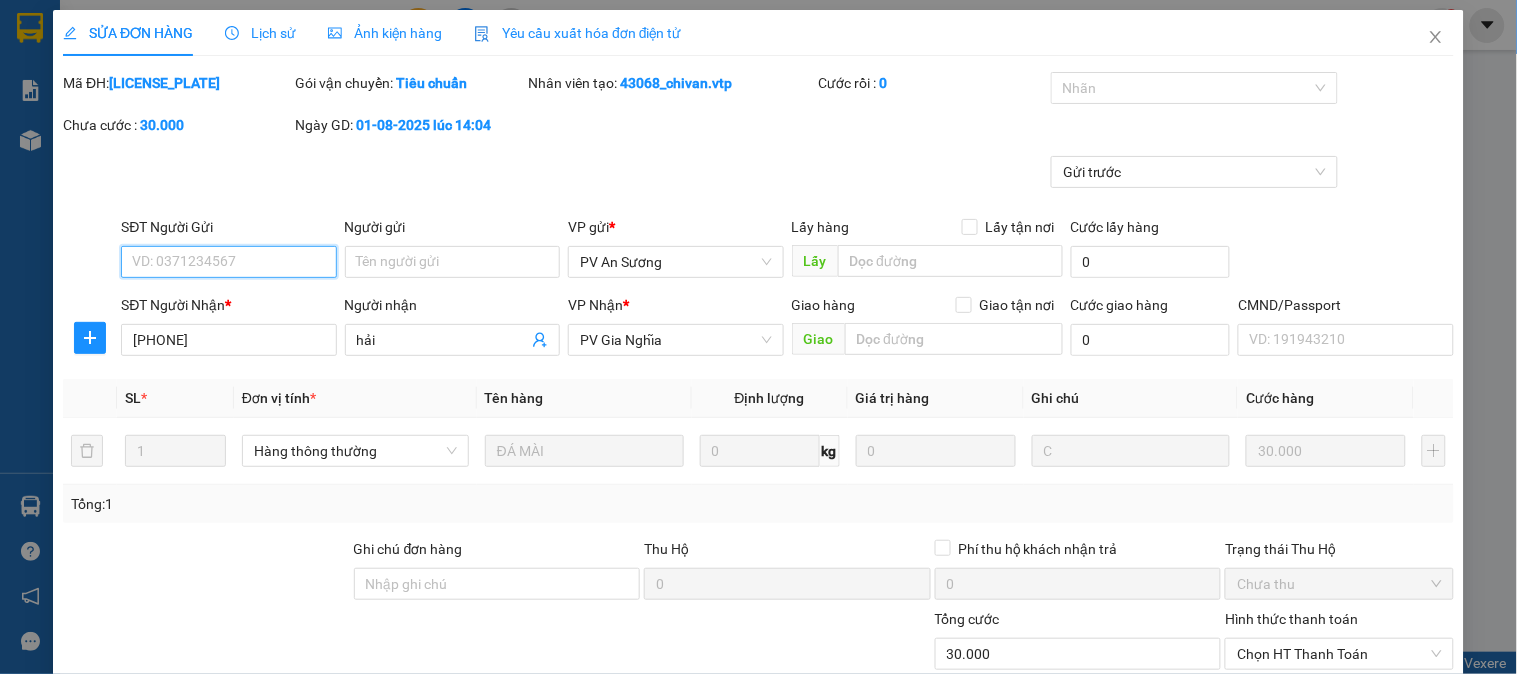 type on "1.500" 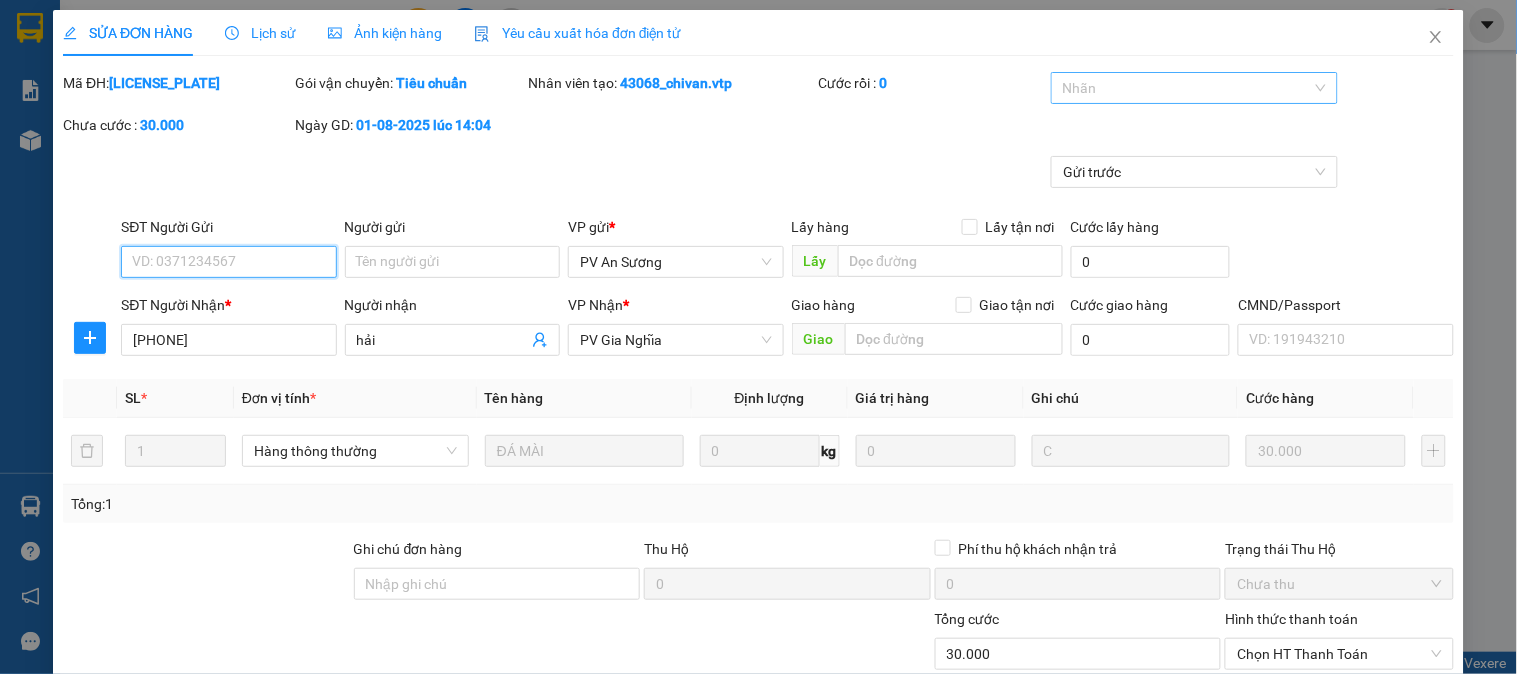 click at bounding box center [1184, 88] 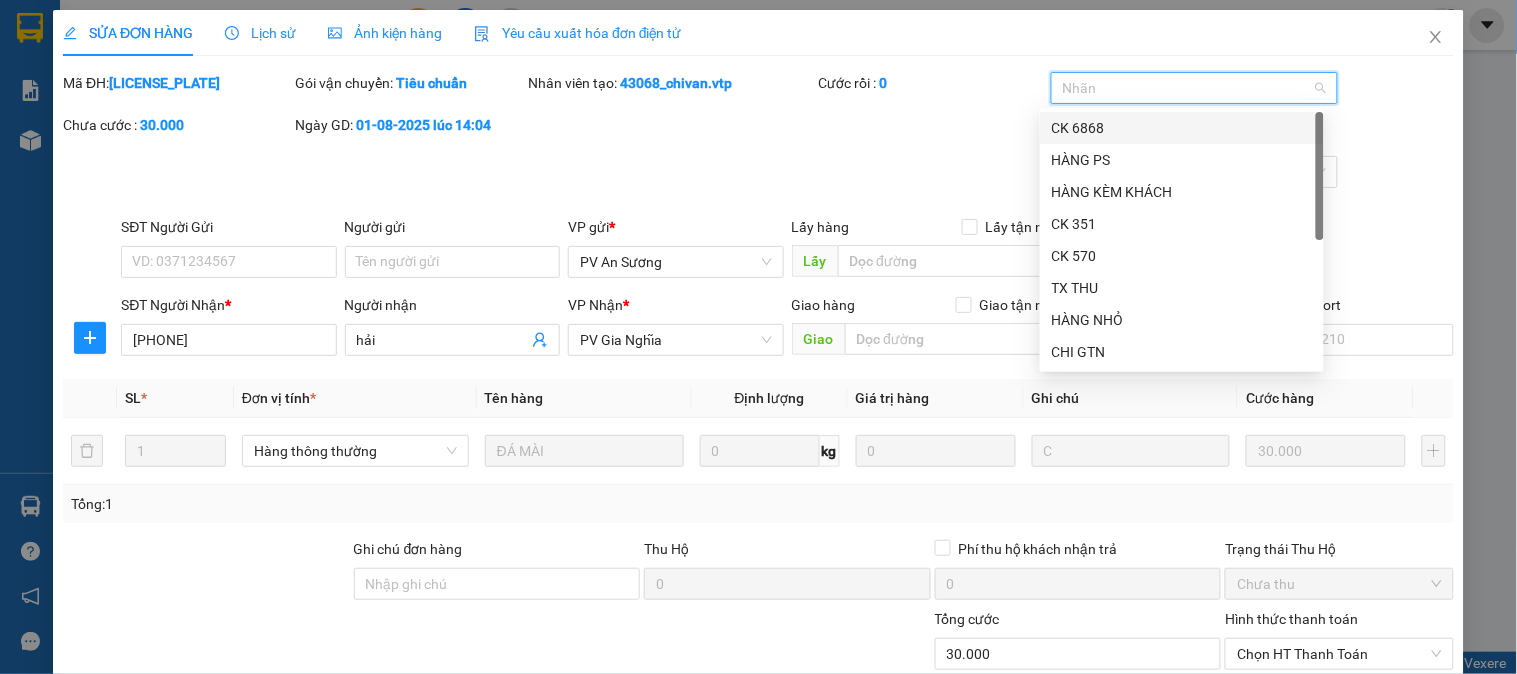 click on "CK 6868" at bounding box center [1182, 128] 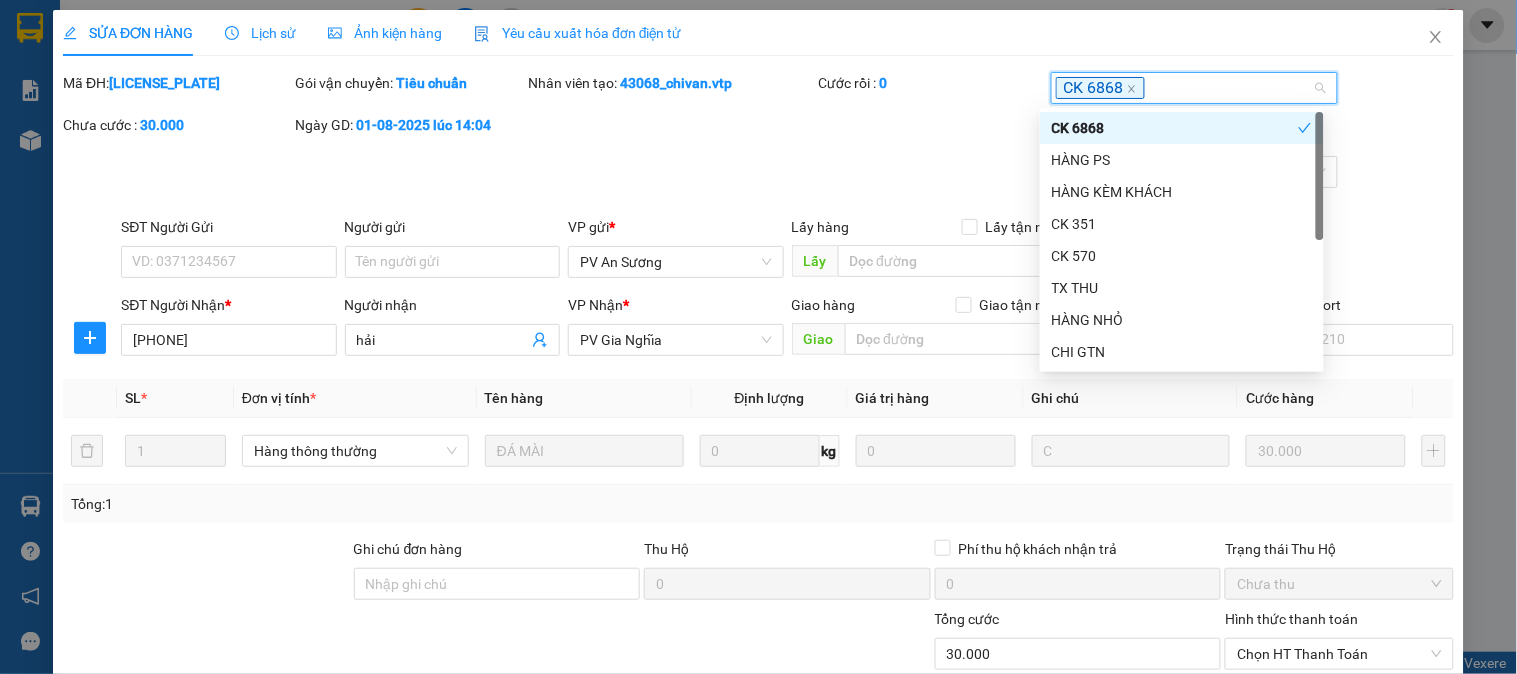 click on "CK 6868" at bounding box center [1100, 88] 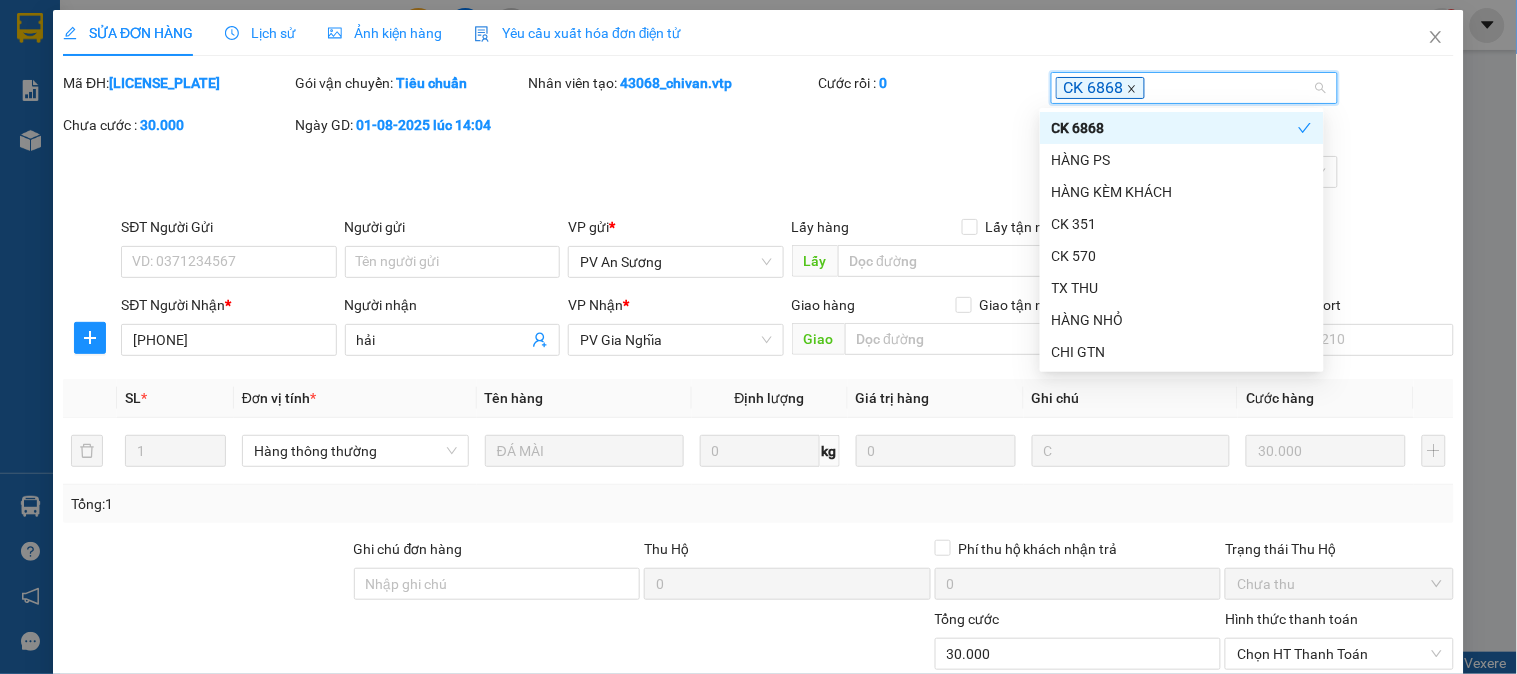 click 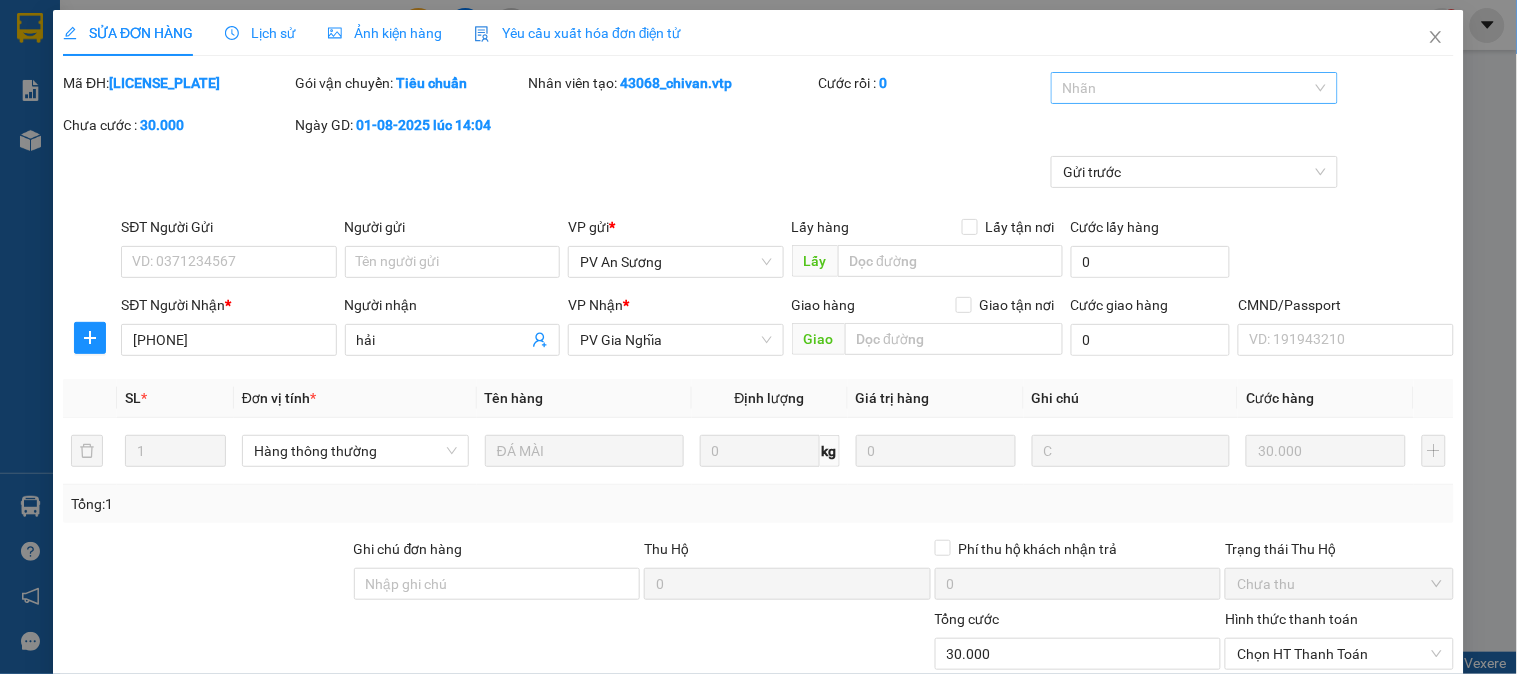 click on "Gửi trước" at bounding box center (758, 186) 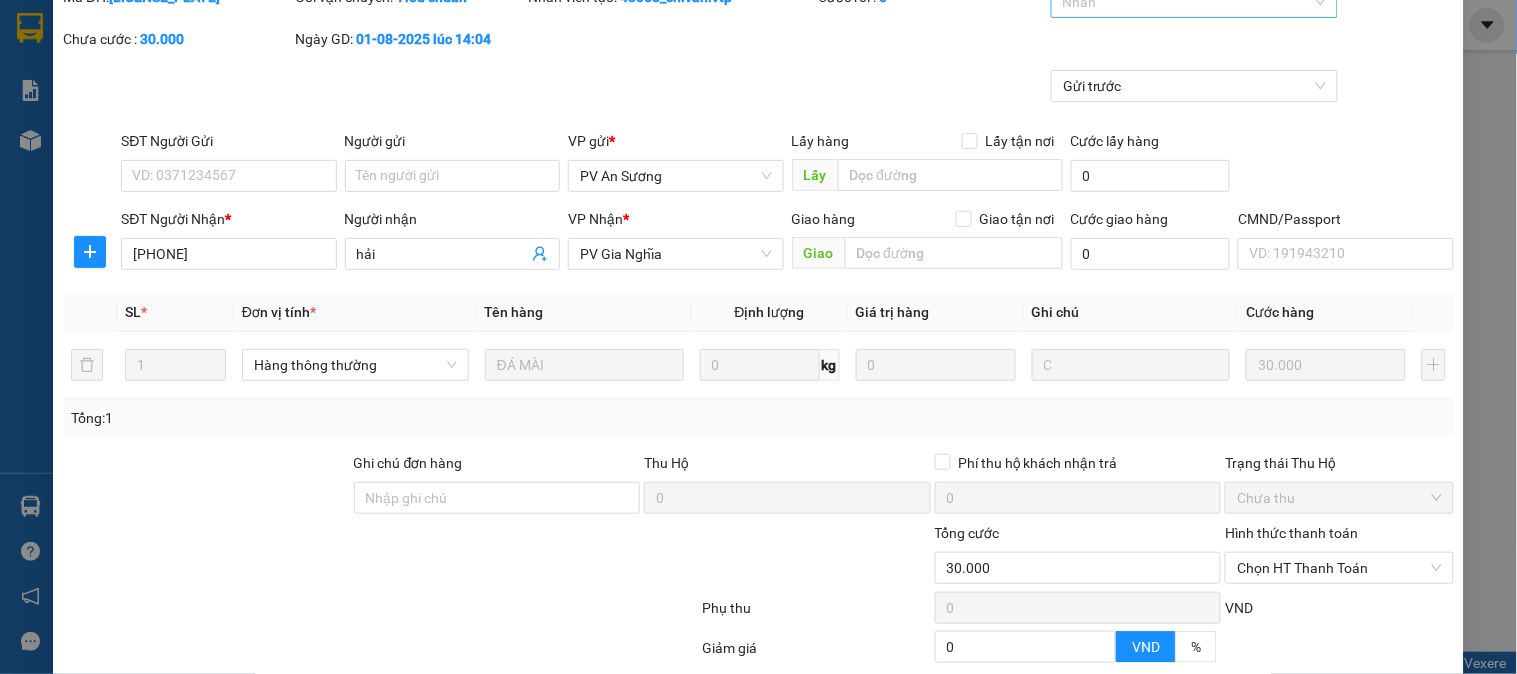 scroll, scrollTop: 273, scrollLeft: 0, axis: vertical 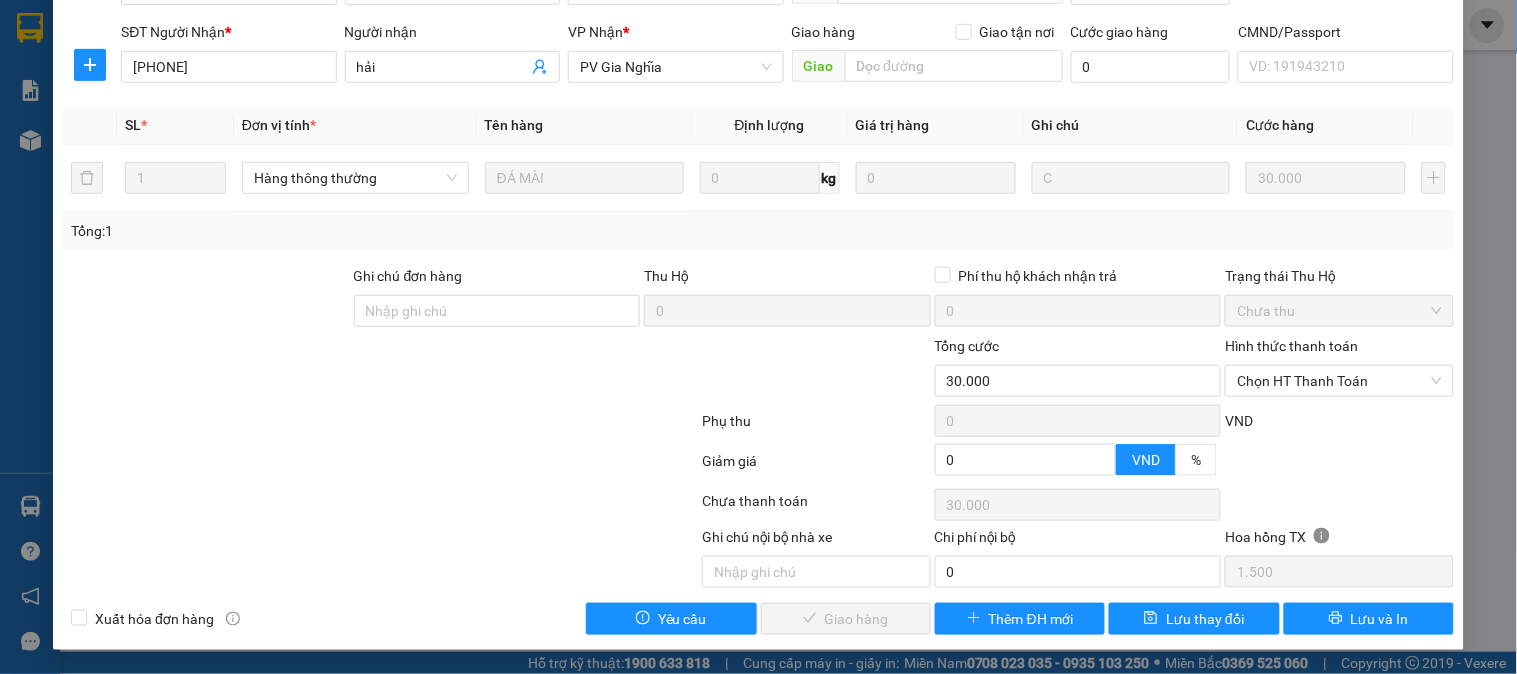 click on "Hình thức thanh toán Chọn HT Thanh Toán" at bounding box center [1339, 370] 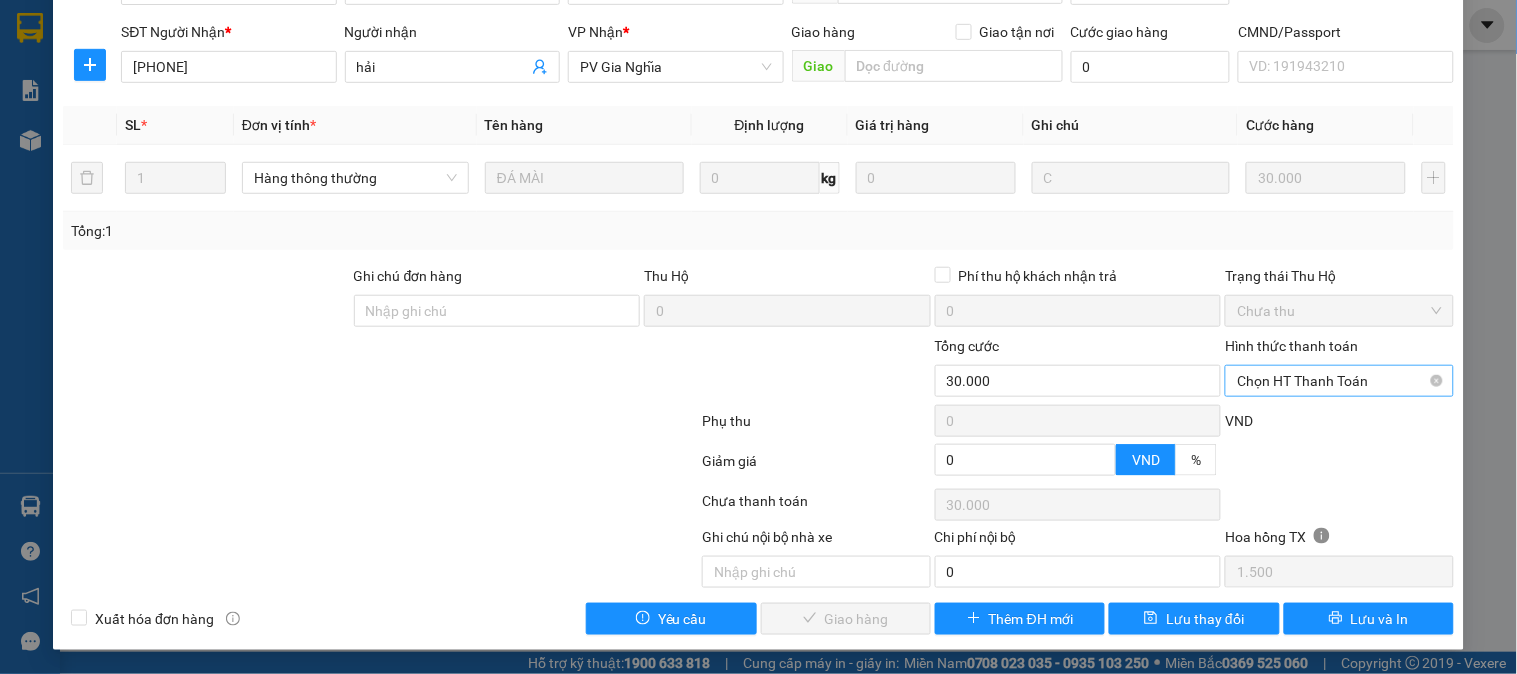 click on "Chọn HT Thanh Toán" at bounding box center [1339, 381] 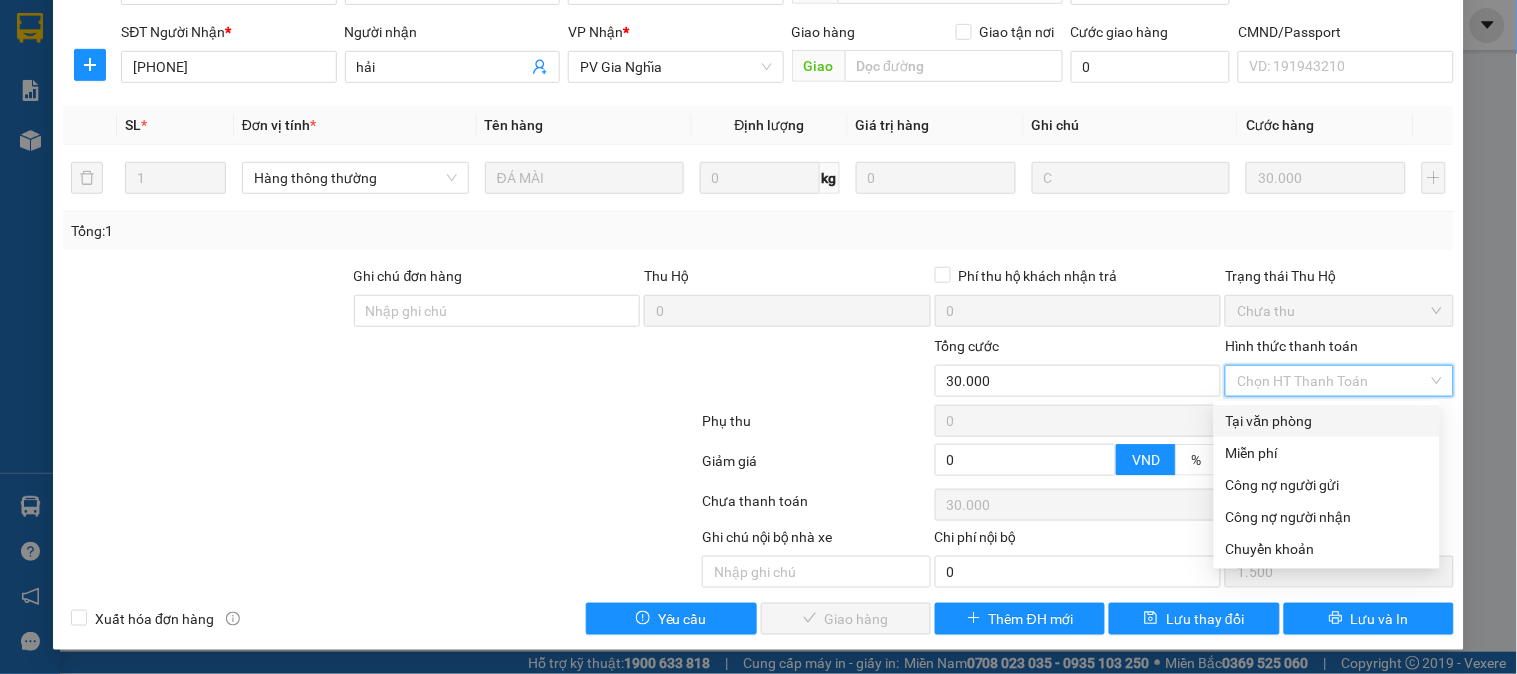 click on "Tại văn phòng" at bounding box center [1327, 421] 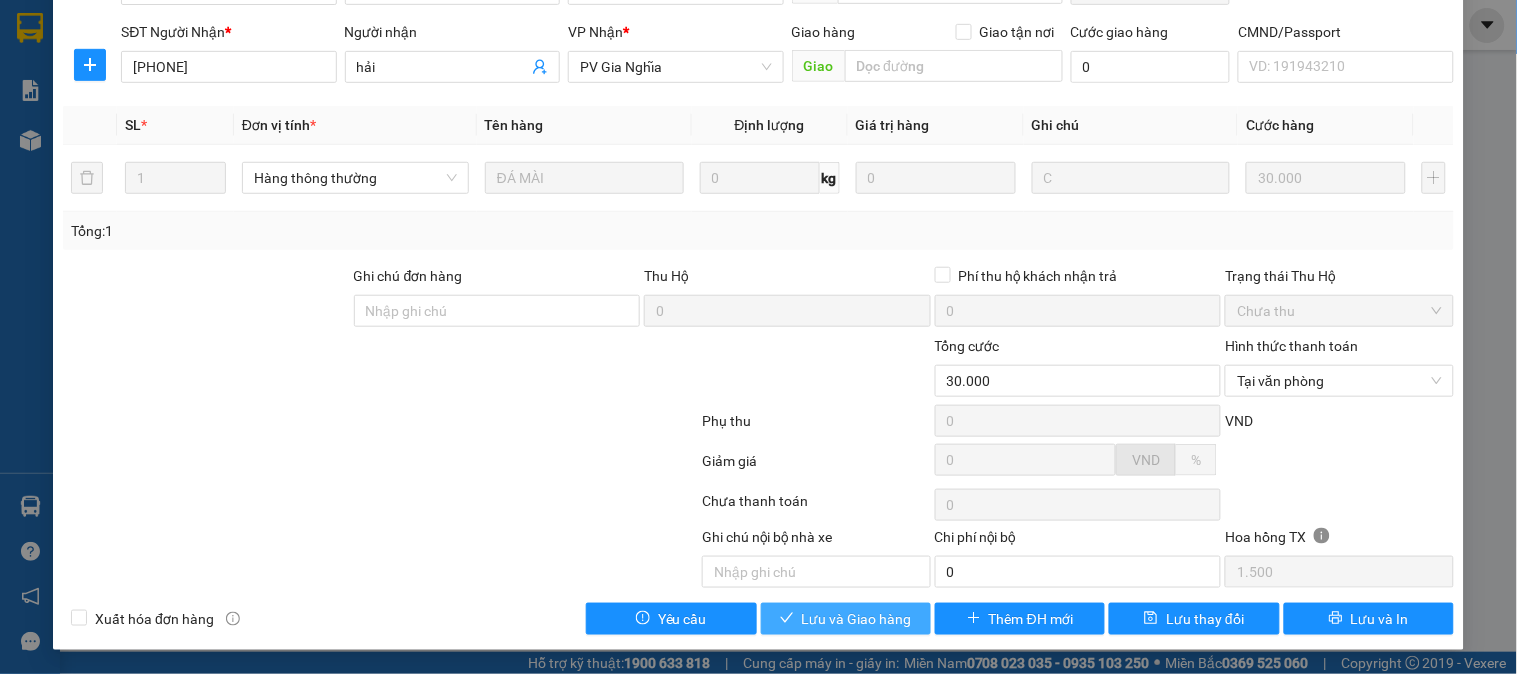 click on "Lưu và Giao hàng" at bounding box center [857, 619] 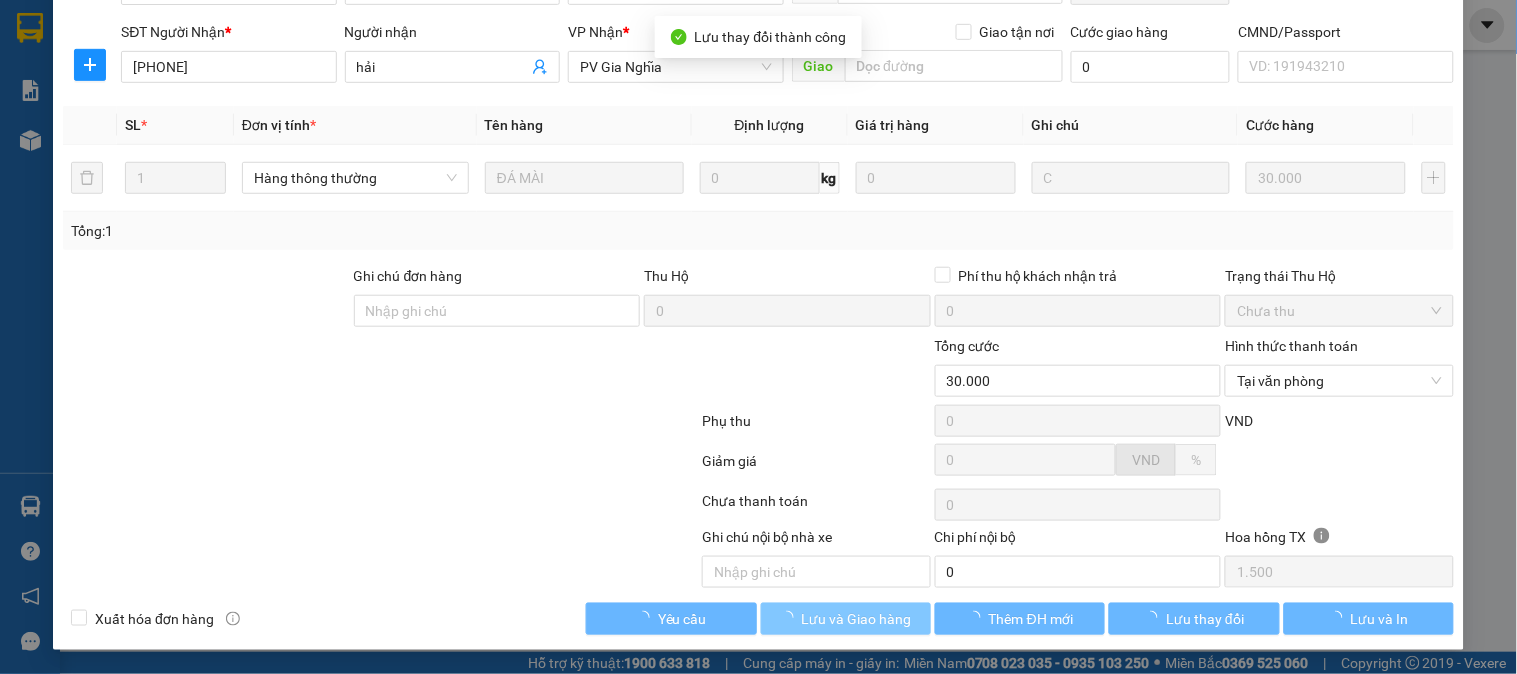 scroll, scrollTop: 0, scrollLeft: 0, axis: both 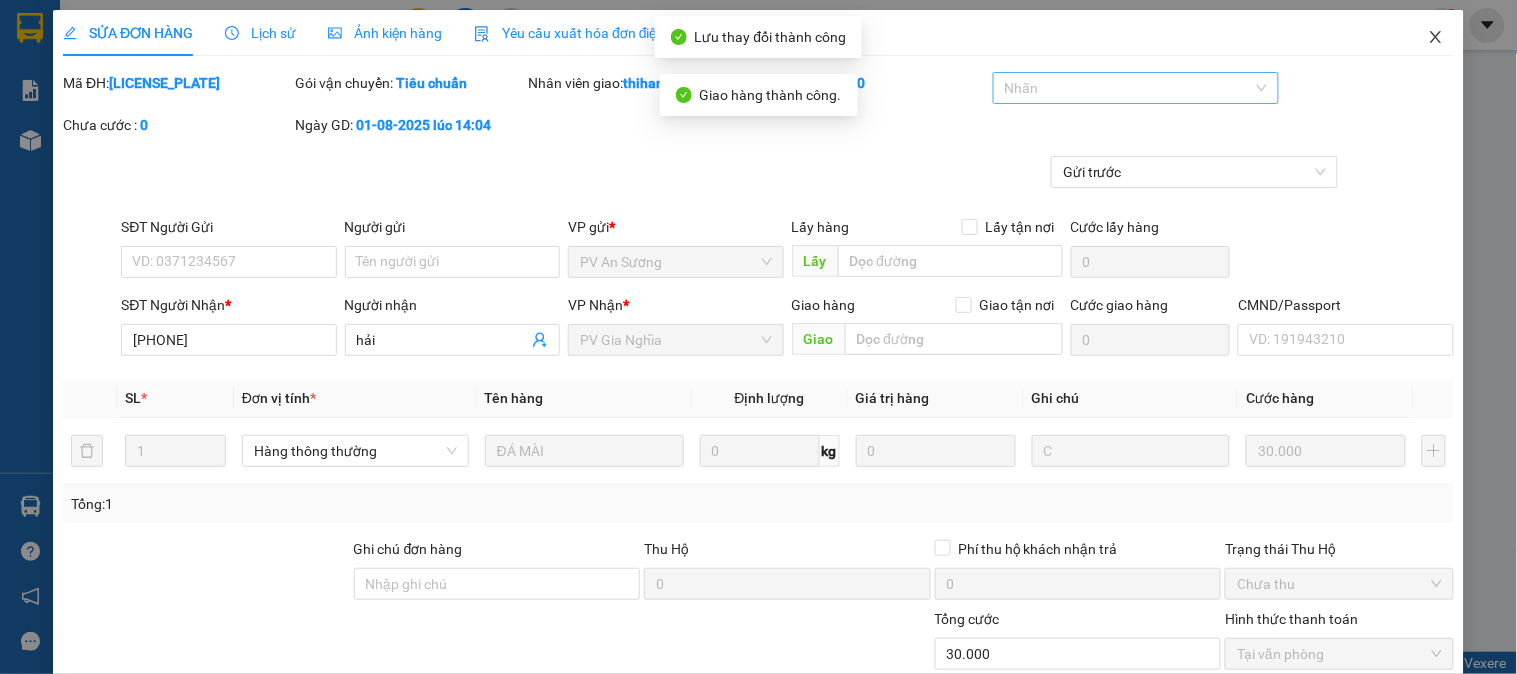 click 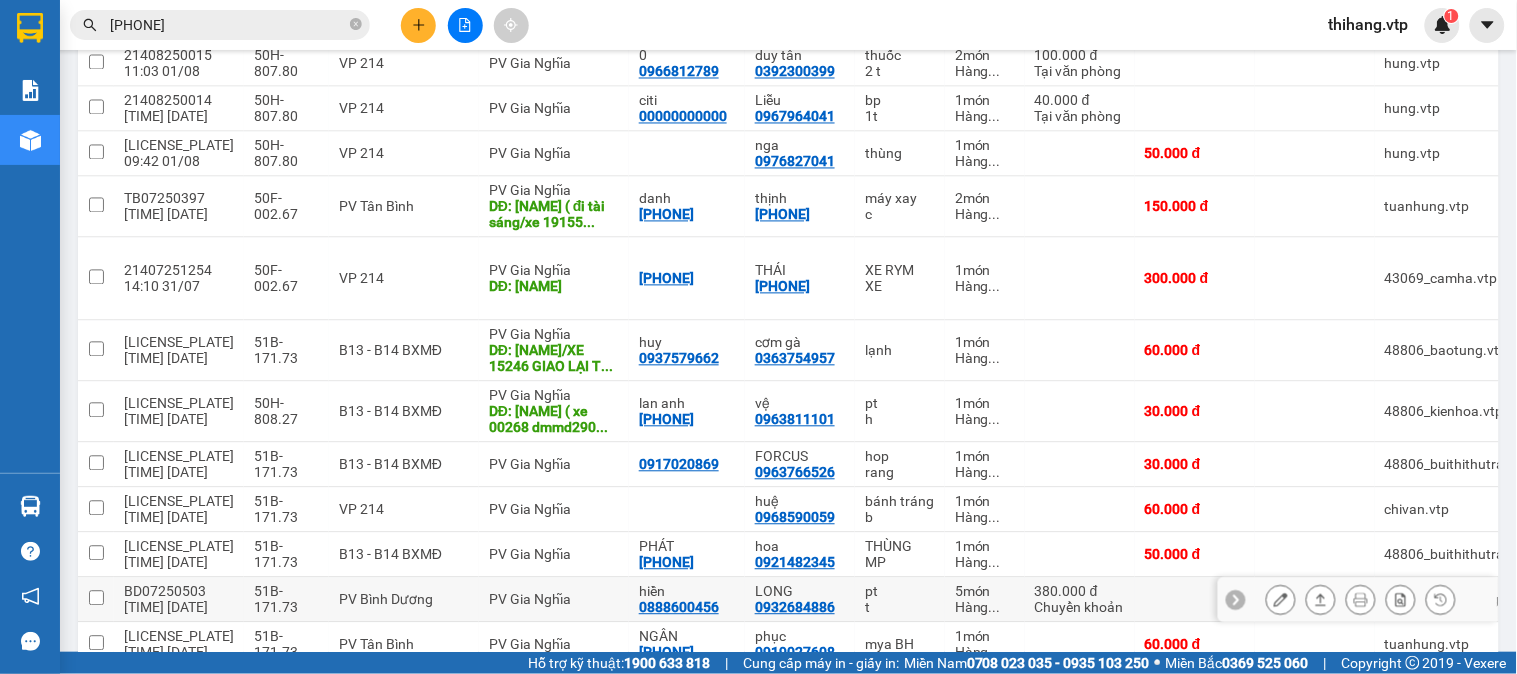 scroll, scrollTop: 1260, scrollLeft: 0, axis: vertical 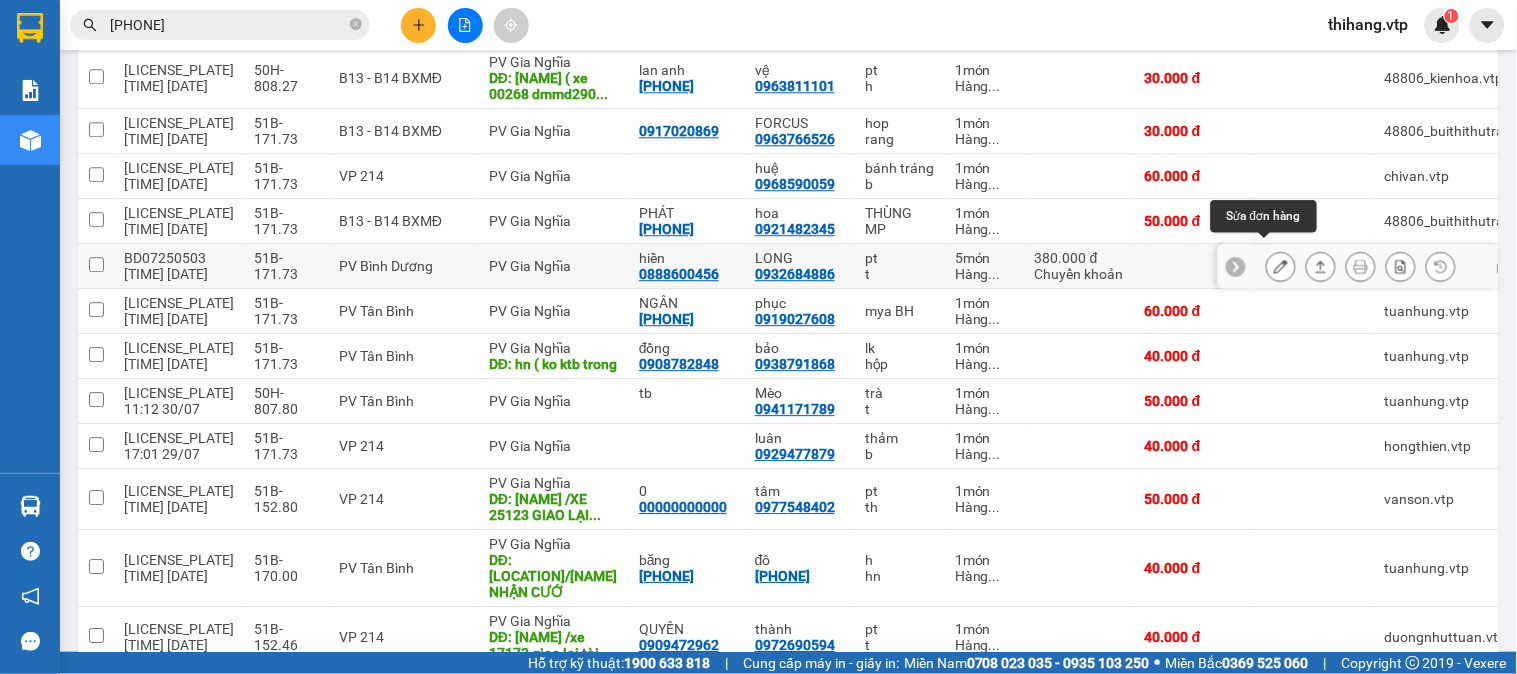click 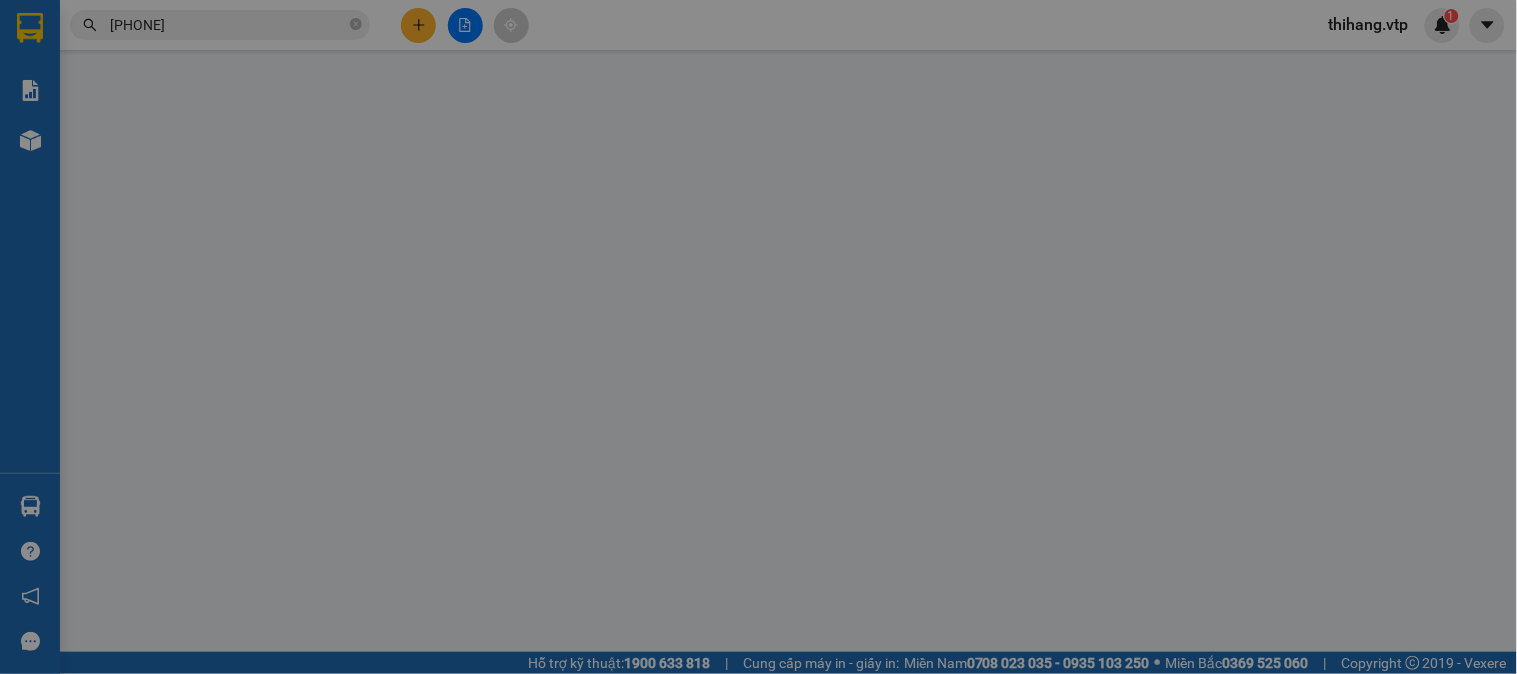 scroll, scrollTop: 0, scrollLeft: 0, axis: both 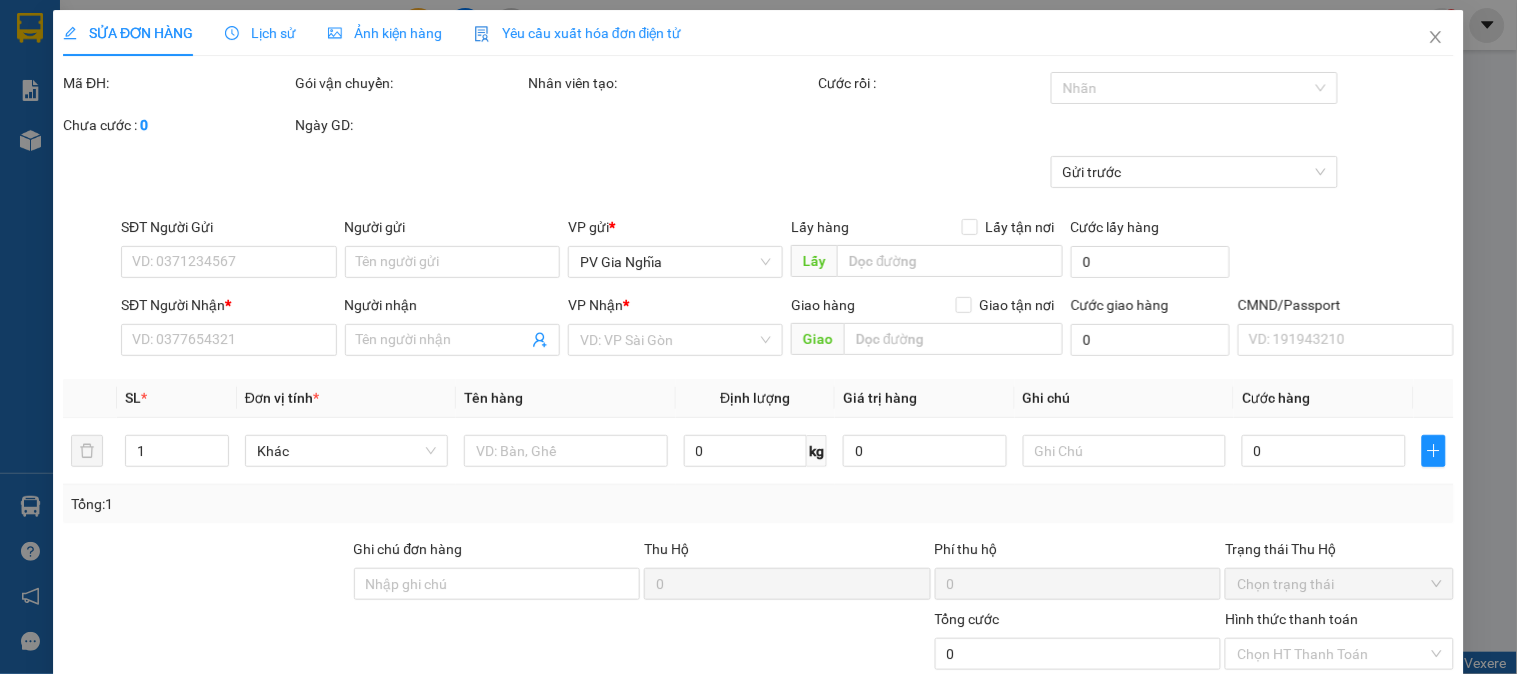 type on "0888600456" 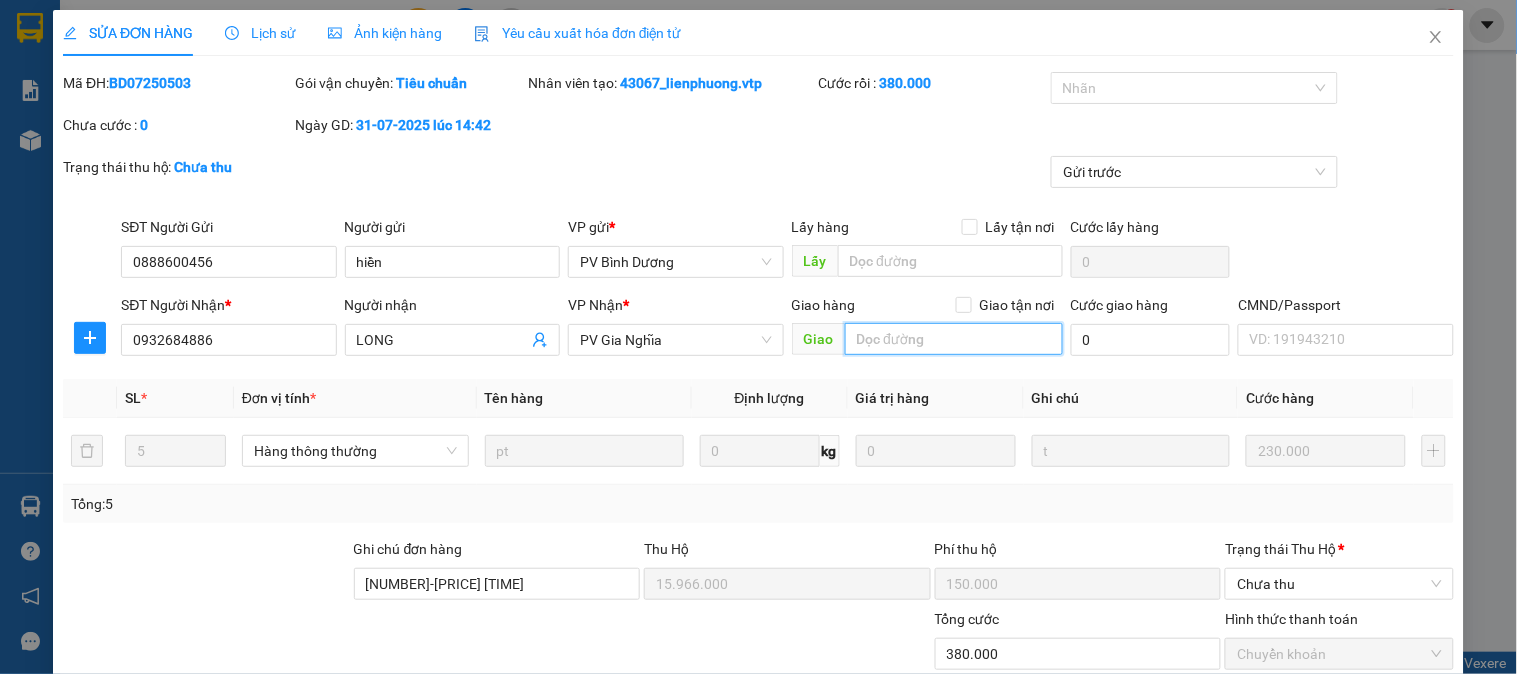click at bounding box center (954, 339) 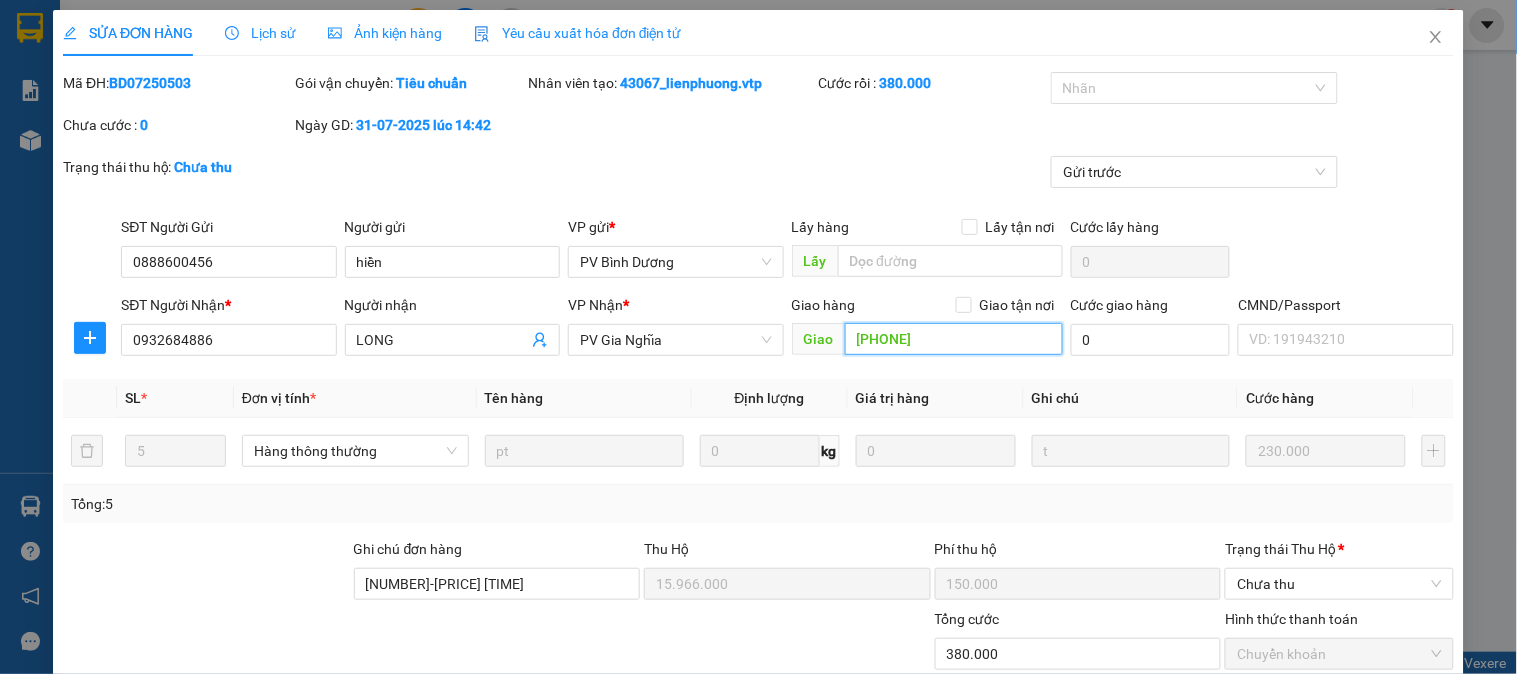 scroll, scrollTop: 0, scrollLeft: 22, axis: horizontal 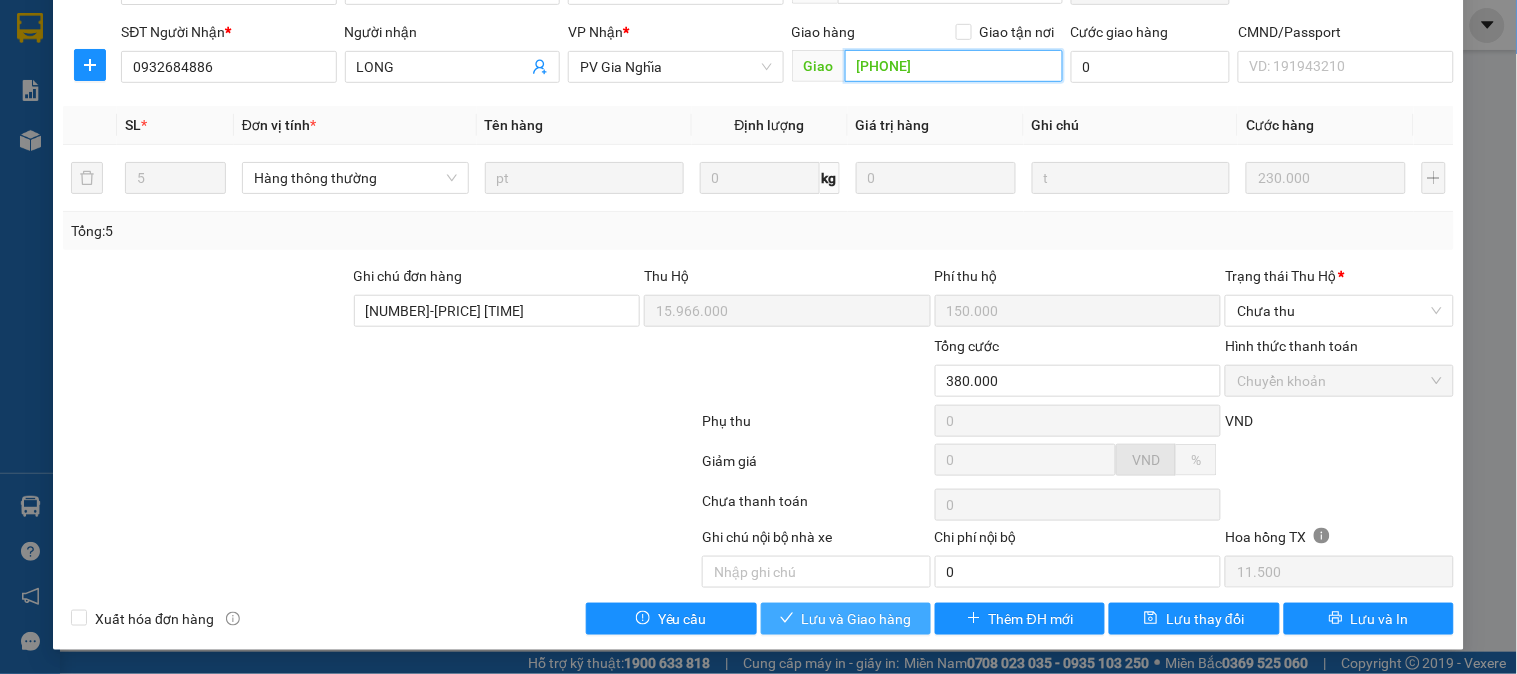 type on "HỦY THU HỘ KH CK BÊN NG GỬI" 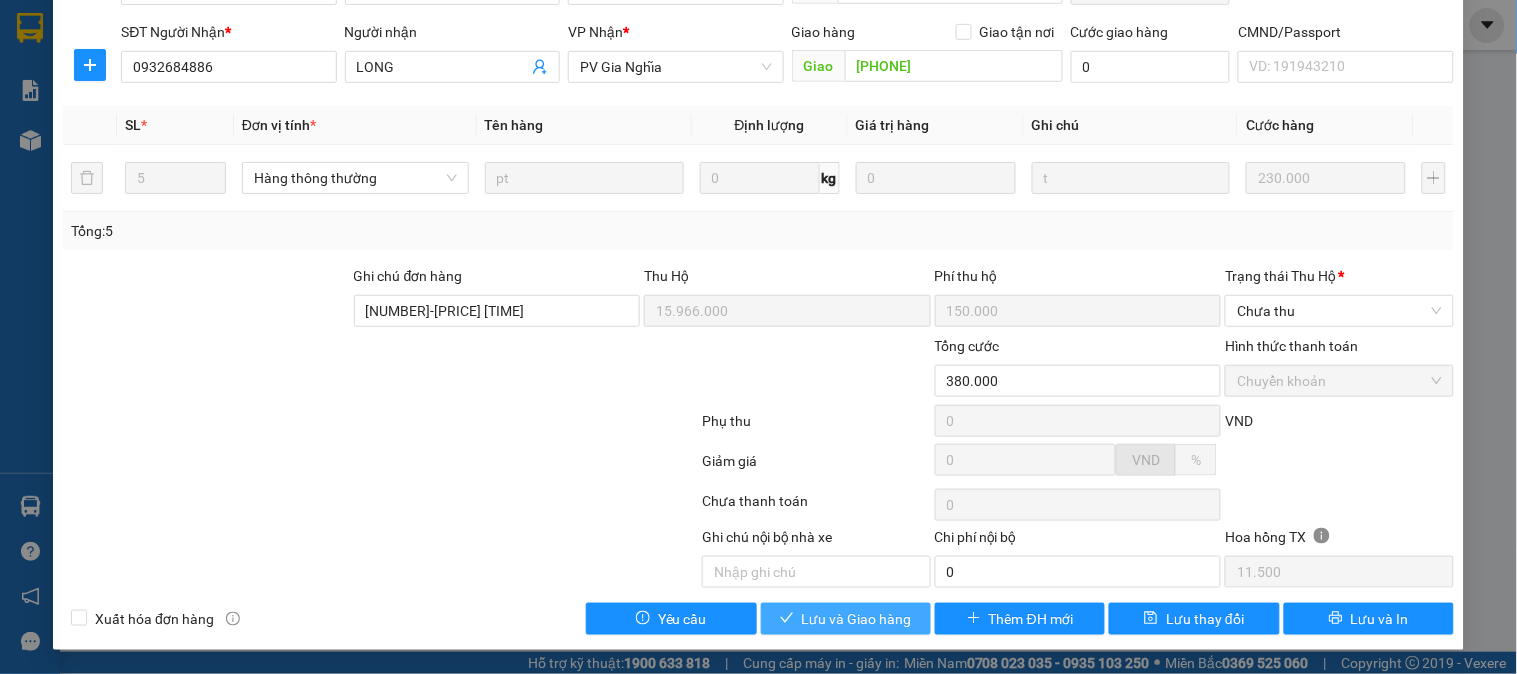 scroll, scrollTop: 0, scrollLeft: 0, axis: both 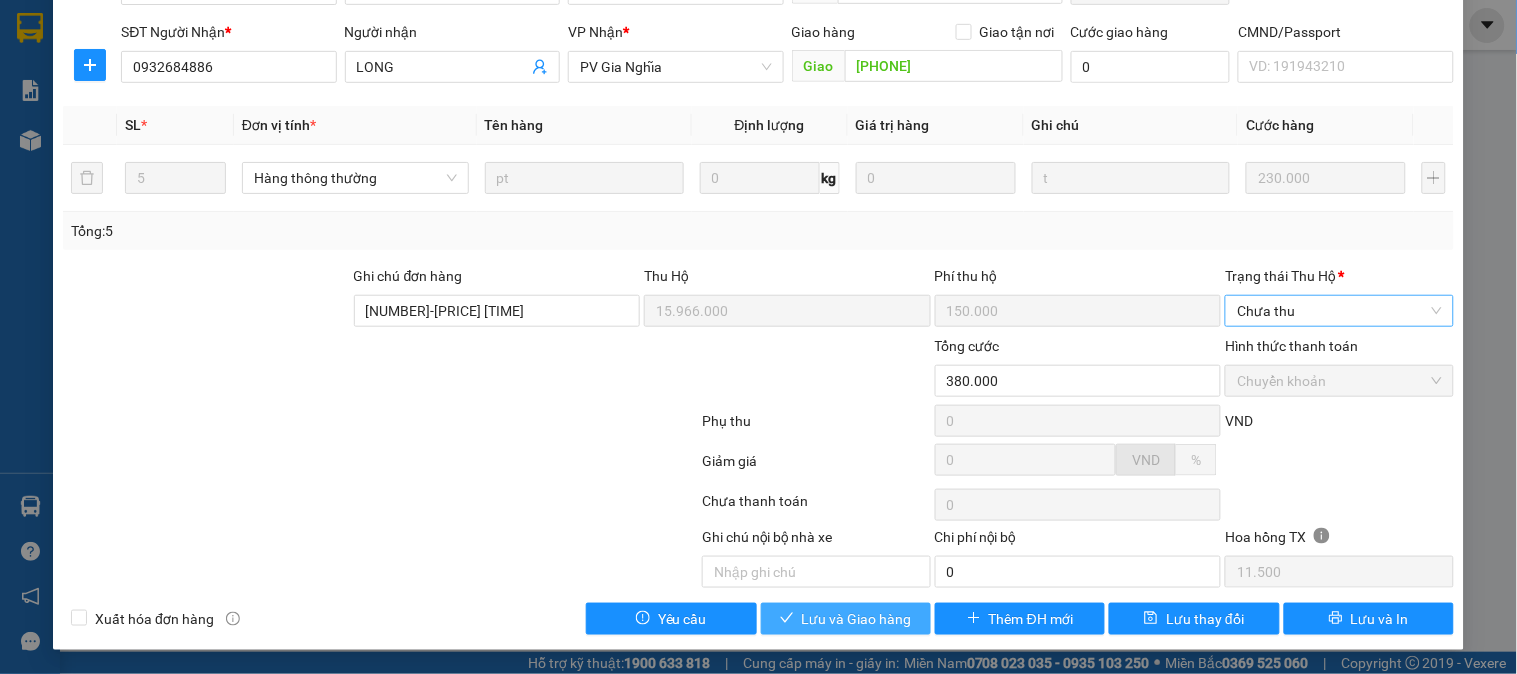 click on "Chưa thu" at bounding box center [1339, 311] 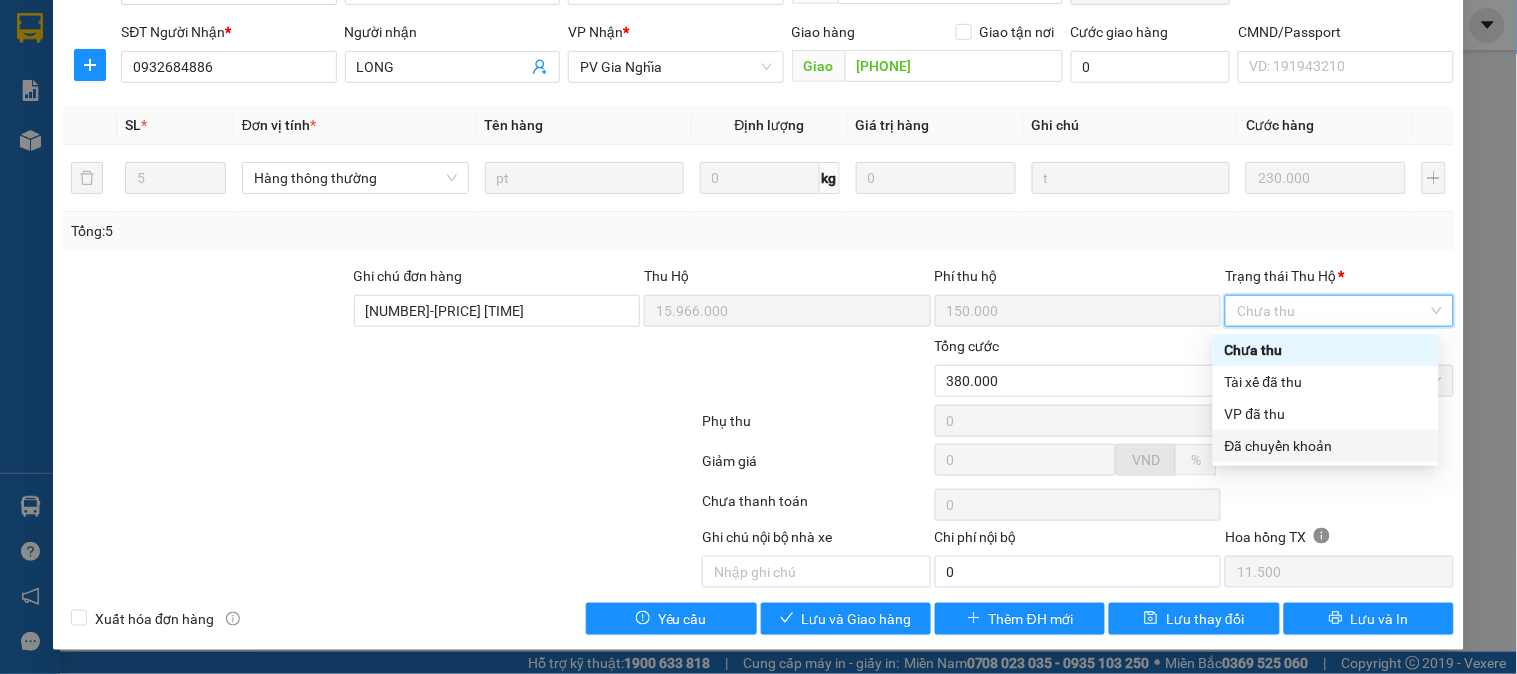 click on "Đã chuyển khoản" at bounding box center [1326, 446] 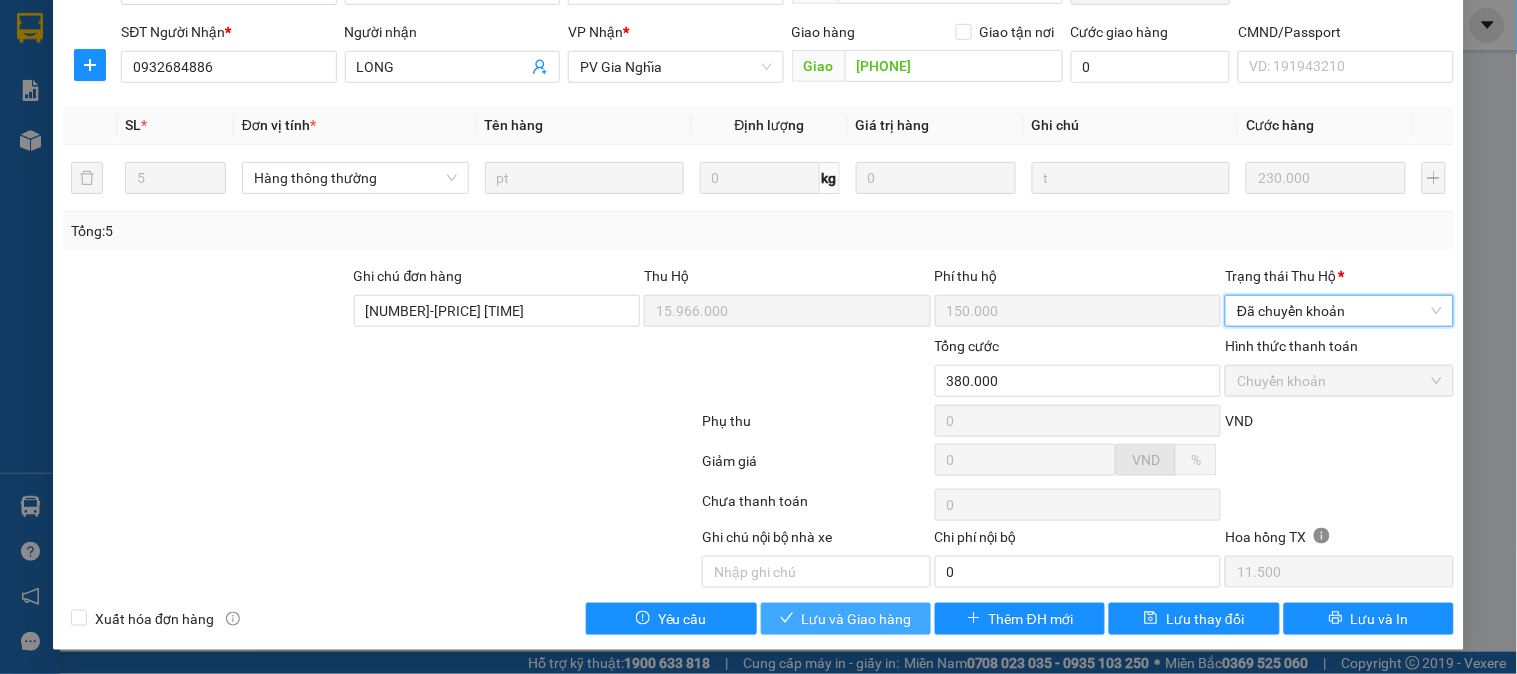 click on "Lưu và Giao hàng" at bounding box center (857, 619) 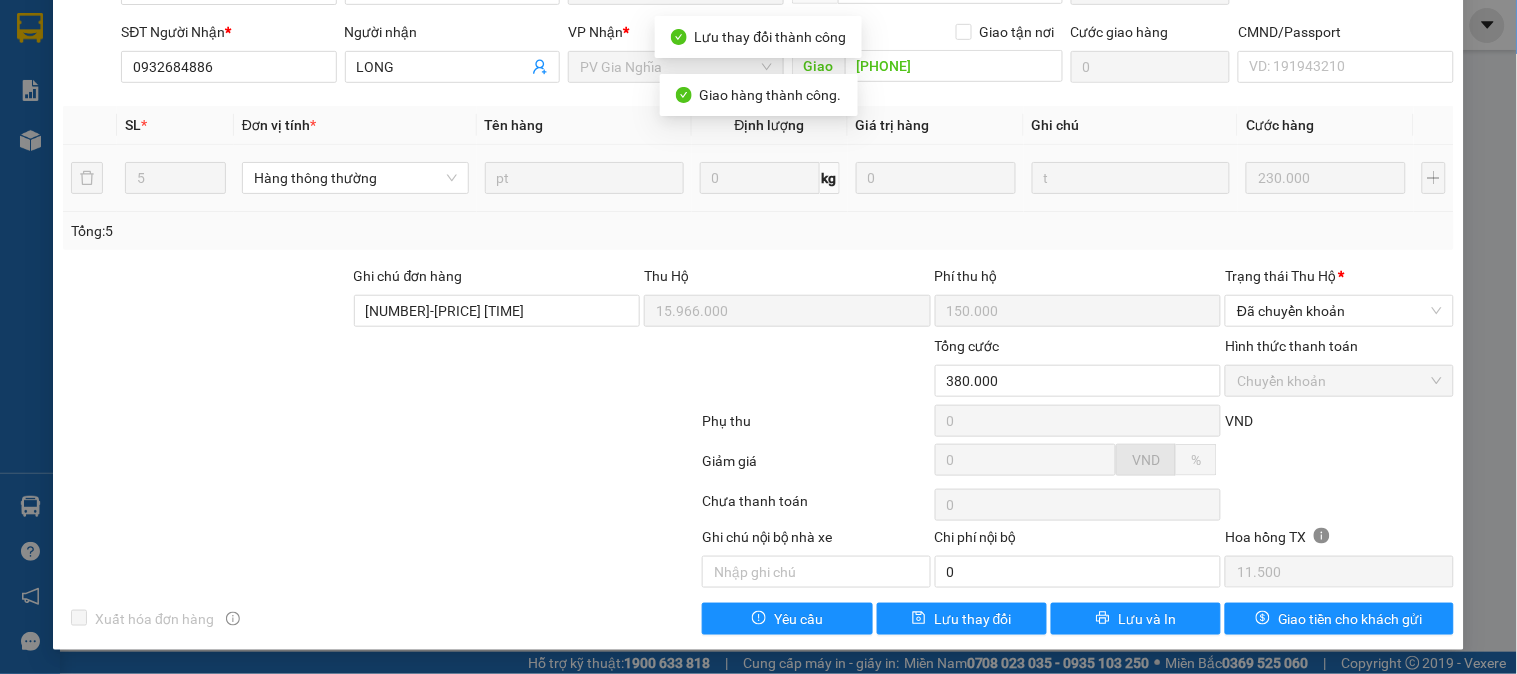 scroll, scrollTop: 0, scrollLeft: 0, axis: both 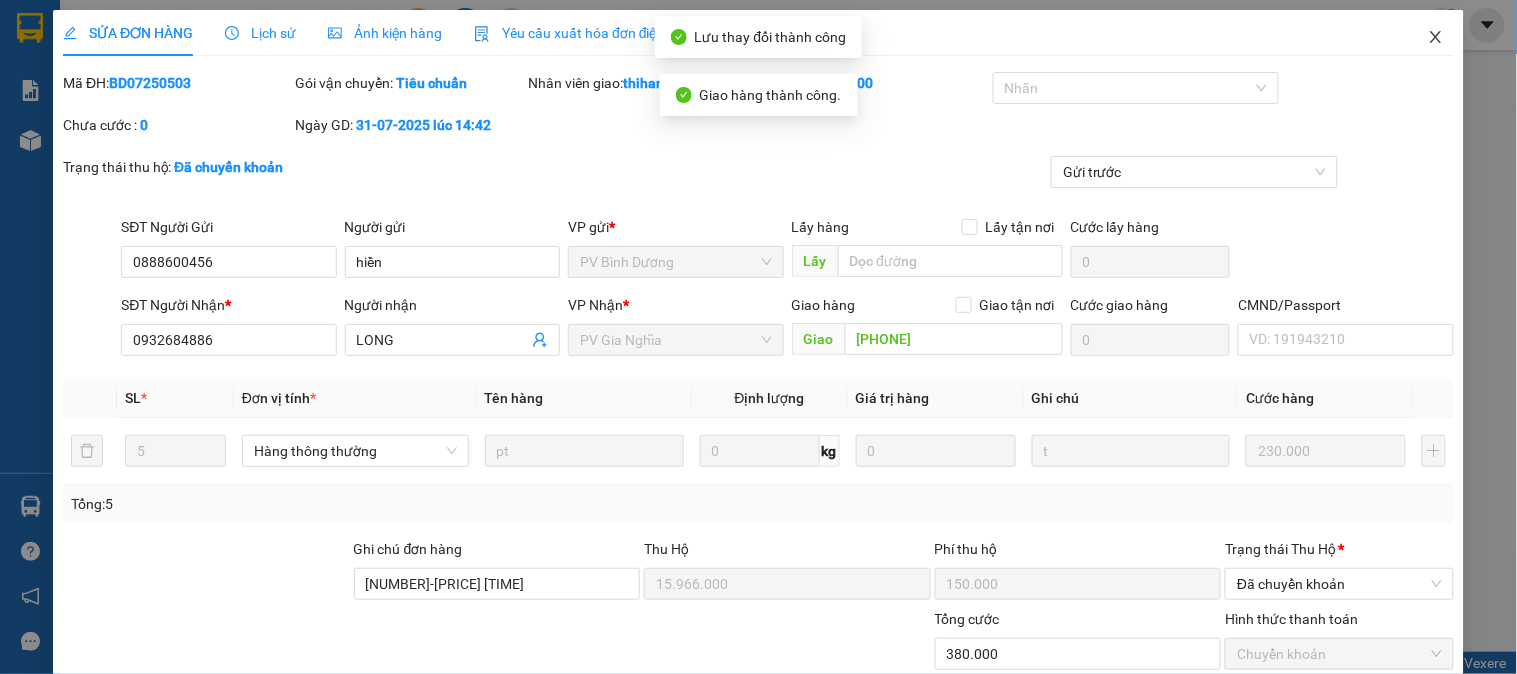 click 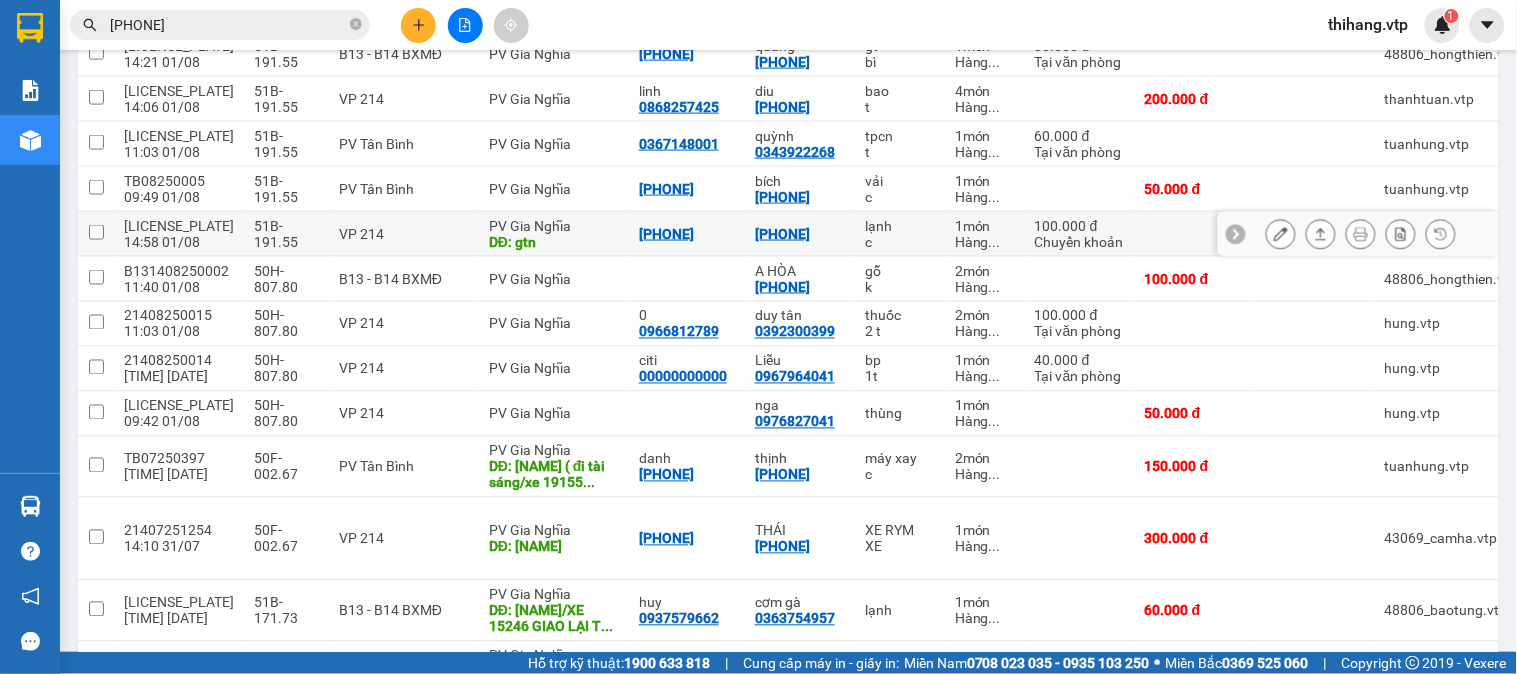 scroll, scrollTop: 777, scrollLeft: 0, axis: vertical 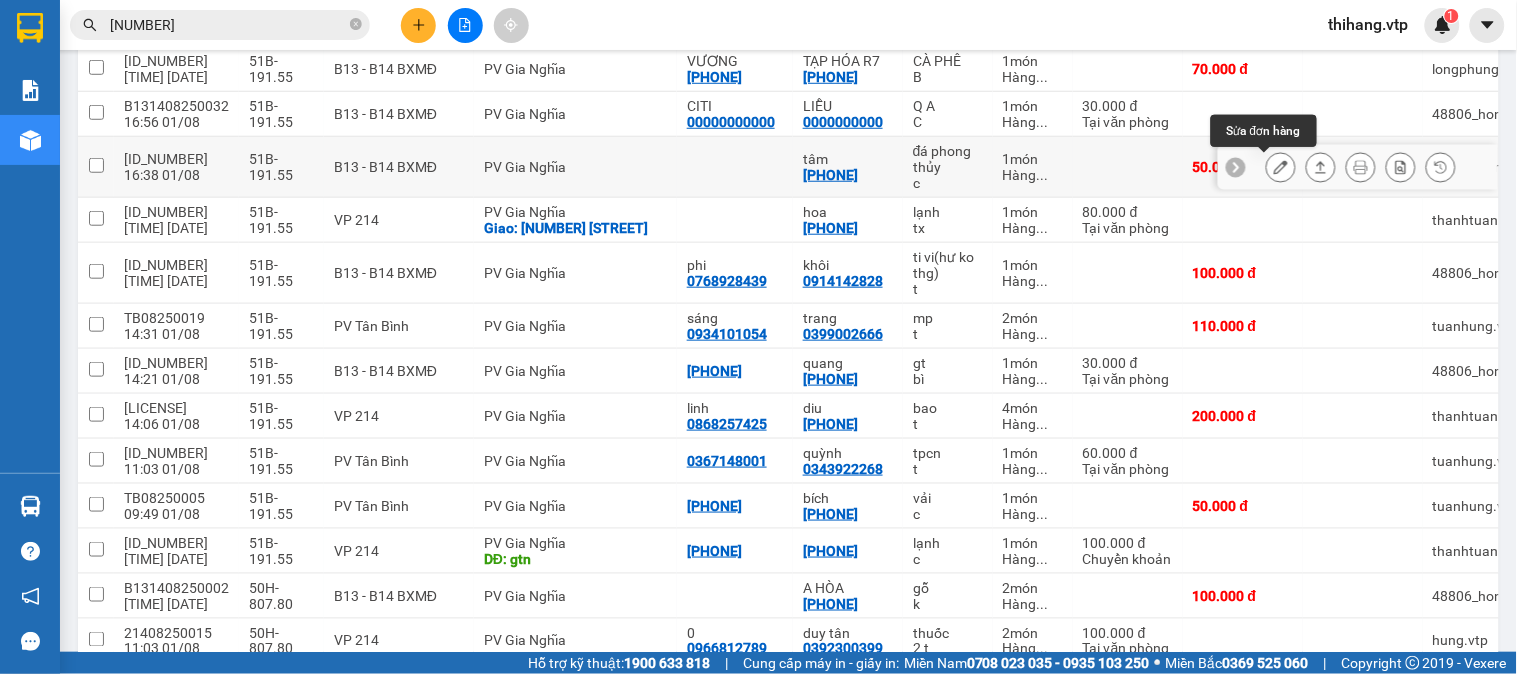 click 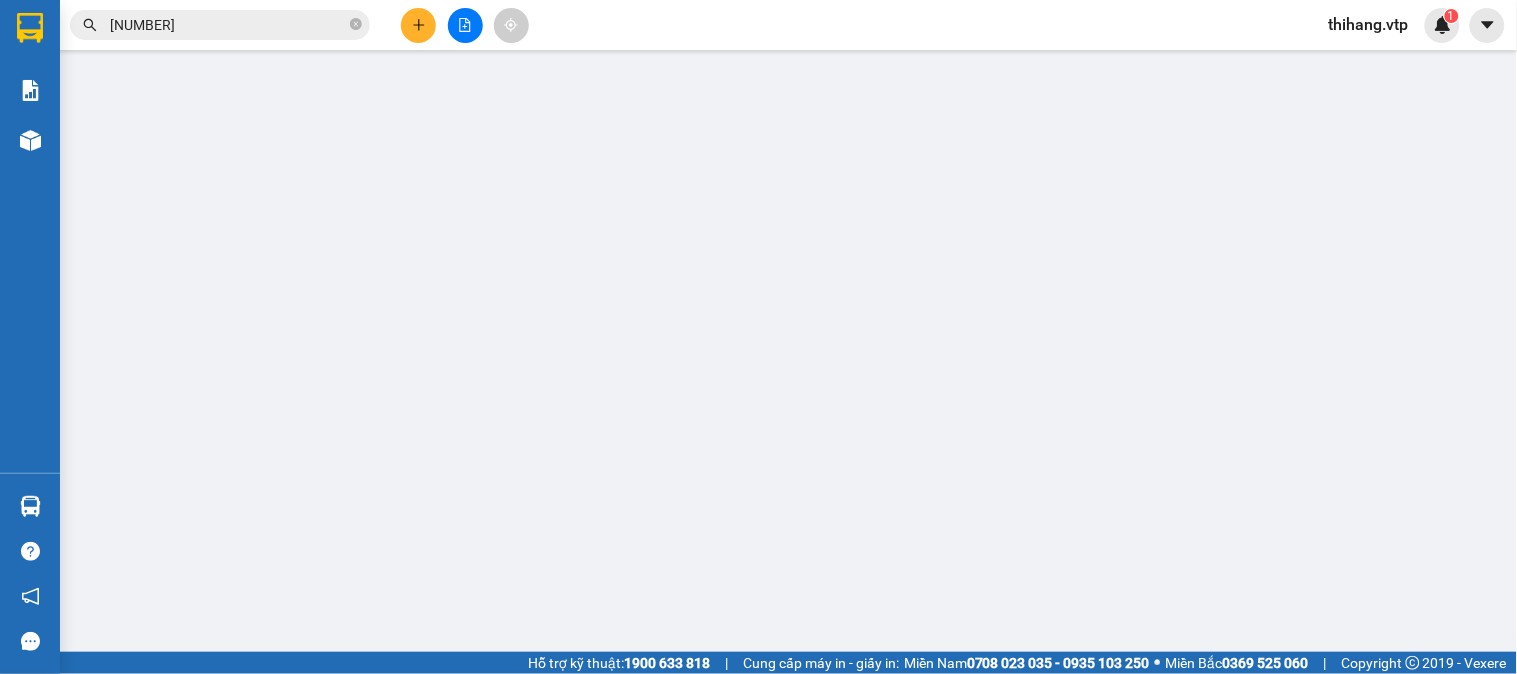 scroll, scrollTop: 0, scrollLeft: 0, axis: both 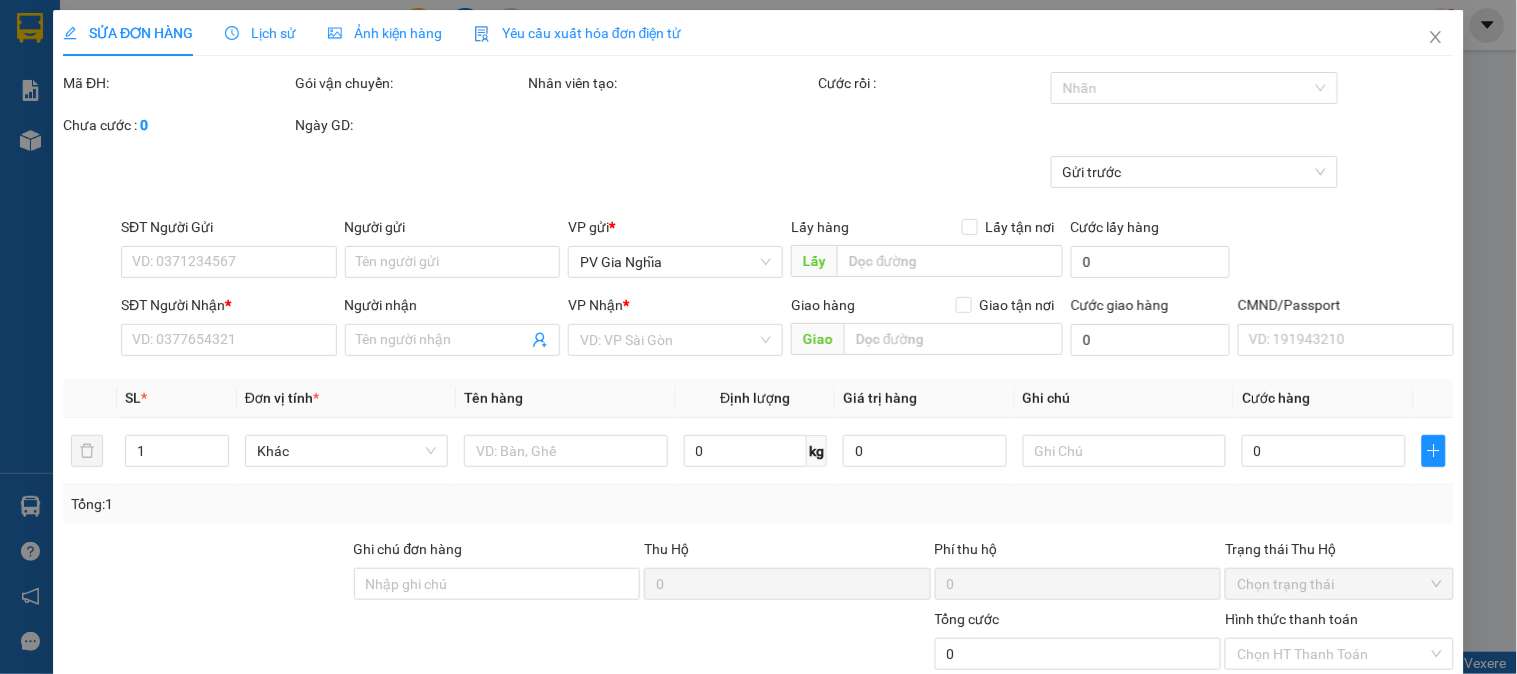 type on "2.500" 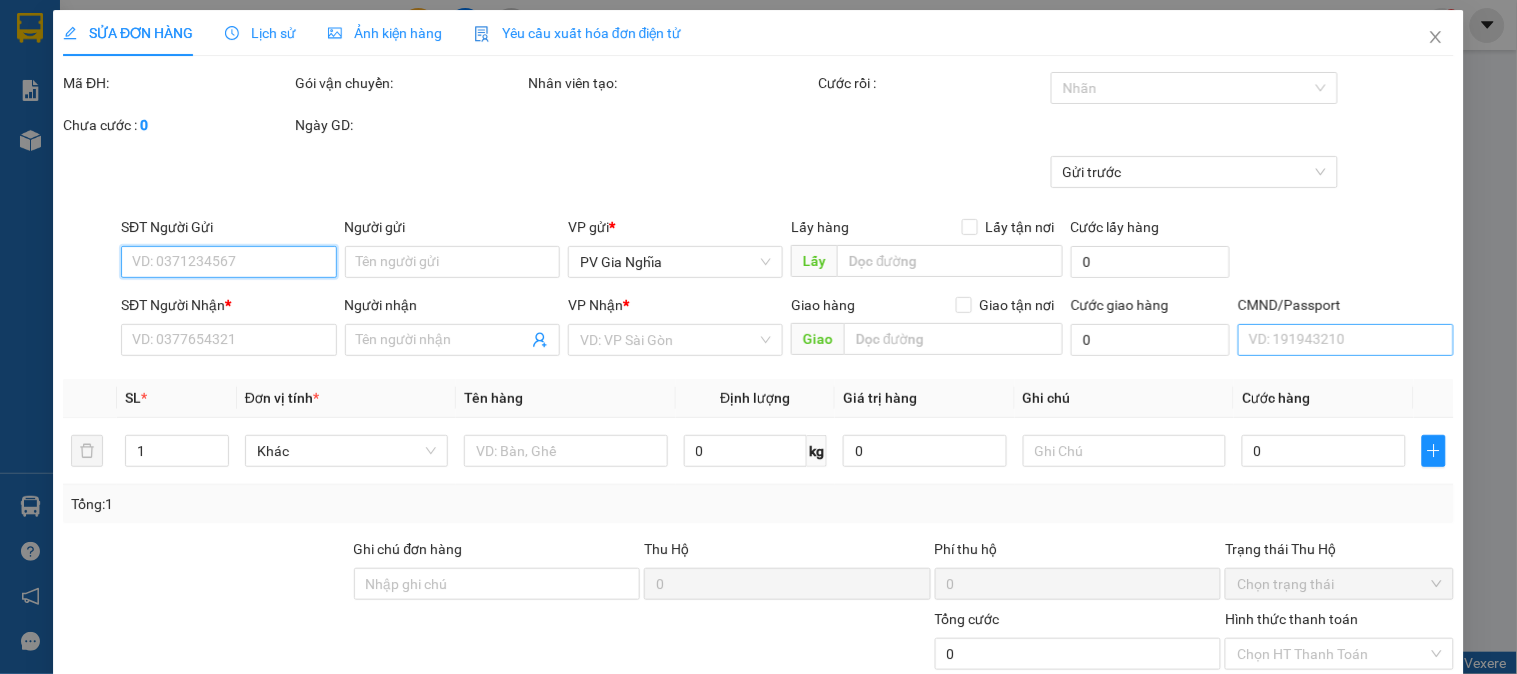 type on "[PHONE]" 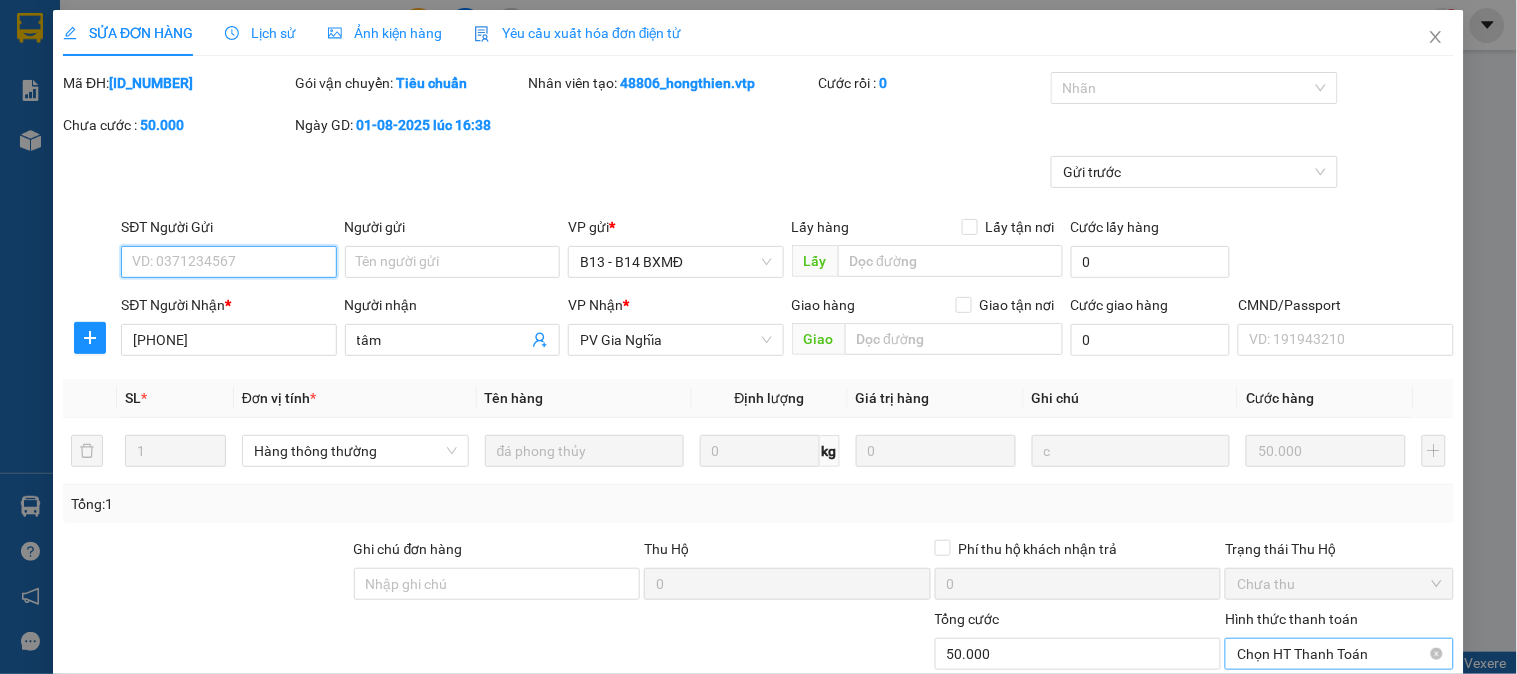 scroll, scrollTop: 273, scrollLeft: 0, axis: vertical 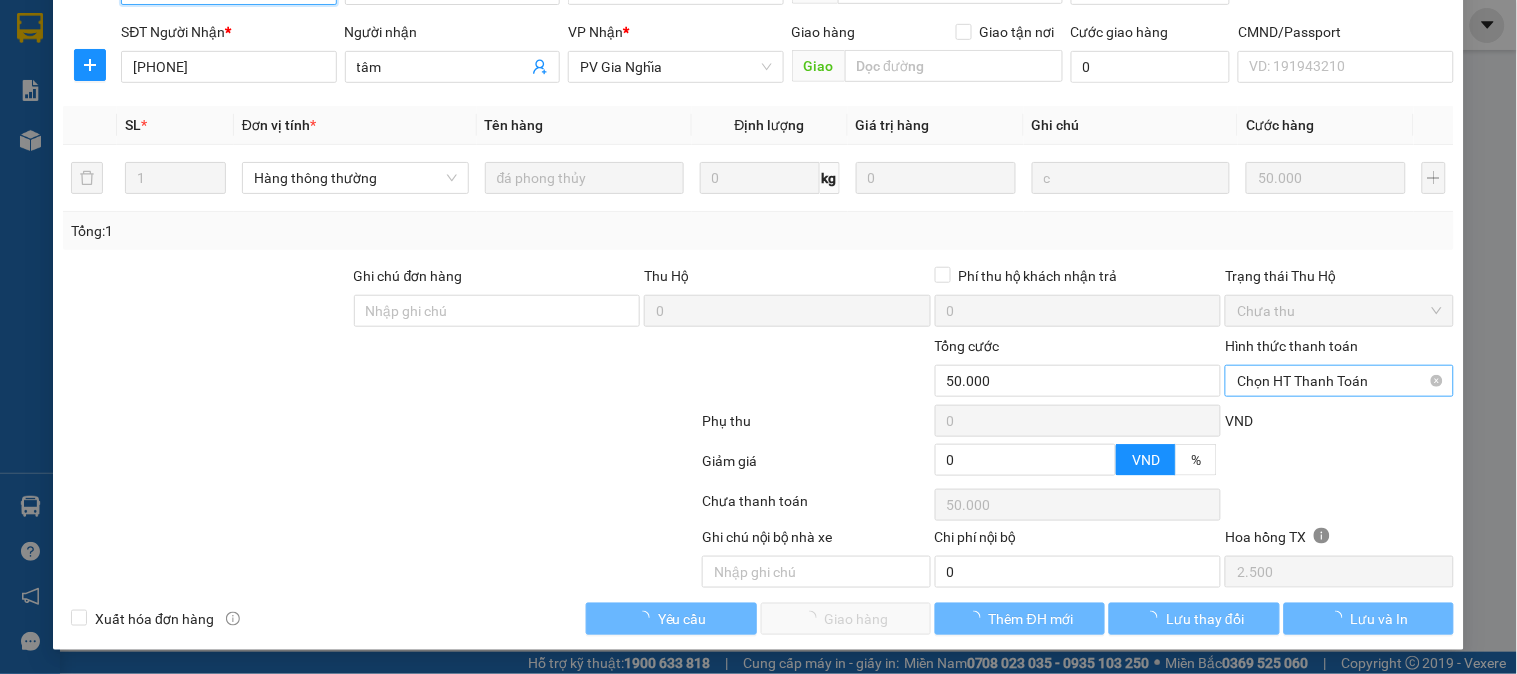 click on "Chọn HT Thanh Toán" at bounding box center (1339, 381) 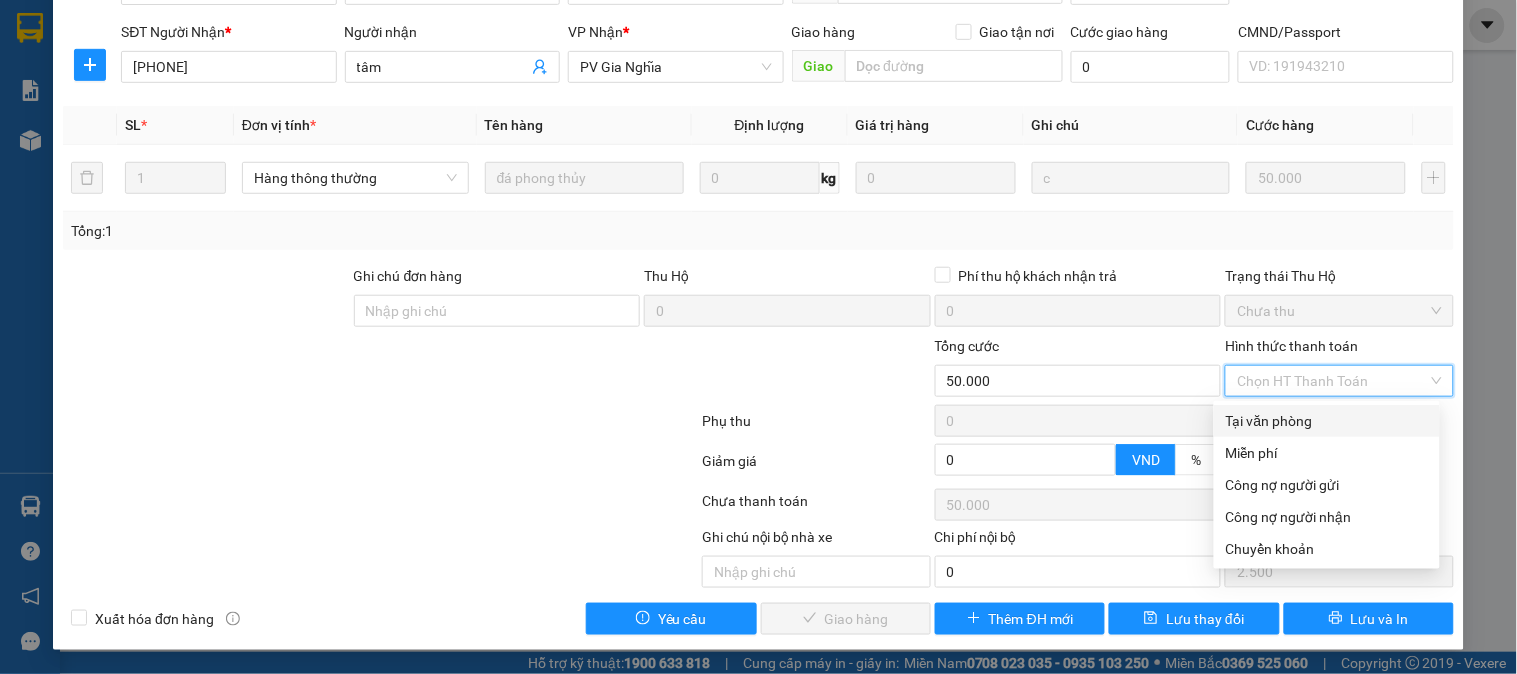 click on "Tại văn phòng" at bounding box center [1327, 421] 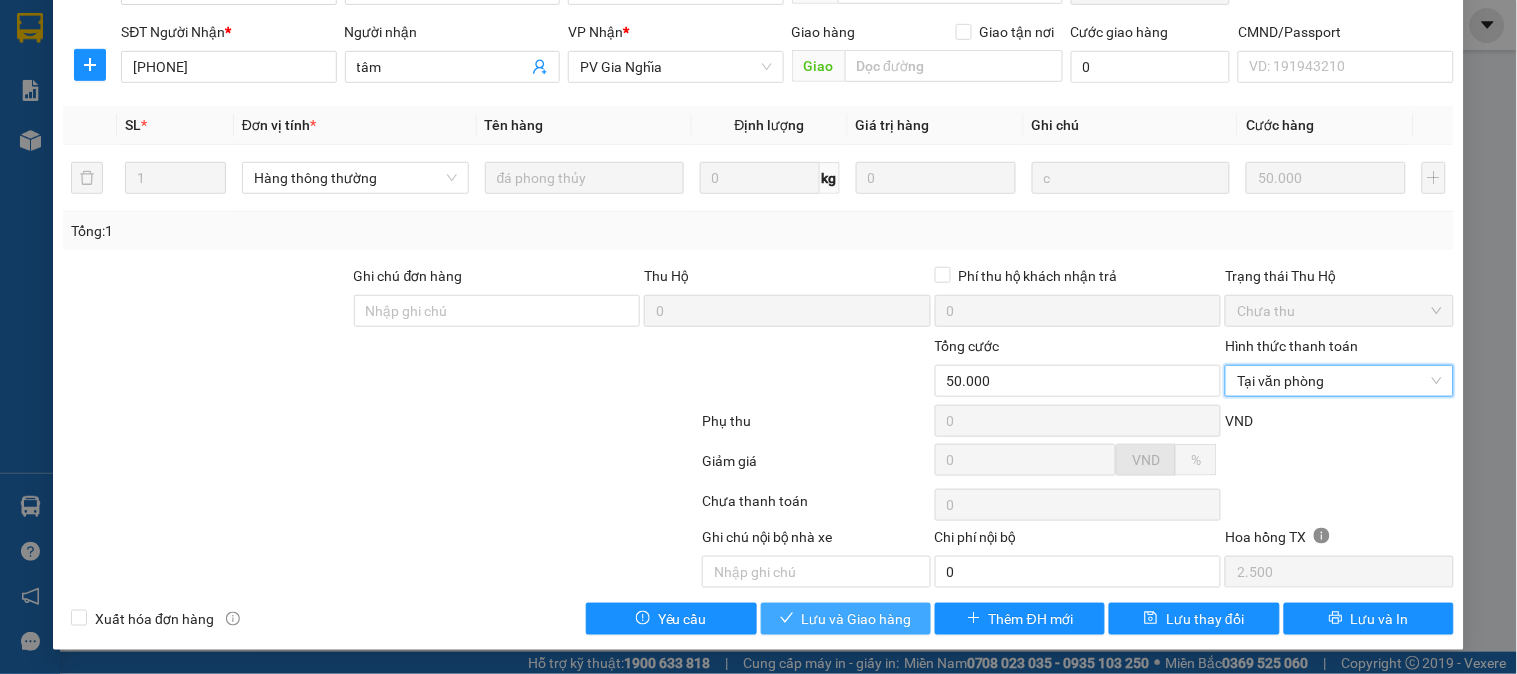 click on "Lưu và Giao hàng" at bounding box center [857, 619] 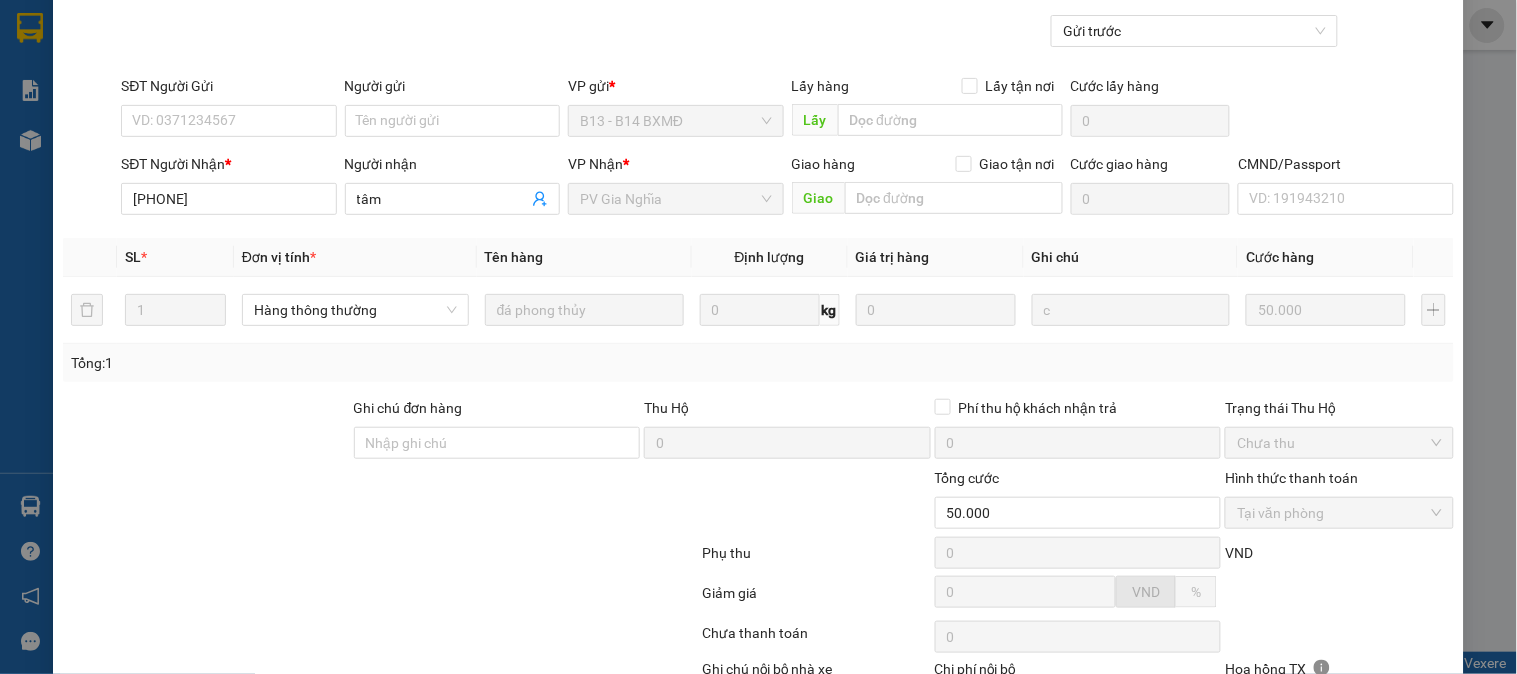scroll, scrollTop: 0, scrollLeft: 0, axis: both 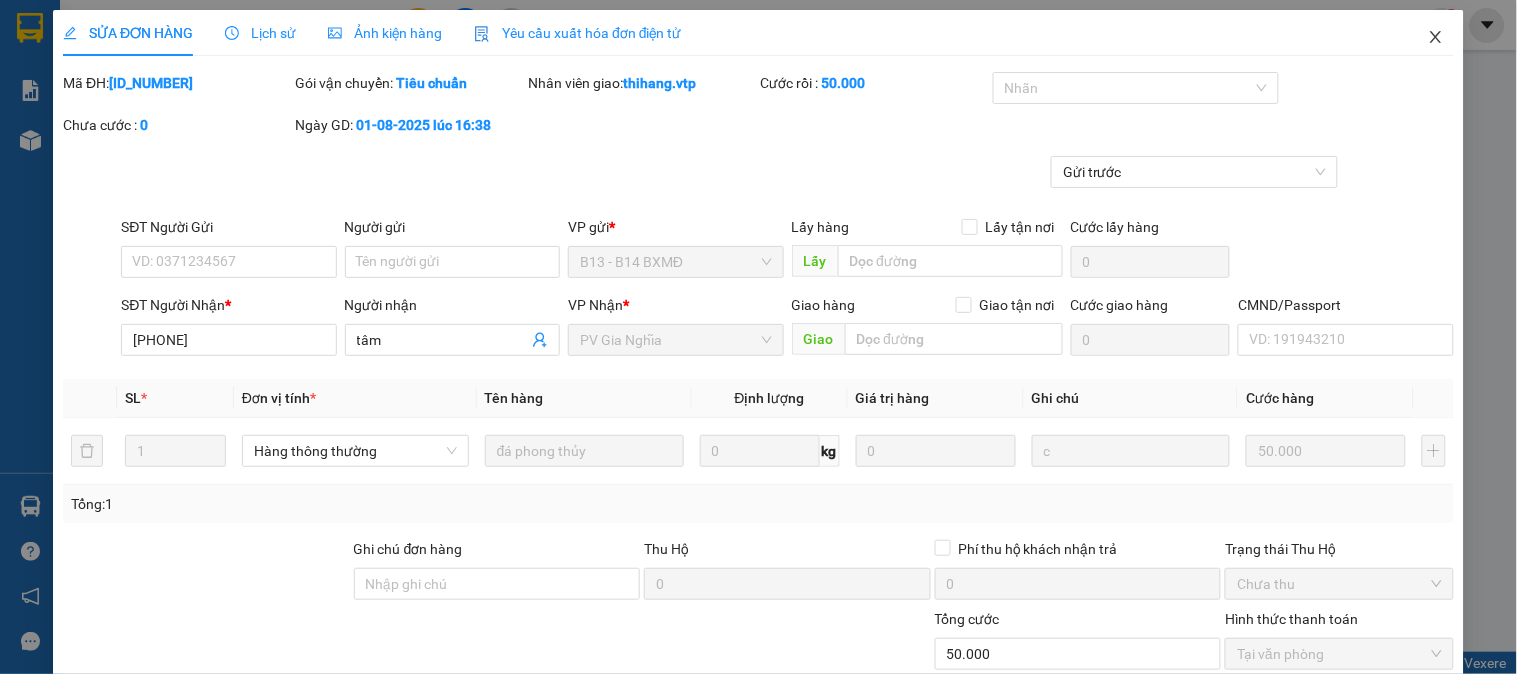 click 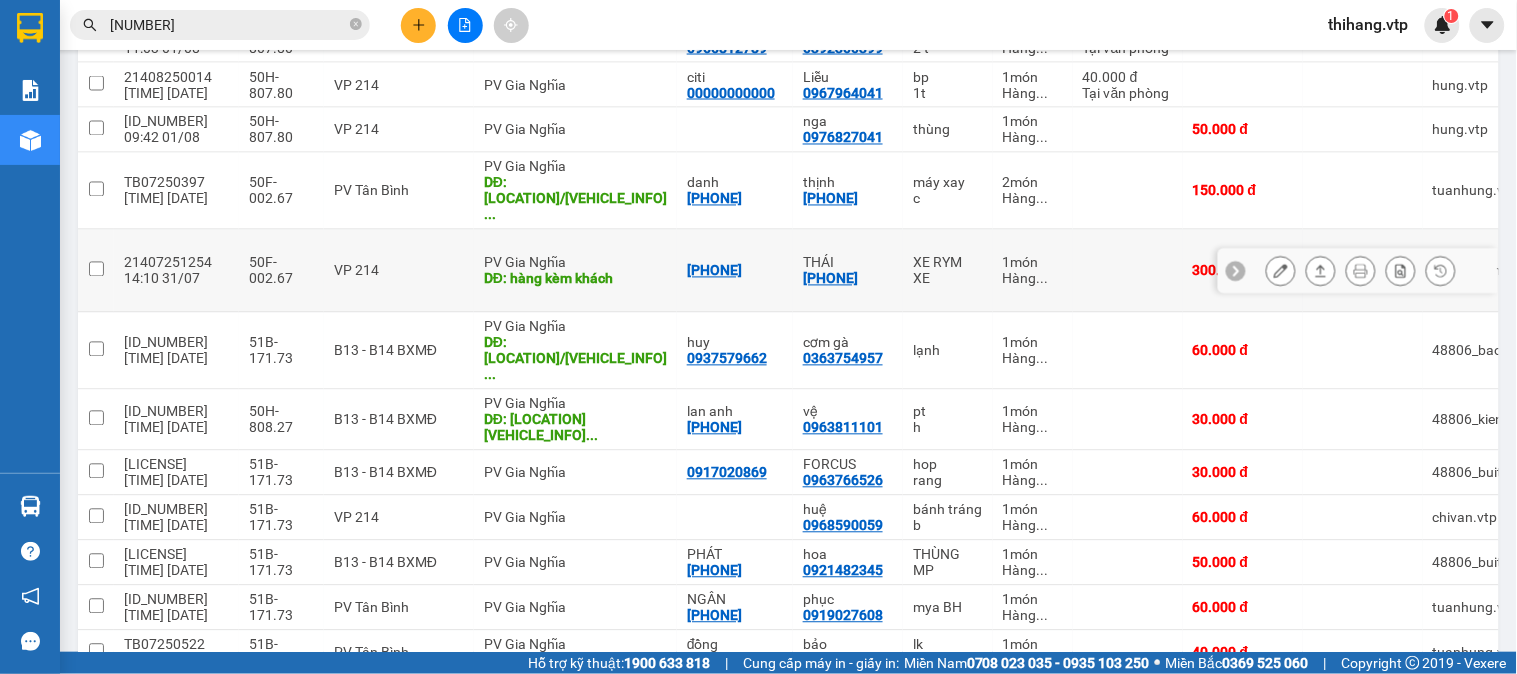 scroll, scrollTop: 1000, scrollLeft: 0, axis: vertical 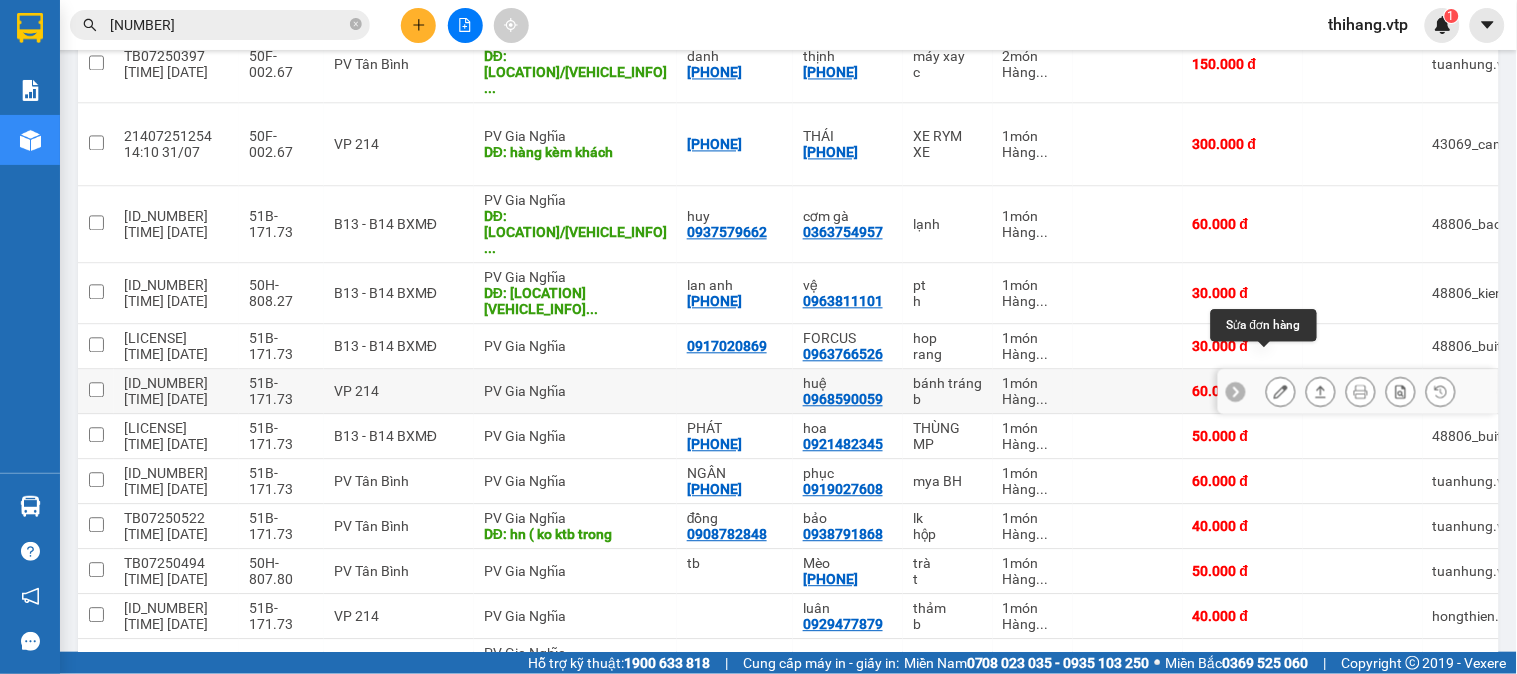 click 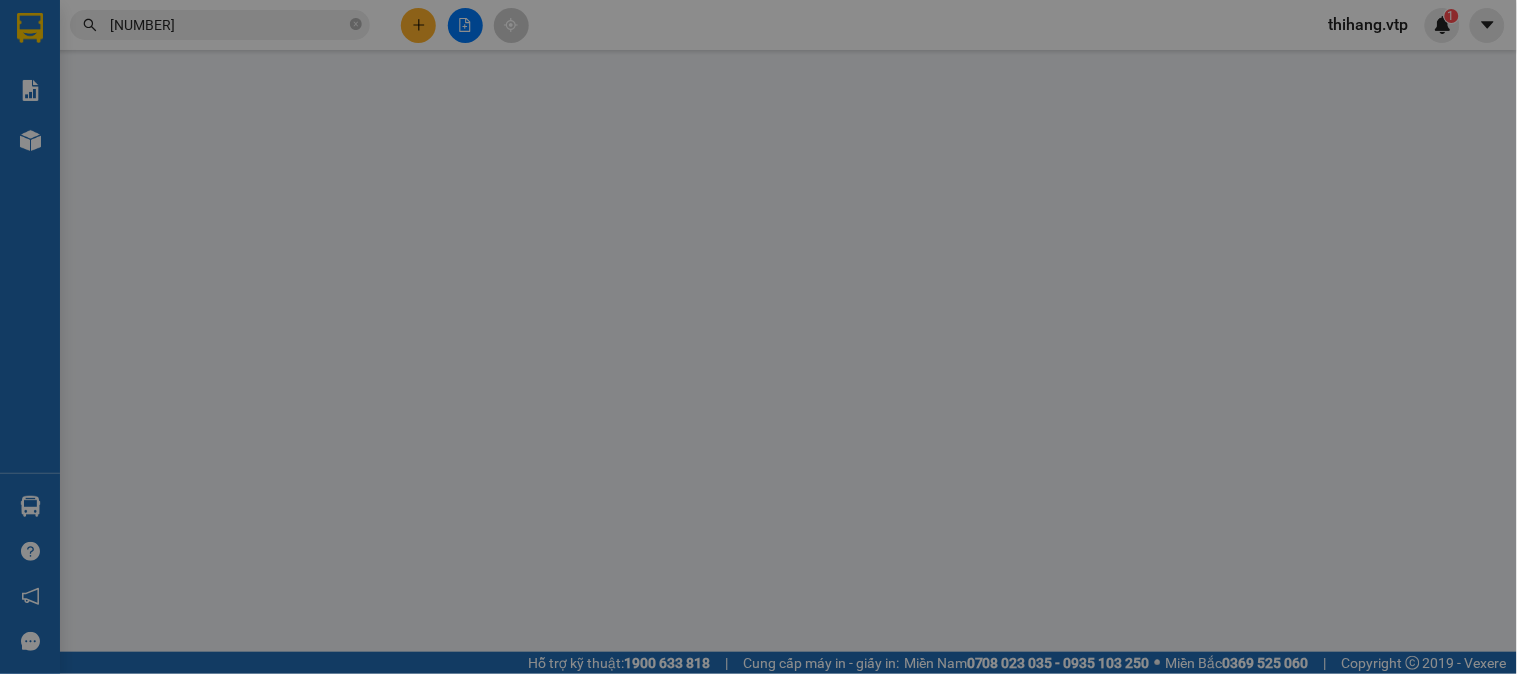 scroll, scrollTop: 0, scrollLeft: 0, axis: both 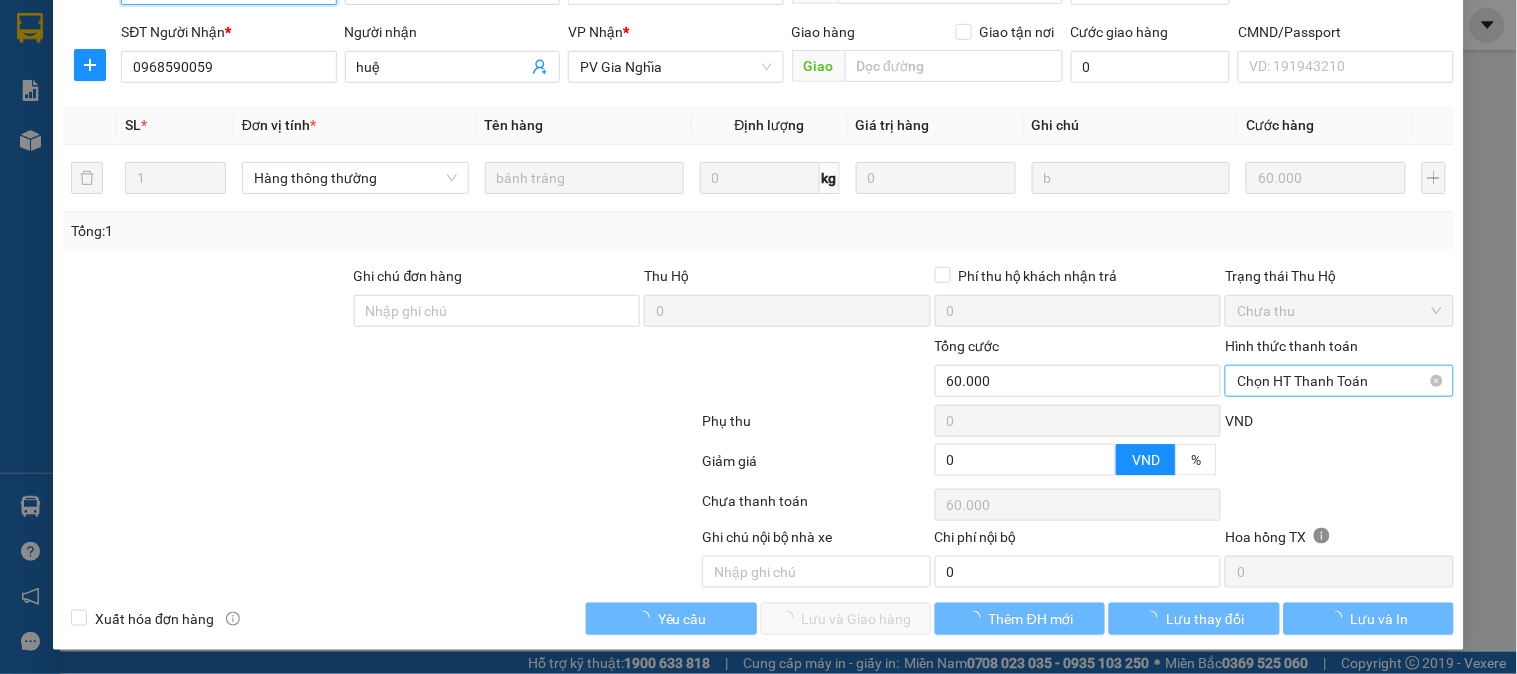 type on "3.000" 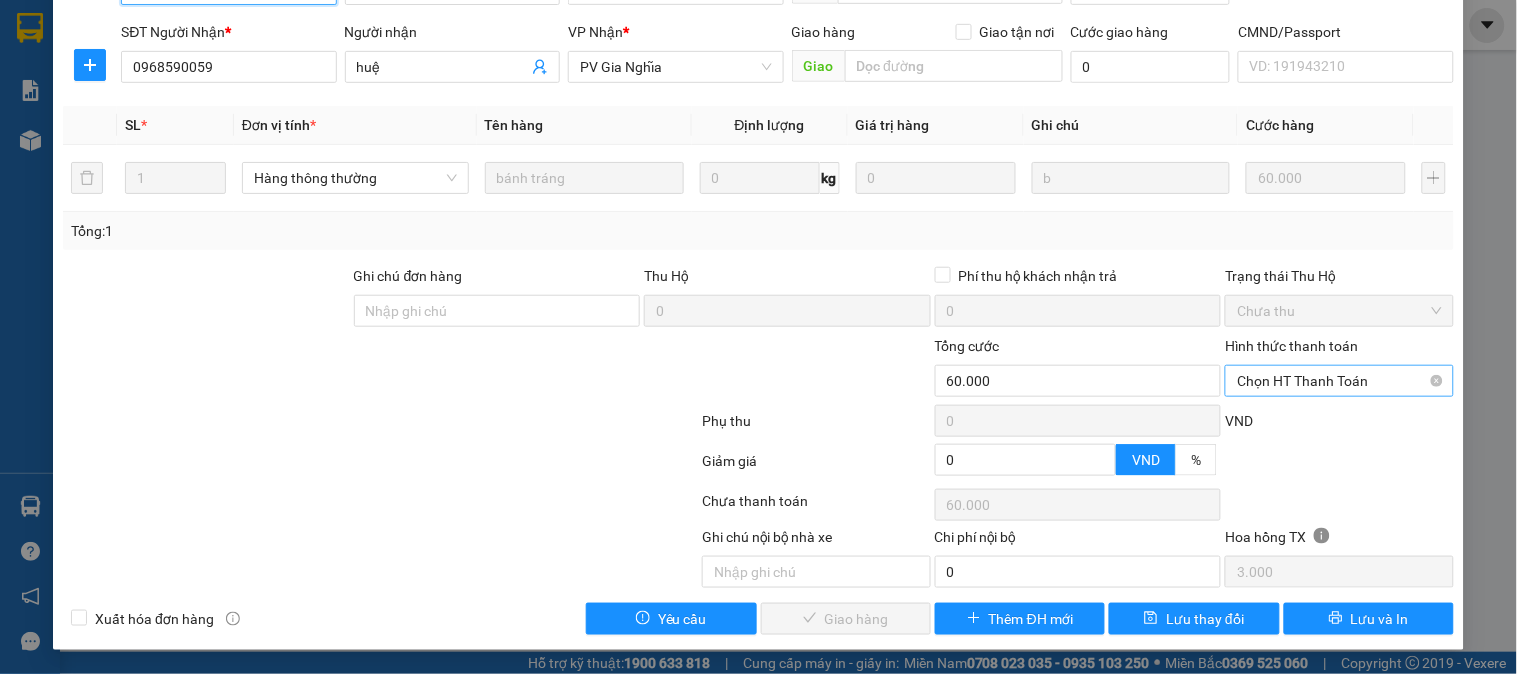click on "Chọn HT Thanh Toán" at bounding box center [1339, 381] 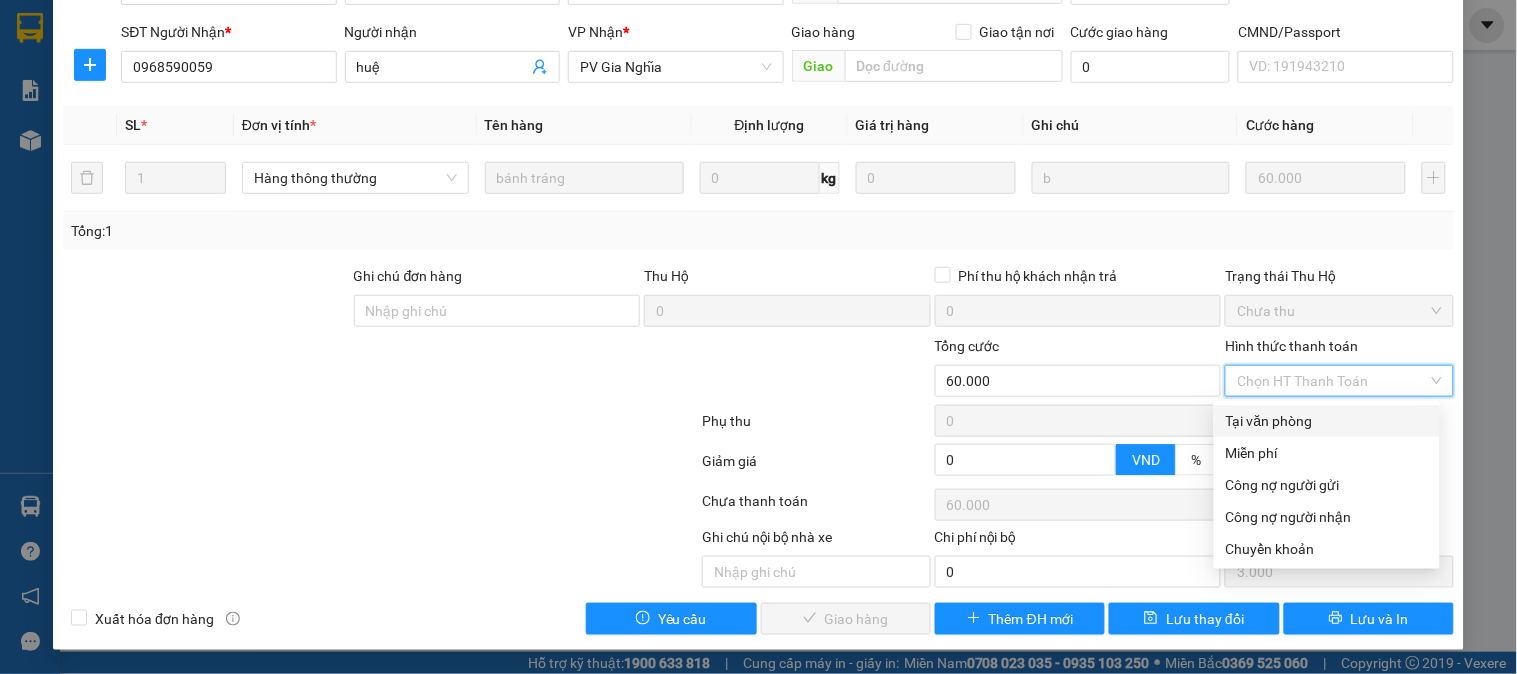 click on "Tại văn phòng" at bounding box center [1327, 421] 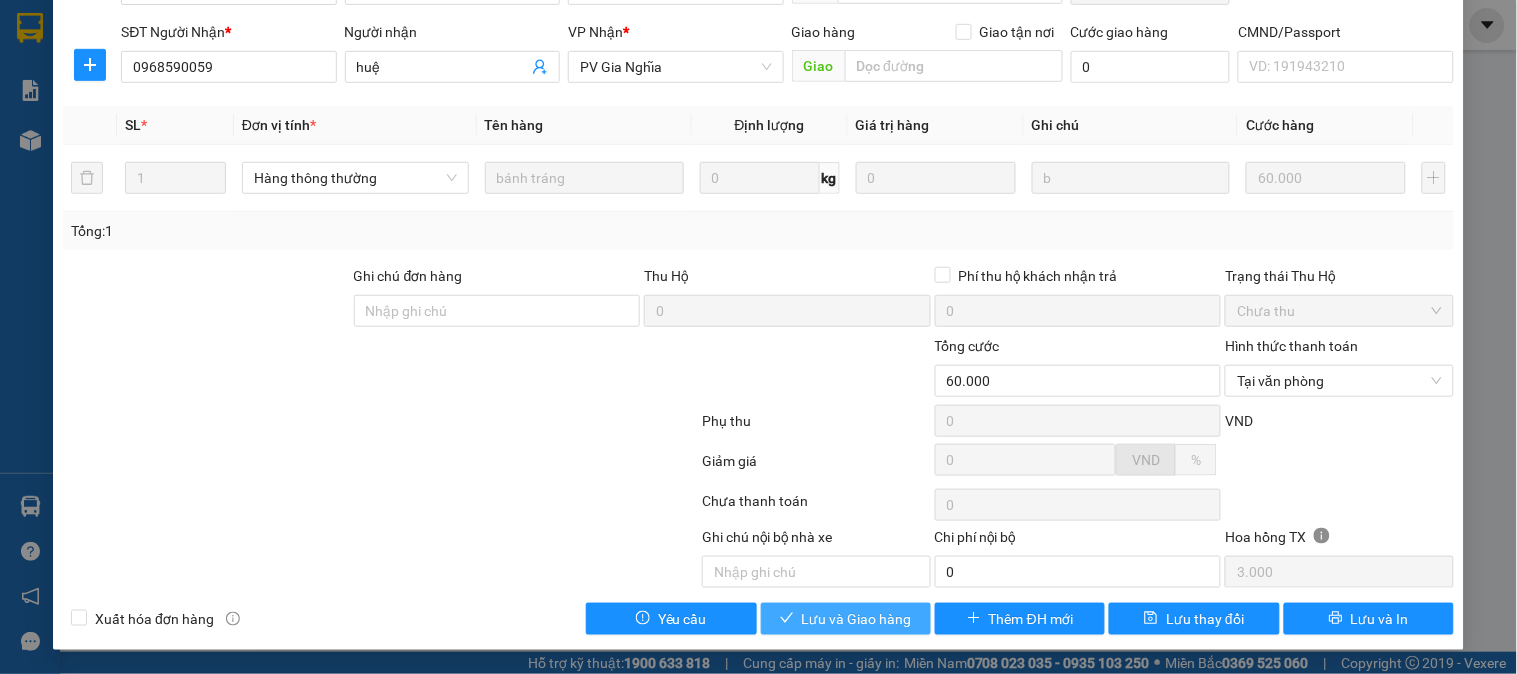 click on "Lưu và Giao hàng" at bounding box center (857, 619) 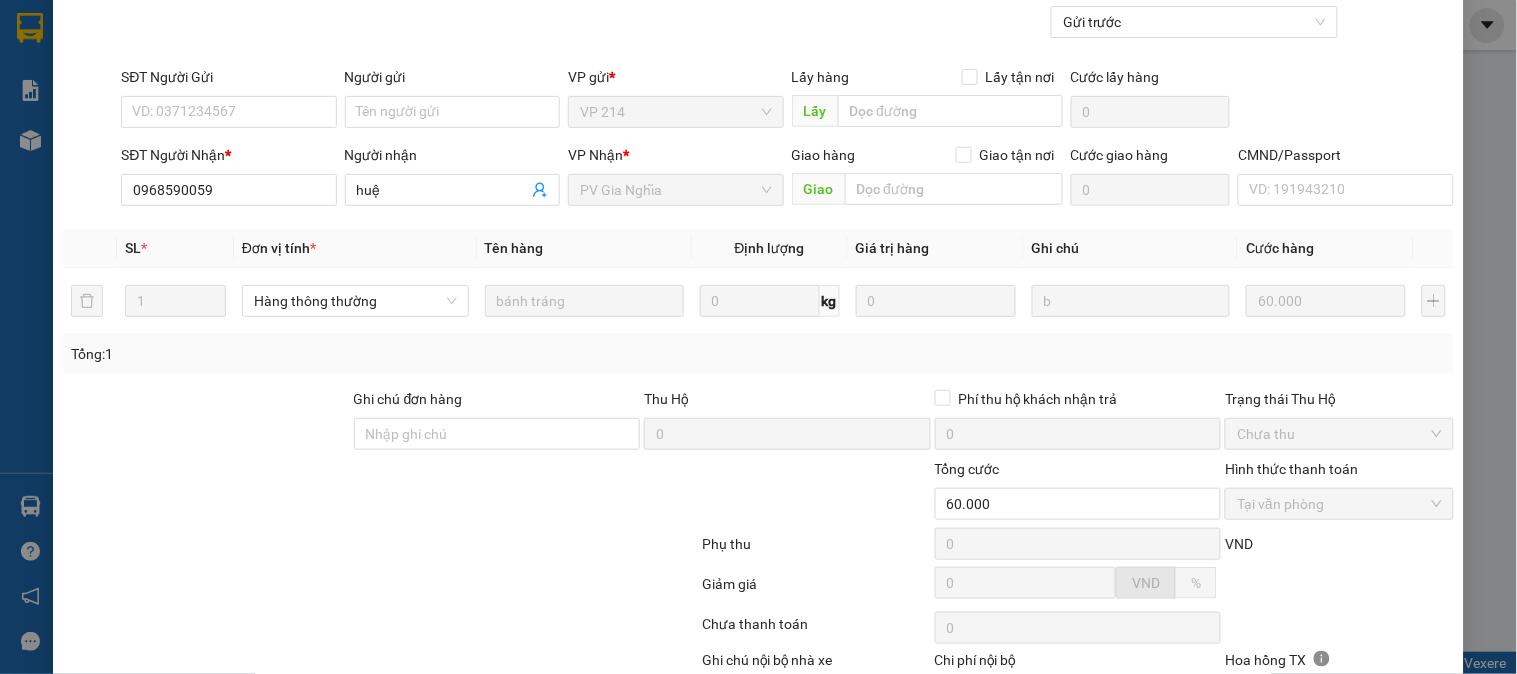 scroll, scrollTop: 0, scrollLeft: 0, axis: both 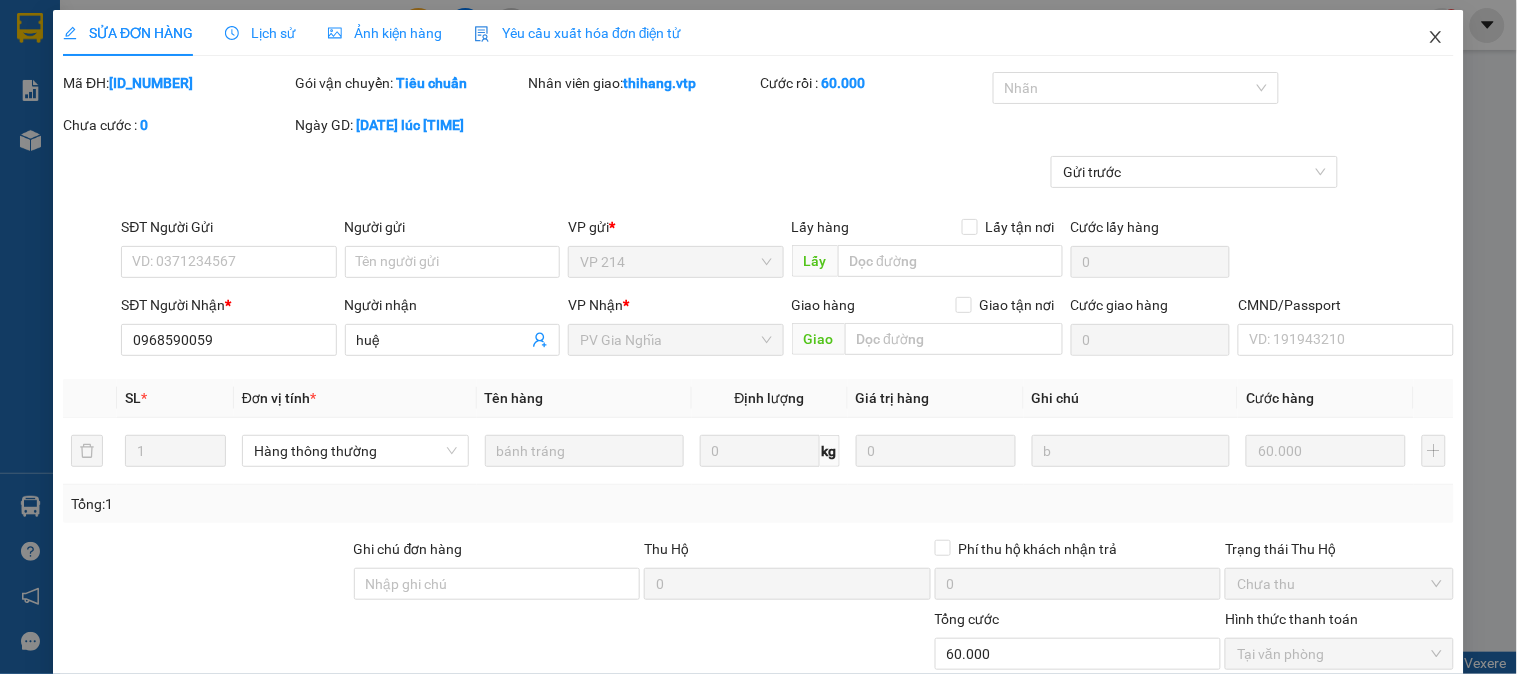 click 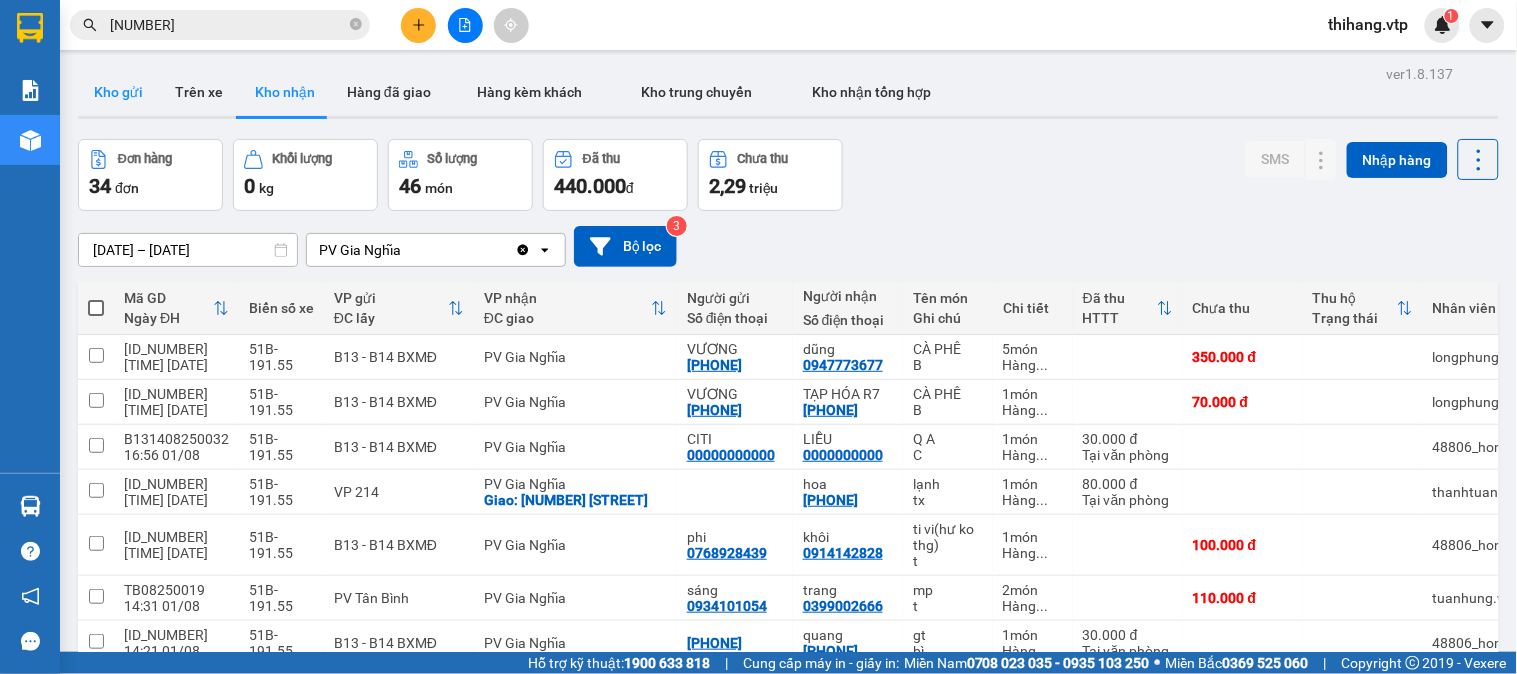 click on "Kho gửi" at bounding box center [118, 92] 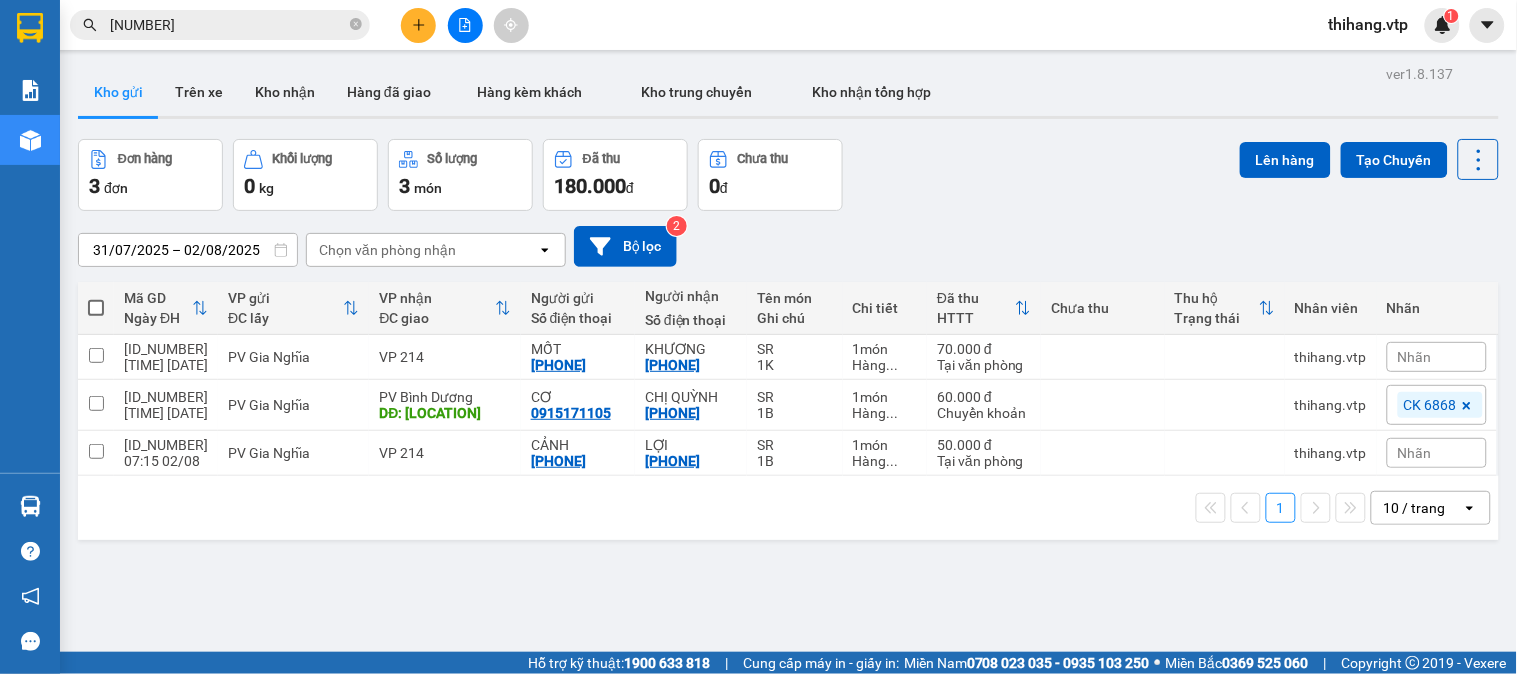 click at bounding box center [96, 308] 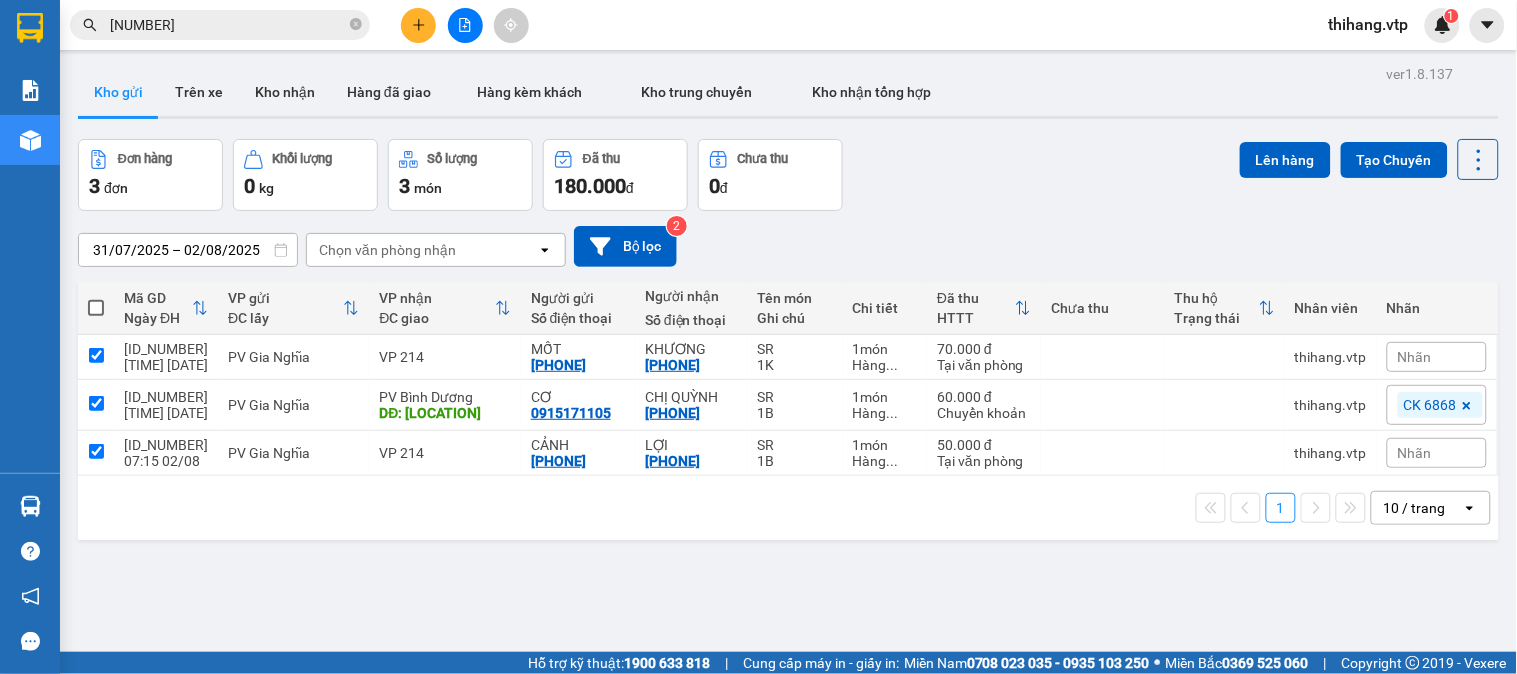 checkbox on "true" 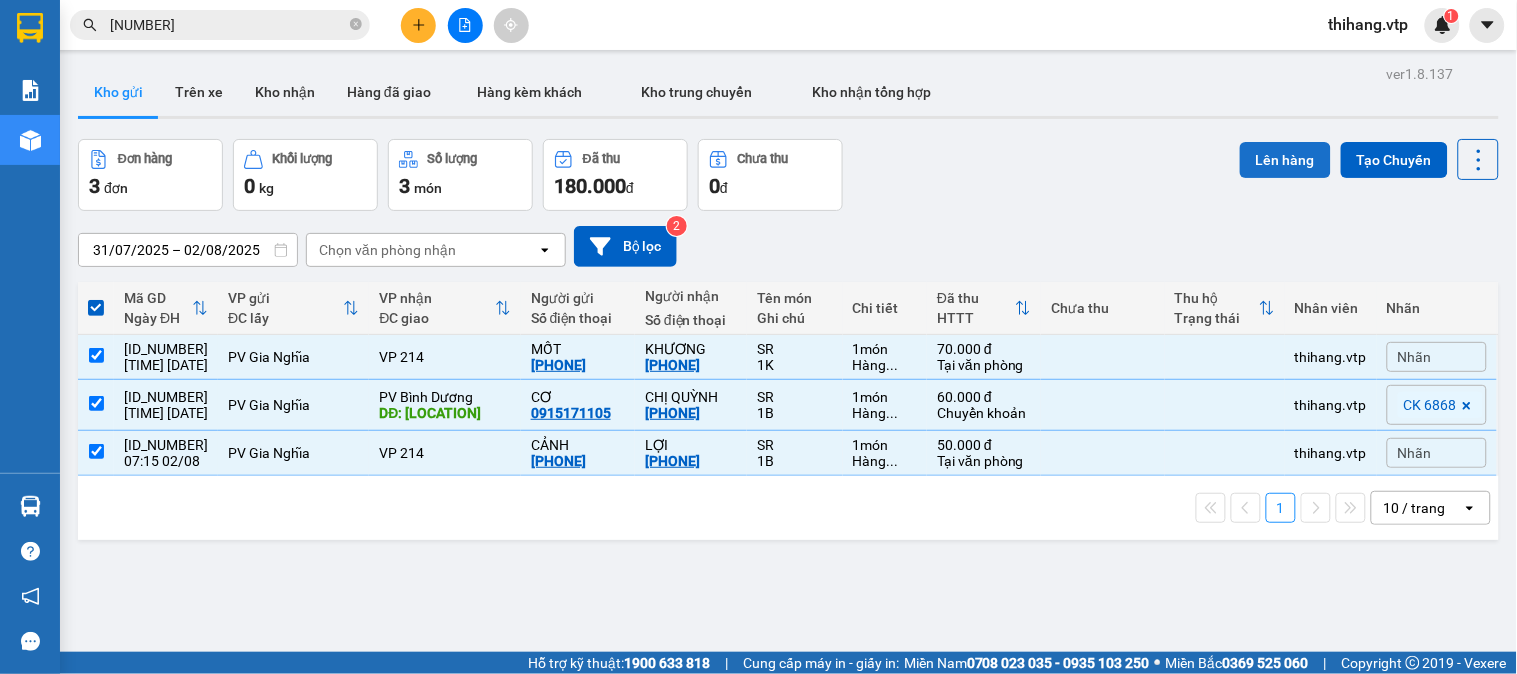 click on "Lên hàng" at bounding box center (1285, 160) 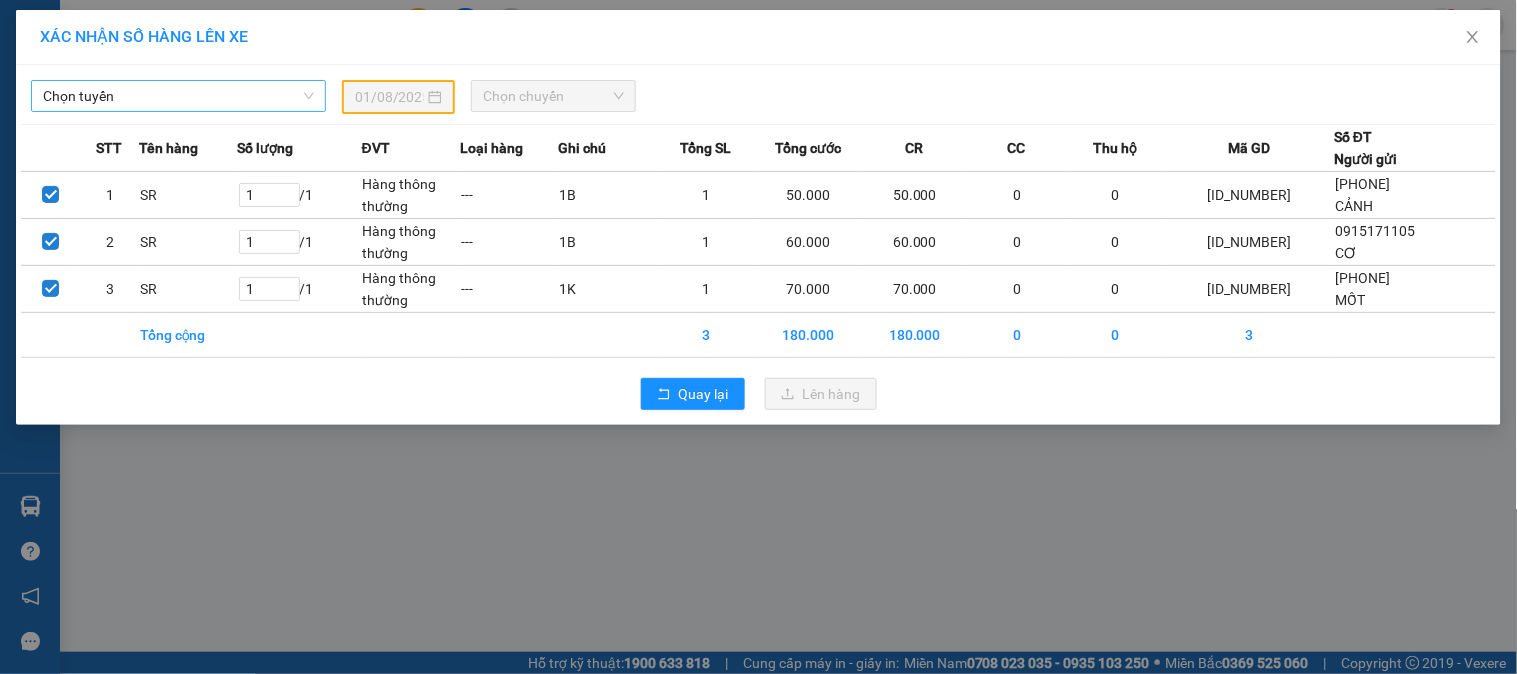 click on "Chọn tuyến" at bounding box center (178, 96) 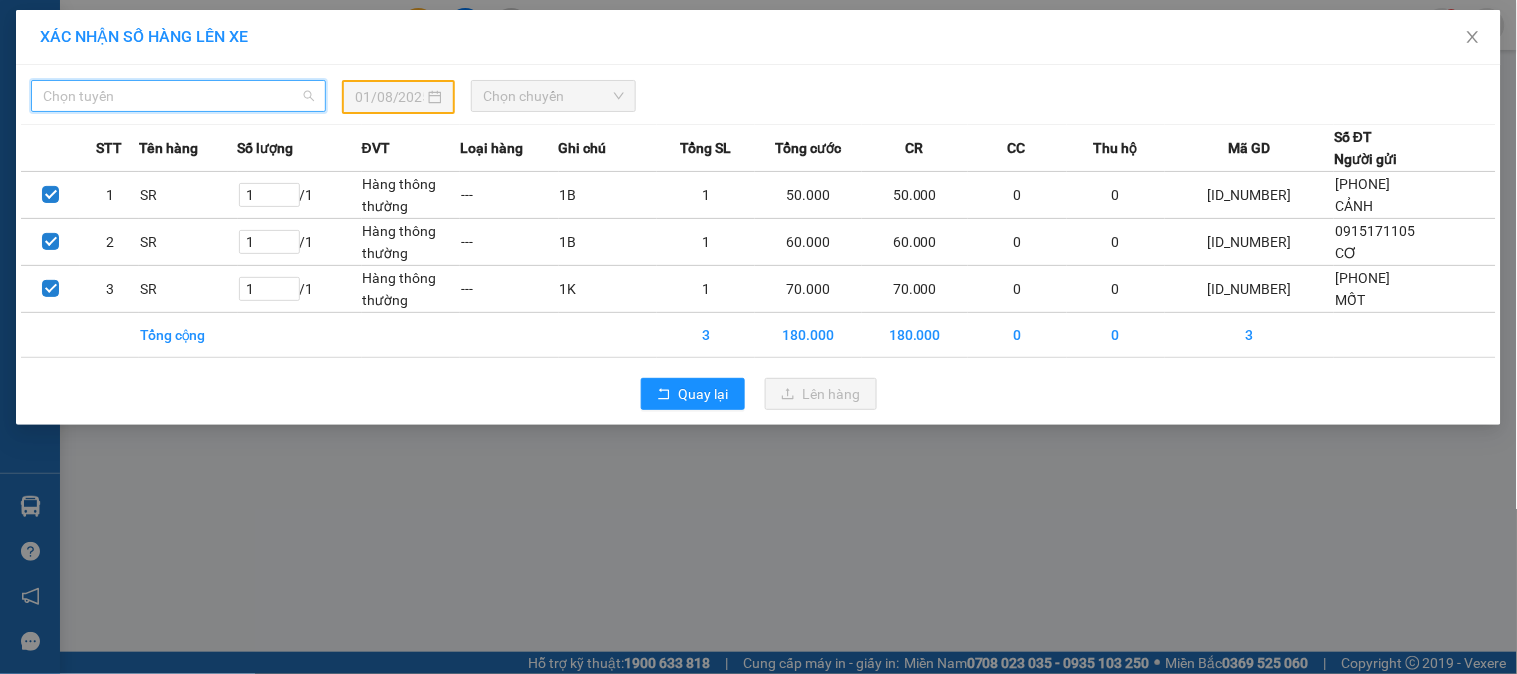 drag, startPoint x: 186, startPoint y: 104, endPoint x: 172, endPoint y: 146, distance: 44.27189 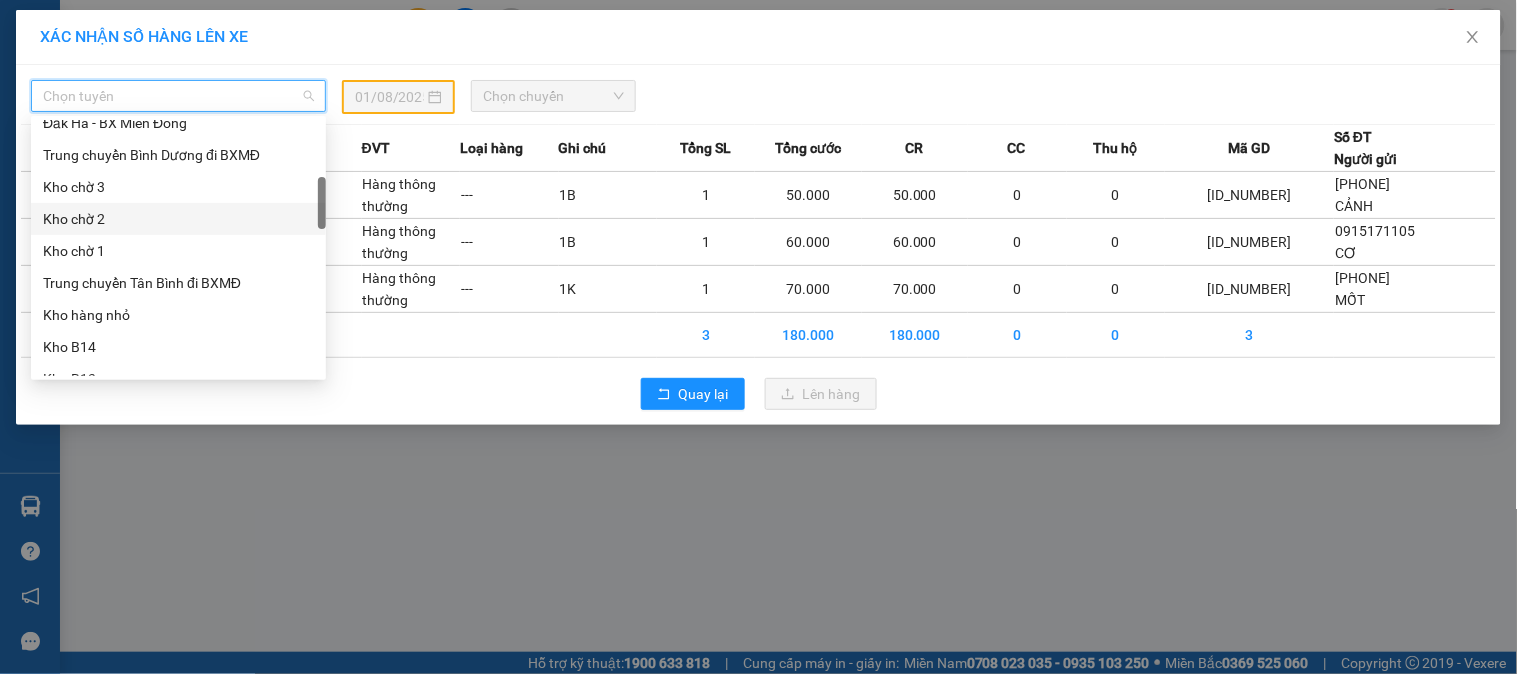 scroll, scrollTop: 222, scrollLeft: 0, axis: vertical 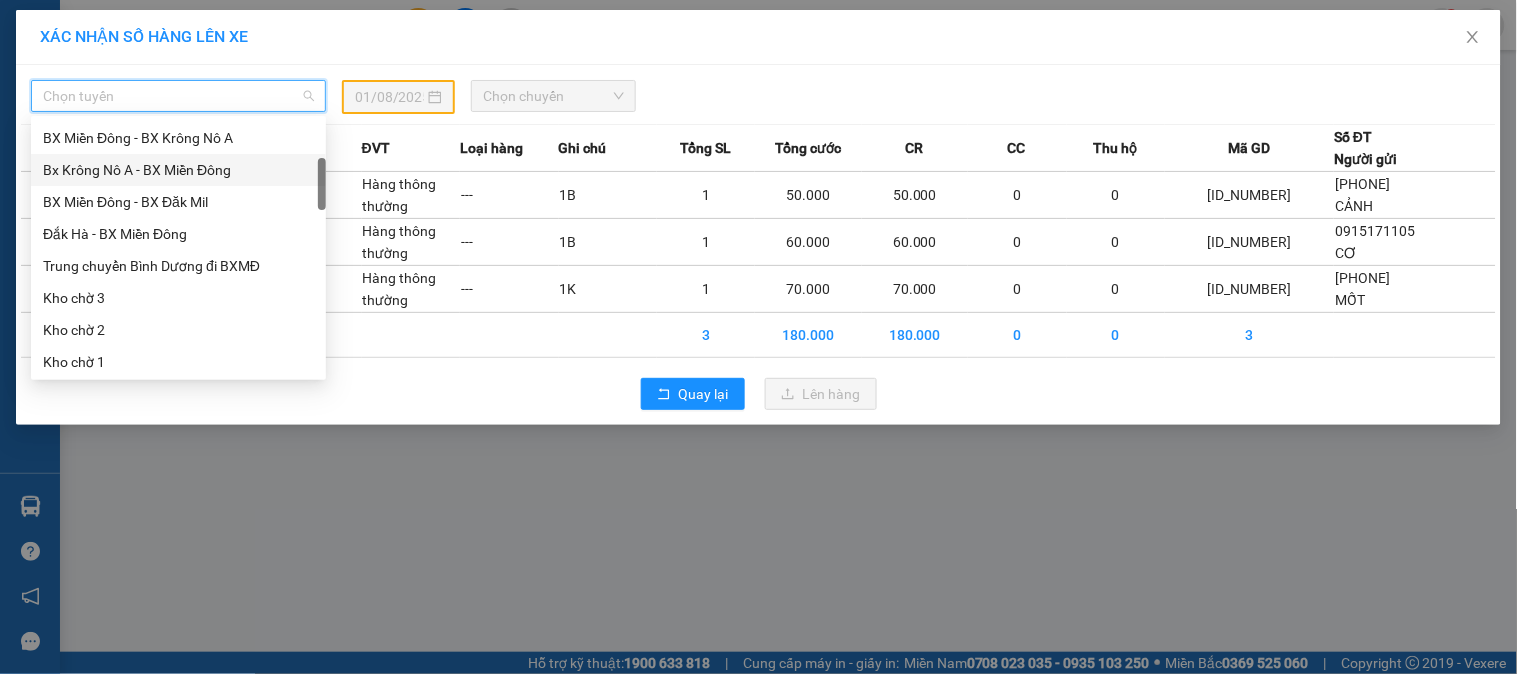 click on "Bx Krông Nô A - BX Miền Đông" at bounding box center [178, 170] 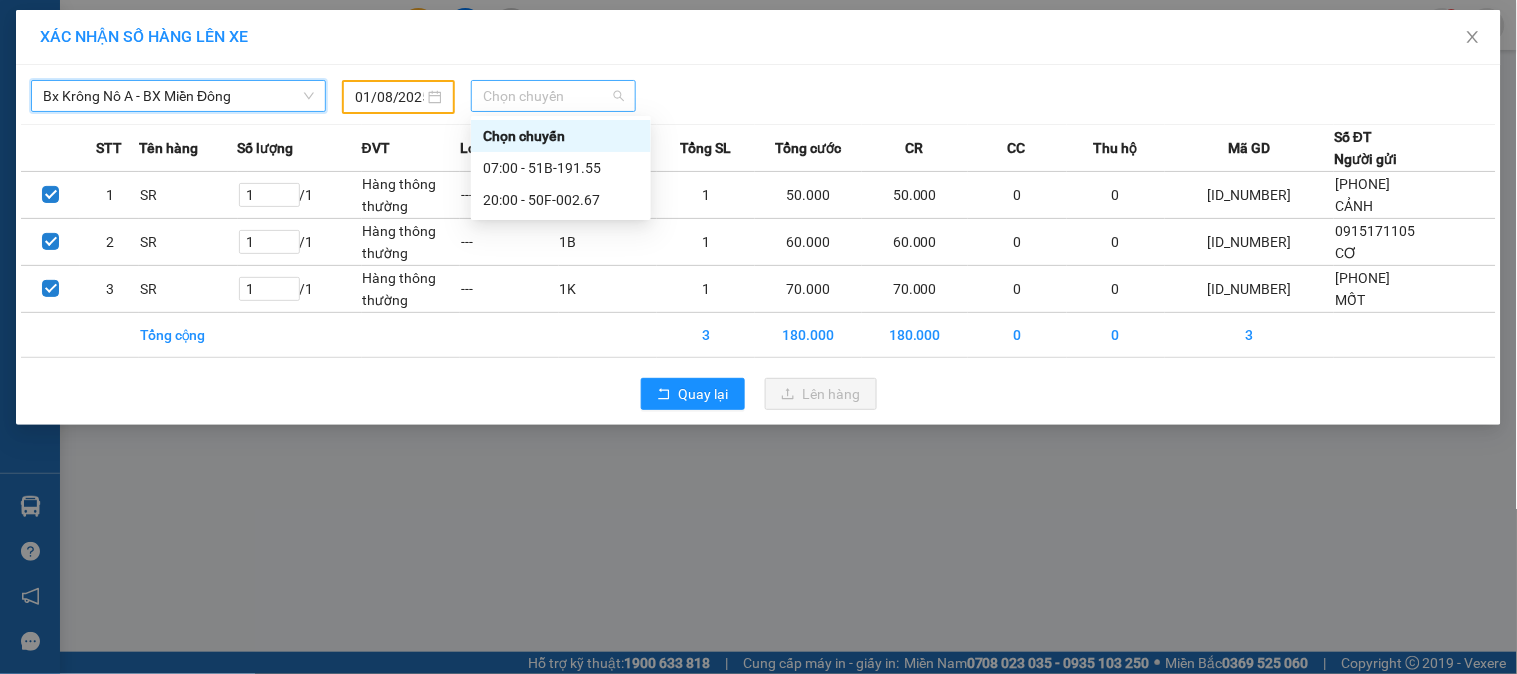 click on "Chọn chuyến" at bounding box center [553, 96] 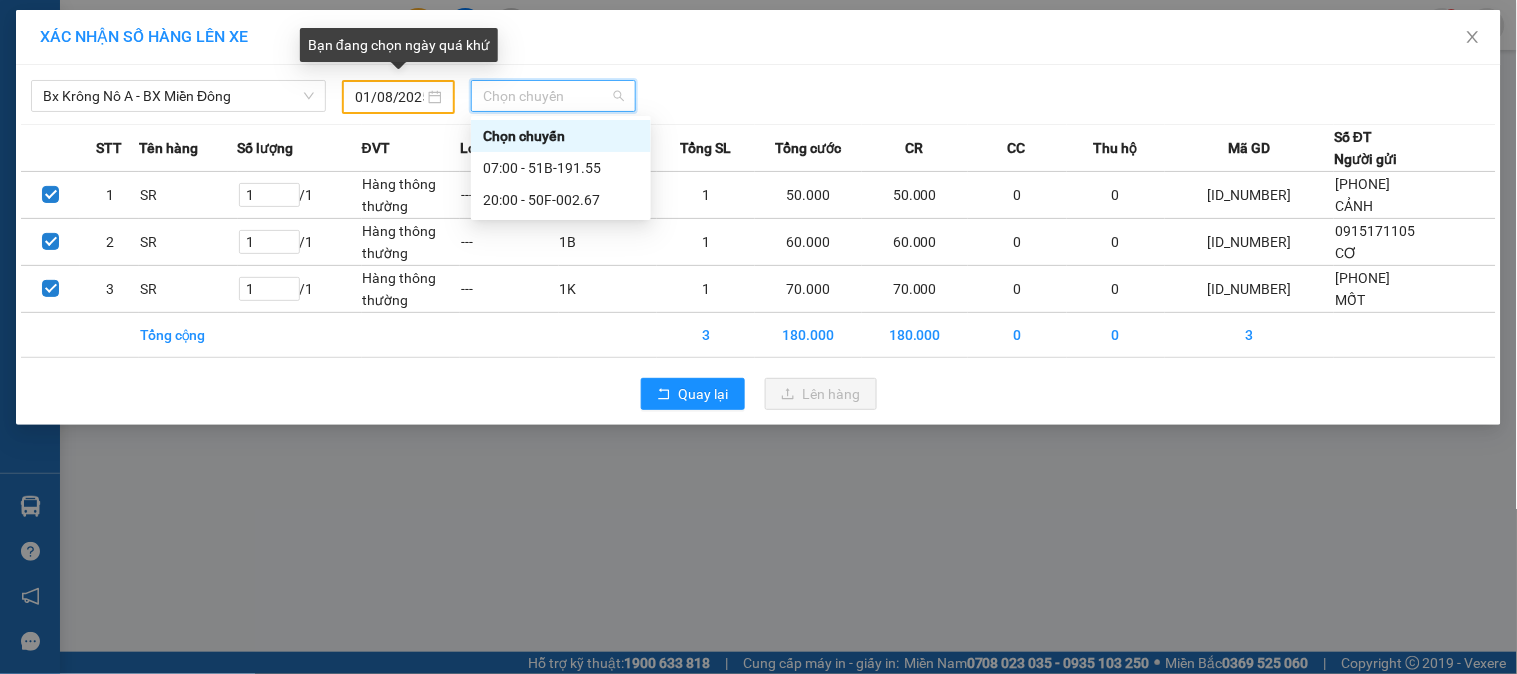 click on "01/08/2025" at bounding box center (398, 97) 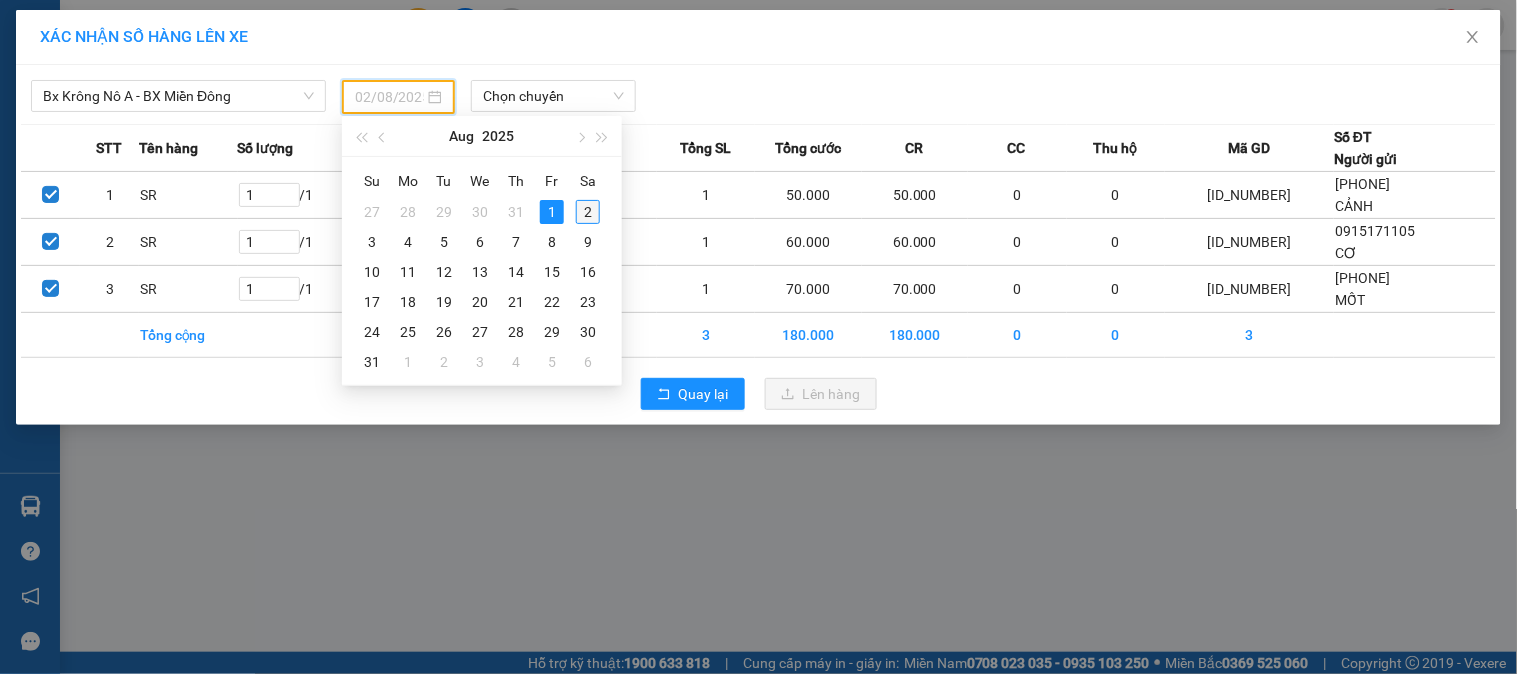 click on "2" at bounding box center [588, 212] 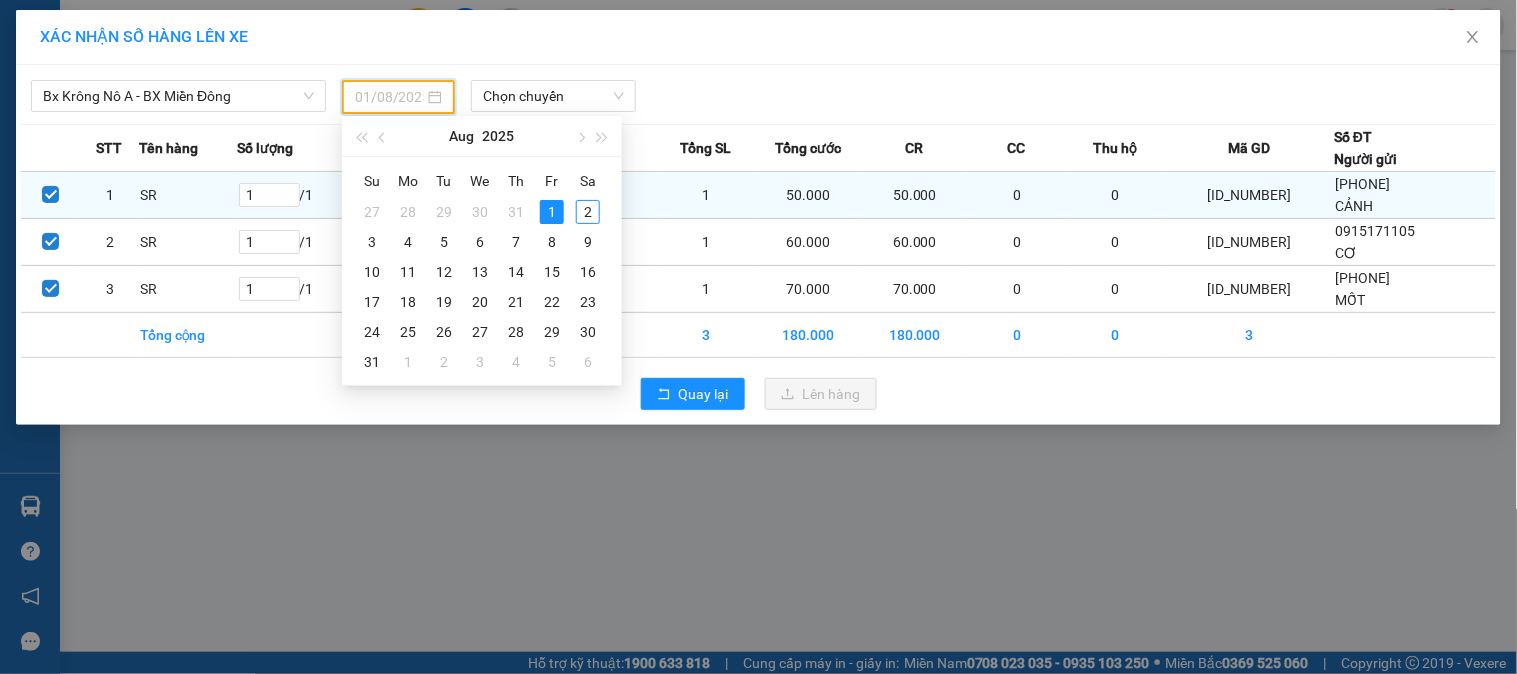 type on "02/08/2025" 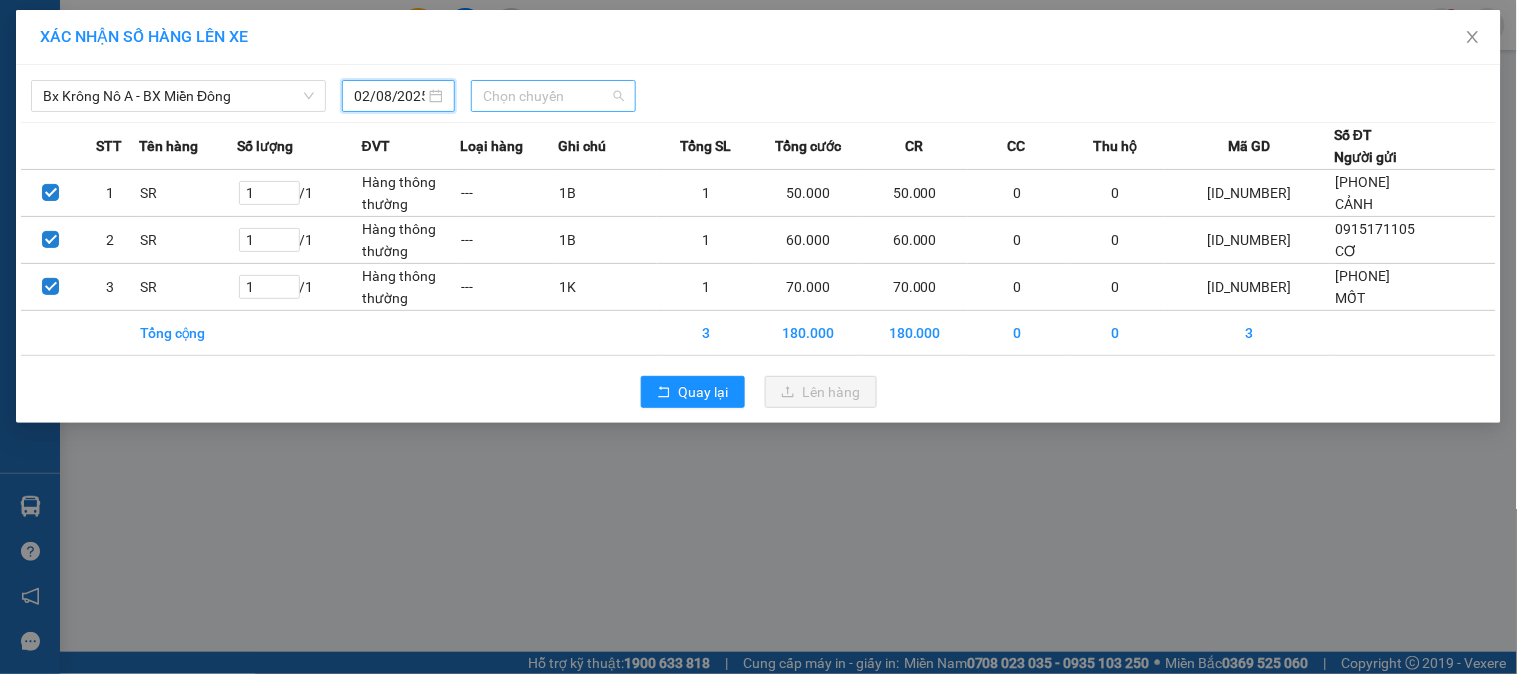 click on "Chọn chuyến" at bounding box center (553, 96) 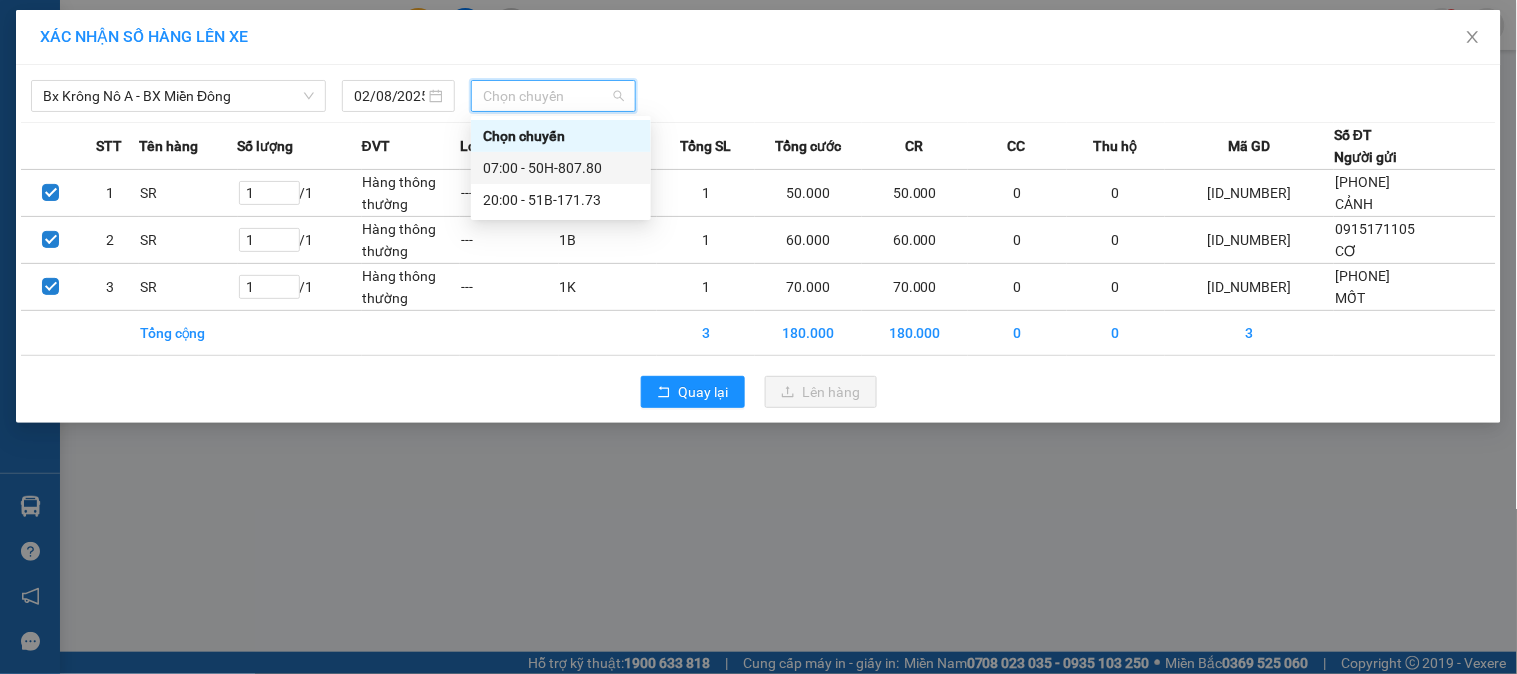 click on "07:00     - 50H-807.80" at bounding box center [561, 168] 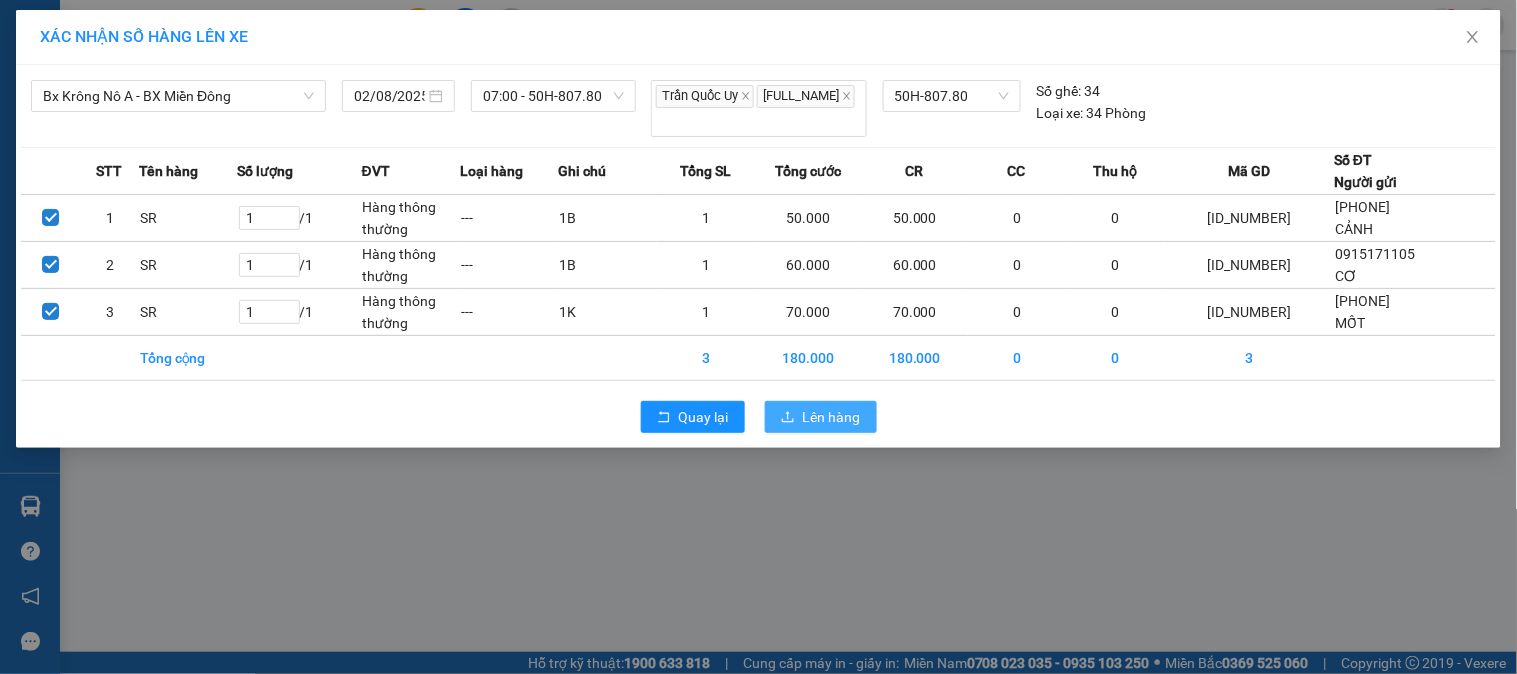 click on "Lên hàng" at bounding box center (832, 417) 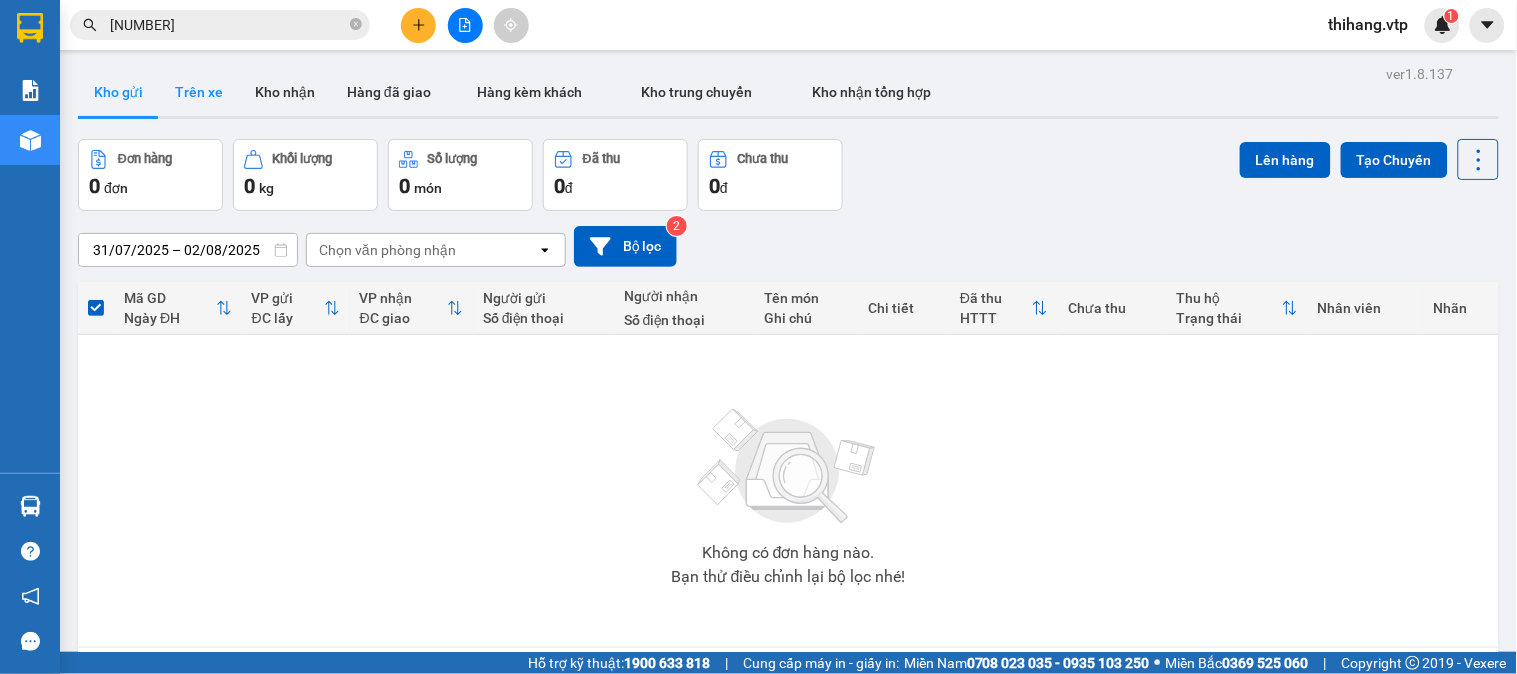 click on "Trên xe" at bounding box center (199, 92) 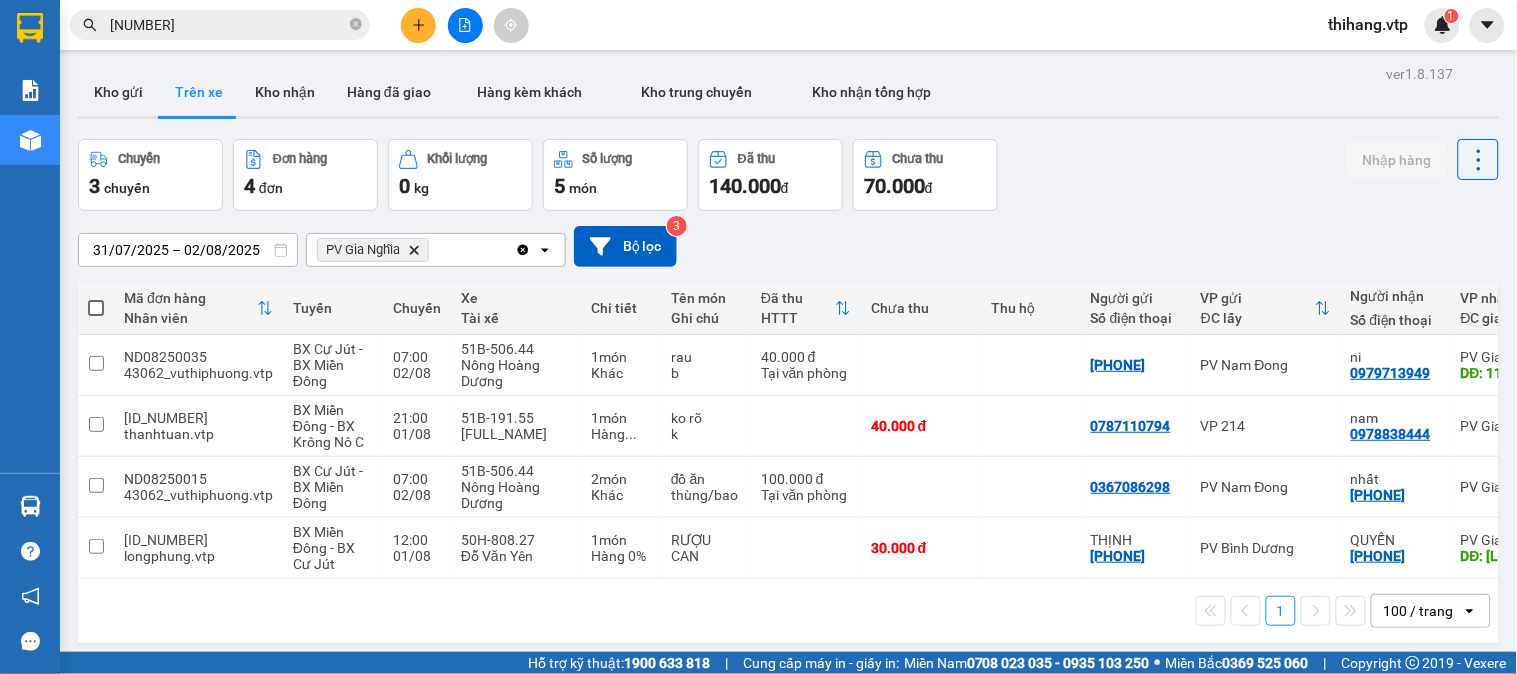 scroll, scrollTop: 92, scrollLeft: 0, axis: vertical 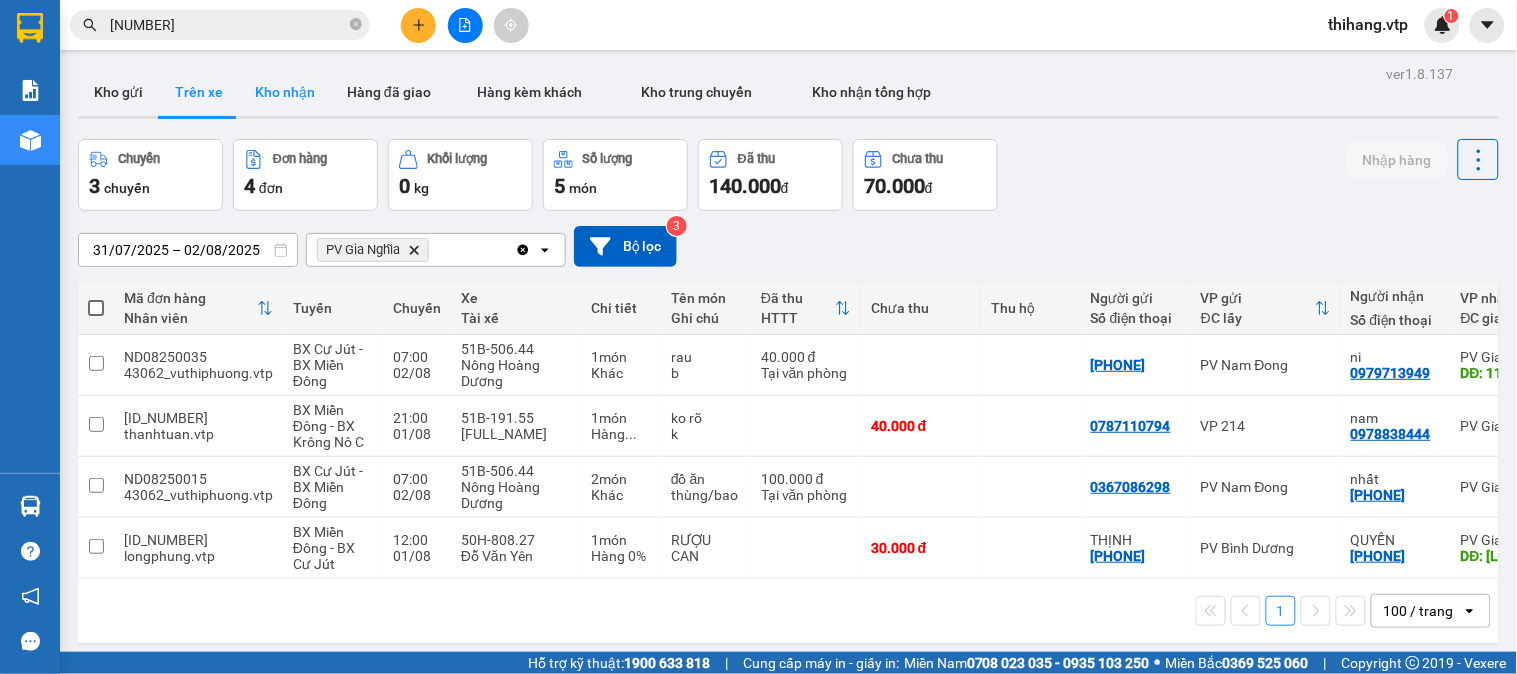 click on "Kho nhận" at bounding box center (285, 92) 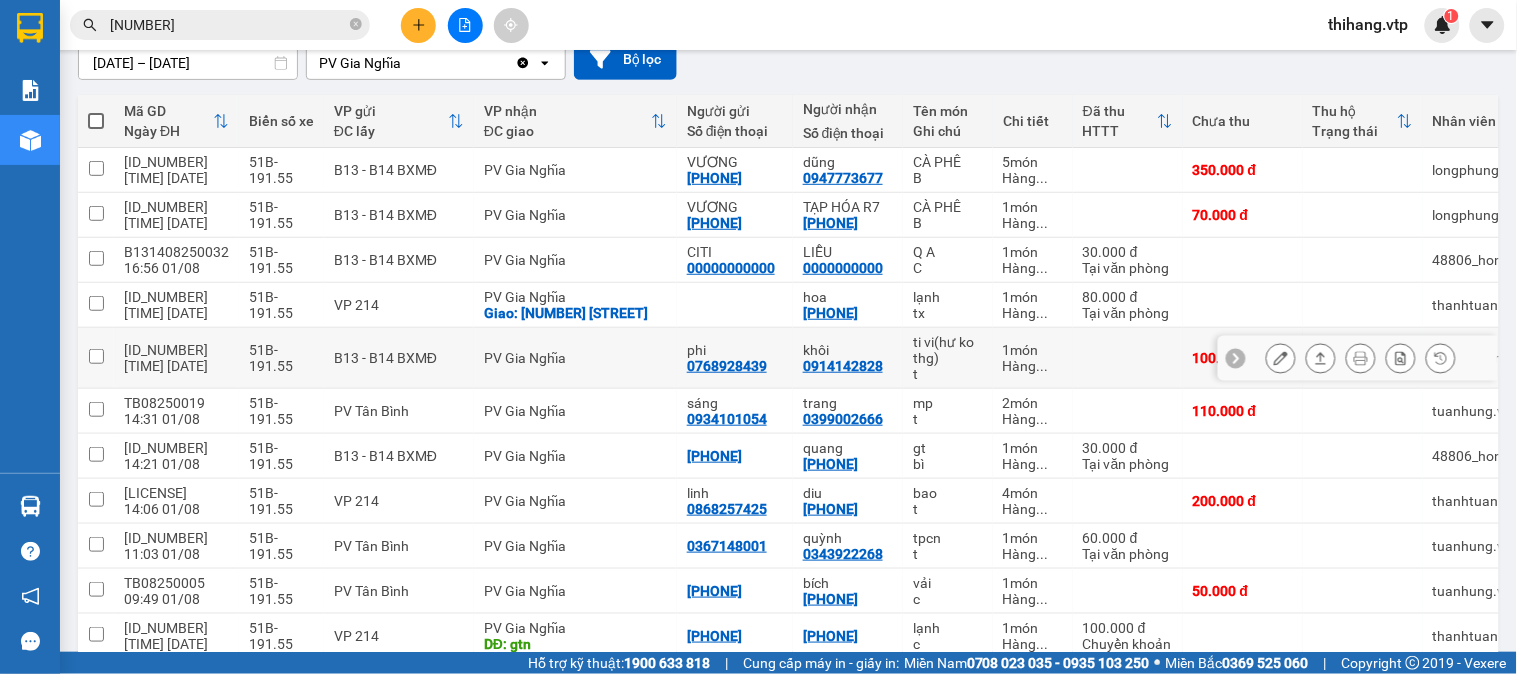 scroll, scrollTop: 222, scrollLeft: 0, axis: vertical 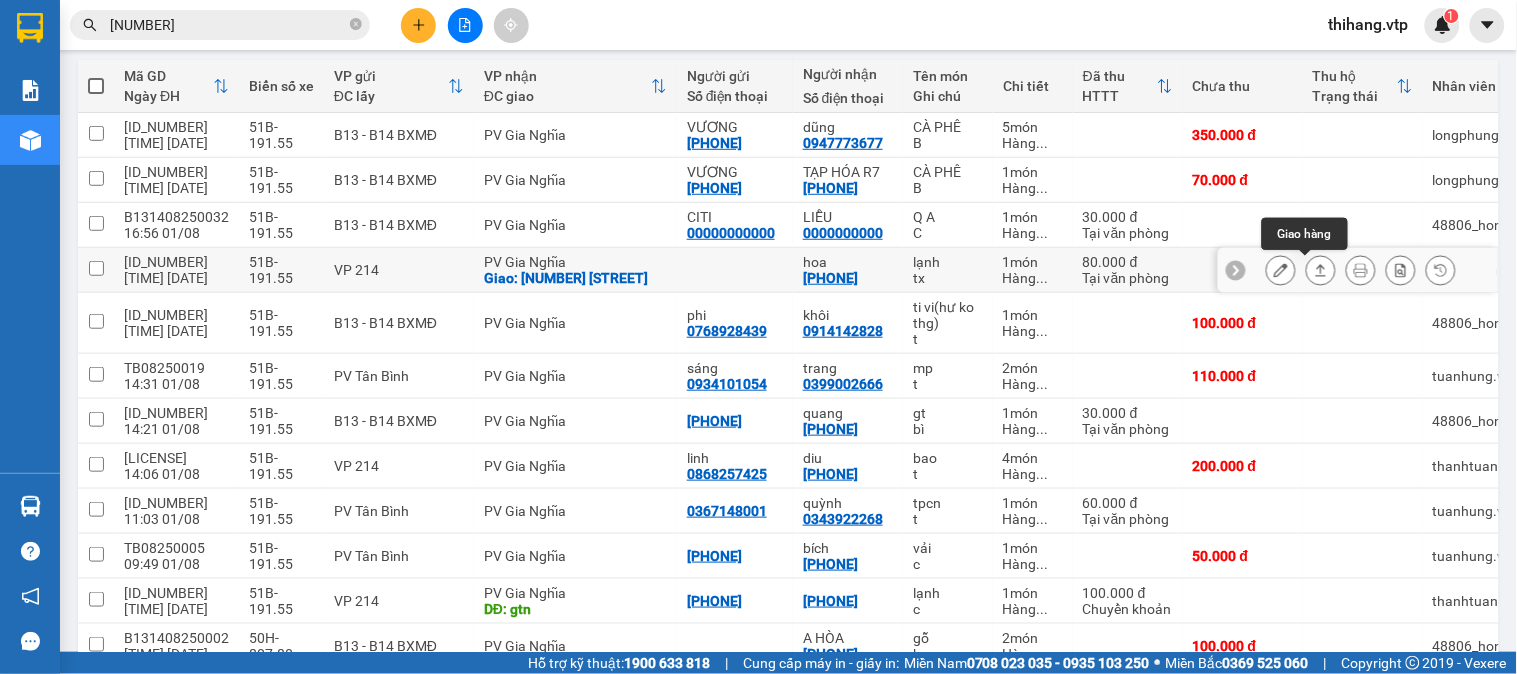 click at bounding box center [1321, 270] 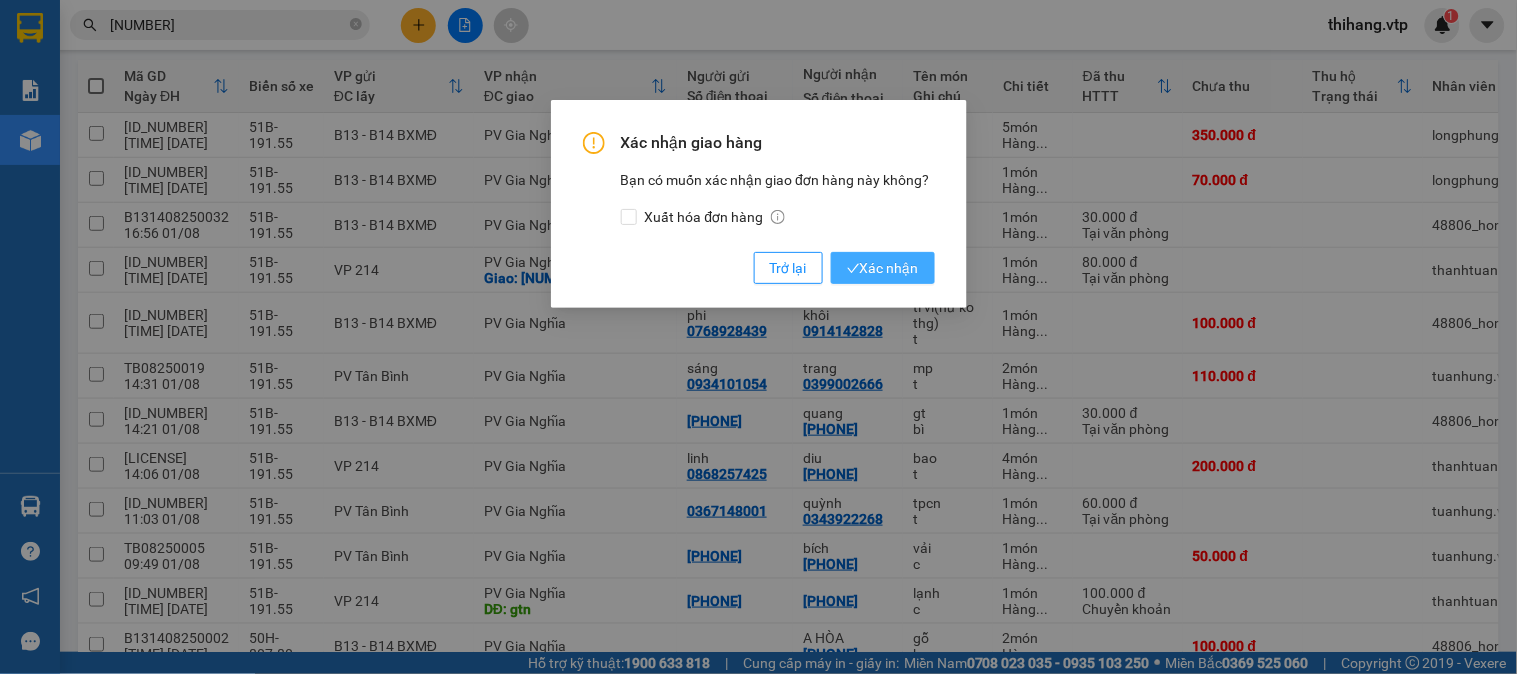 click on "Xác nhận" at bounding box center [883, 268] 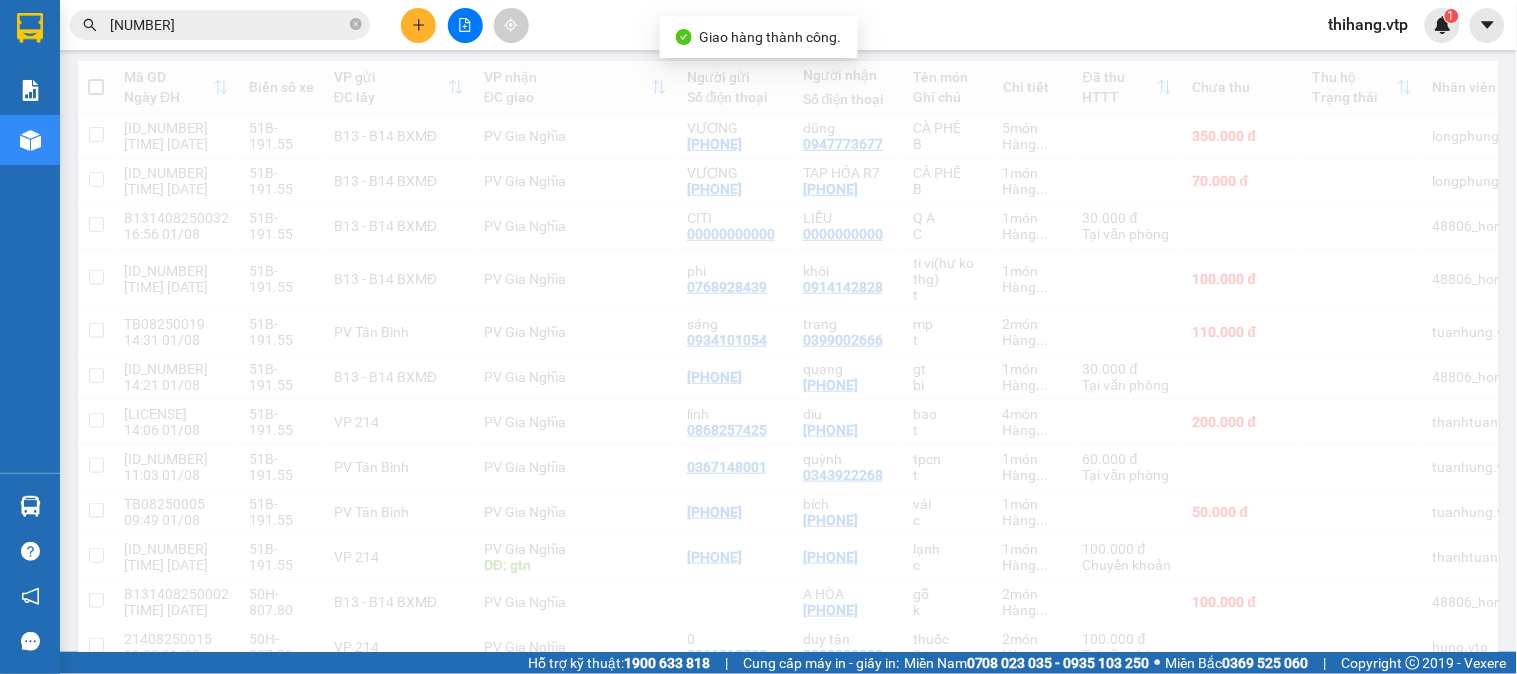 scroll, scrollTop: 222, scrollLeft: 0, axis: vertical 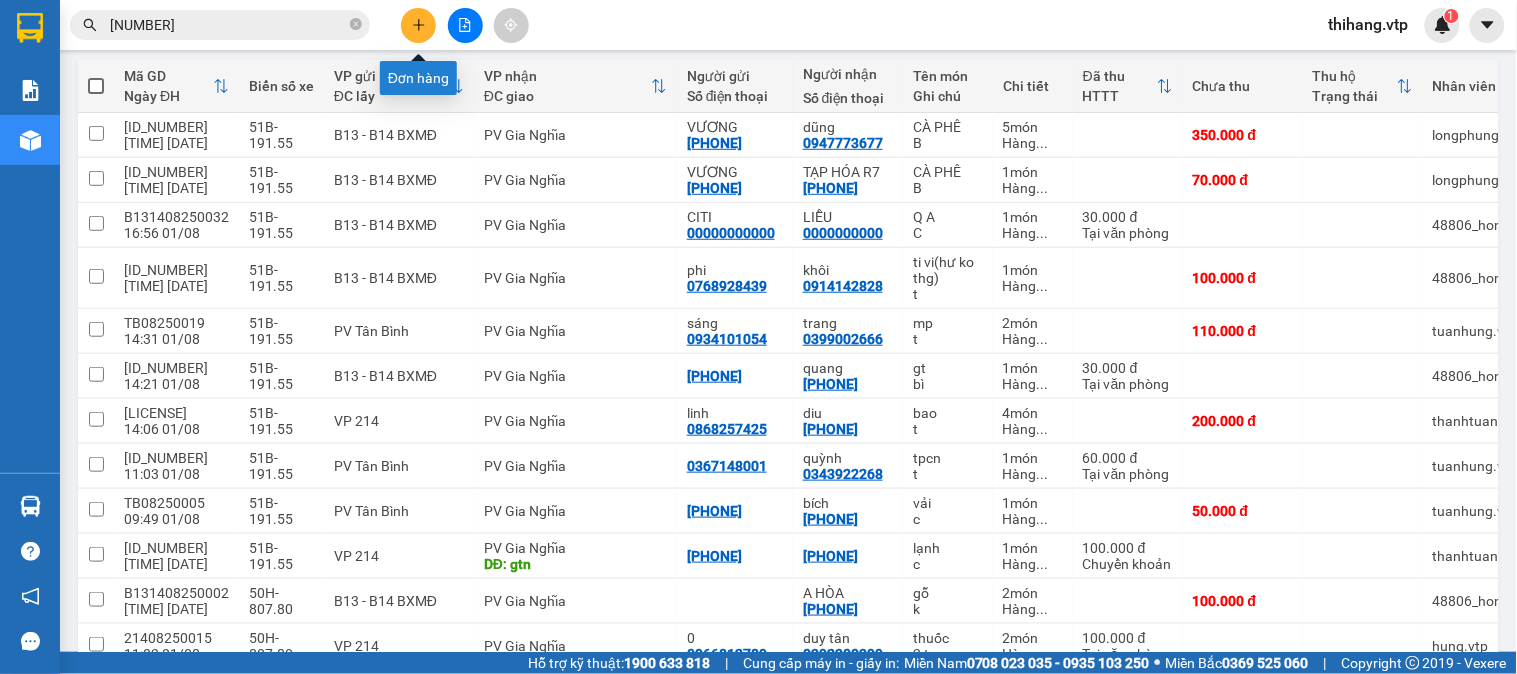 click 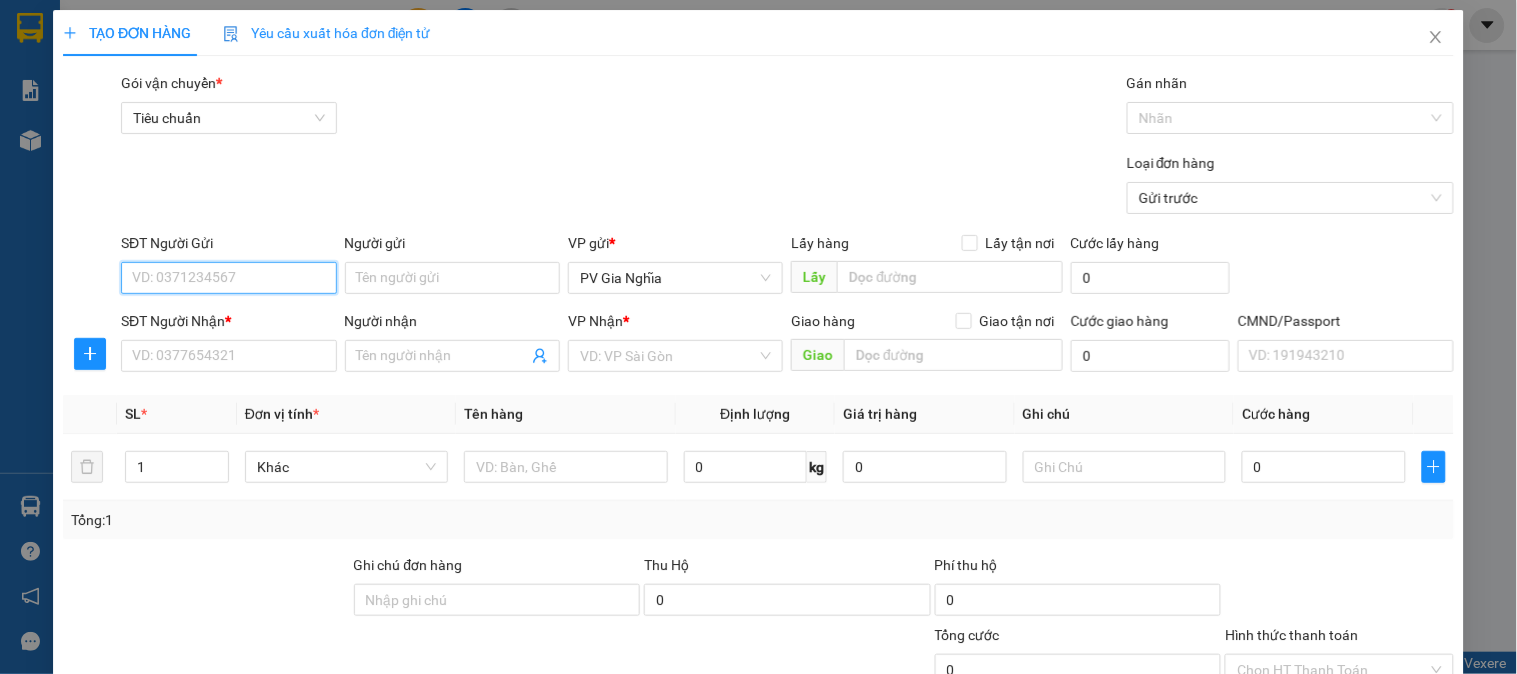 scroll, scrollTop: 0, scrollLeft: 0, axis: both 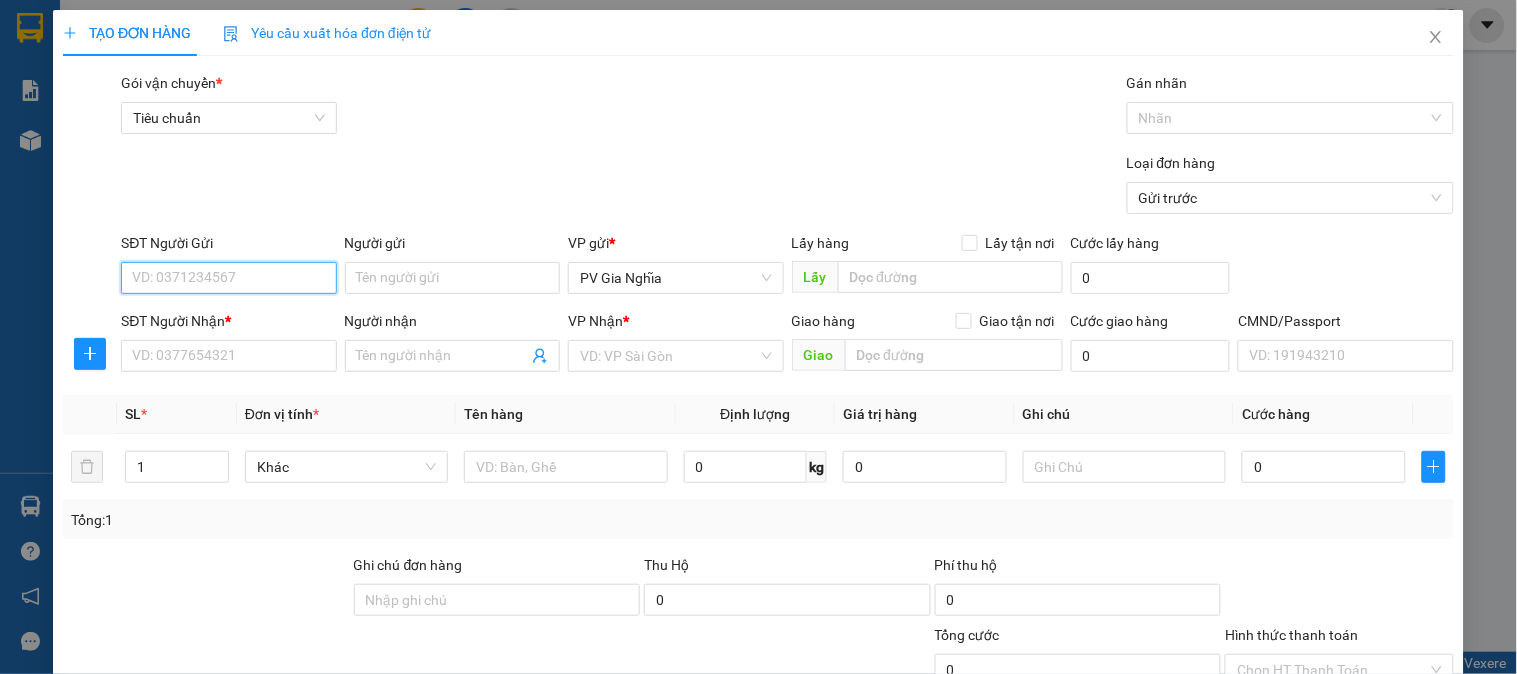 click on "SĐT Người Gửi" at bounding box center [228, 278] 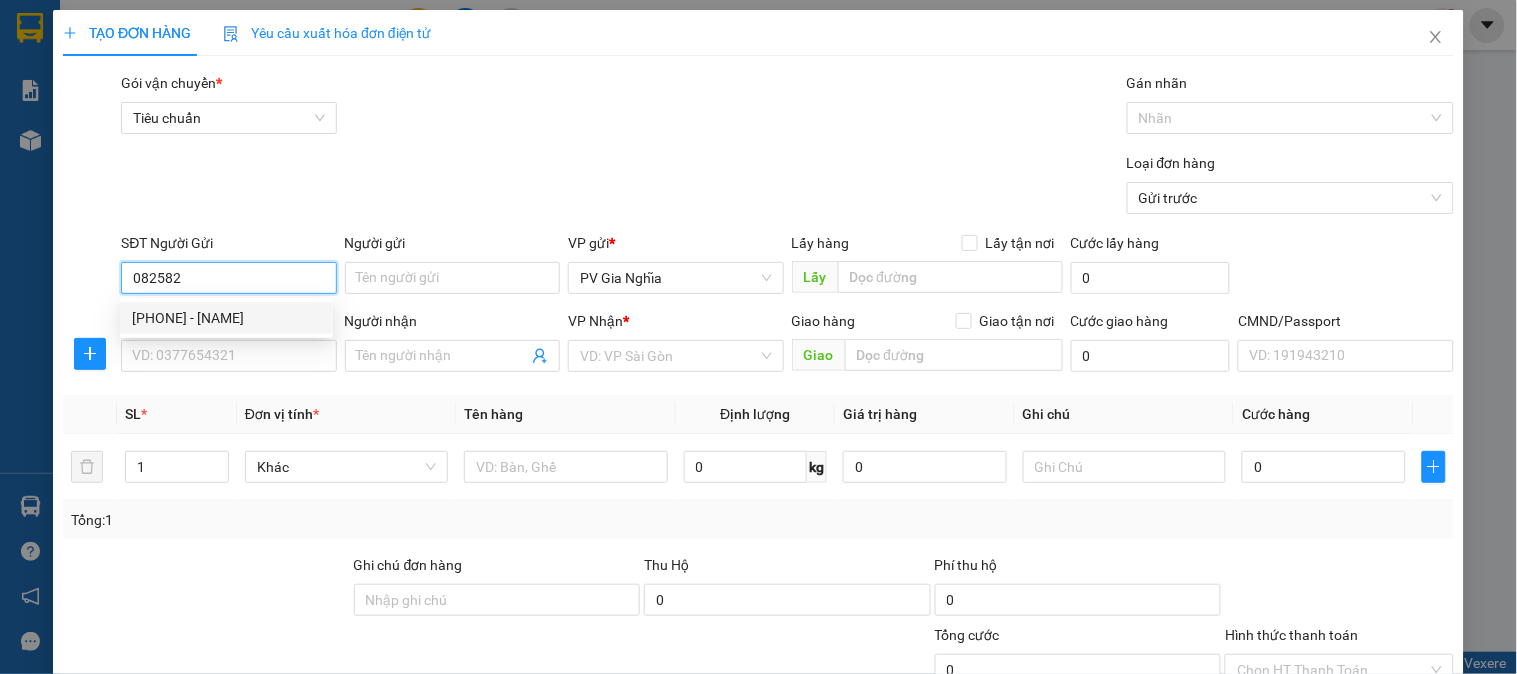 click on "0825823825 - sơn" at bounding box center [226, 318] 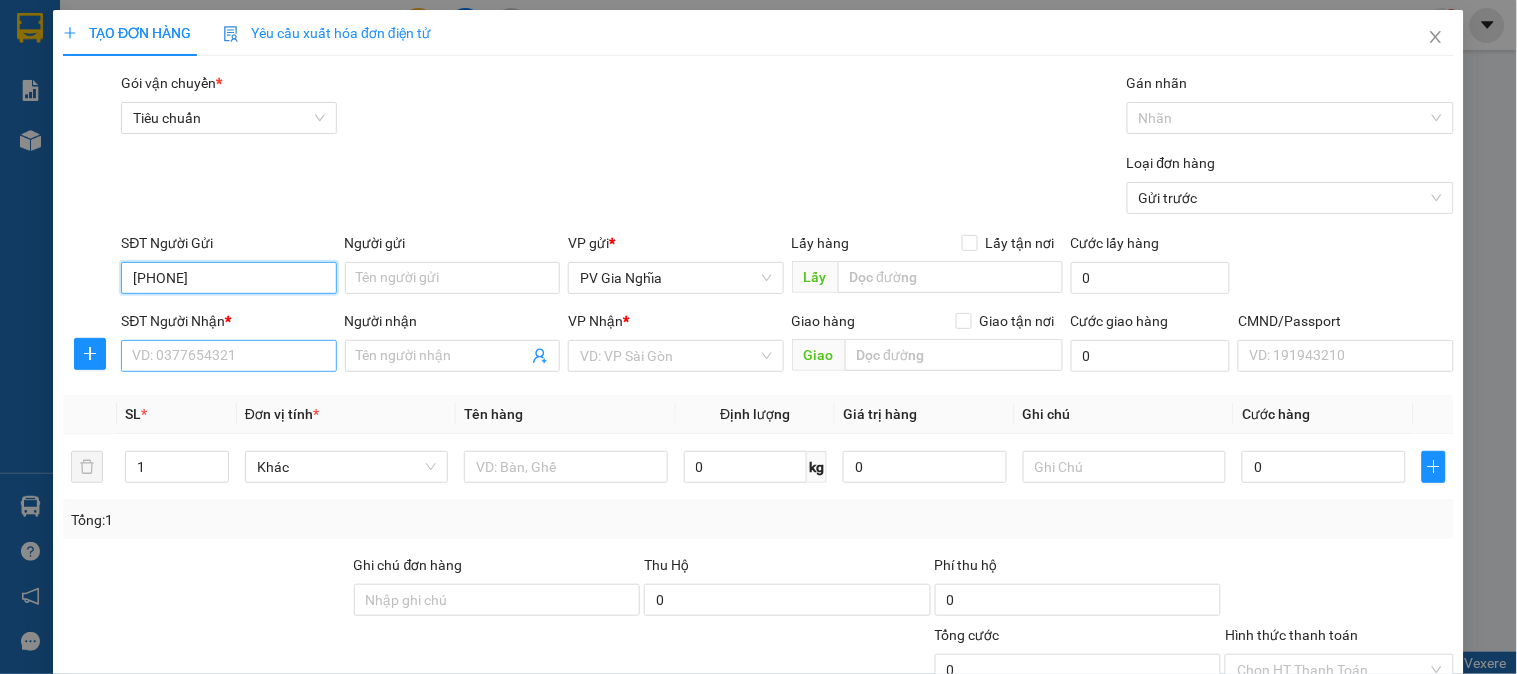 type on "[ID]" 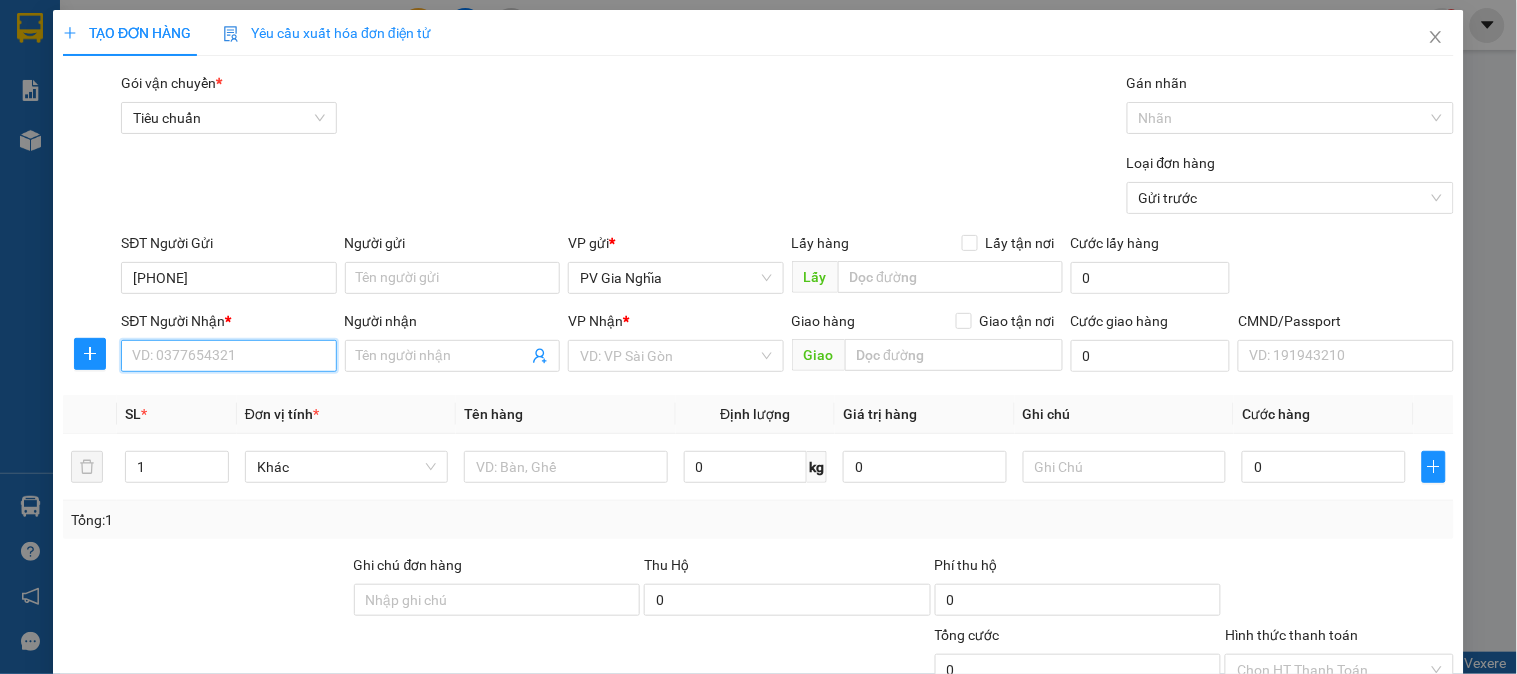 click on "SĐT Người Nhận  *" at bounding box center [228, 356] 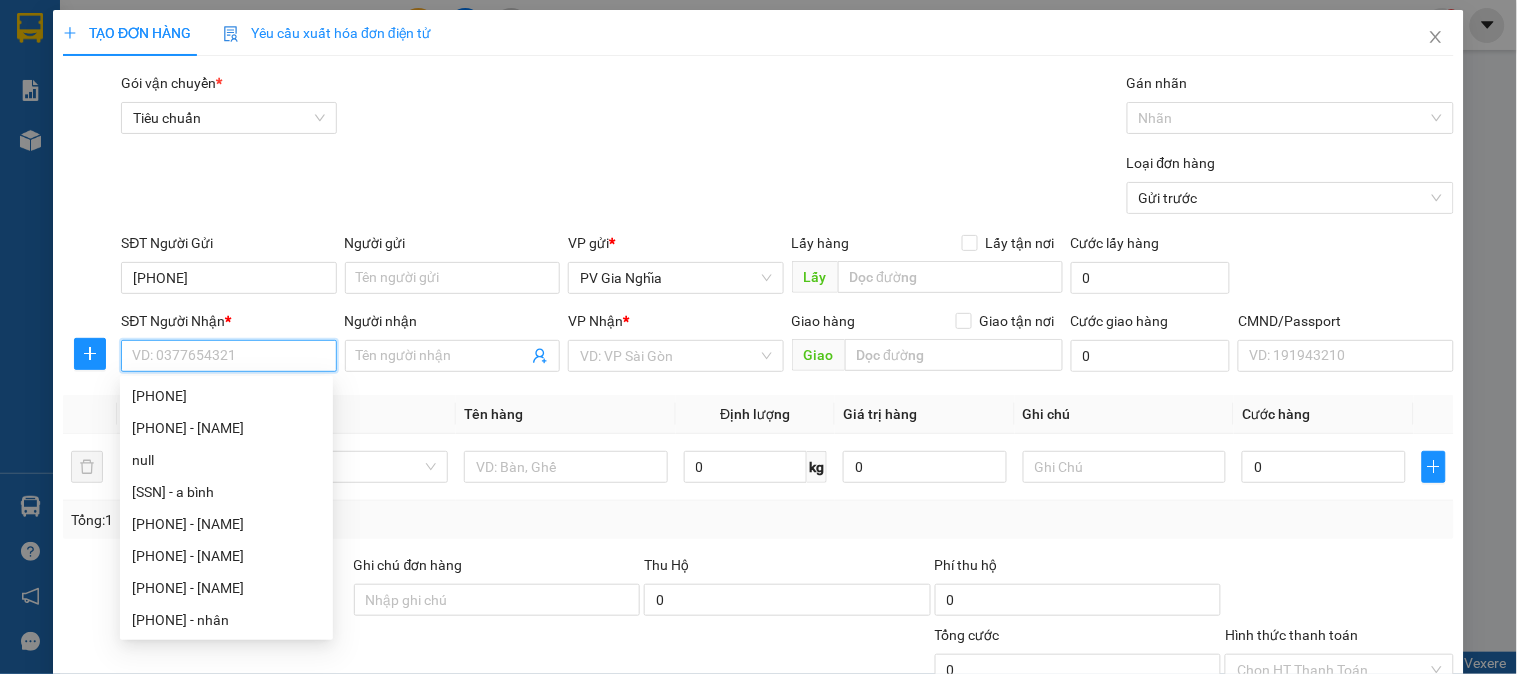 click on "SĐT Người Nhận  *" at bounding box center [228, 356] 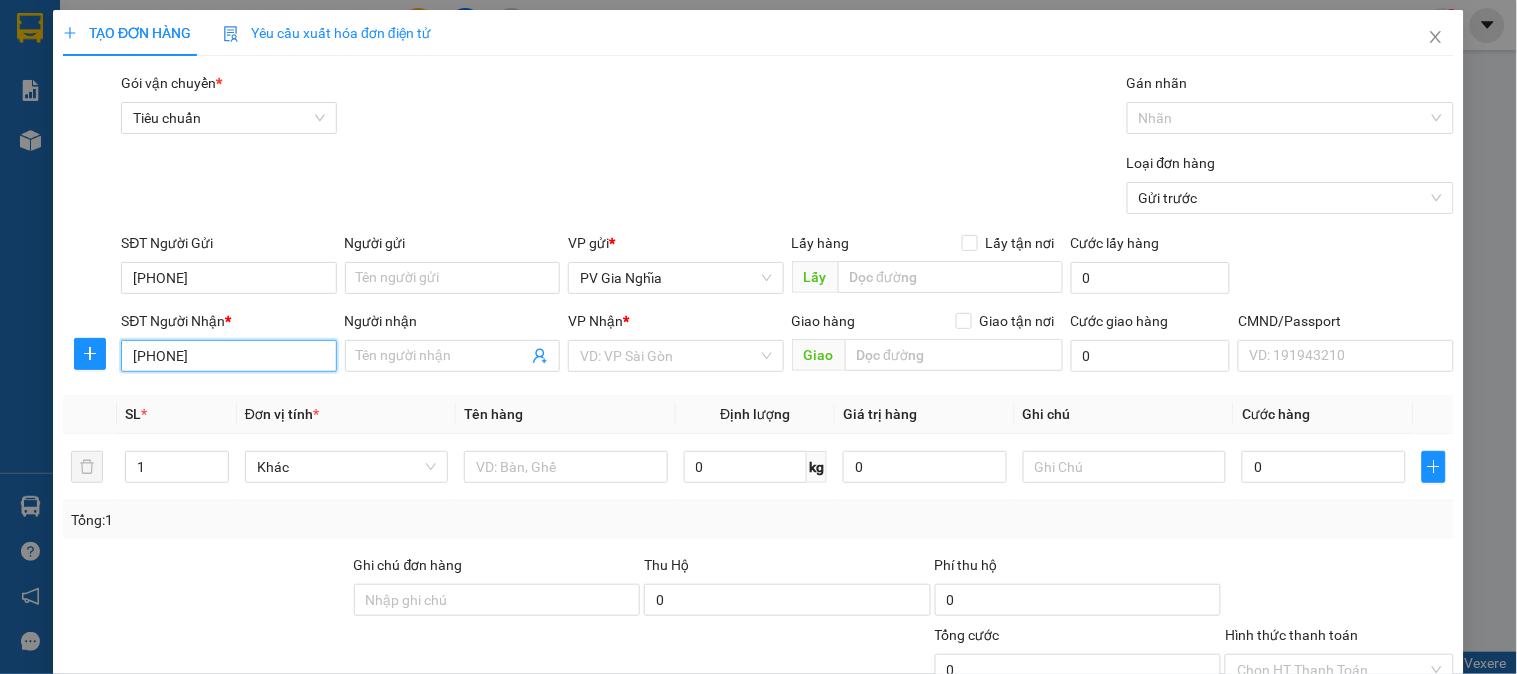 type on "0932176262" 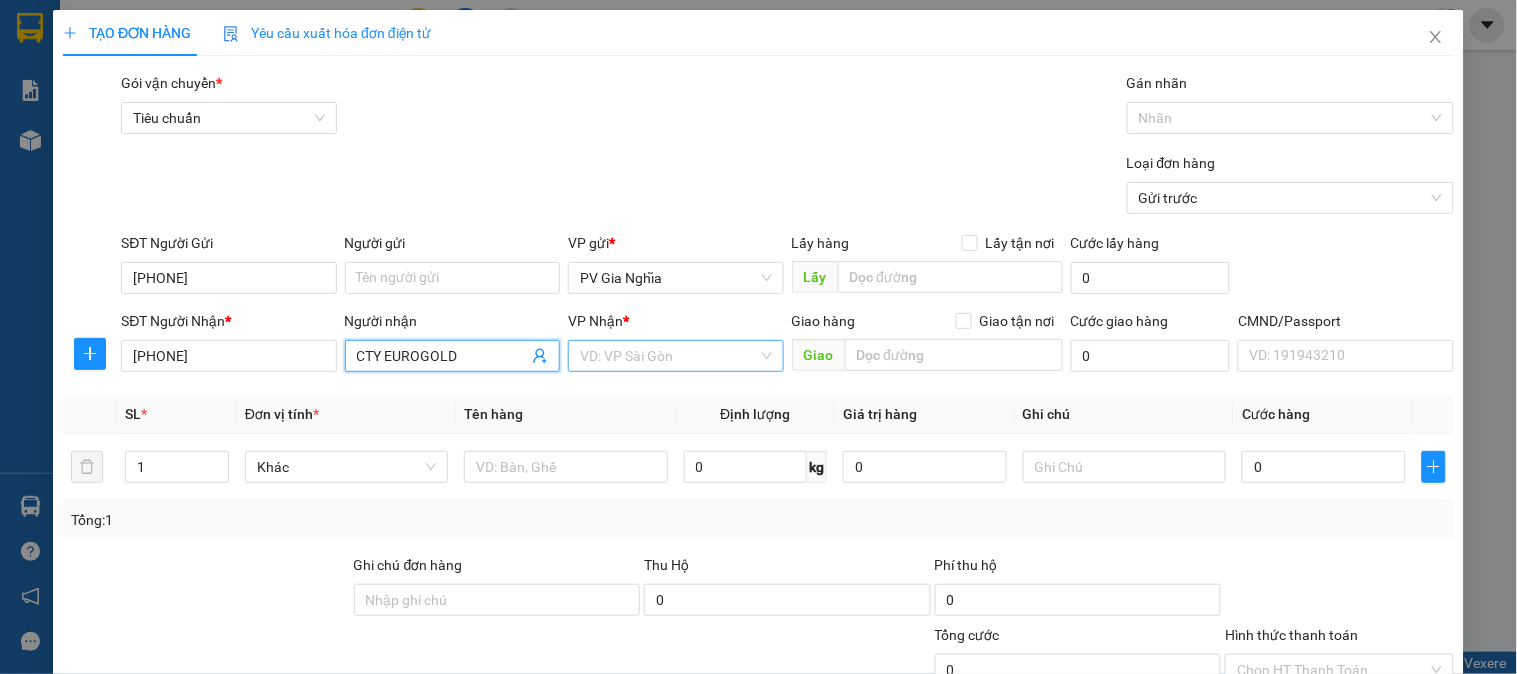 type on "CTY EUROGOLD" 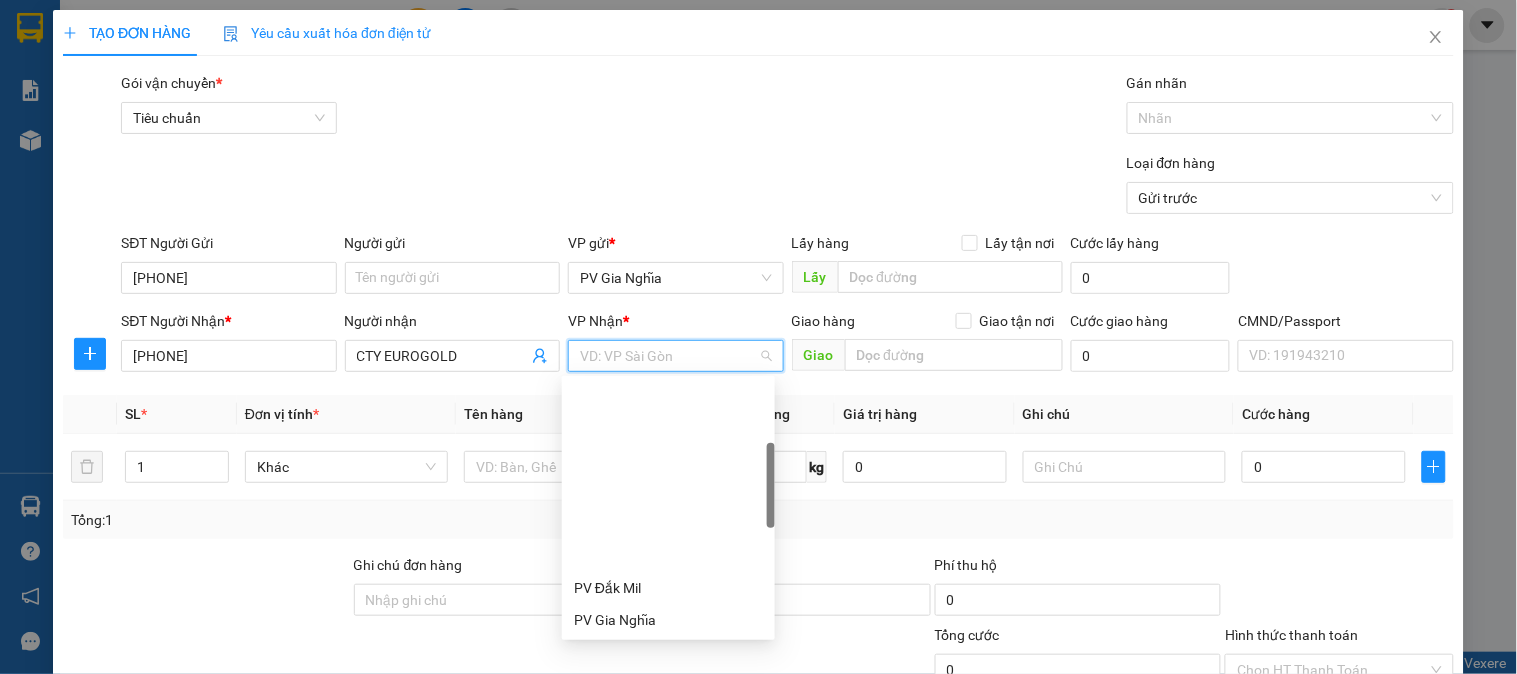 scroll, scrollTop: 222, scrollLeft: 0, axis: vertical 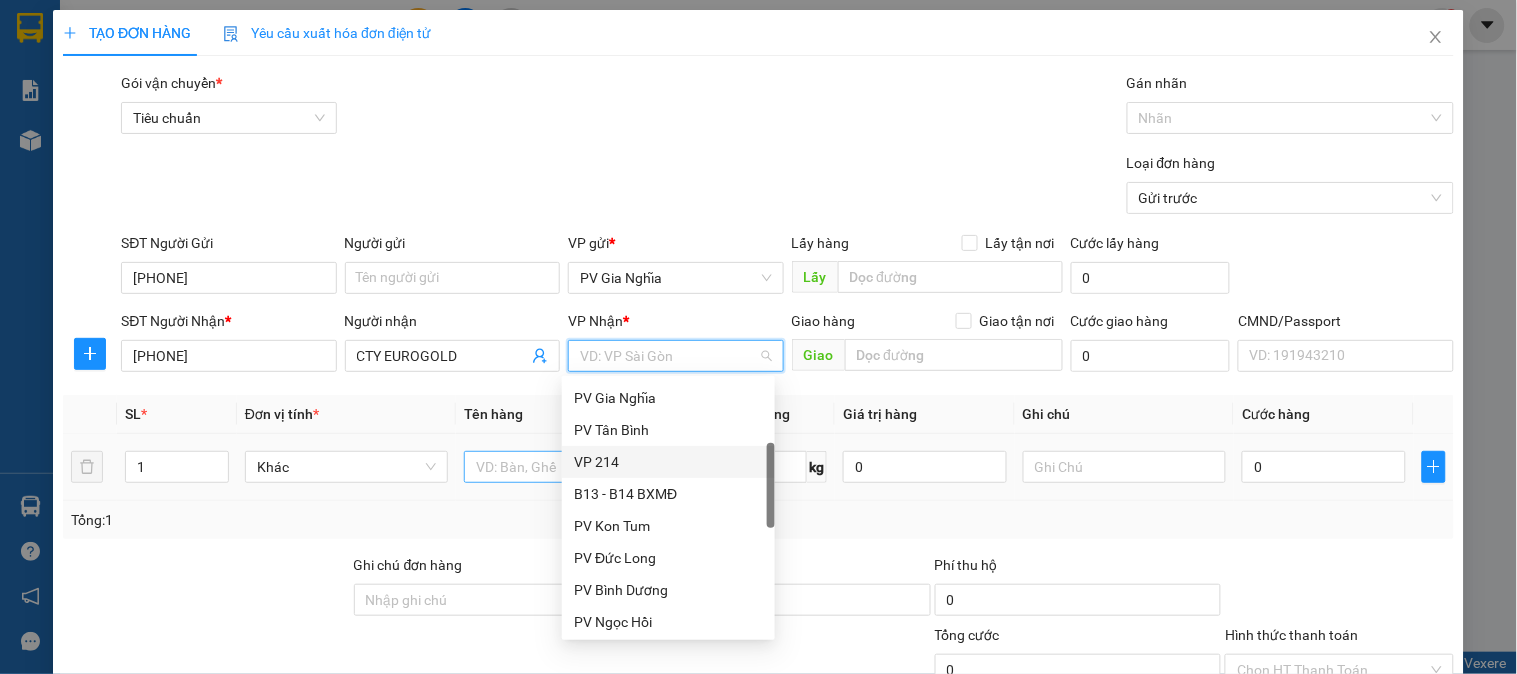 click on "VP 214" at bounding box center (668, 462) 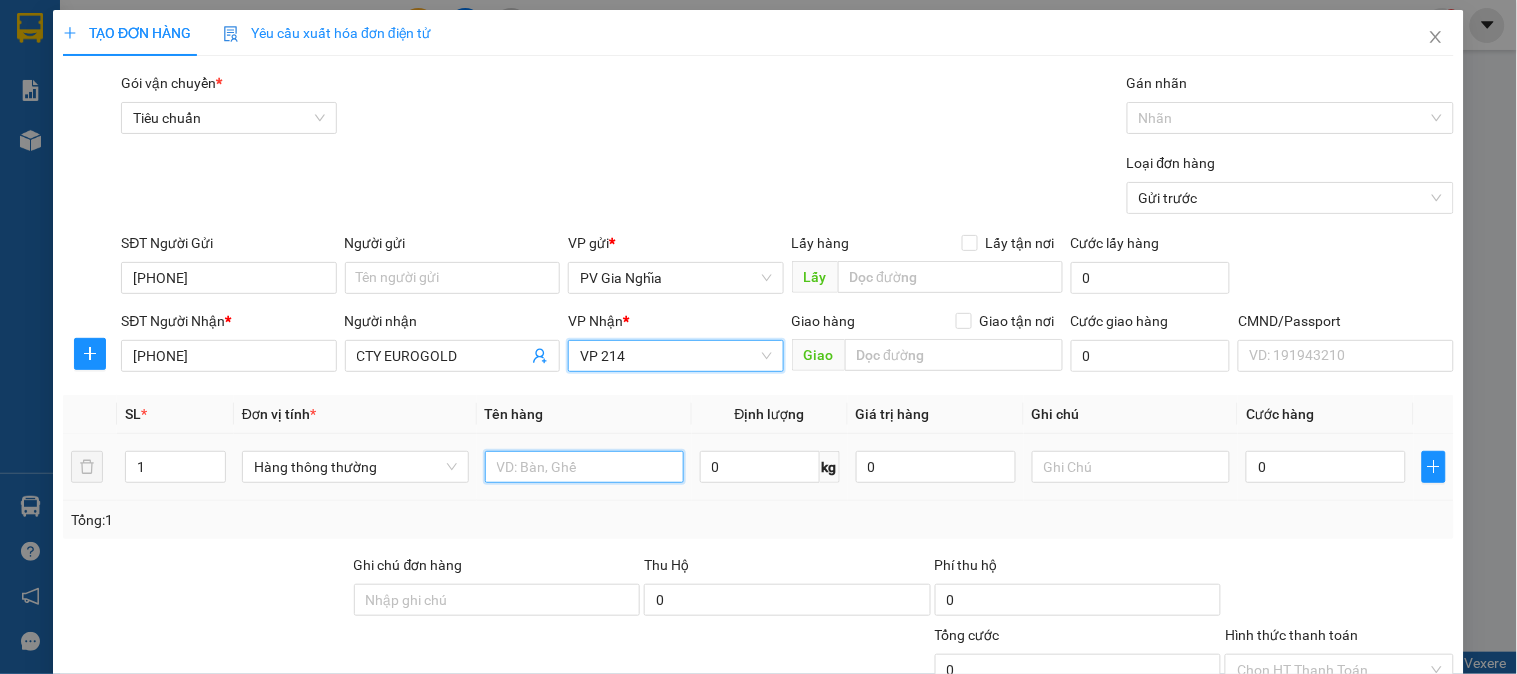 click at bounding box center [584, 467] 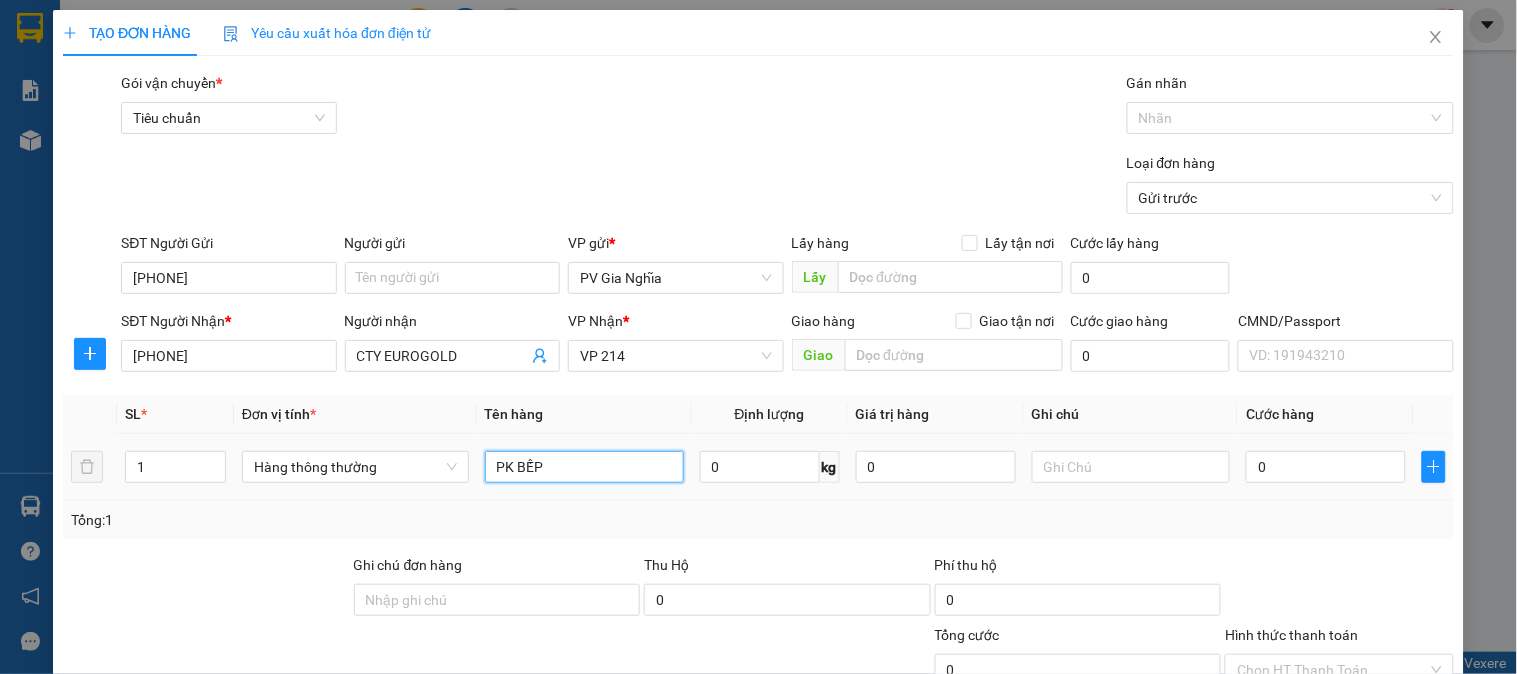 type on "PK BẾP" 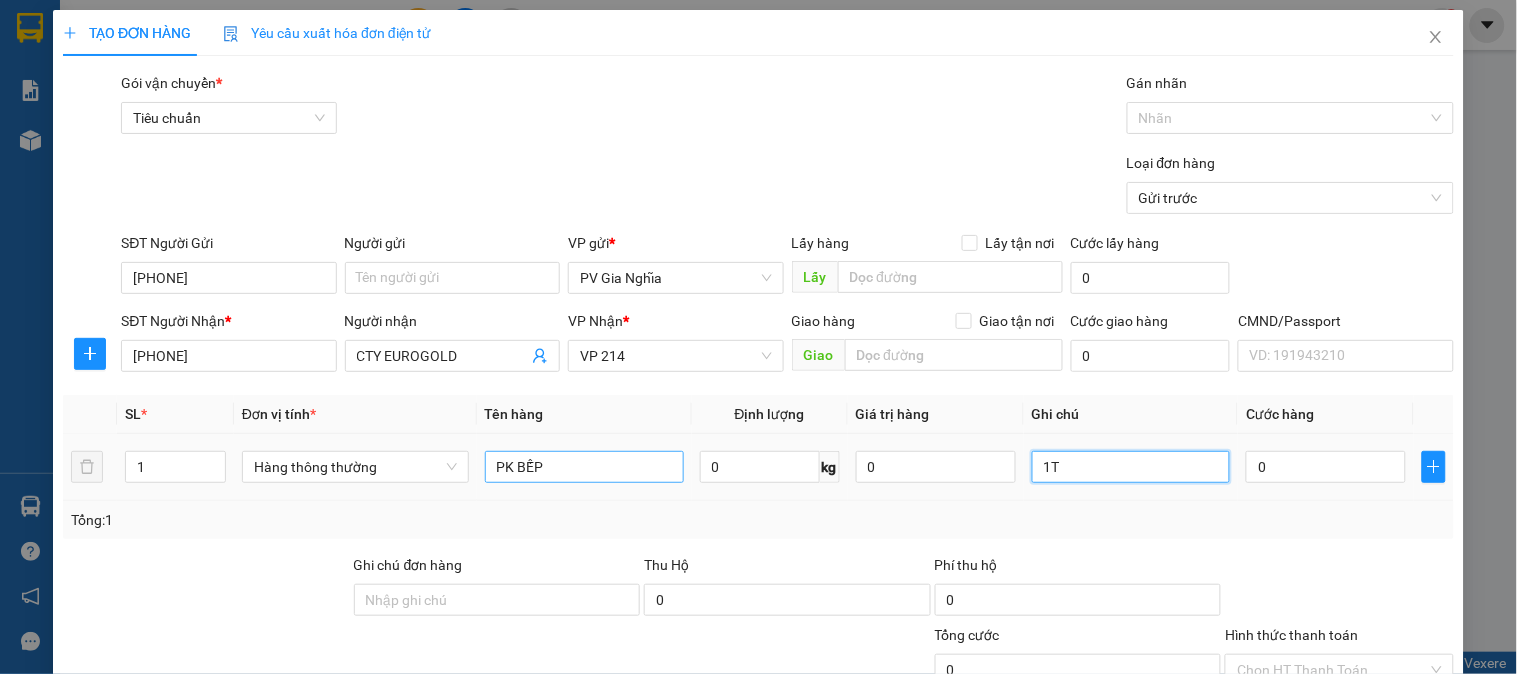 type on "1TH" 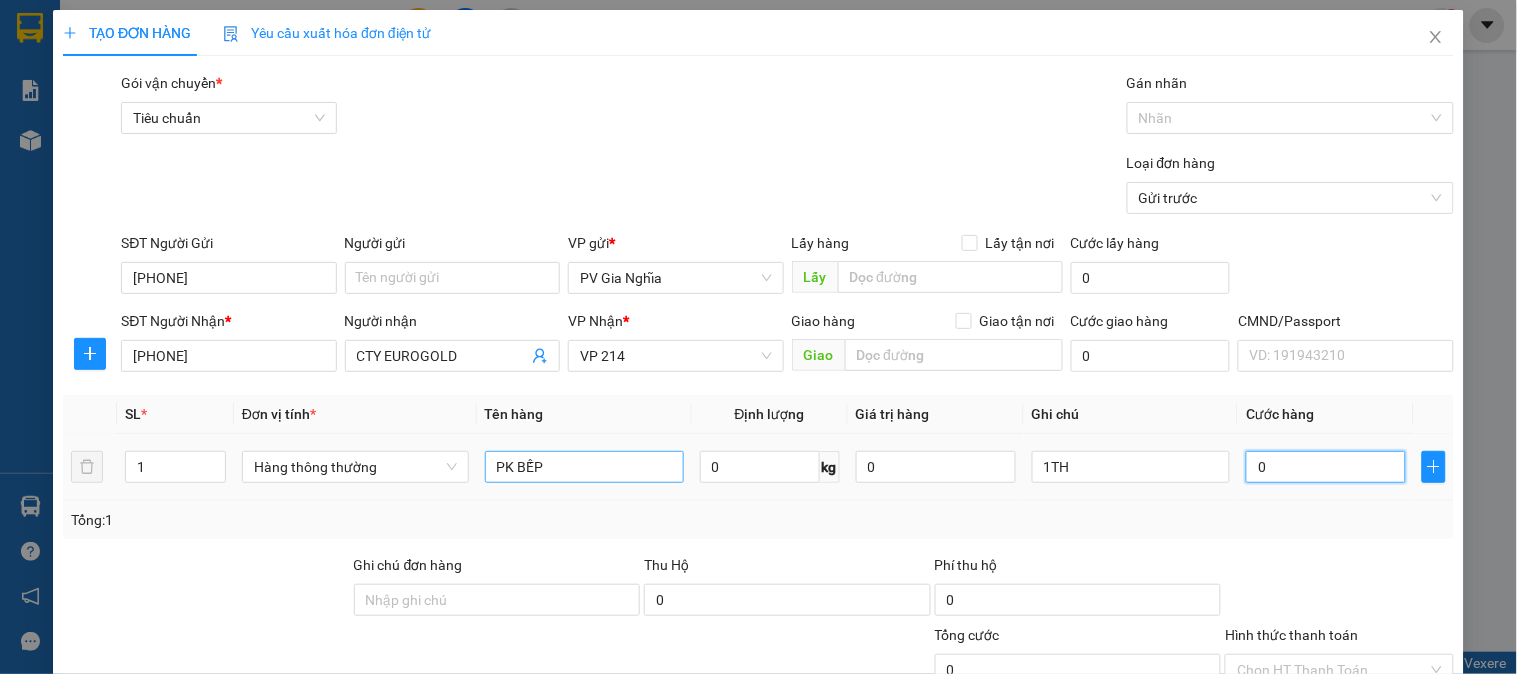 type on "4" 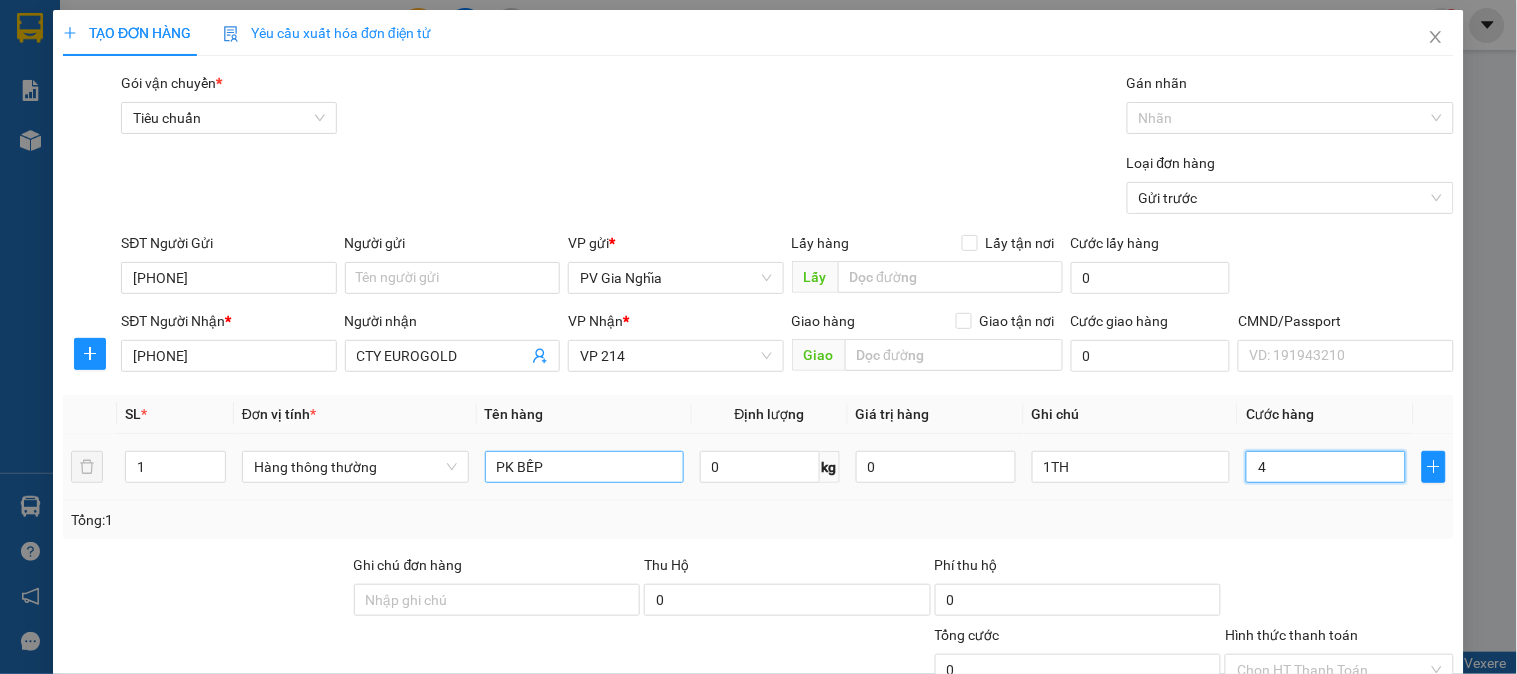 type on "4" 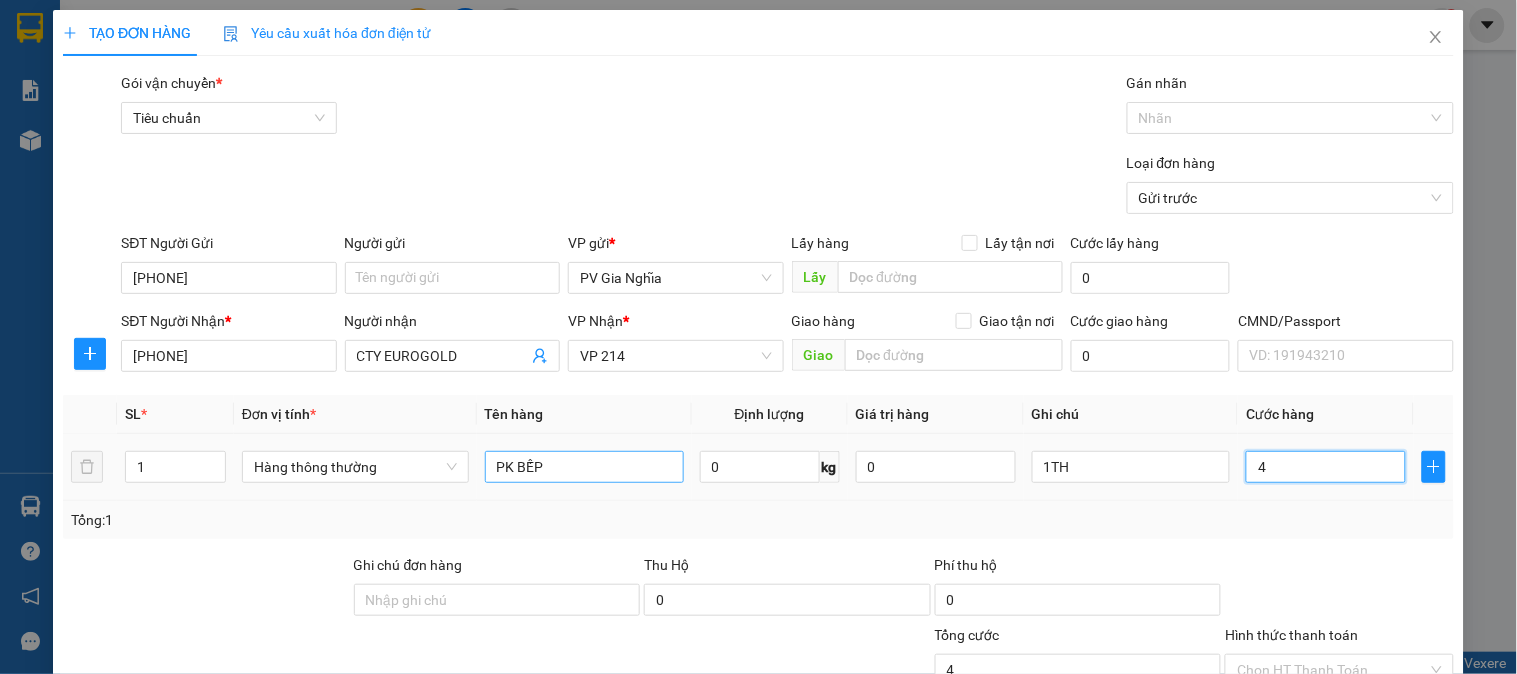 type on "40" 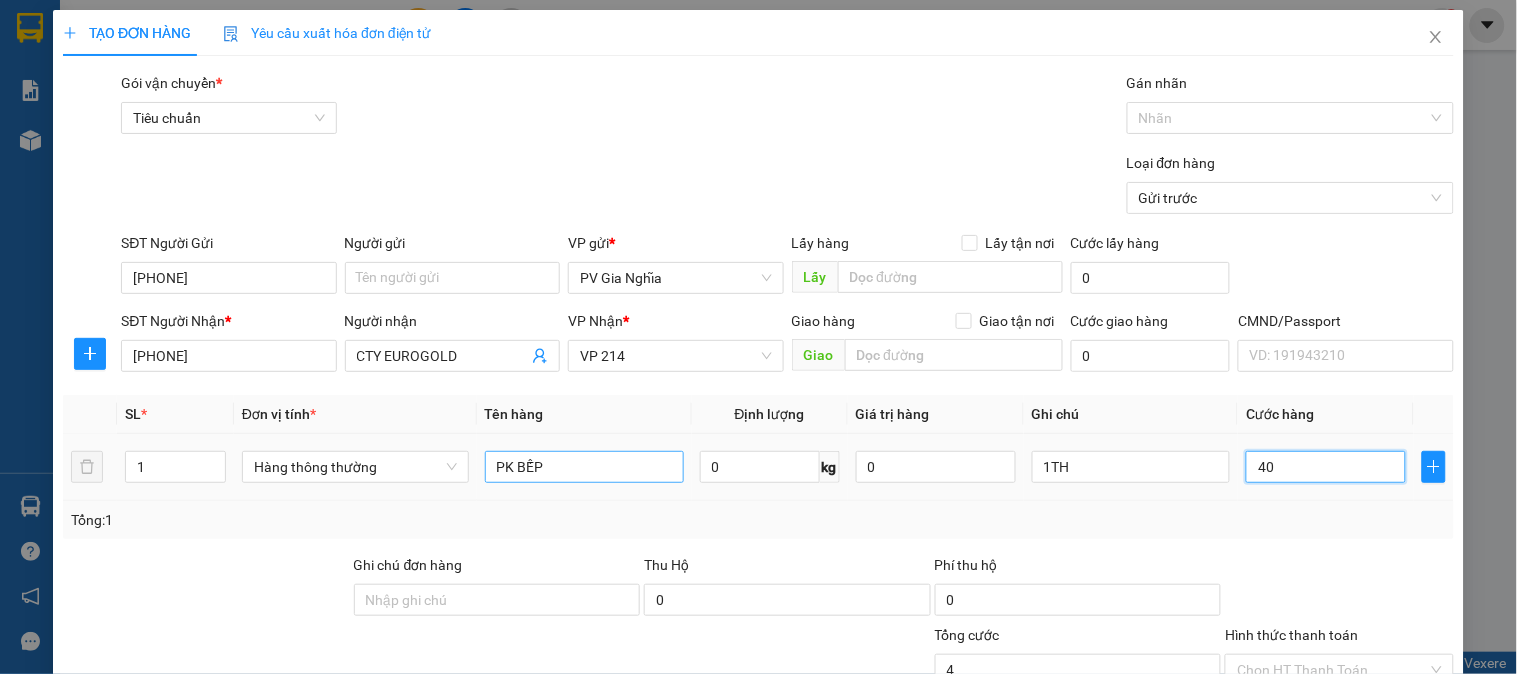 type on "40" 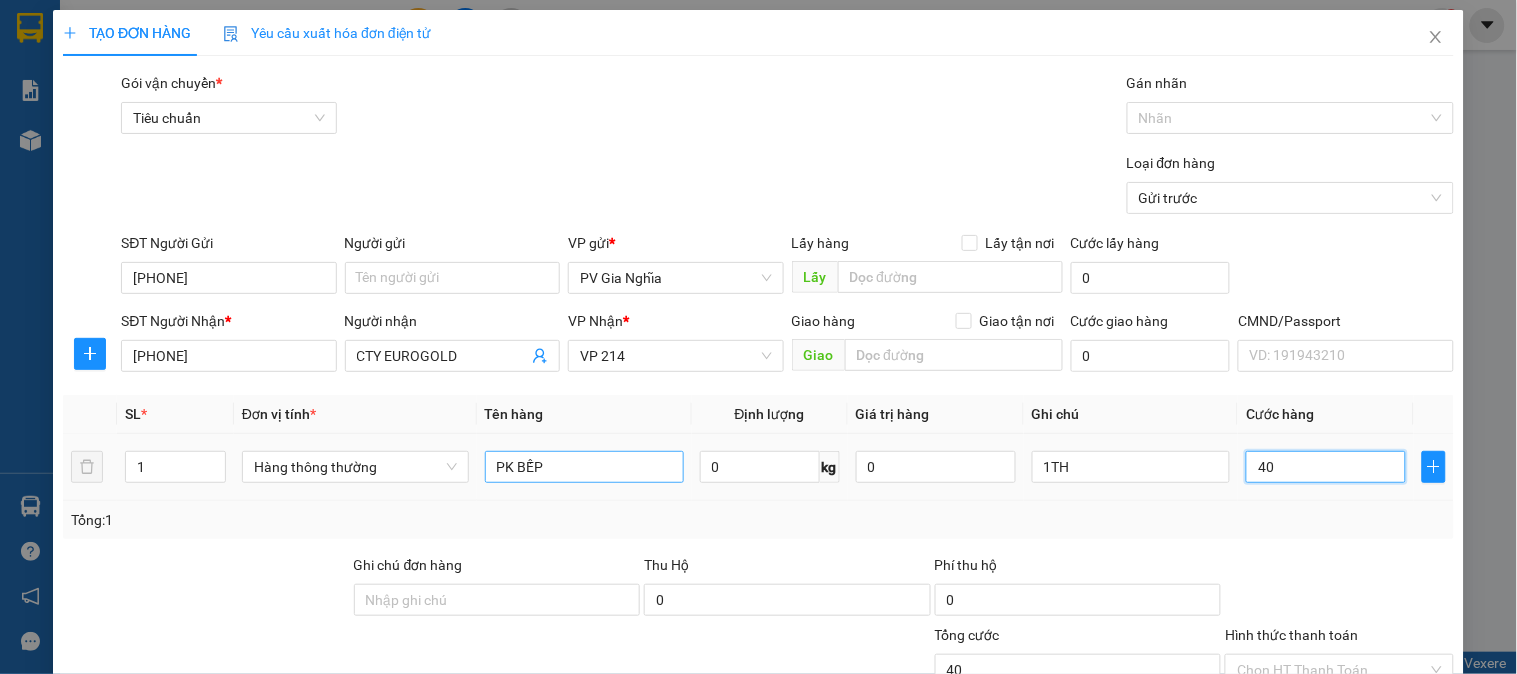 type on "400" 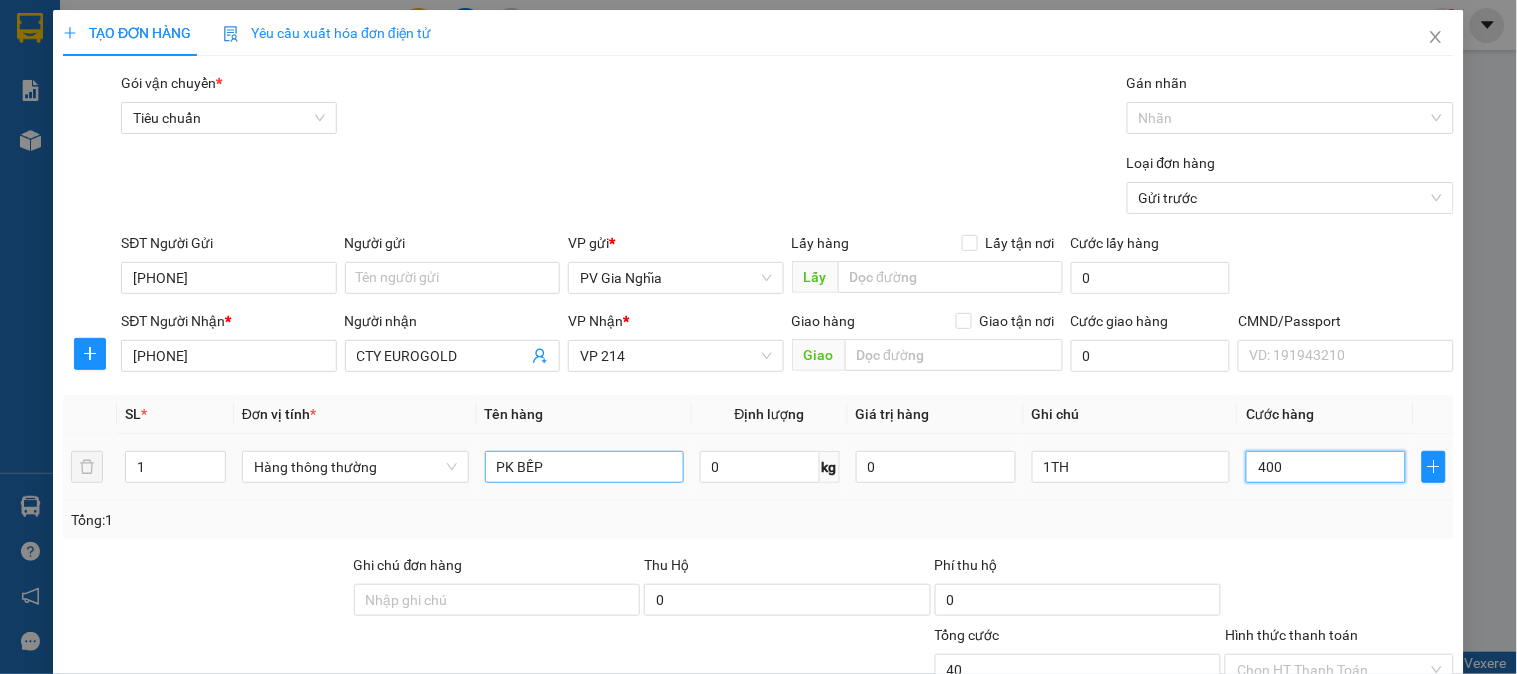 type on "400" 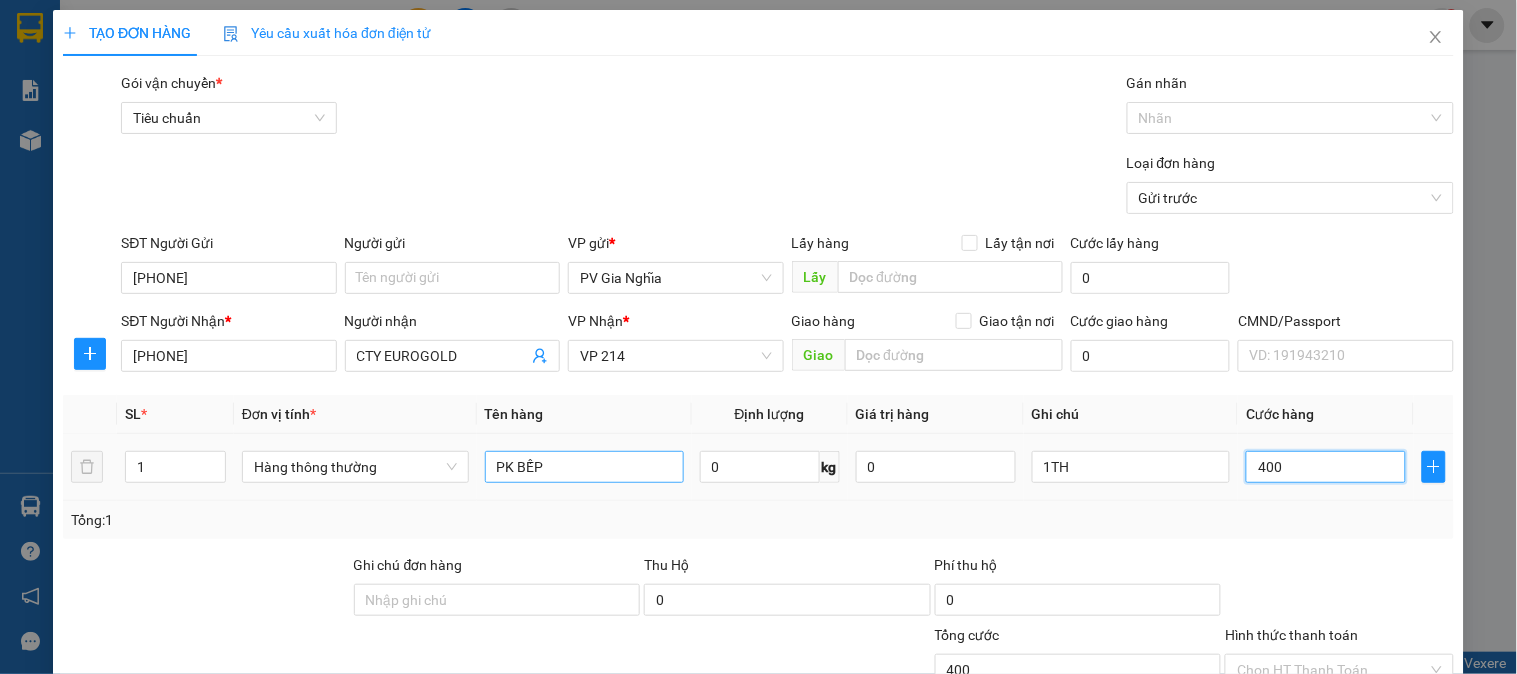 type on "4.000" 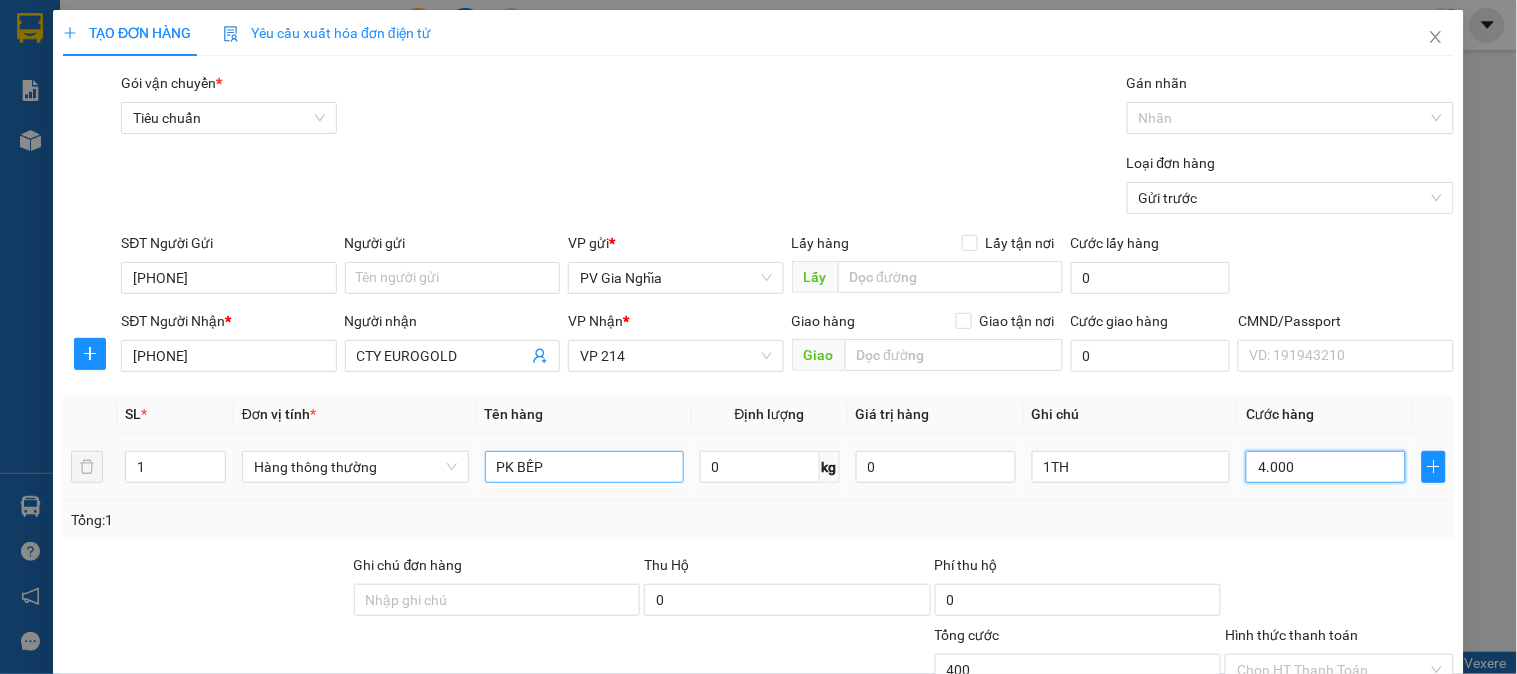 type on "4.000" 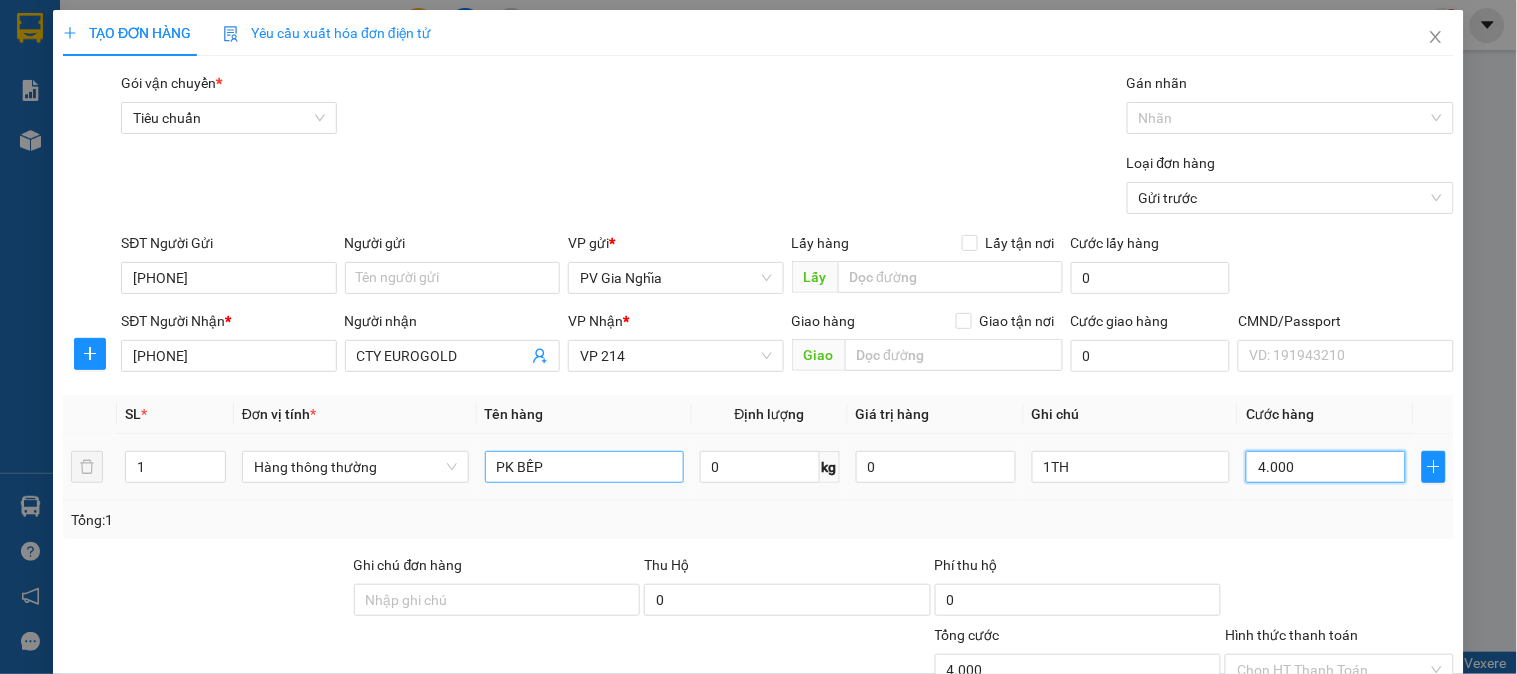 type on "40.000" 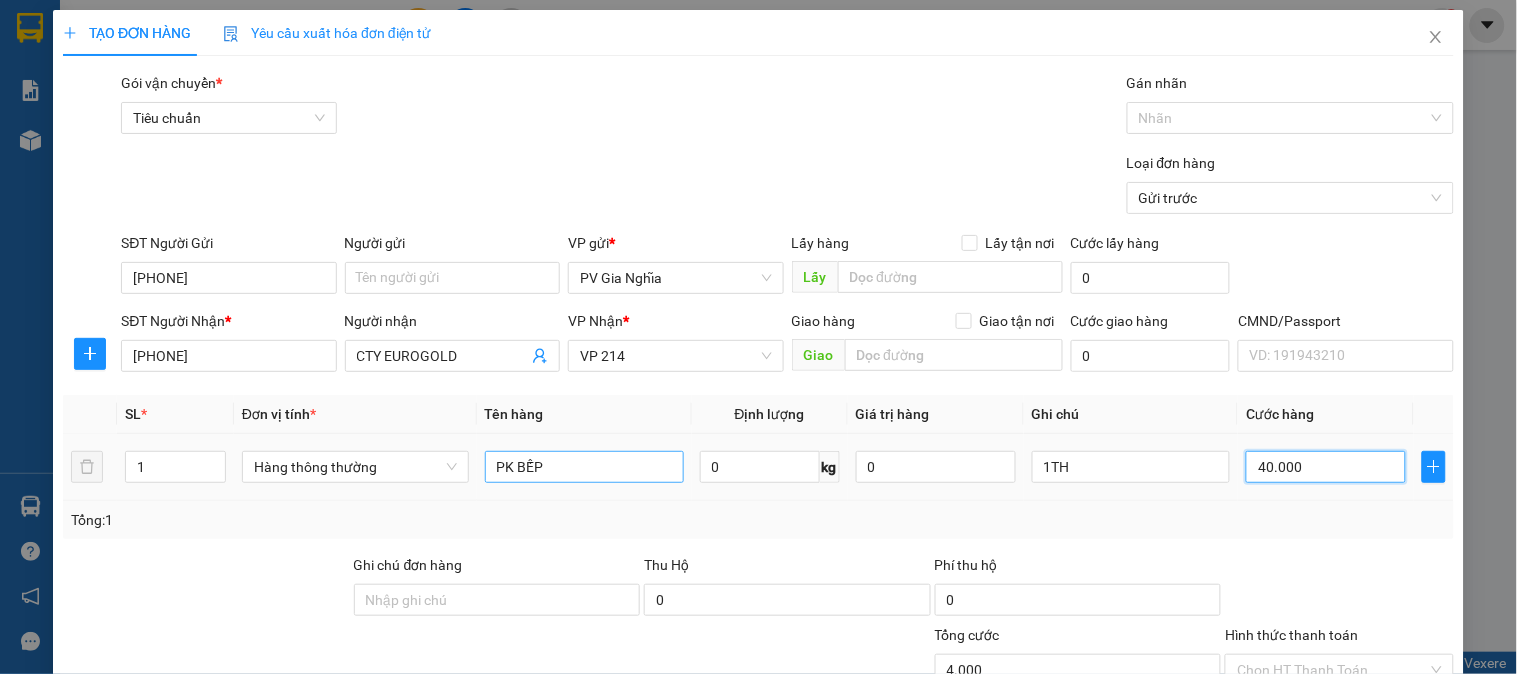 type on "40.000" 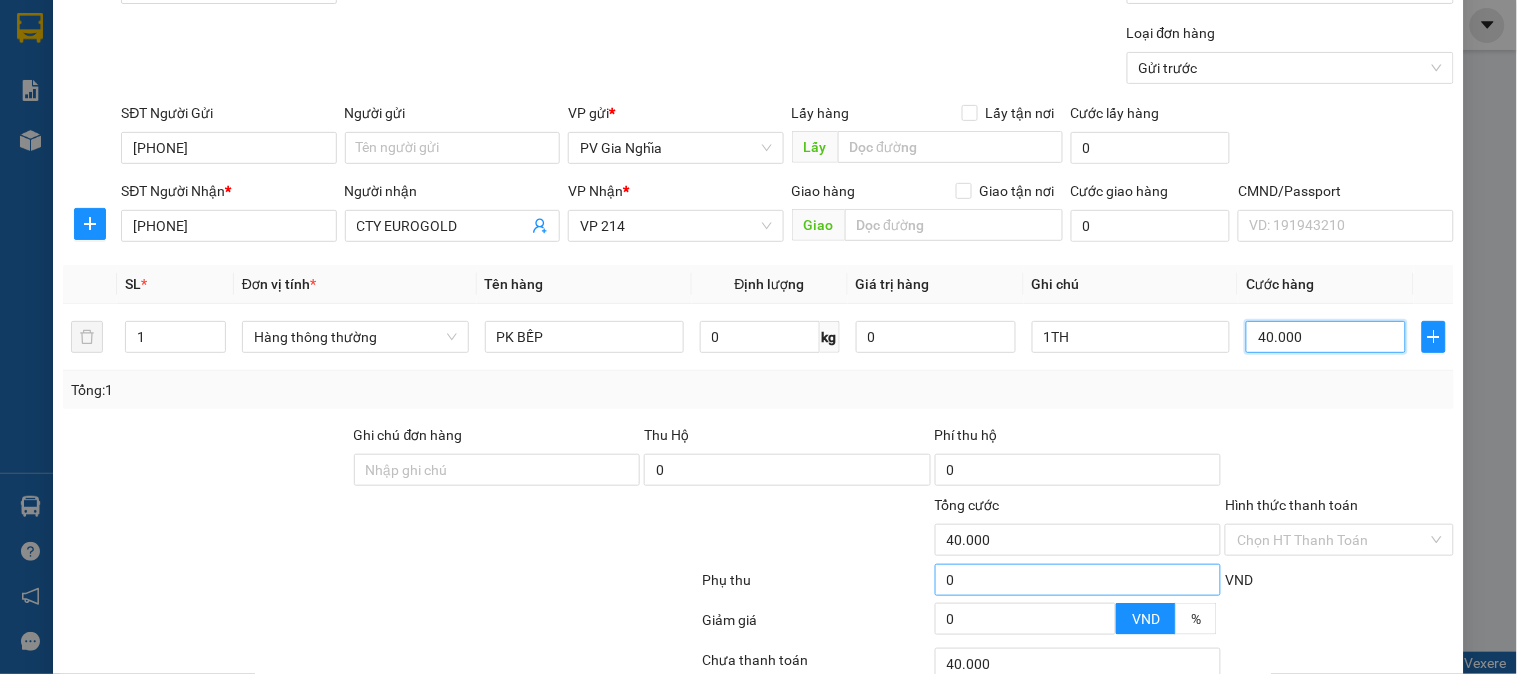 scroll, scrollTop: 287, scrollLeft: 0, axis: vertical 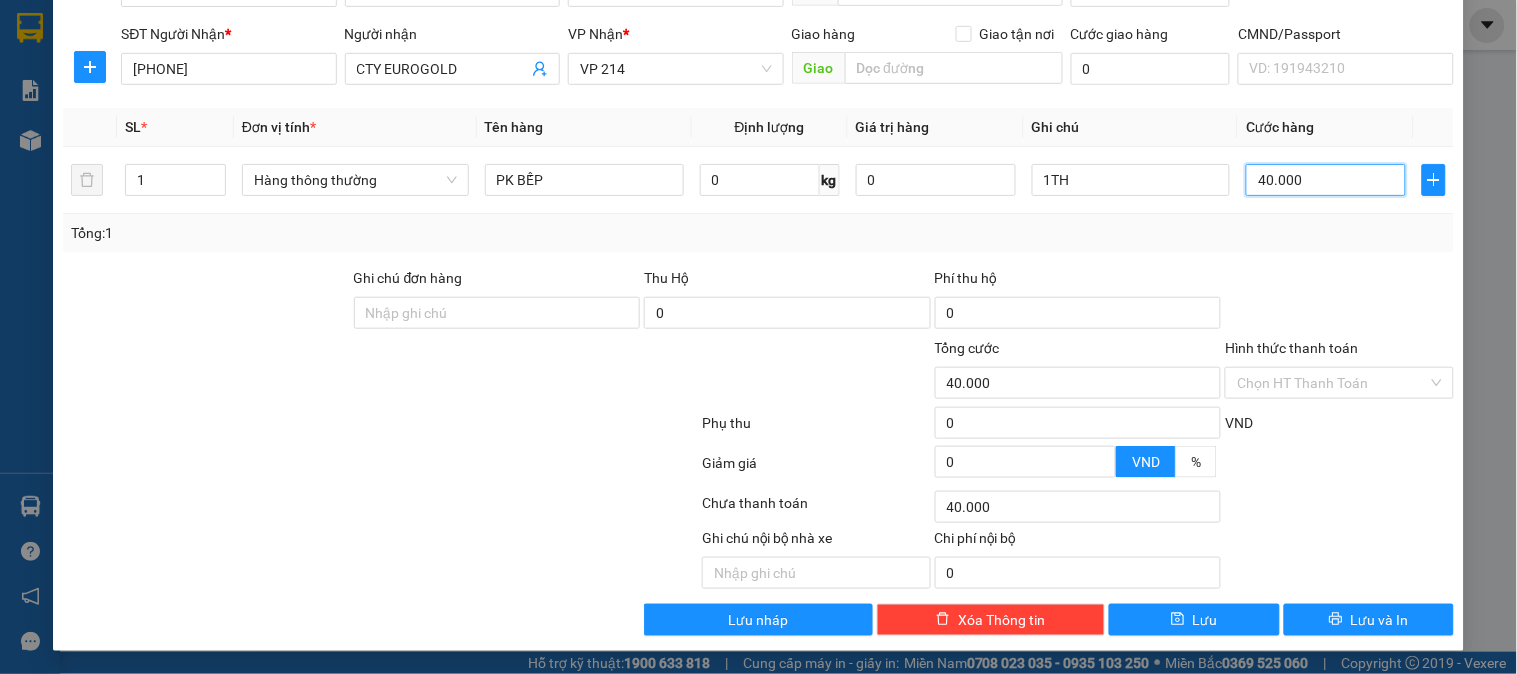 type on "40.000" 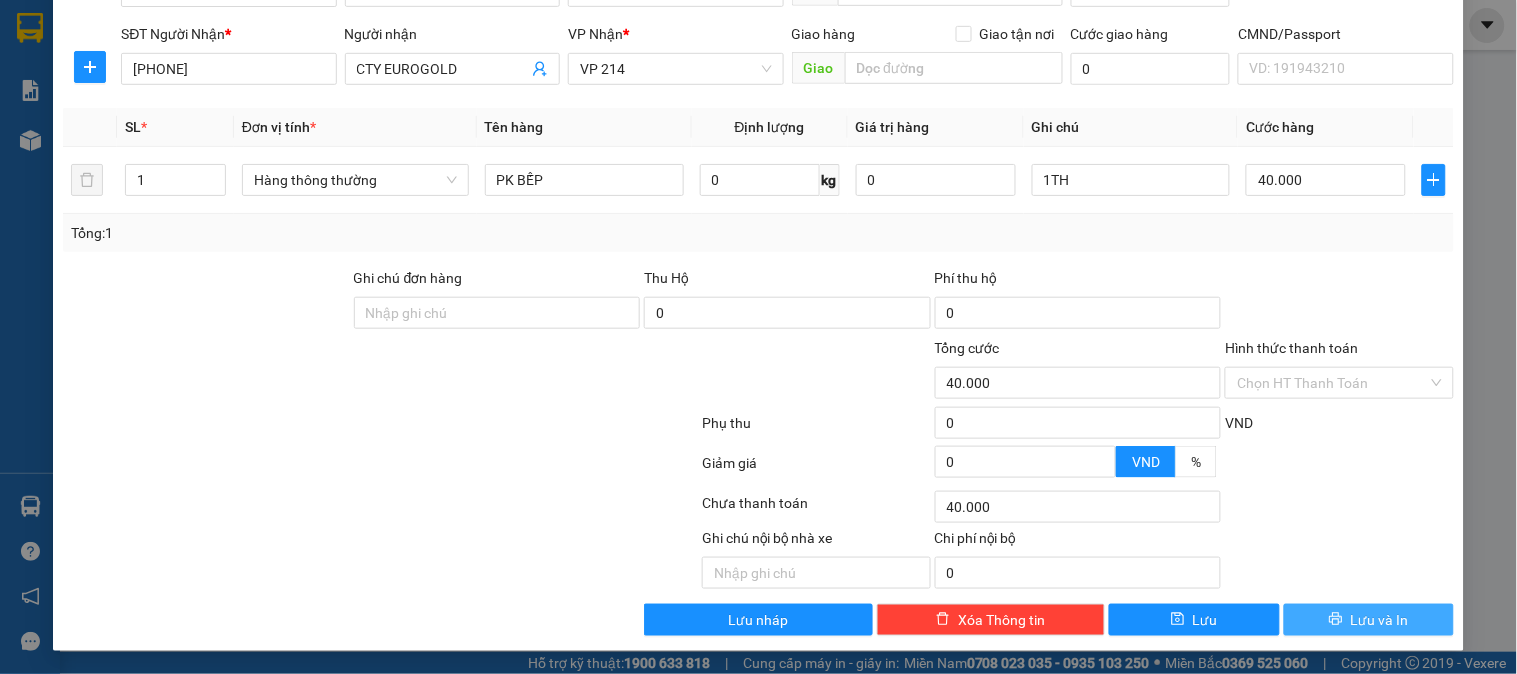 click on "Lưu và In" at bounding box center [1380, 620] 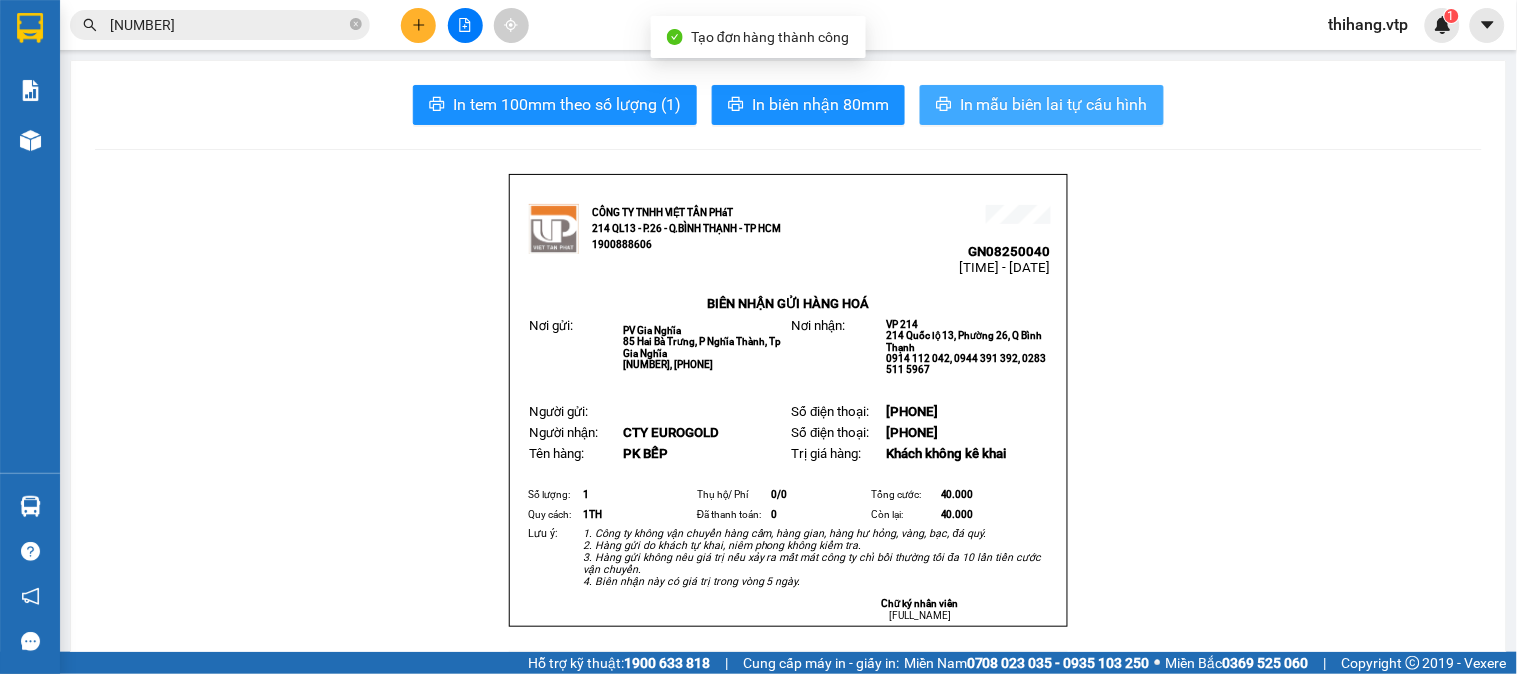 click on "In mẫu biên lai tự cấu hình" at bounding box center (1042, 105) 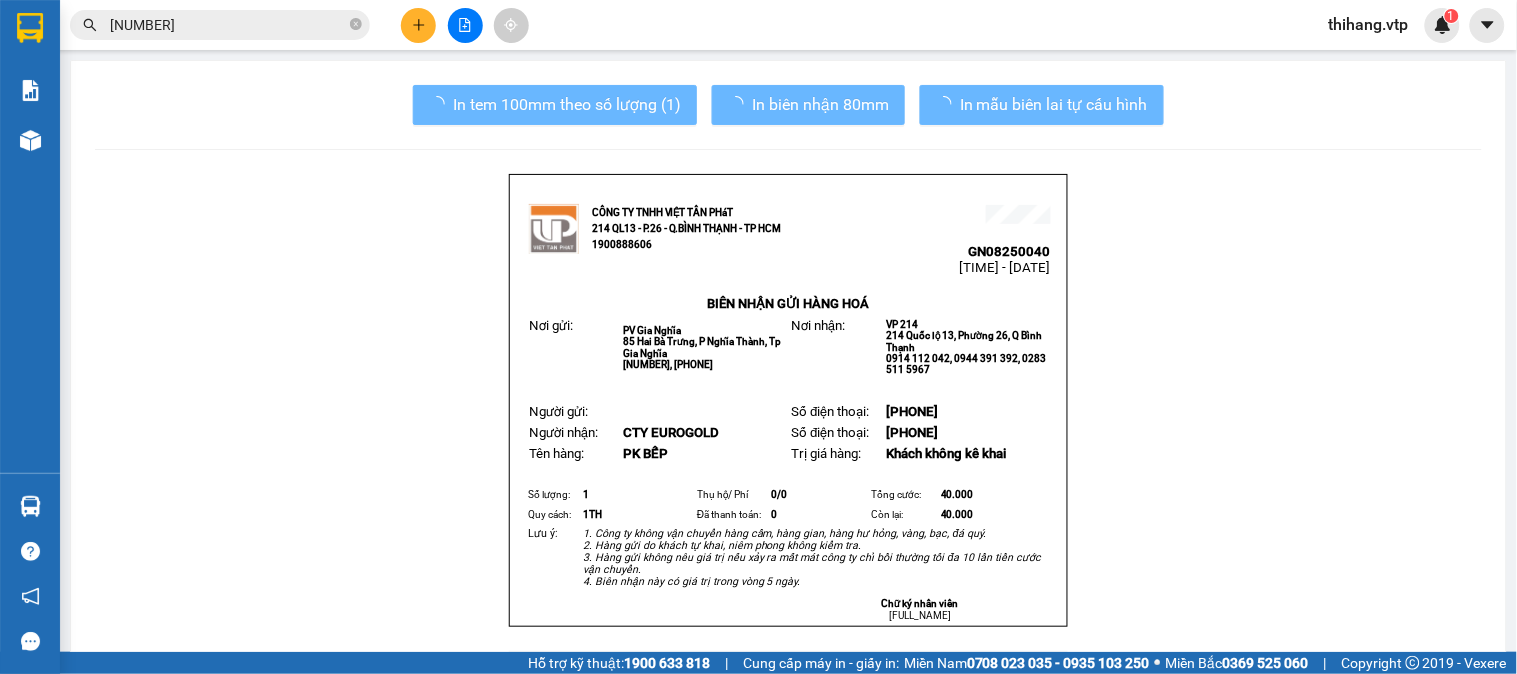 scroll, scrollTop: 0, scrollLeft: 0, axis: both 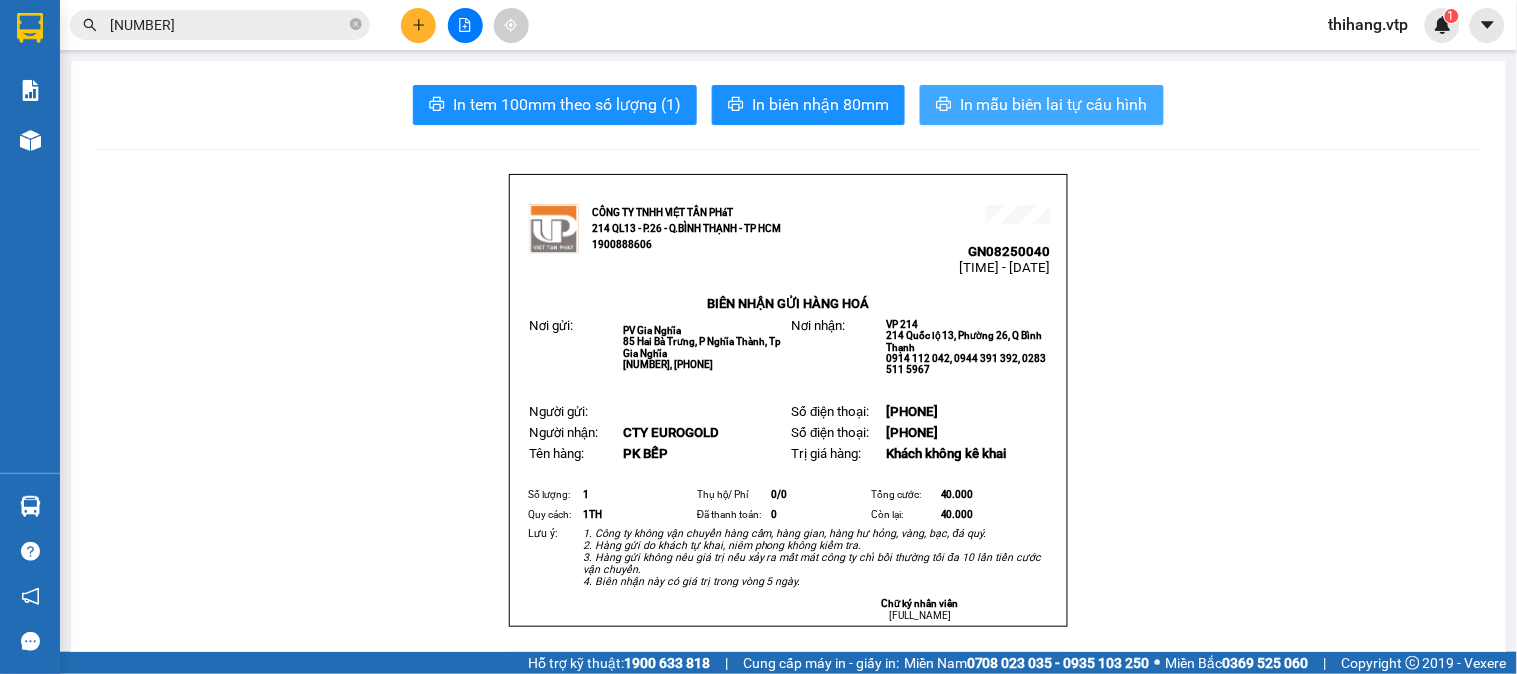 click on "In mẫu biên lai tự cấu hình" at bounding box center [1054, 104] 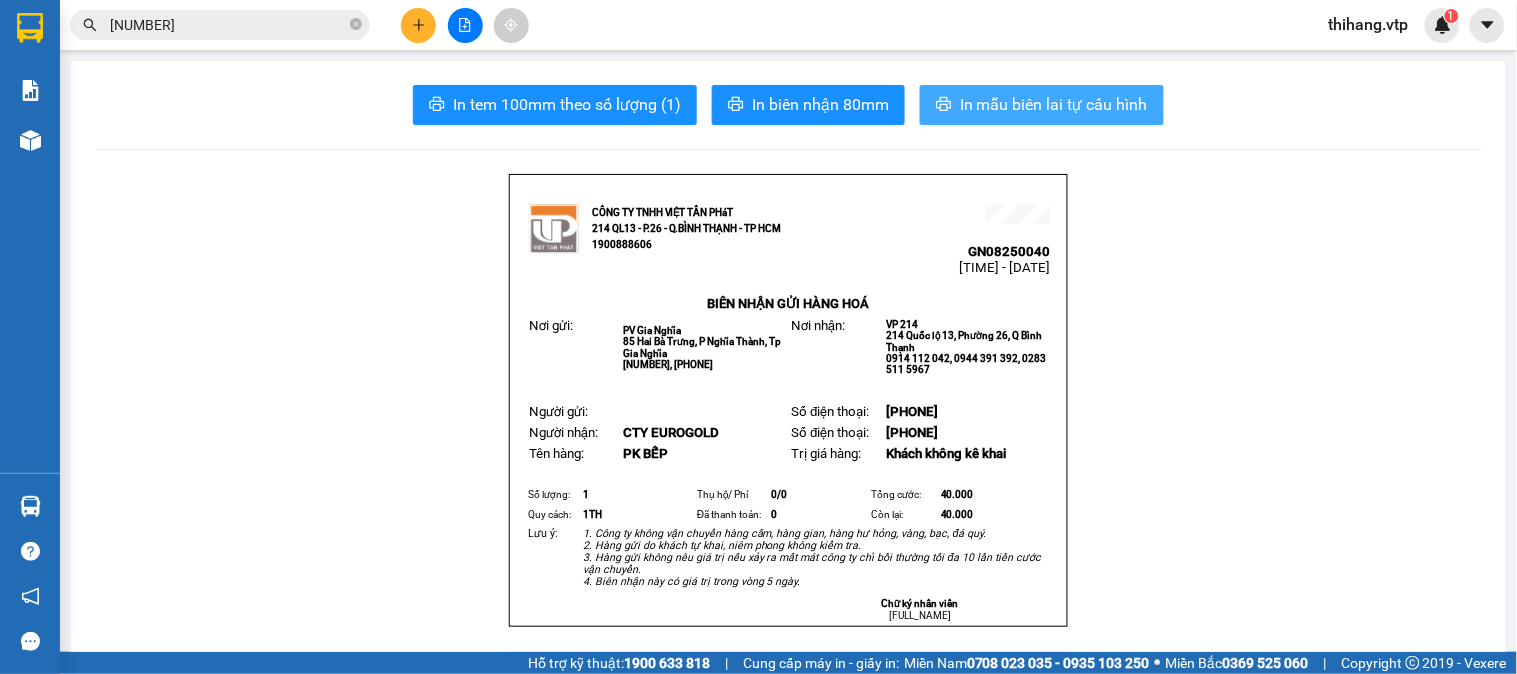 scroll, scrollTop: 0, scrollLeft: 0, axis: both 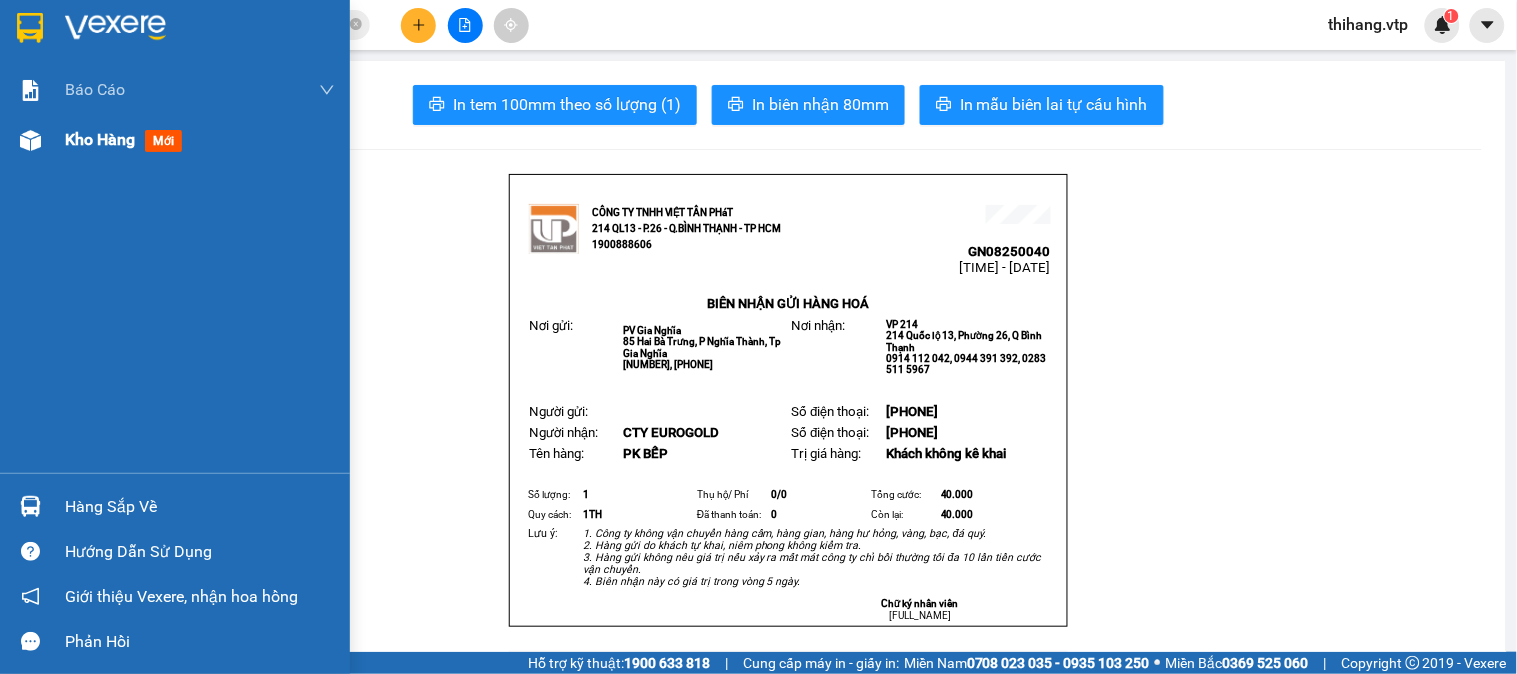 click on "Kho hàng" at bounding box center (100, 139) 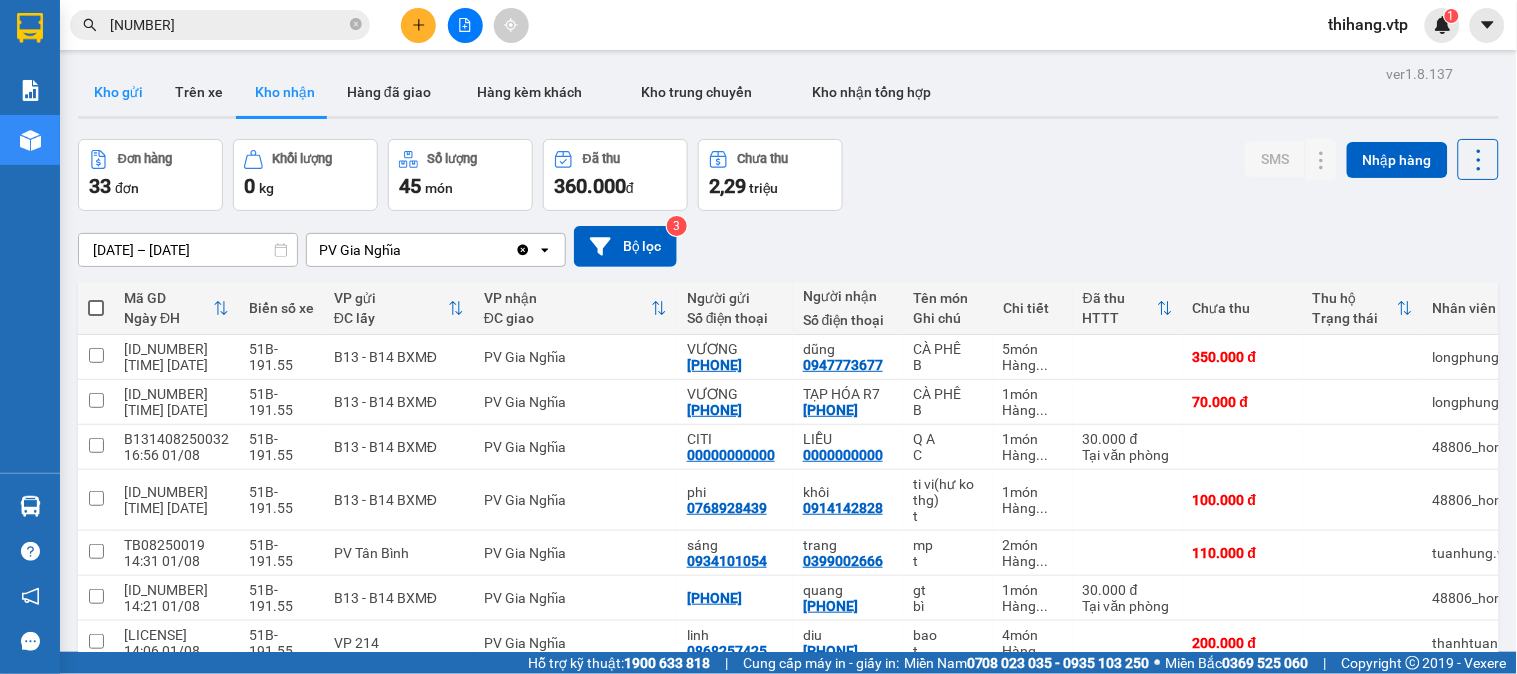 click on "Kho gửi" at bounding box center (118, 92) 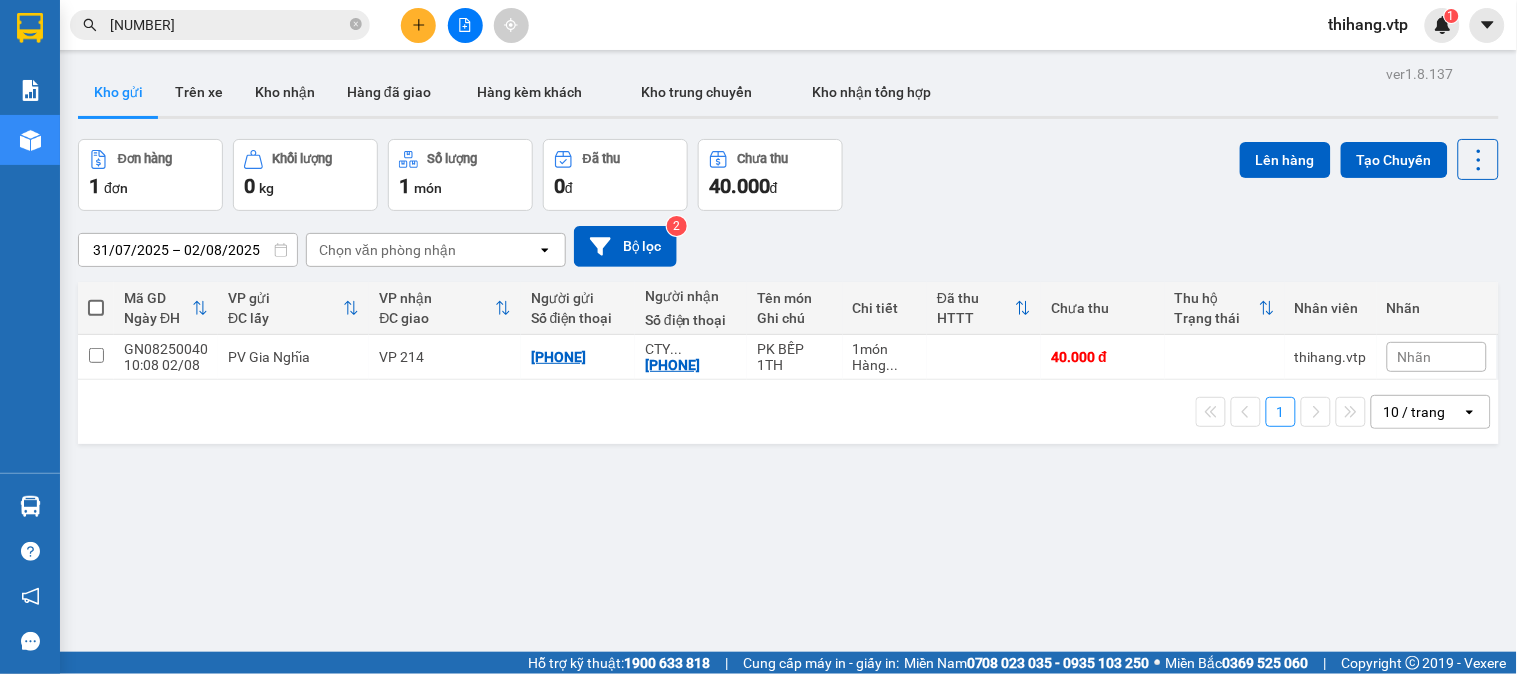 click at bounding box center (96, 308) 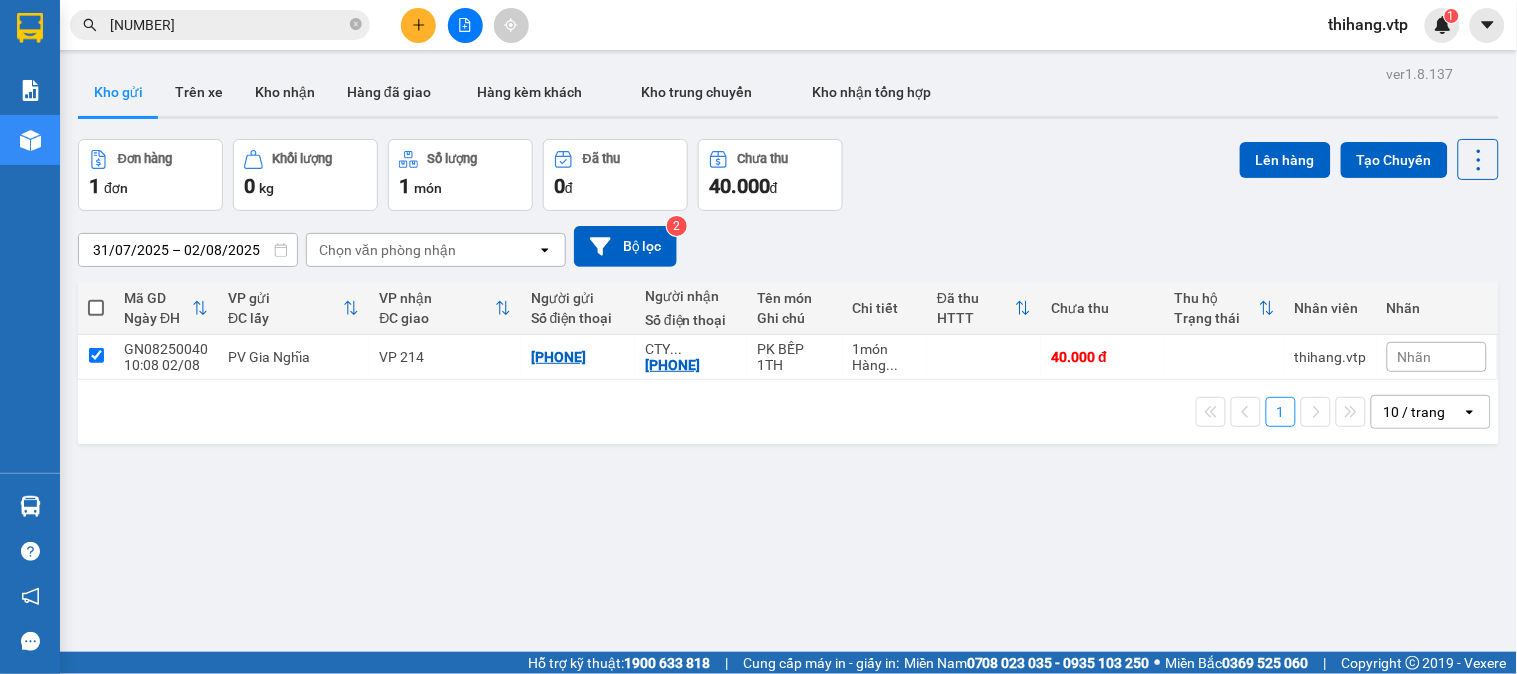 checkbox on "true" 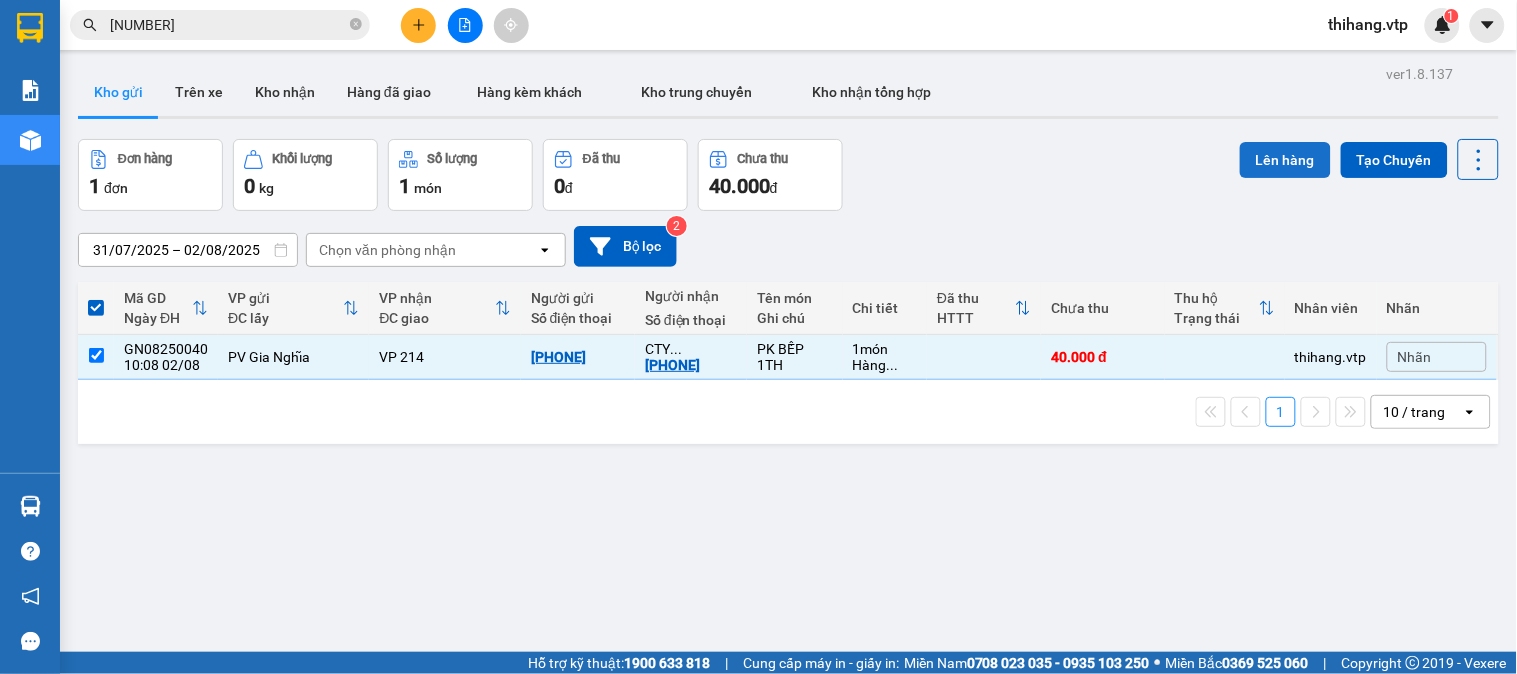 click on "Lên hàng" at bounding box center [1285, 160] 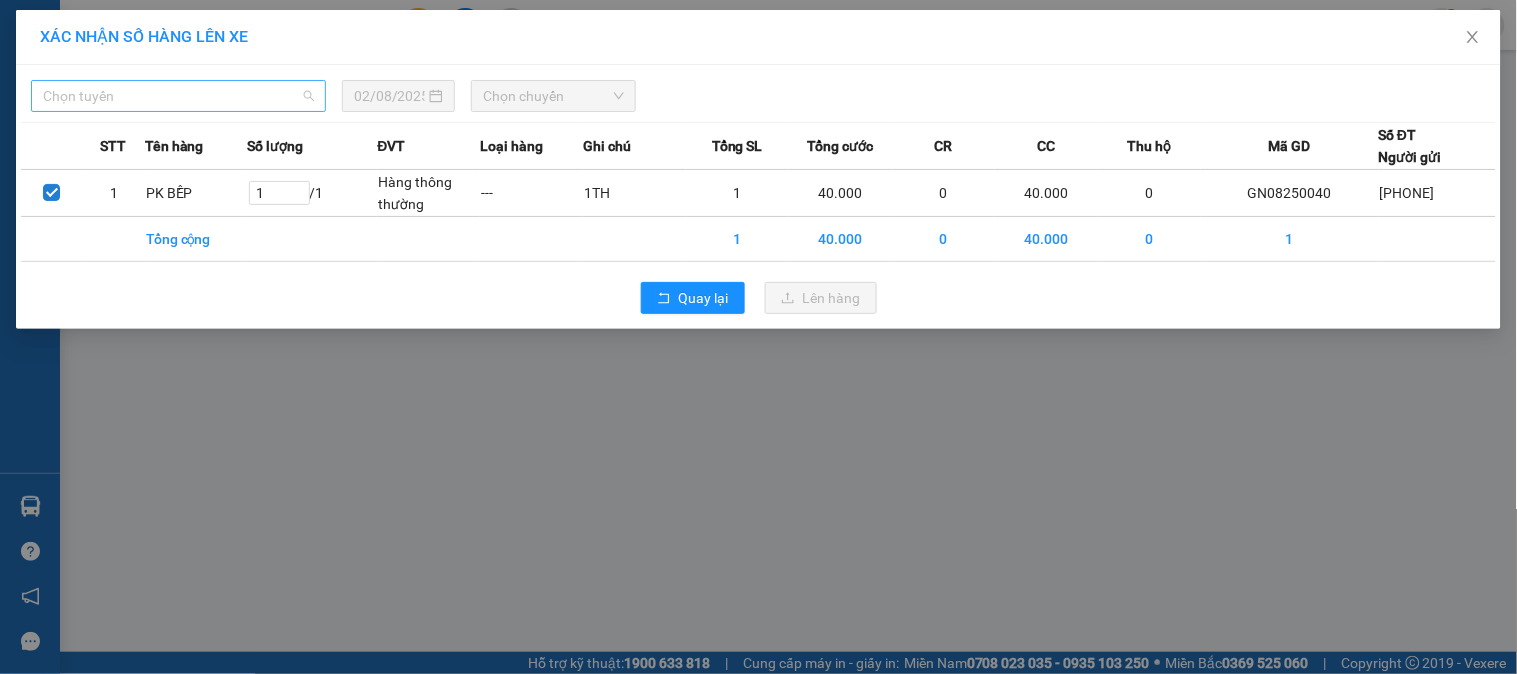 click on "Chọn tuyến" at bounding box center [178, 96] 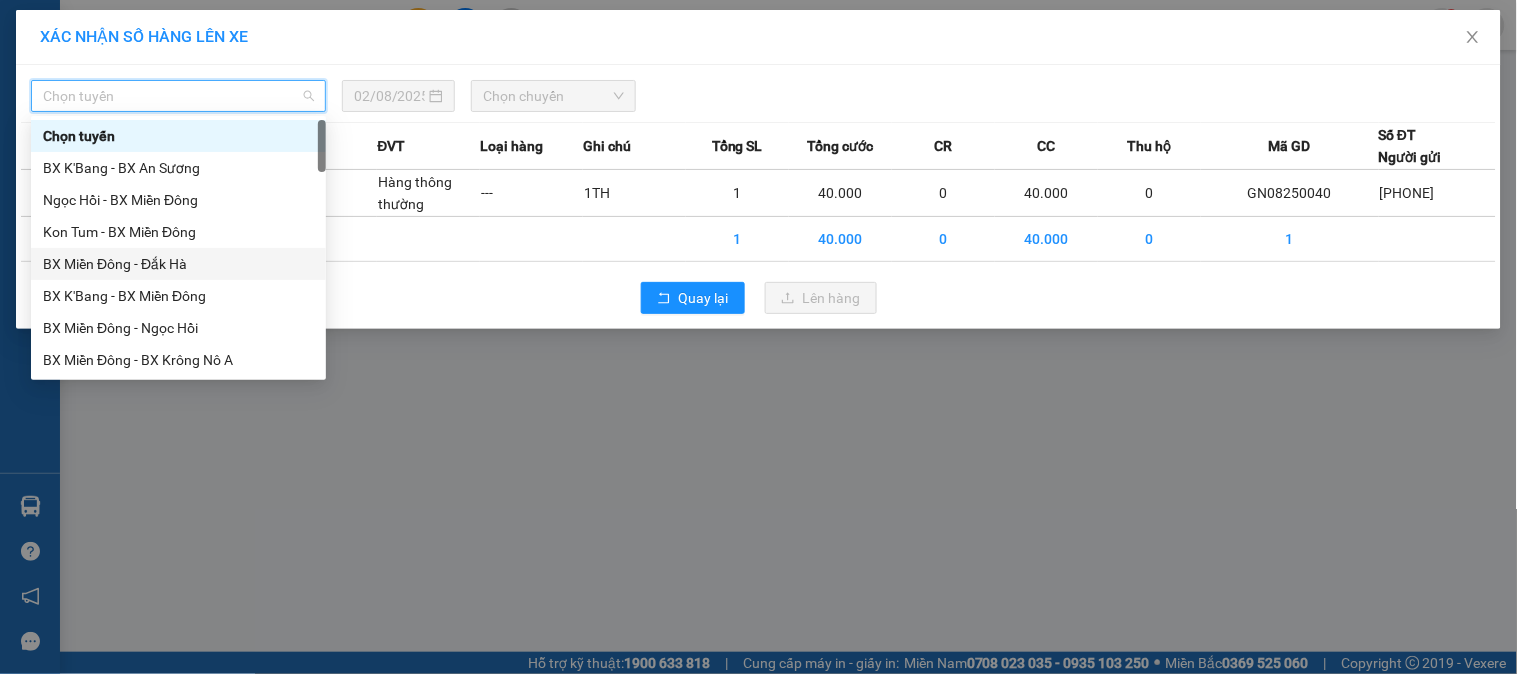 scroll, scrollTop: 111, scrollLeft: 0, axis: vertical 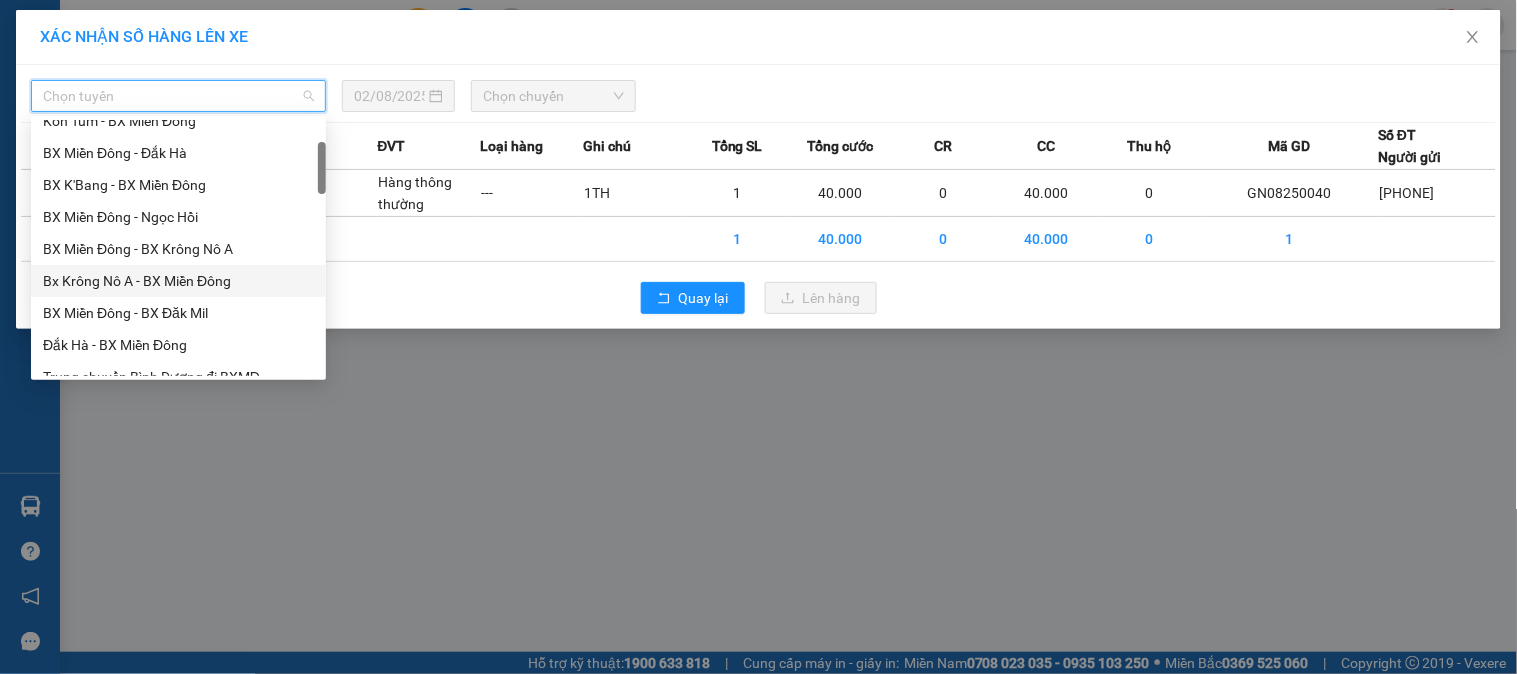 click on "Bx Krông Nô A - BX Miền Đông" at bounding box center (178, 281) 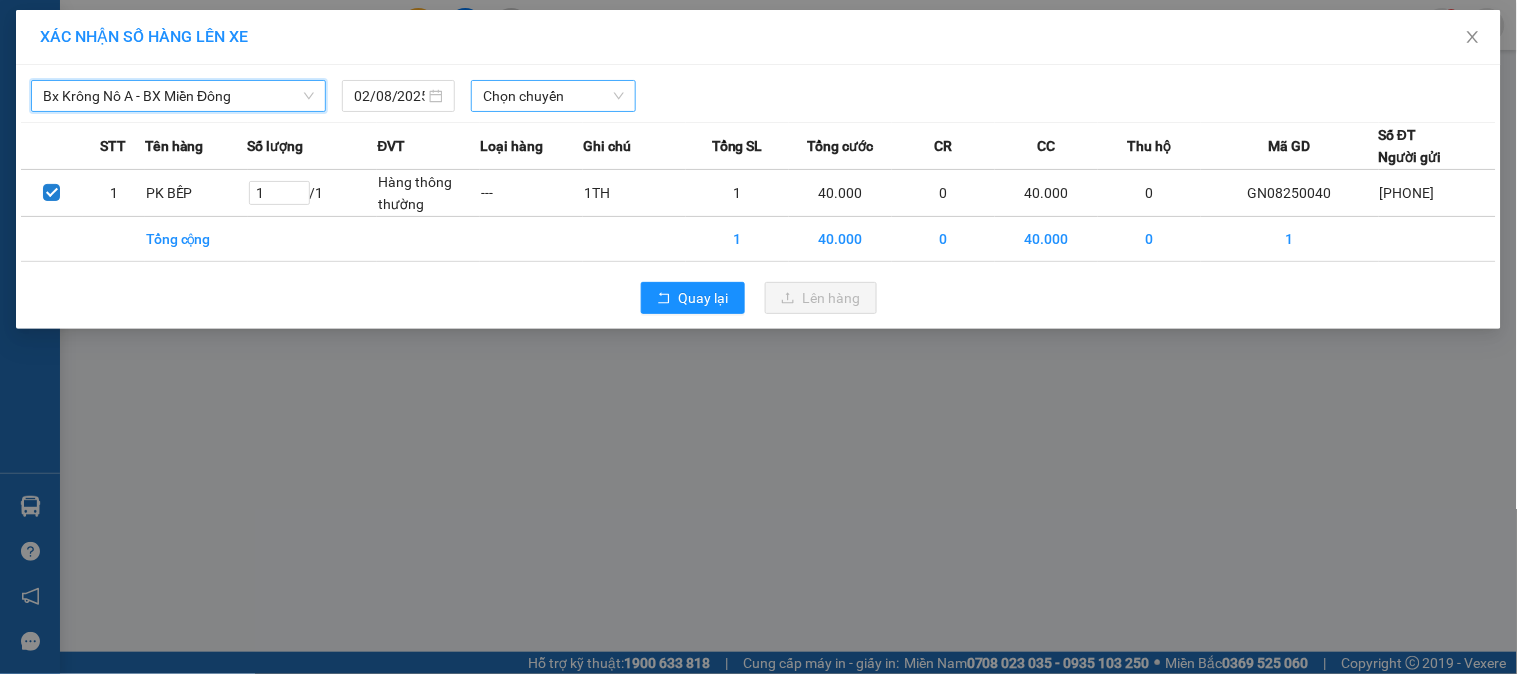click on "Chọn chuyến" at bounding box center [553, 96] 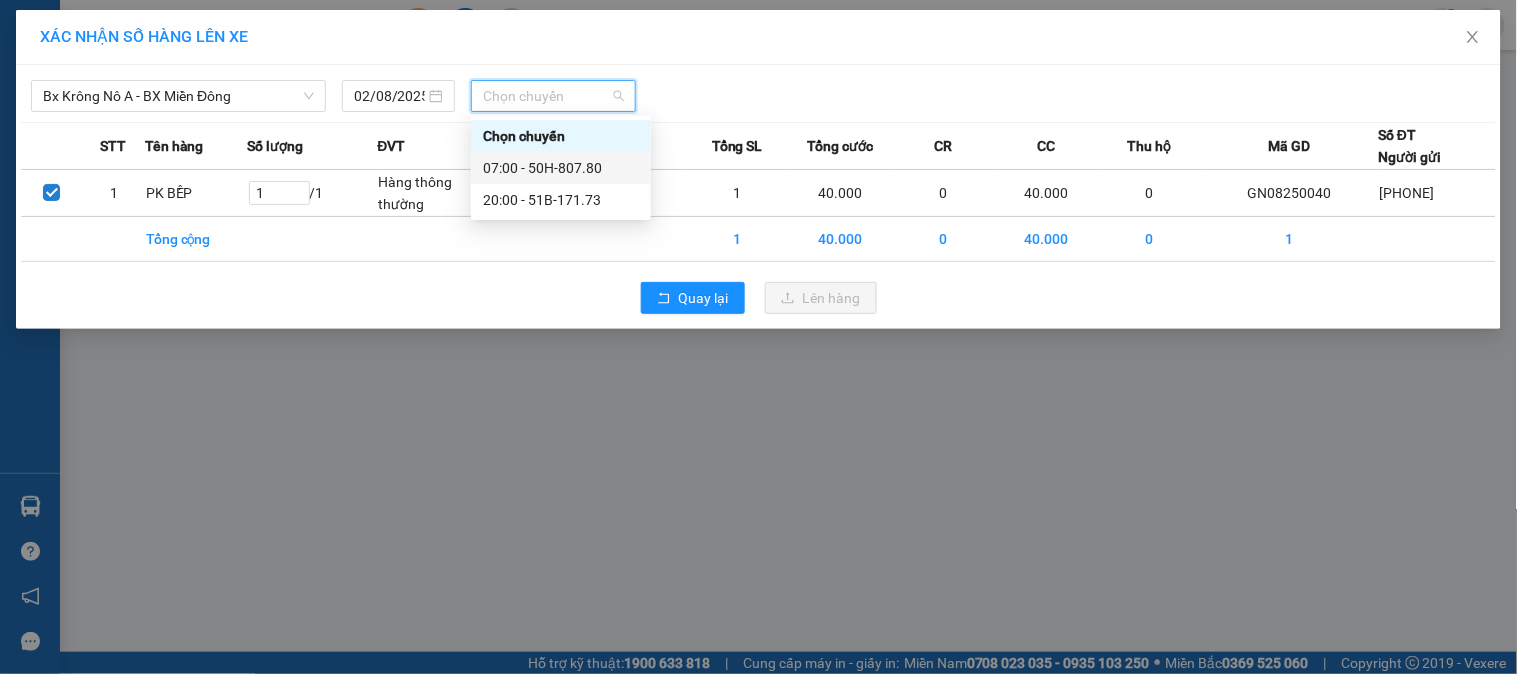 click on "07:00     - 50H-807.80" at bounding box center (561, 168) 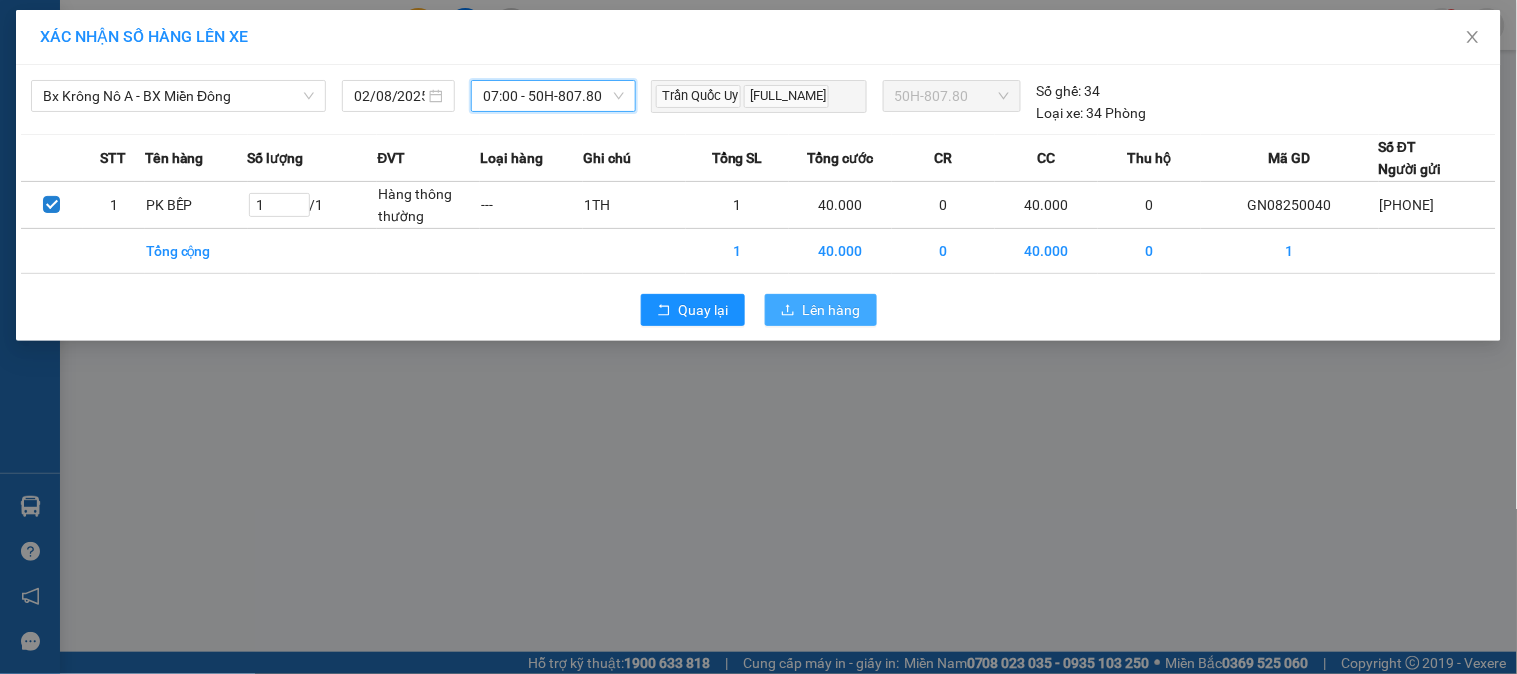 click on "Lên hàng" at bounding box center (832, 310) 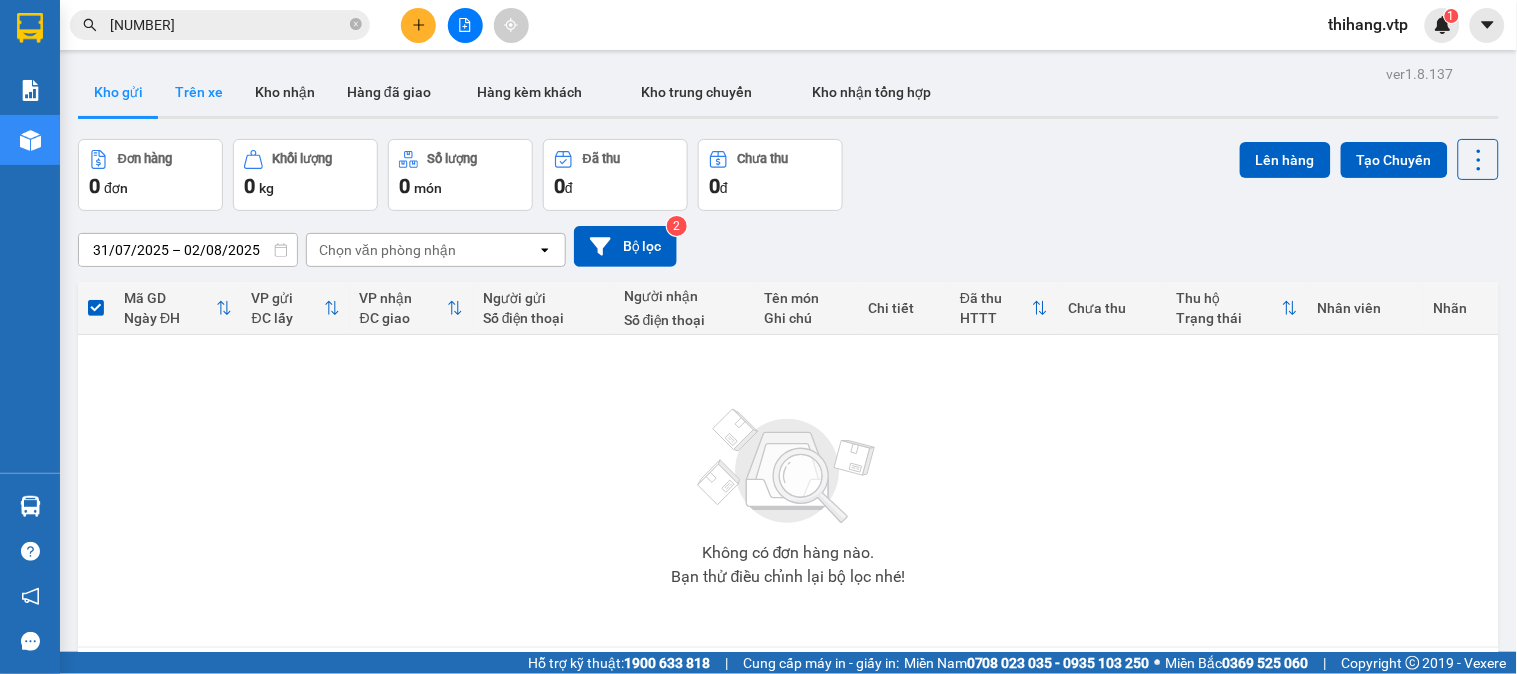 click on "Trên xe" at bounding box center (199, 92) 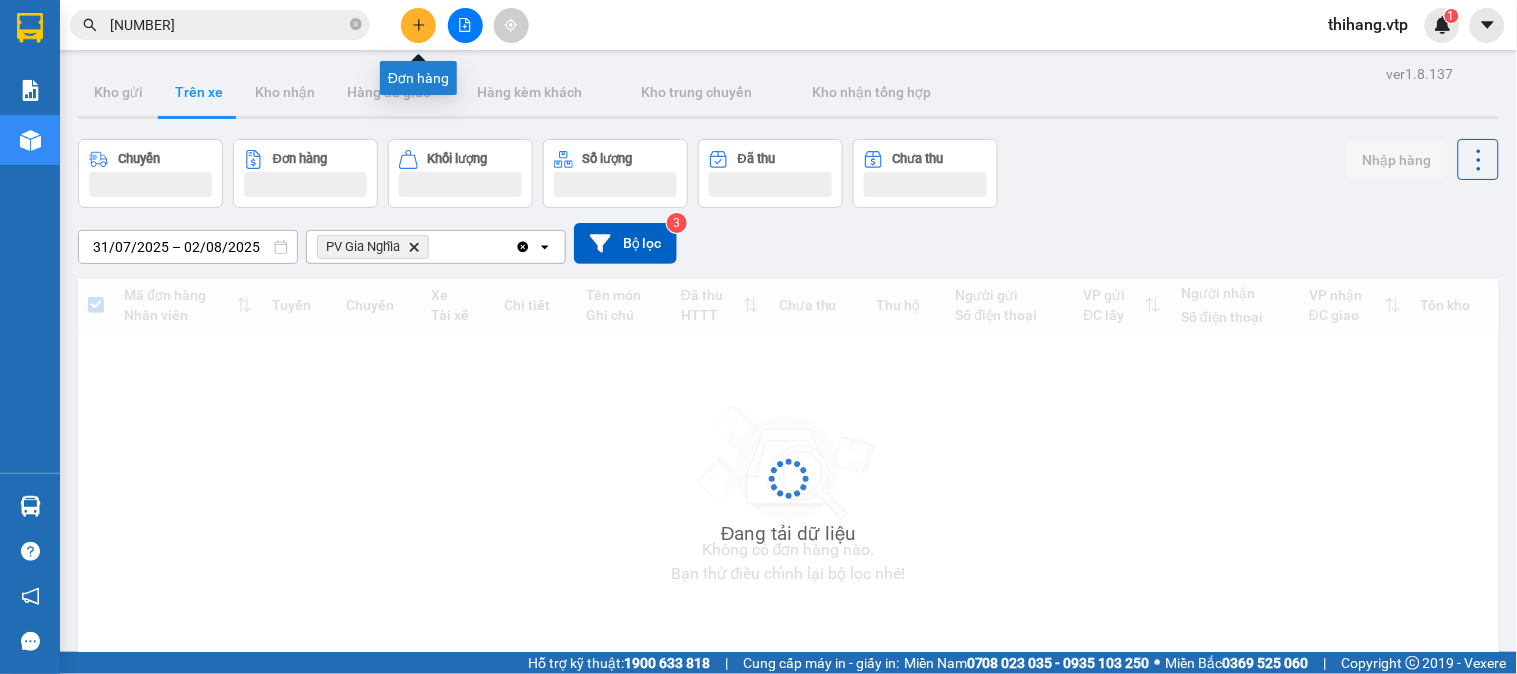 click 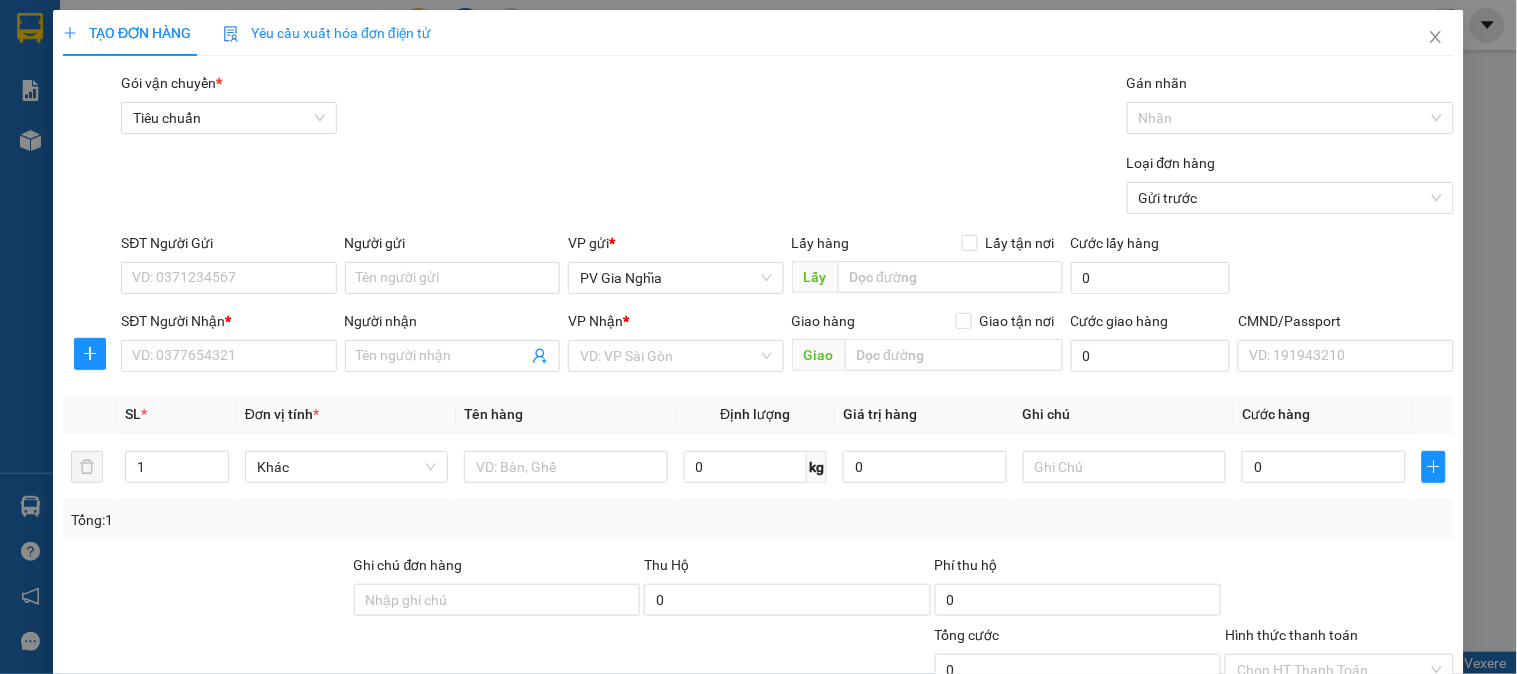 click on "TẠO ĐƠN HÀNG Yêu cầu xuất hóa đơn điện tử Transit Pickup Surcharge Ids Transit Deliver Surcharge Ids Transit Deliver Surcharge Transit Deliver Surcharge Gói vận chuyển  * Tiêu chuẩn Gán nhãn   Nhãn Loại đơn hàng Gửi trước SĐT Người Gửi VD: 0371234567 Người gửi Tên người gửi VP gửi  * PV Gia Nghĩa Lấy hàng Lấy tận nơi Lấy Cước lấy hàng 0 SĐT Người Nhận  * VD: 0377654321 Người nhận Tên người nhận VP Nhận  * VD: VP Sài Gòn Giao hàng Giao tận nơi Giao Cước giao hàng 0 CMND/Passport VD: 191943210 SL  * Đơn vị tính  * Tên hàng  Định lượng Giá trị hàng Ghi chú Cước hàng                   1 Khác 0 kg 0 0 Tổng:  1 Ghi chú đơn hàng Thu Hộ 0 Phí thu hộ 0 Tổng cước 0 Hình thức thanh toán Chọn HT Thanh Toán Phụ thu 0 VND Giảm giá 0 VND % Discount 0 Số tiền thu trước Chưa thanh toán 0 Chọn HT Thanh Toán Ghi chú nội bộ nhà xe 0 Lưu nháp" at bounding box center [758, 337] 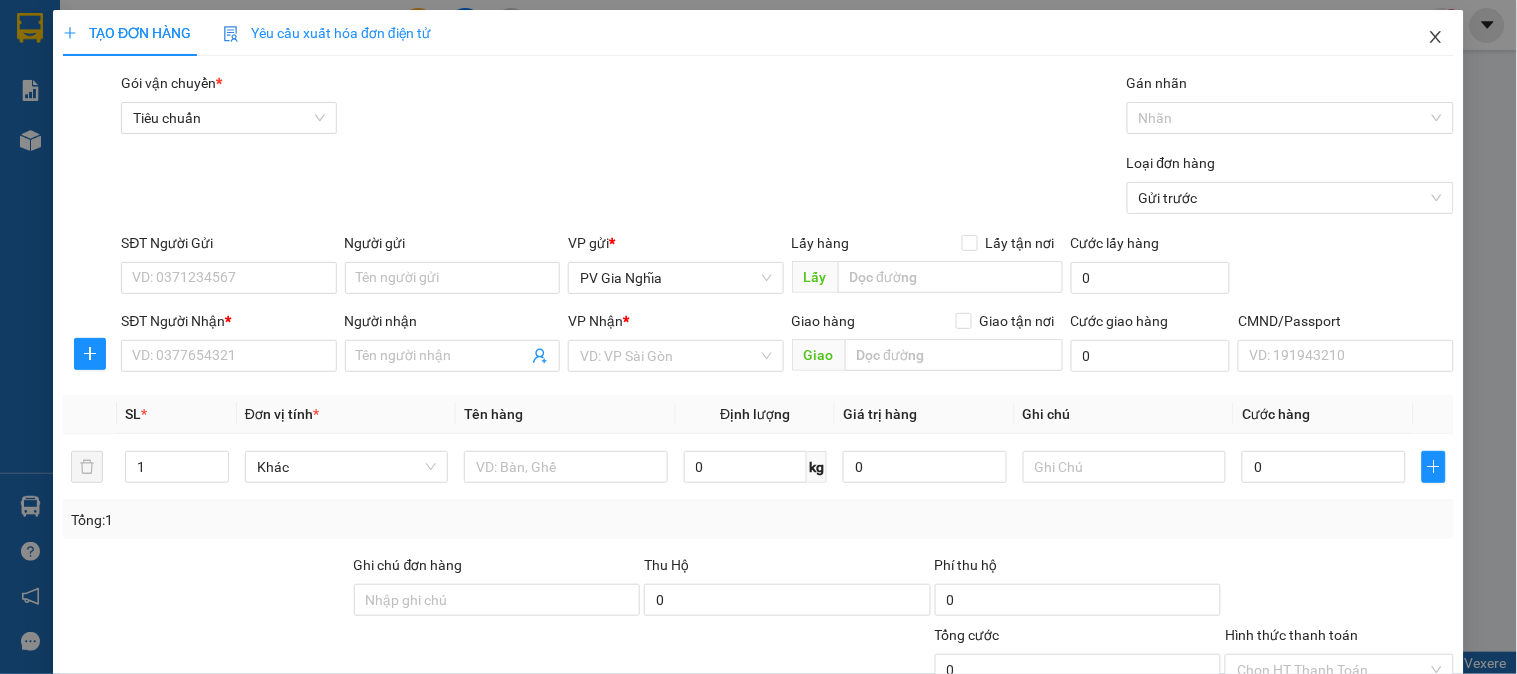 drag, startPoint x: 1417, startPoint y: 45, endPoint x: 711, endPoint y: 56, distance: 706.0857 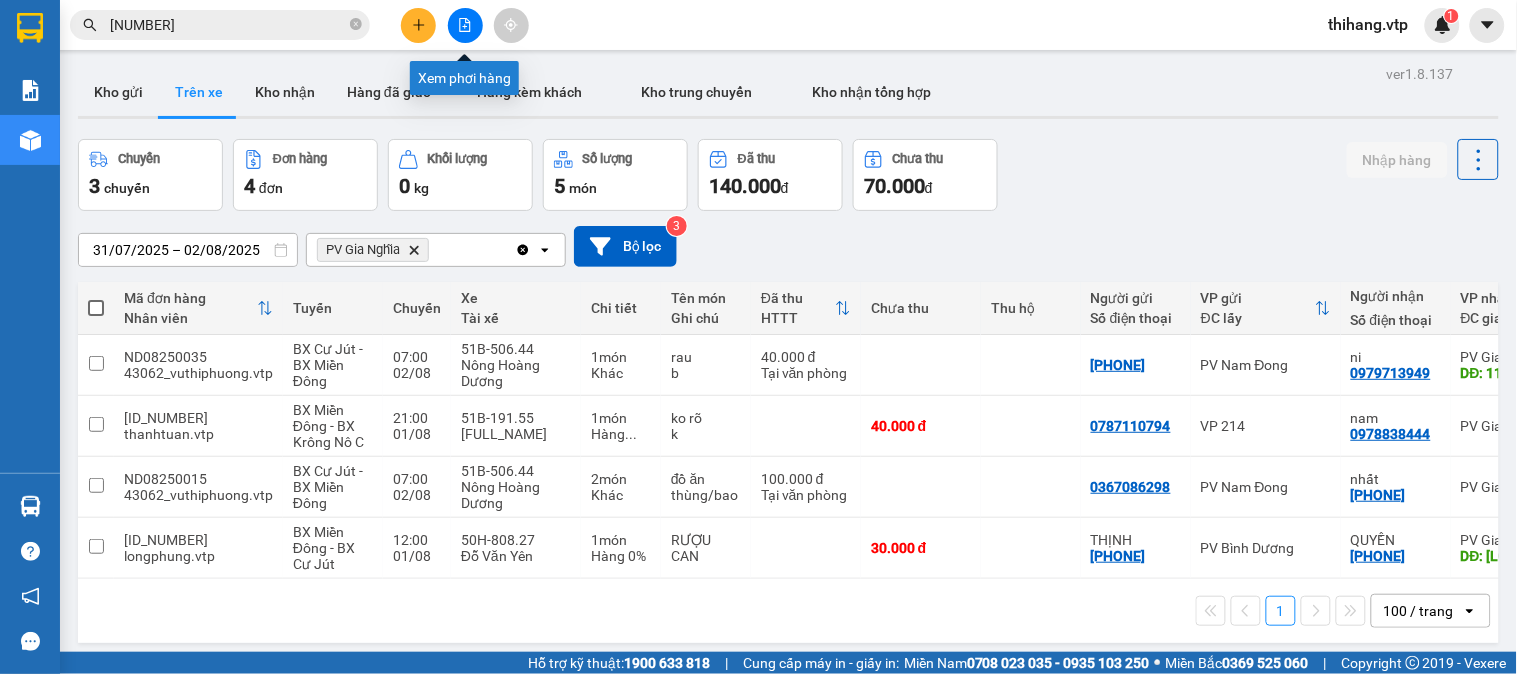 click 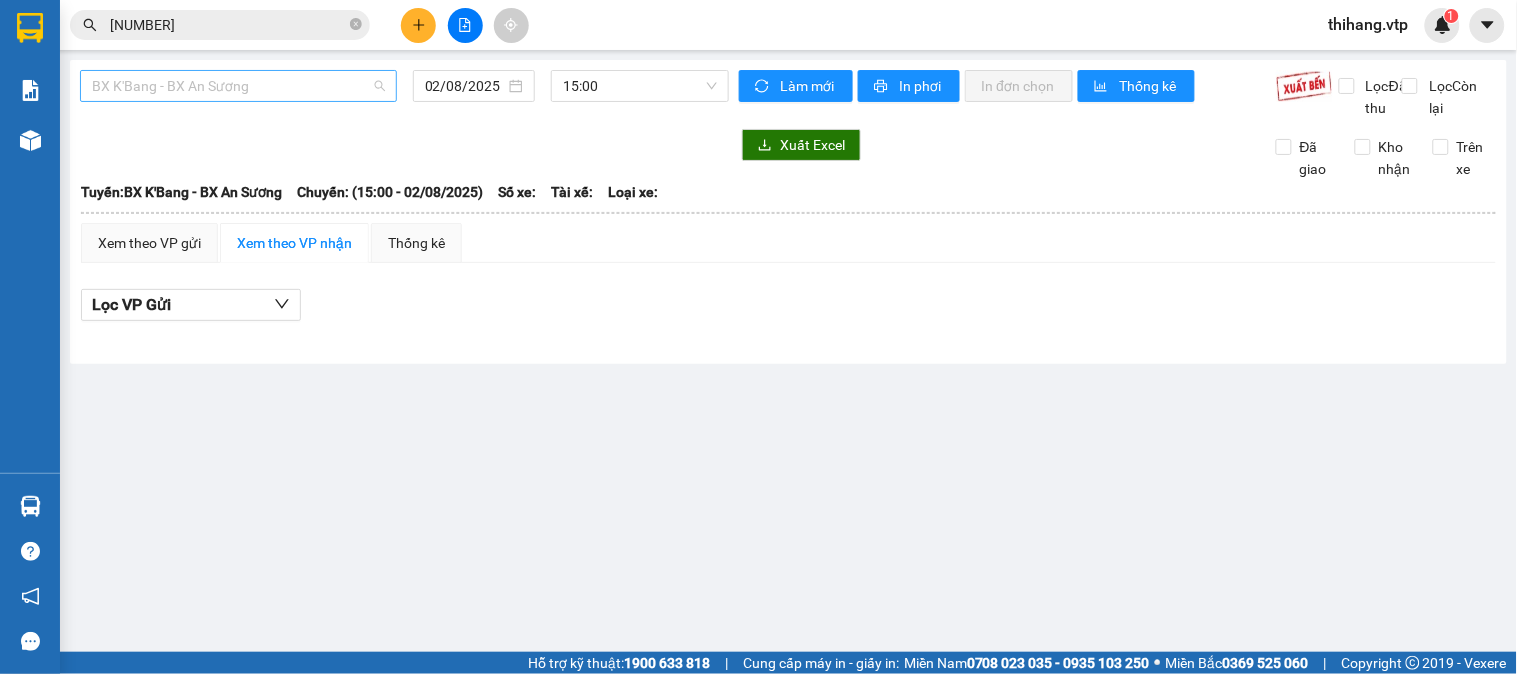 click on "BX K'Bang - BX An Sương" at bounding box center (238, 86) 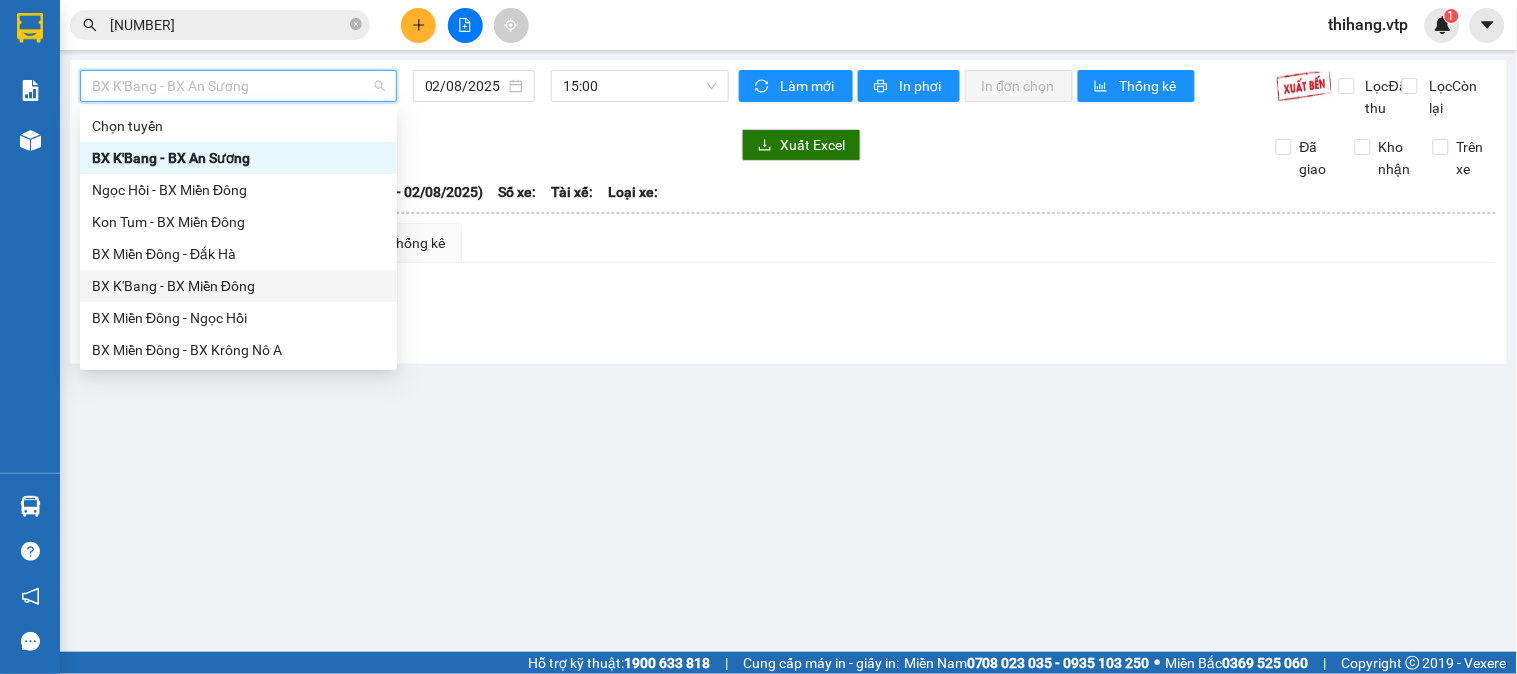 scroll, scrollTop: 111, scrollLeft: 0, axis: vertical 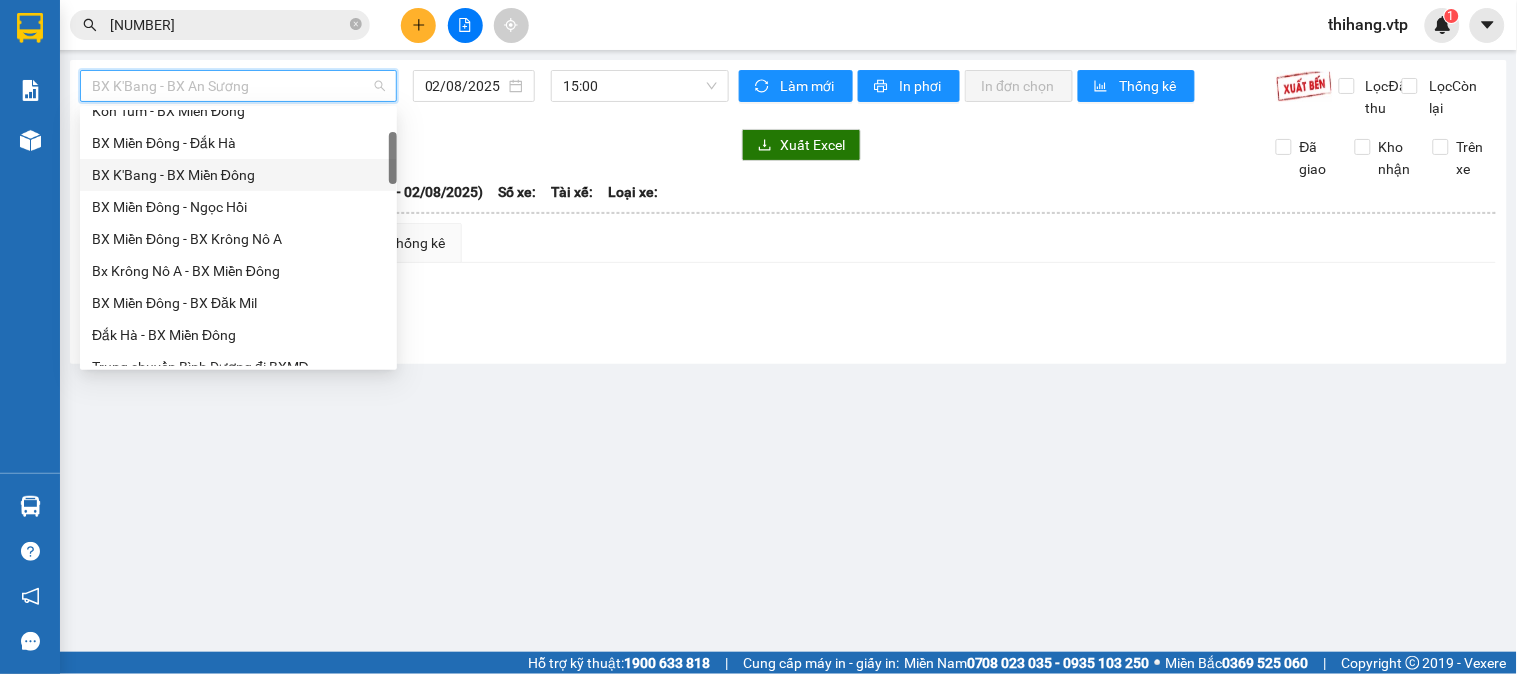 click on "Bx Krông Nô A - BX Miền Đông" at bounding box center (238, 271) 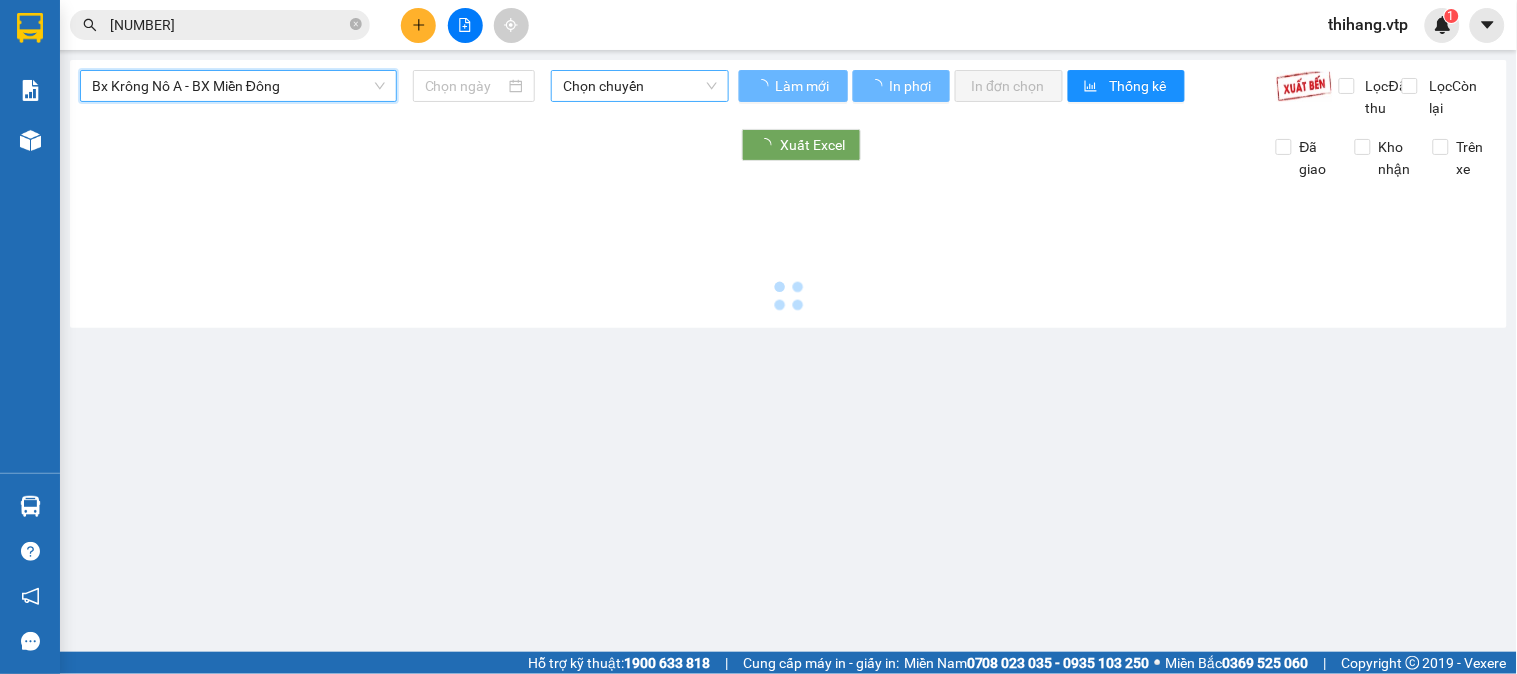 type on "02/08/2025" 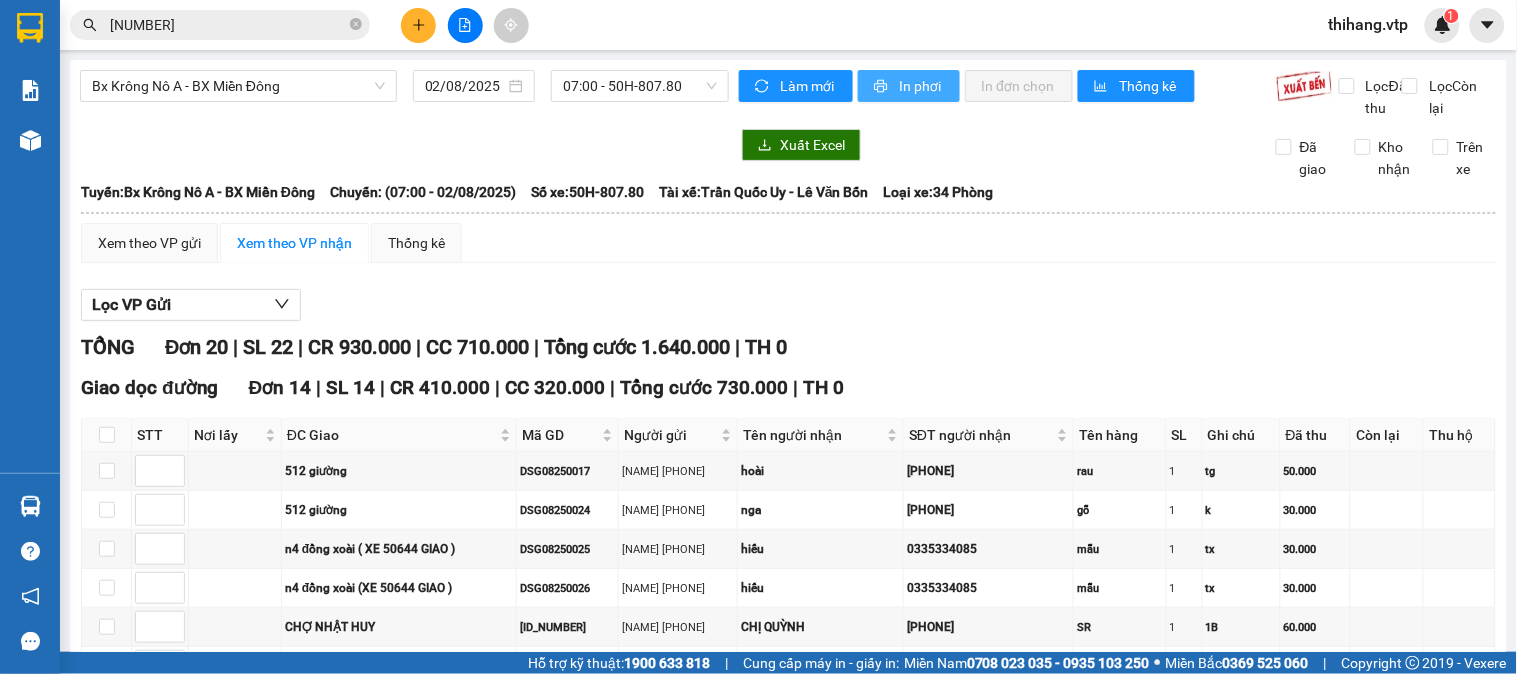 click on "In phơi" at bounding box center [921, 86] 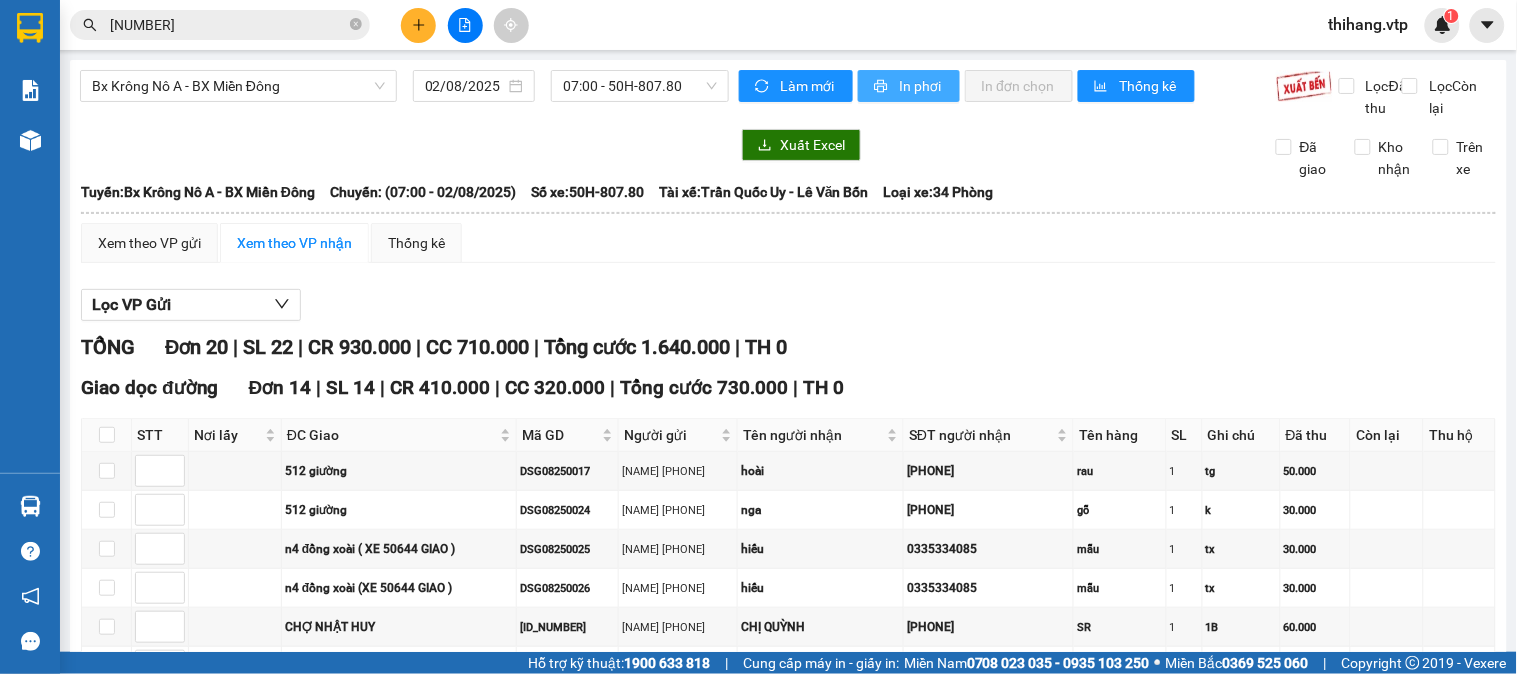 scroll, scrollTop: 0, scrollLeft: 0, axis: both 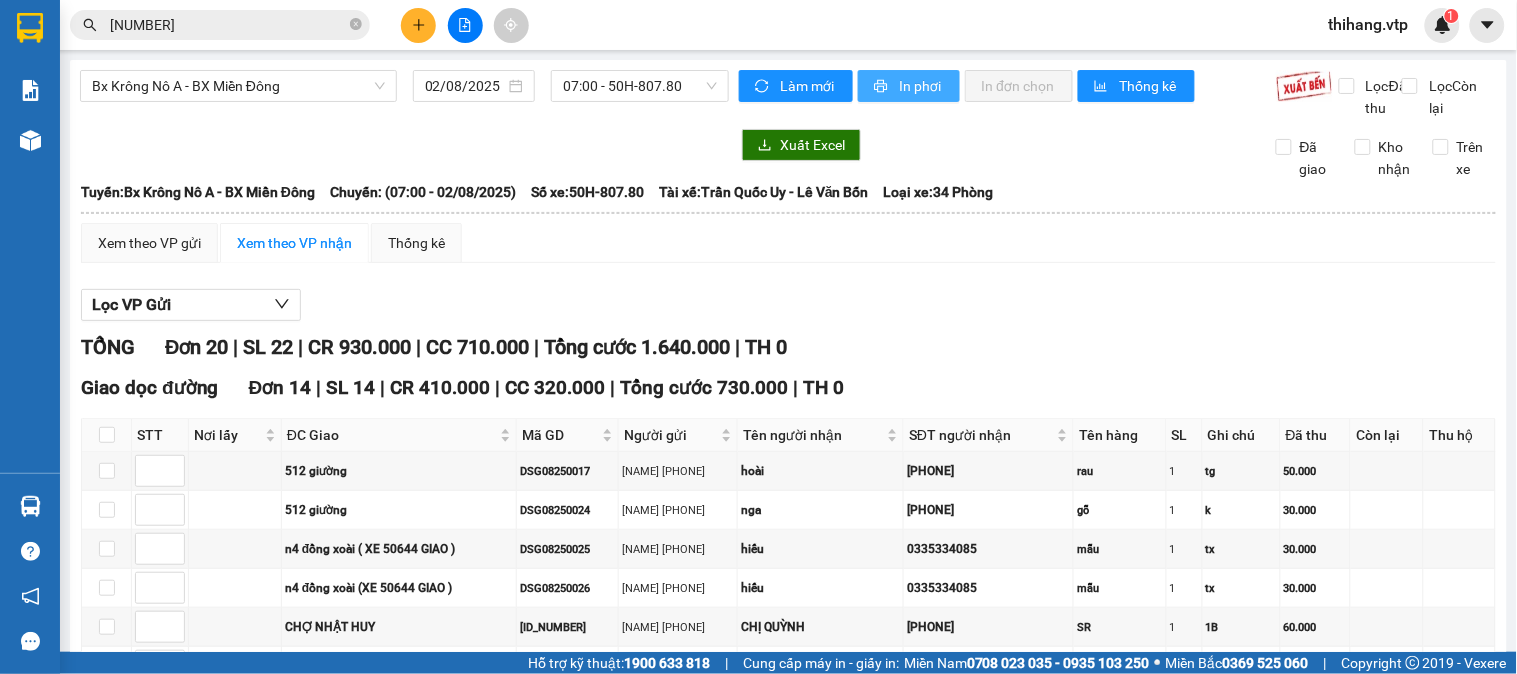 click on "In phơi" at bounding box center (921, 86) 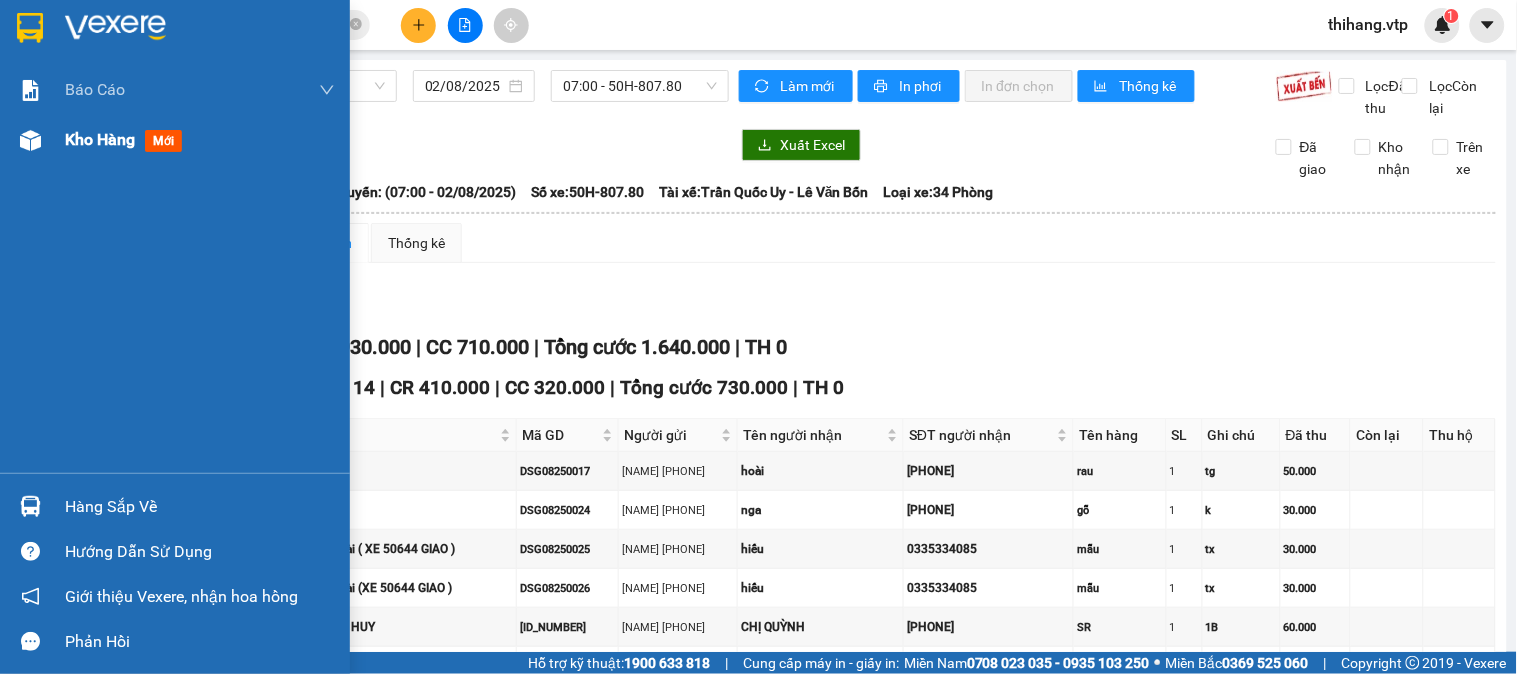 click on "Kho hàng" at bounding box center [100, 139] 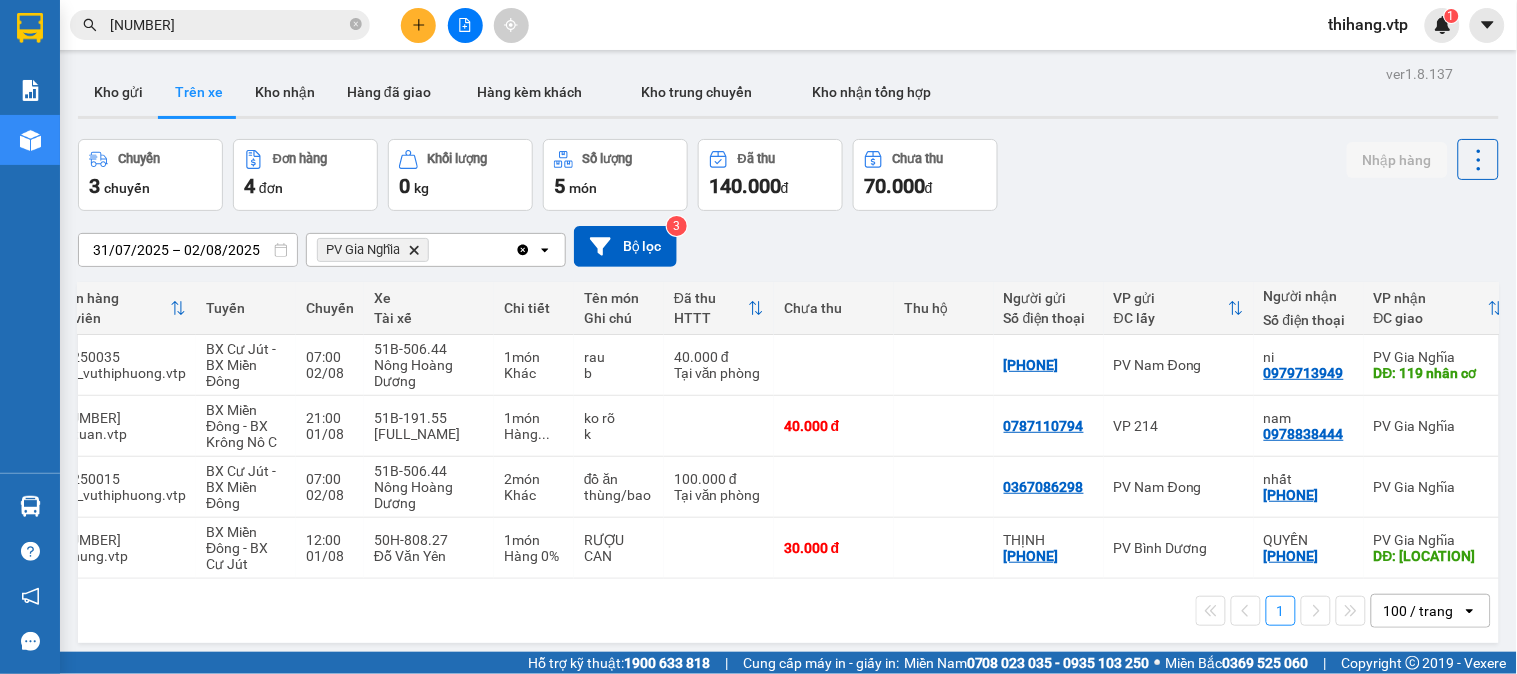 scroll, scrollTop: 0, scrollLeft: 95, axis: horizontal 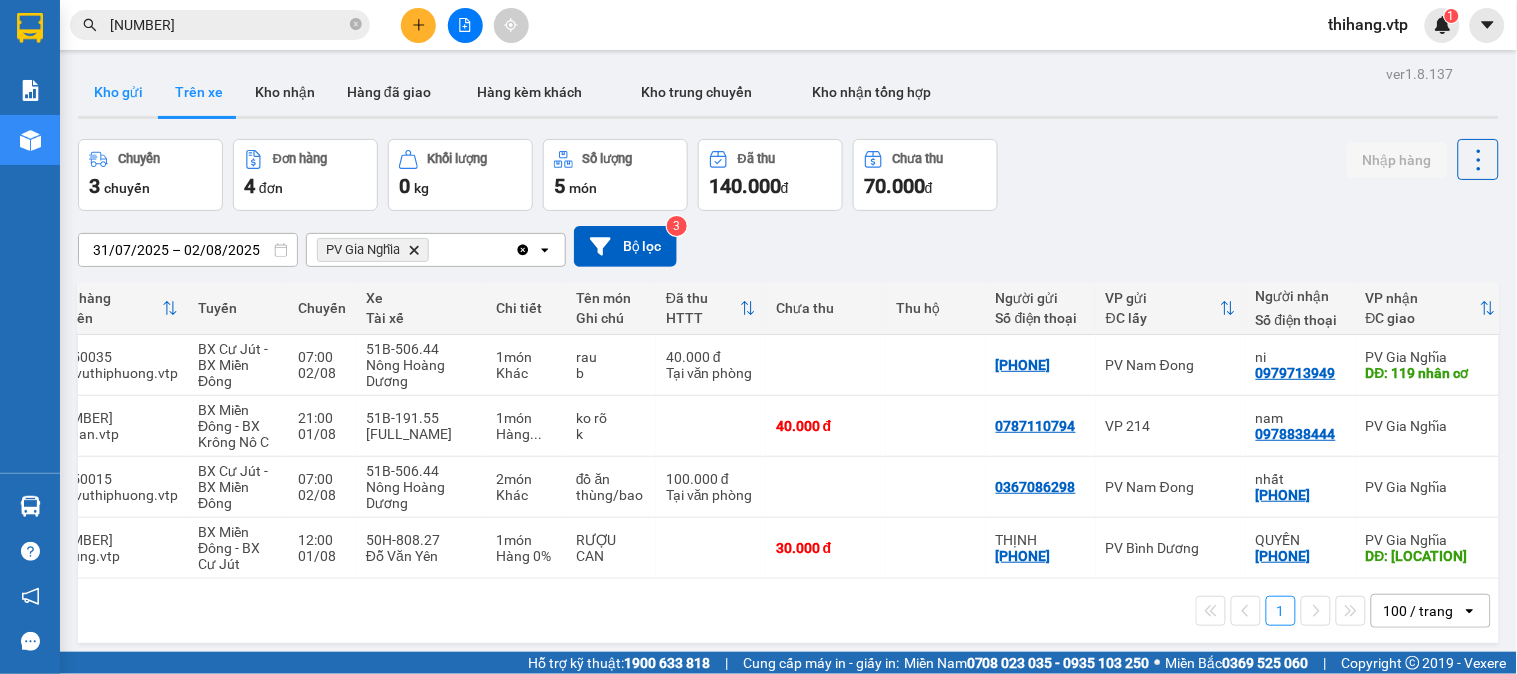 click on "Kho gửi" at bounding box center (118, 92) 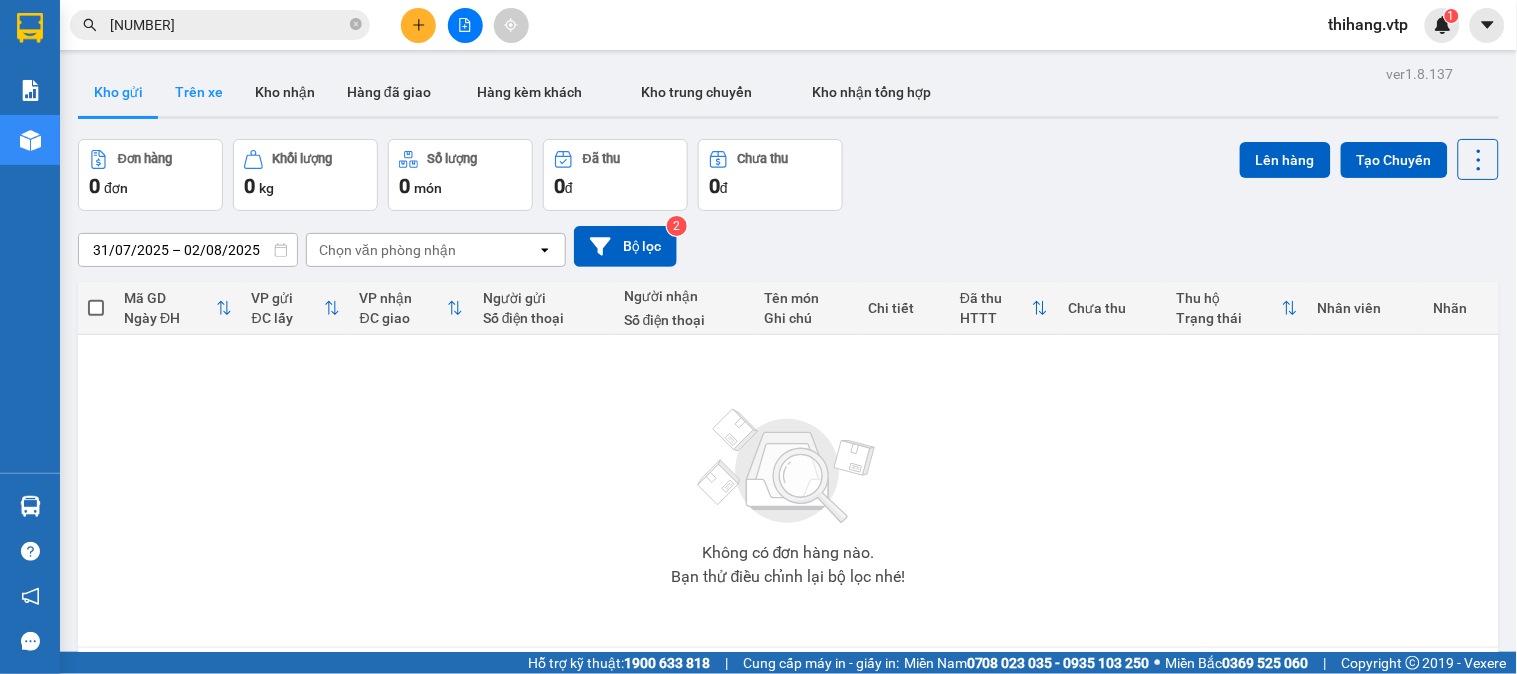 click on "Trên xe" at bounding box center (199, 92) 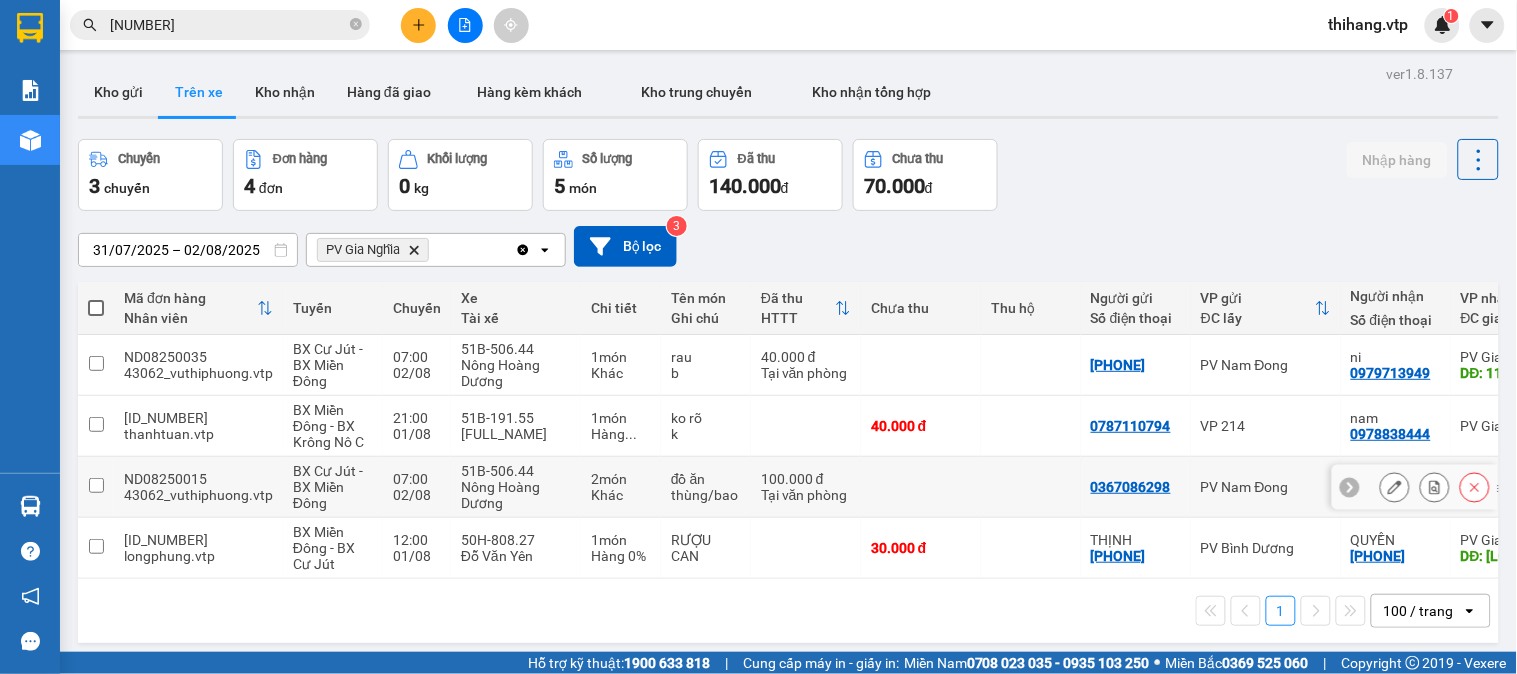 click at bounding box center [96, 485] 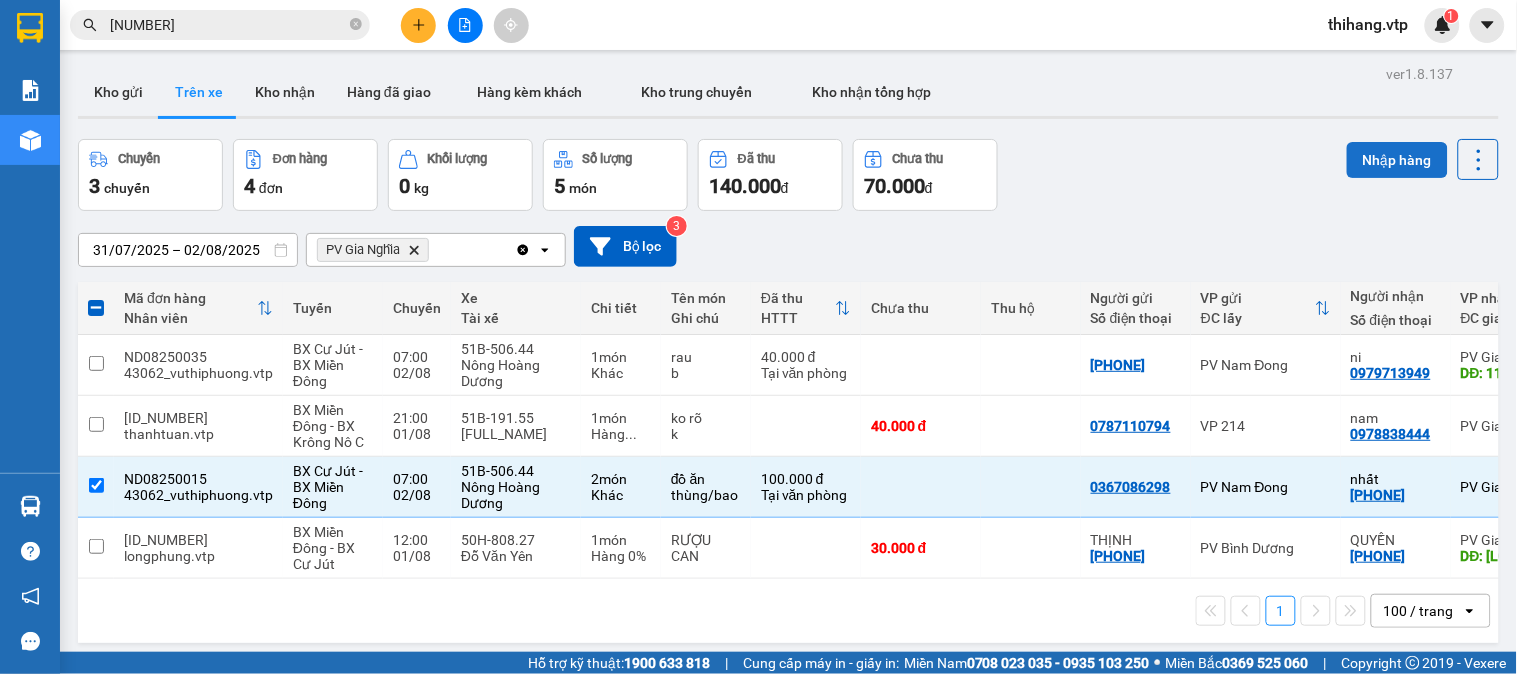click on "Nhập hàng" at bounding box center [1397, 160] 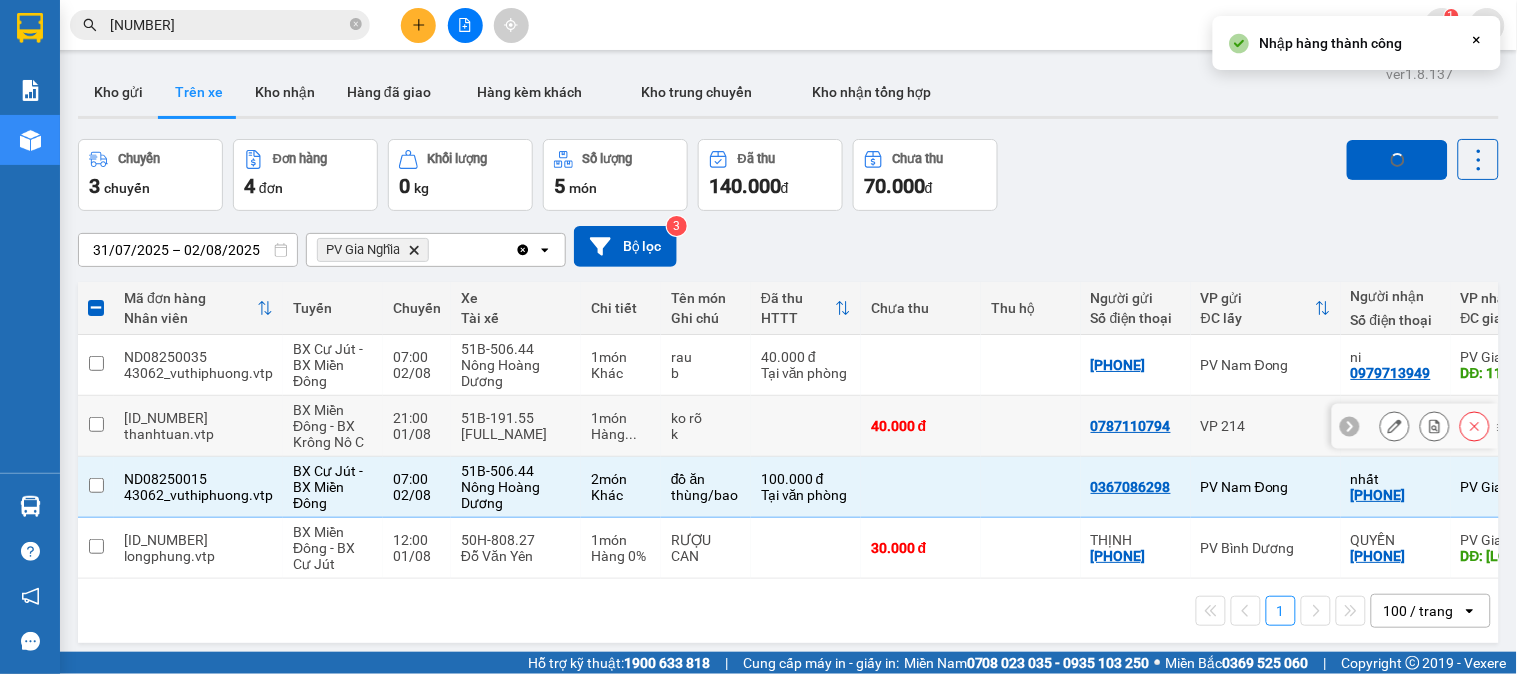 checkbox on "false" 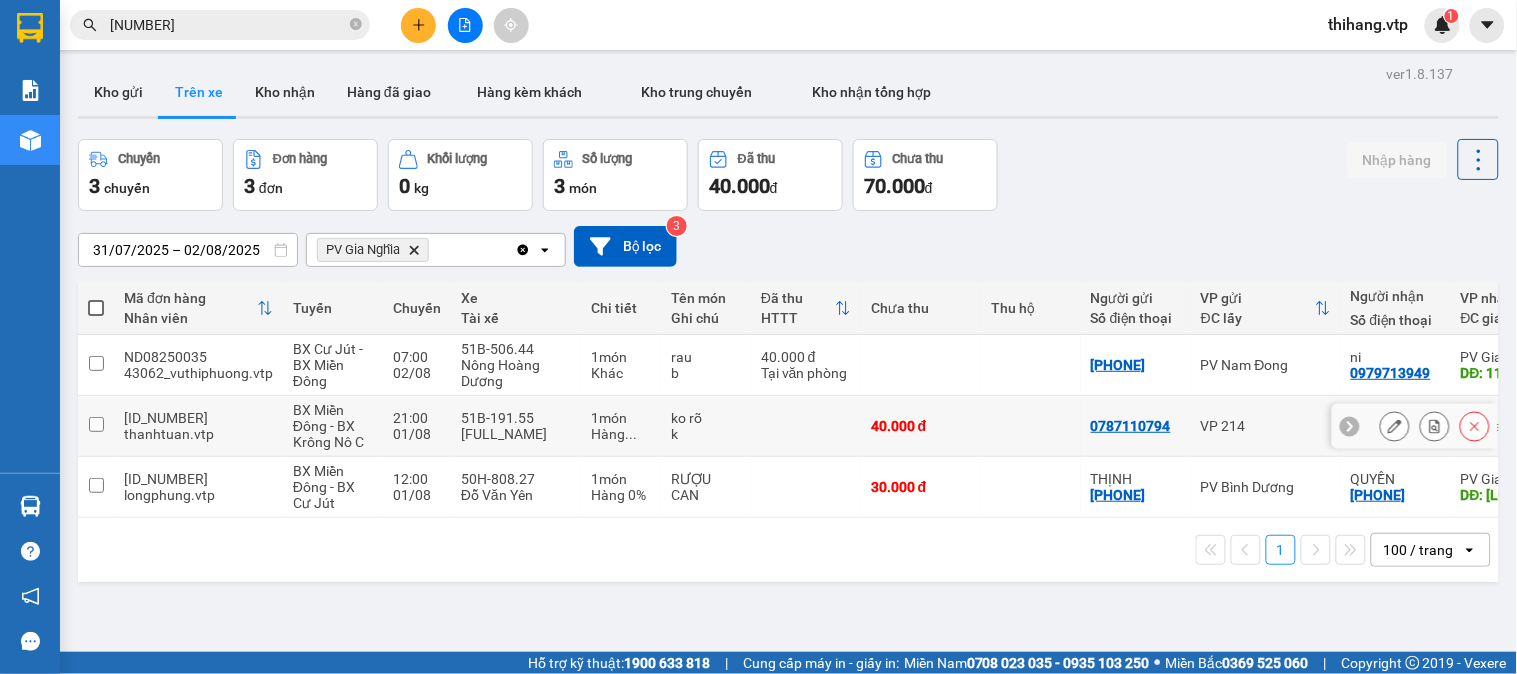 click at bounding box center [96, 424] 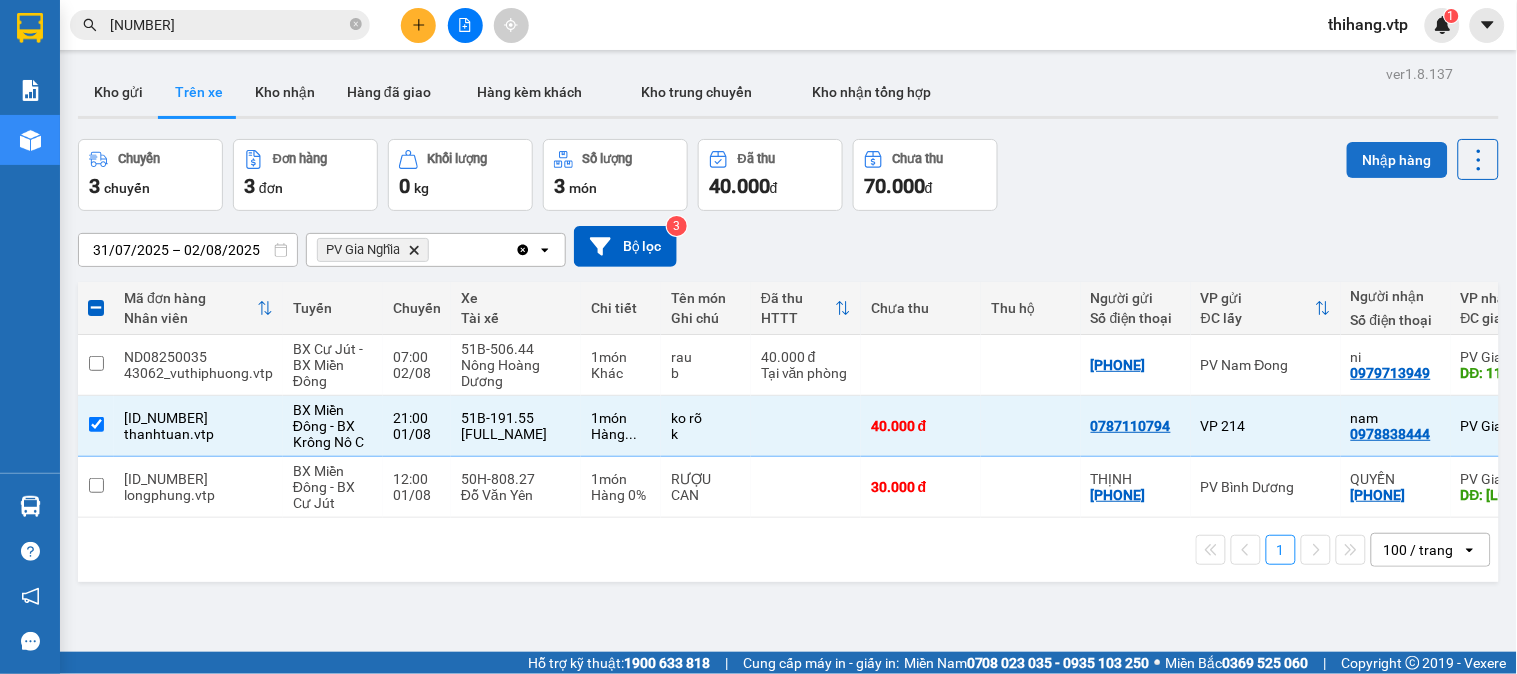 click on "Nhập hàng" at bounding box center (1397, 160) 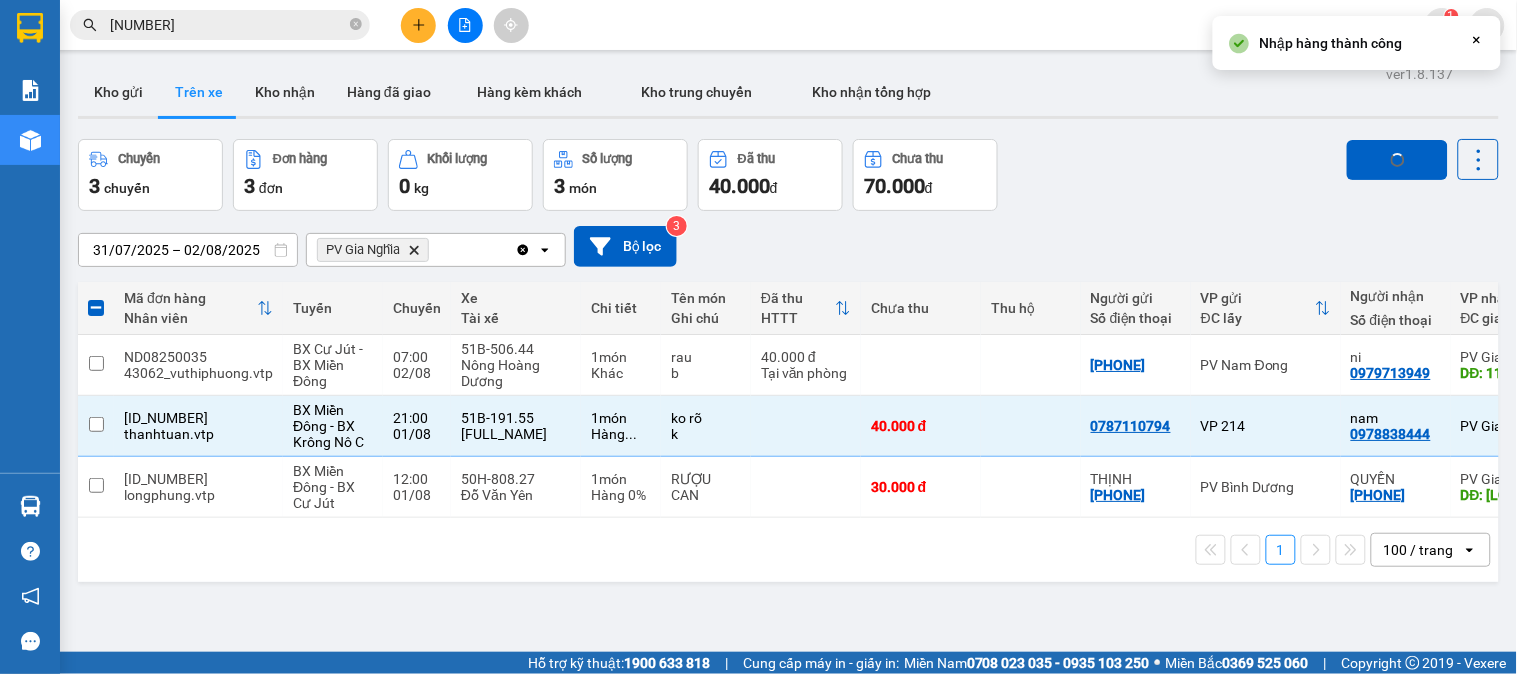 checkbox on "false" 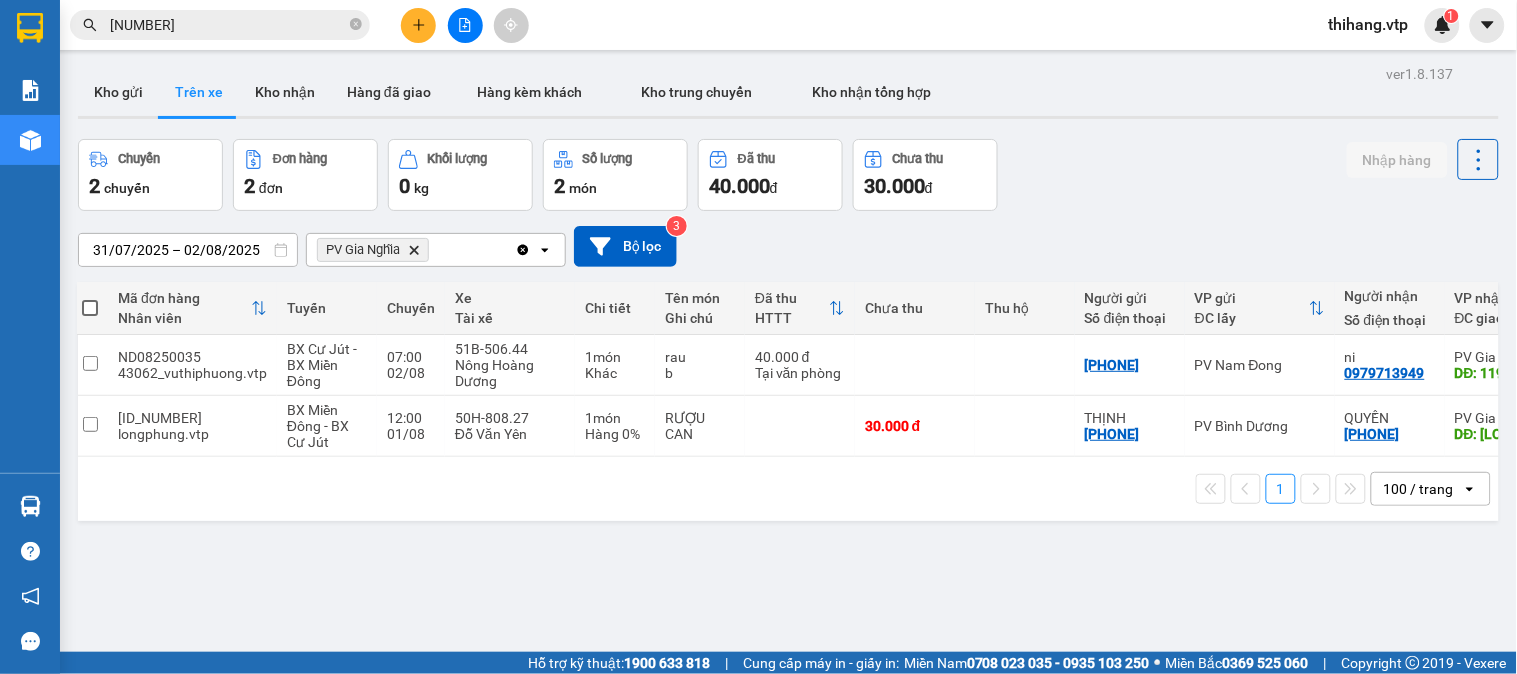 scroll, scrollTop: 0, scrollLeft: 0, axis: both 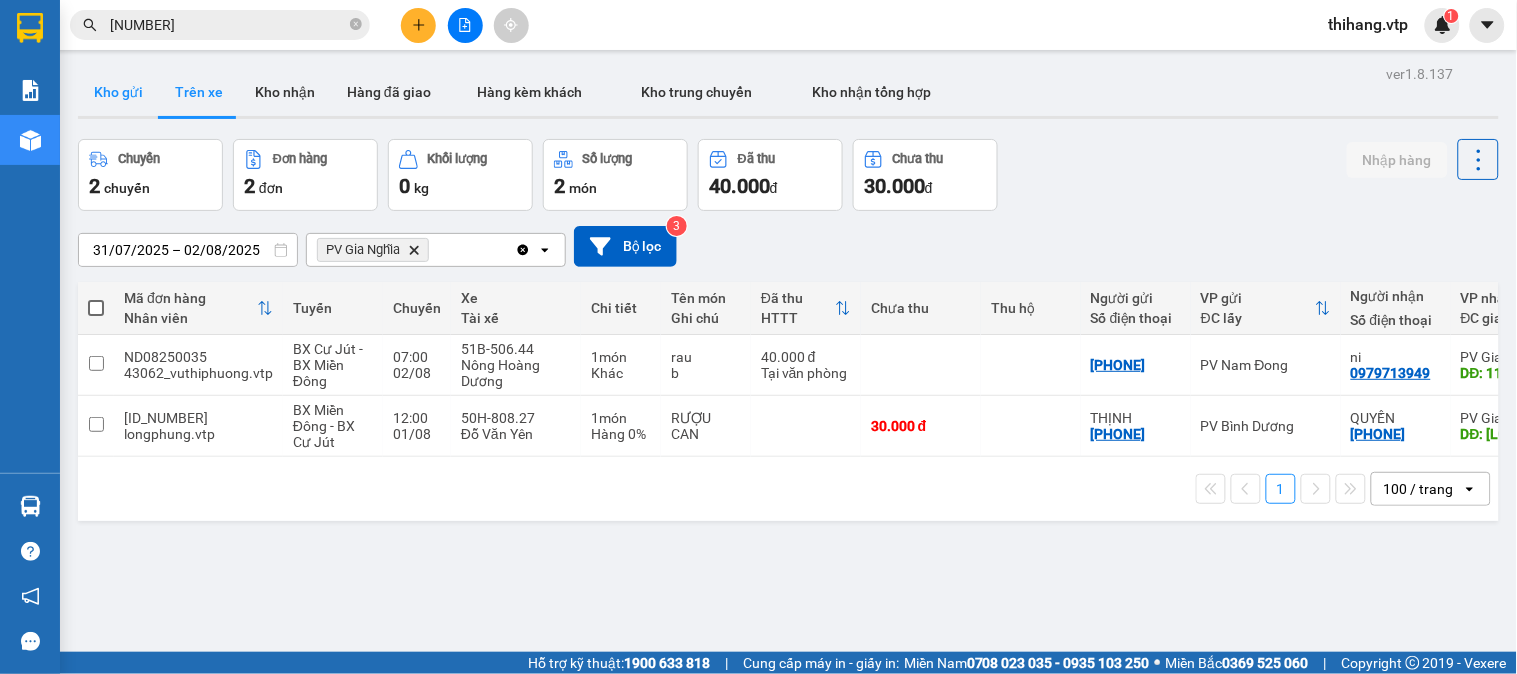 click on "Kho gửi" at bounding box center (118, 92) 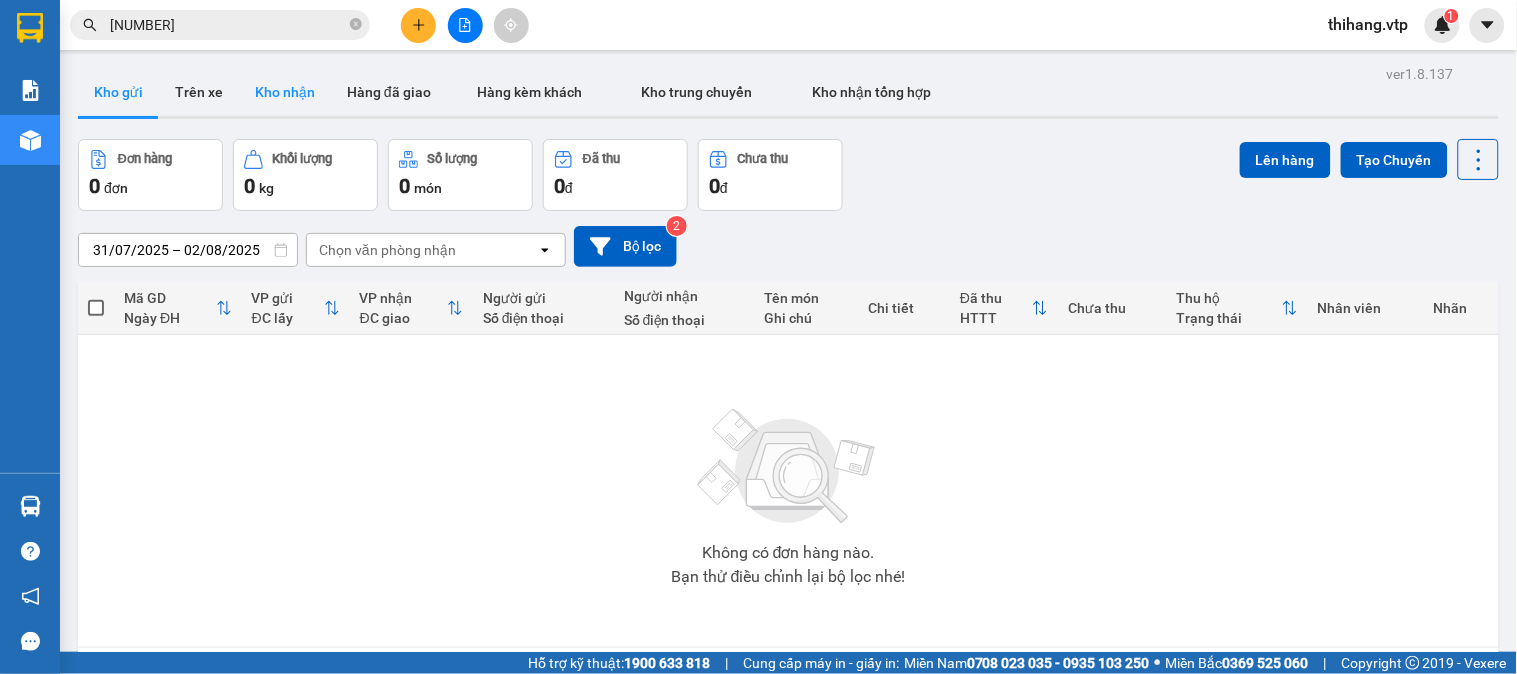 click on "Kho nhận" at bounding box center [285, 92] 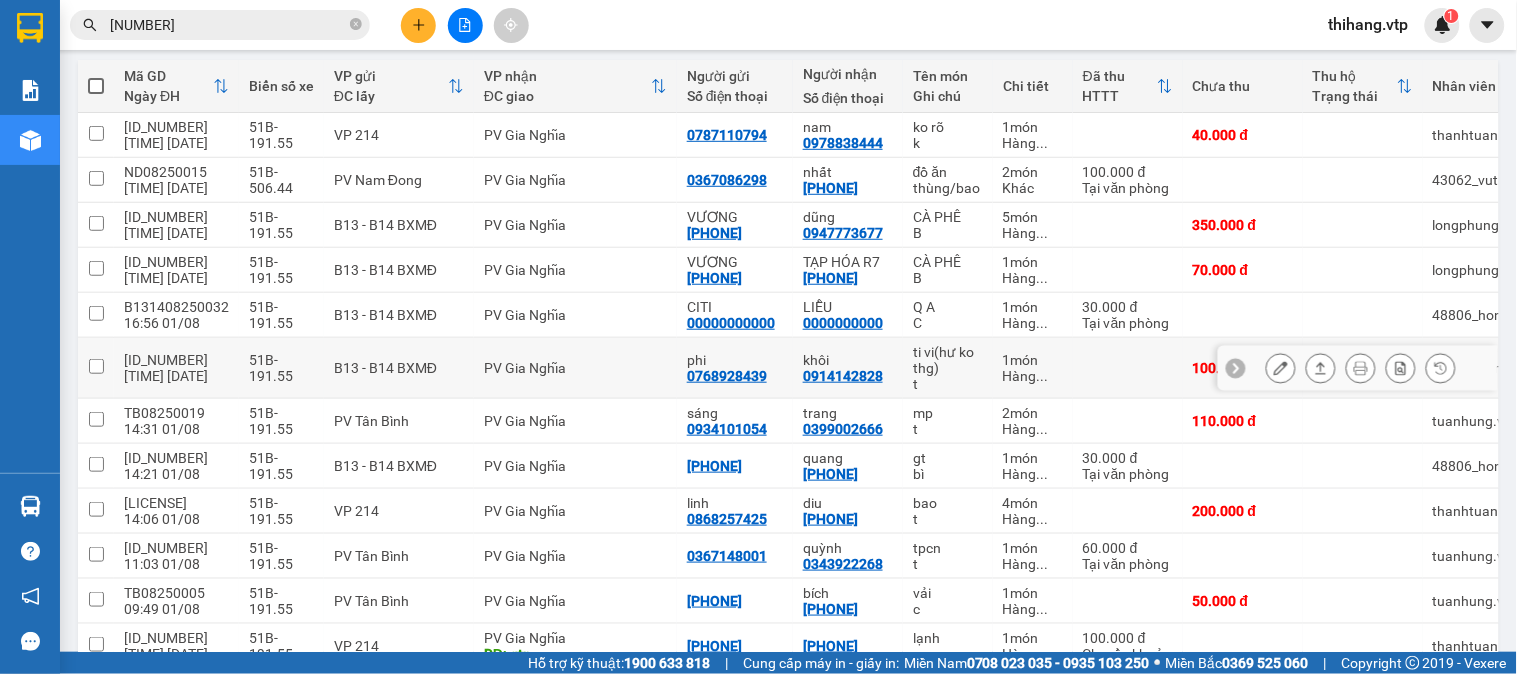 scroll, scrollTop: 333, scrollLeft: 0, axis: vertical 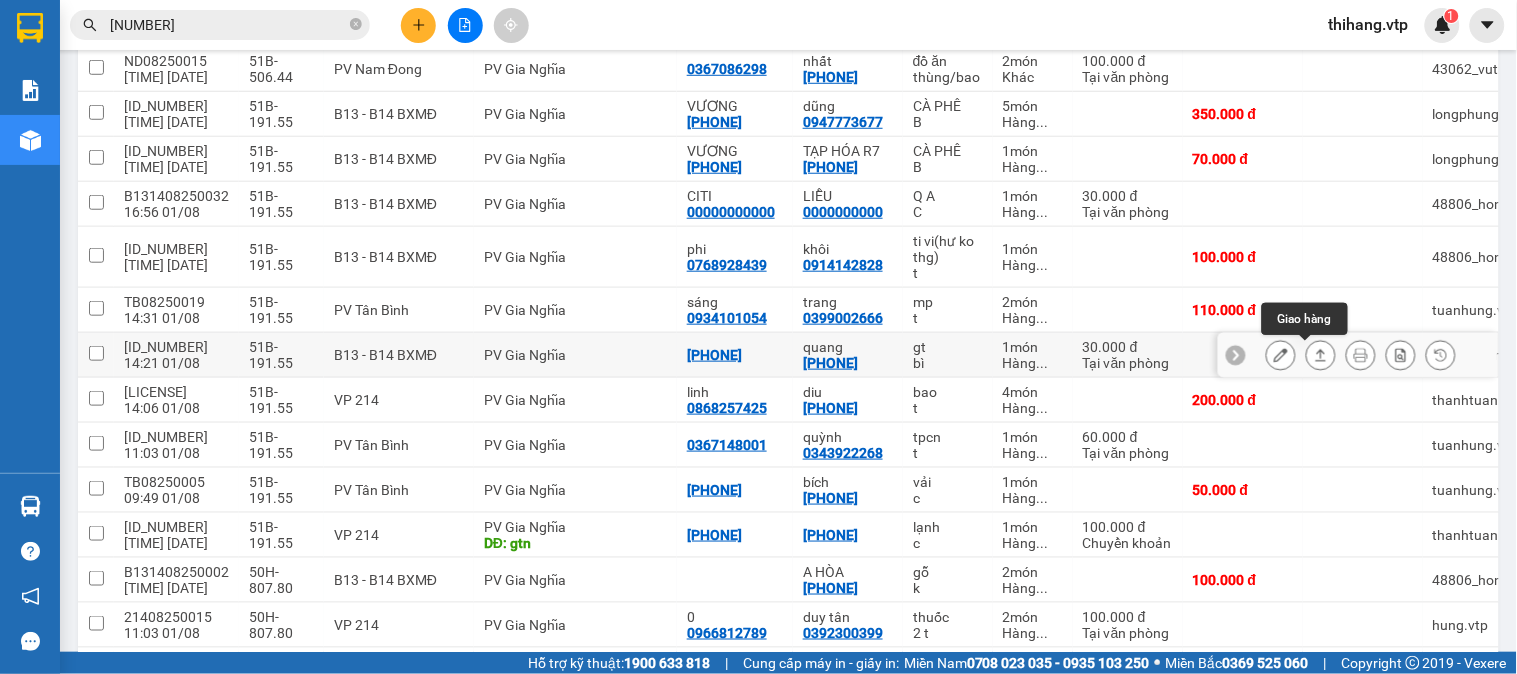 click 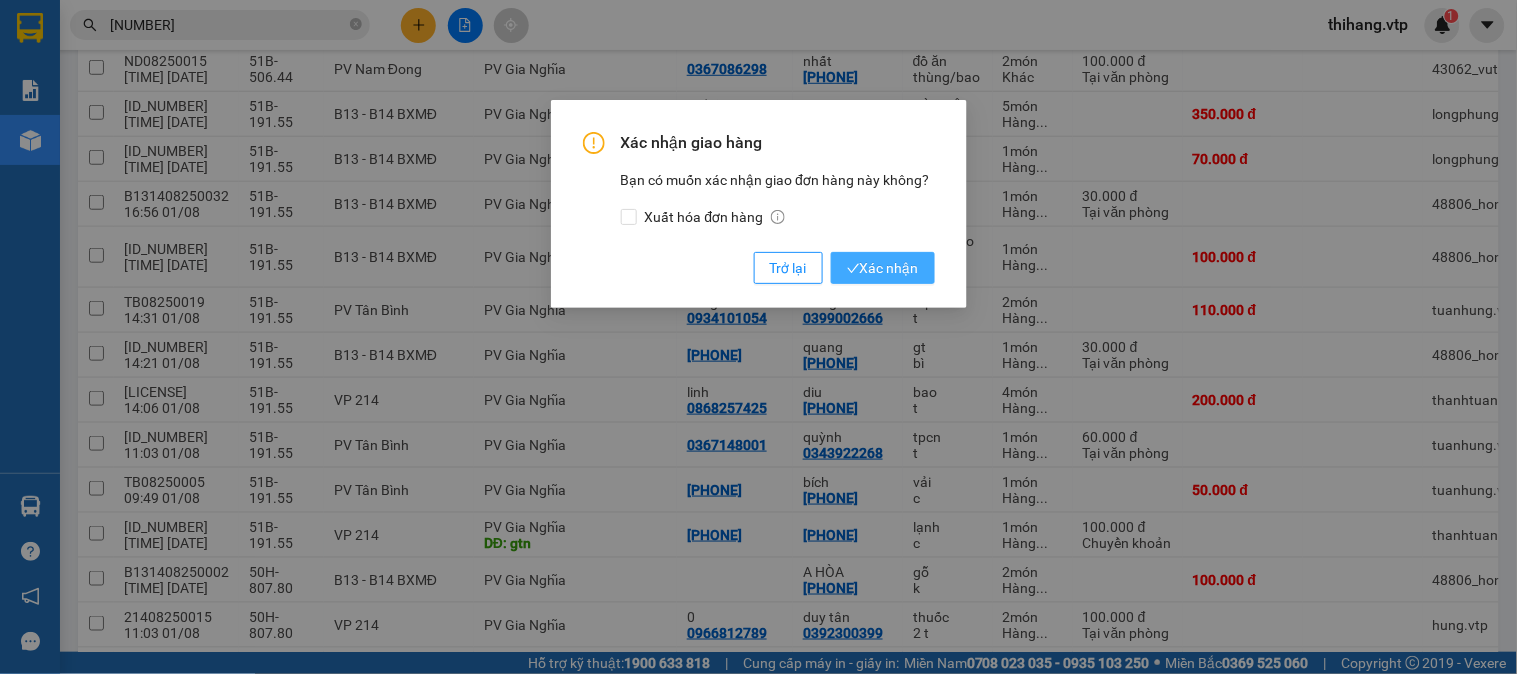 click on "Xác nhận" at bounding box center (883, 268) 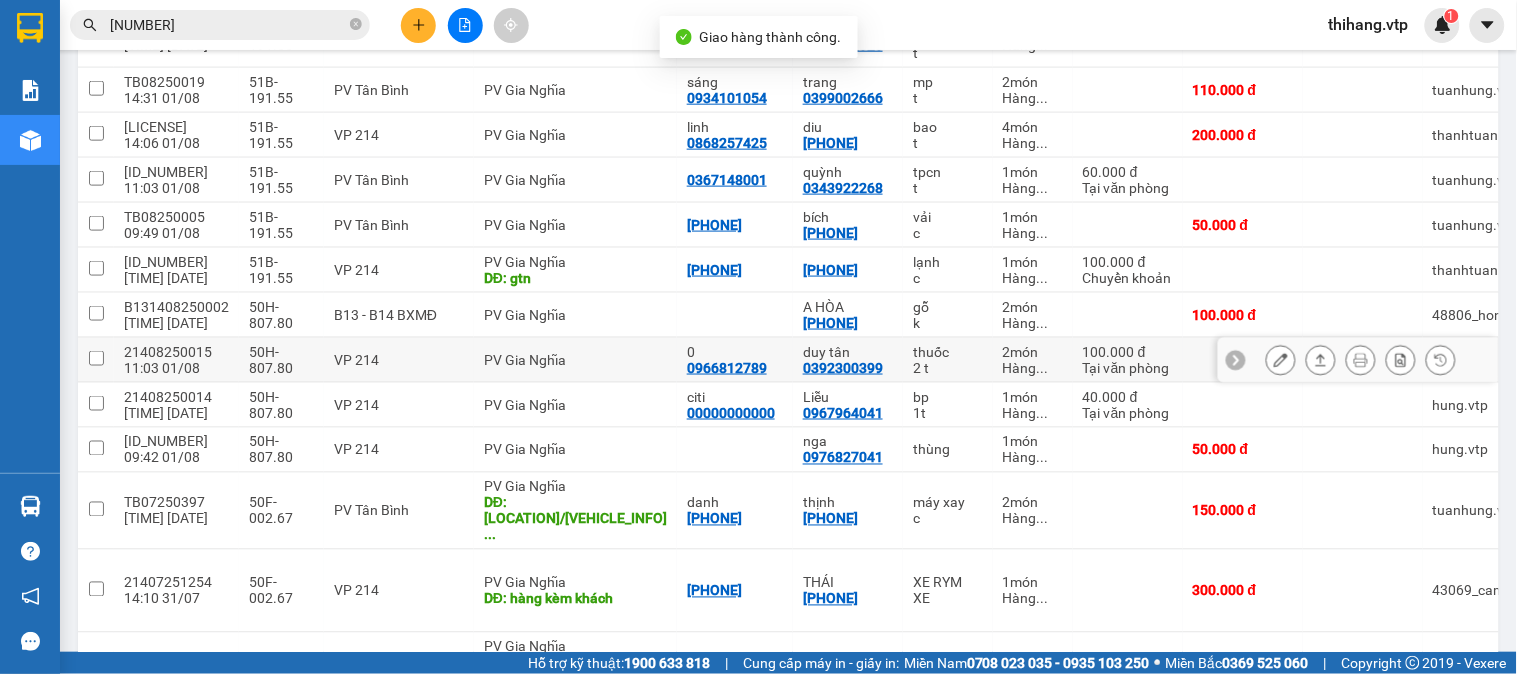 scroll, scrollTop: 555, scrollLeft: 0, axis: vertical 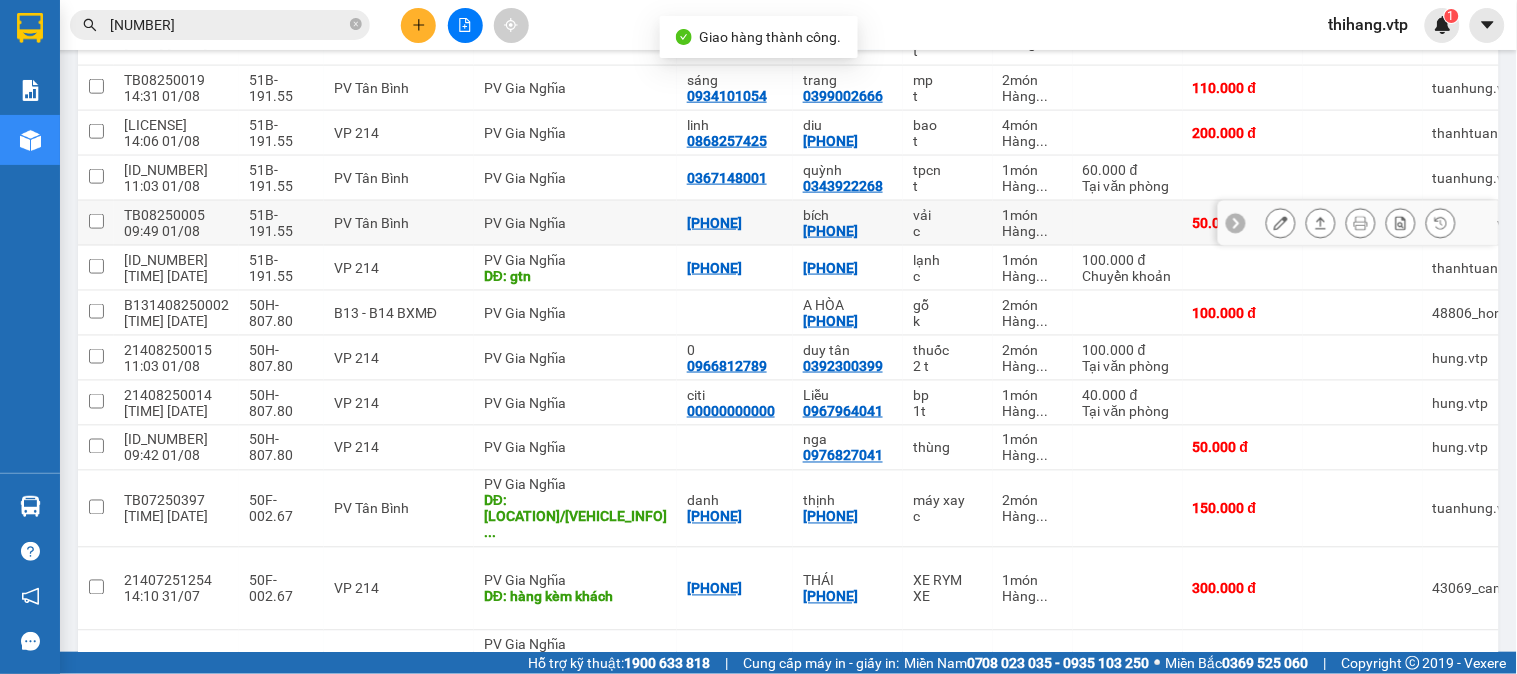 click at bounding box center (1281, 223) 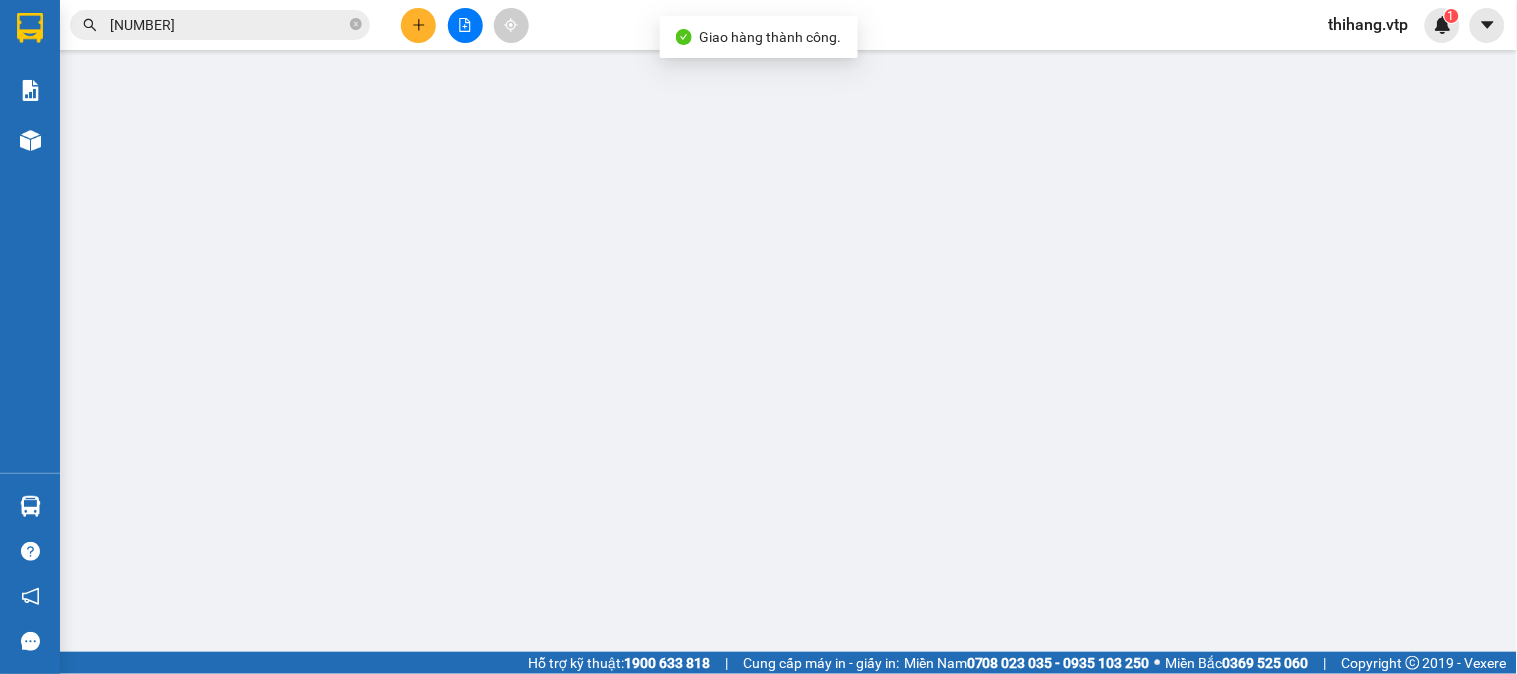 scroll, scrollTop: 0, scrollLeft: 0, axis: both 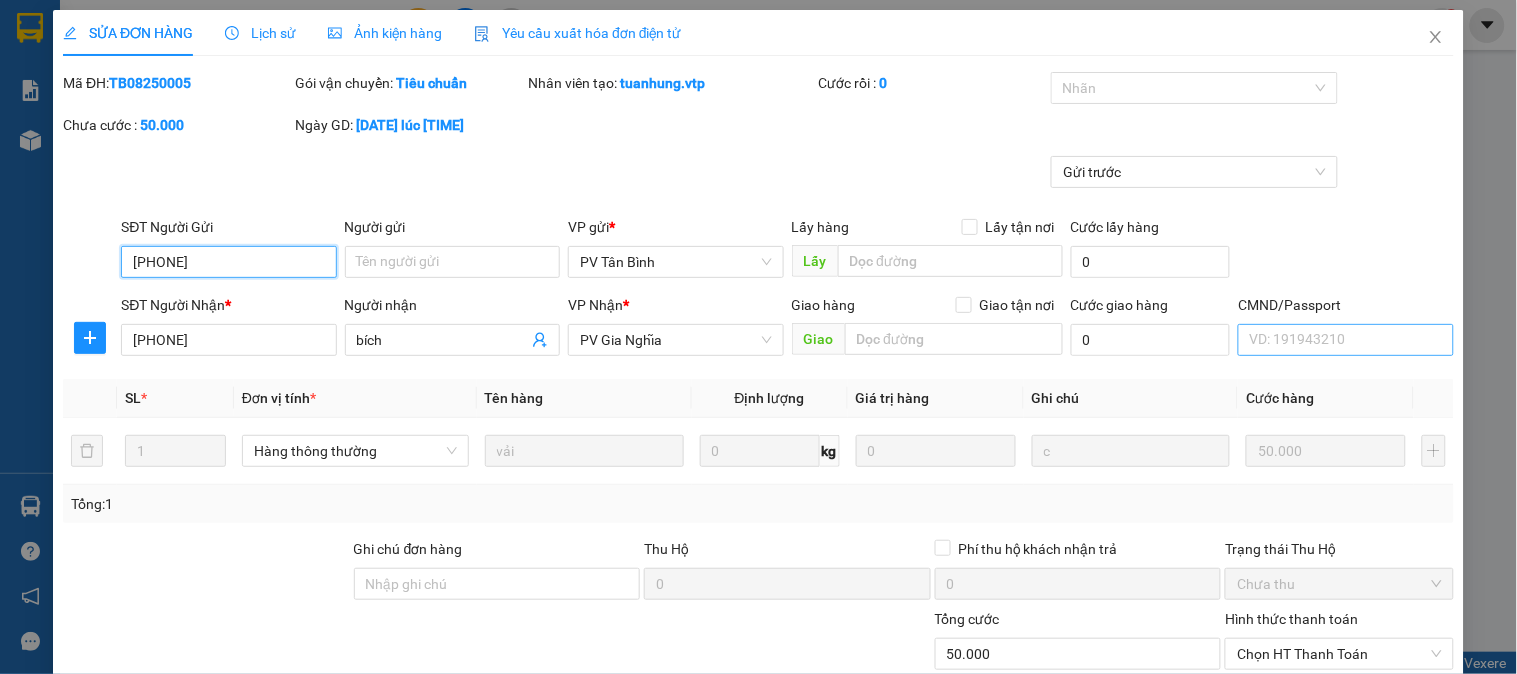 type on "2.500" 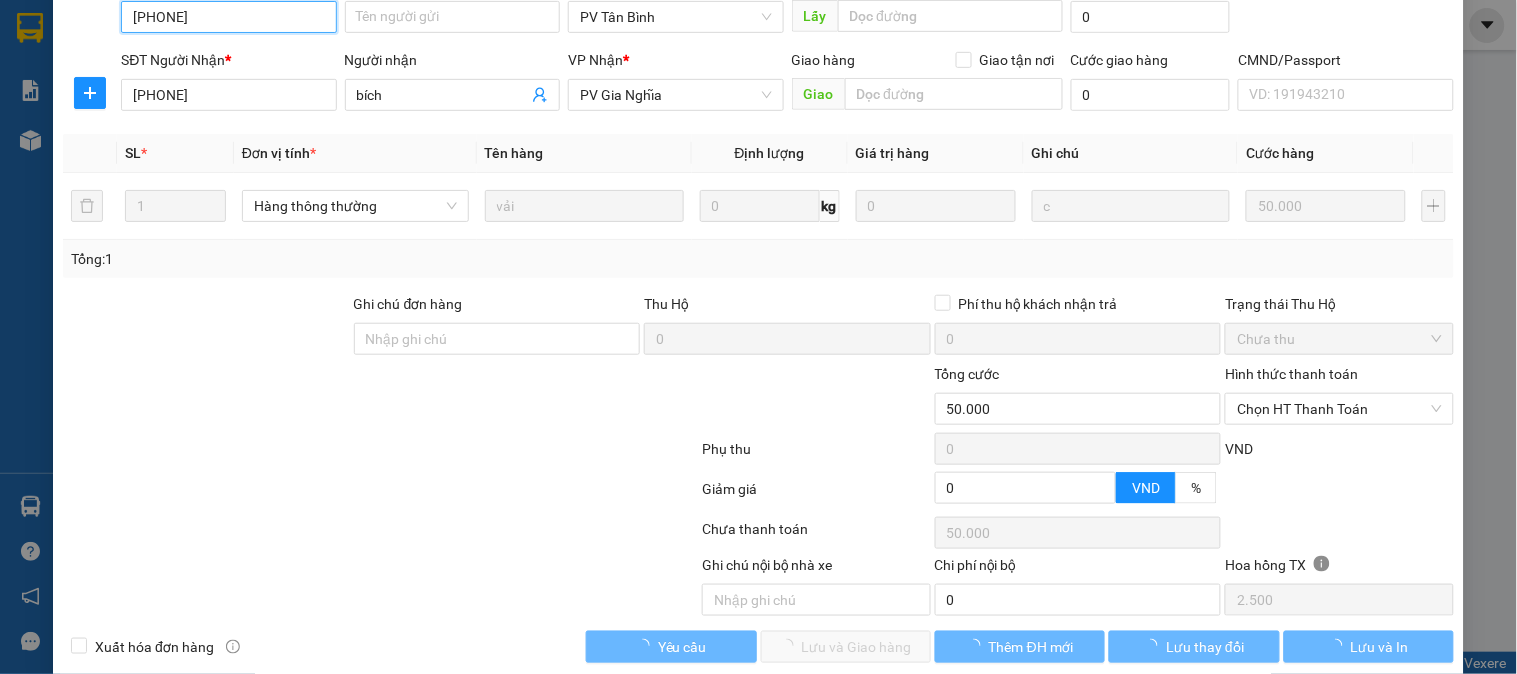 click on "Chọn HT Thanh Toán" at bounding box center (1339, 409) 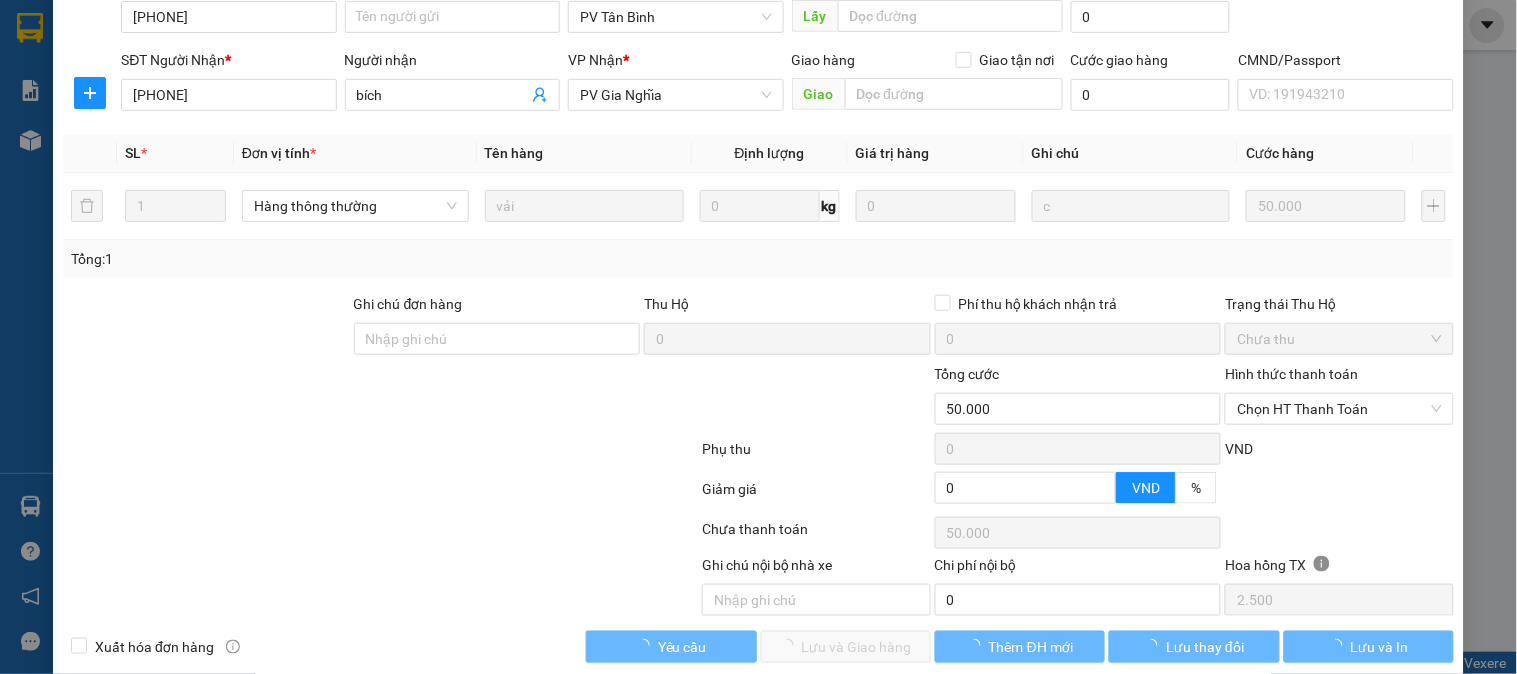 click on "VND" at bounding box center [1339, 455] 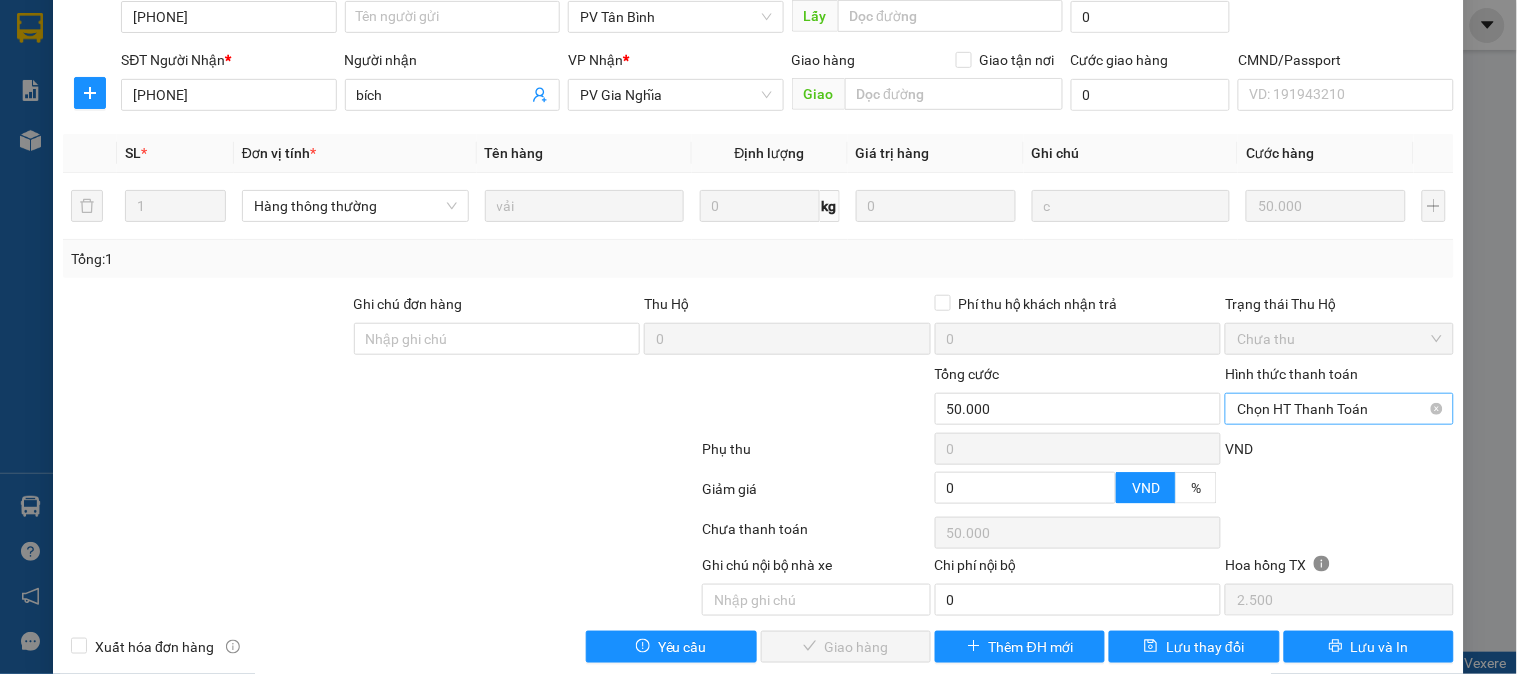 click on "Chọn HT Thanh Toán" at bounding box center (1339, 409) 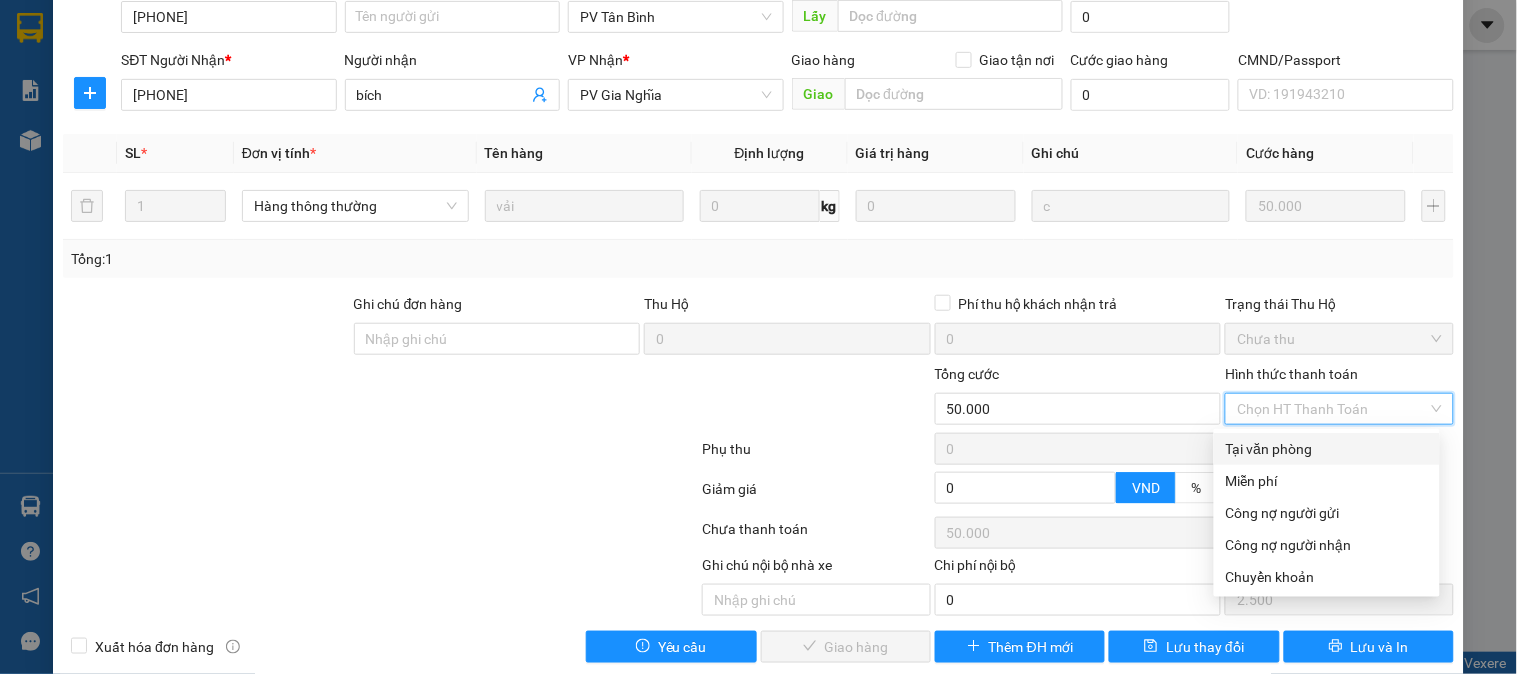 click on "Tại văn phòng" at bounding box center [1327, 449] 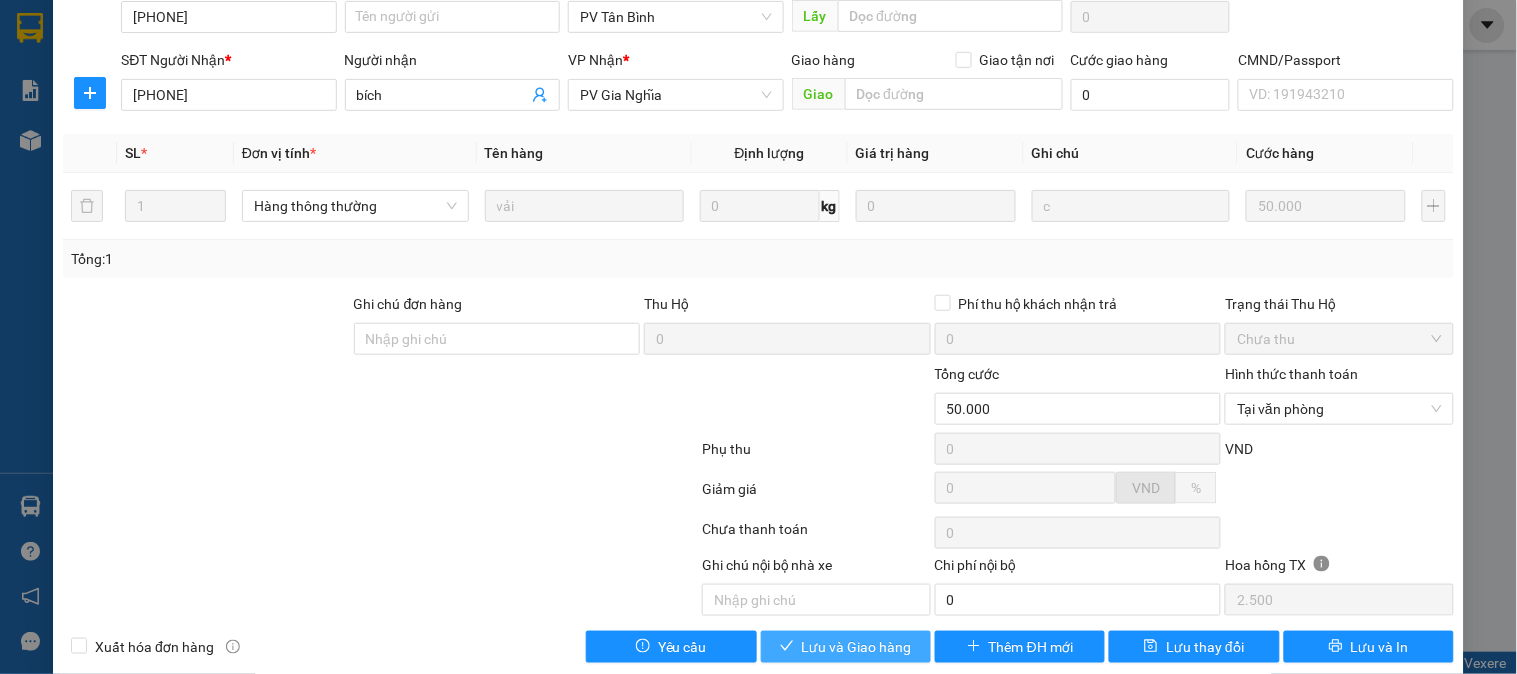 drag, startPoint x: 883, startPoint y: 656, endPoint x: 900, endPoint y: 634, distance: 27.802877 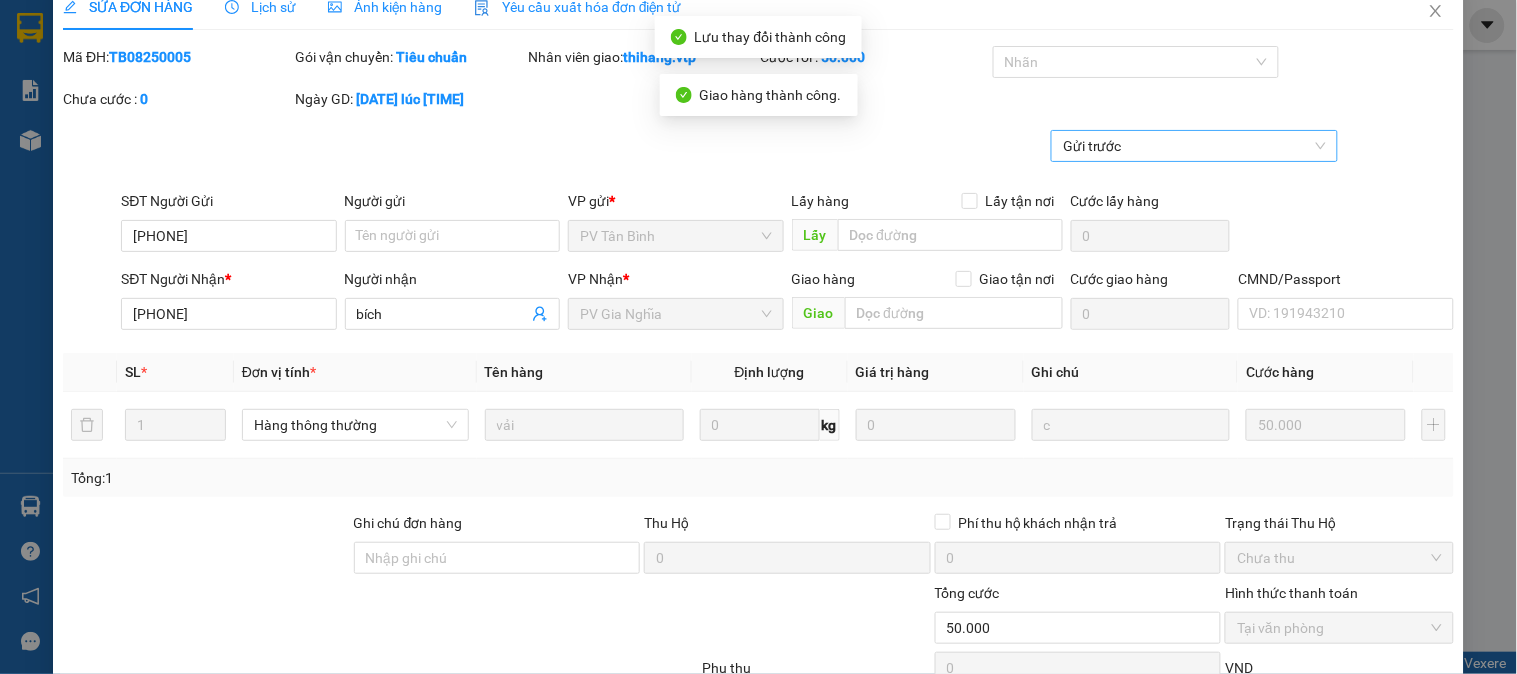 scroll, scrollTop: 0, scrollLeft: 0, axis: both 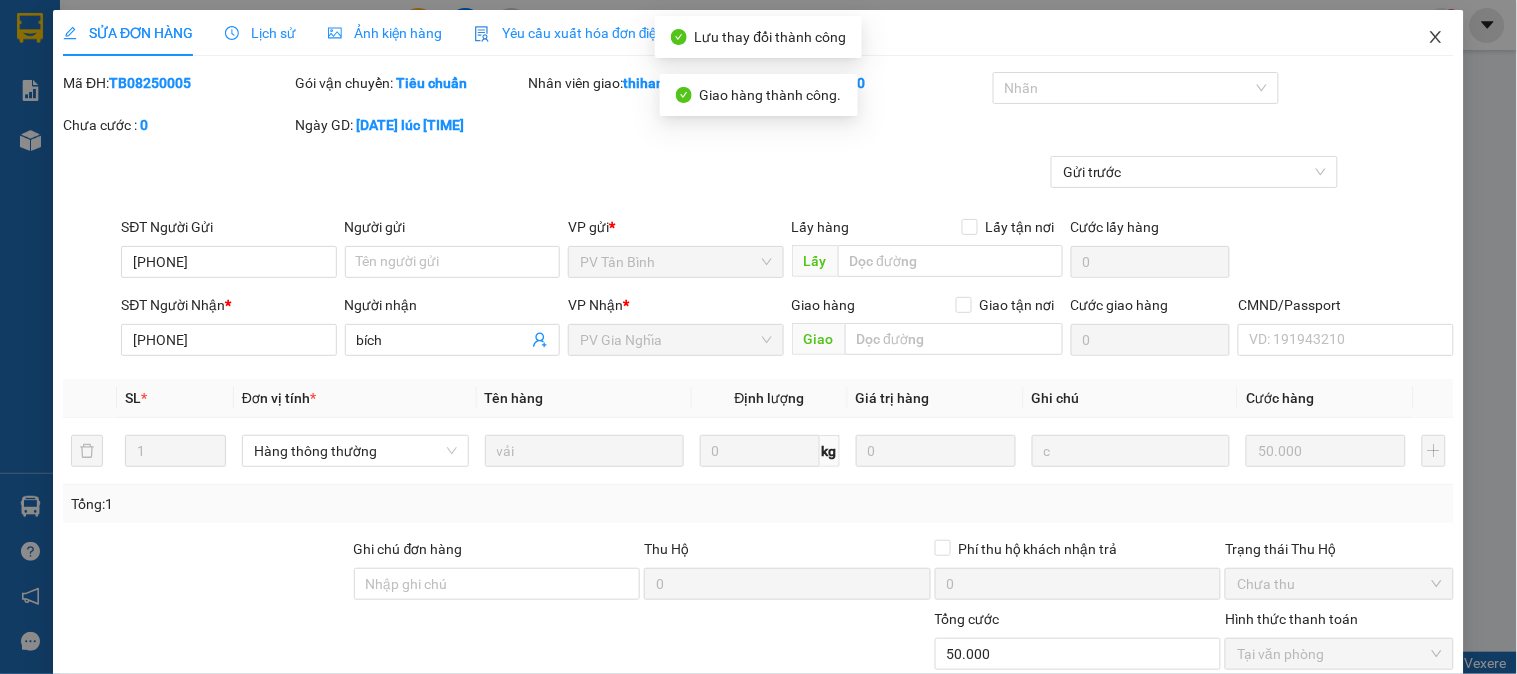 click 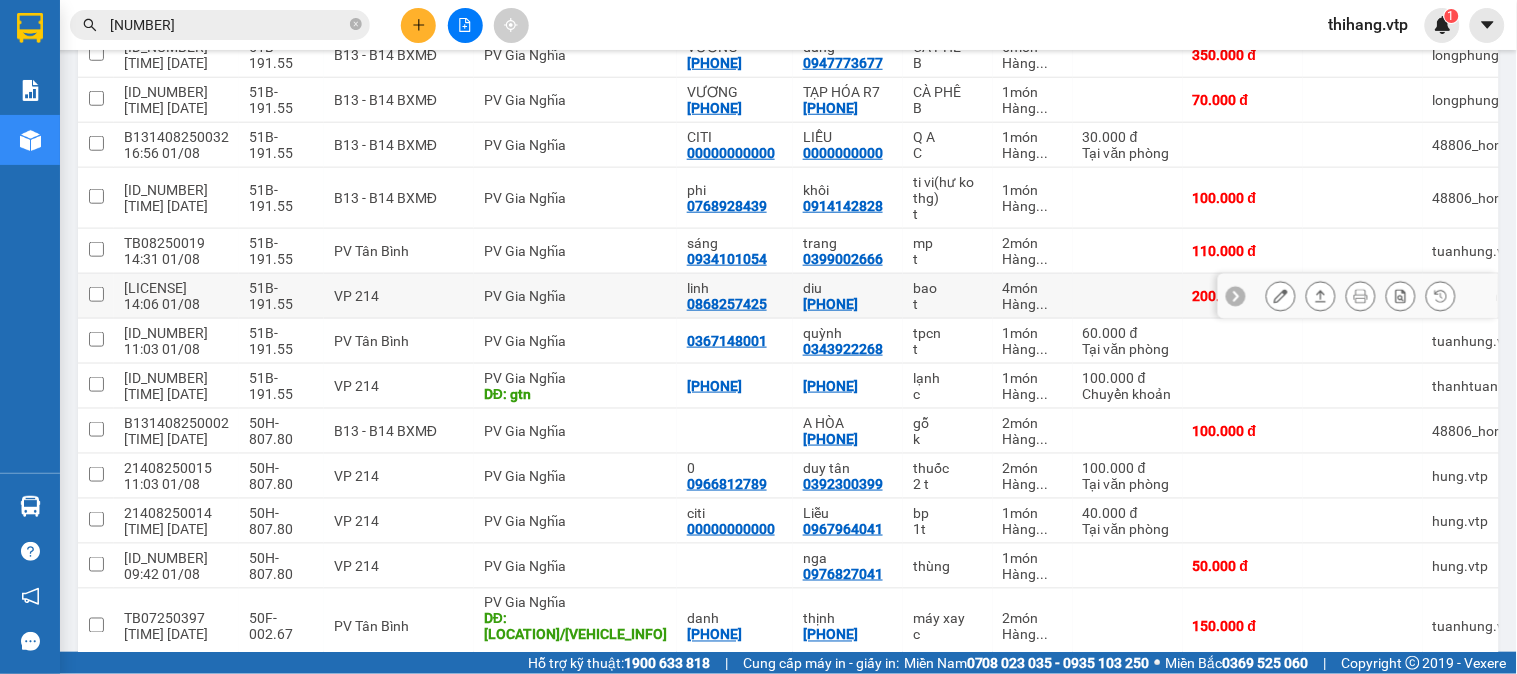 scroll, scrollTop: 558, scrollLeft: 0, axis: vertical 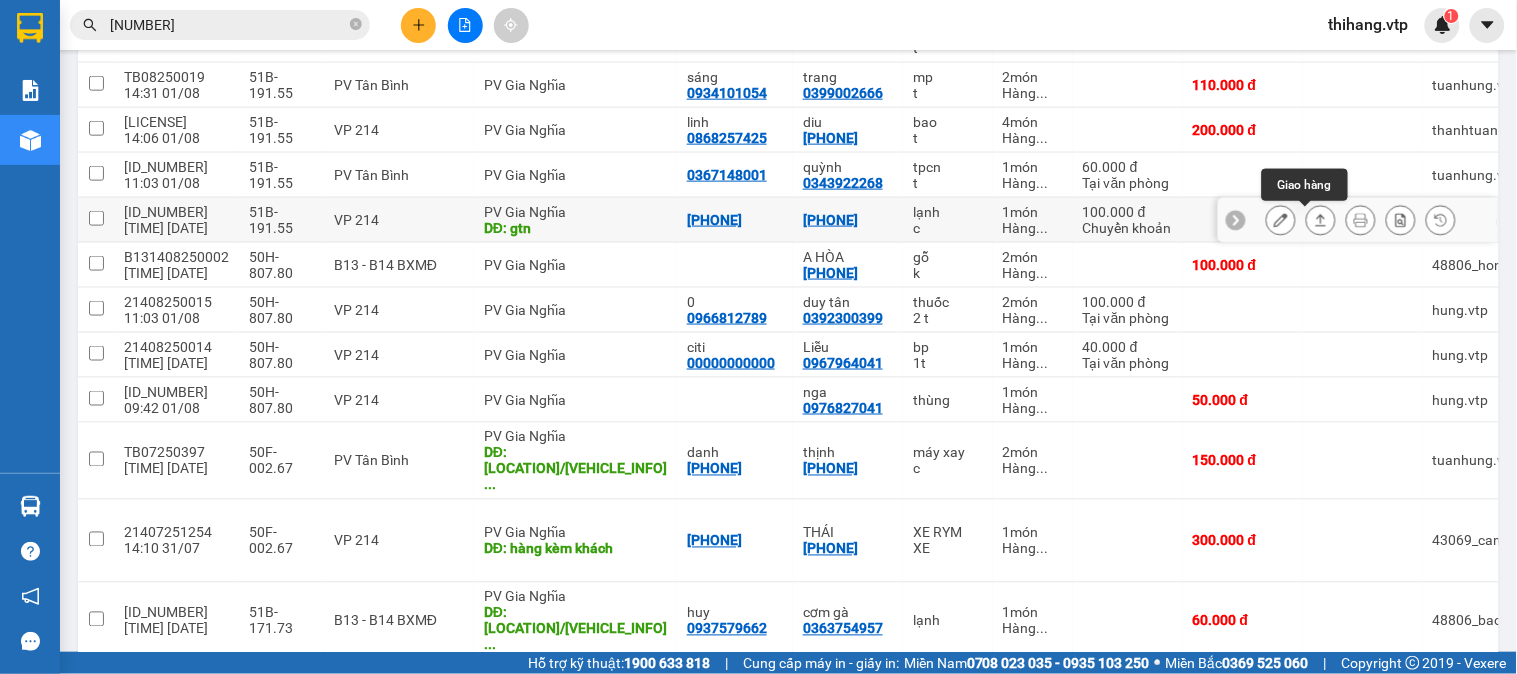 click 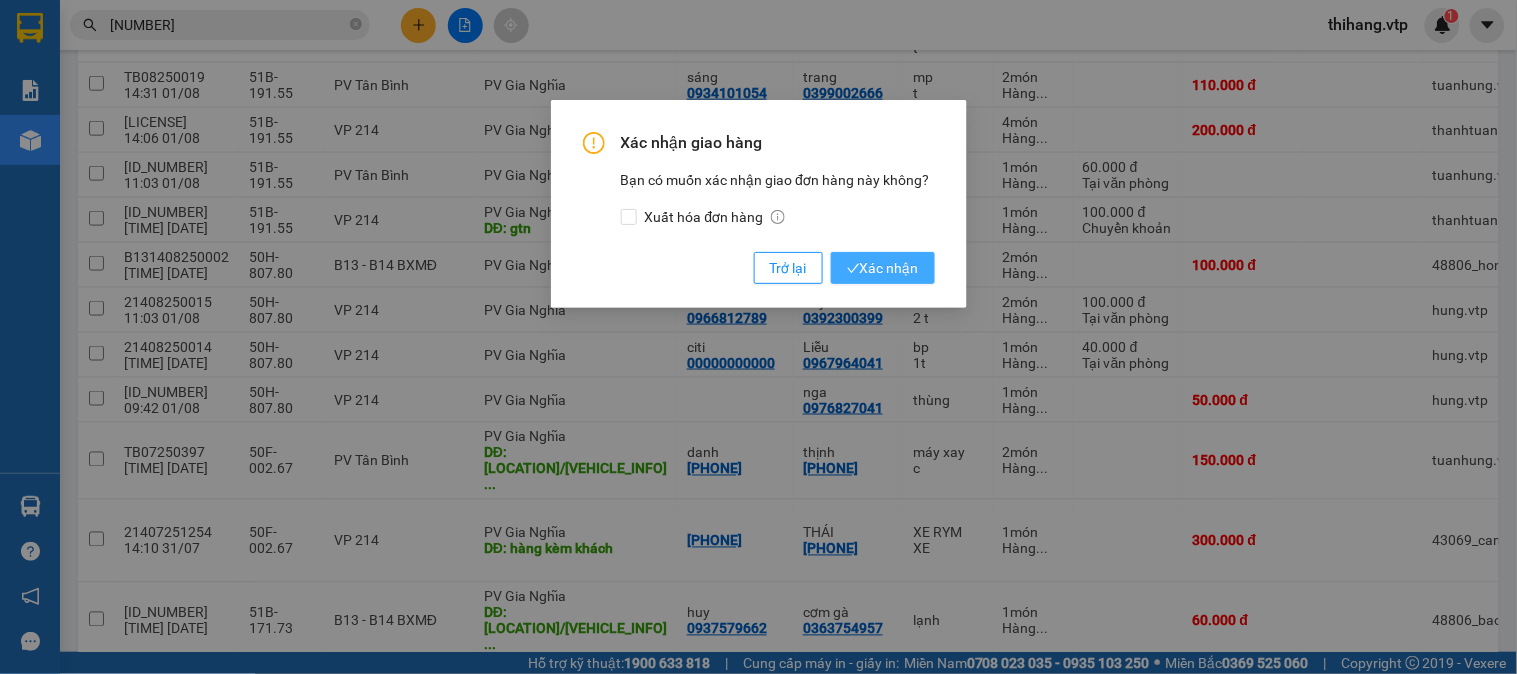 click on "Xác nhận" at bounding box center [883, 268] 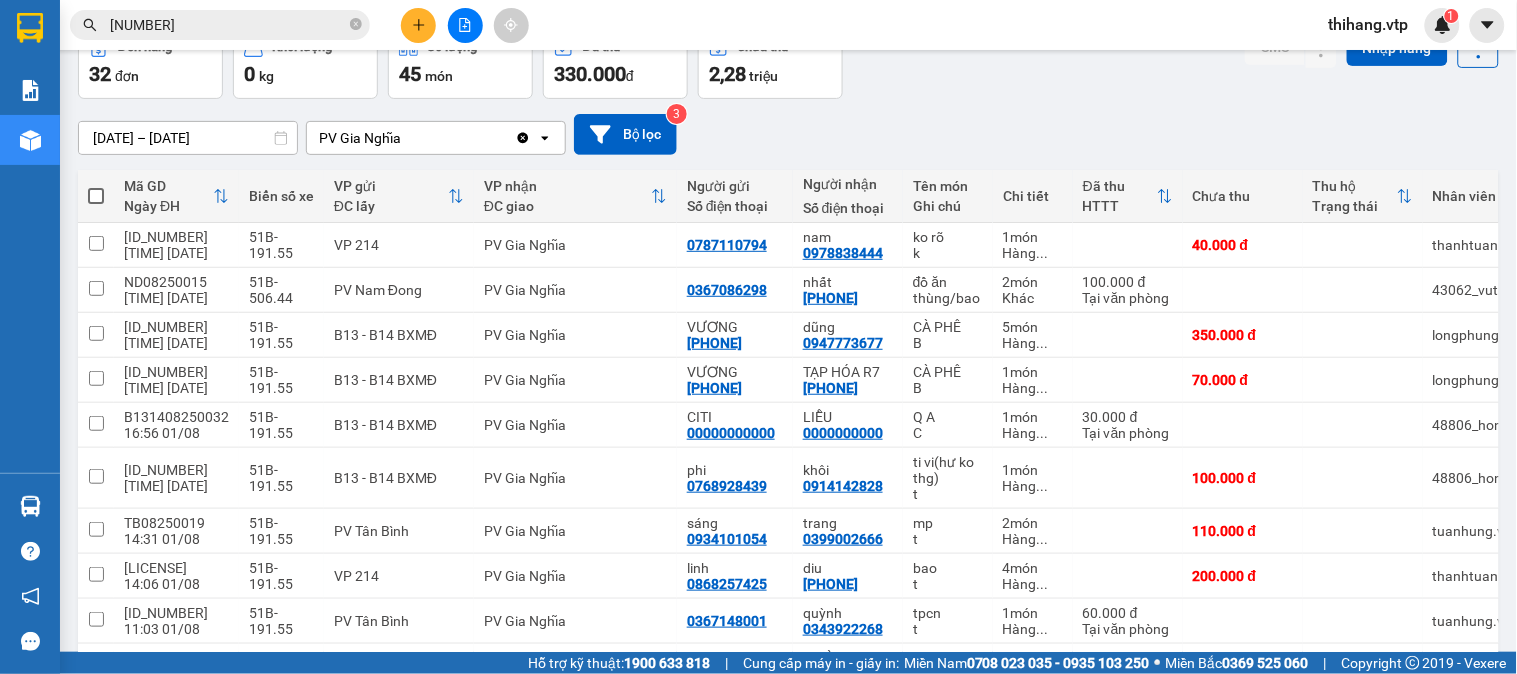 scroll, scrollTop: 0, scrollLeft: 0, axis: both 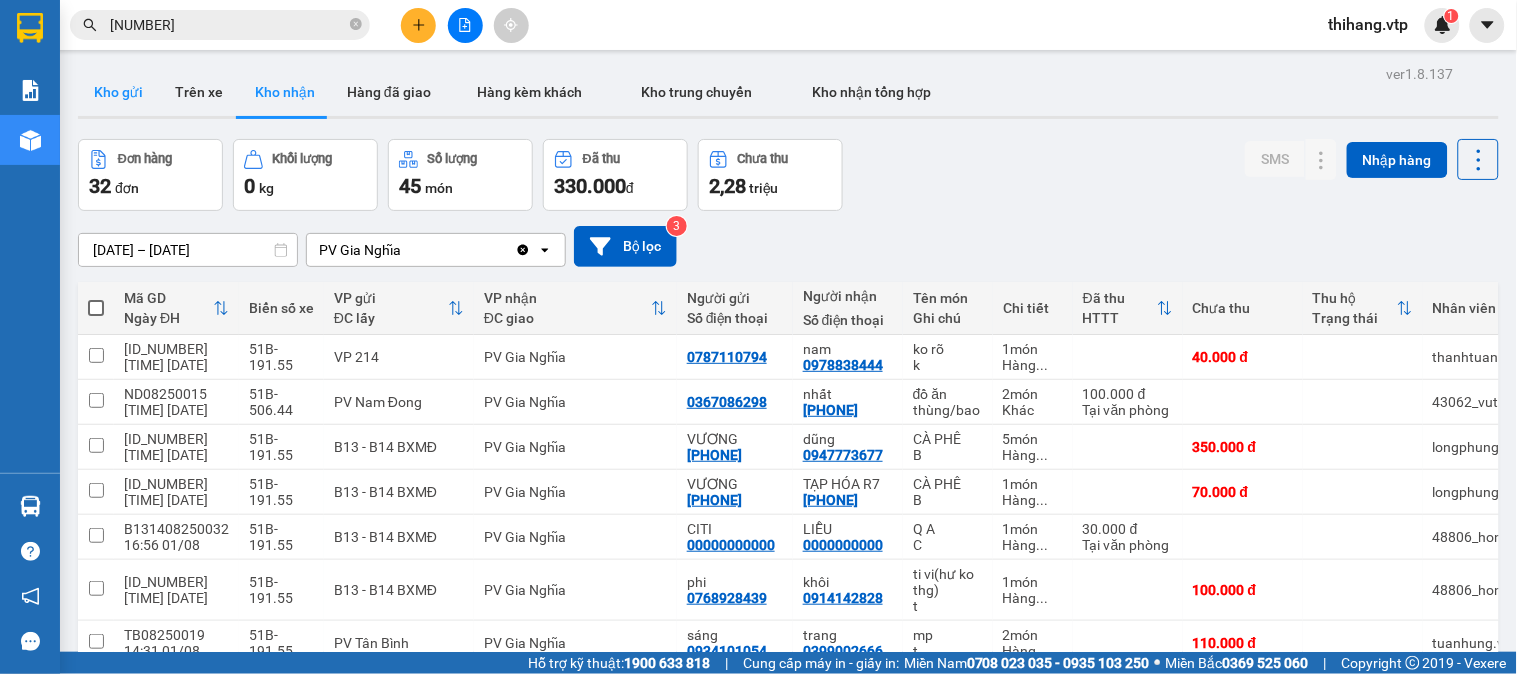 click on "Kho gửi" at bounding box center [118, 92] 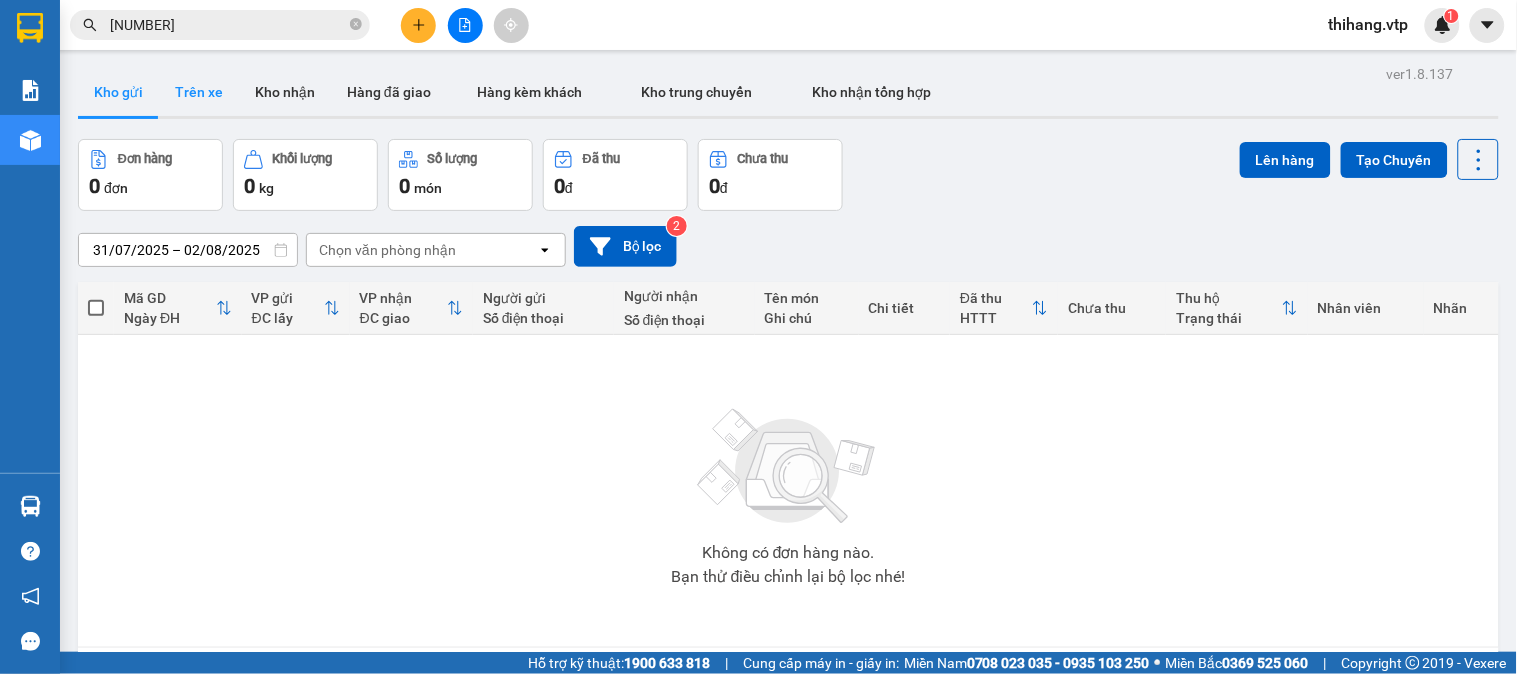 click on "Trên xe" at bounding box center (199, 92) 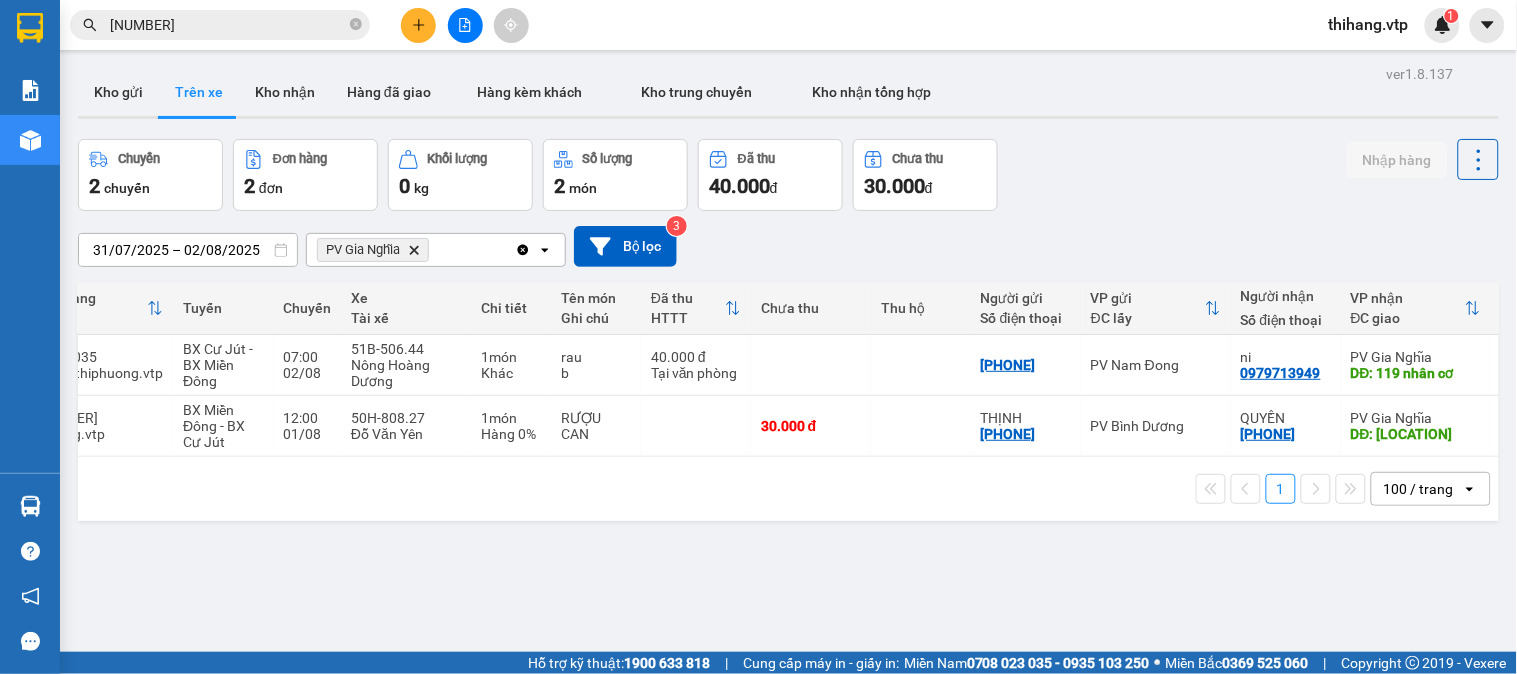 scroll, scrollTop: 0, scrollLeft: 117, axis: horizontal 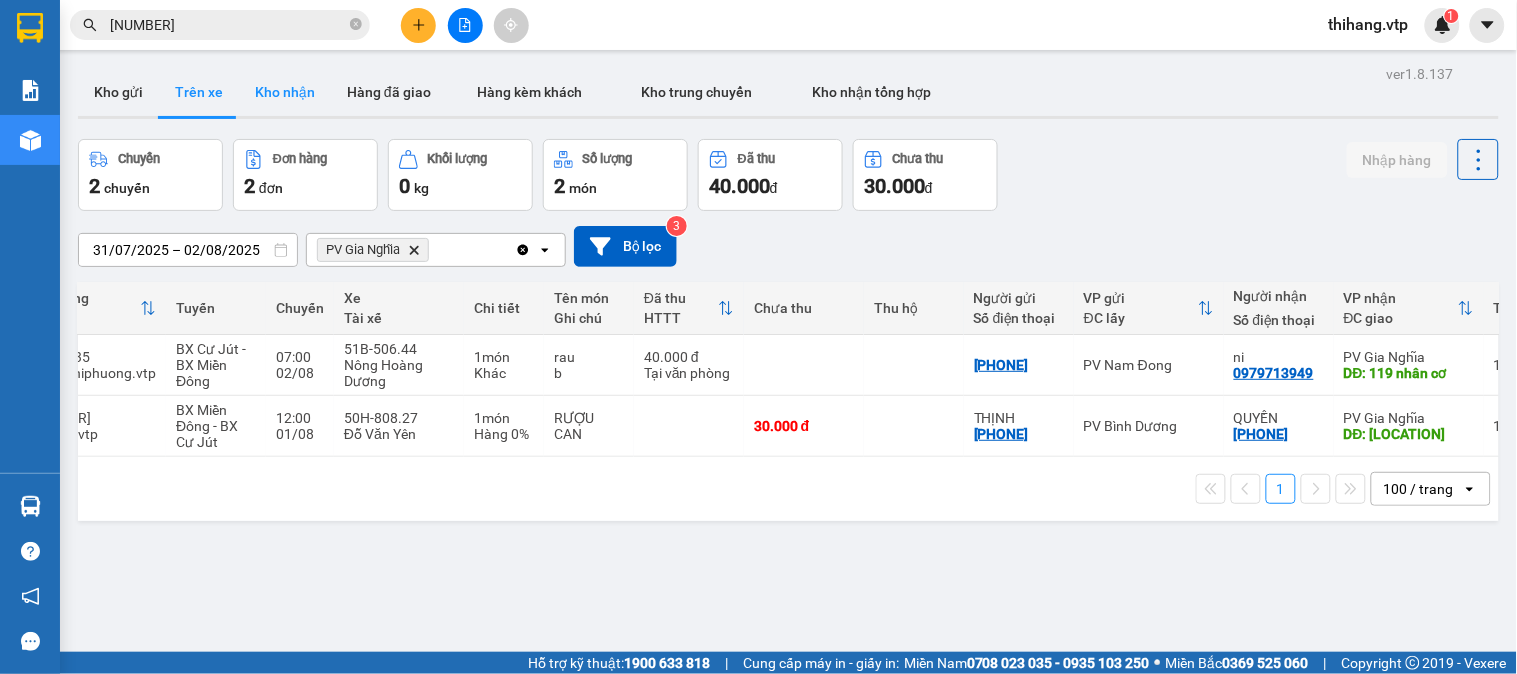 click on "Kho nhận" at bounding box center (285, 92) 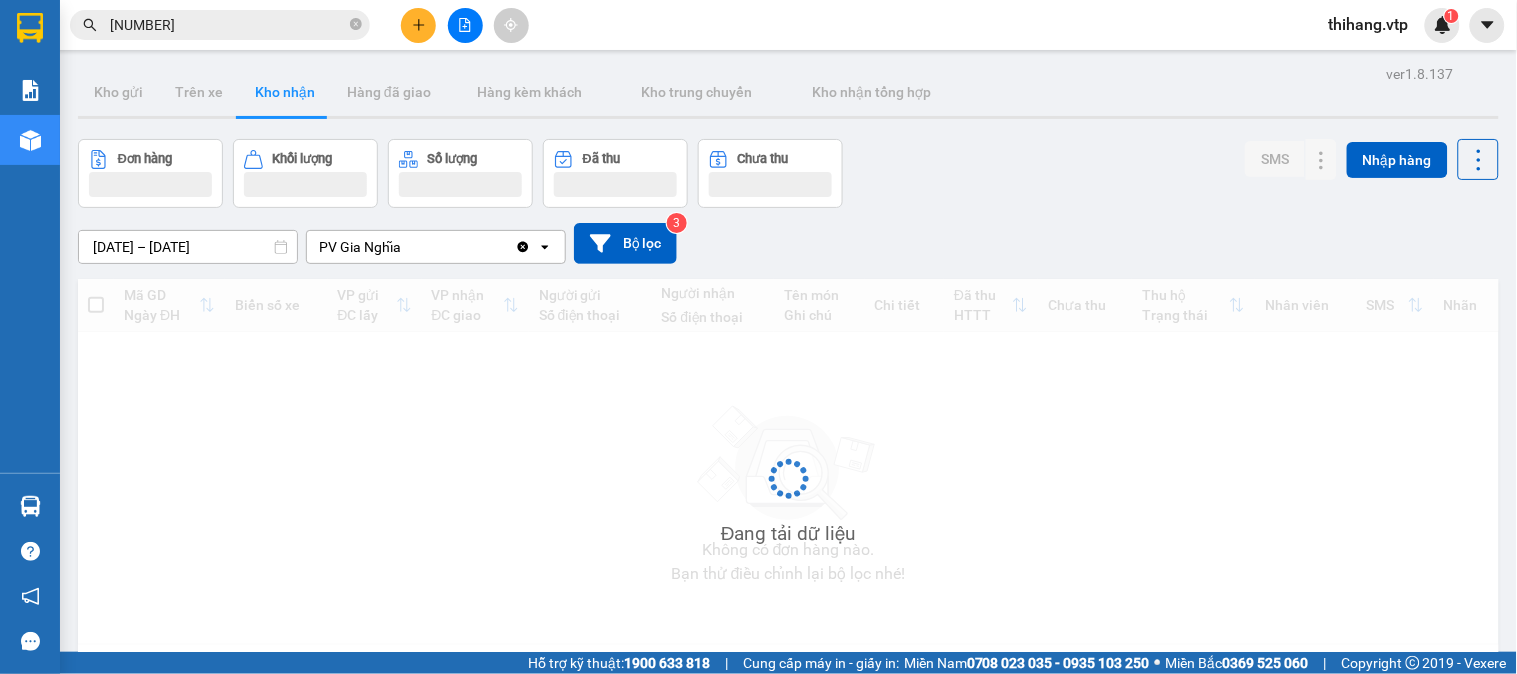 type on "[DATE] – [DATE]" 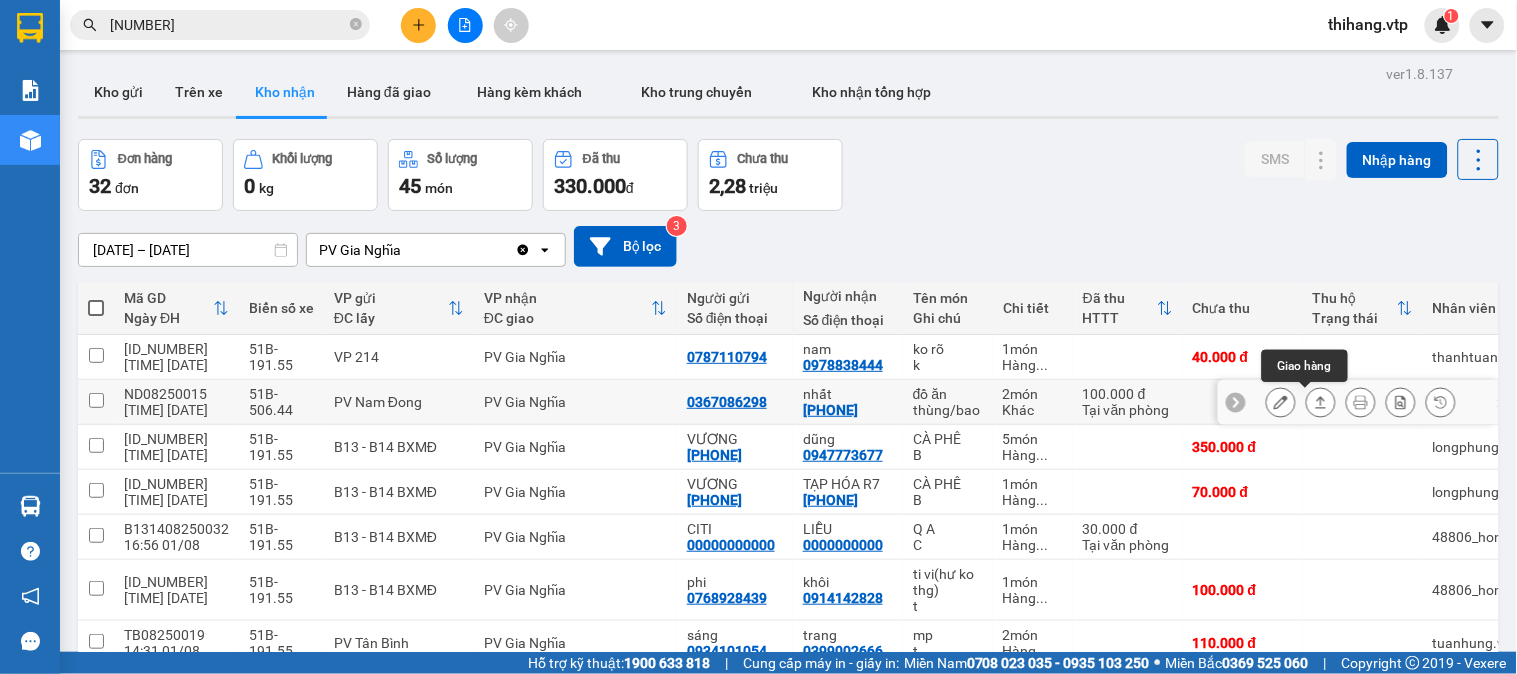 click 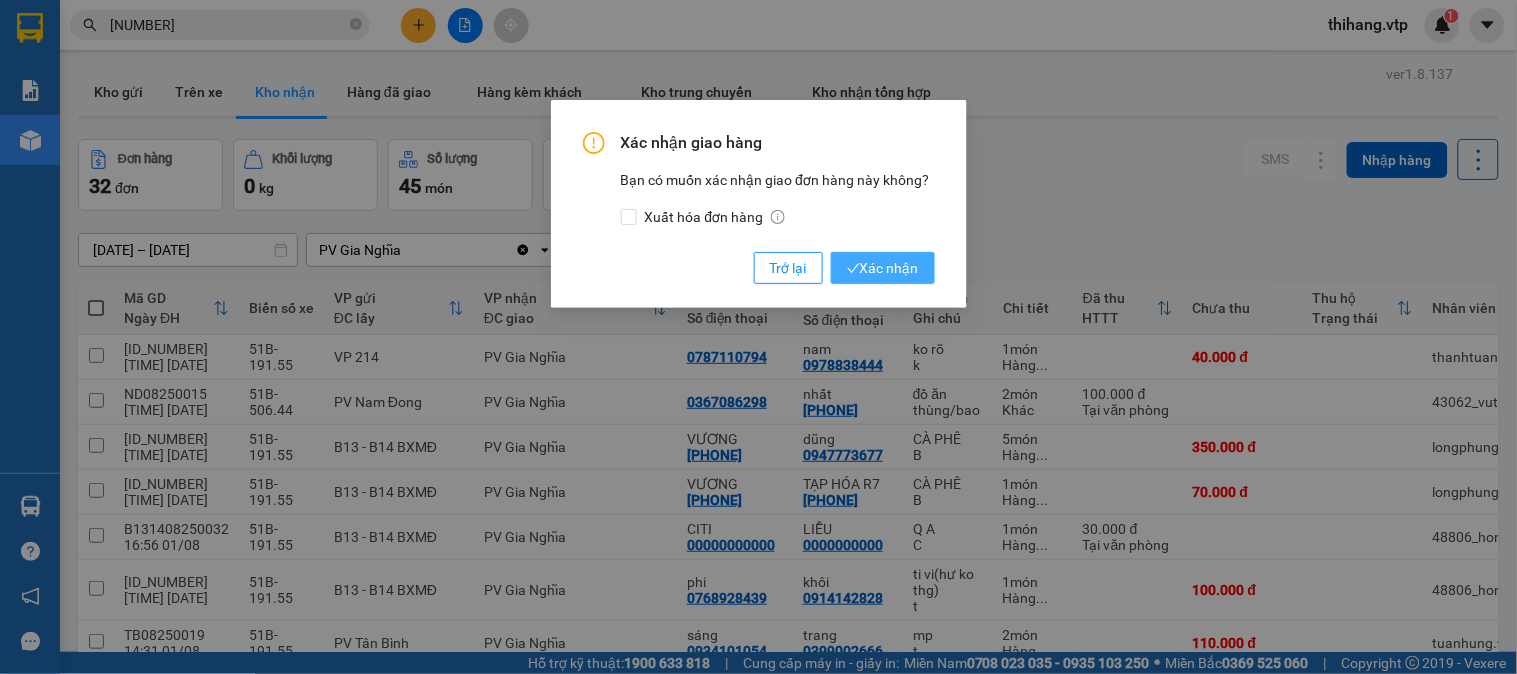 click on "Xác nhận" at bounding box center [883, 268] 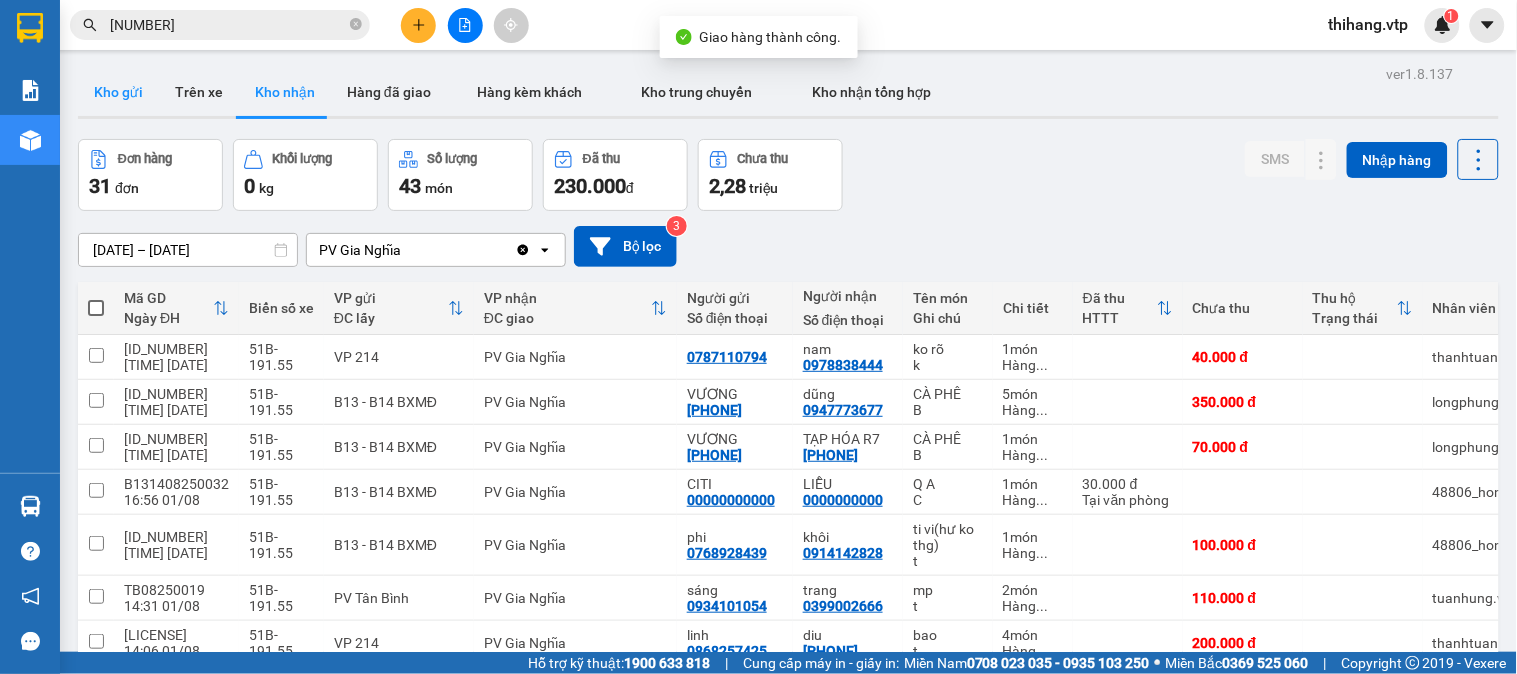 click on "Kho gửi" at bounding box center [118, 92] 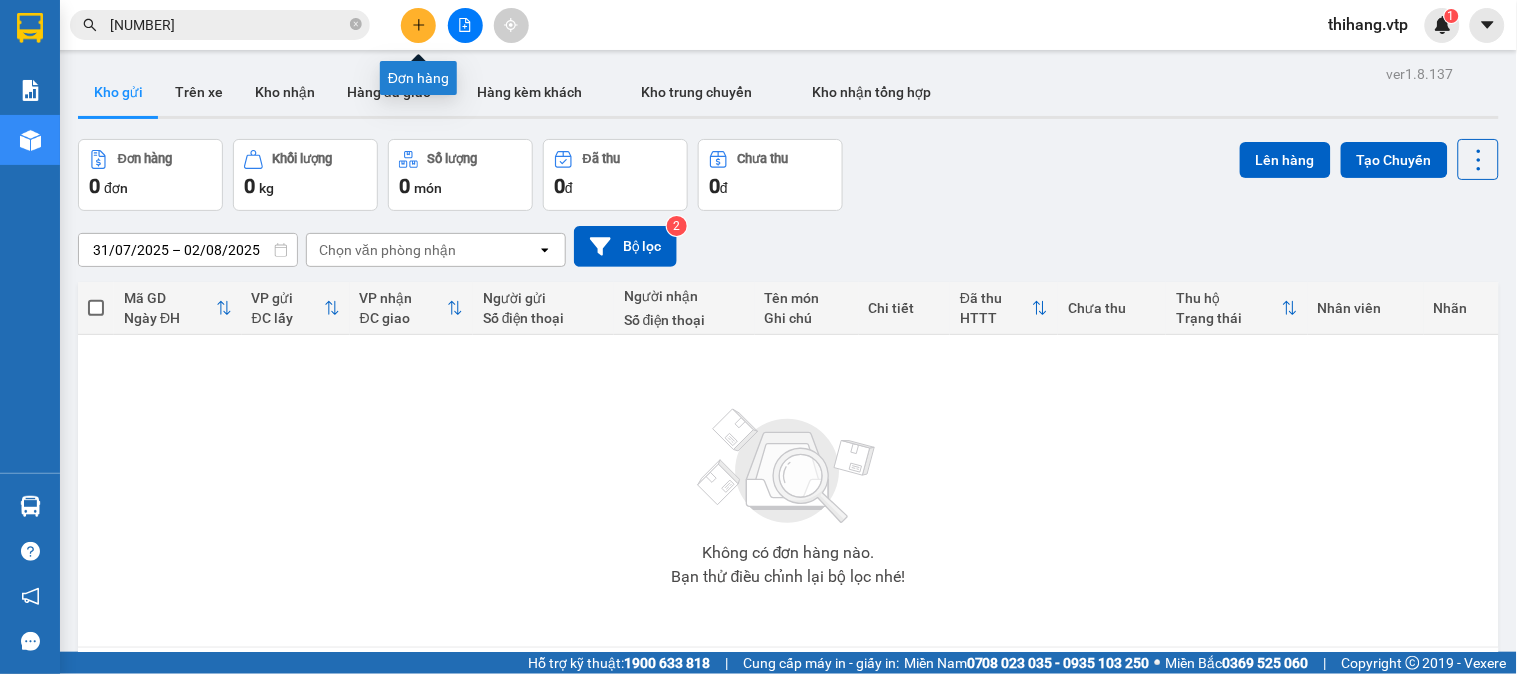 click 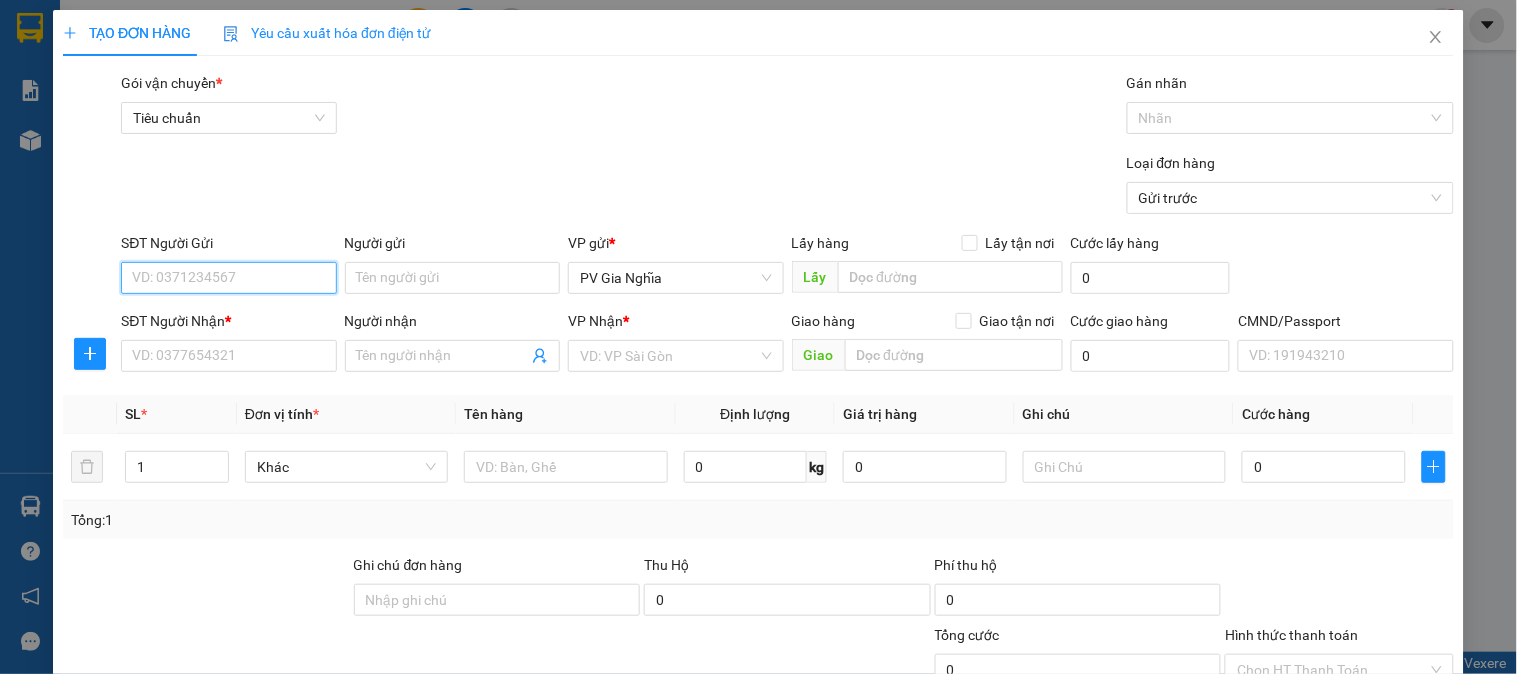 click on "SĐT Người Gửi" at bounding box center (228, 278) 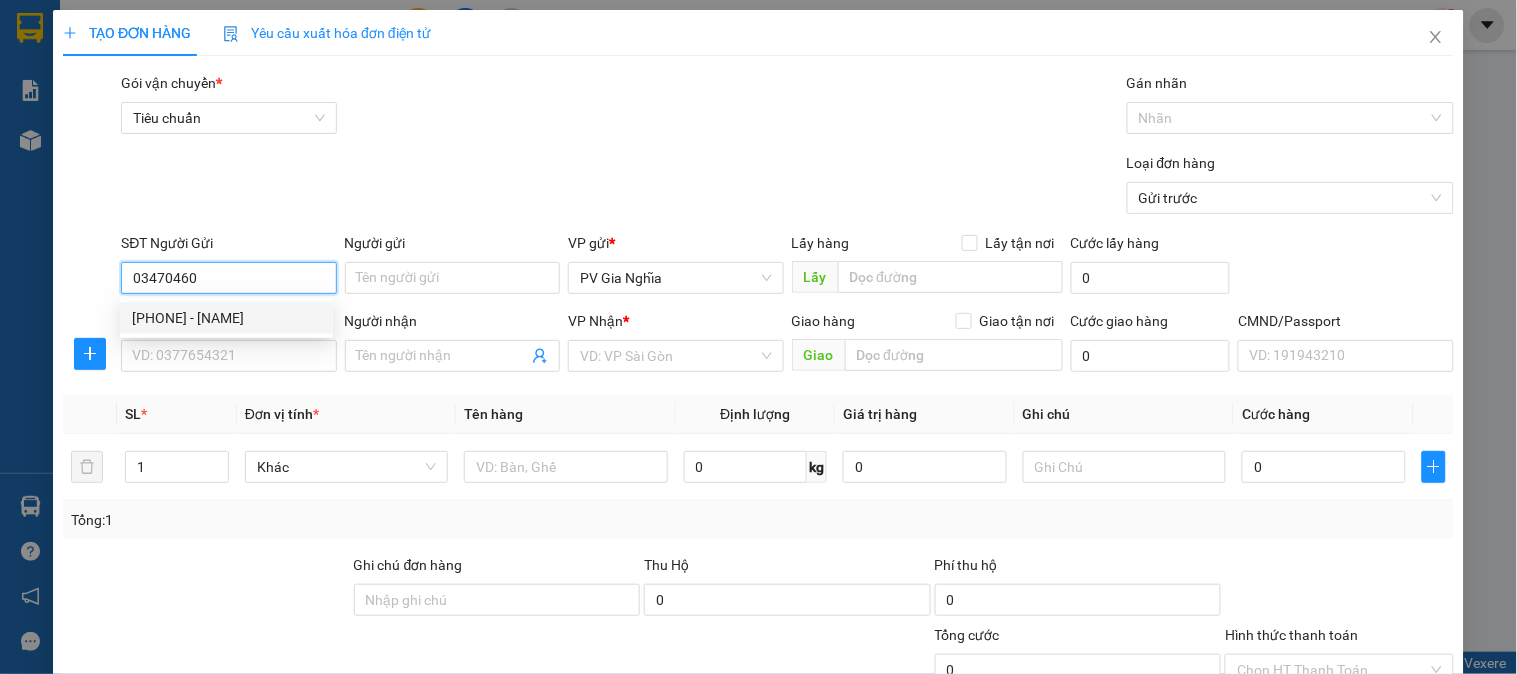 click on "0347046076 - ĐIỀU" at bounding box center (226, 318) 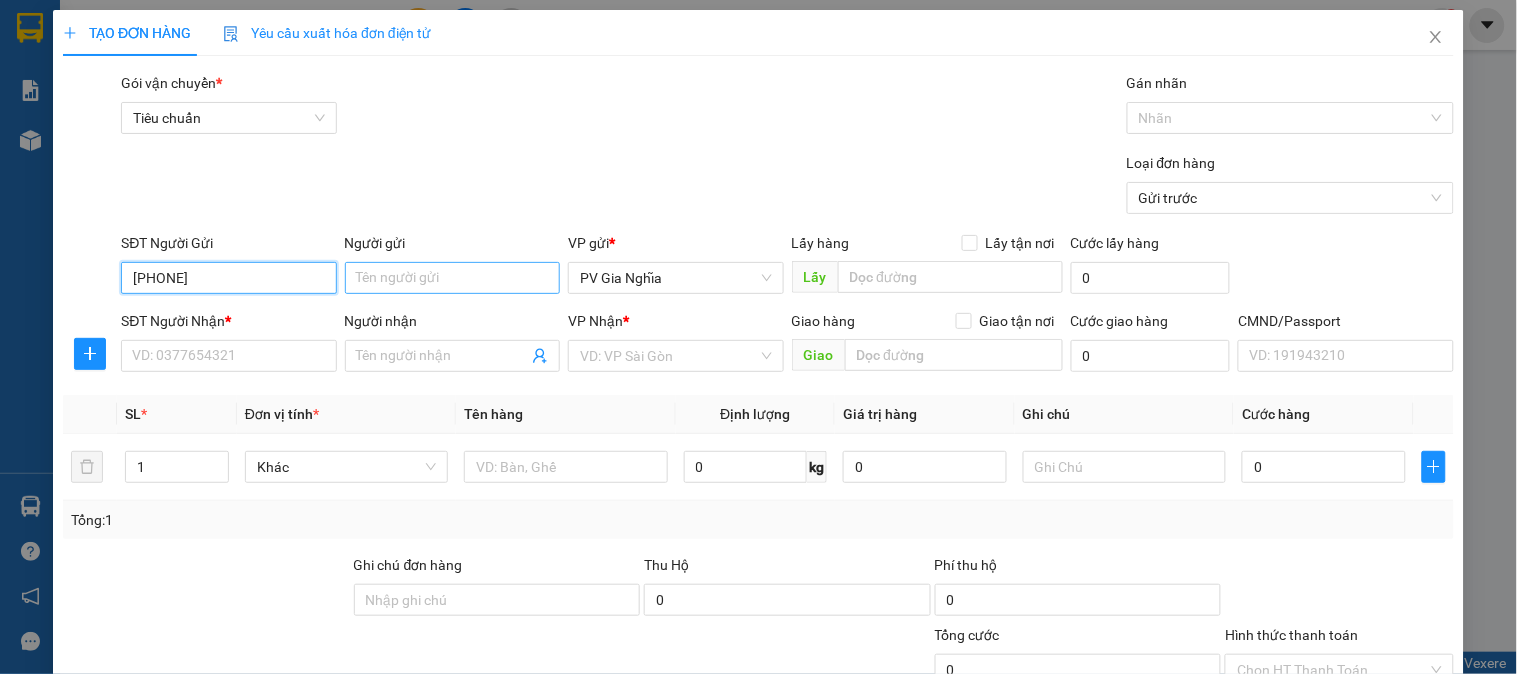 type on "0347046076" 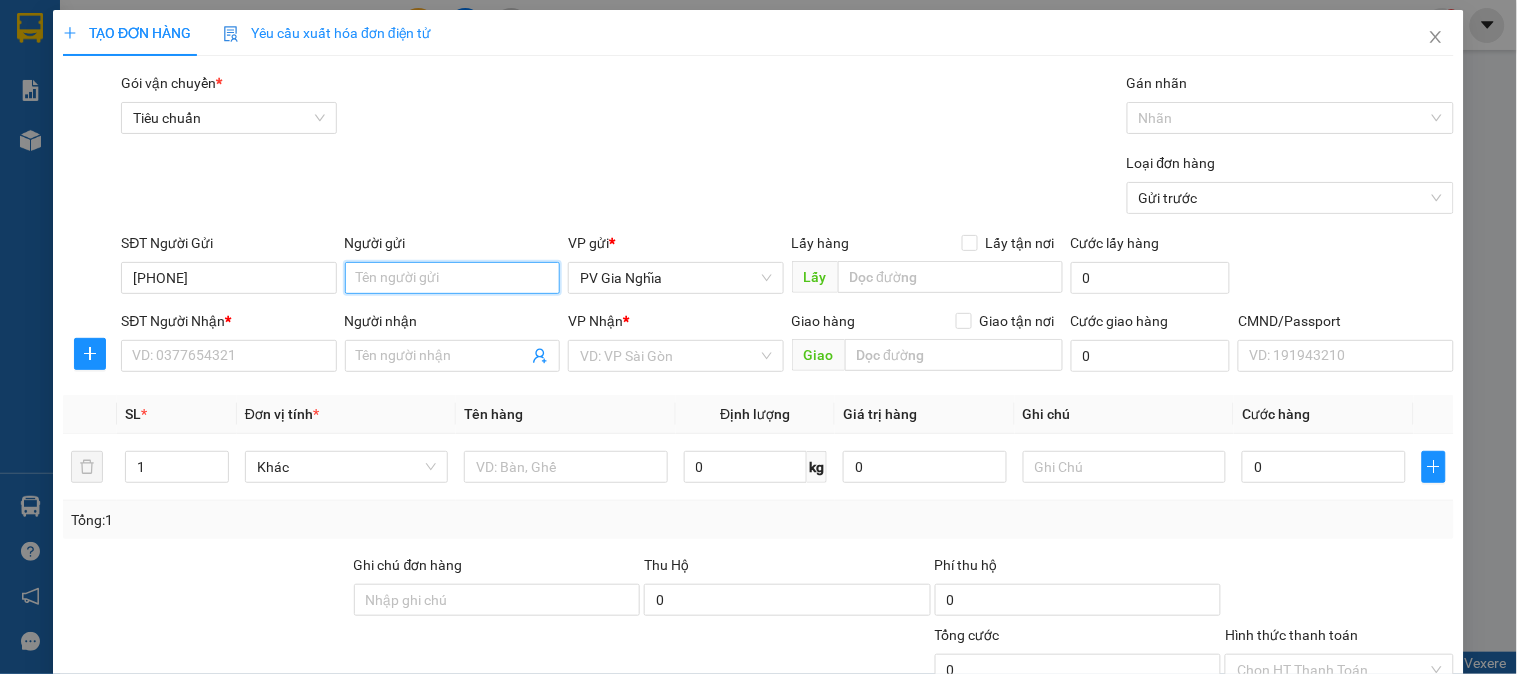 click on "Người gửi" at bounding box center [452, 278] 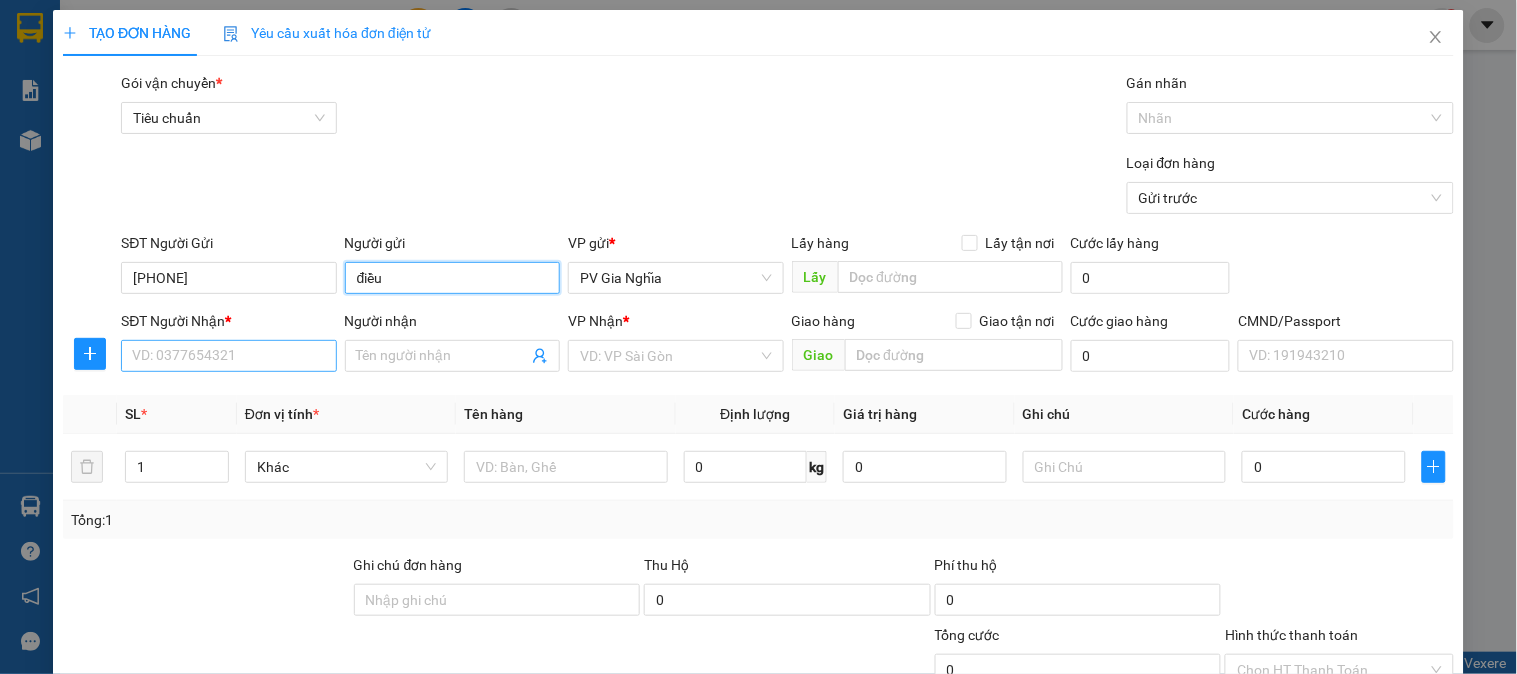 type on "điều" 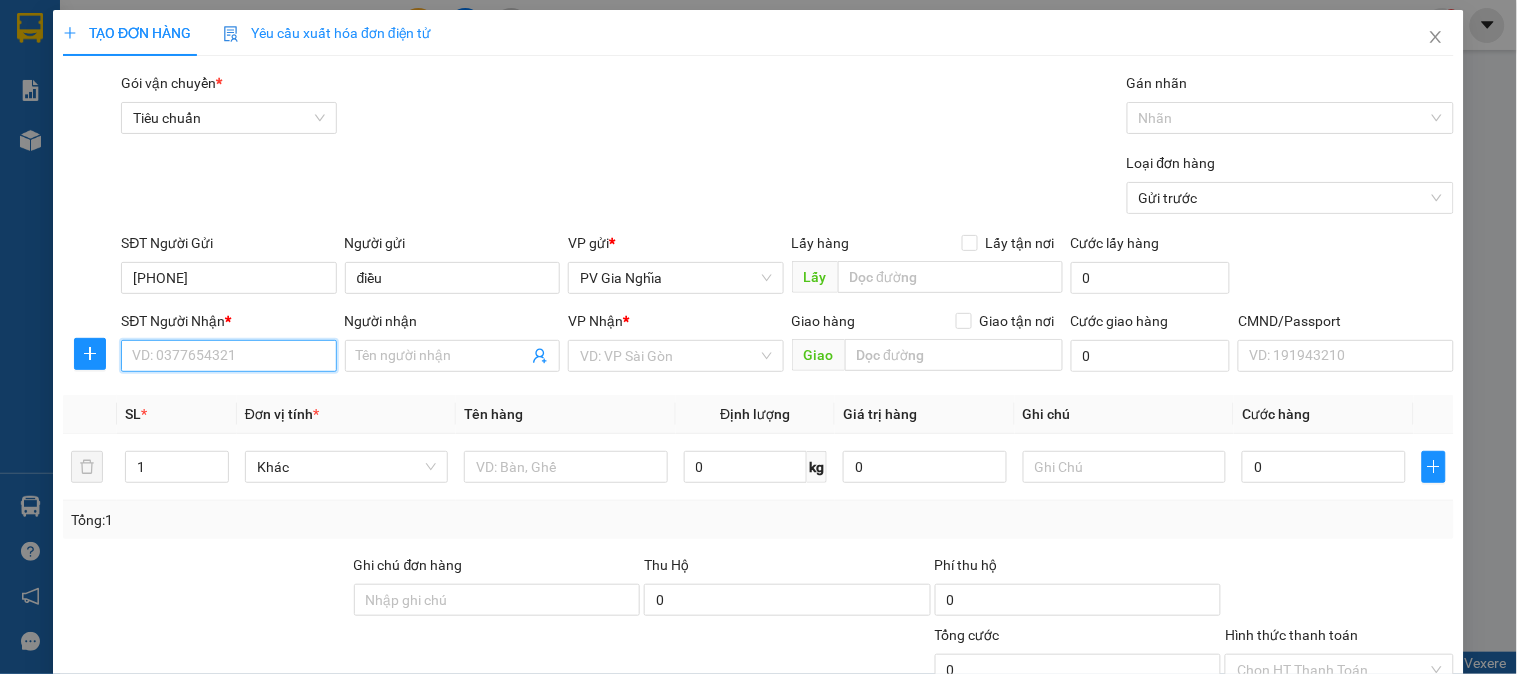 click on "SĐT Người Nhận  *" at bounding box center (228, 356) 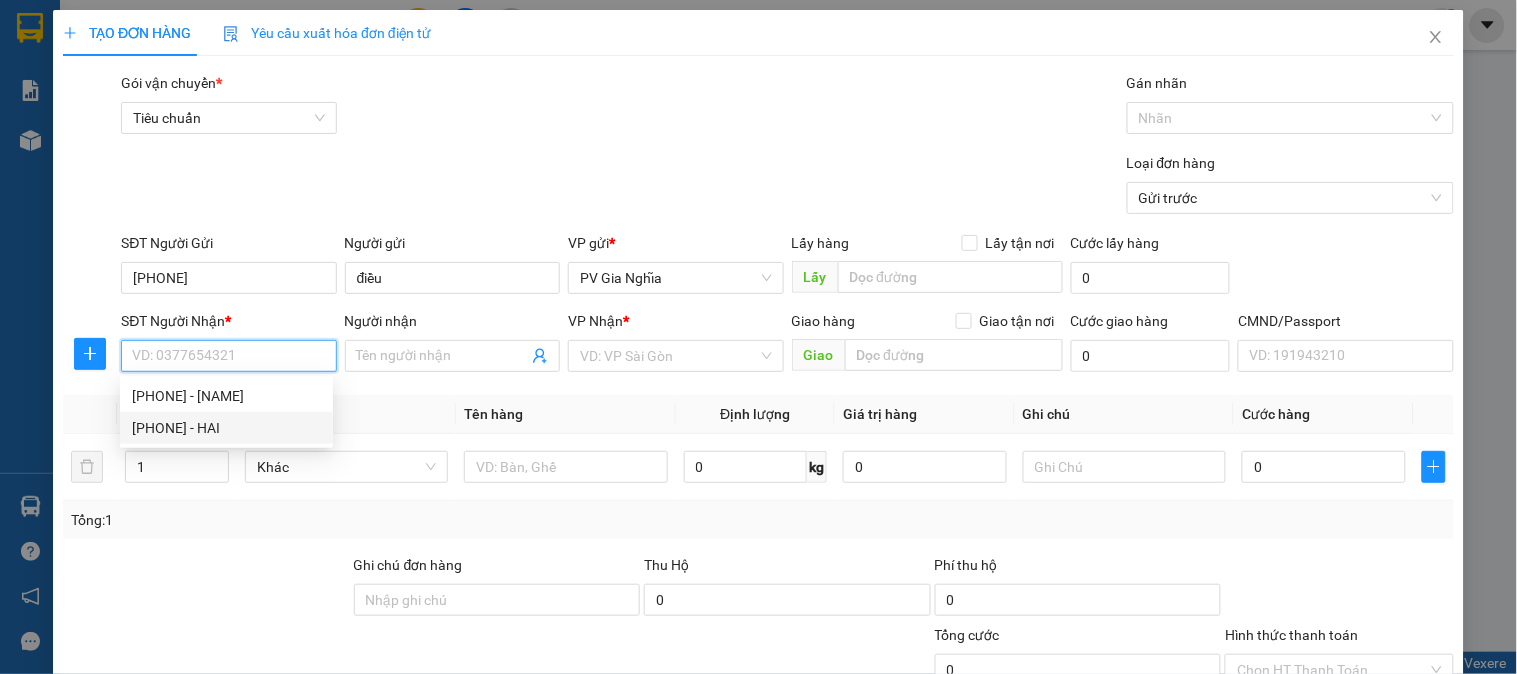 click on "0767602869 - HAI" at bounding box center (226, 428) 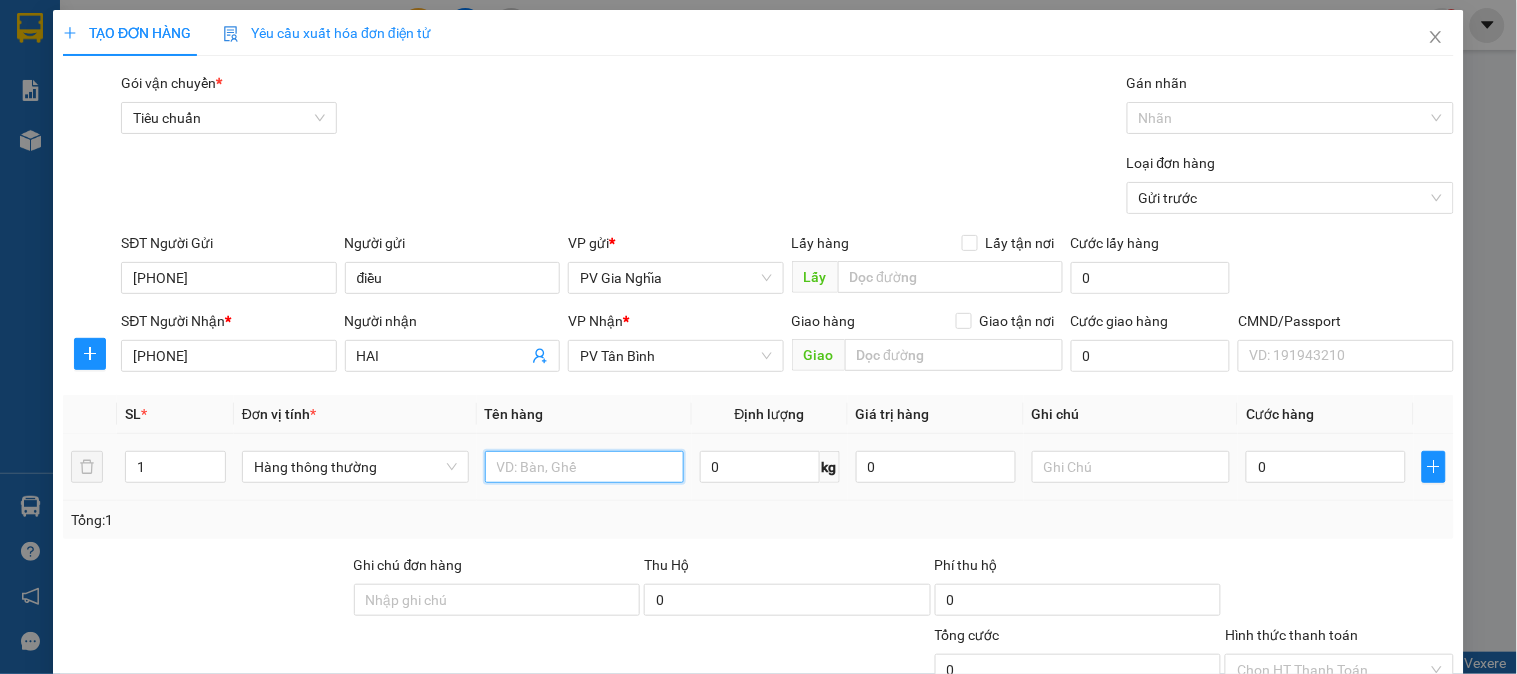 click at bounding box center (584, 467) 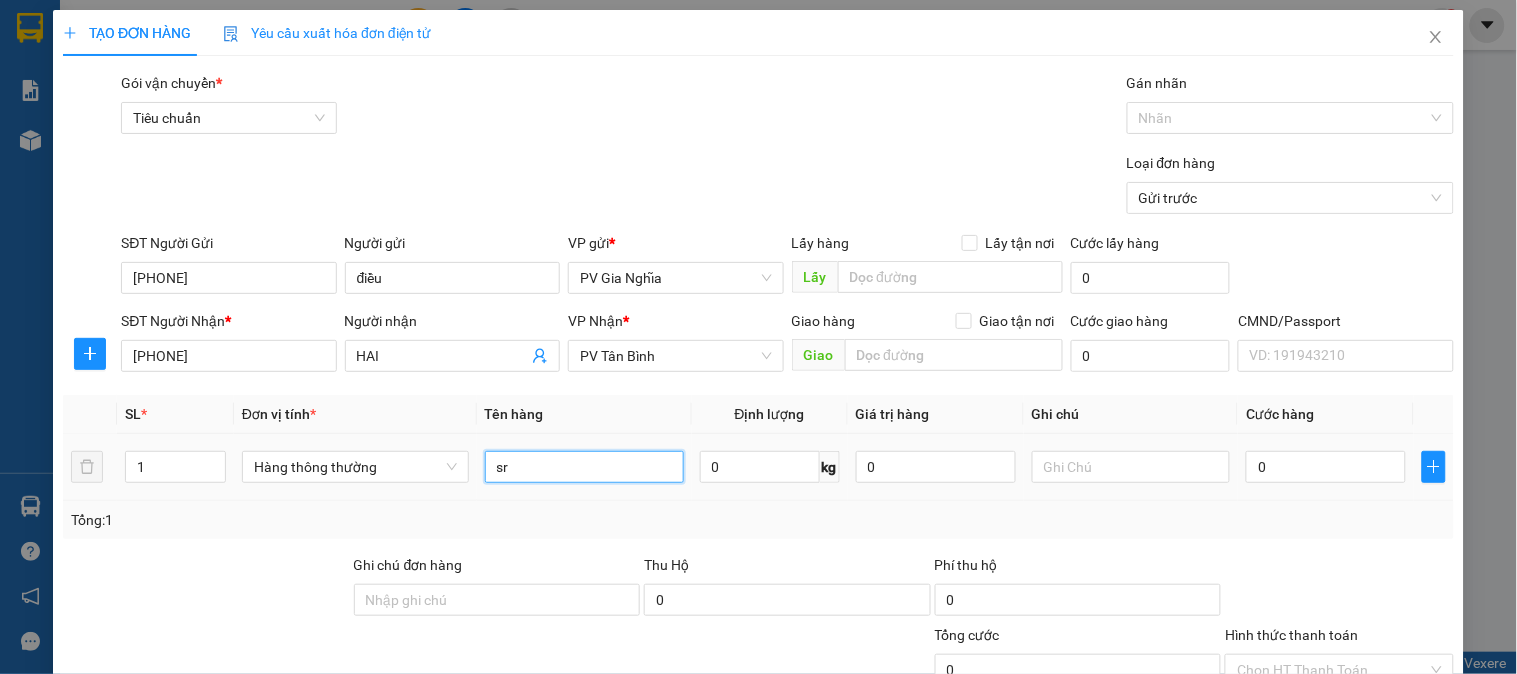 type on "sr" 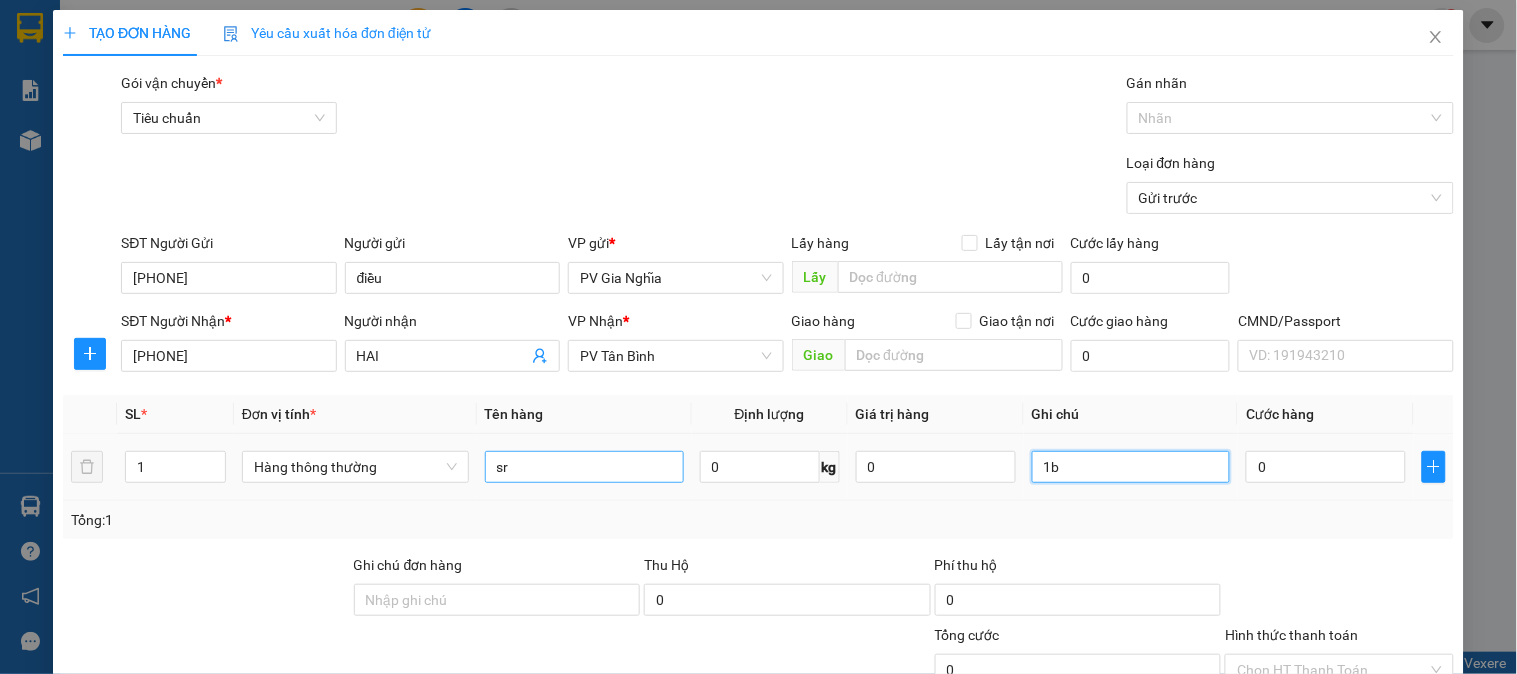 type on "1b" 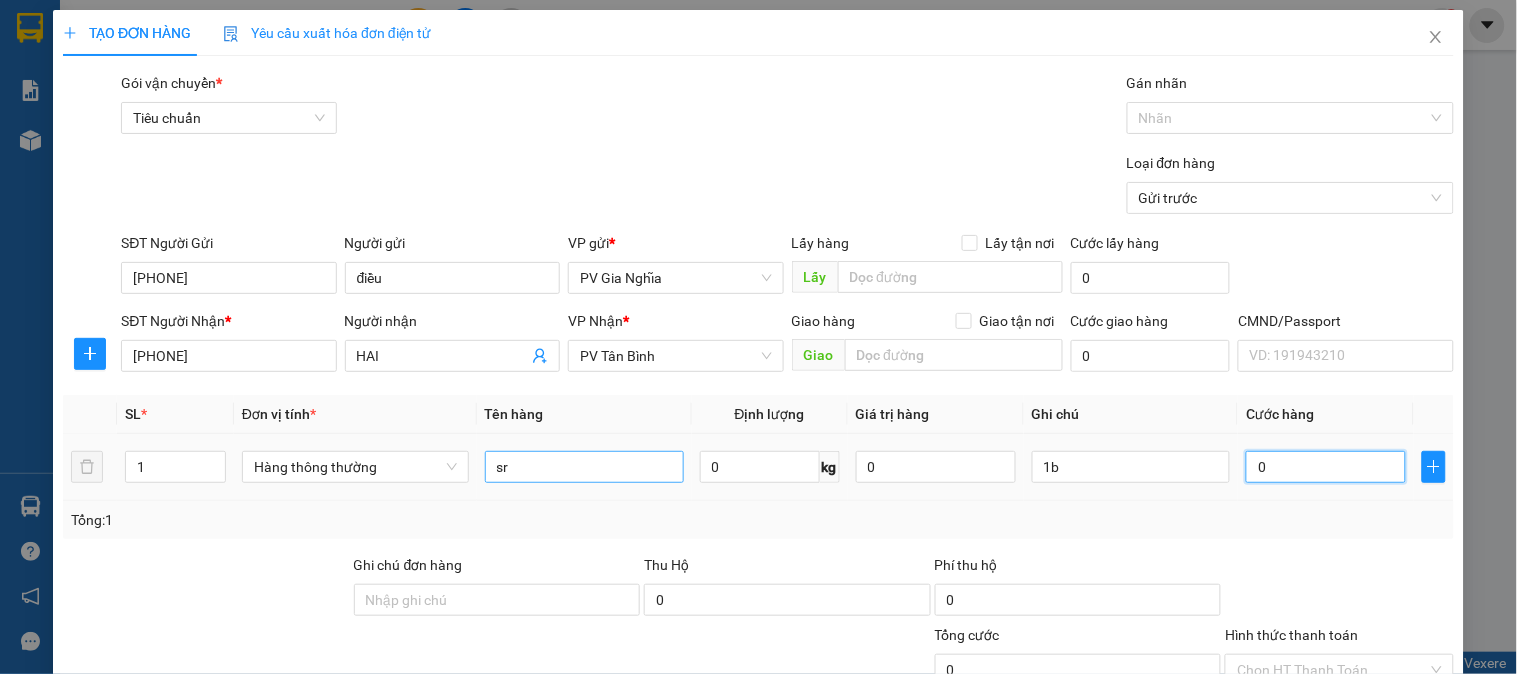type on "5" 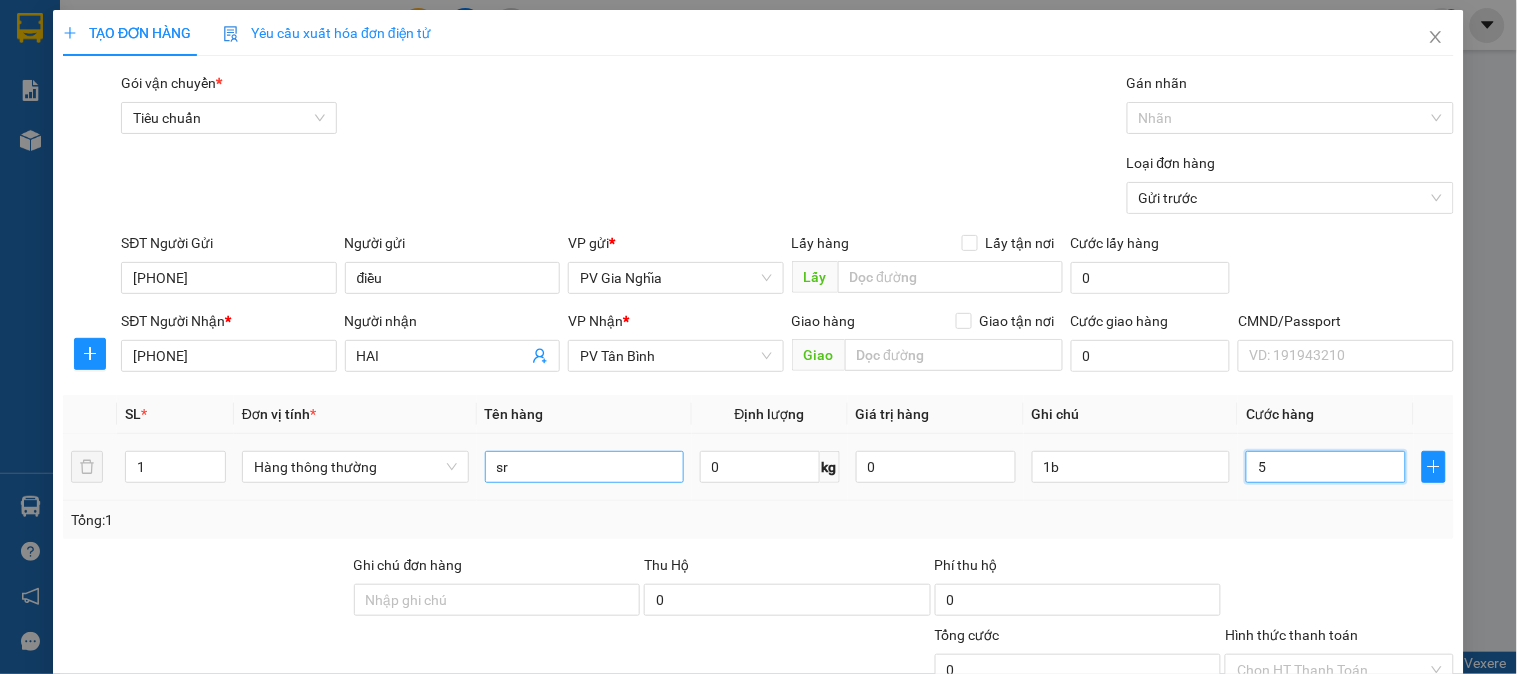 type on "5" 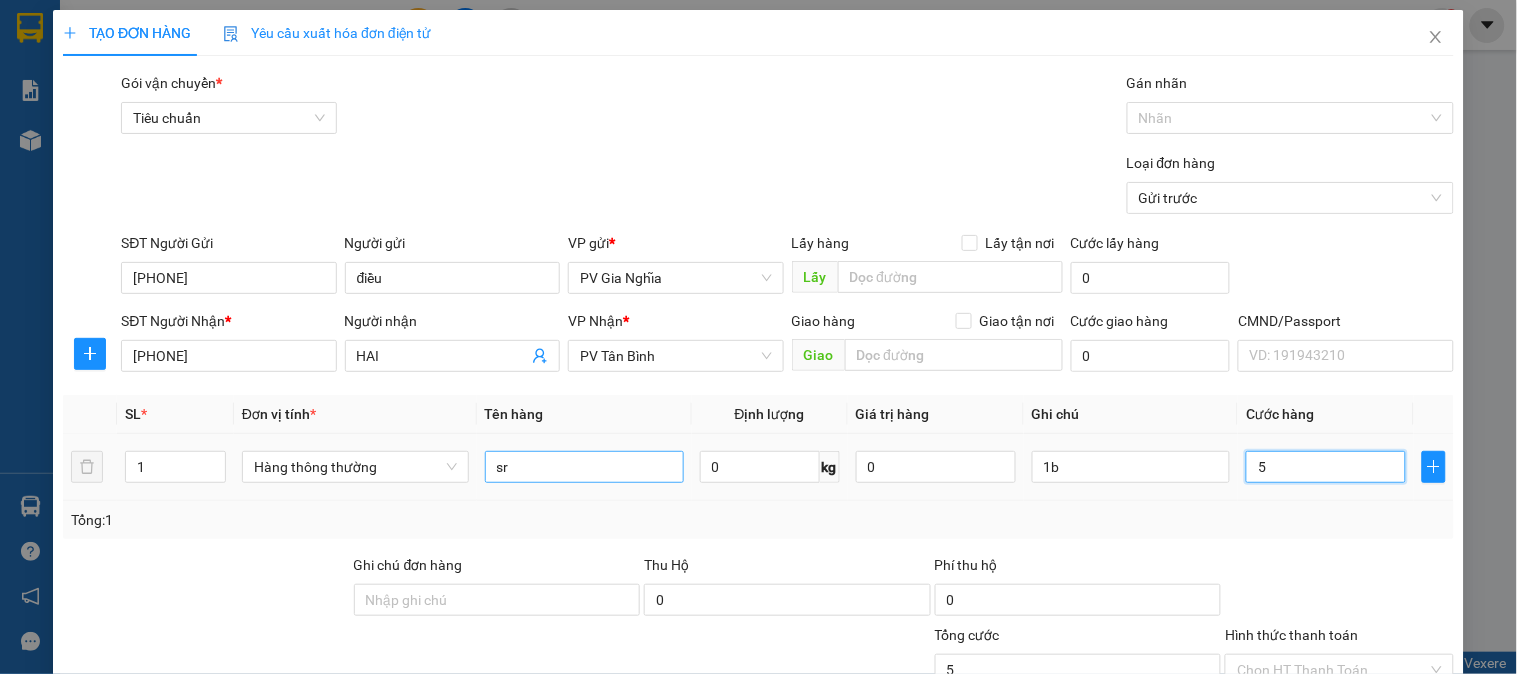 type on "50" 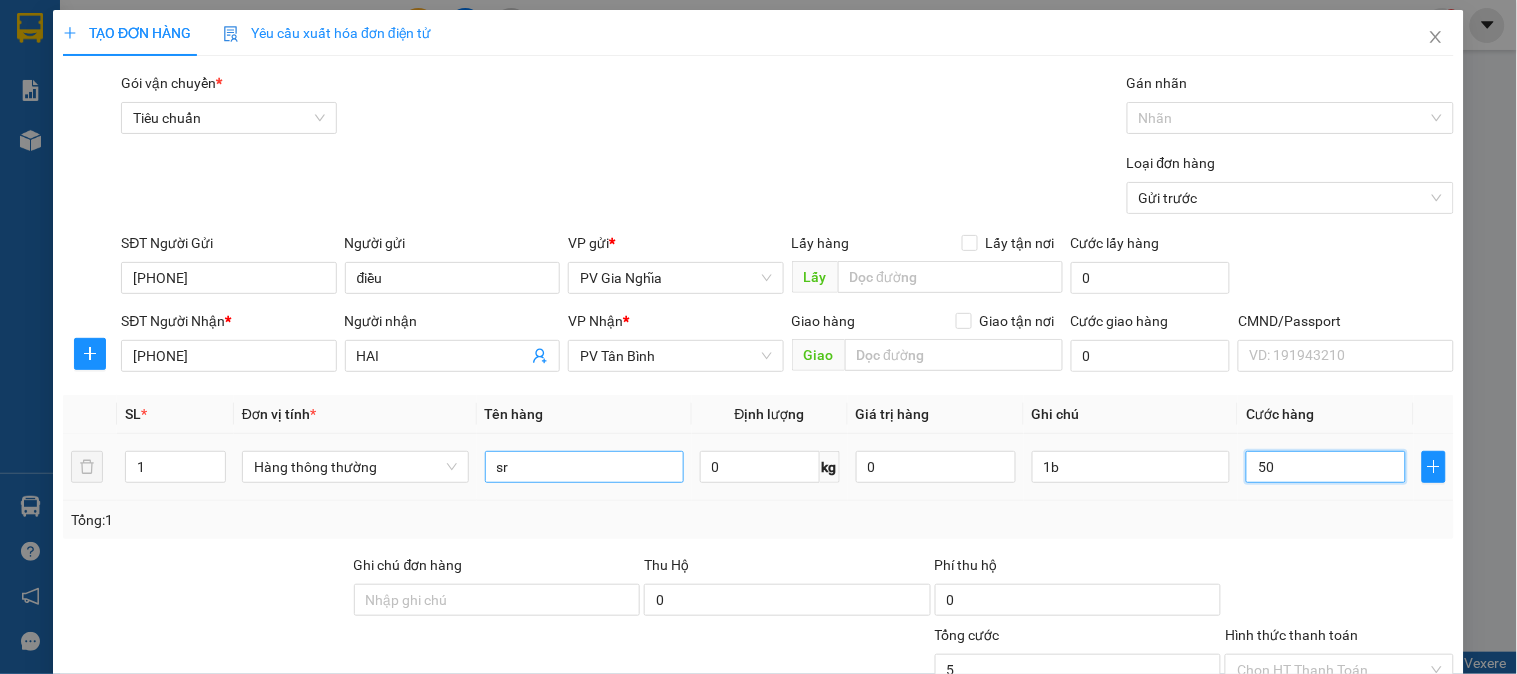 type on "50" 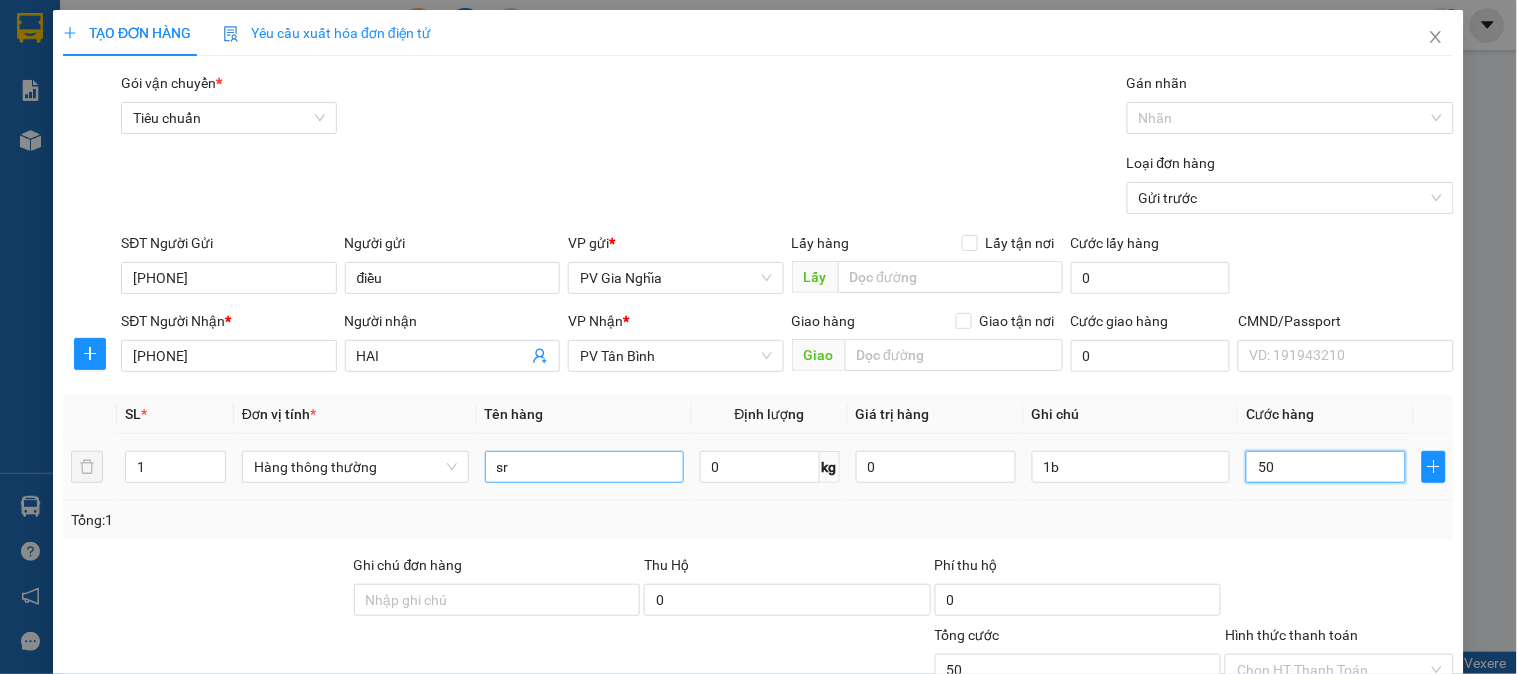 type on "500" 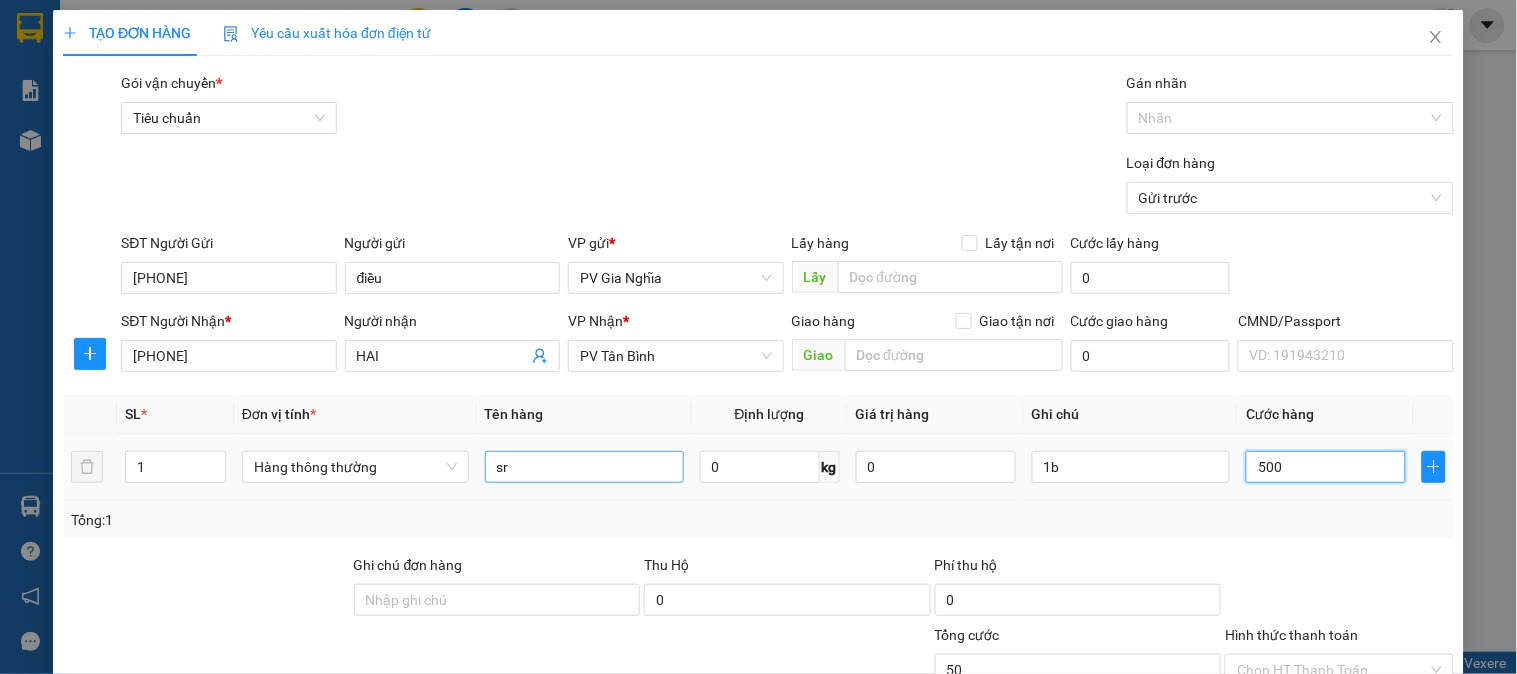 type on "500" 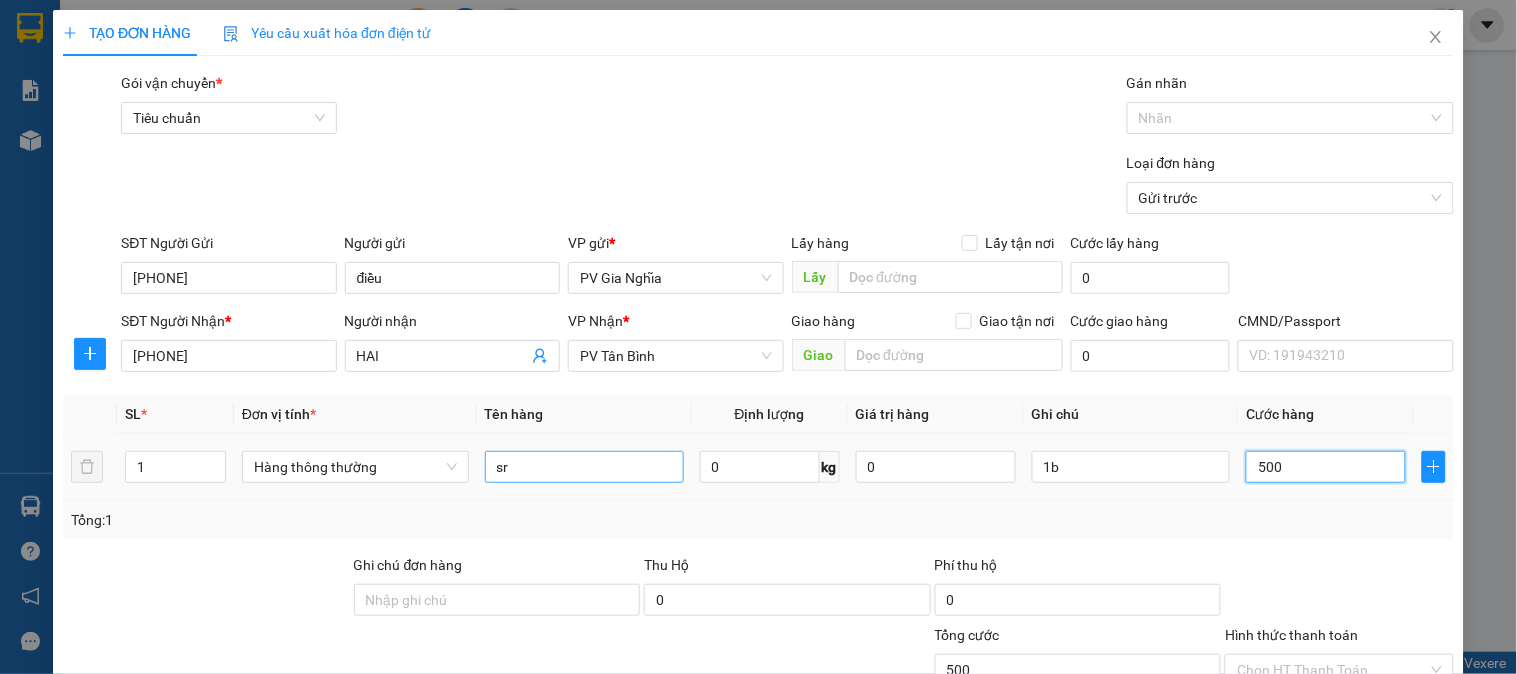 type on "5.000" 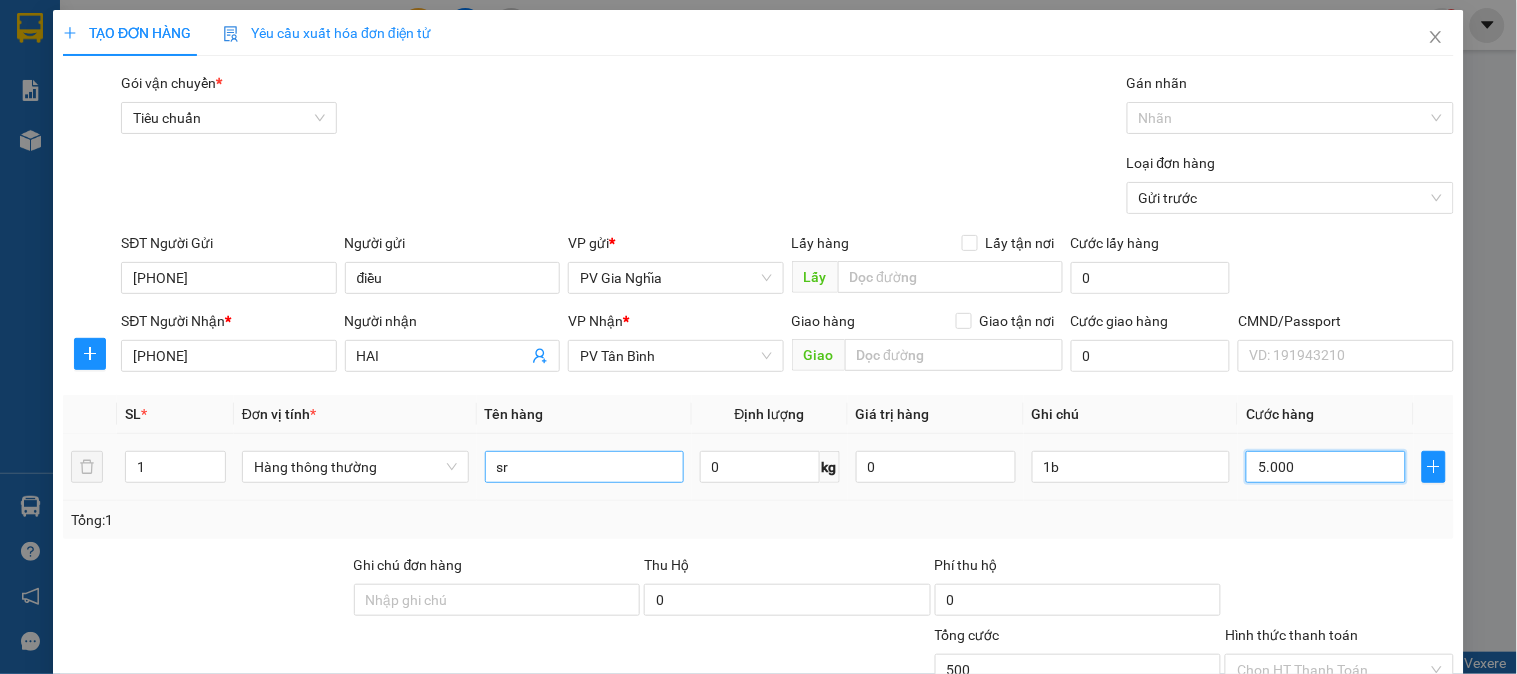 type on "5.000" 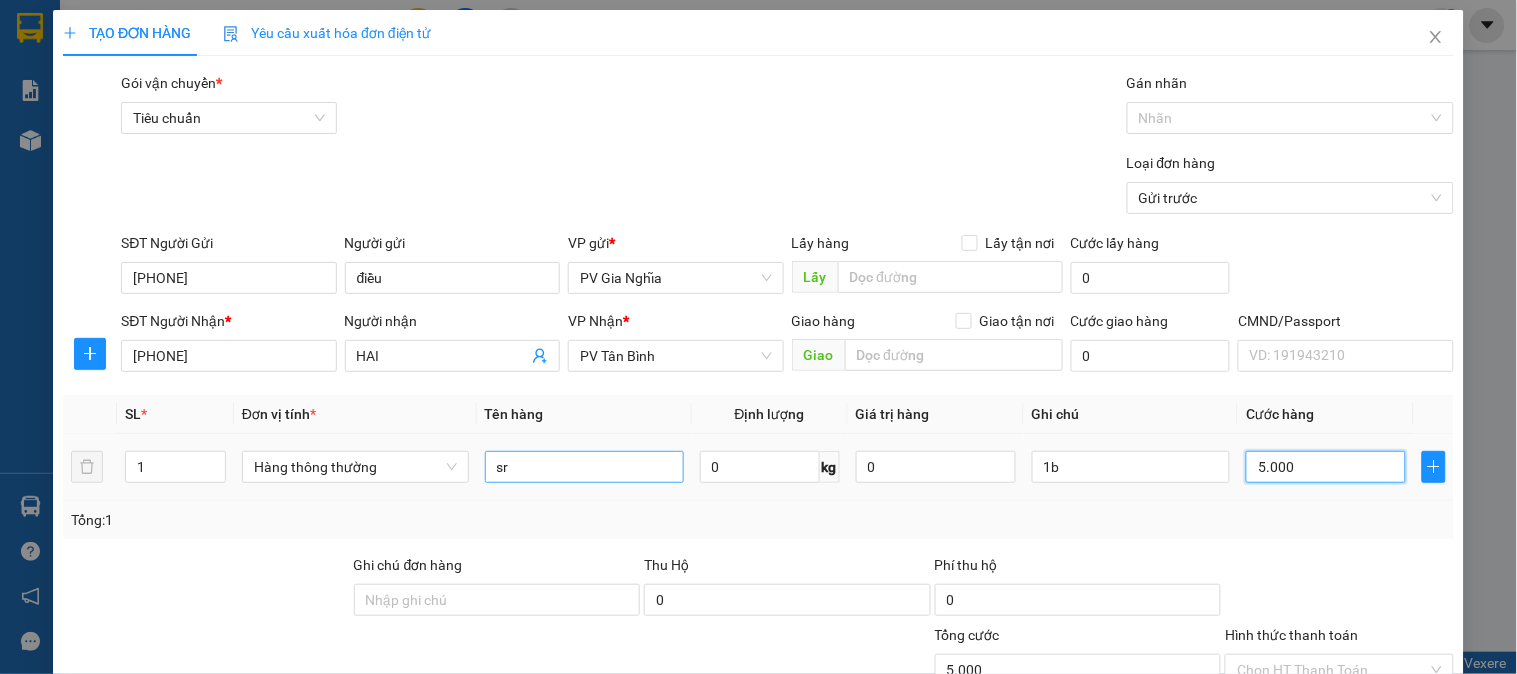 type on "50.000" 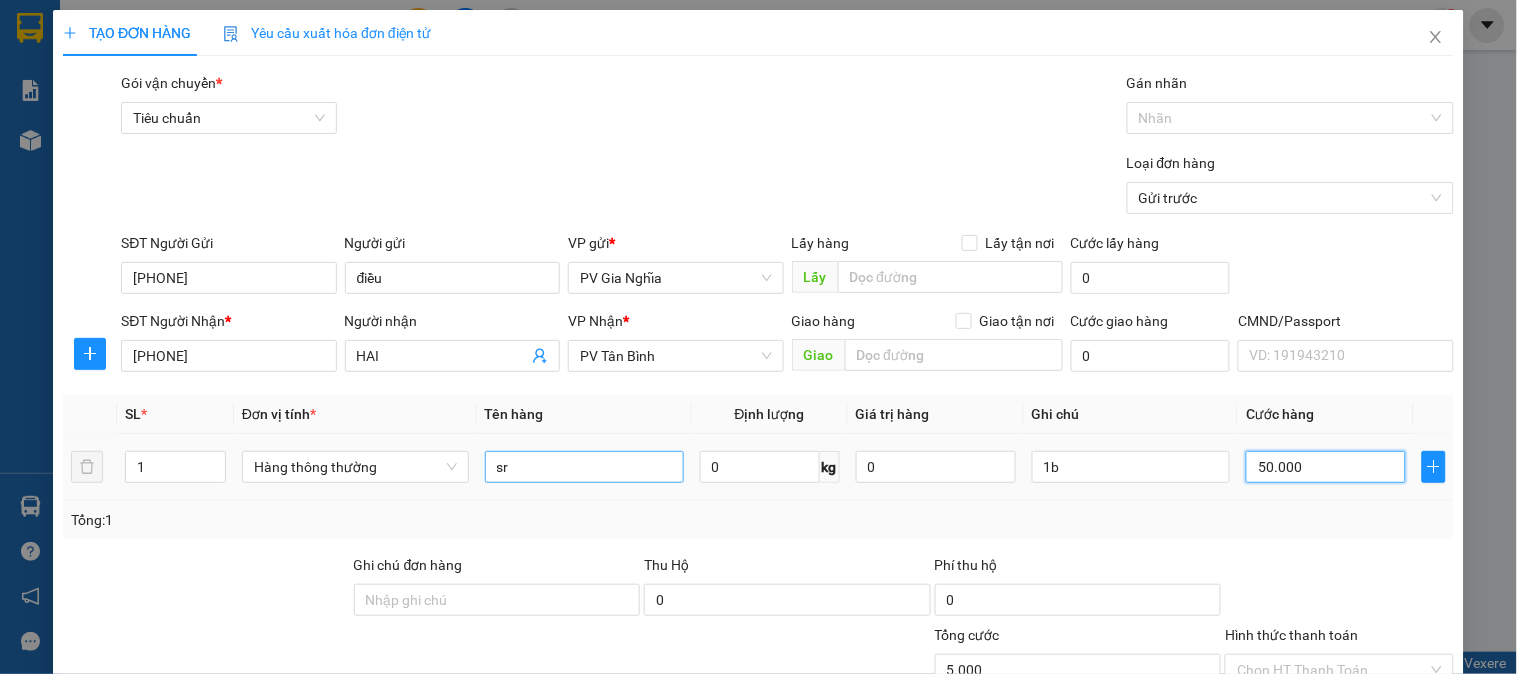 type on "50.000" 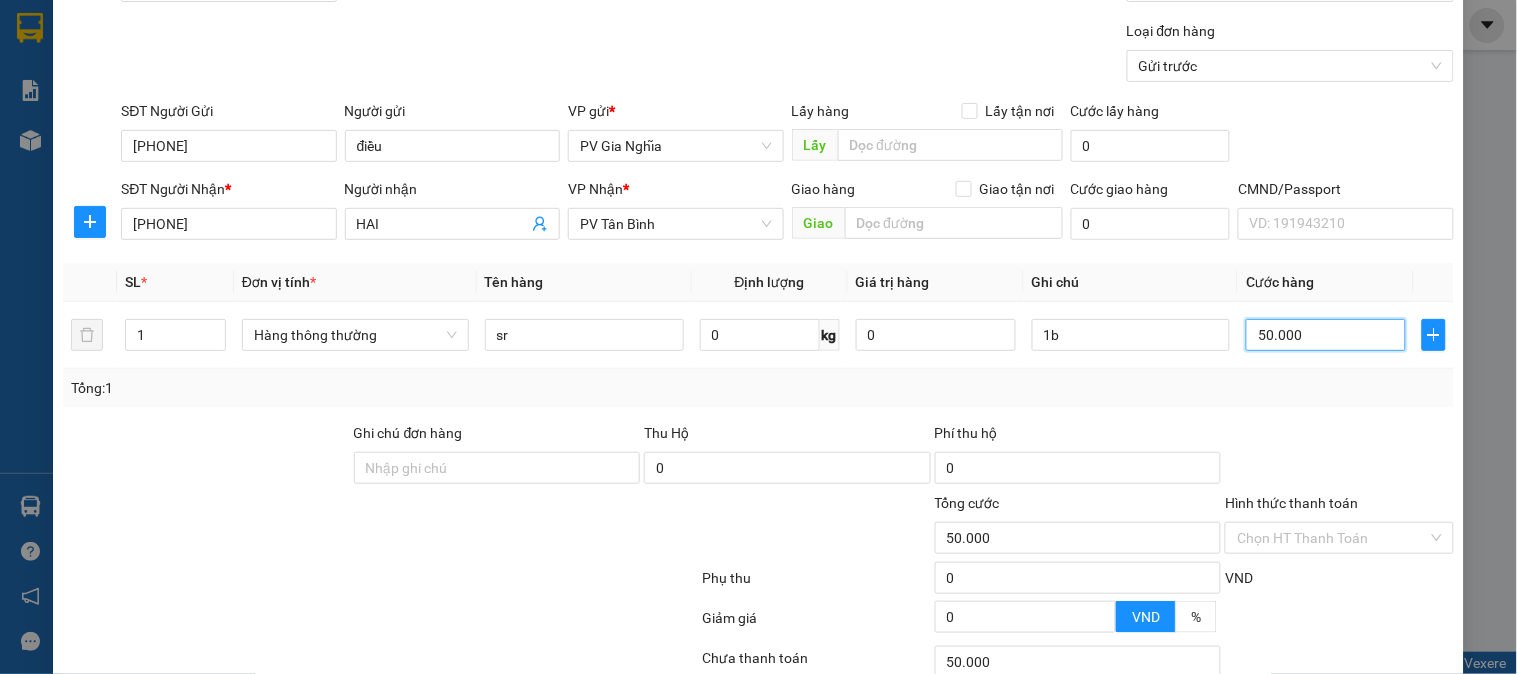 scroll, scrollTop: 287, scrollLeft: 0, axis: vertical 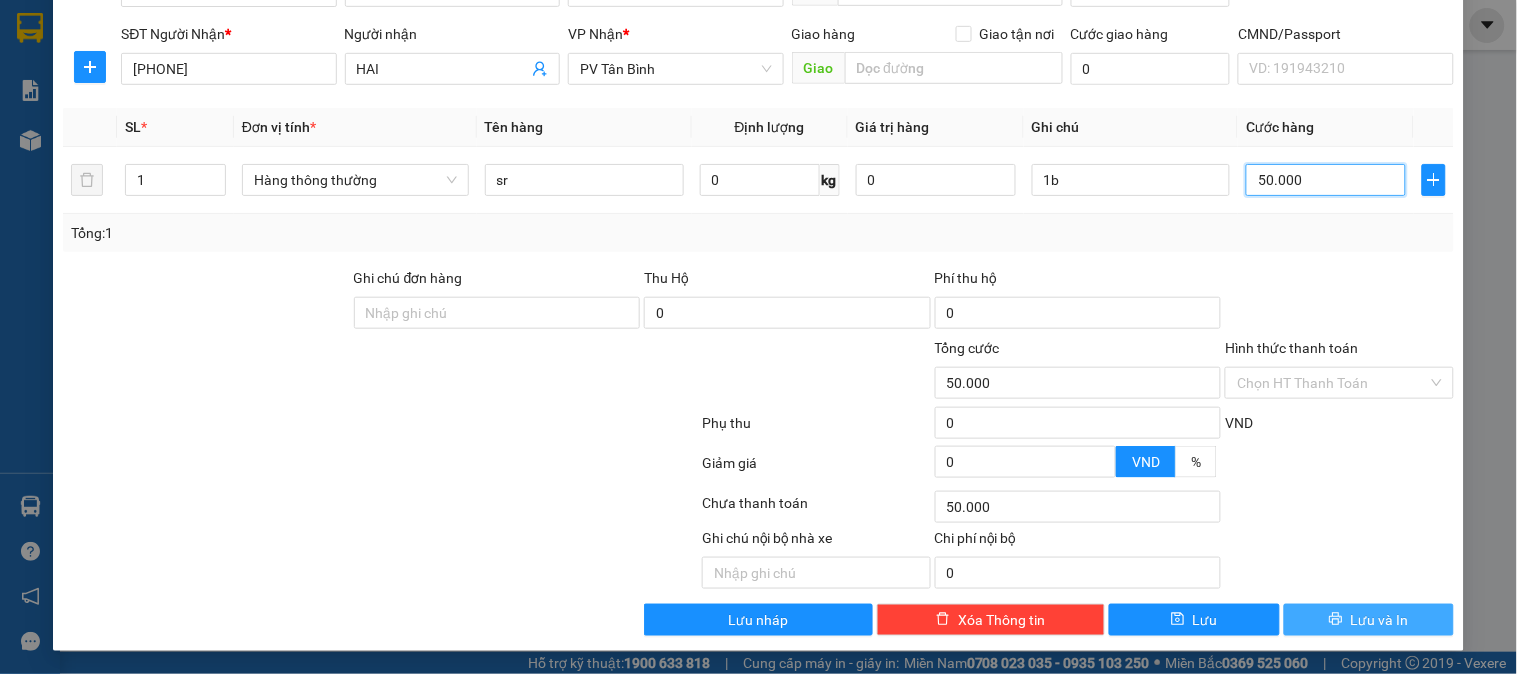 type on "50.000" 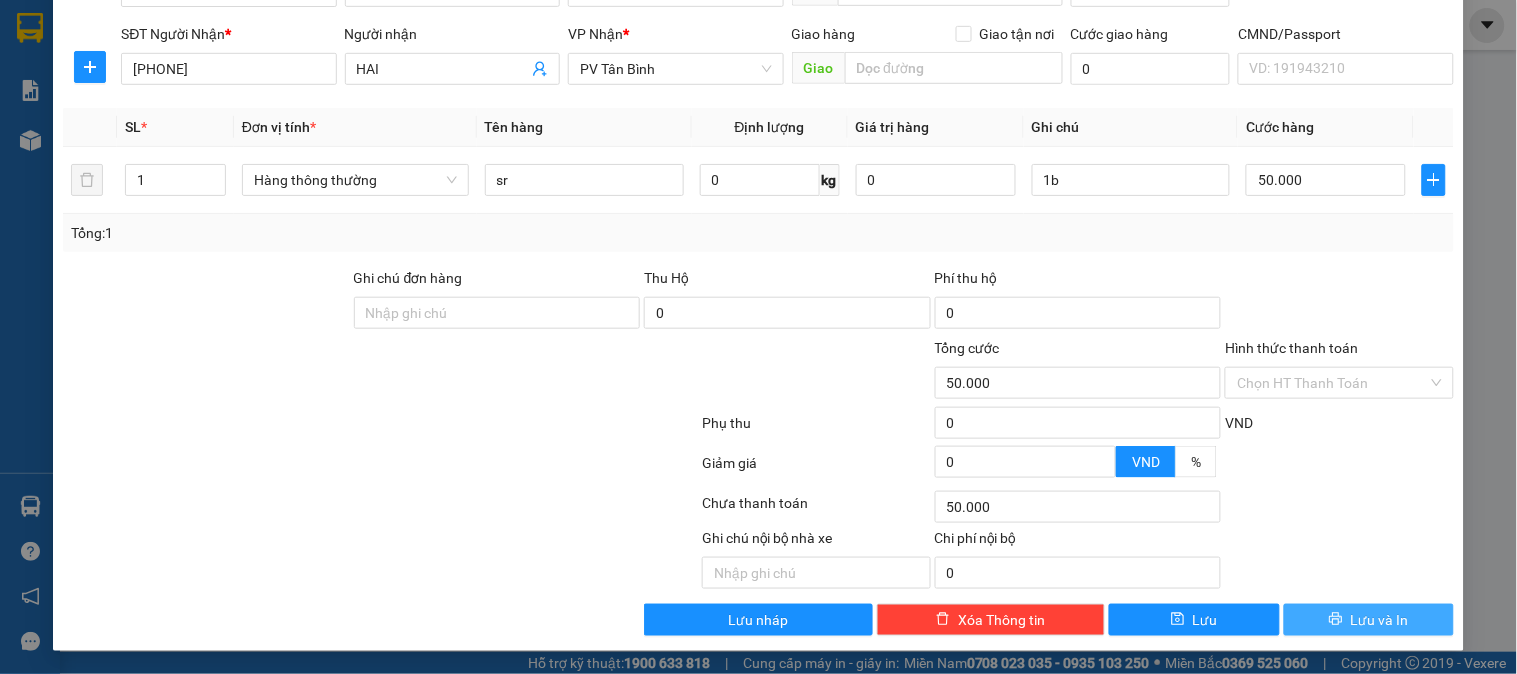 click on "Lưu và In" at bounding box center [1380, 620] 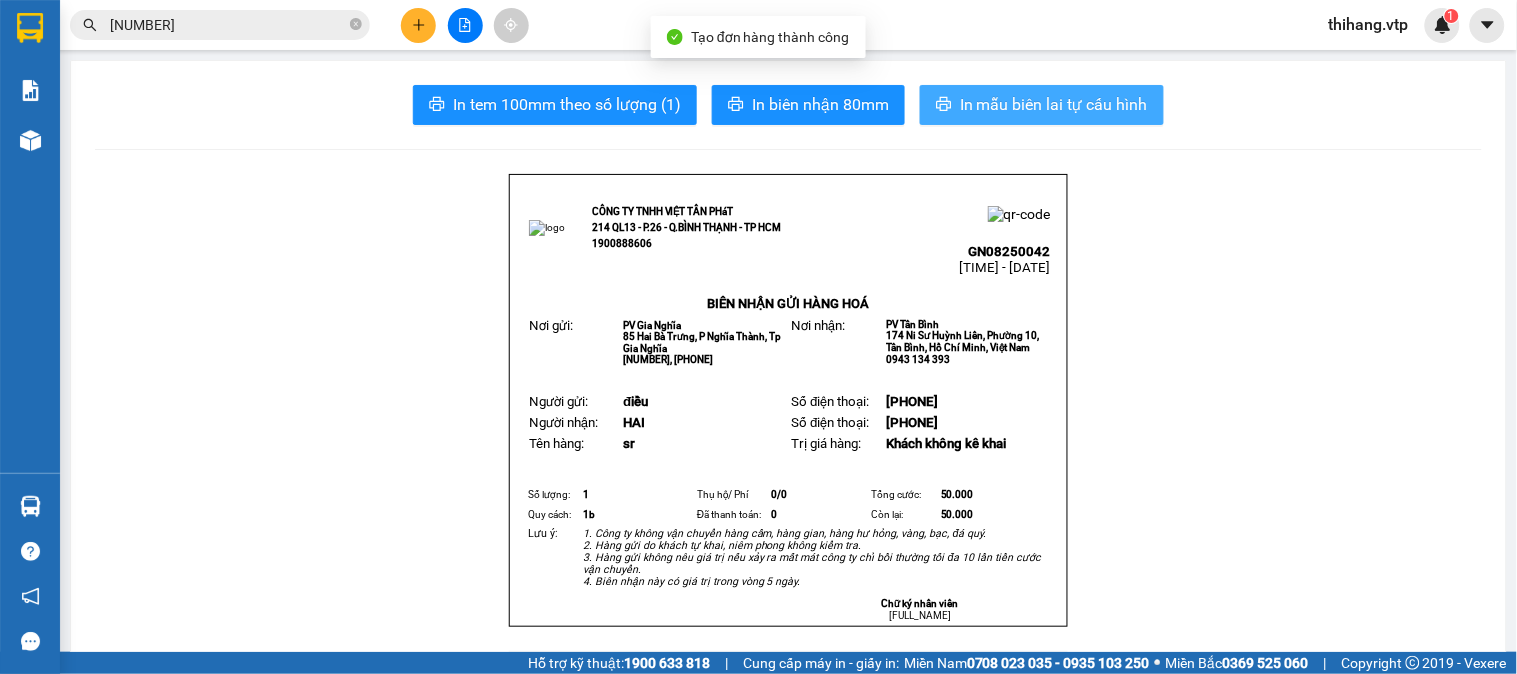 click 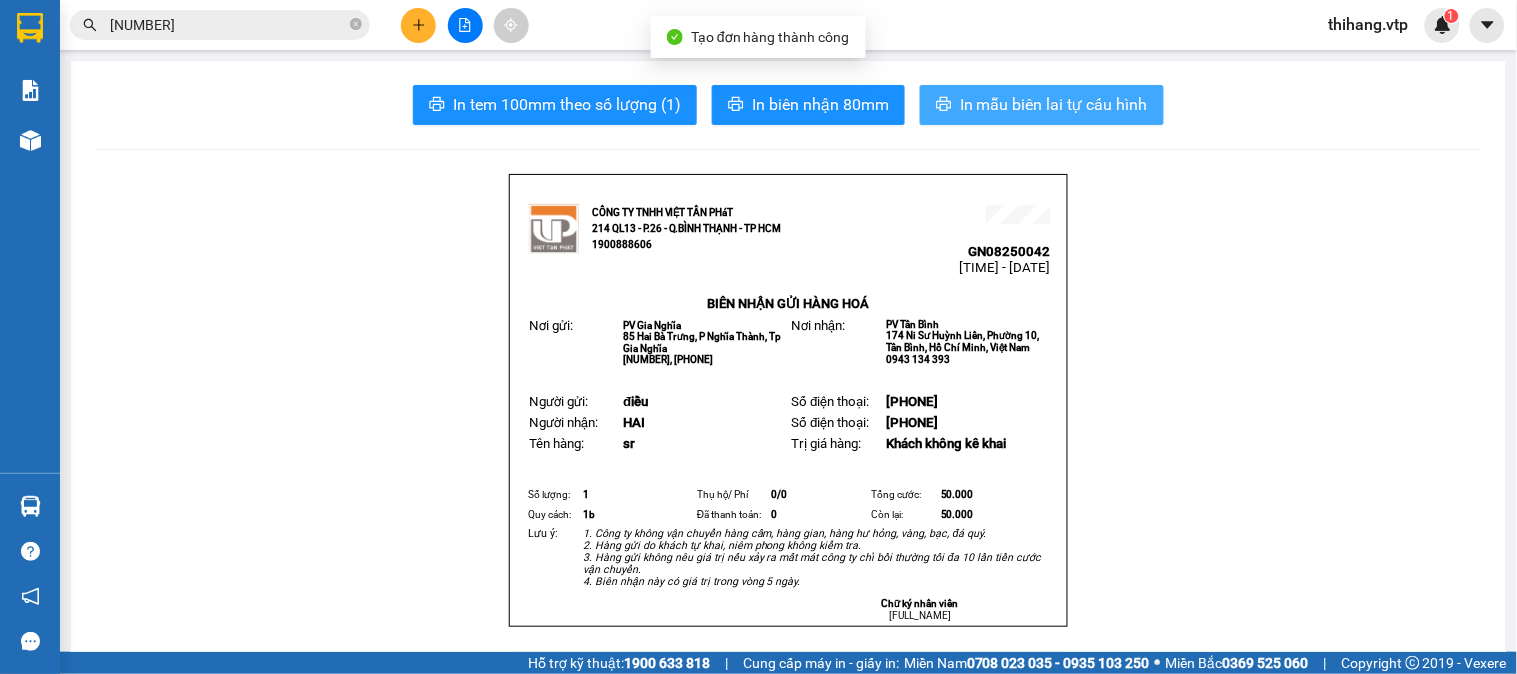 scroll, scrollTop: 0, scrollLeft: 0, axis: both 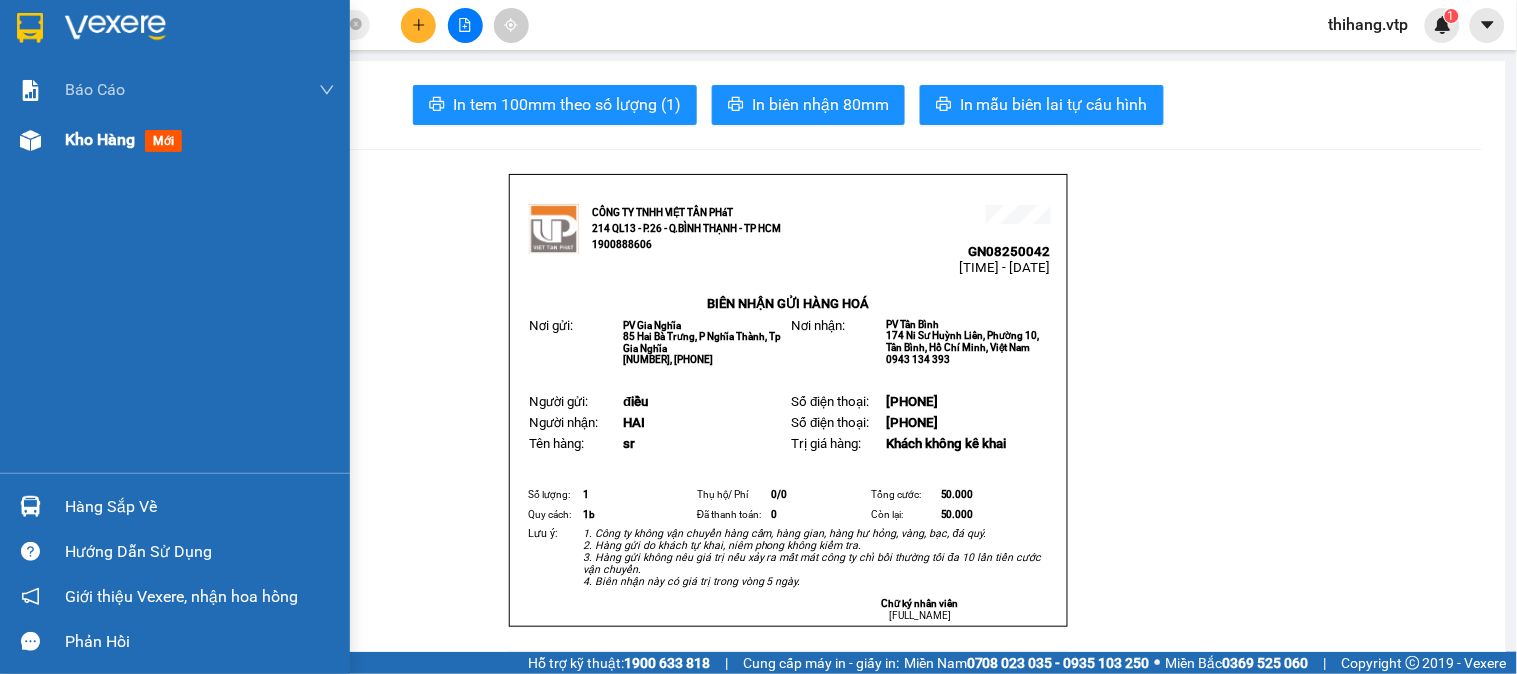 click on "Kho hàng" at bounding box center [100, 139] 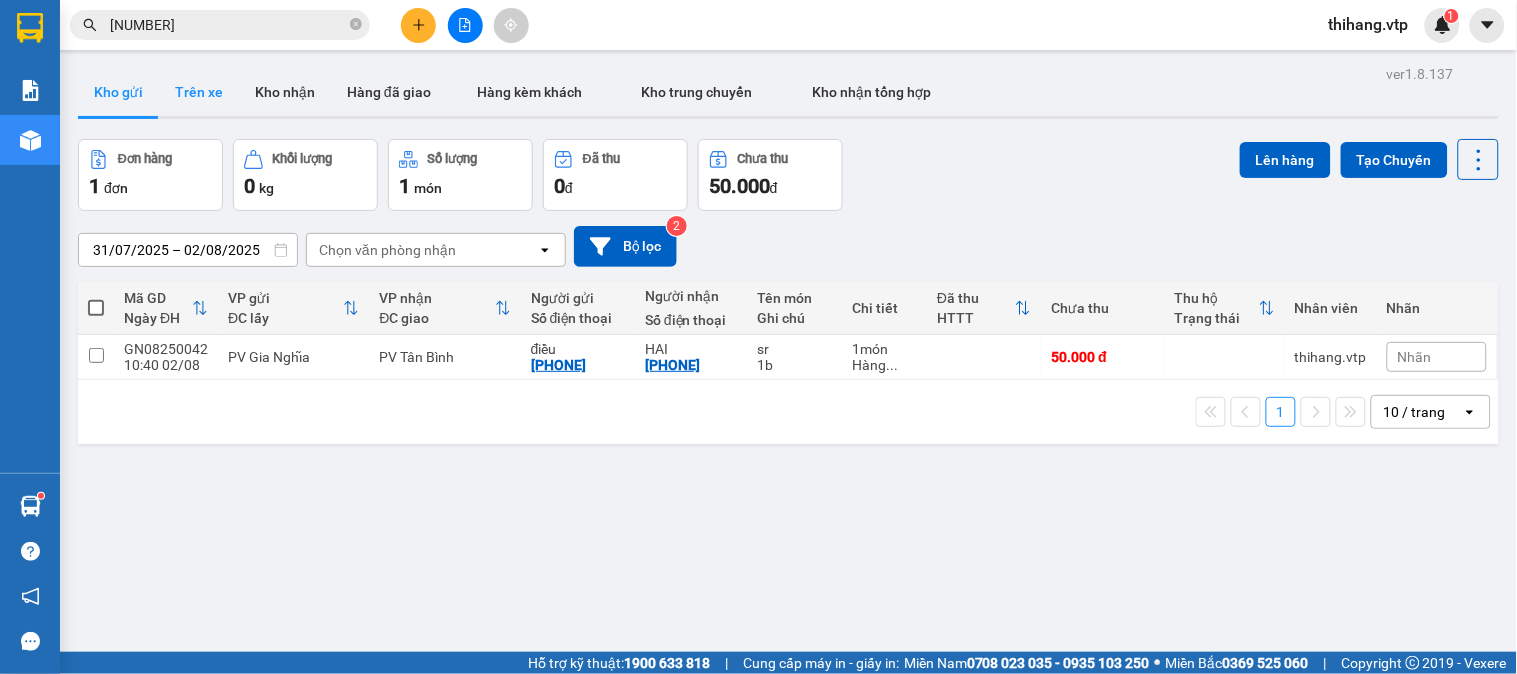click on "Trên xe" at bounding box center [199, 92] 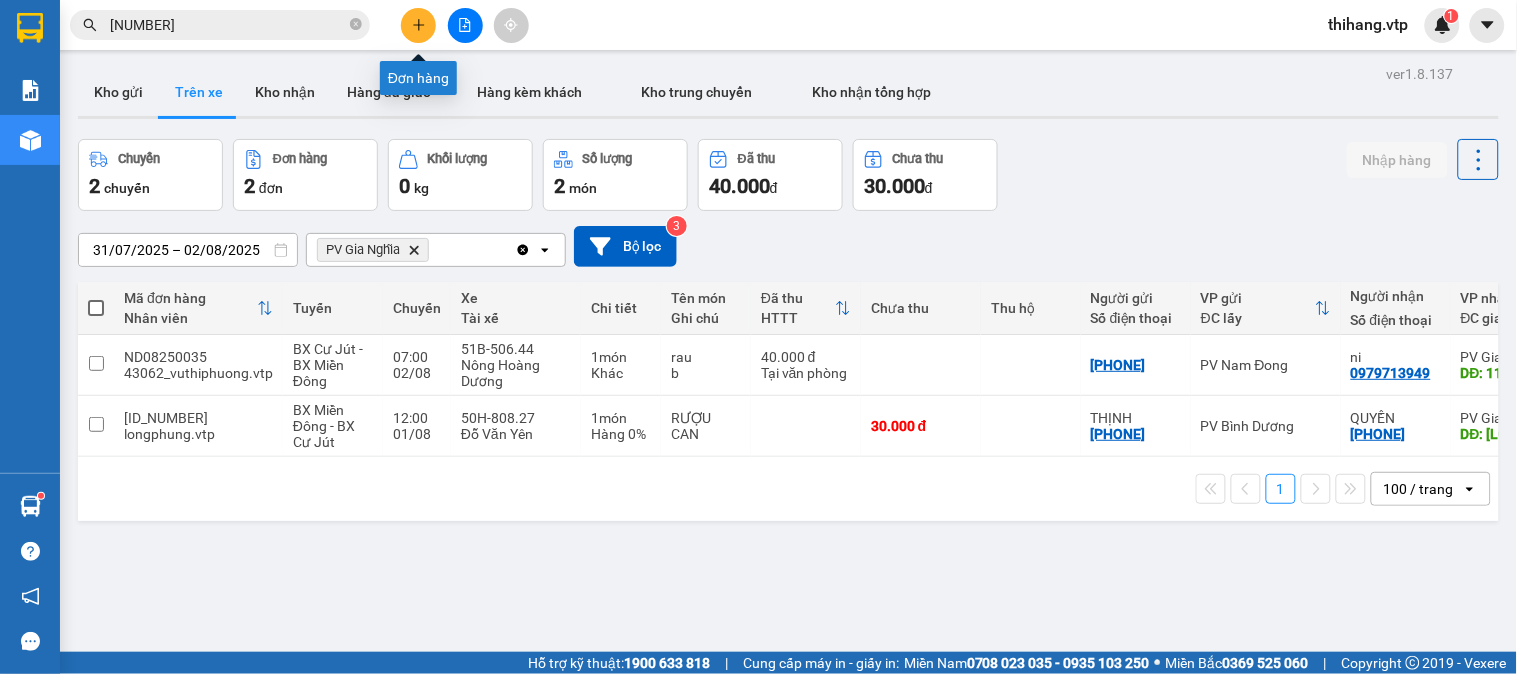 click at bounding box center [418, 25] 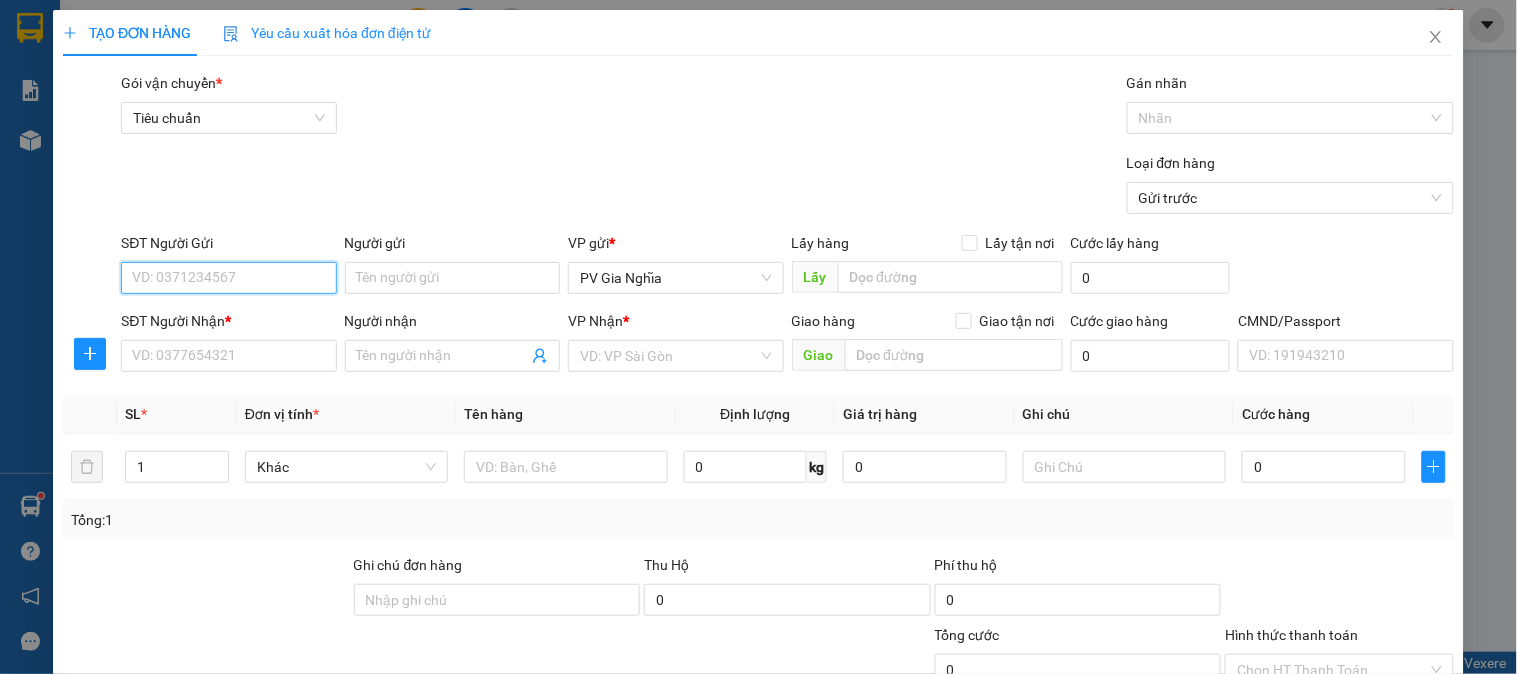 click on "SĐT Người Gửi" at bounding box center (228, 278) 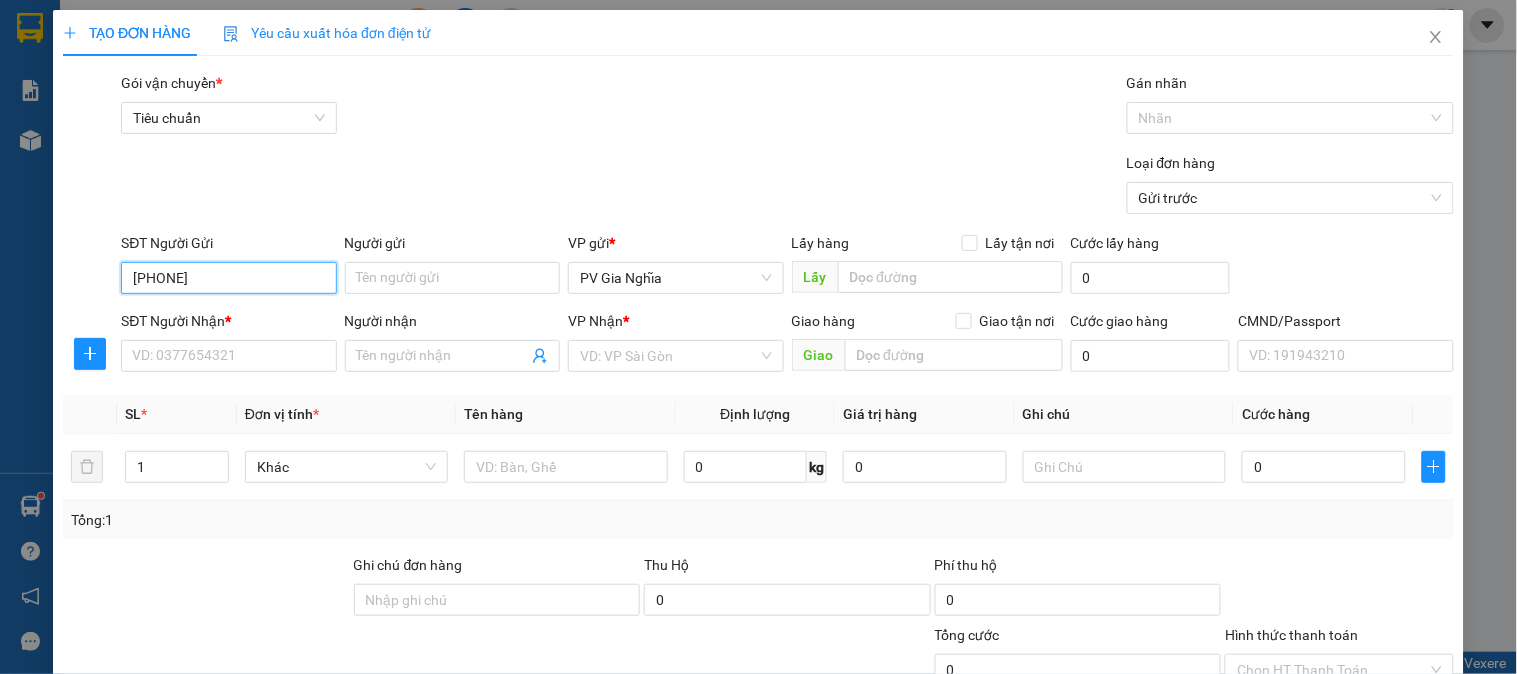 type on "0973152535" 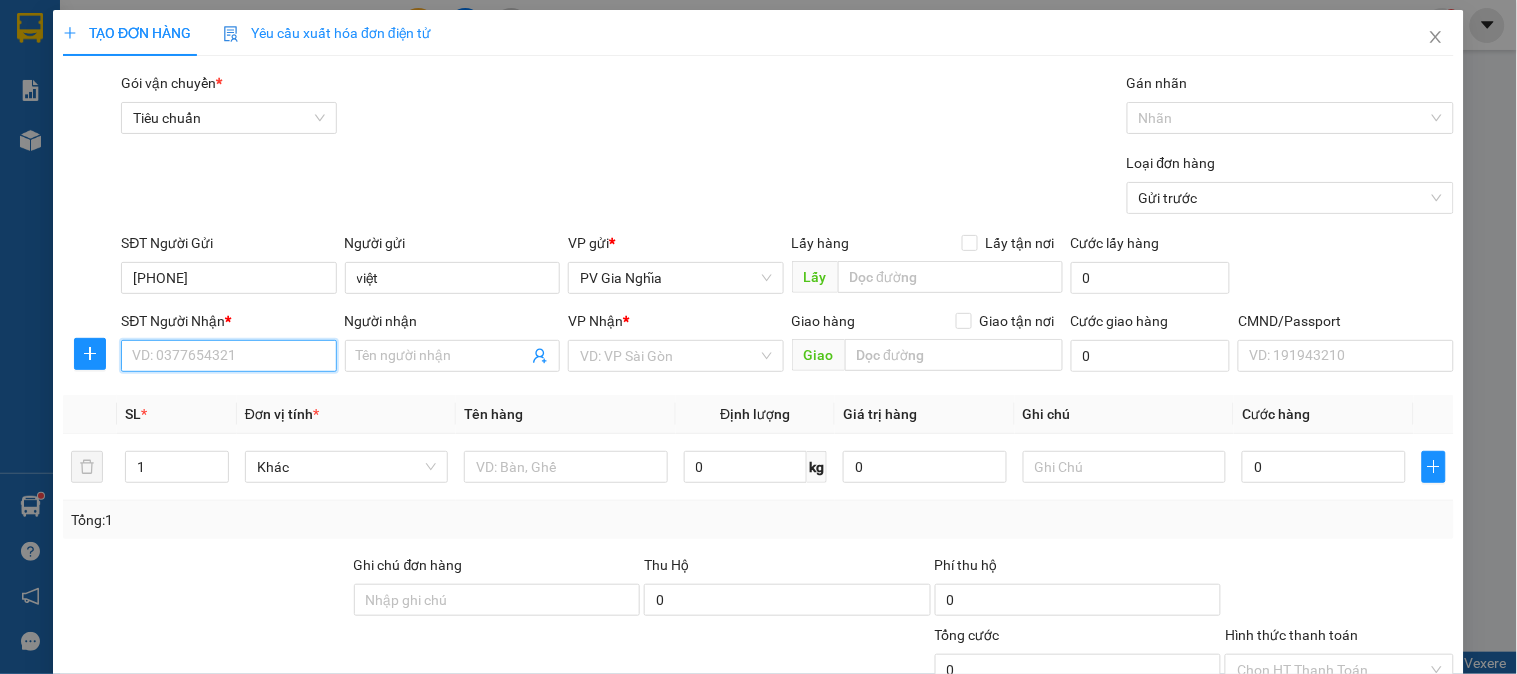 click on "SĐT Người Nhận  *" at bounding box center [228, 356] 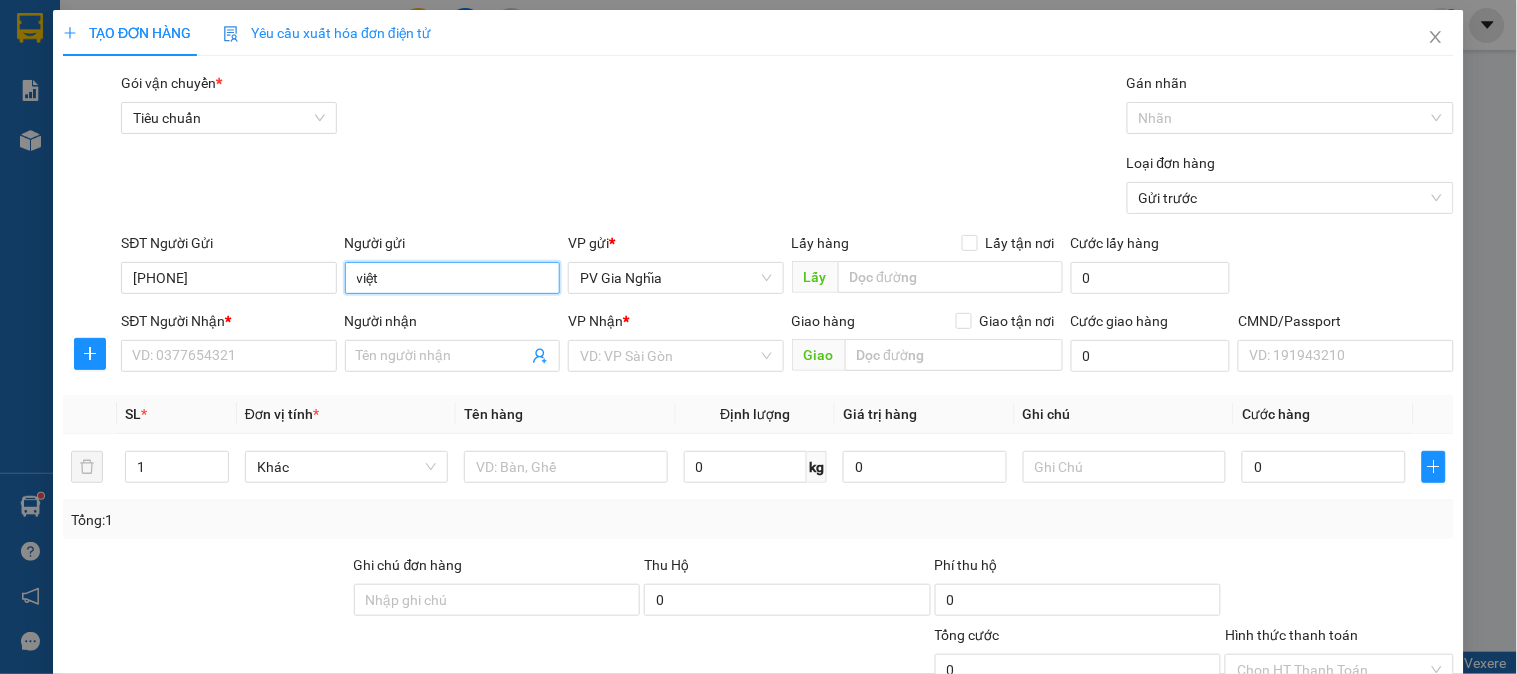 drag, startPoint x: 458, startPoint y: 286, endPoint x: 260, endPoint y: 255, distance: 200.41208 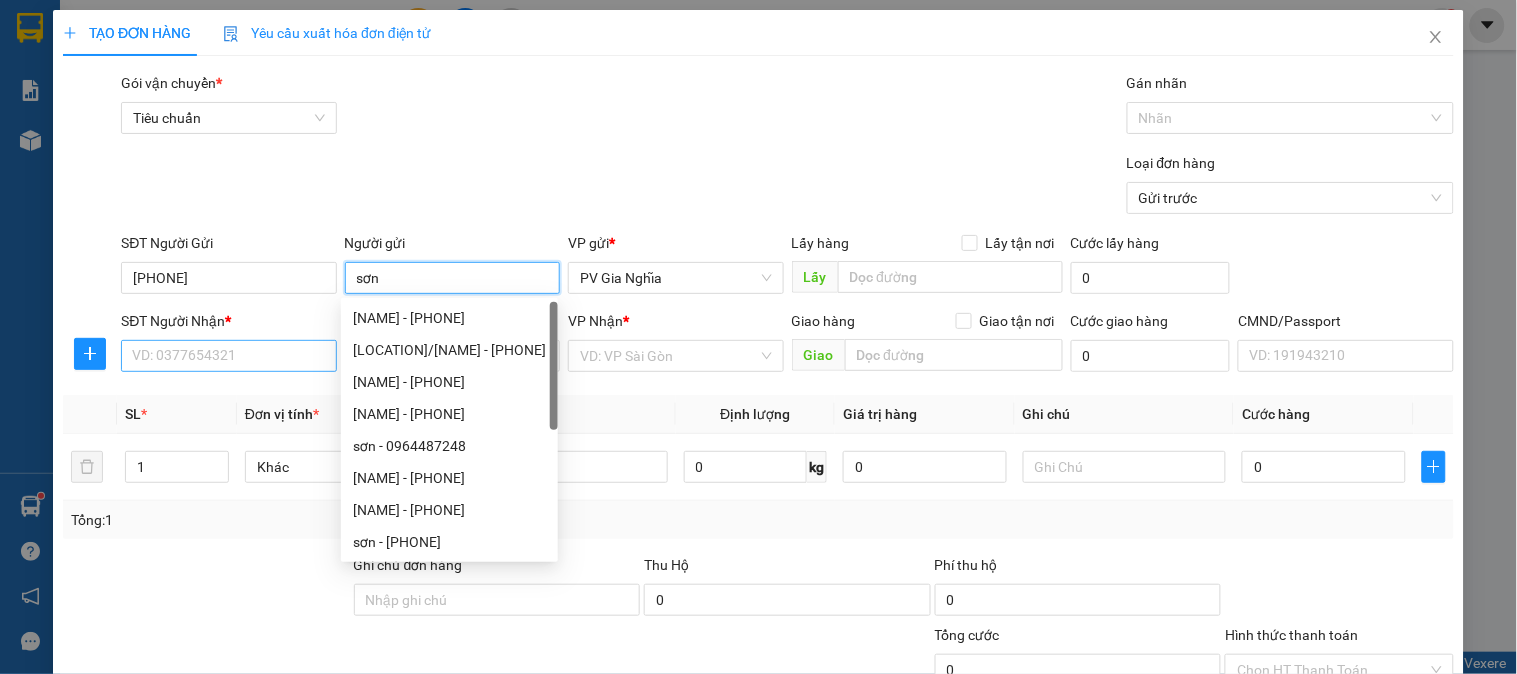 type on "sơn" 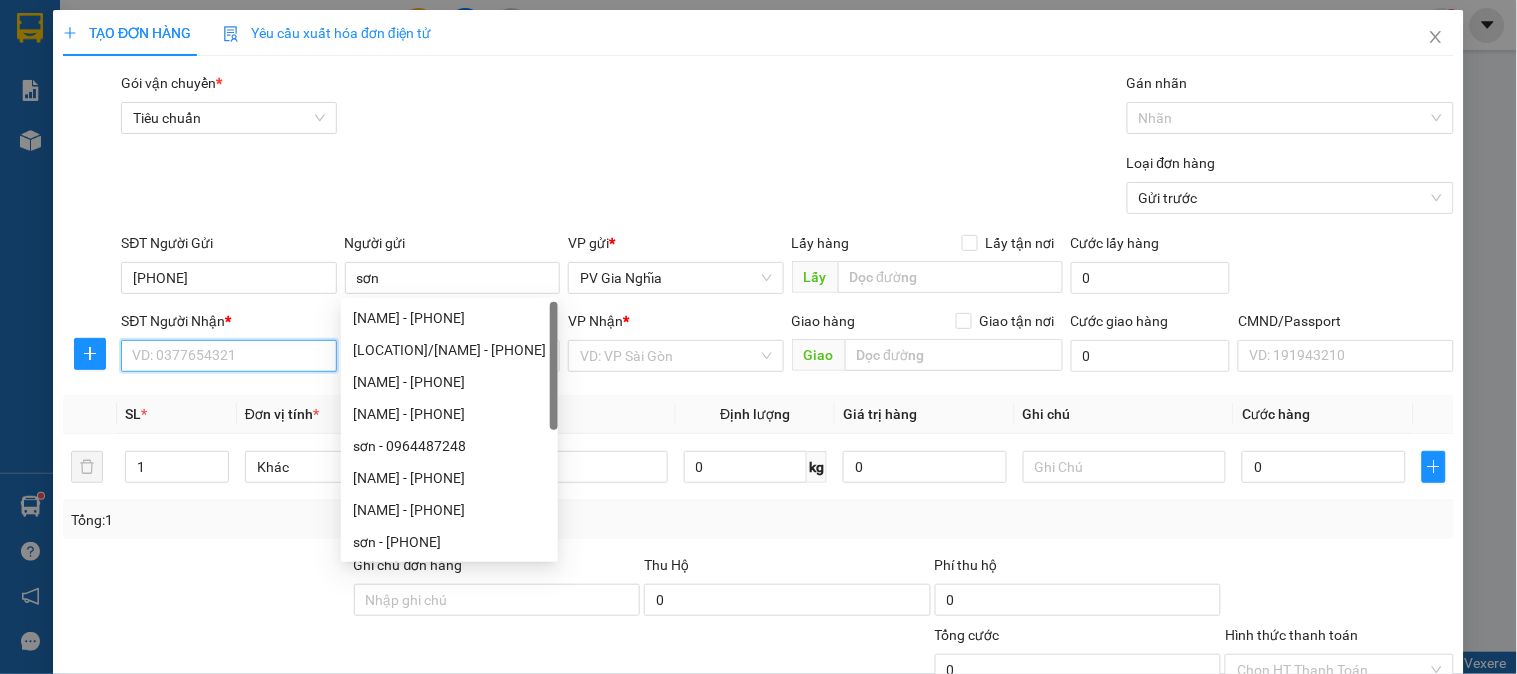 click on "SĐT Người Nhận  *" at bounding box center (228, 356) 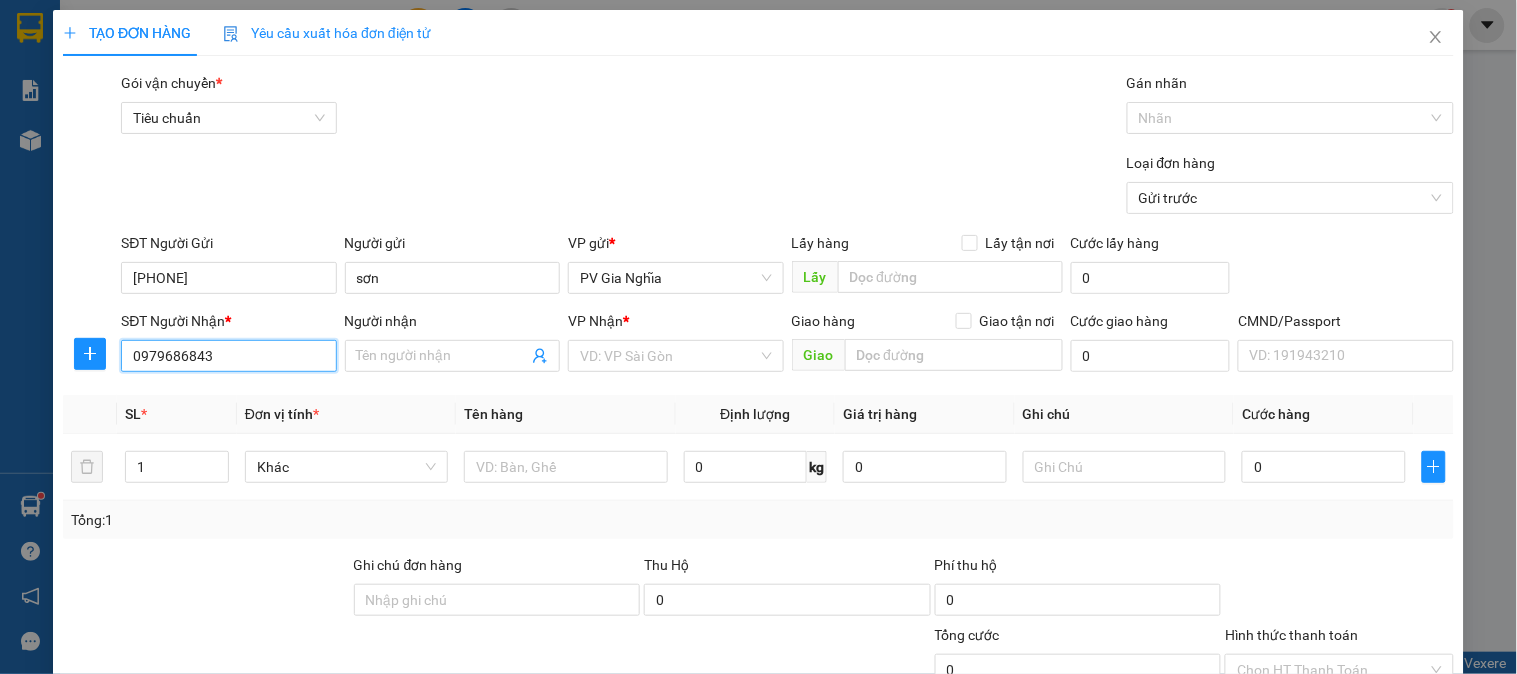 type on "0979686843" 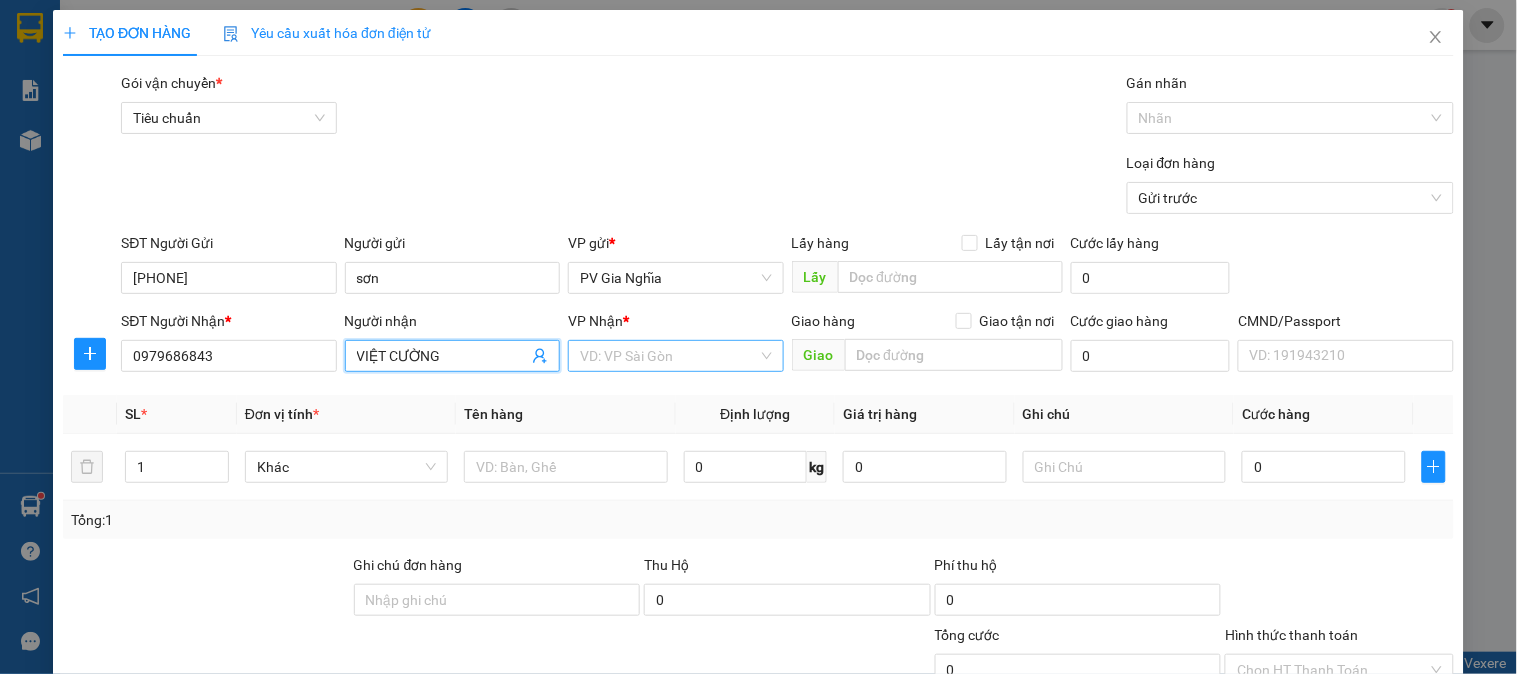 type on "VIỆT CƯỜNG" 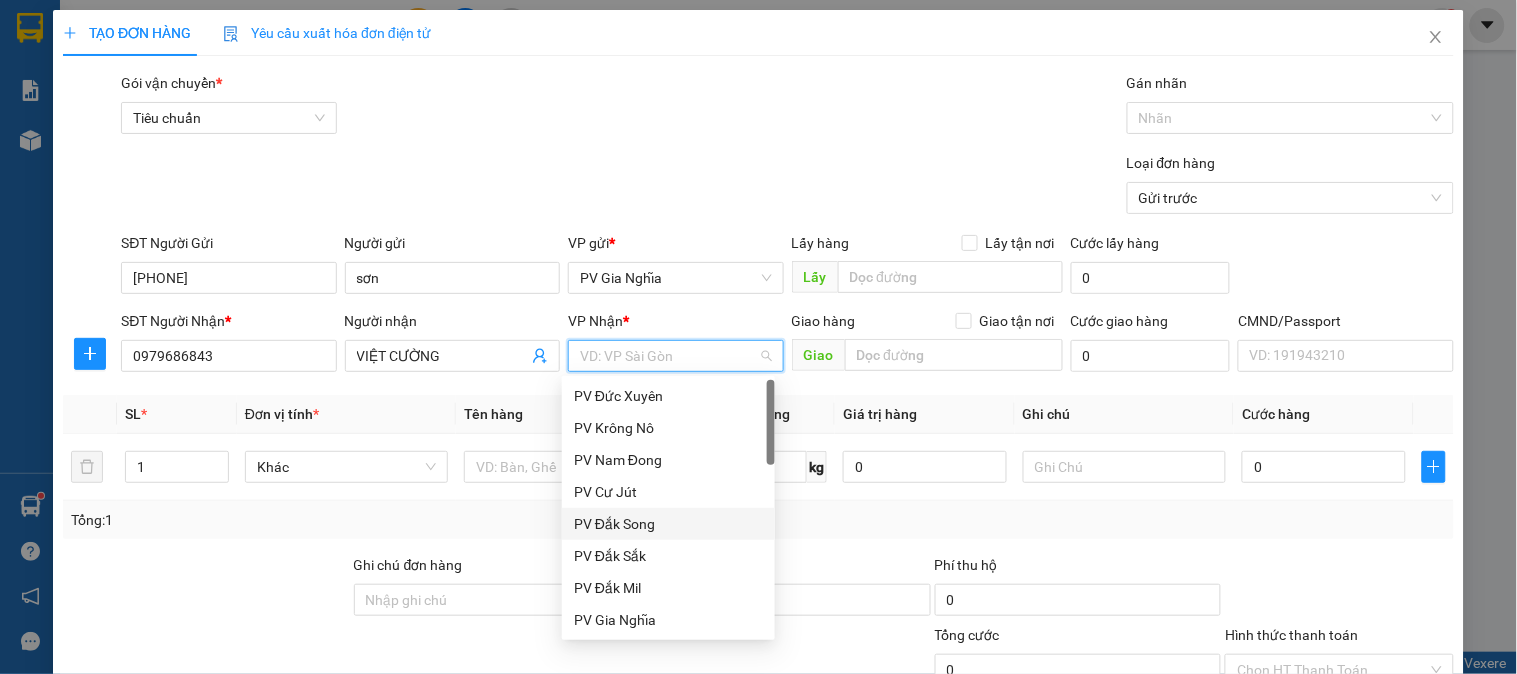 scroll, scrollTop: 222, scrollLeft: 0, axis: vertical 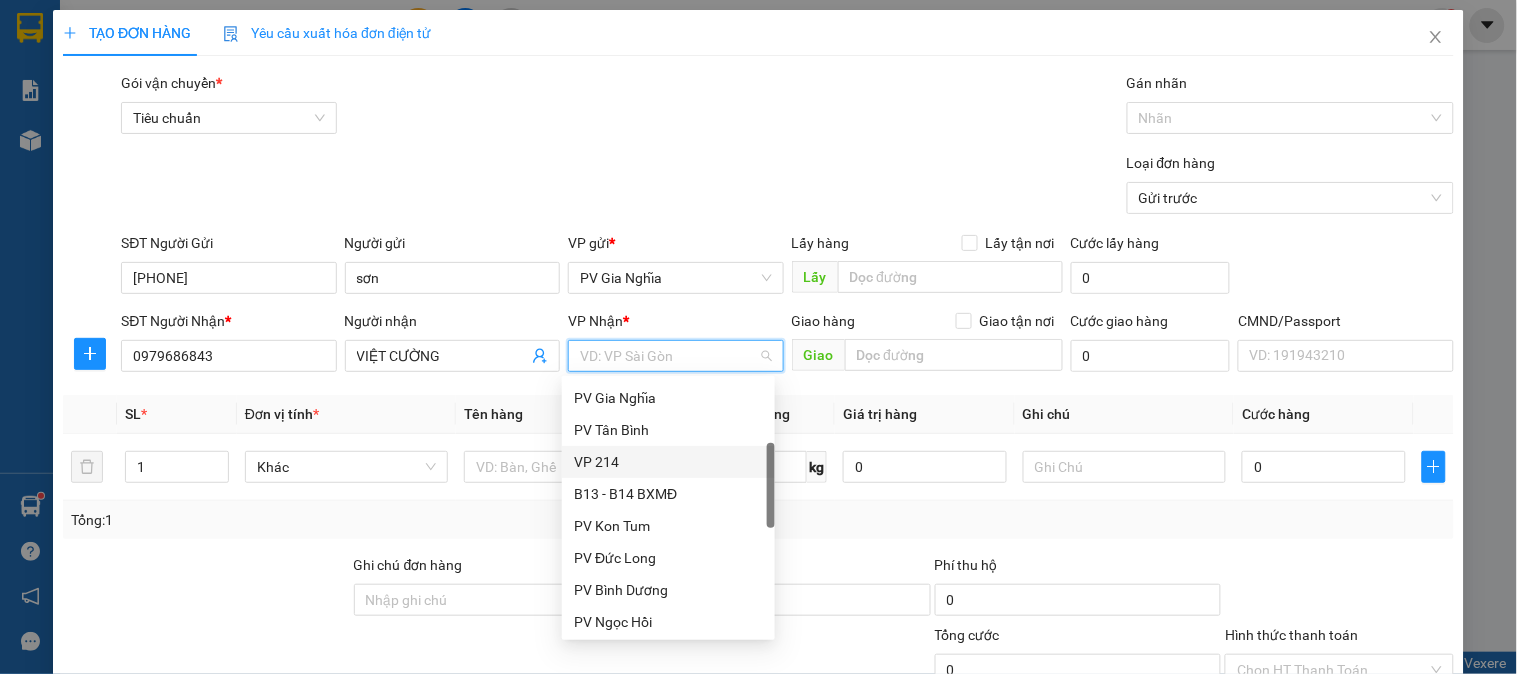 click on "VP 214" at bounding box center (668, 462) 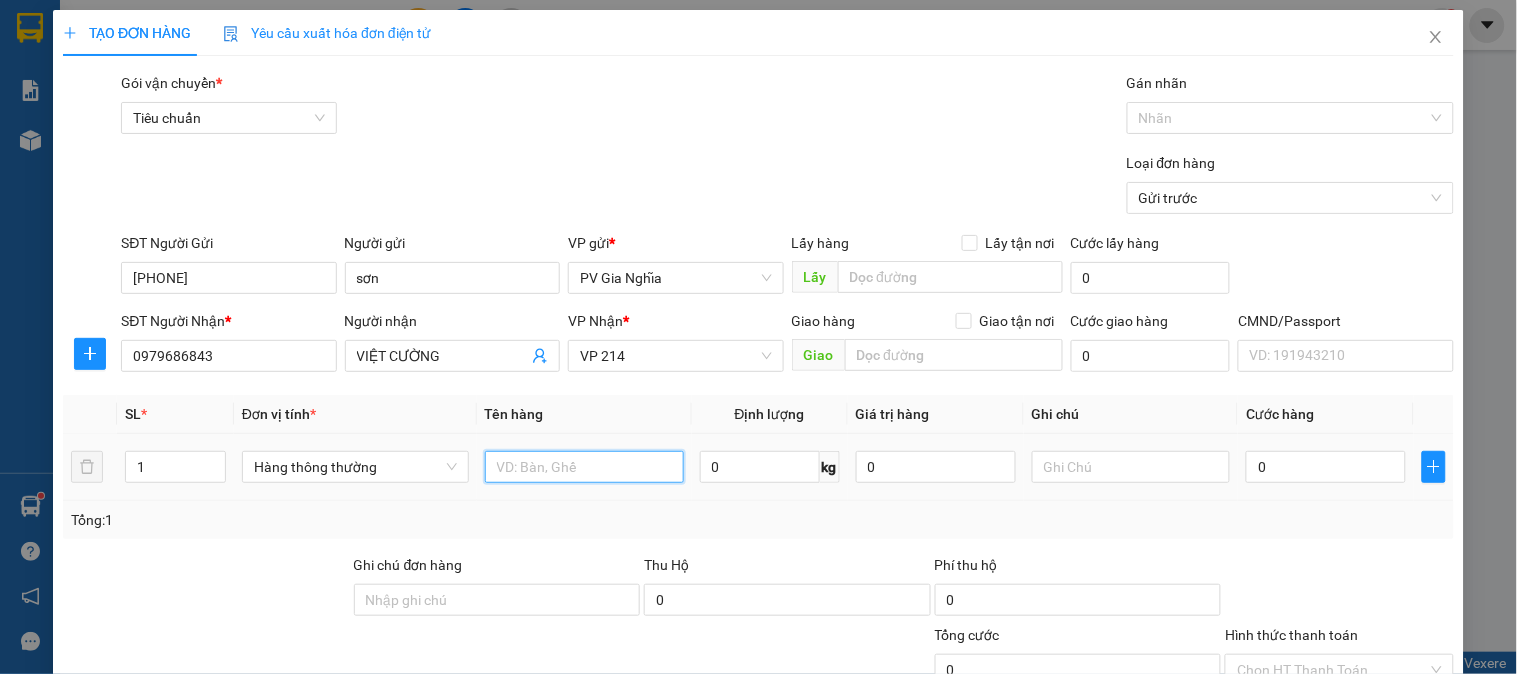 click at bounding box center [584, 467] 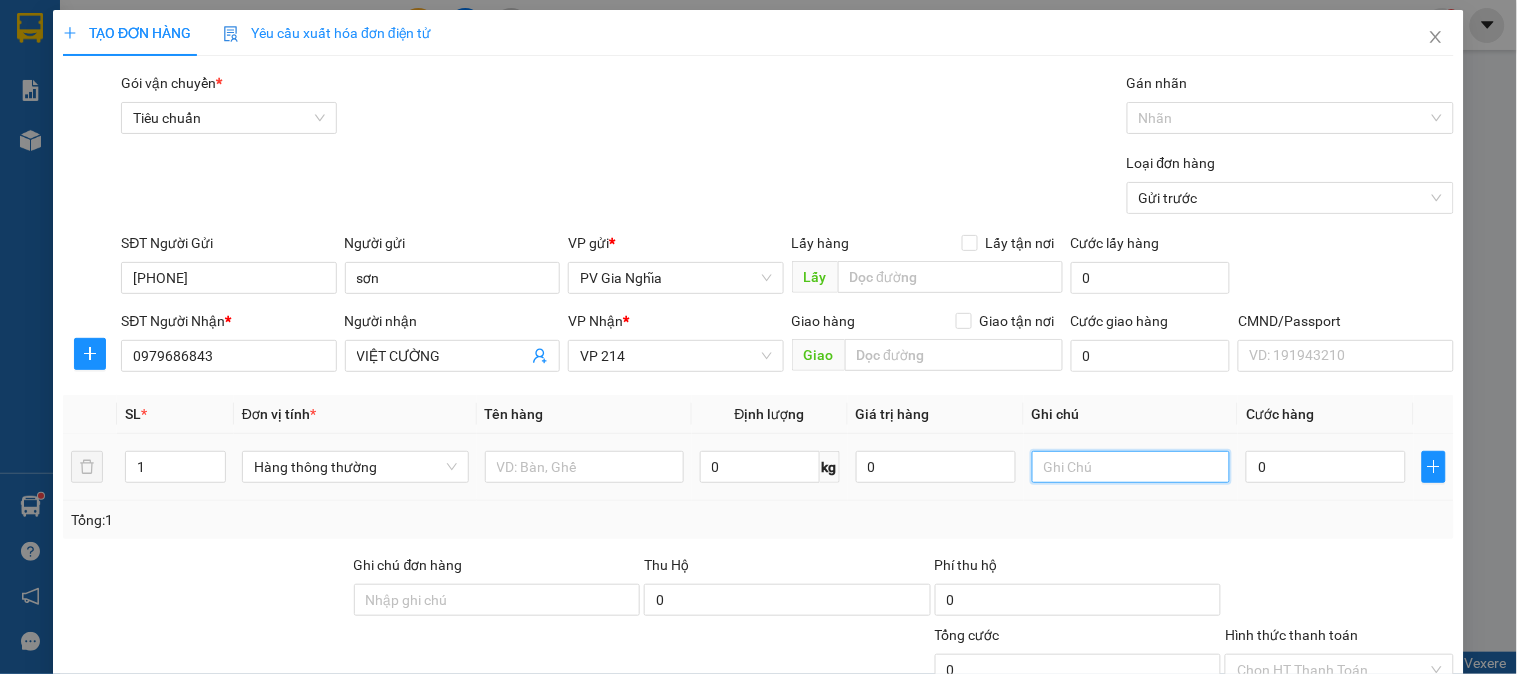 click at bounding box center (1131, 467) 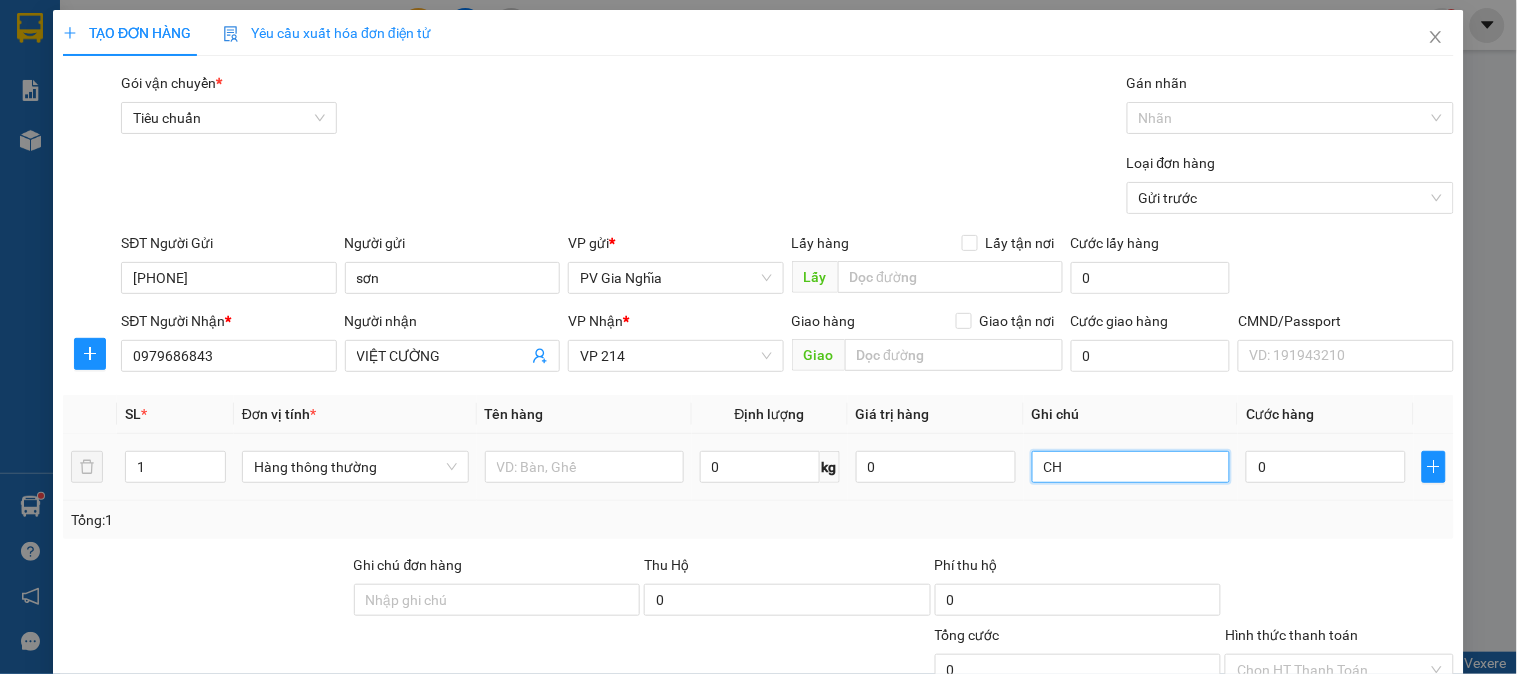 type on "C" 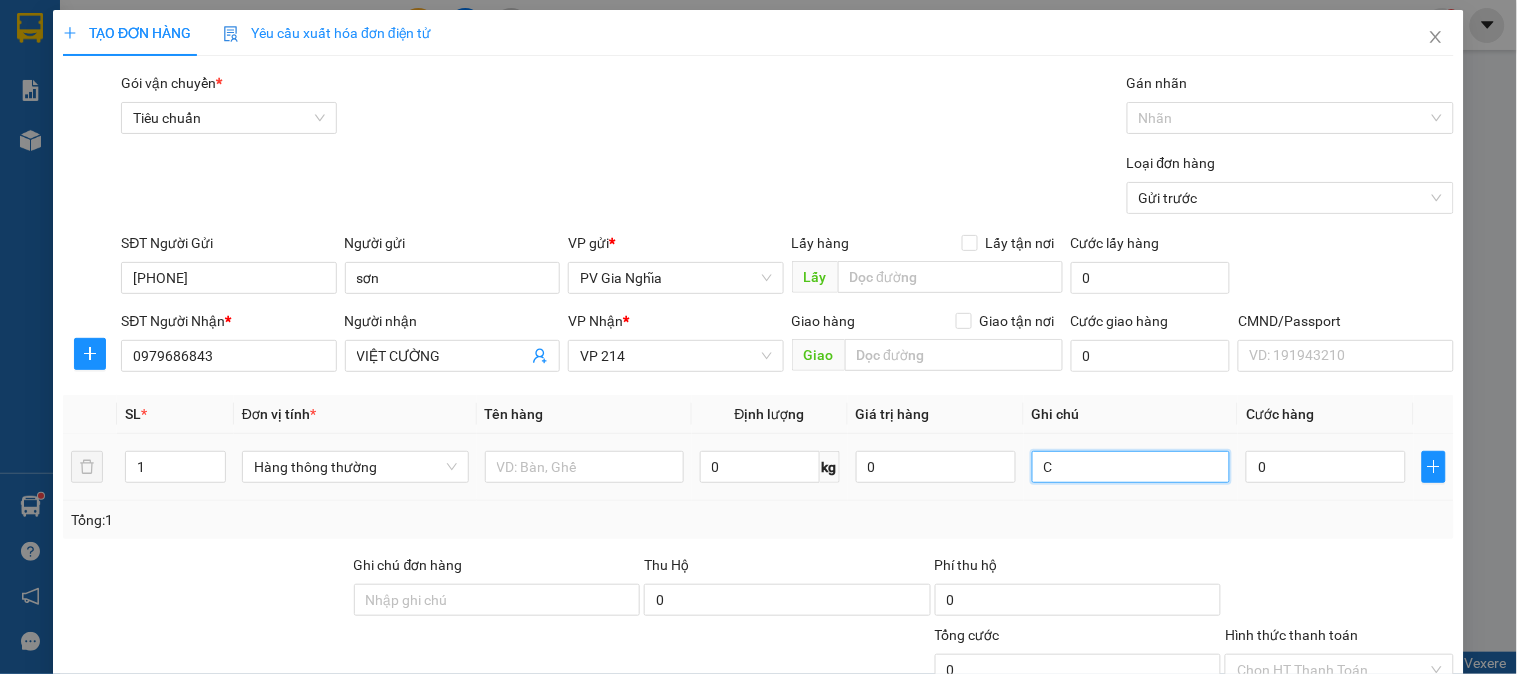 type 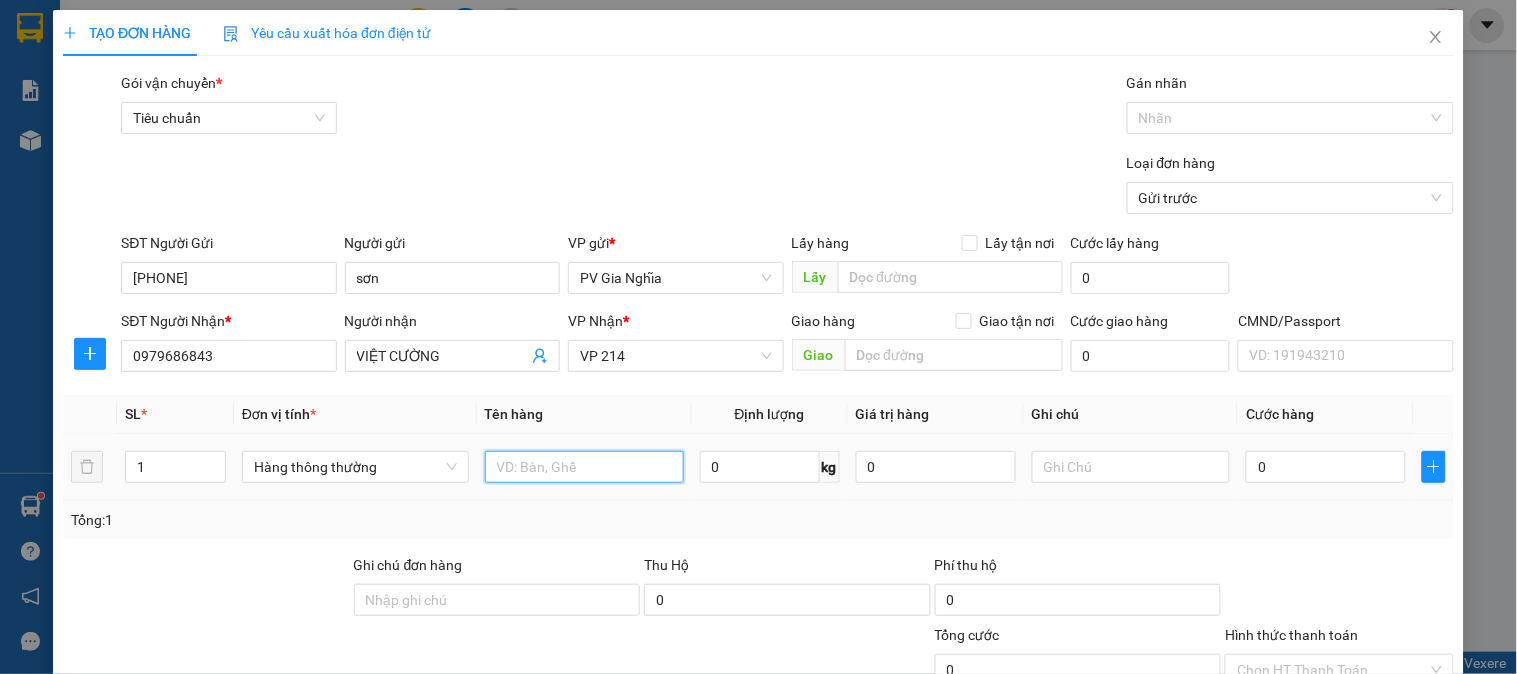 click at bounding box center (584, 467) 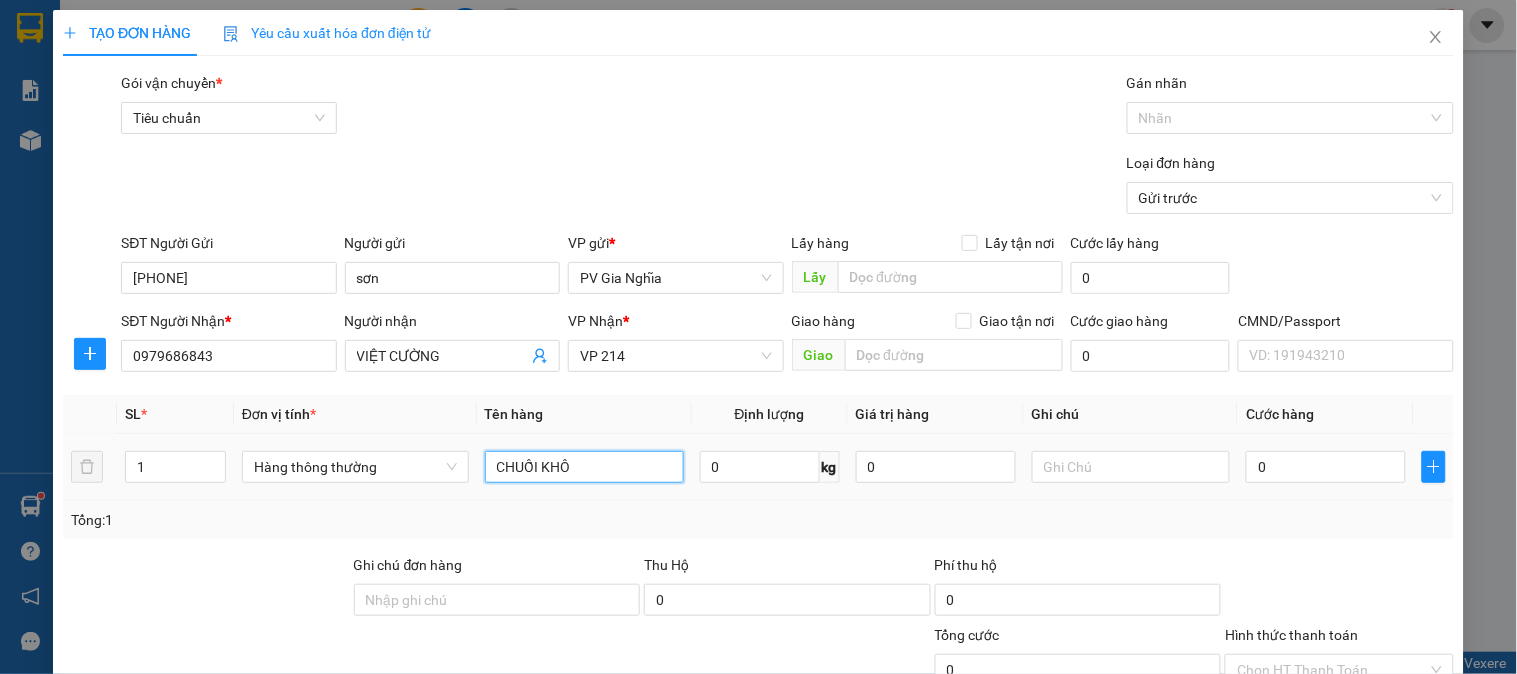 type on "CHUỐI KHÔ" 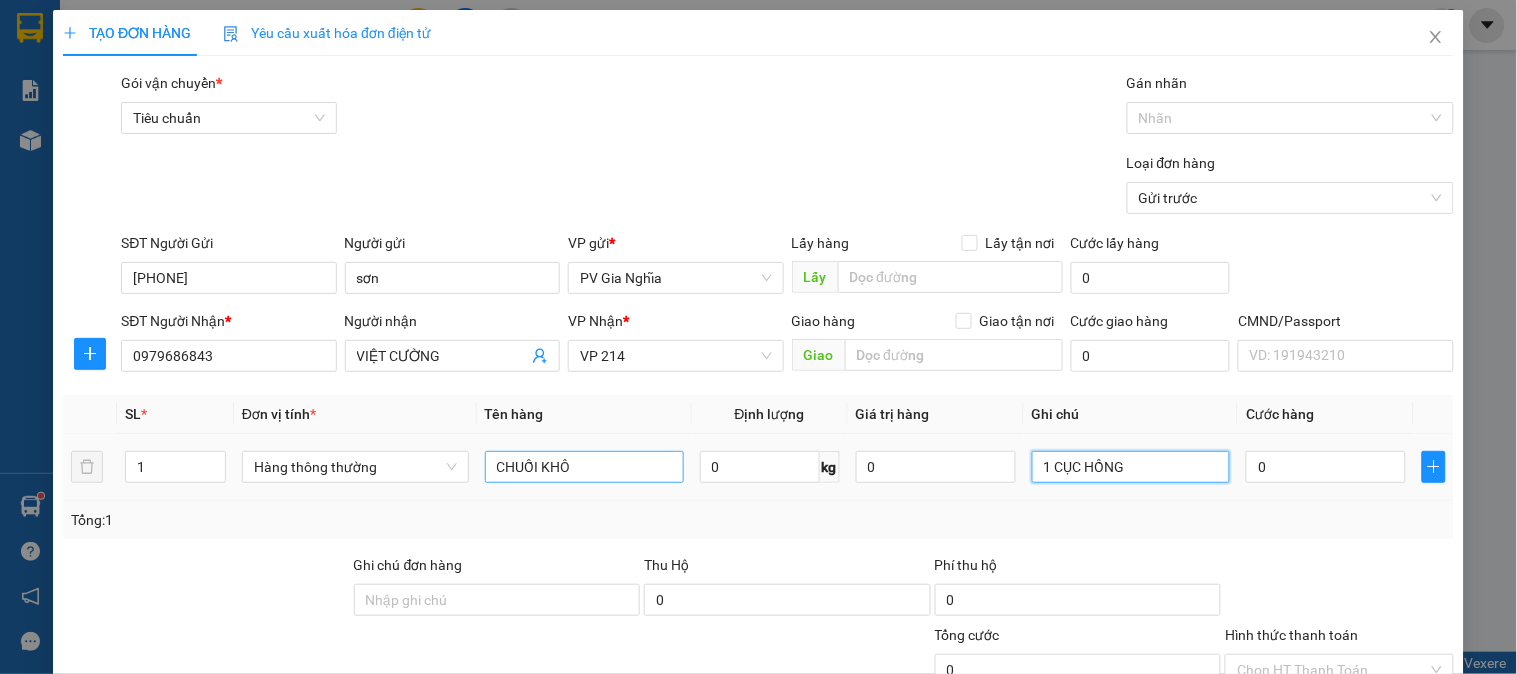 type on "1 CỤC HỒNG" 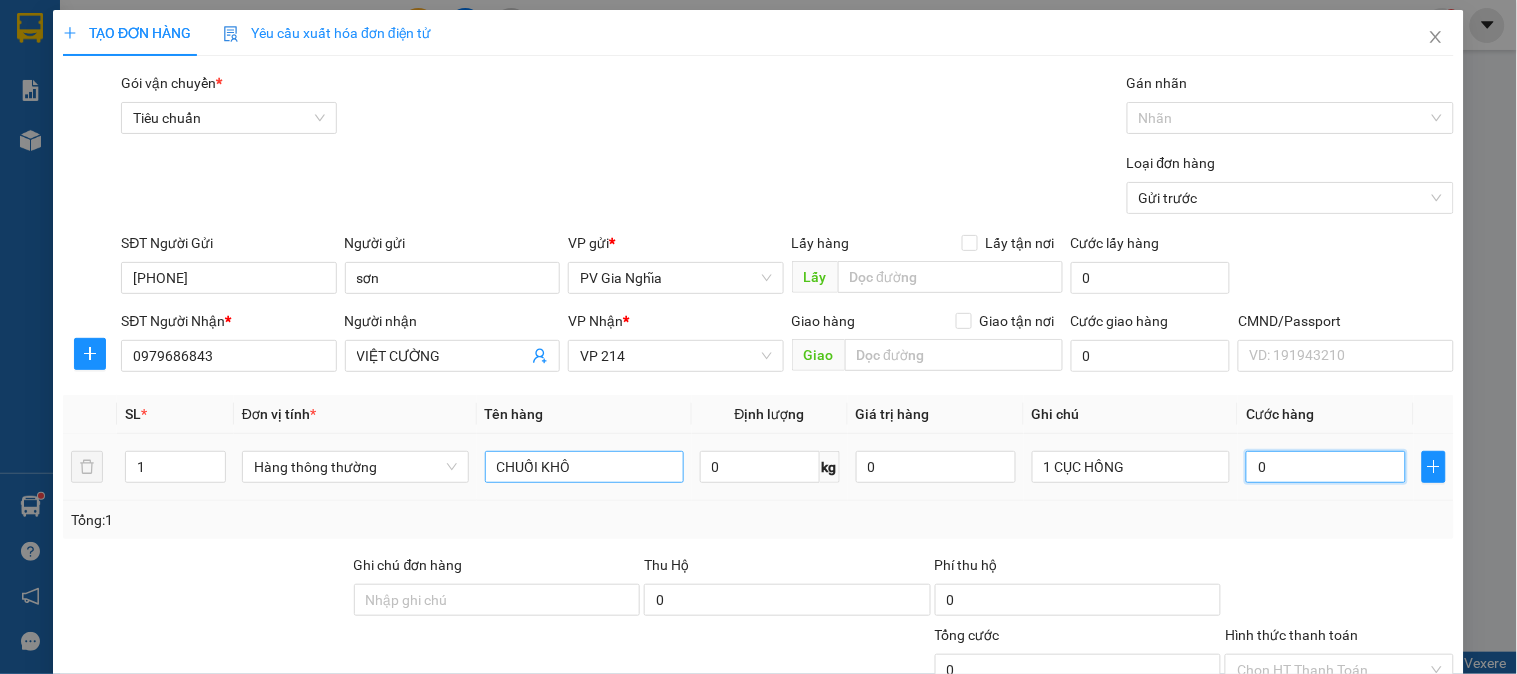 type on "4" 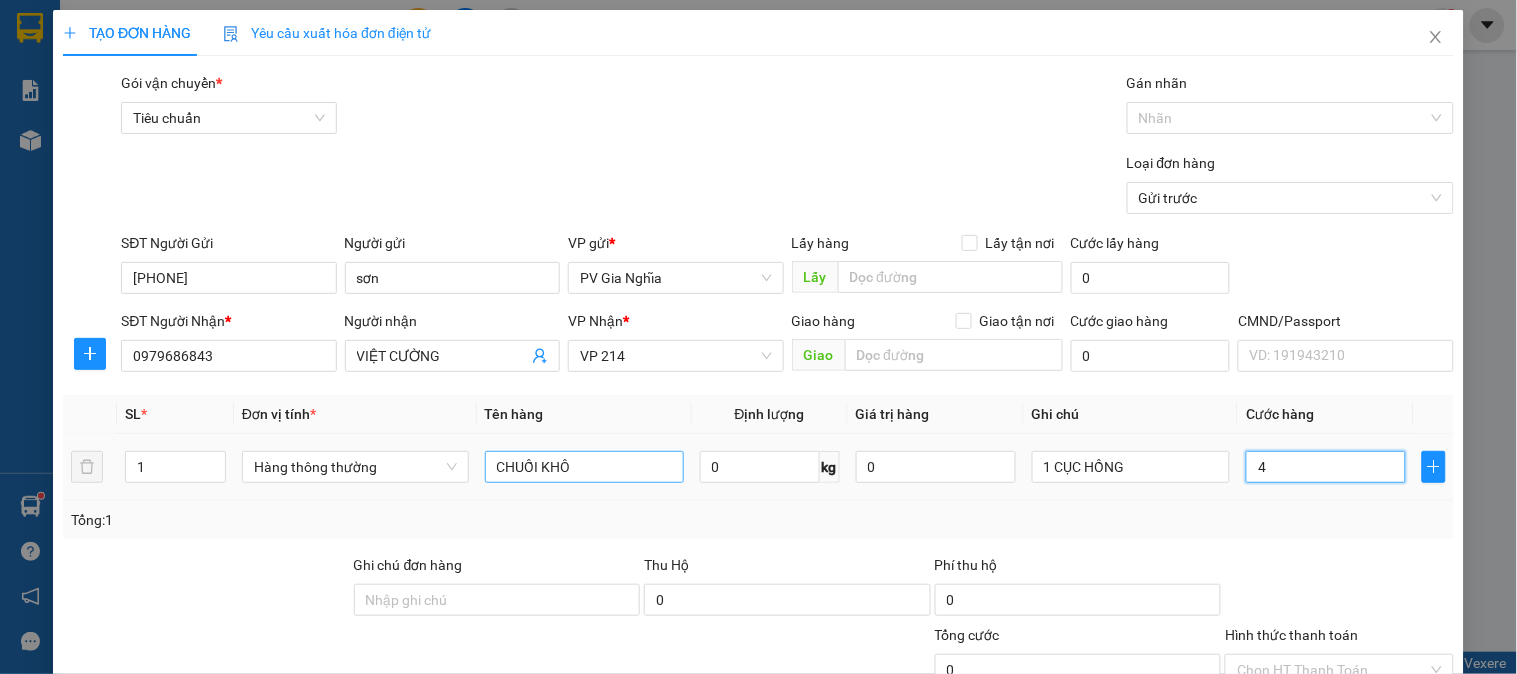 type on "4" 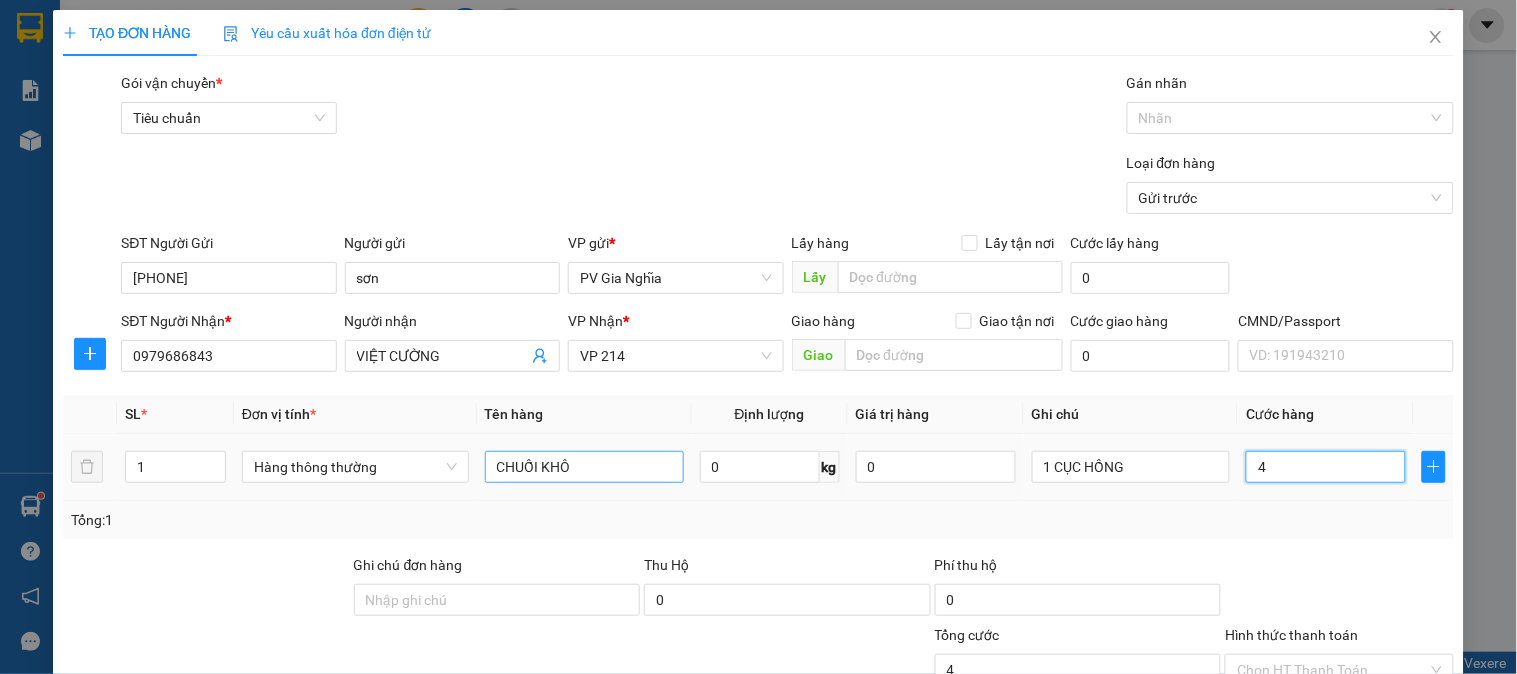 type on "40" 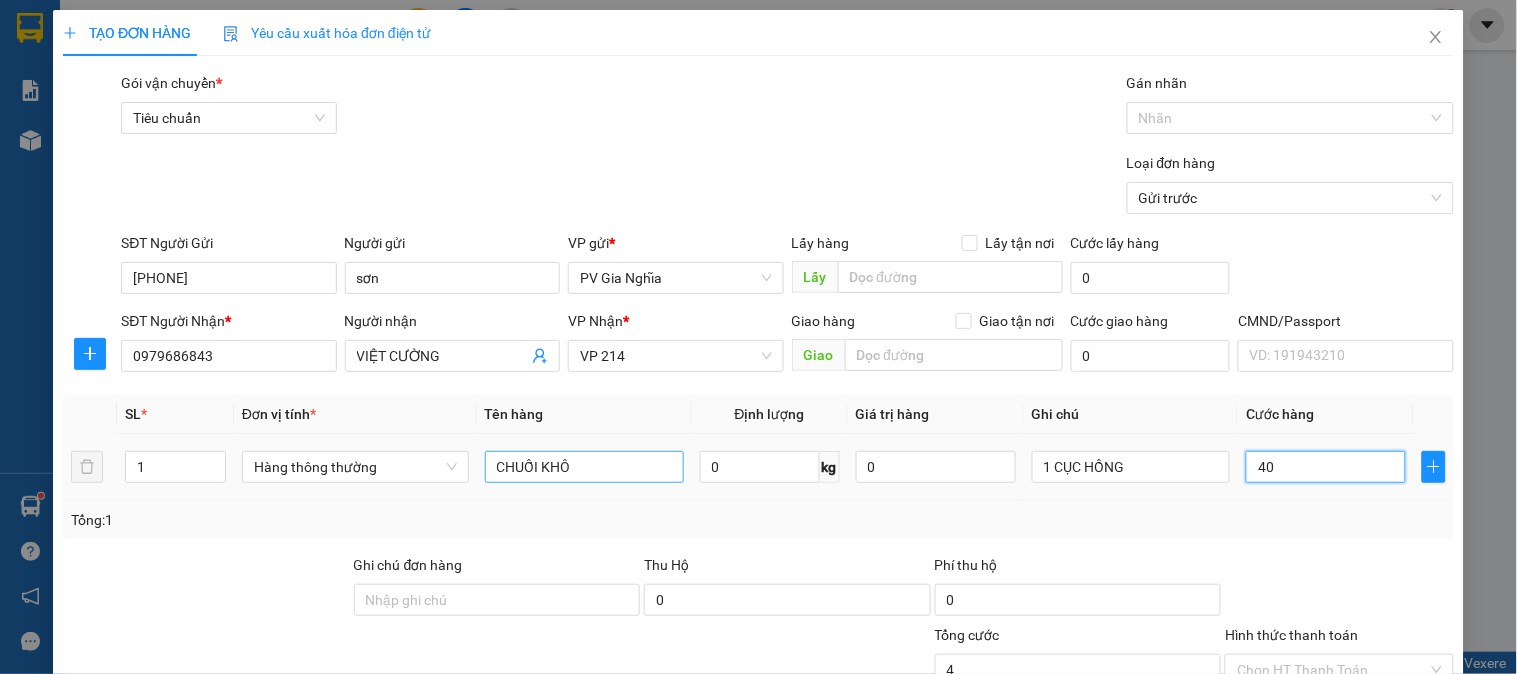 type on "40" 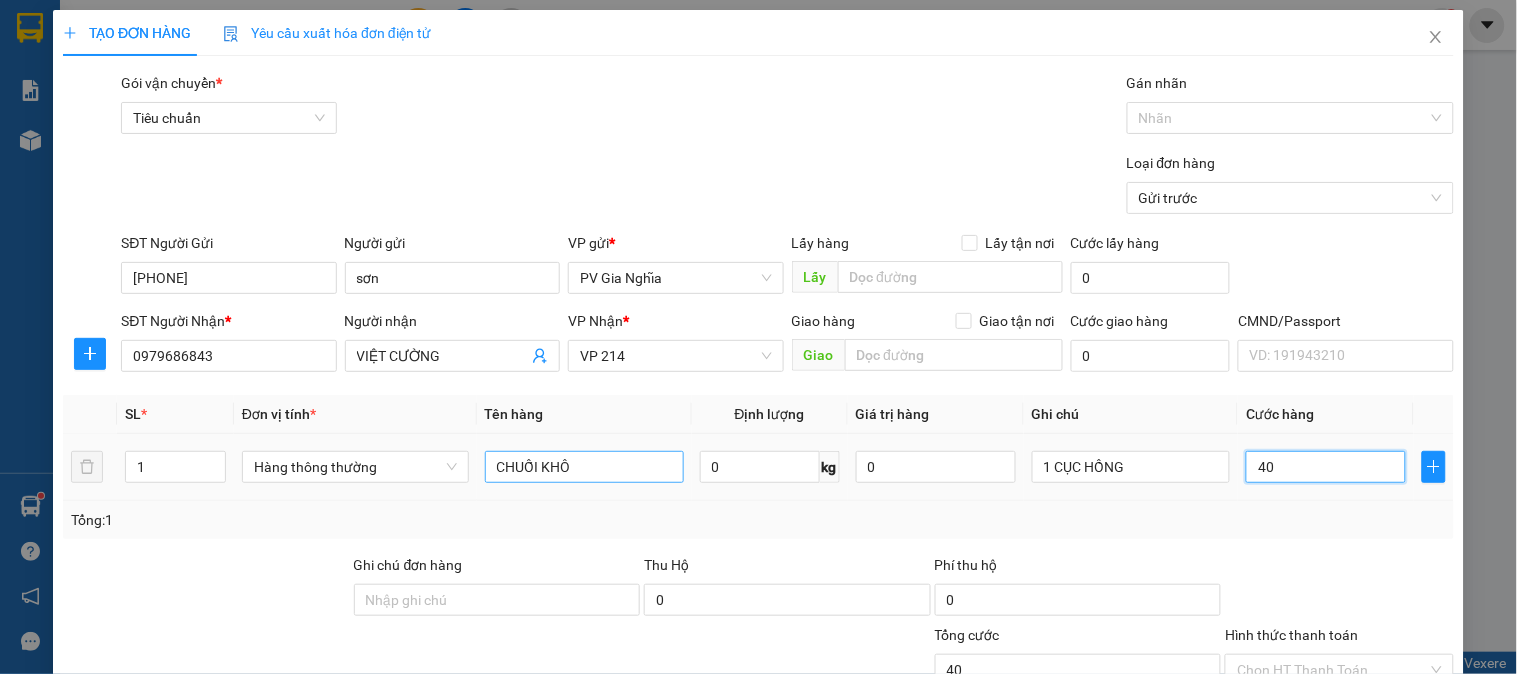 type on "400" 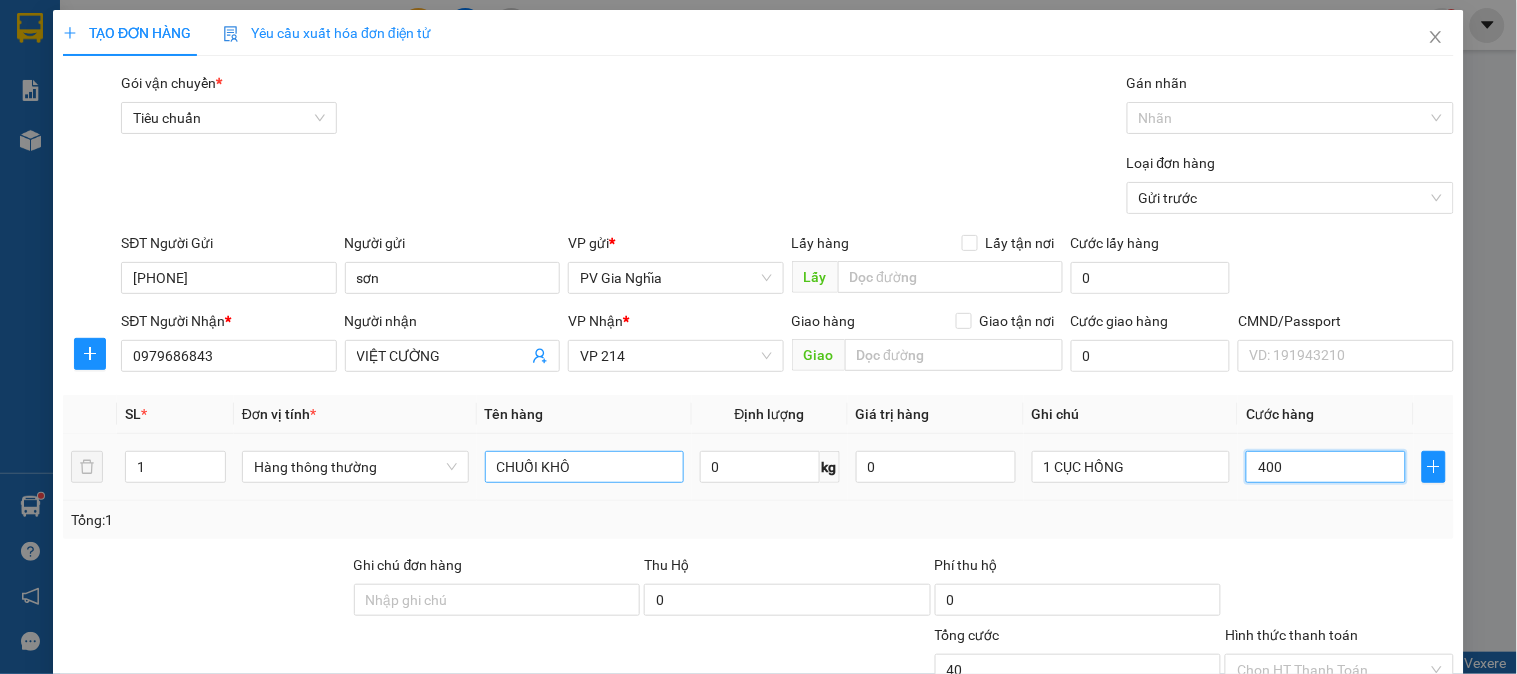 type on "400" 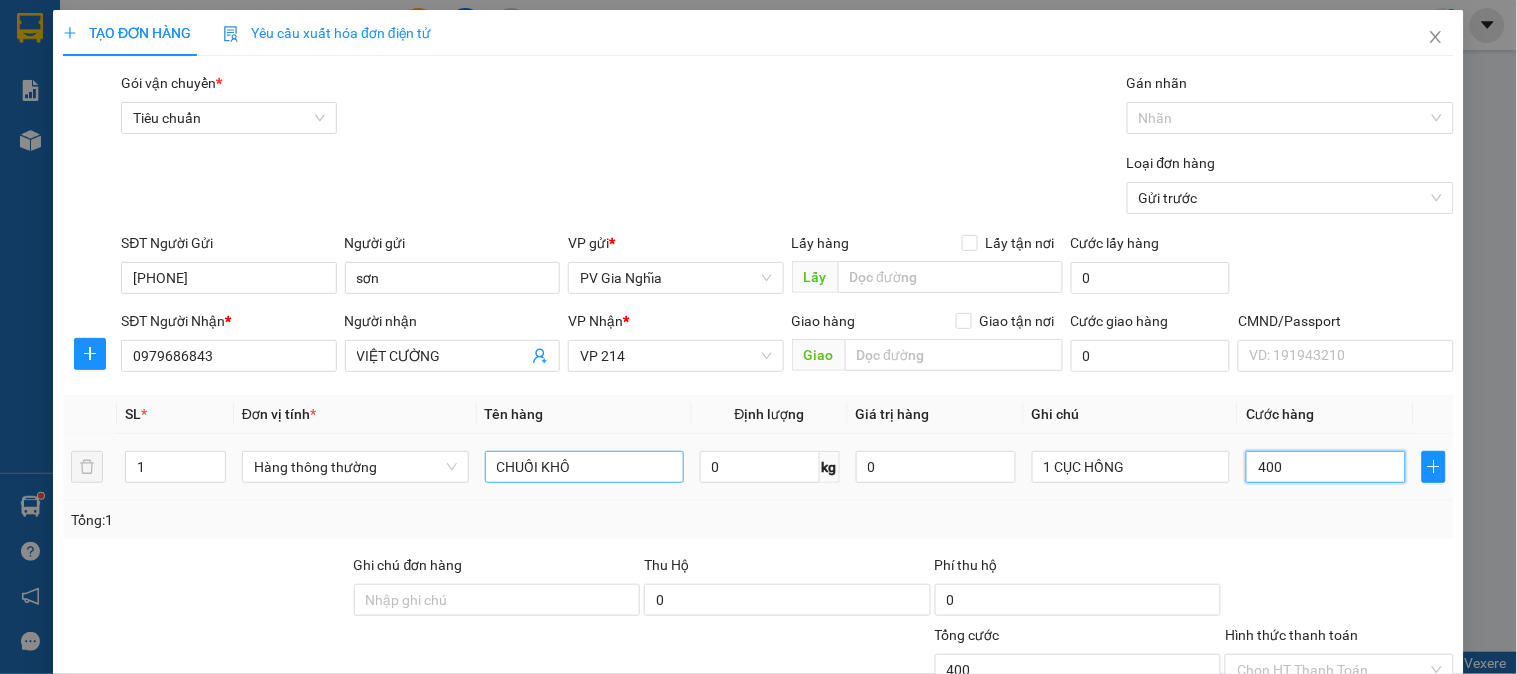 type on "4.000" 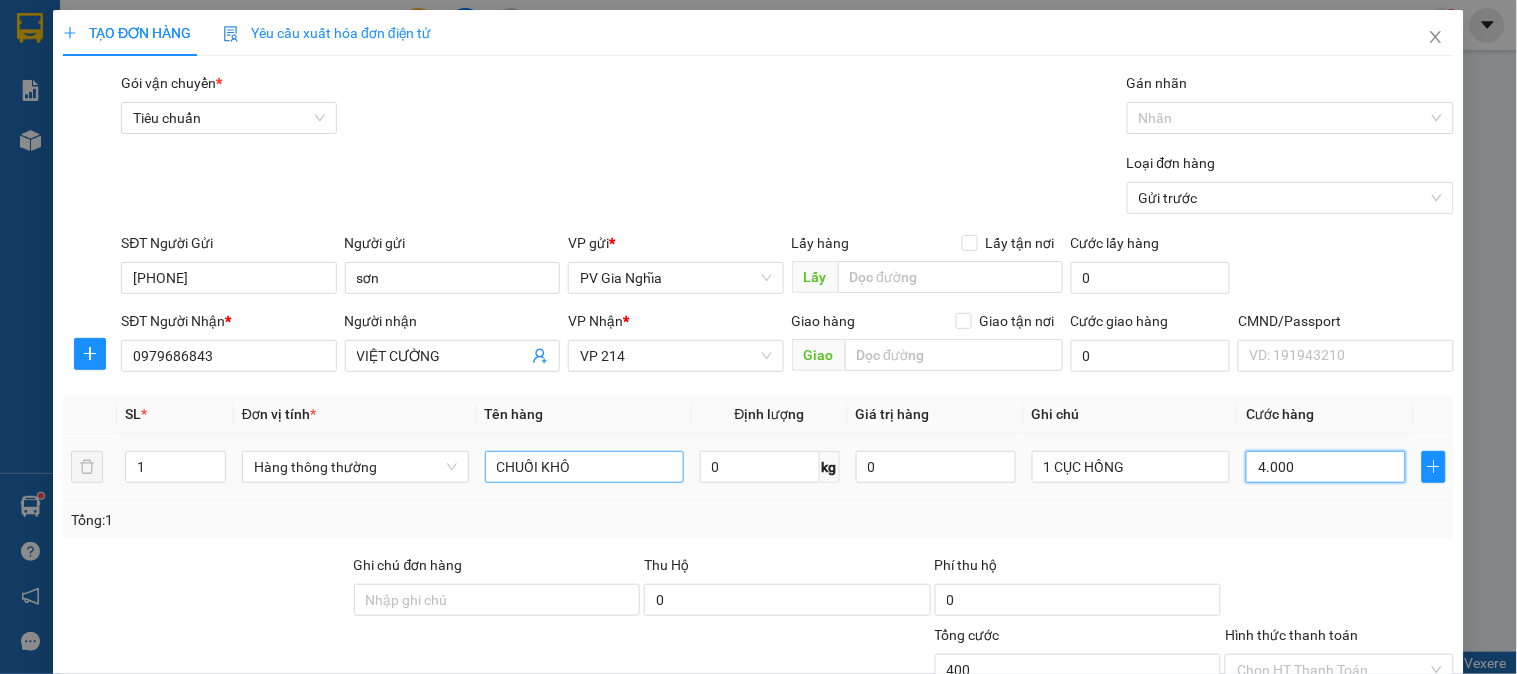 type on "4.000" 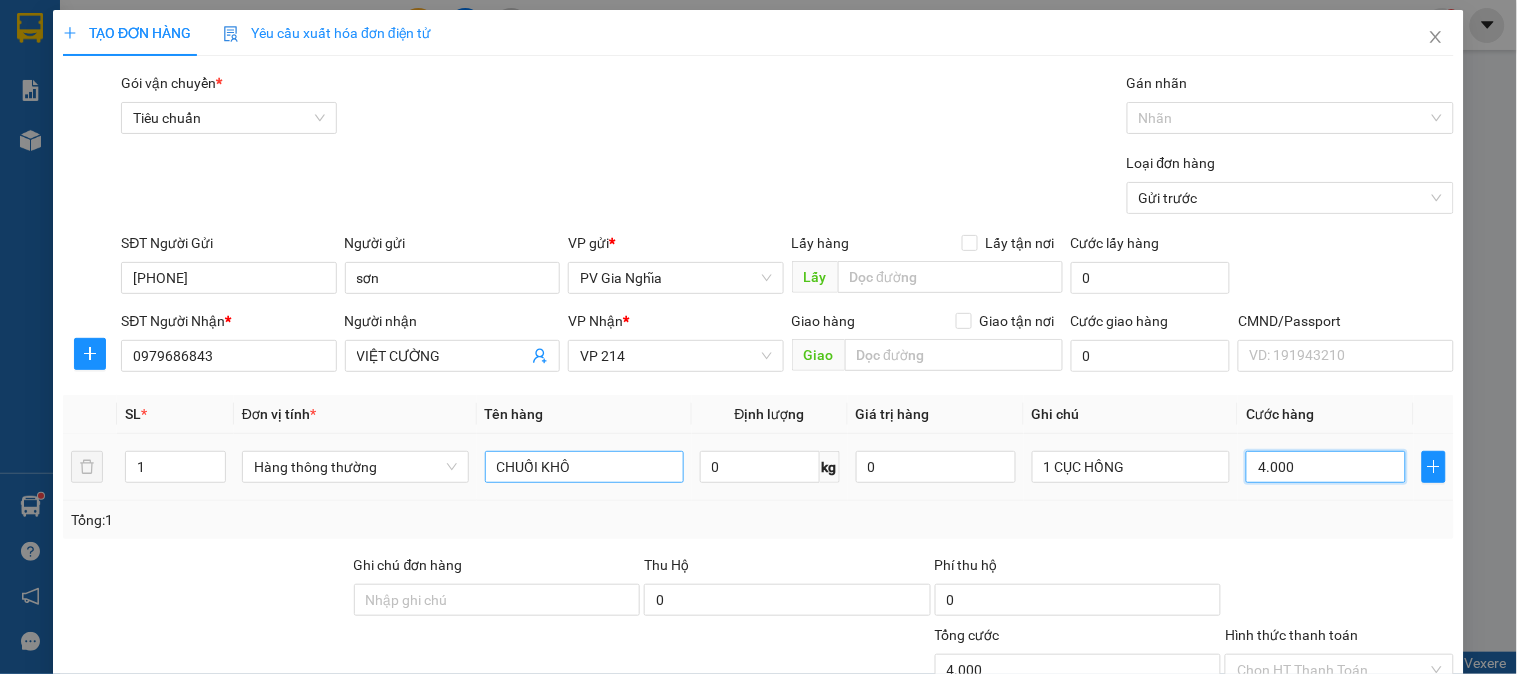 type on "40.000" 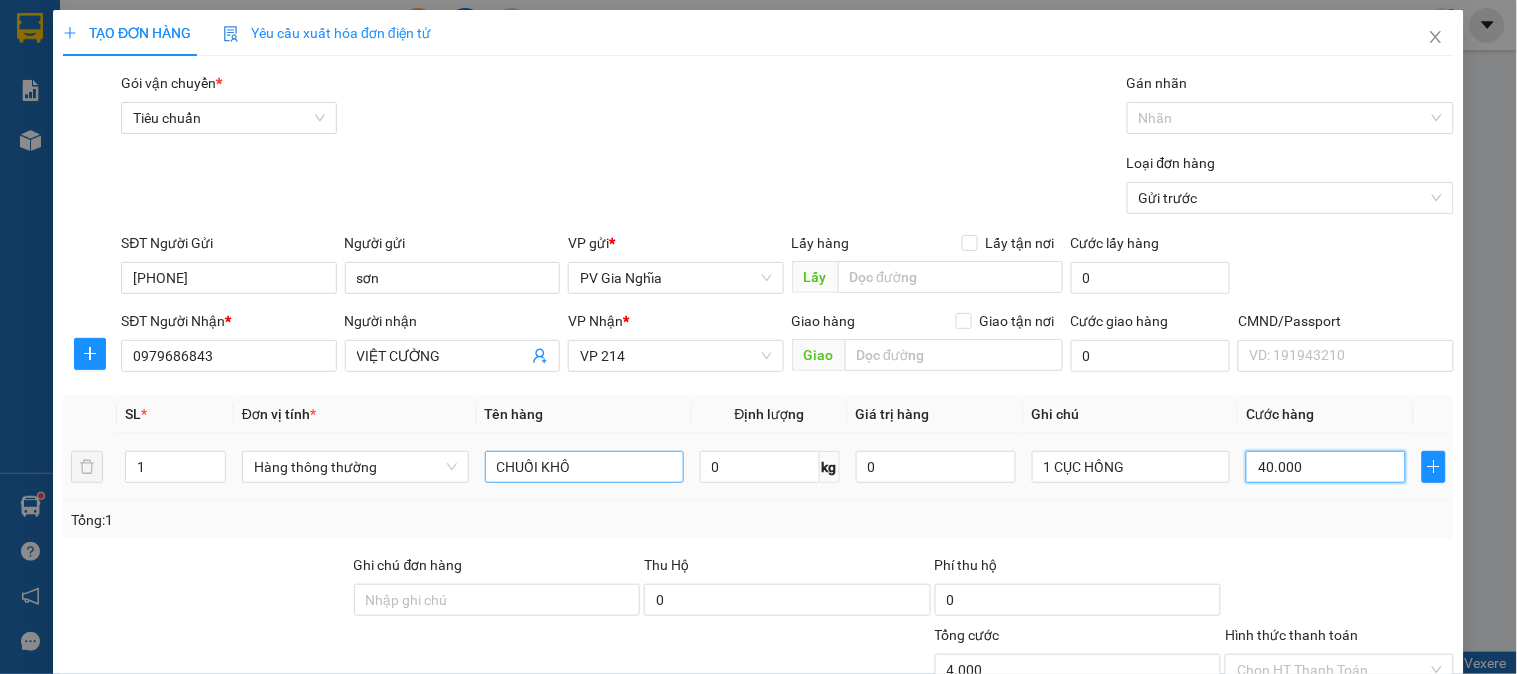 type on "40.000" 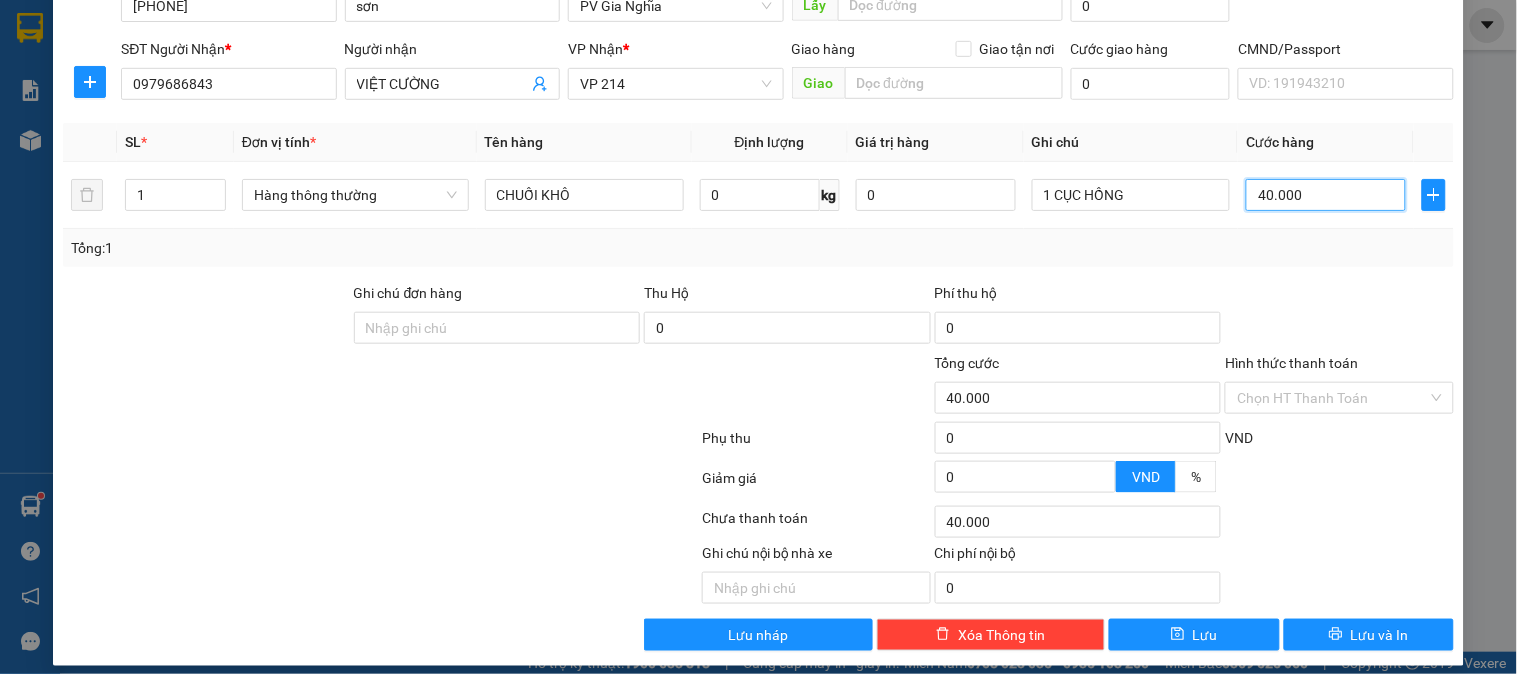 scroll, scrollTop: 287, scrollLeft: 0, axis: vertical 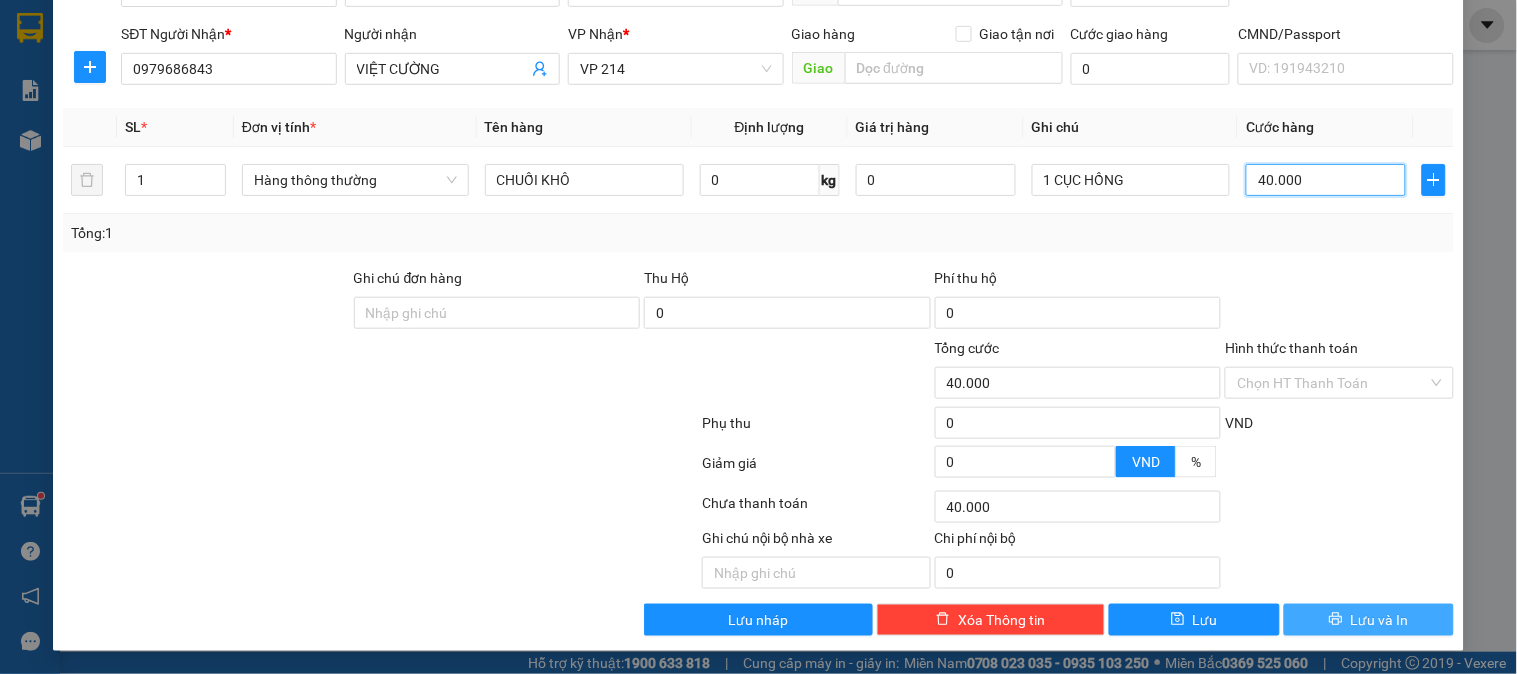type on "40.000" 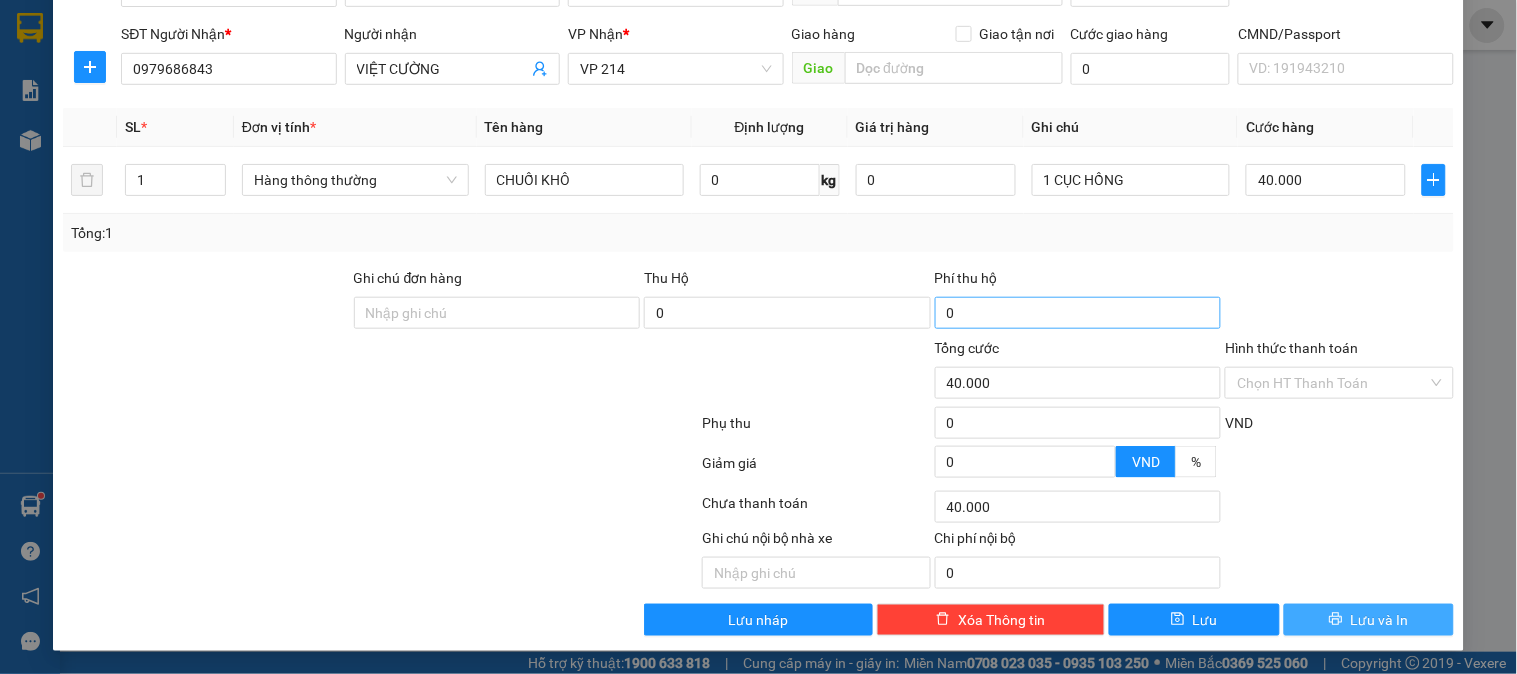 drag, startPoint x: 1331, startPoint y: 607, endPoint x: 1060, endPoint y: 306, distance: 405.021 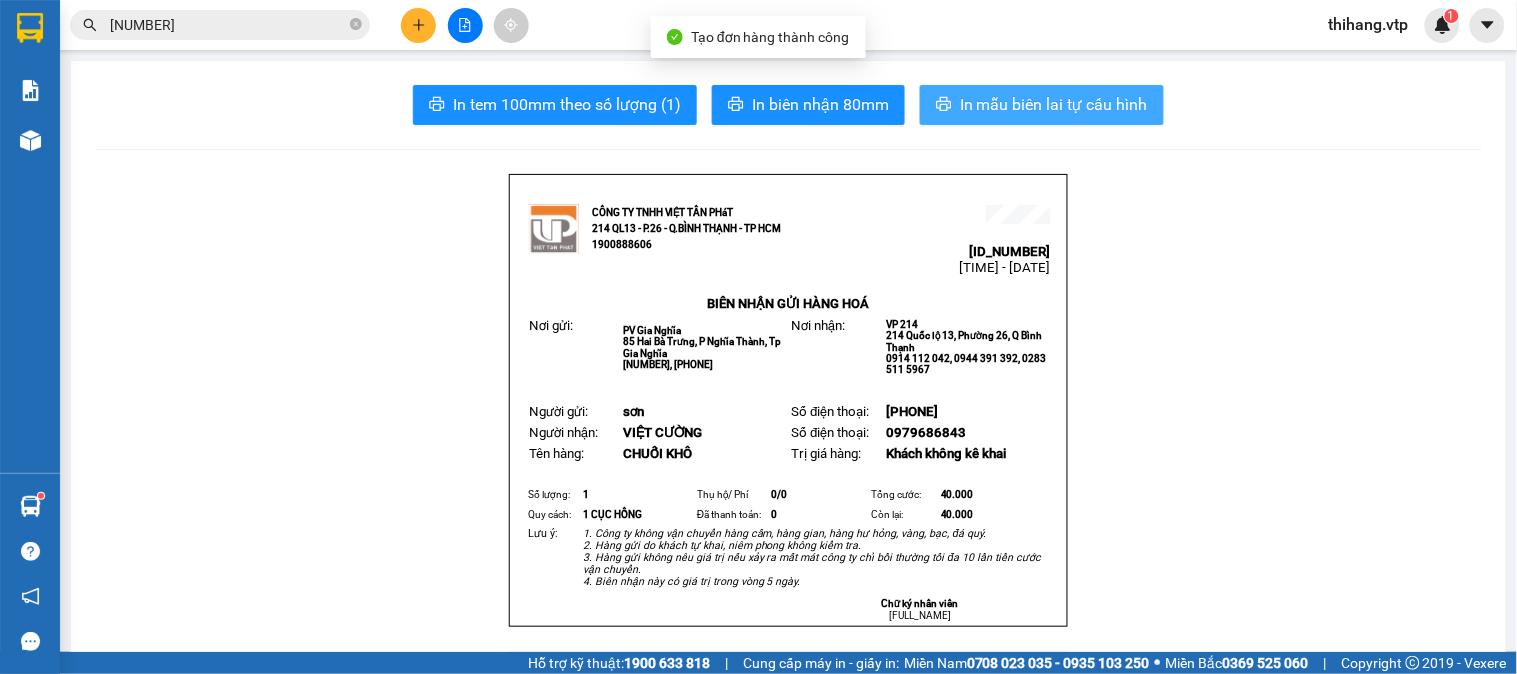 click on "In mẫu biên lai tự cấu hình" at bounding box center [1054, 104] 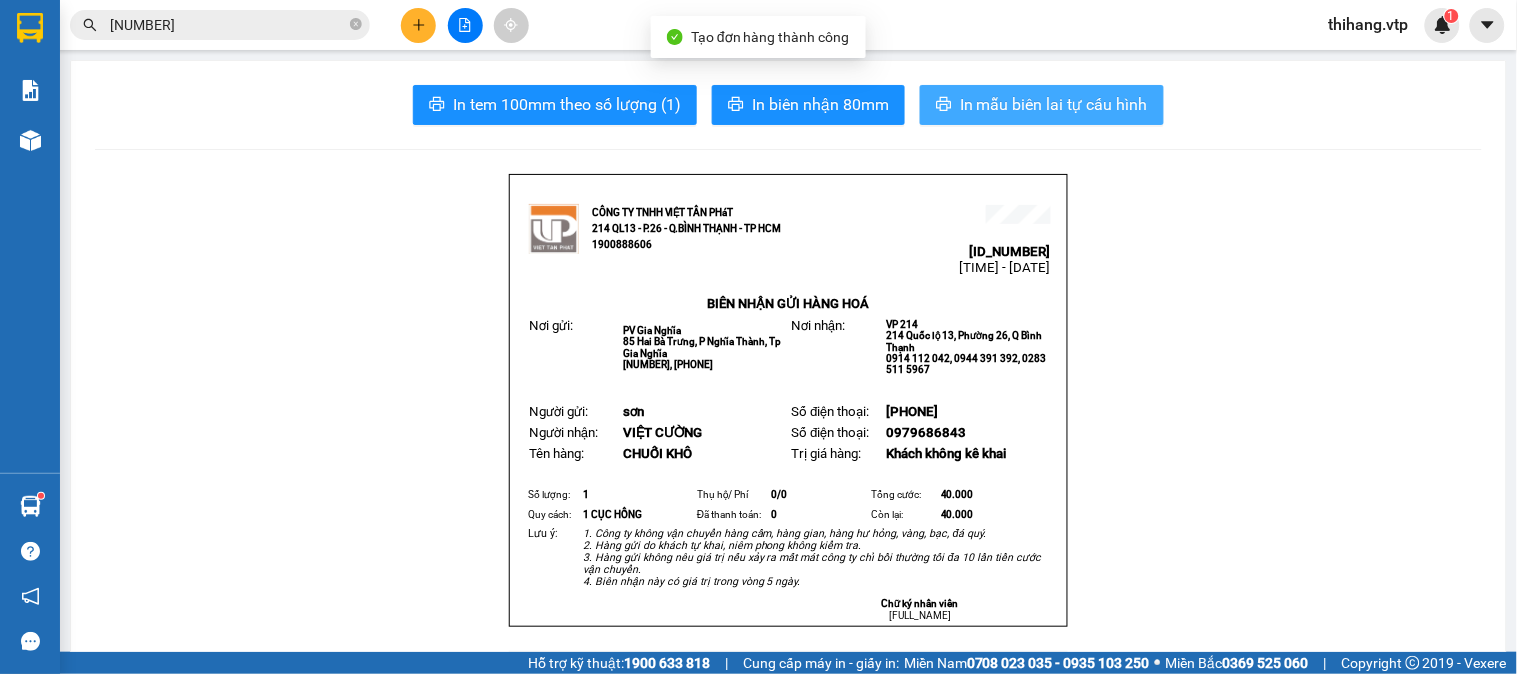 scroll, scrollTop: 0, scrollLeft: 0, axis: both 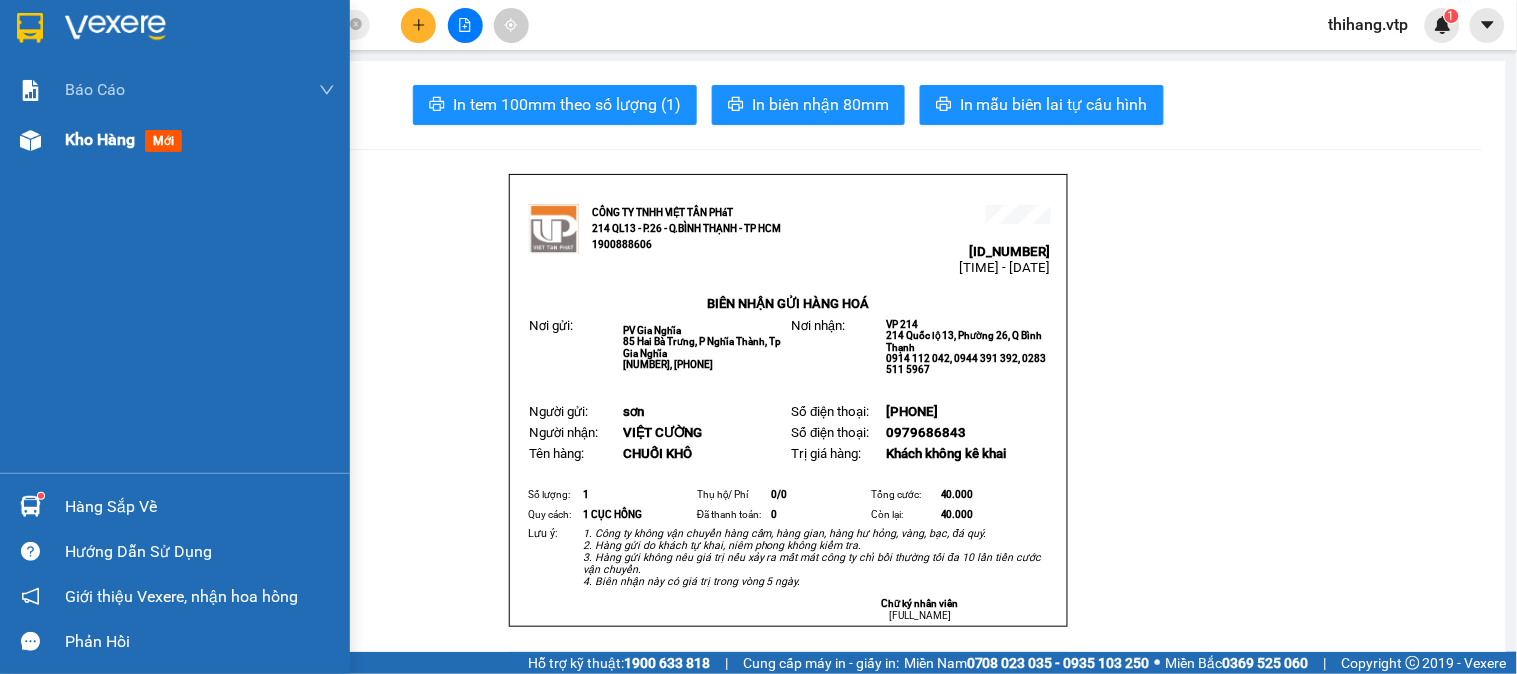 click on "Kho hàng" at bounding box center [100, 139] 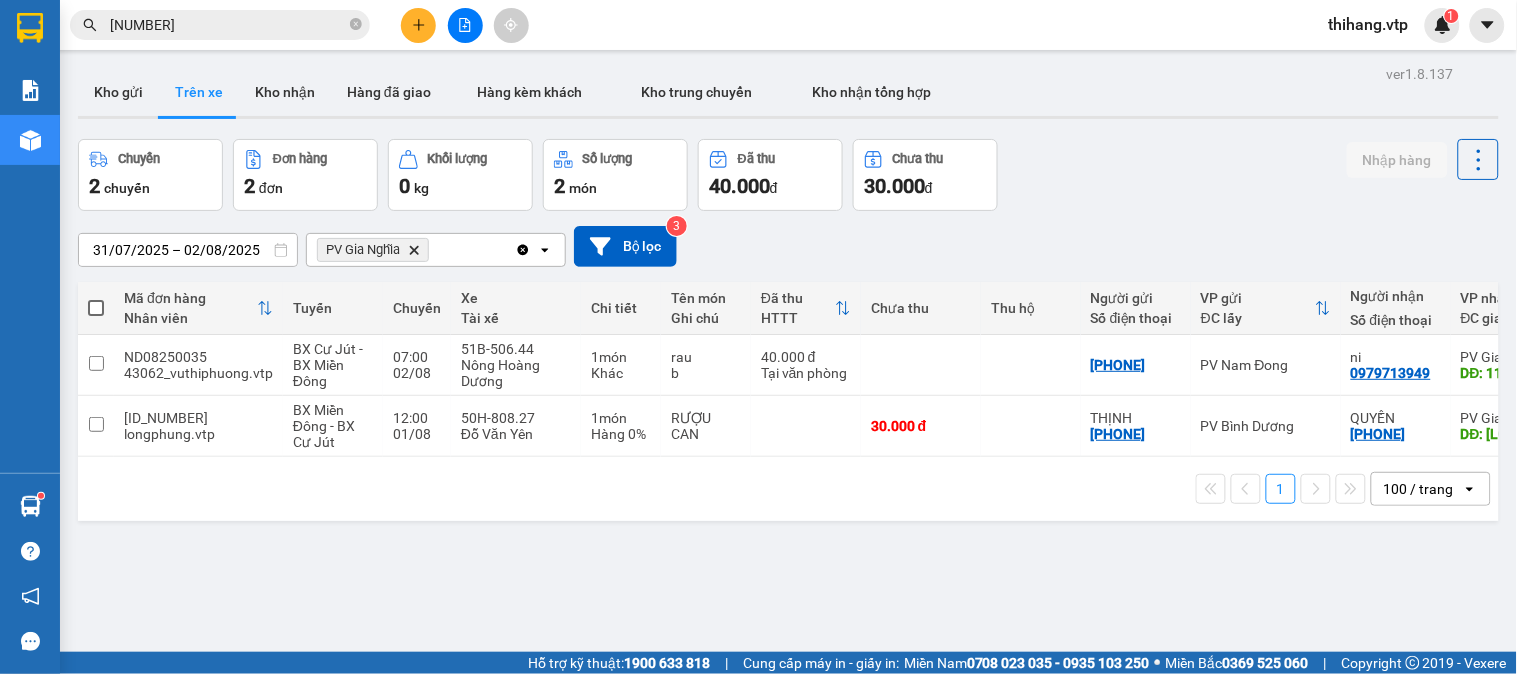 click at bounding box center [465, 25] 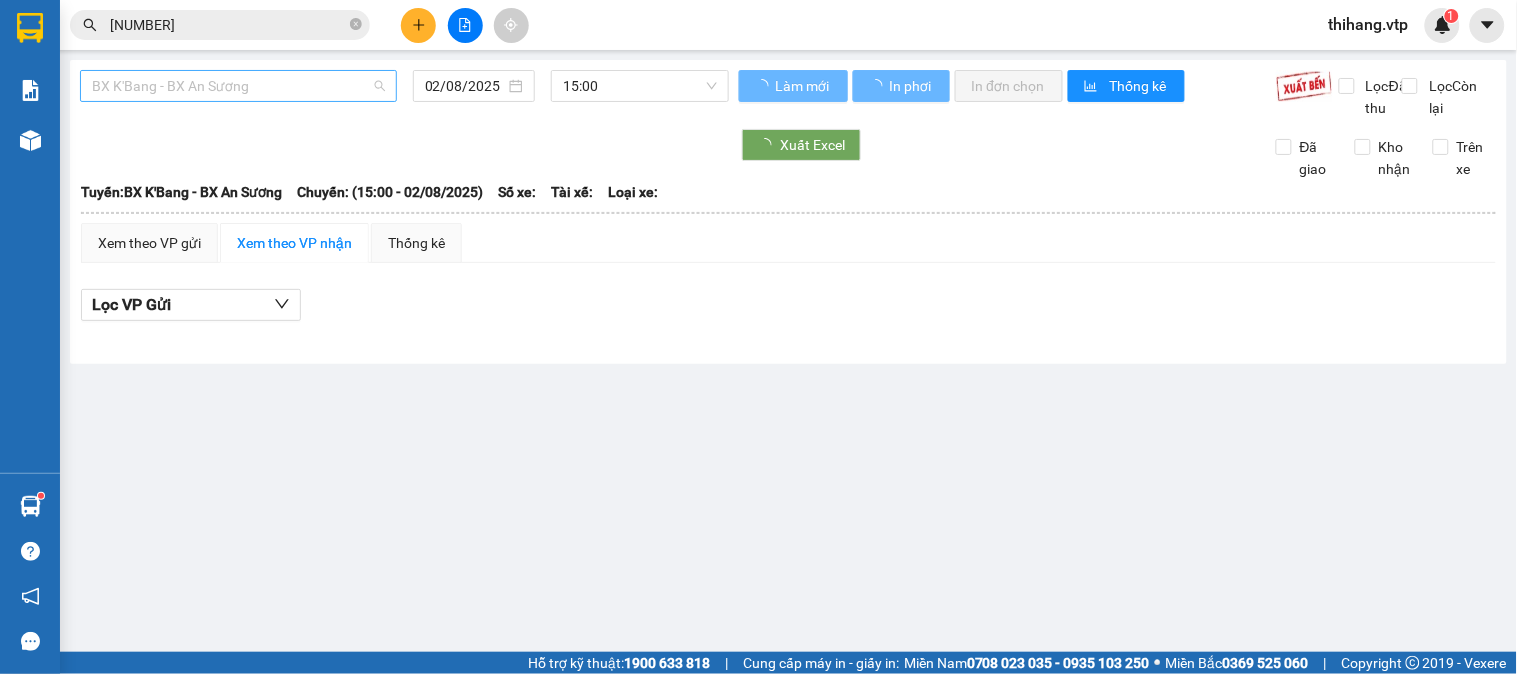 click on "BX K'Bang - BX An Sương" at bounding box center (238, 86) 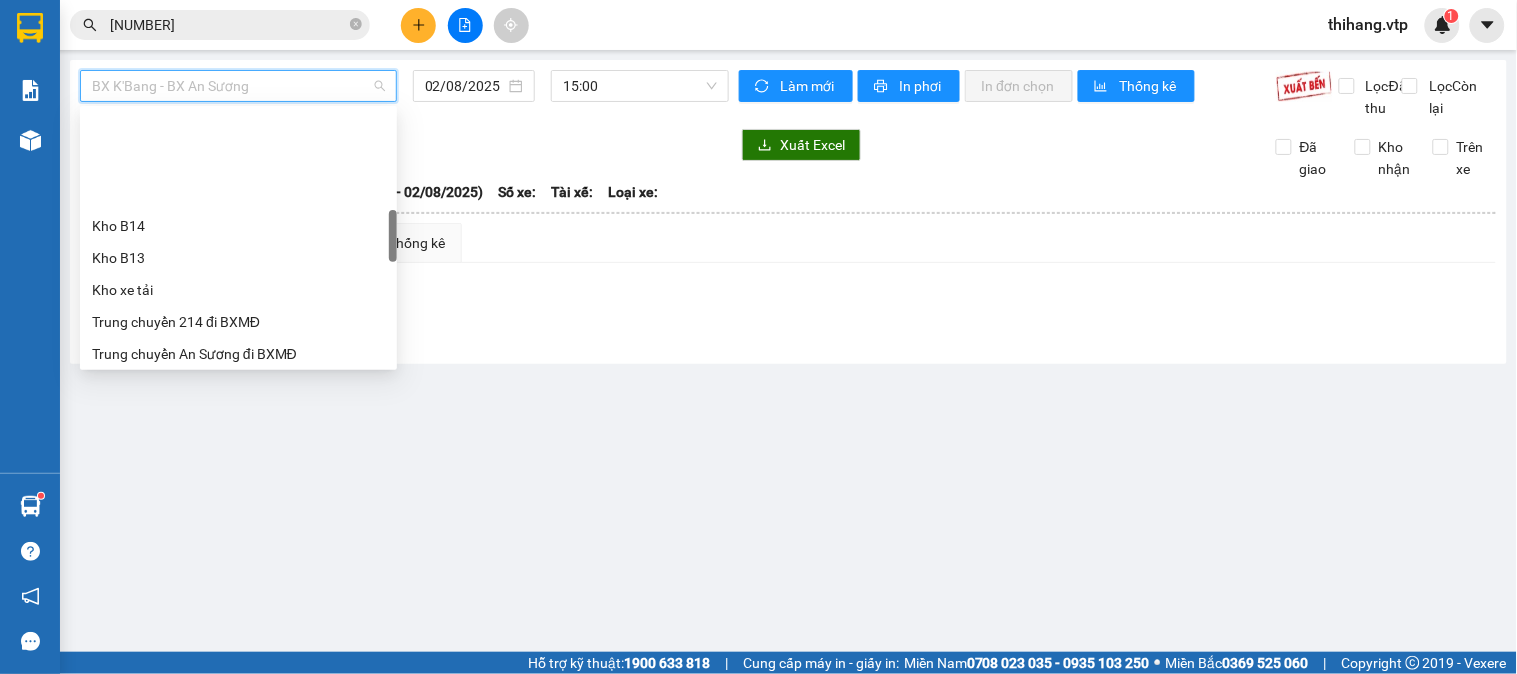 scroll, scrollTop: 666, scrollLeft: 0, axis: vertical 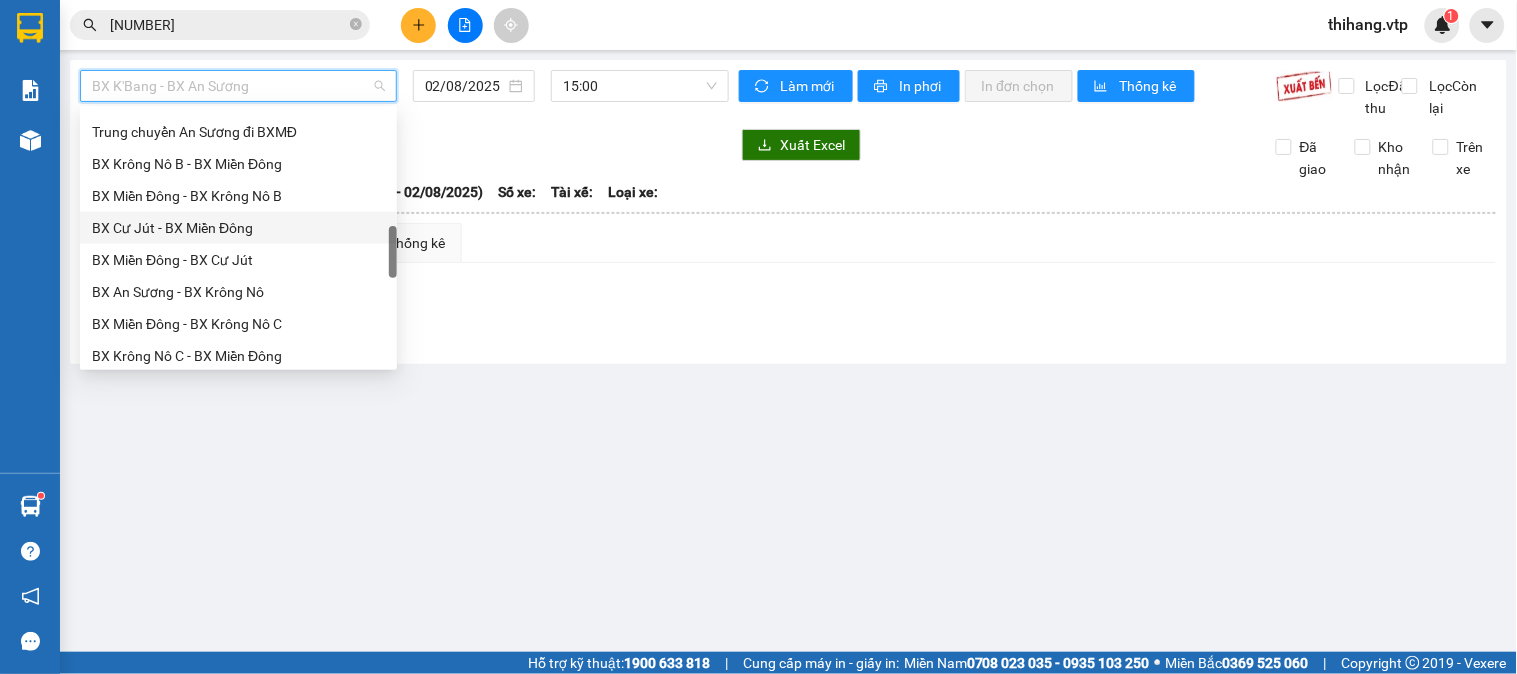 click on "BX Cư Jút - BX Miền Đông" at bounding box center [238, 228] 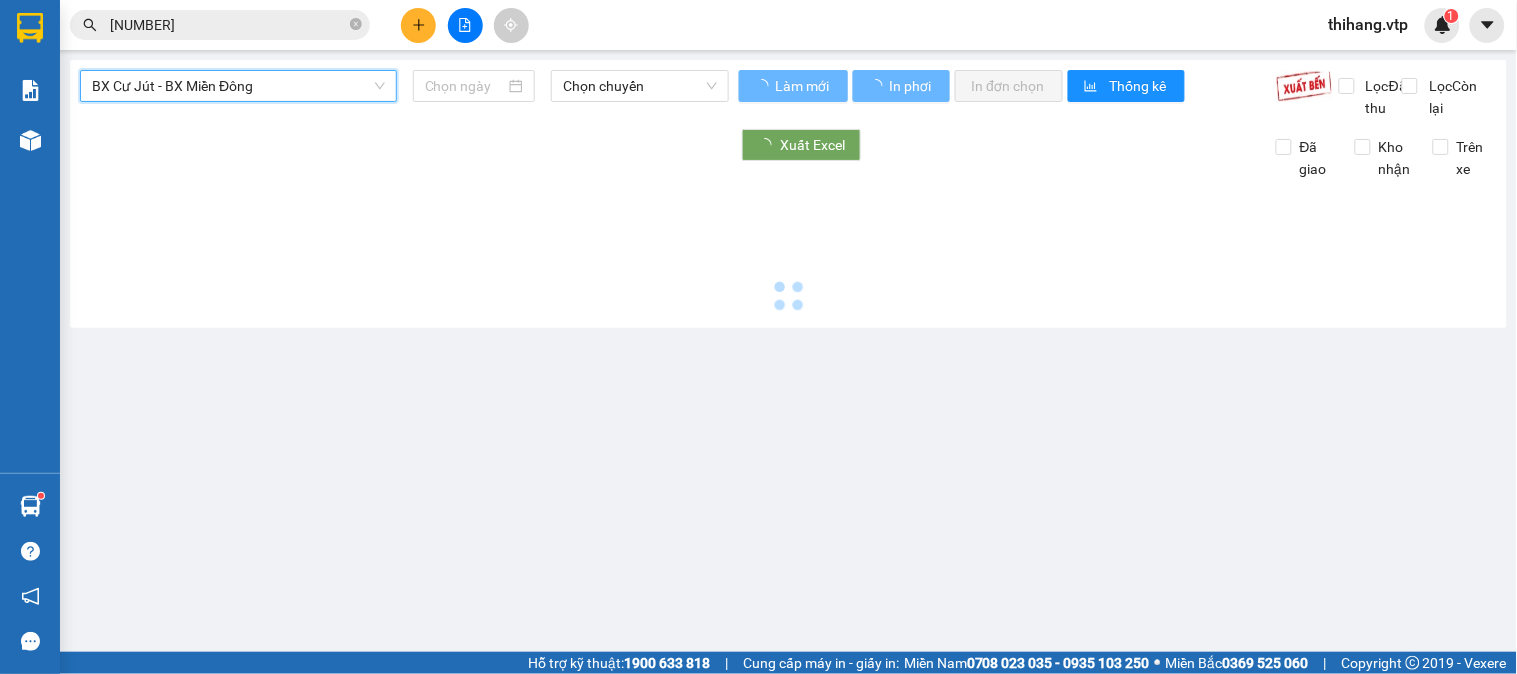 type on "02/08/2025" 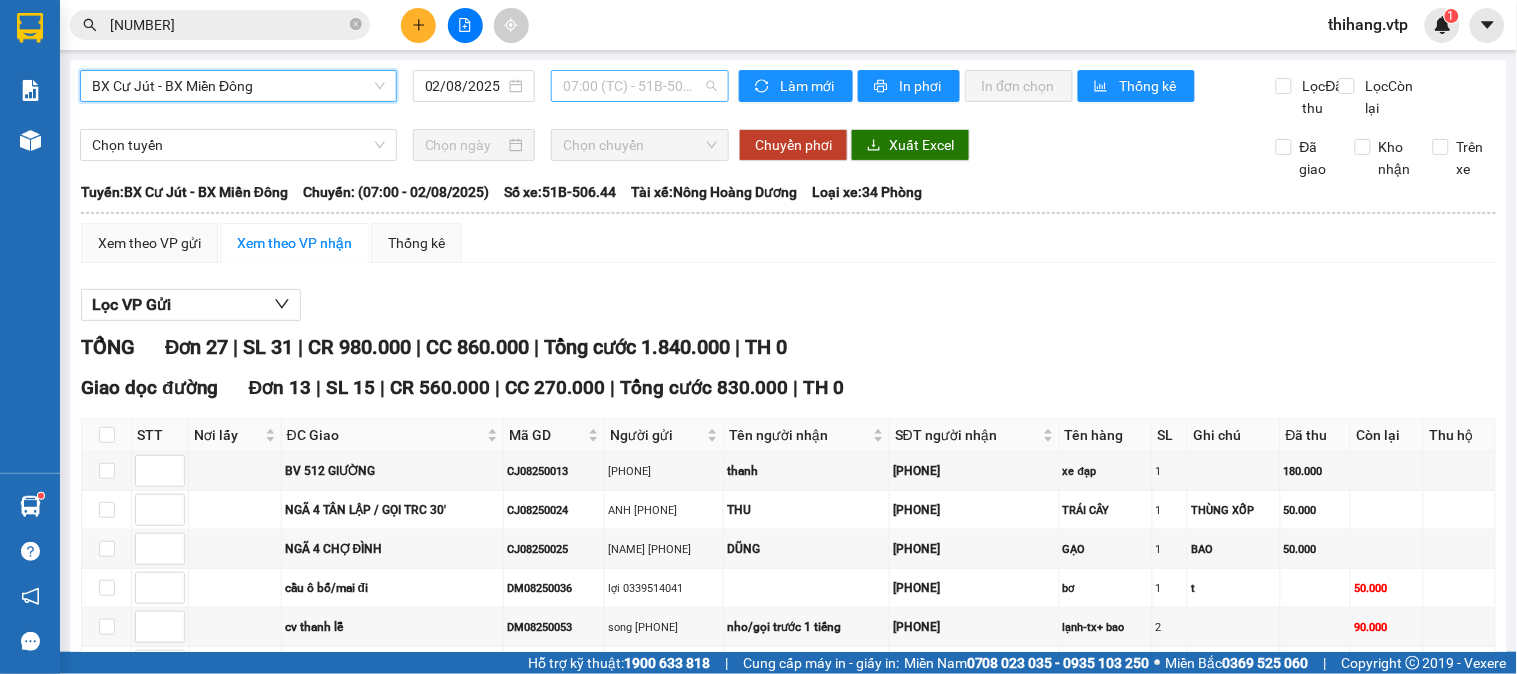 click on "07:00   (TC)   - 51B-506.44" at bounding box center (640, 86) 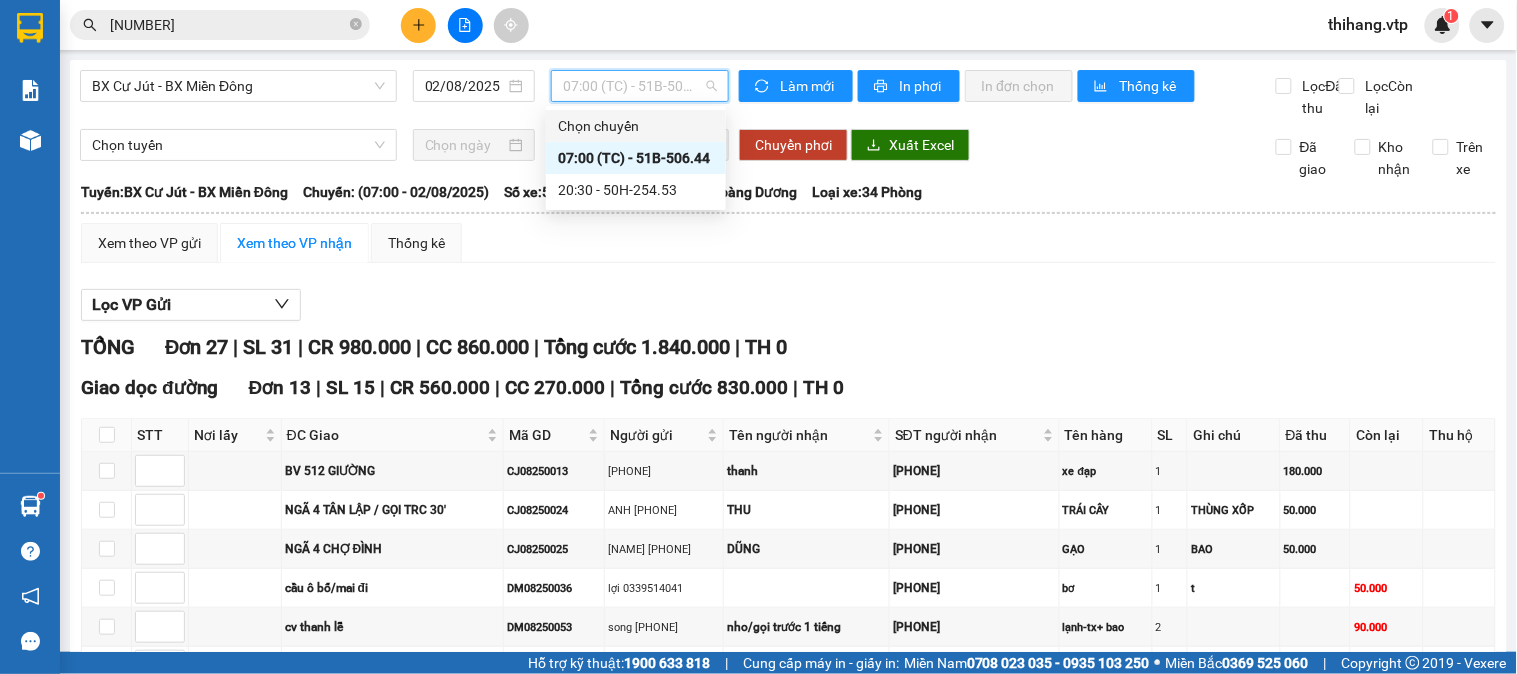 click on "BX Cư Jút - BX Miền Đông 02/08/2025 07:00   (TC)   - 51B-506.44" at bounding box center [404, 94] 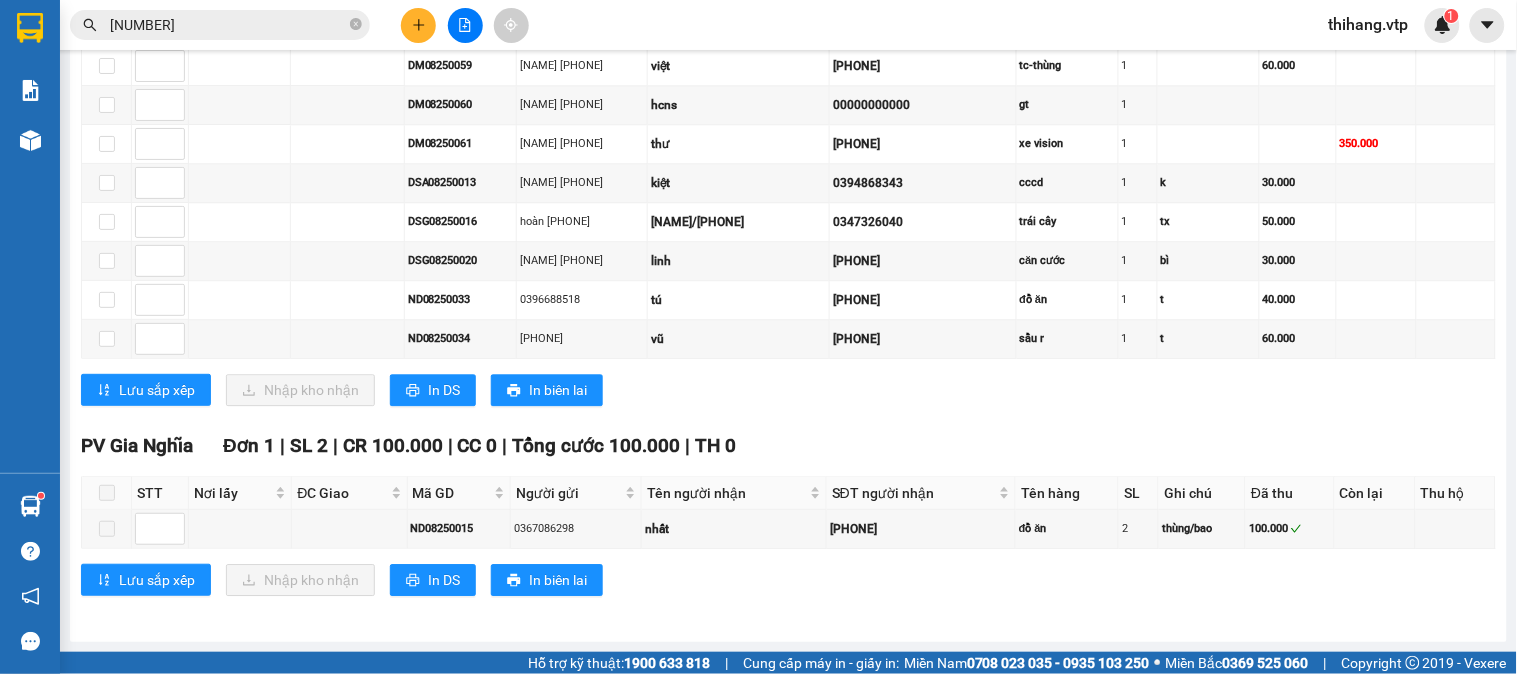 scroll, scrollTop: 1177, scrollLeft: 0, axis: vertical 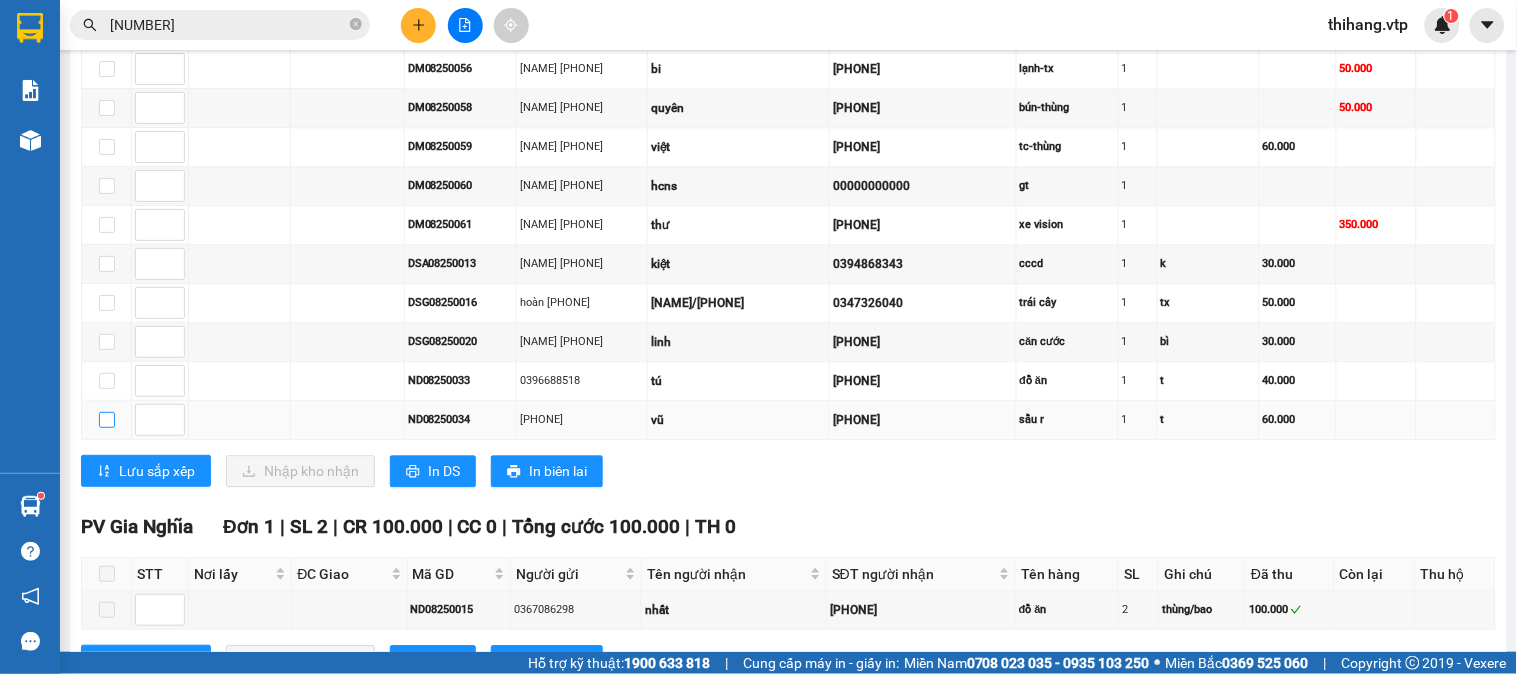 click at bounding box center [107, 420] 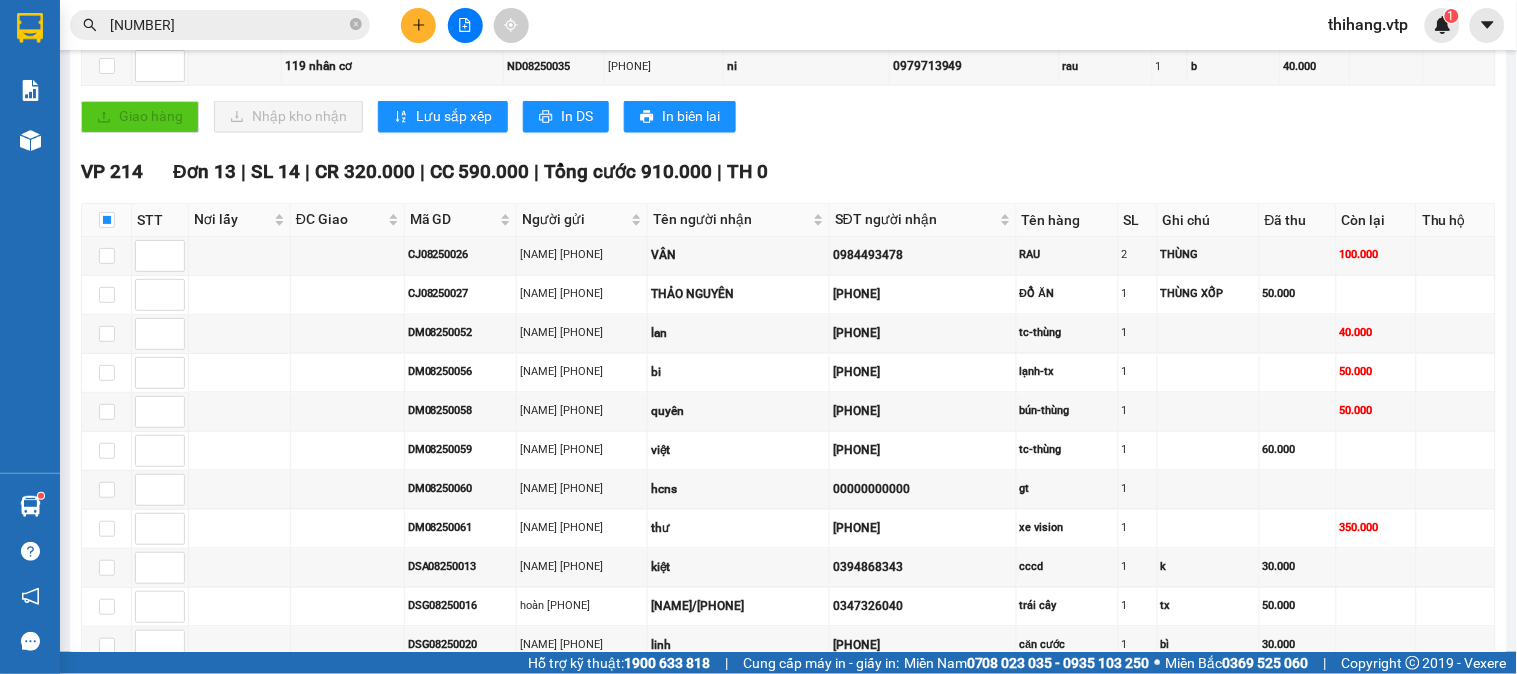 scroll, scrollTop: 733, scrollLeft: 0, axis: vertical 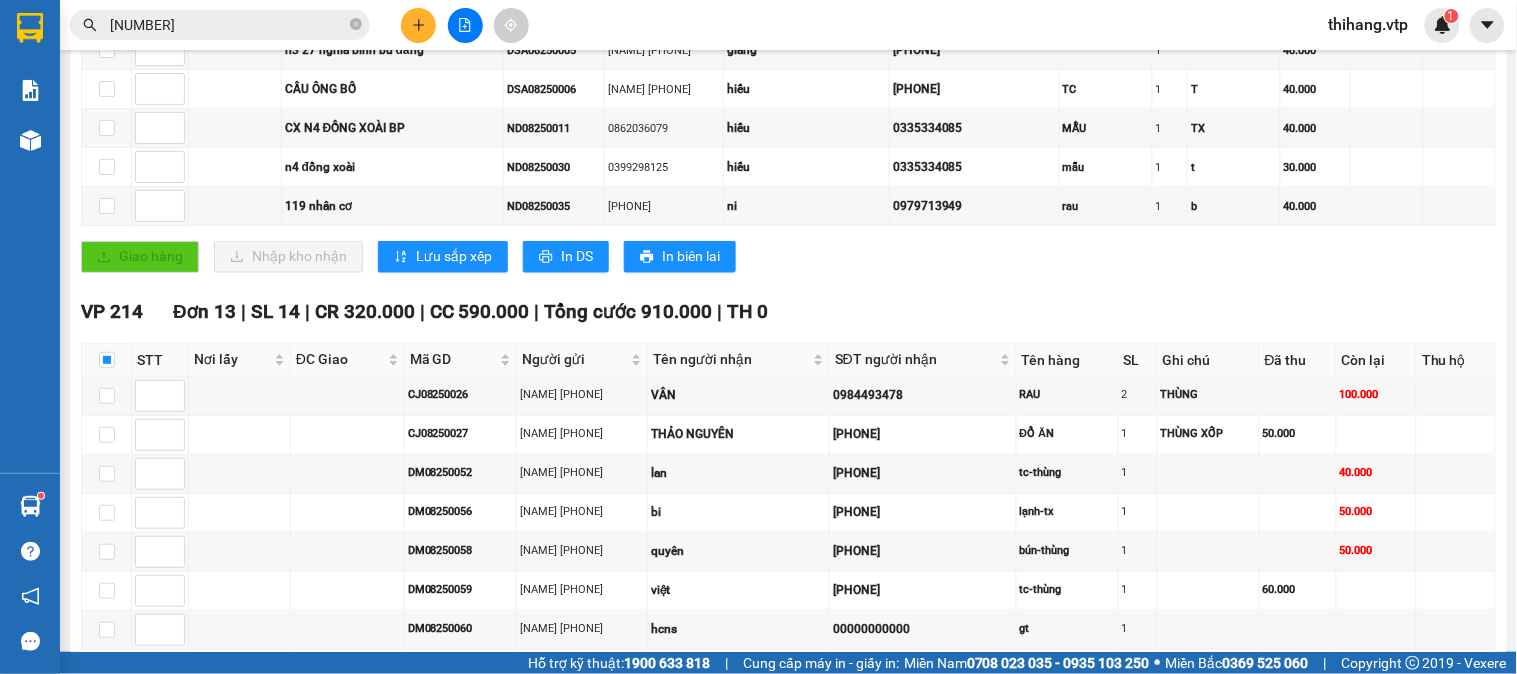 click at bounding box center [107, 360] 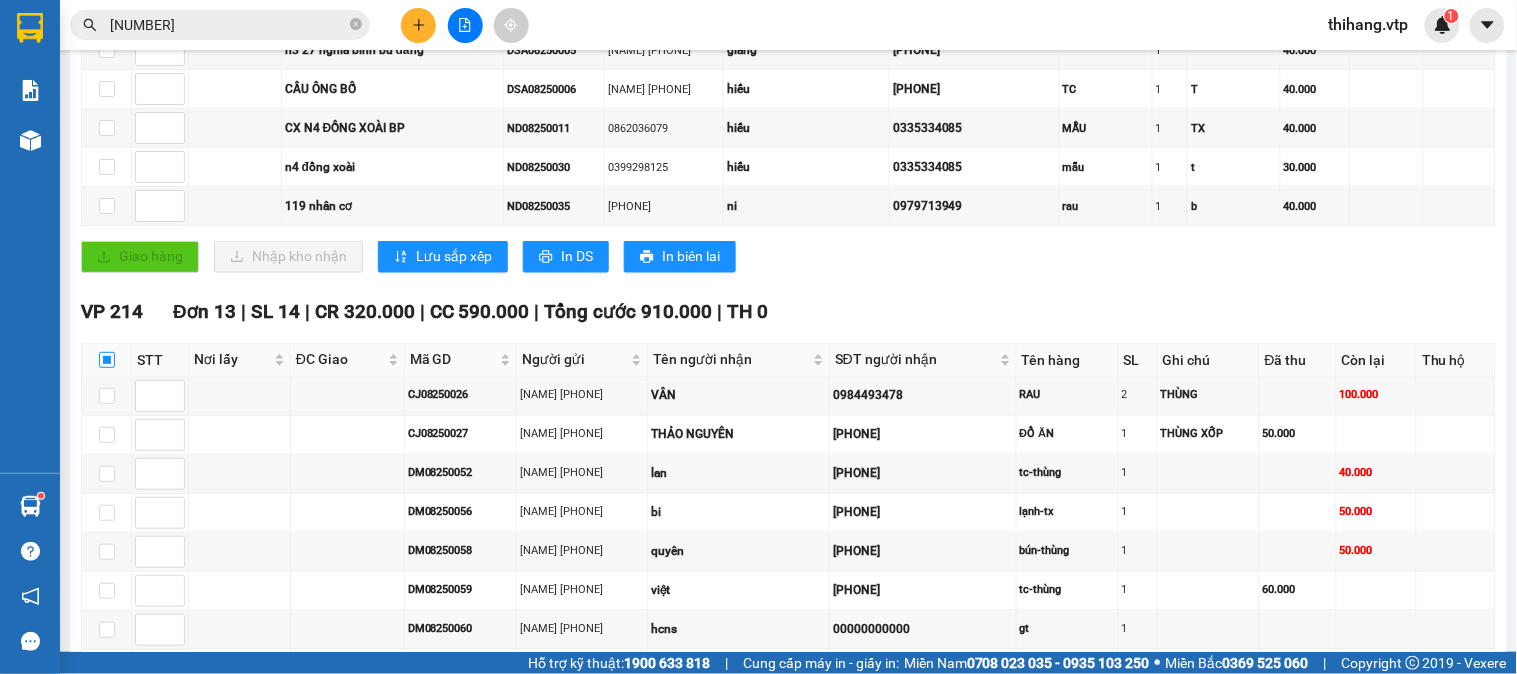 click at bounding box center (107, 360) 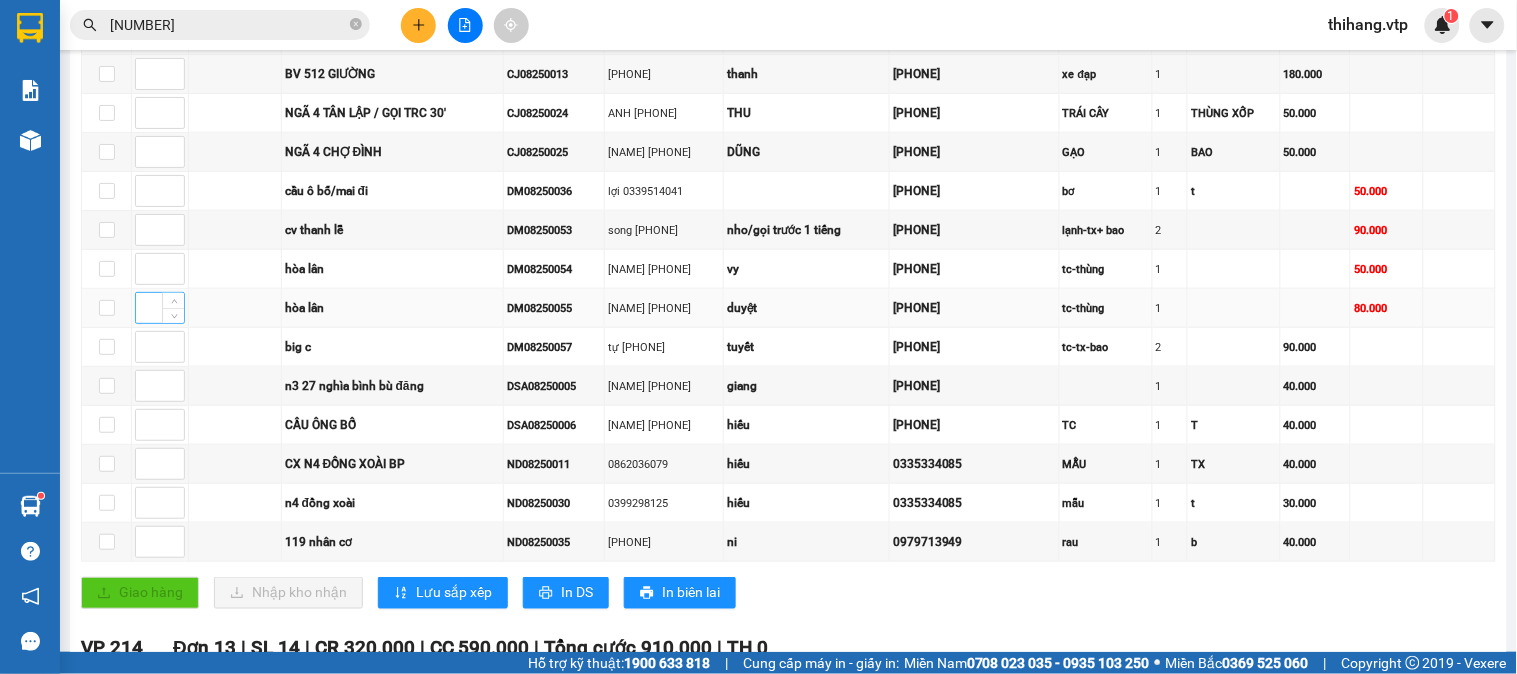 scroll, scrollTop: 288, scrollLeft: 0, axis: vertical 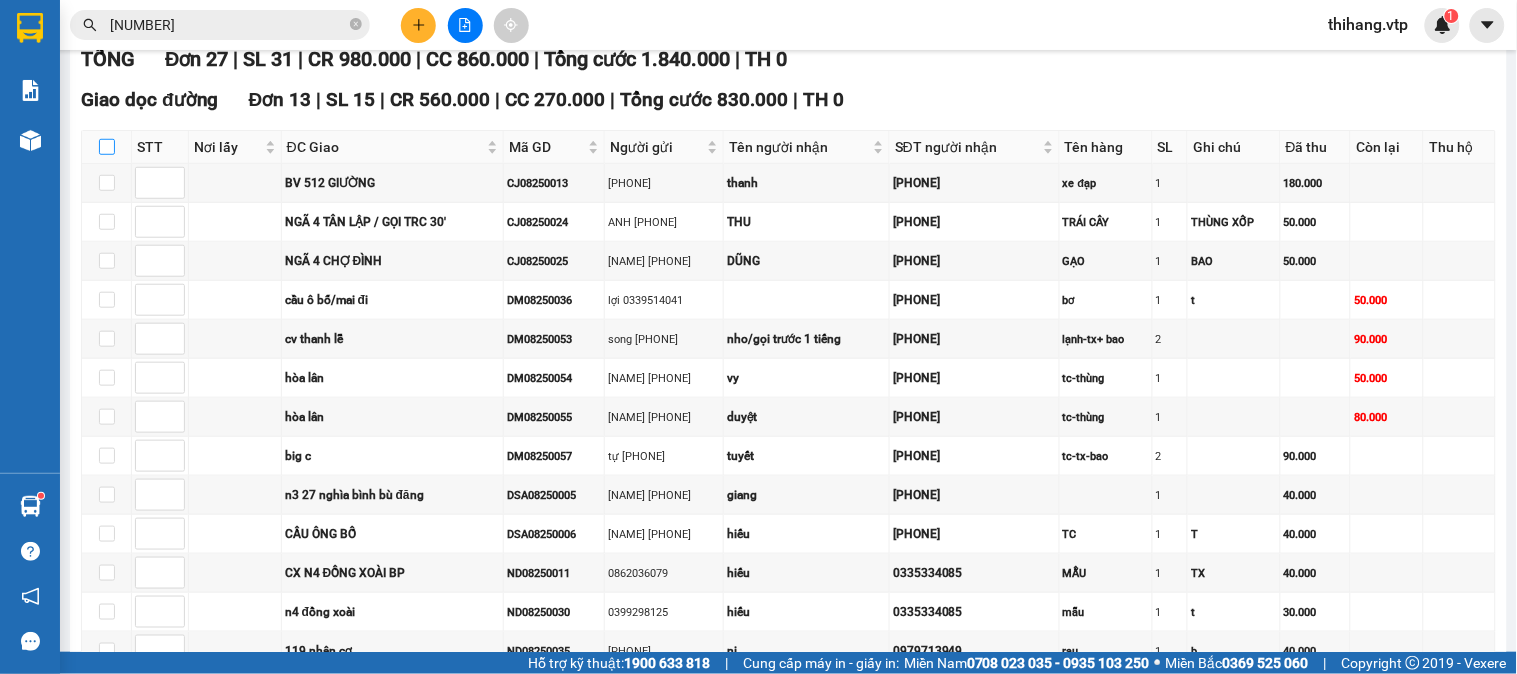 click at bounding box center [107, 147] 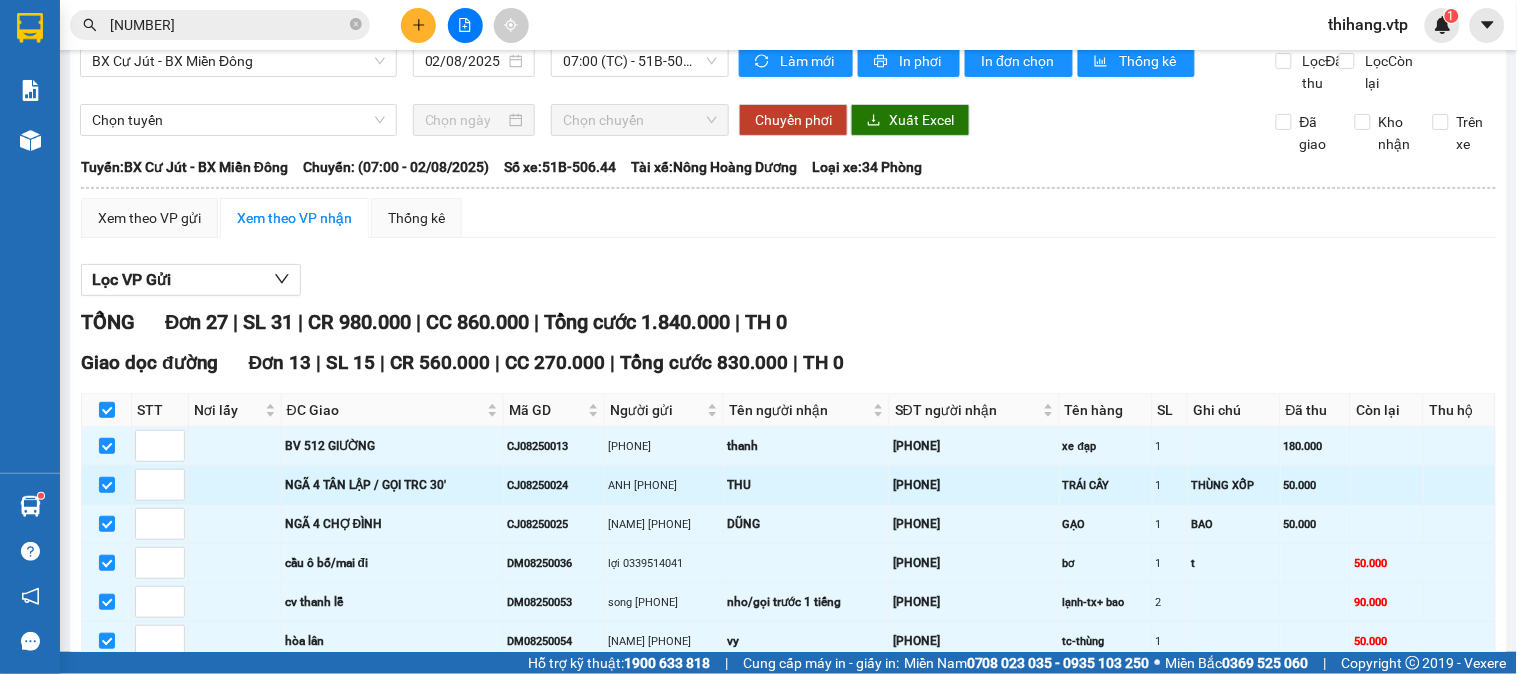 scroll, scrollTop: 0, scrollLeft: 0, axis: both 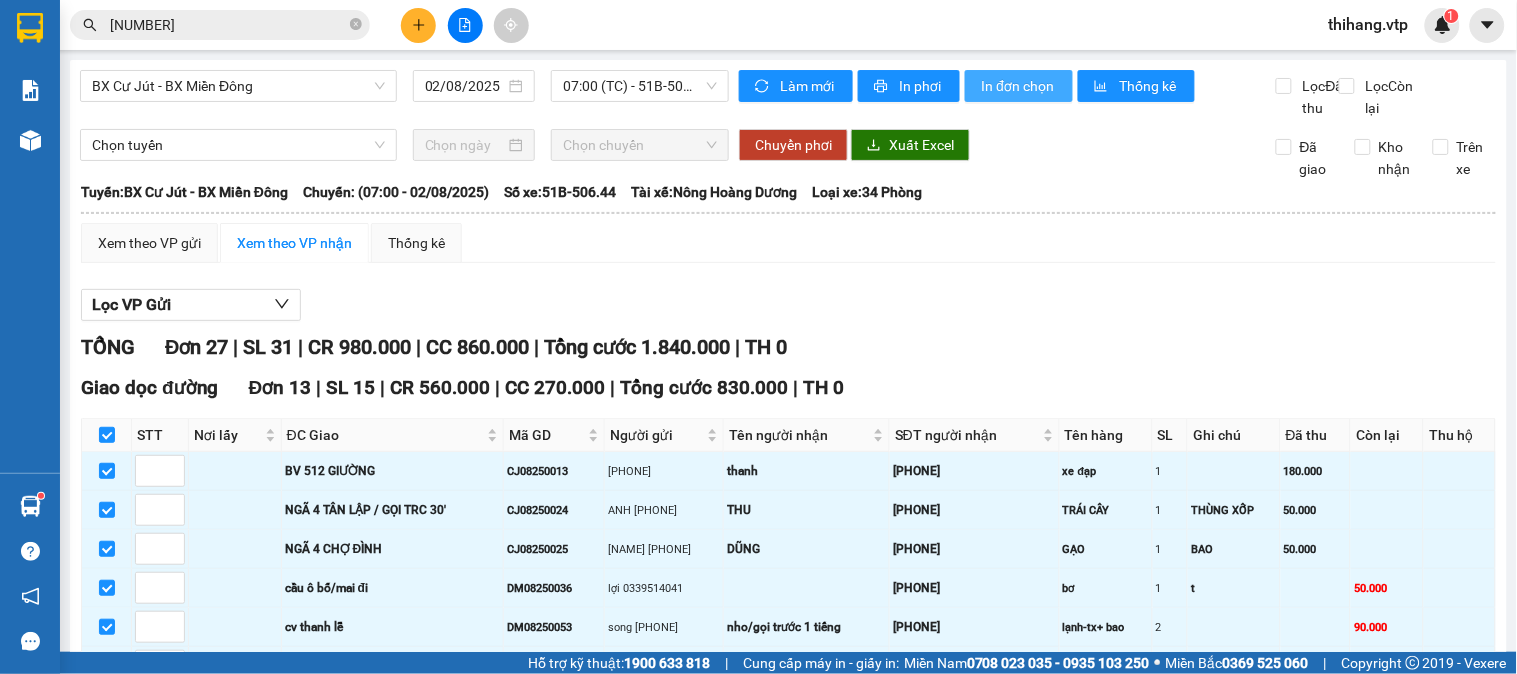 click on "In đơn chọn" at bounding box center (1019, 86) 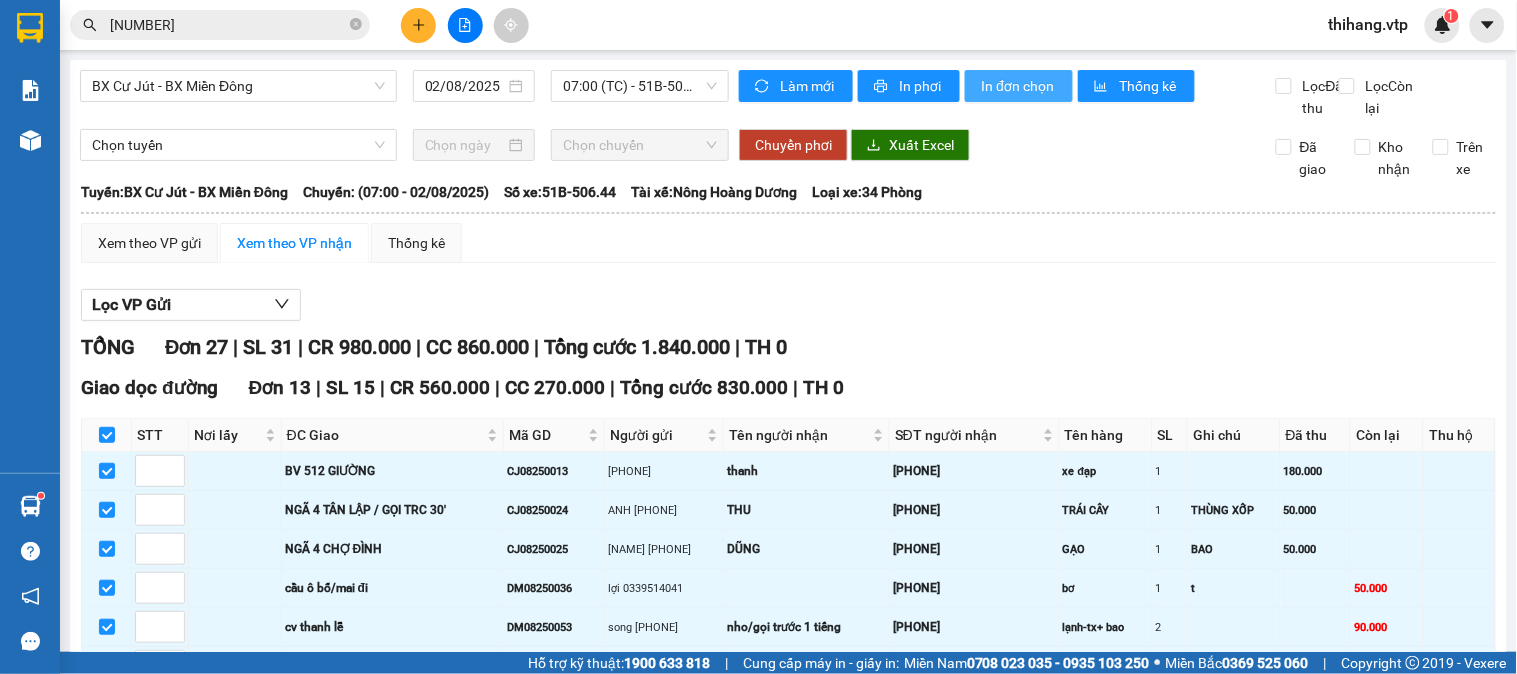 scroll, scrollTop: 0, scrollLeft: 0, axis: both 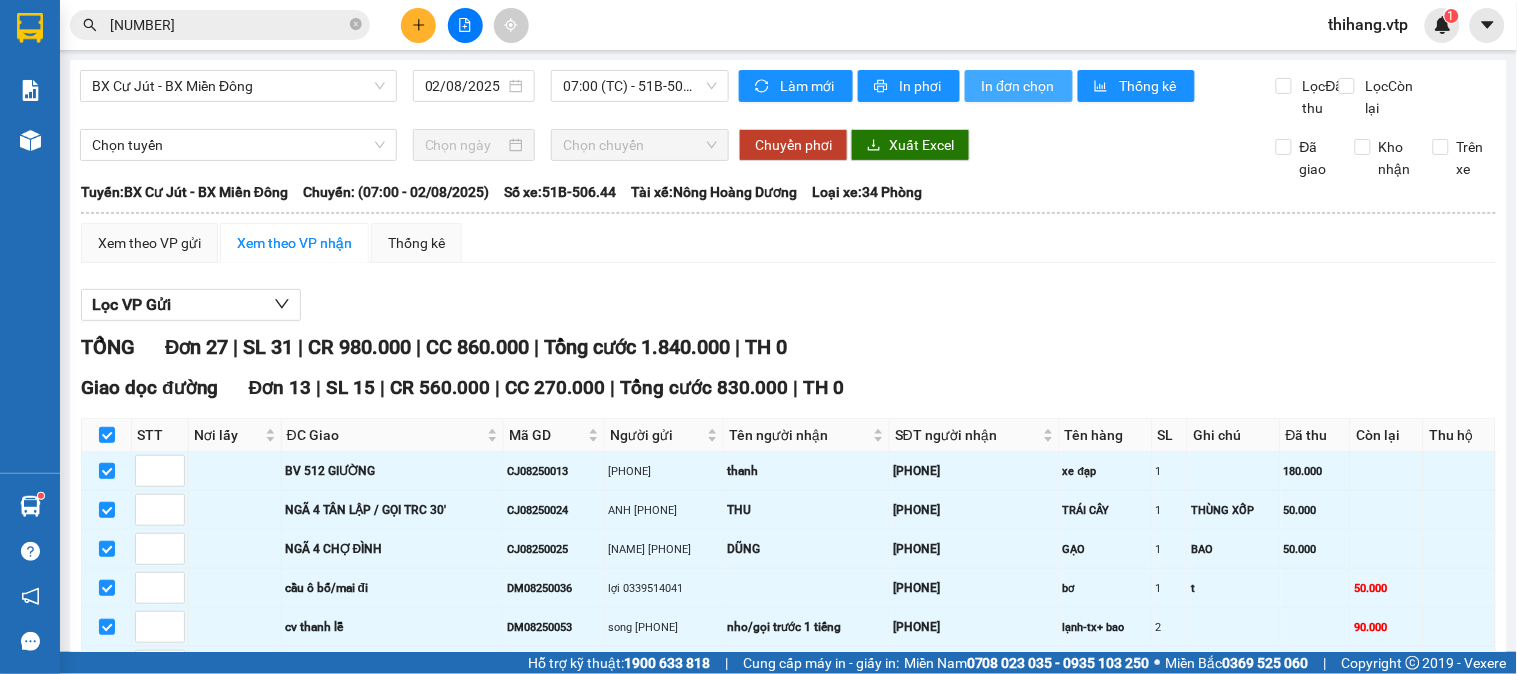 click on "In đơn chọn" at bounding box center [1019, 86] 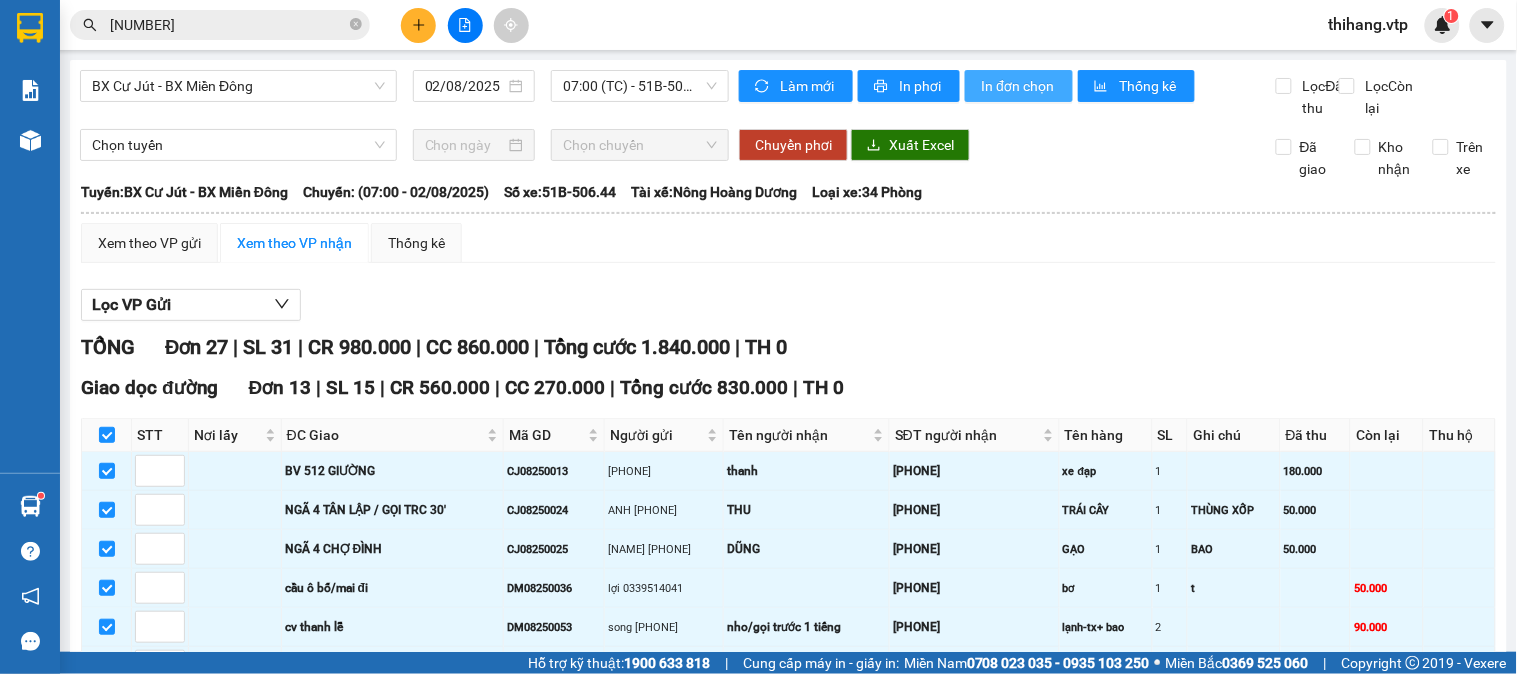 scroll, scrollTop: 0, scrollLeft: 0, axis: both 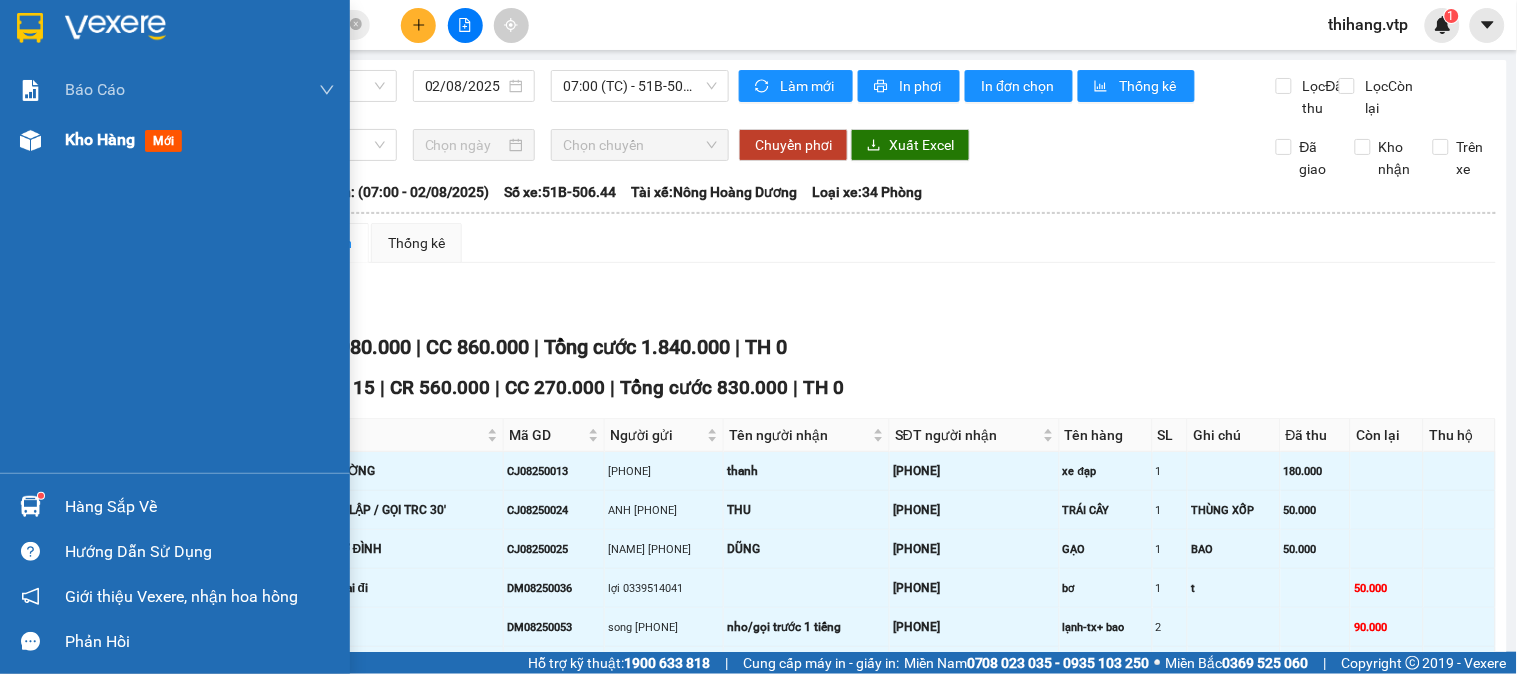click on "Kho hàng" at bounding box center (100, 139) 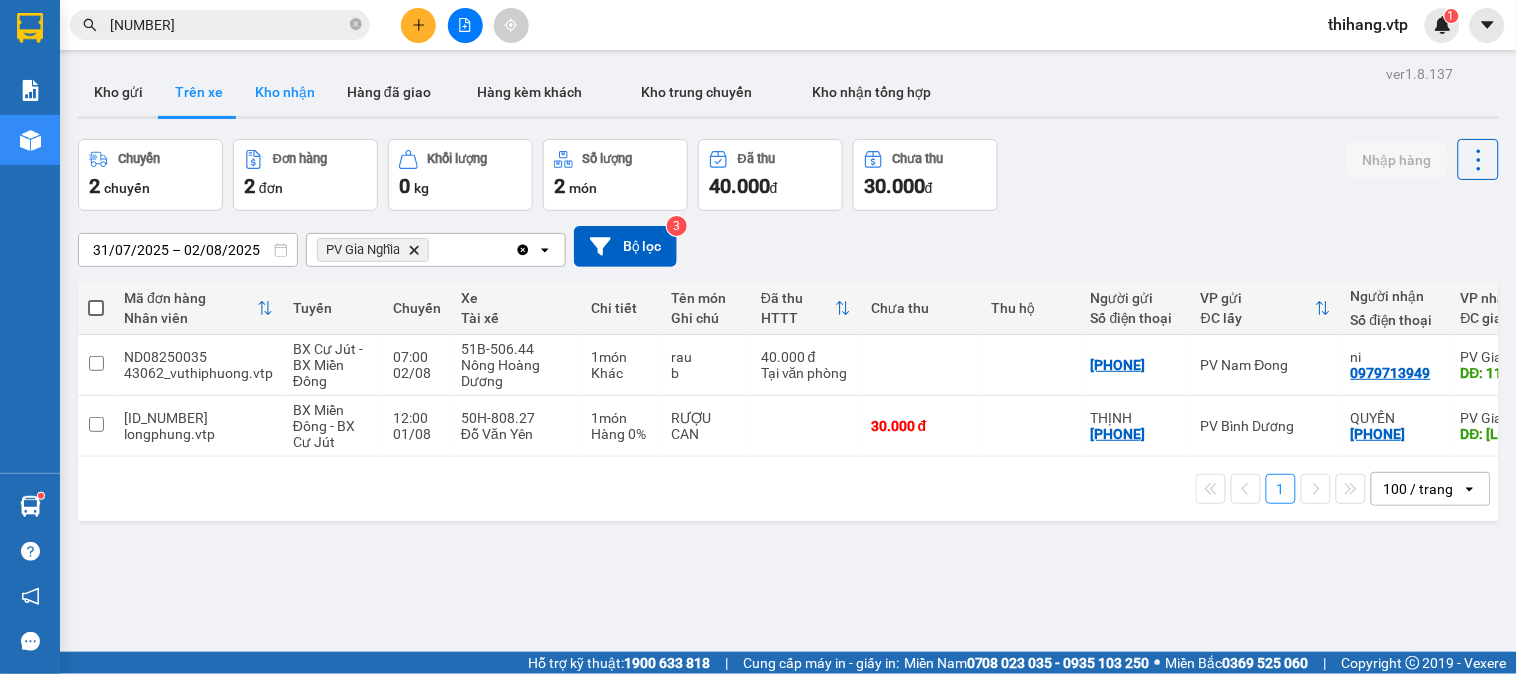 click on "Kho nhận" at bounding box center [285, 92] 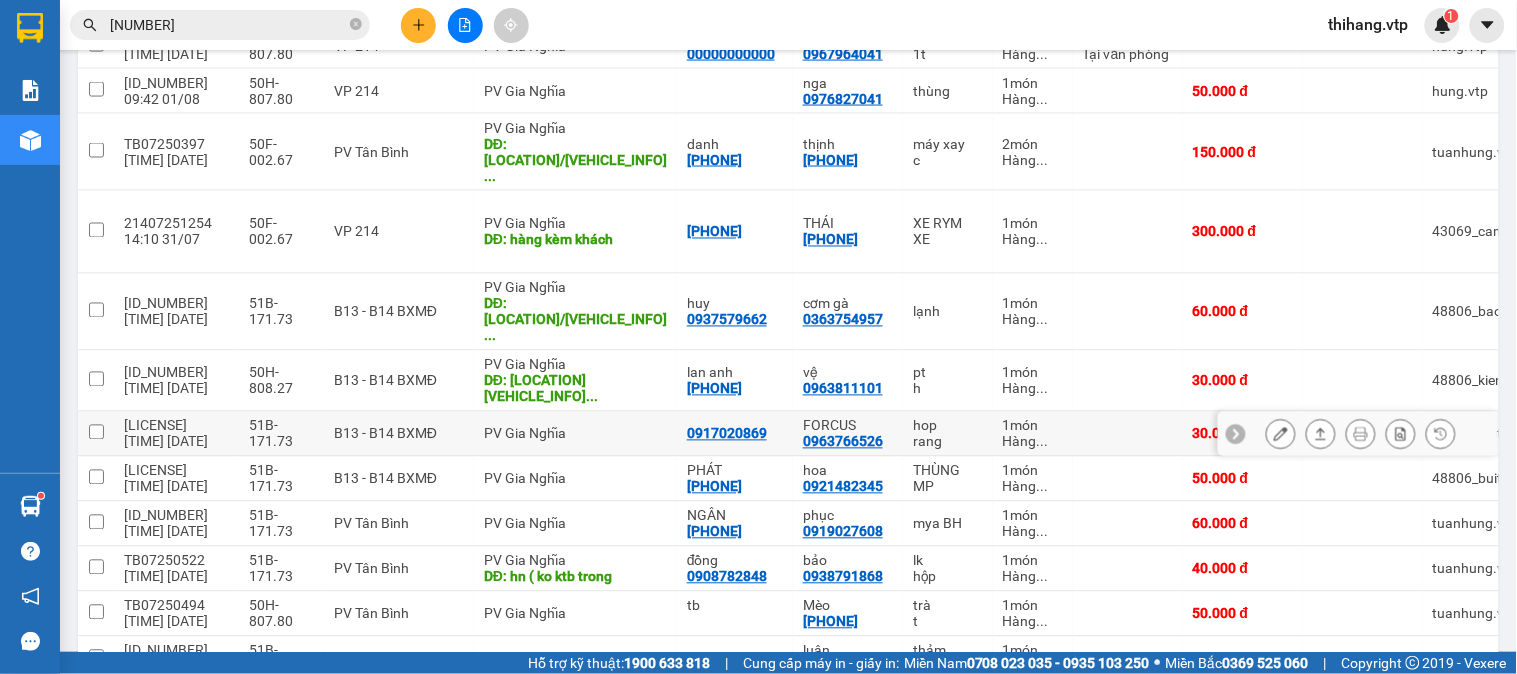 scroll, scrollTop: 888, scrollLeft: 0, axis: vertical 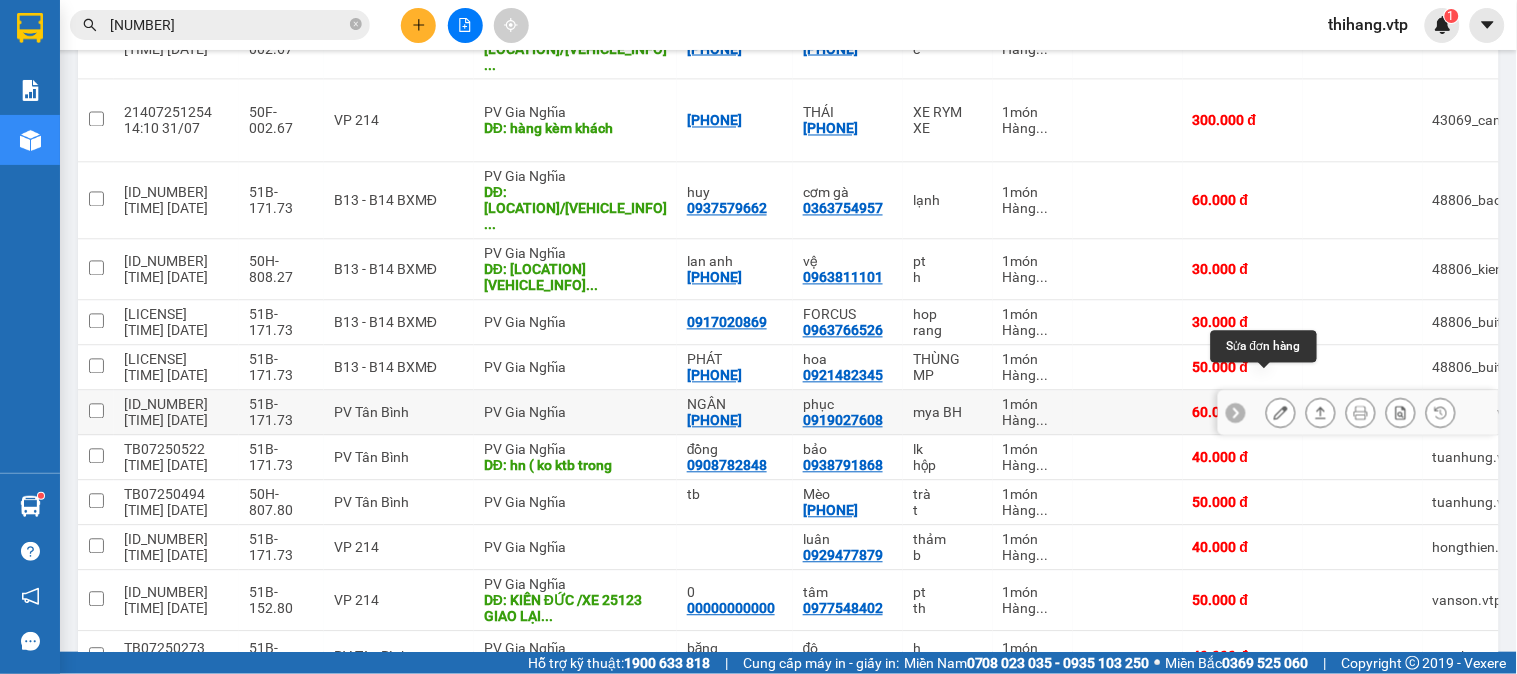 click 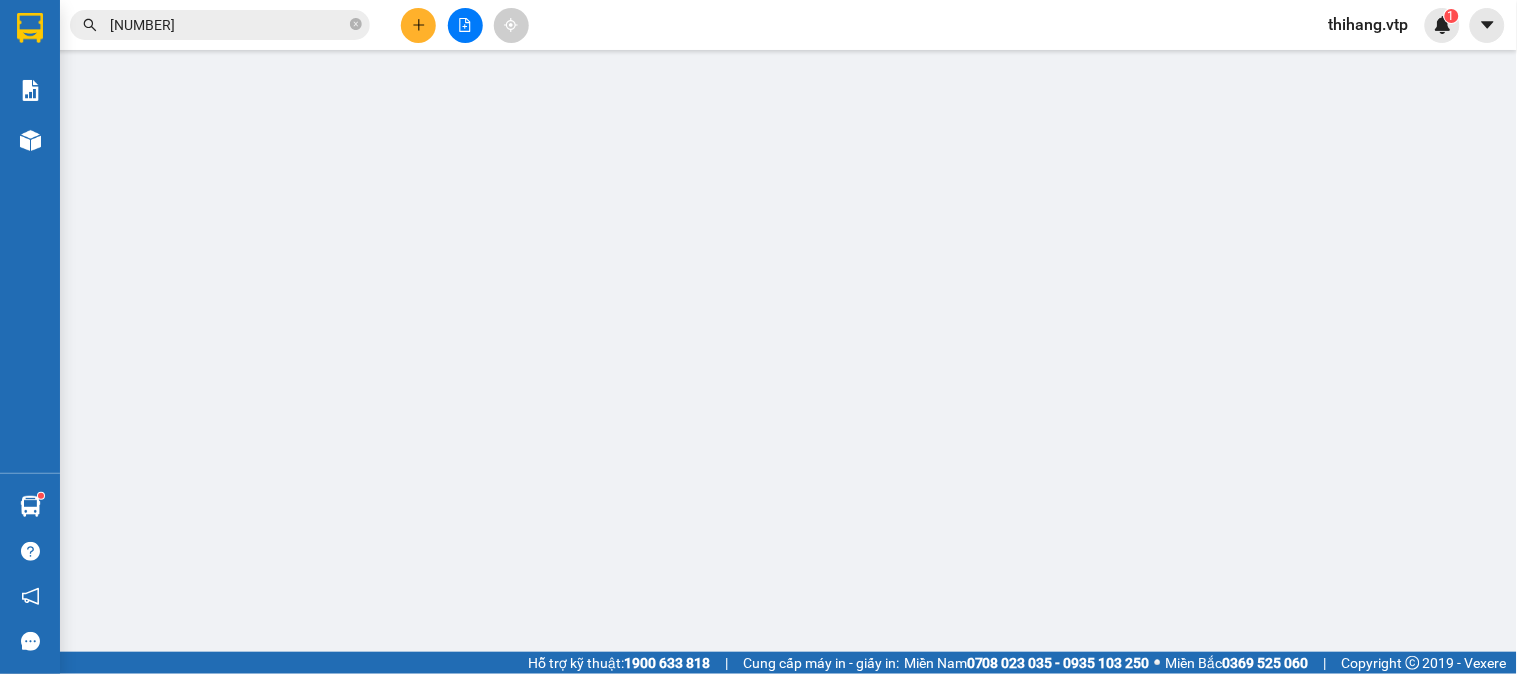 scroll, scrollTop: 0, scrollLeft: 0, axis: both 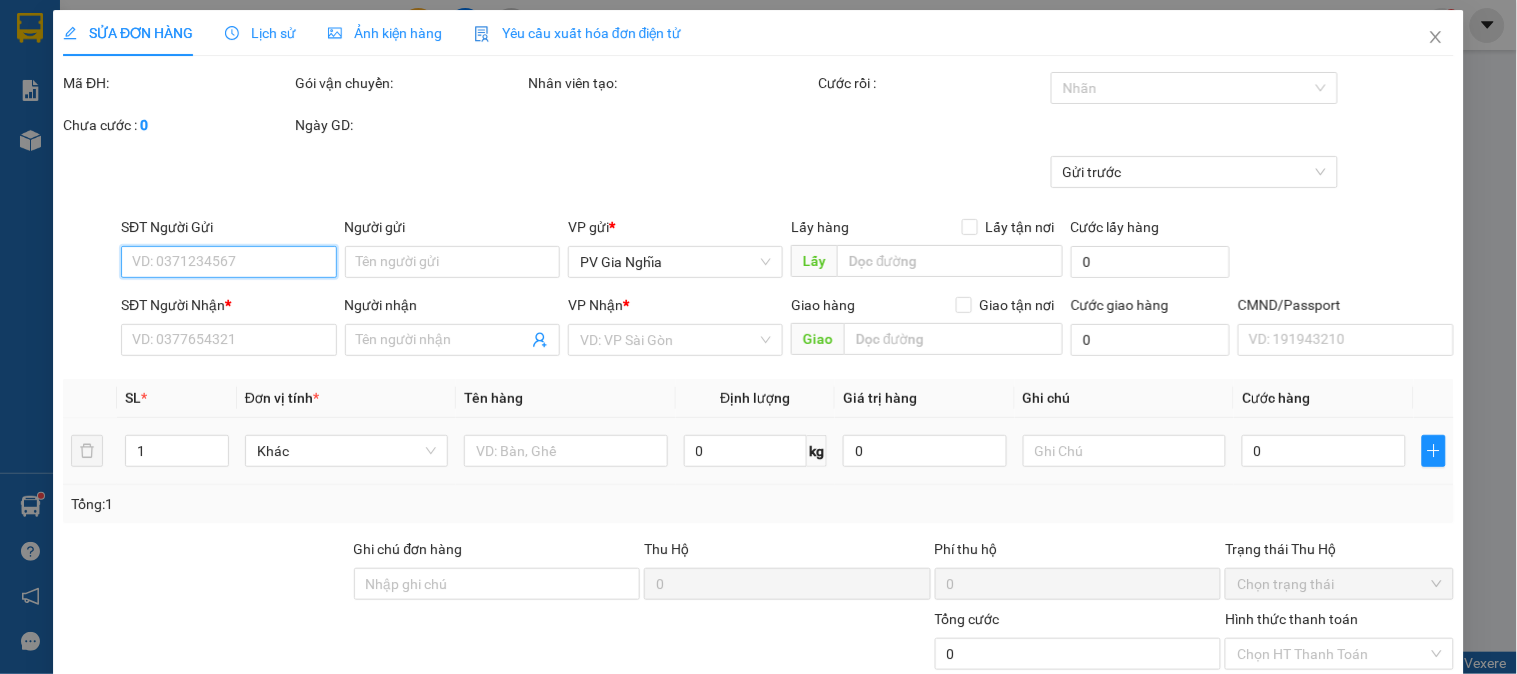 type on "[PHONE]" 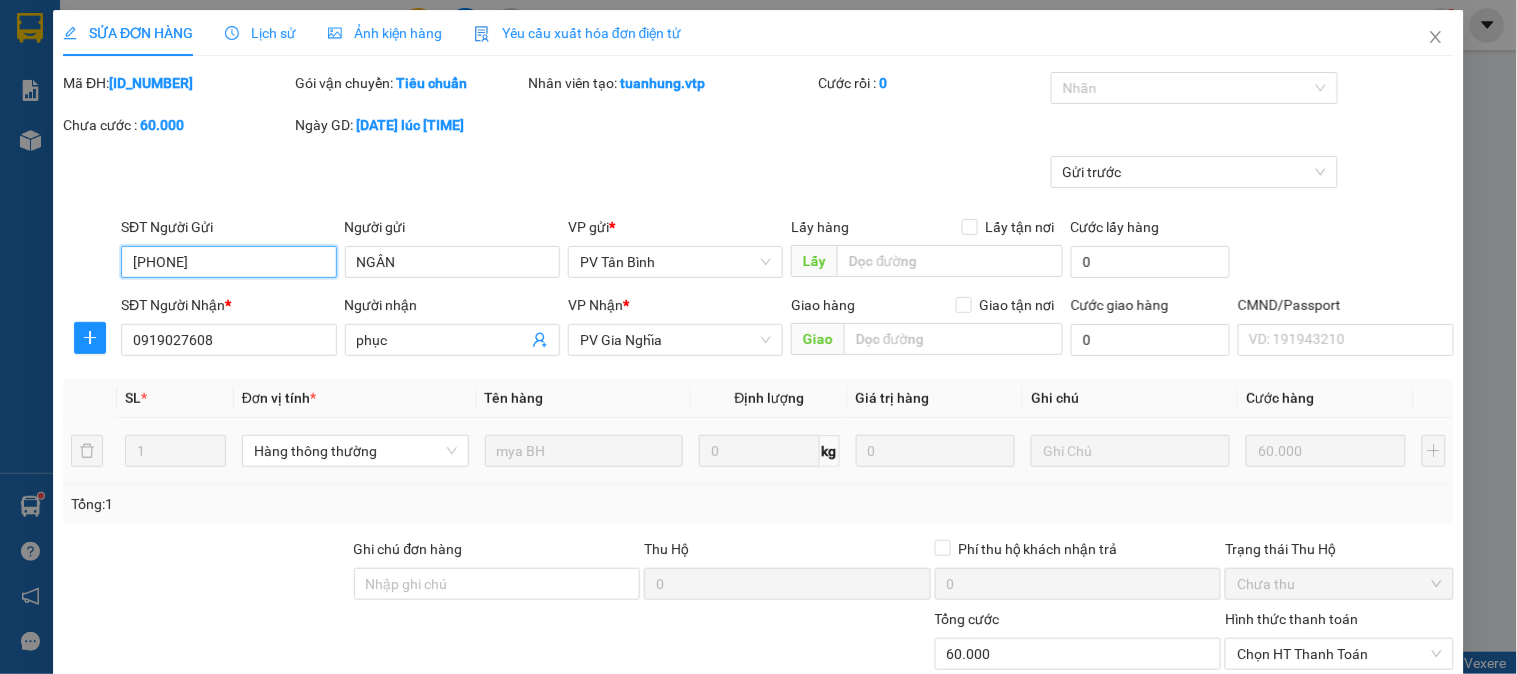 type on "3.000" 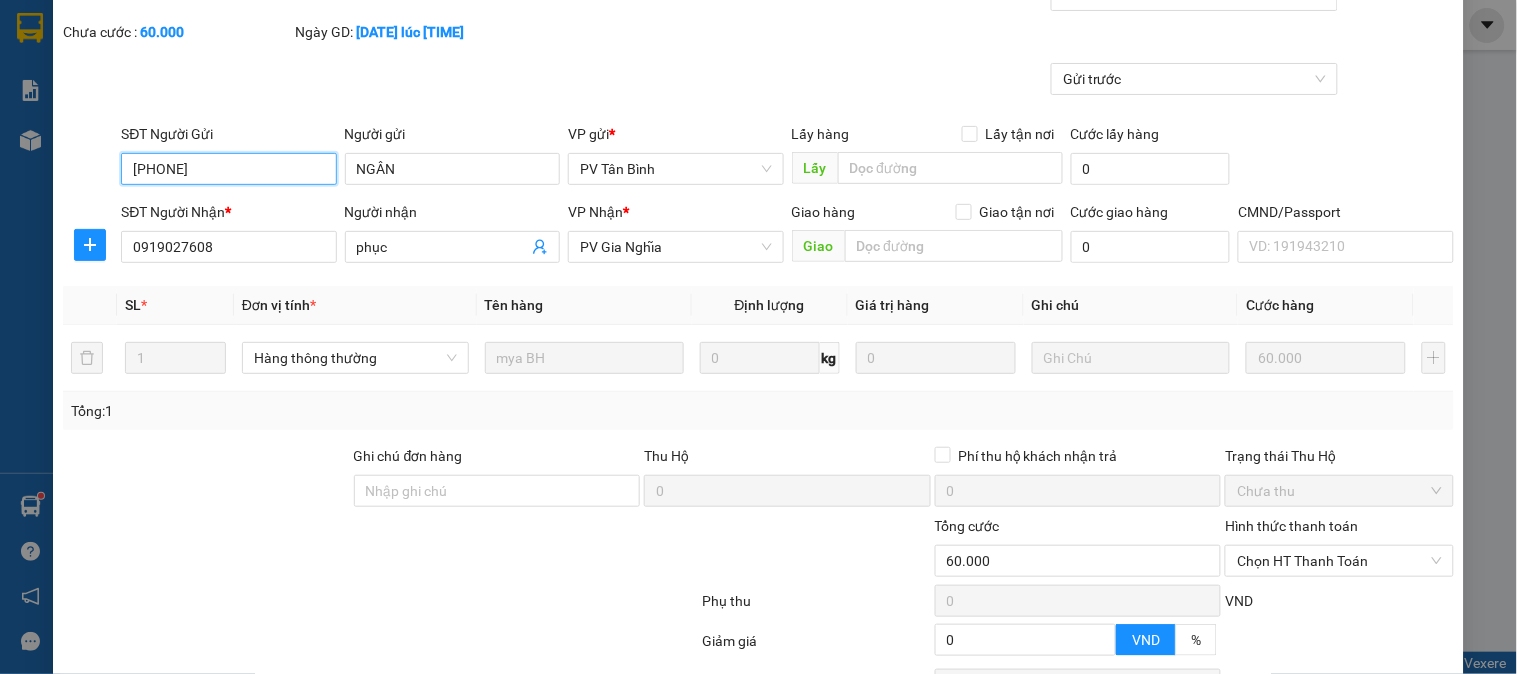 scroll, scrollTop: 222, scrollLeft: 0, axis: vertical 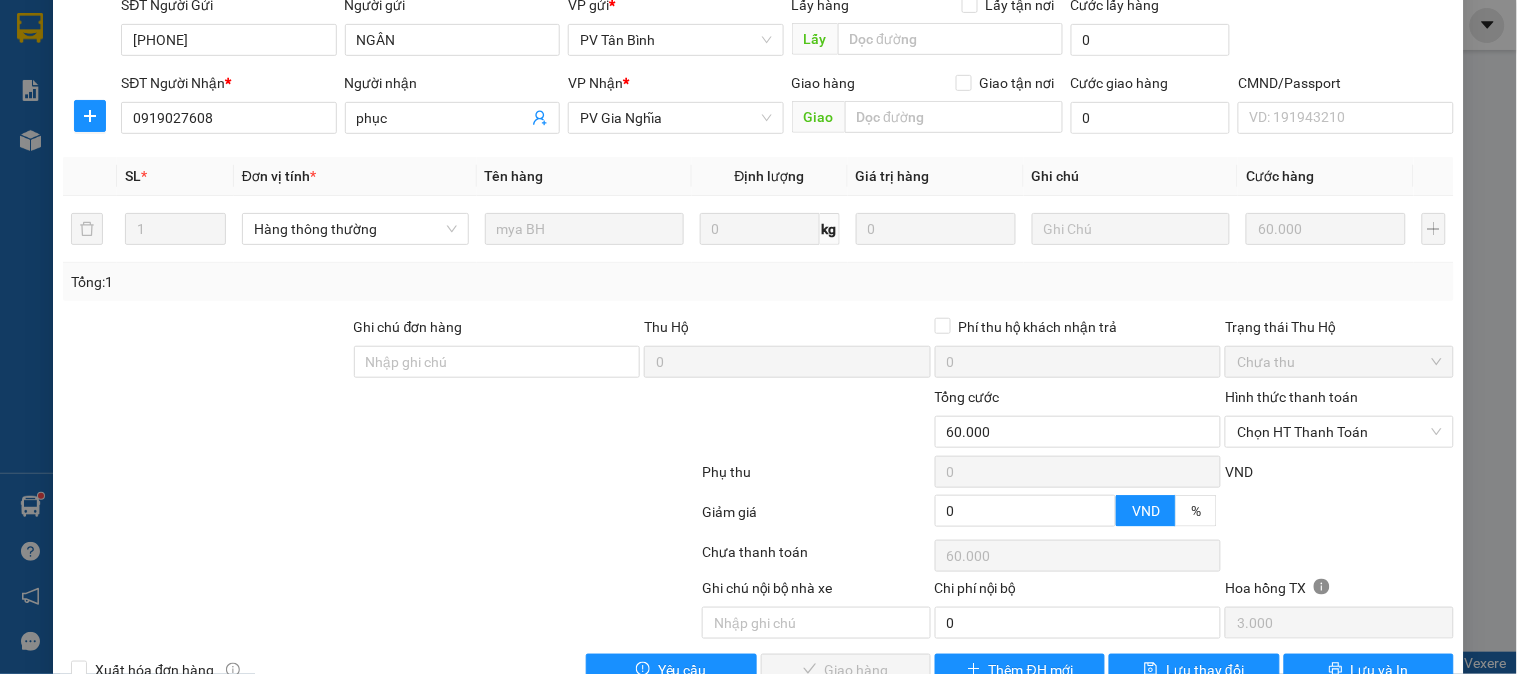 click on "Hình thức thanh toán Chọn HT Thanh Toán" at bounding box center [1339, 421] 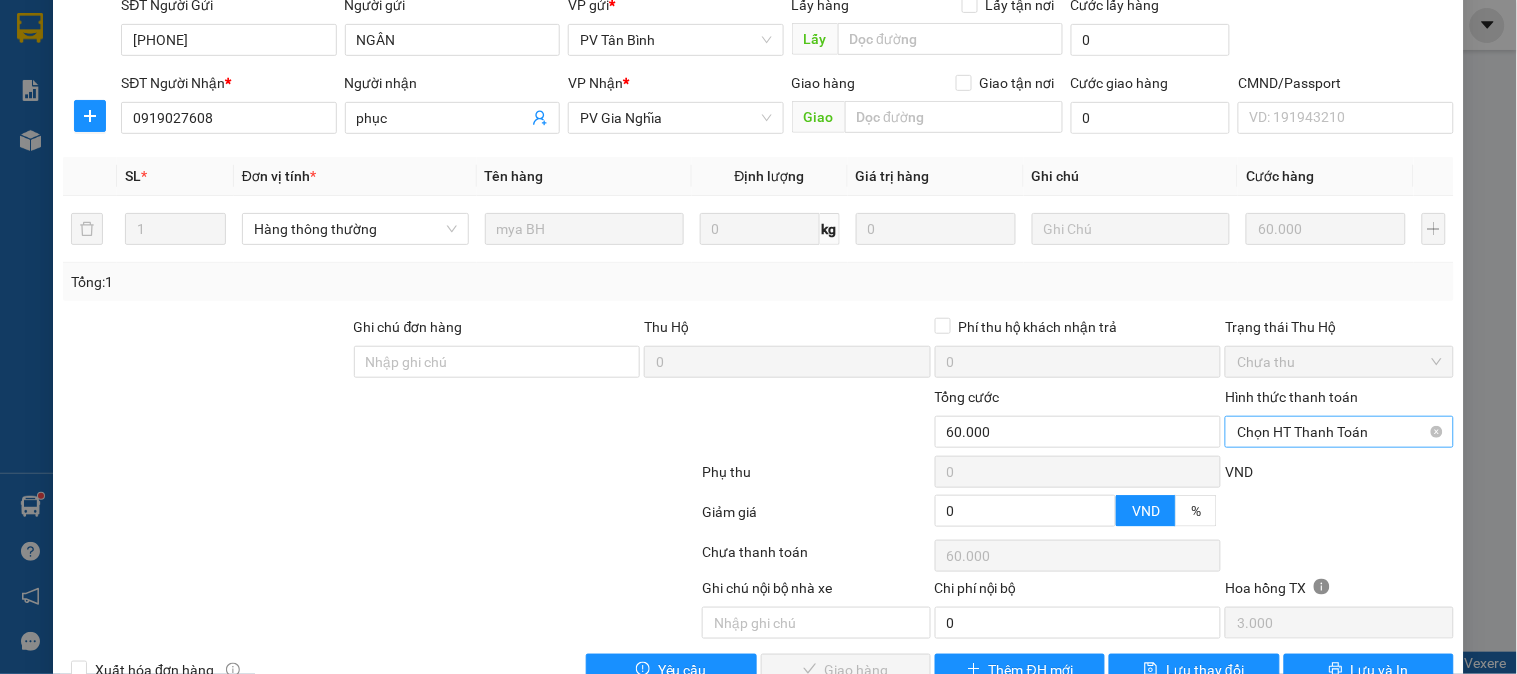 click on "Chọn HT Thanh Toán" at bounding box center [1339, 432] 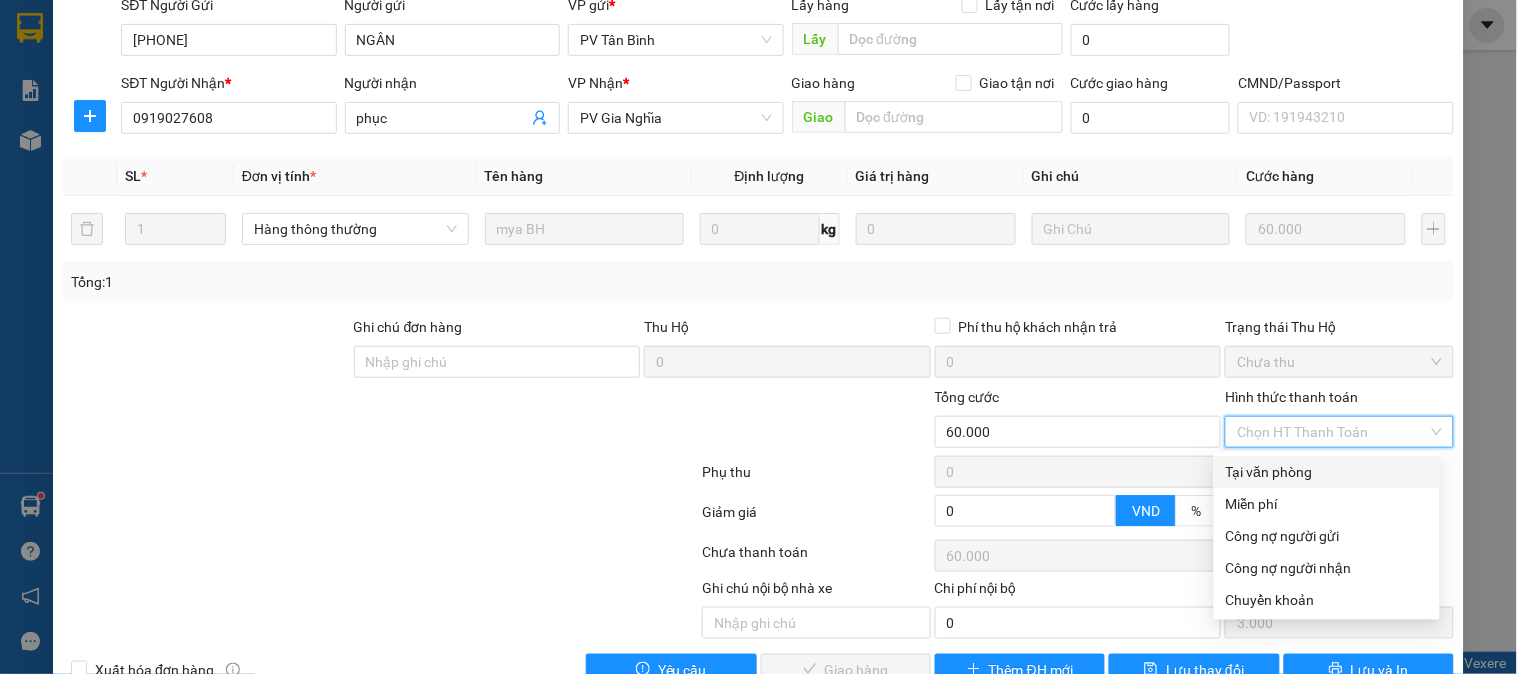 click on "Tại văn phòng" at bounding box center [1327, 472] 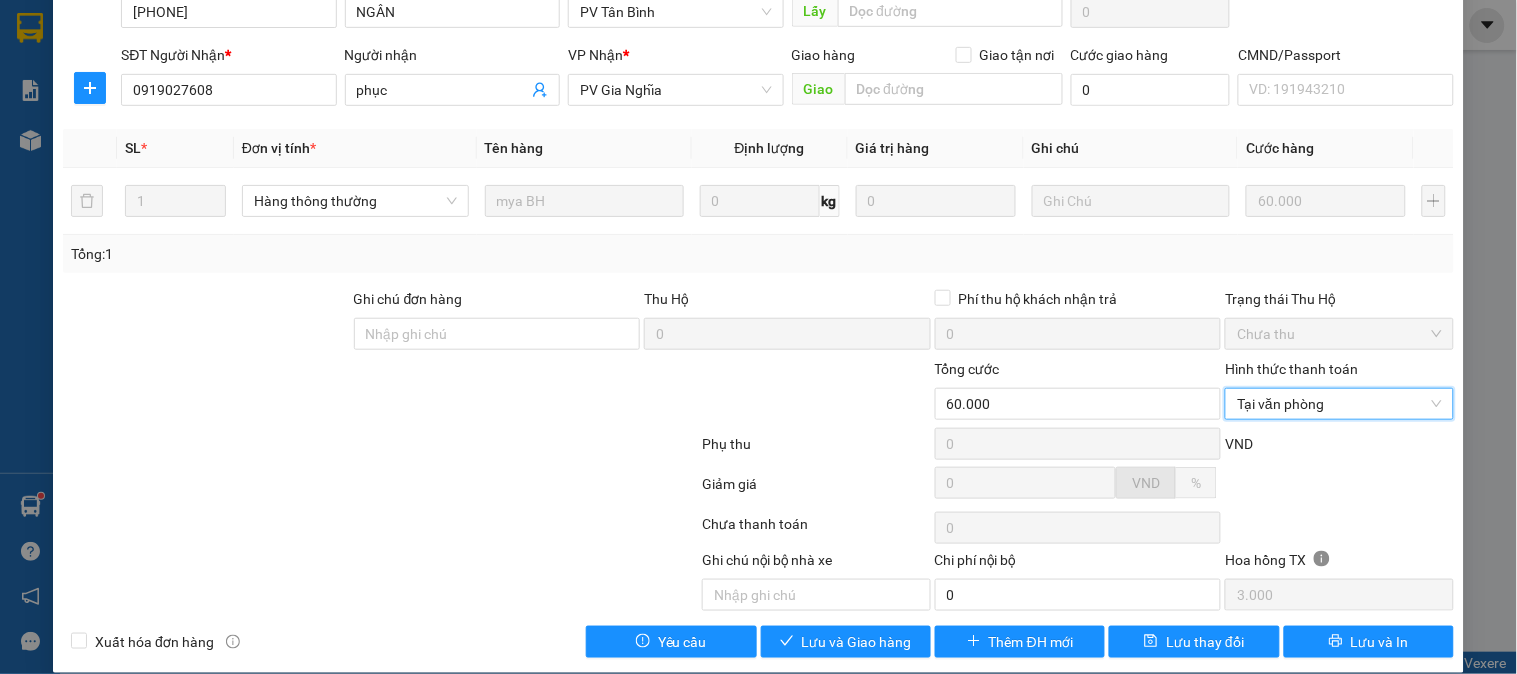 scroll, scrollTop: 273, scrollLeft: 0, axis: vertical 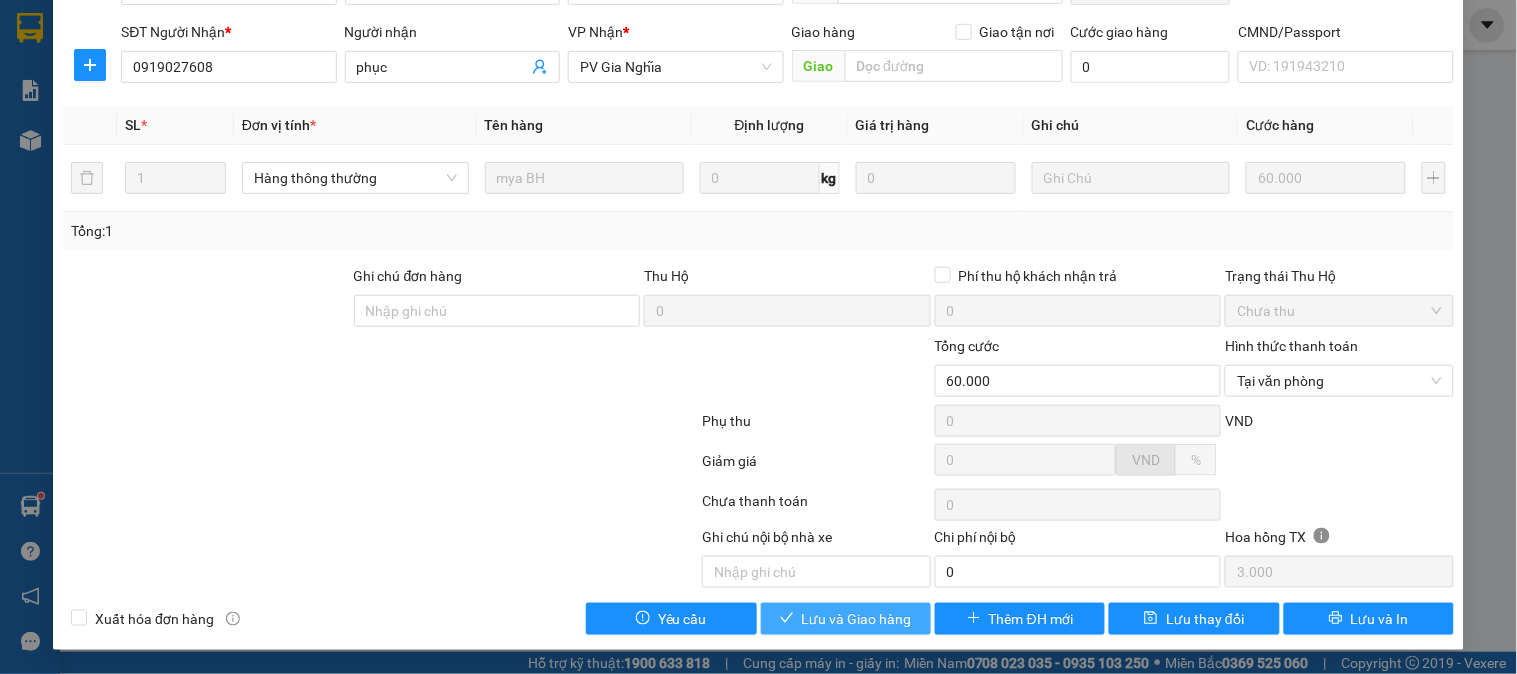 click on "Lưu và Giao hàng" at bounding box center (857, 619) 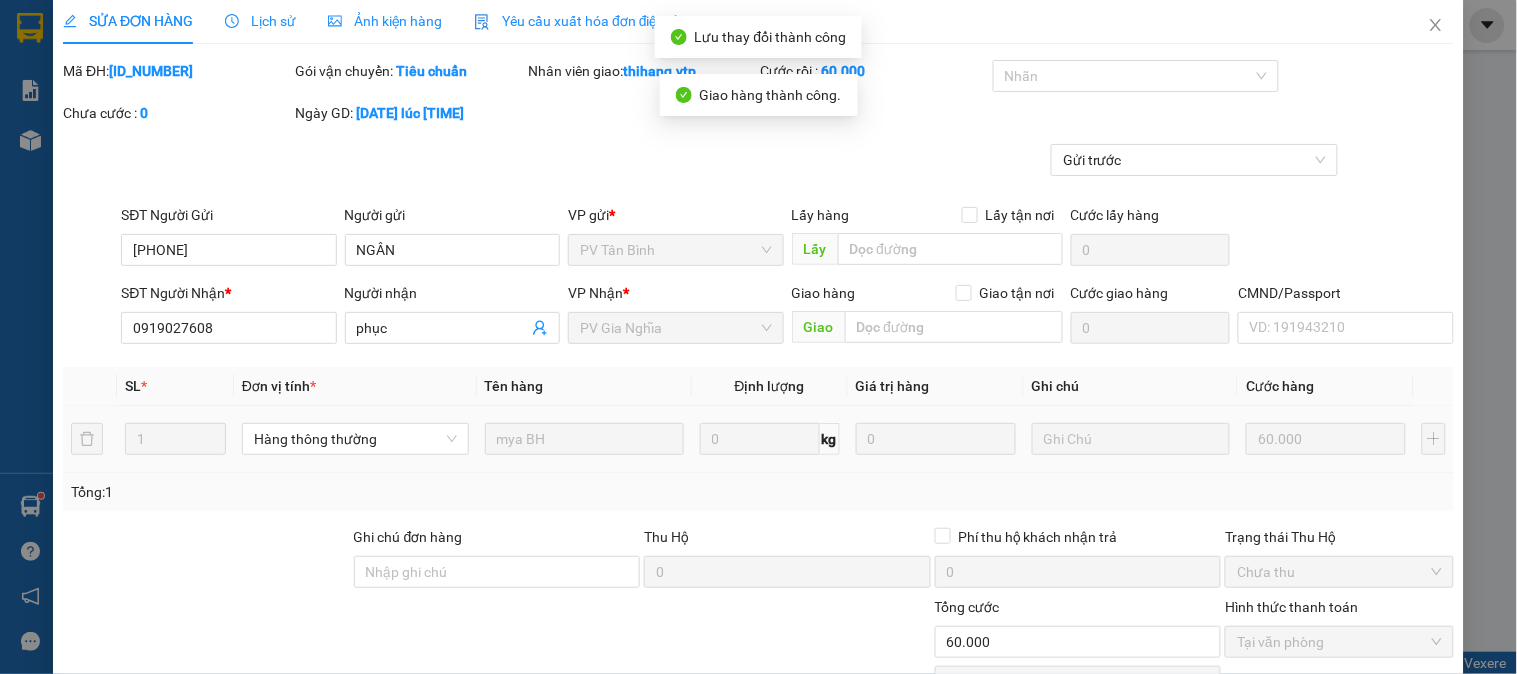 scroll, scrollTop: 0, scrollLeft: 0, axis: both 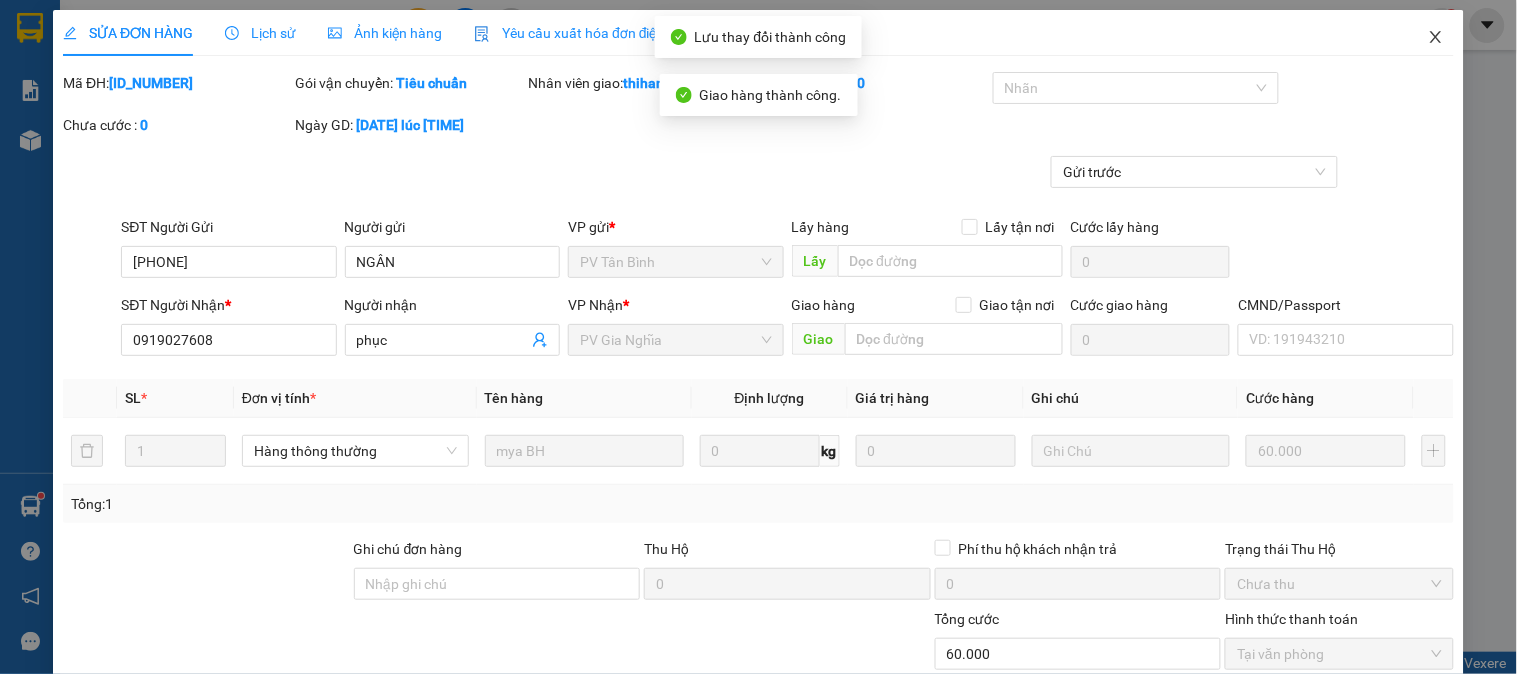 click 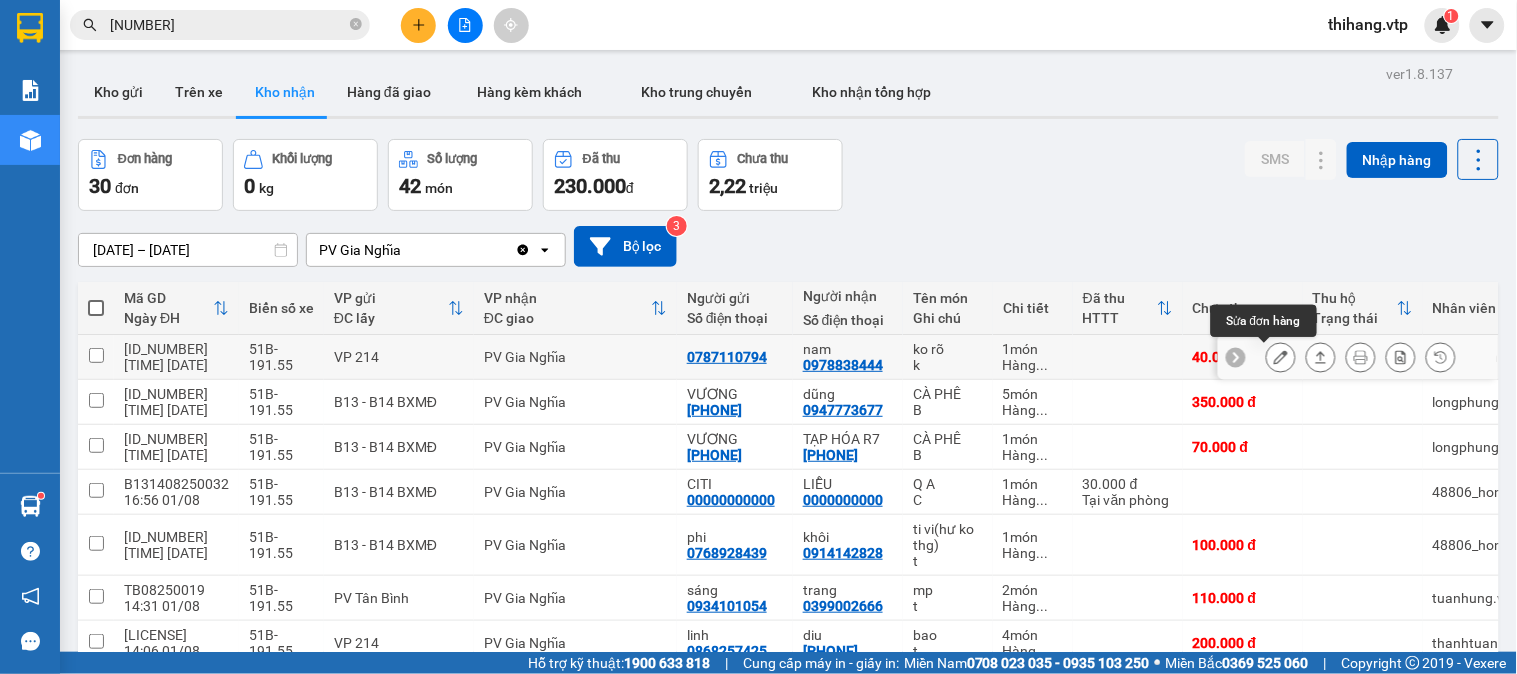 click 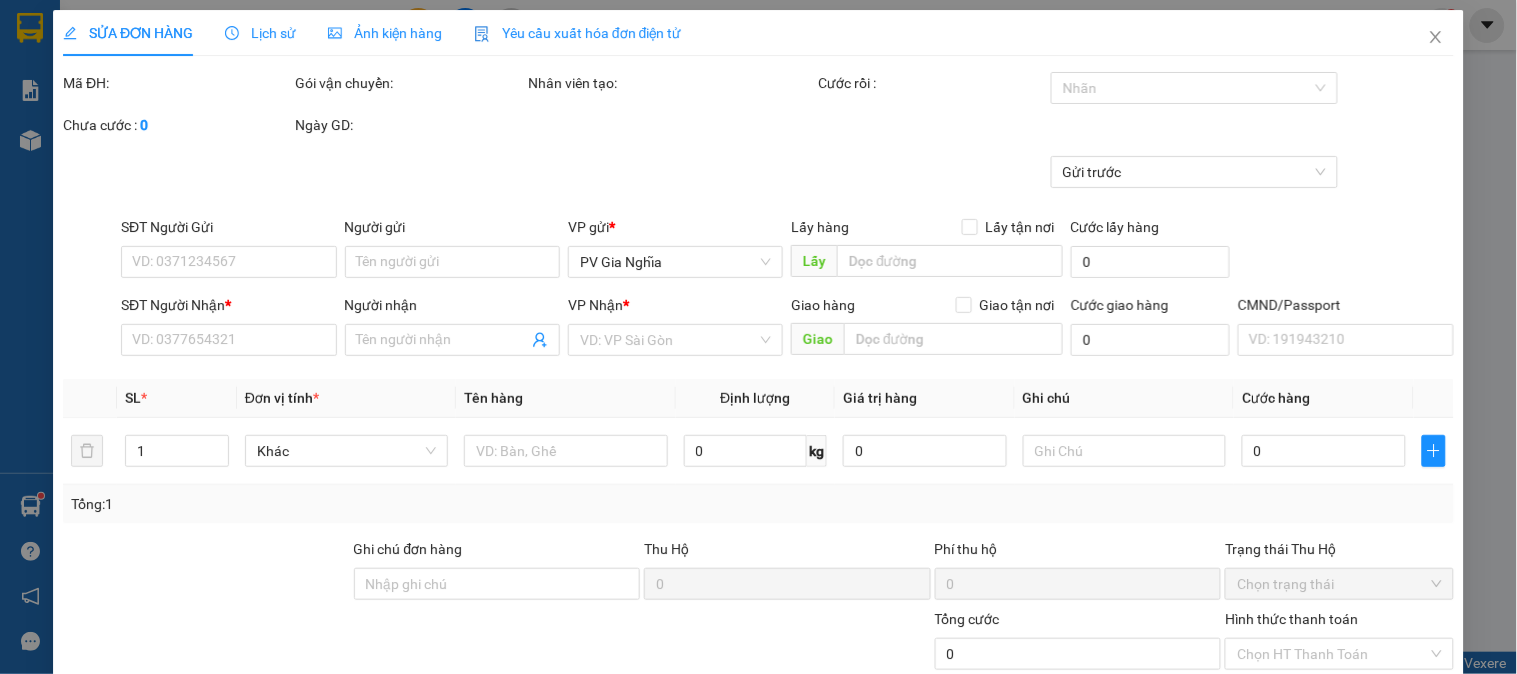 type on "0787110794" 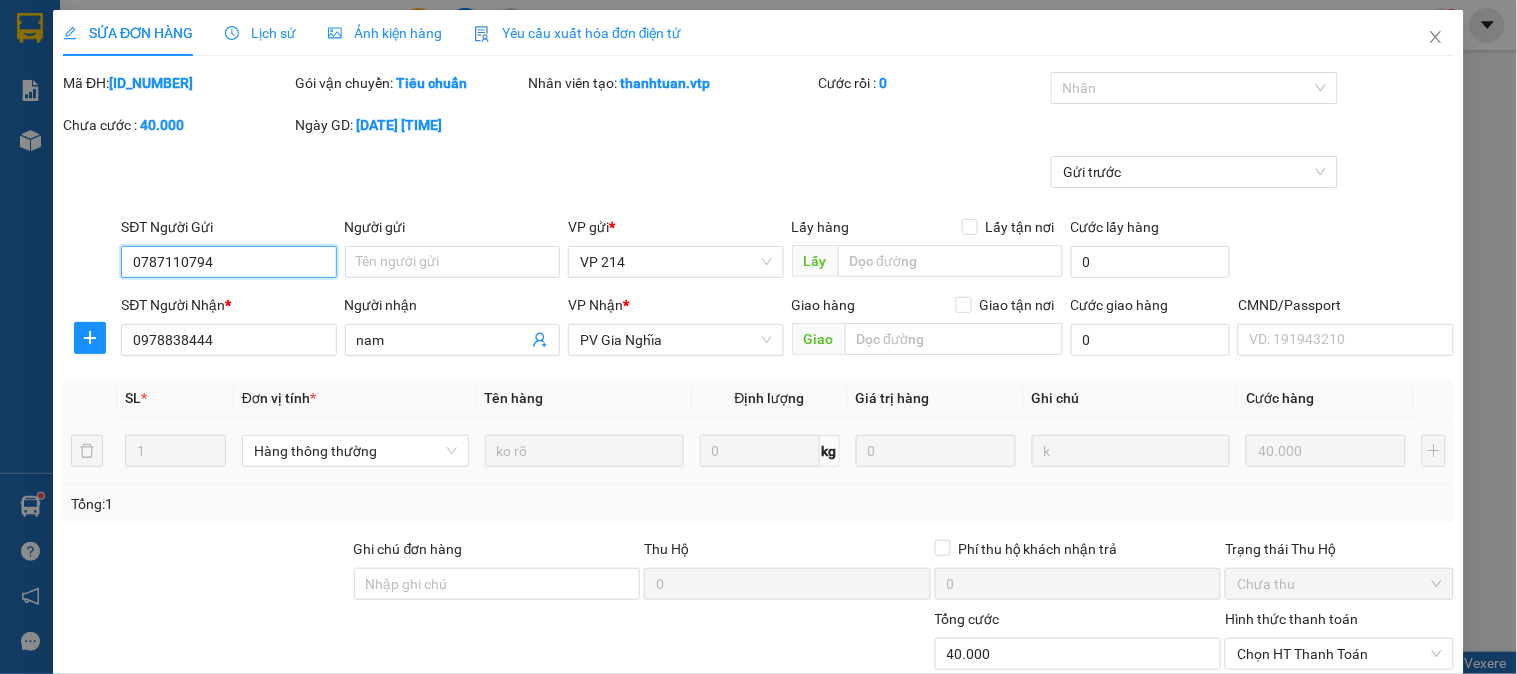 type on "2.000" 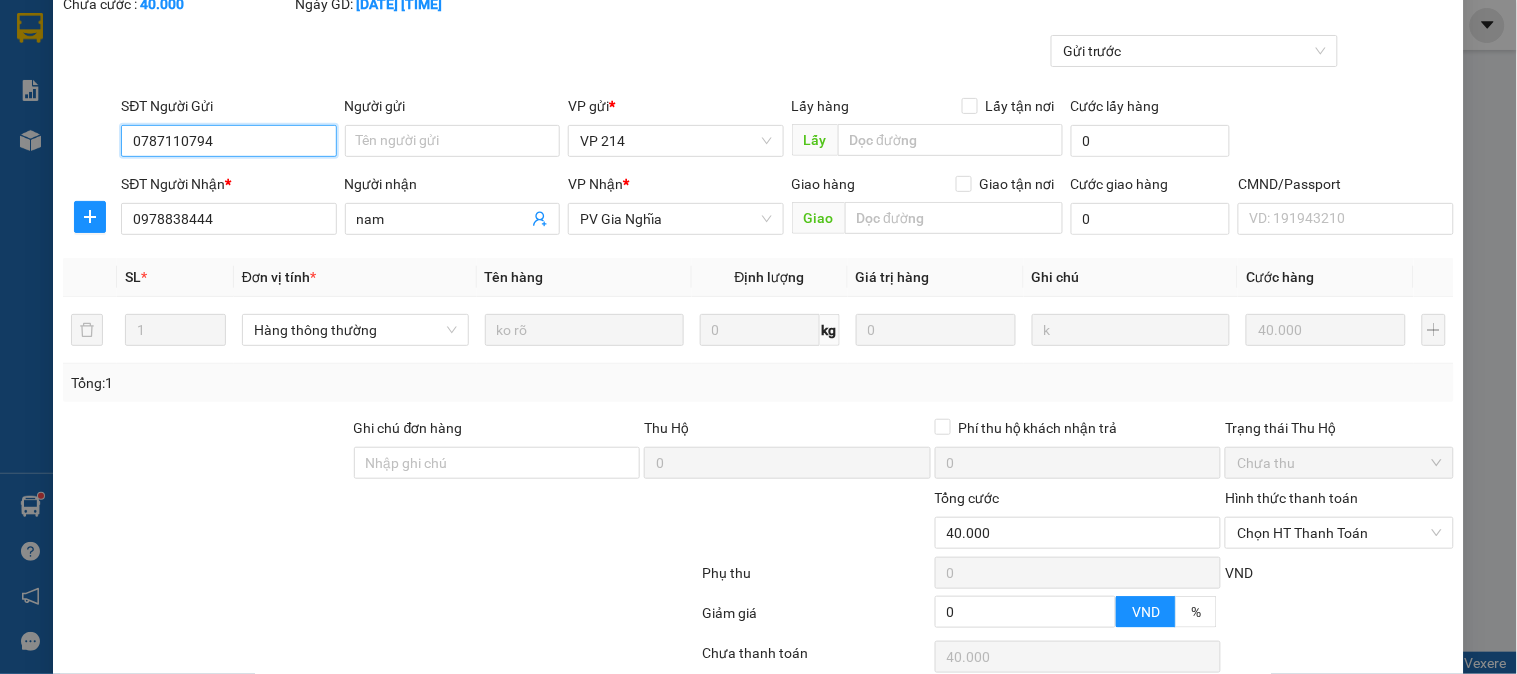 scroll, scrollTop: 273, scrollLeft: 0, axis: vertical 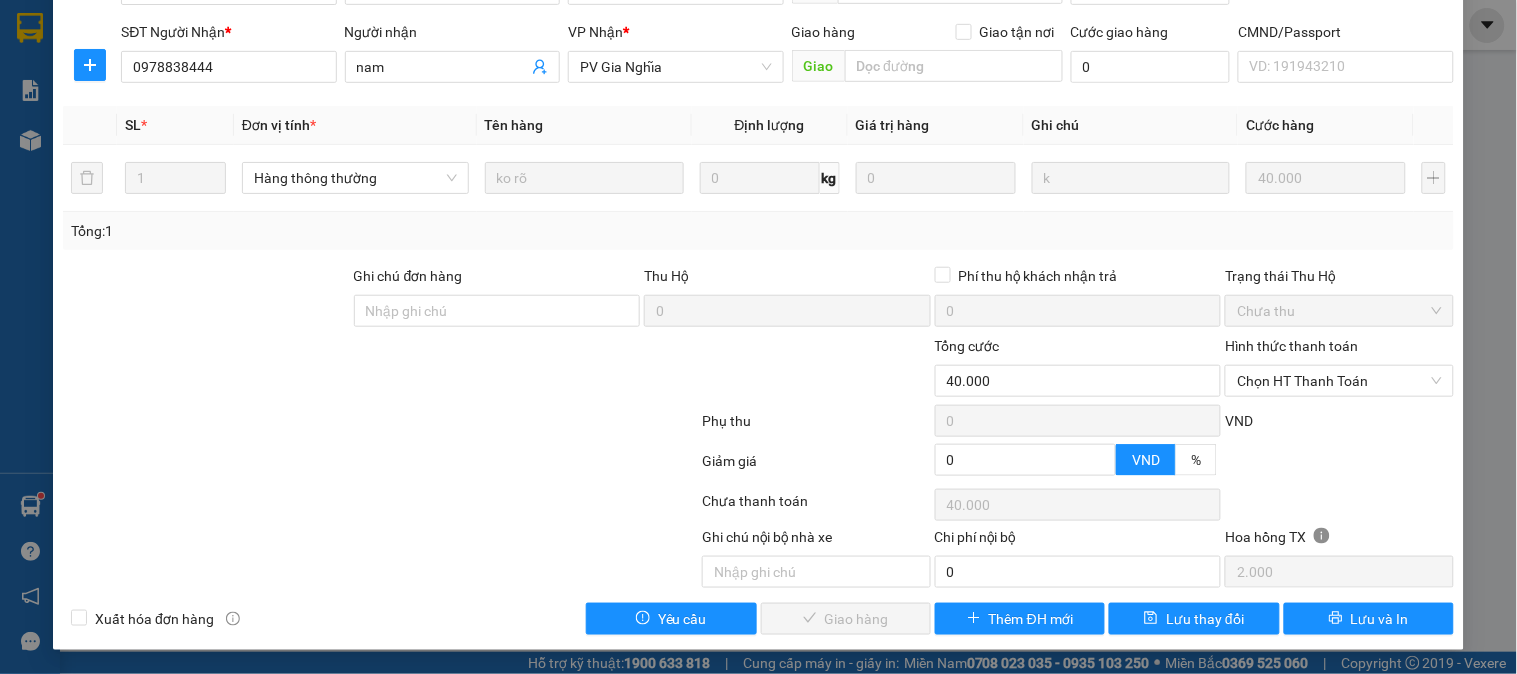 click on "Hình thức thanh toán Chọn HT Thanh Toán" at bounding box center [1339, 370] 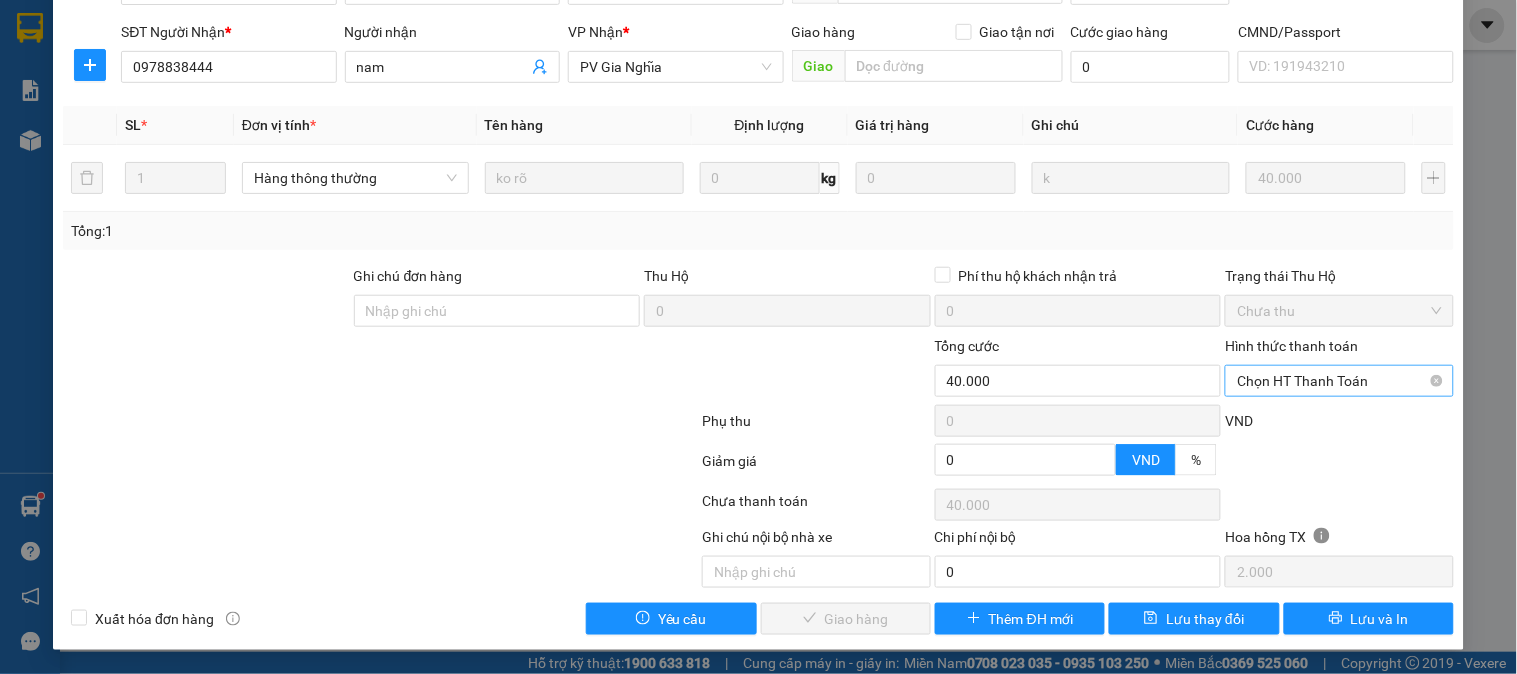 click on "Chọn HT Thanh Toán" at bounding box center [1339, 381] 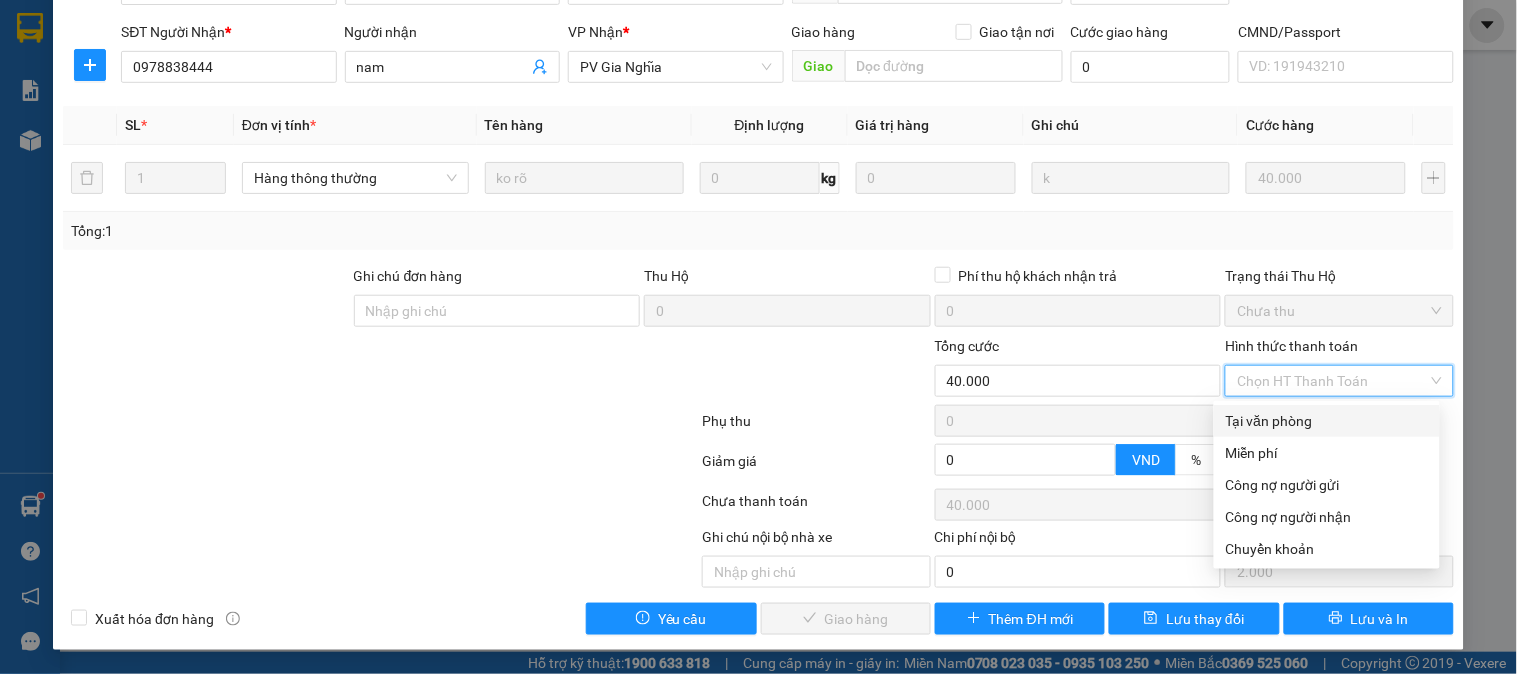 click on "Tại văn phòng" at bounding box center [1327, 421] 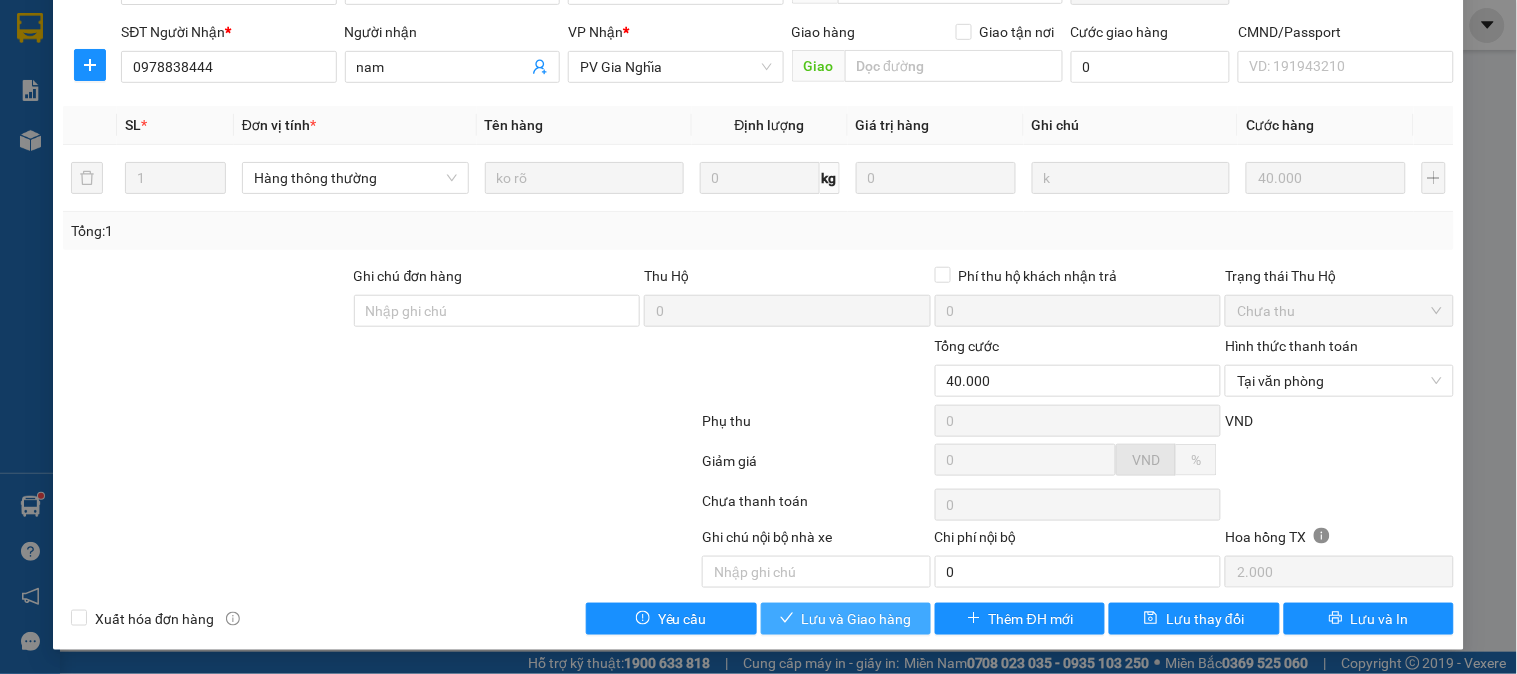 click on "Lưu và Giao hàng" at bounding box center (857, 619) 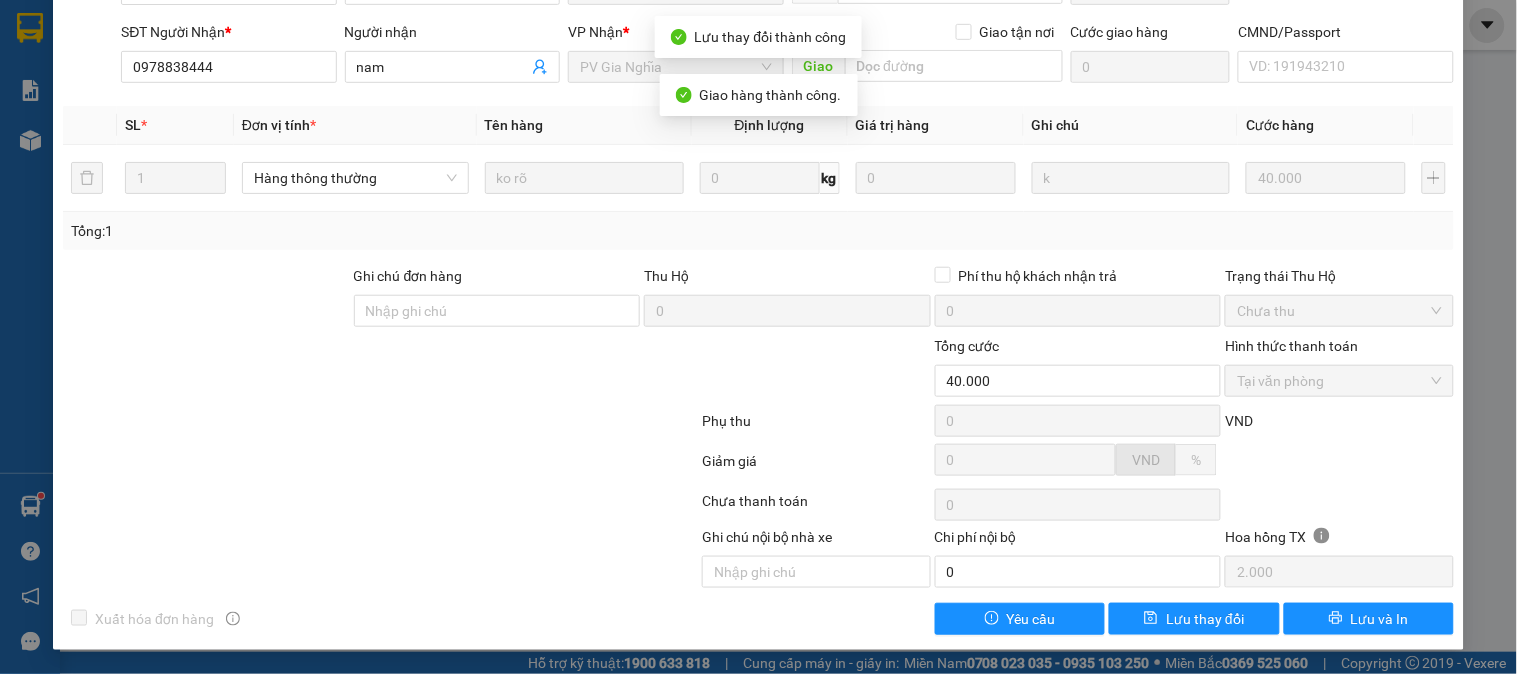 scroll, scrollTop: 0, scrollLeft: 0, axis: both 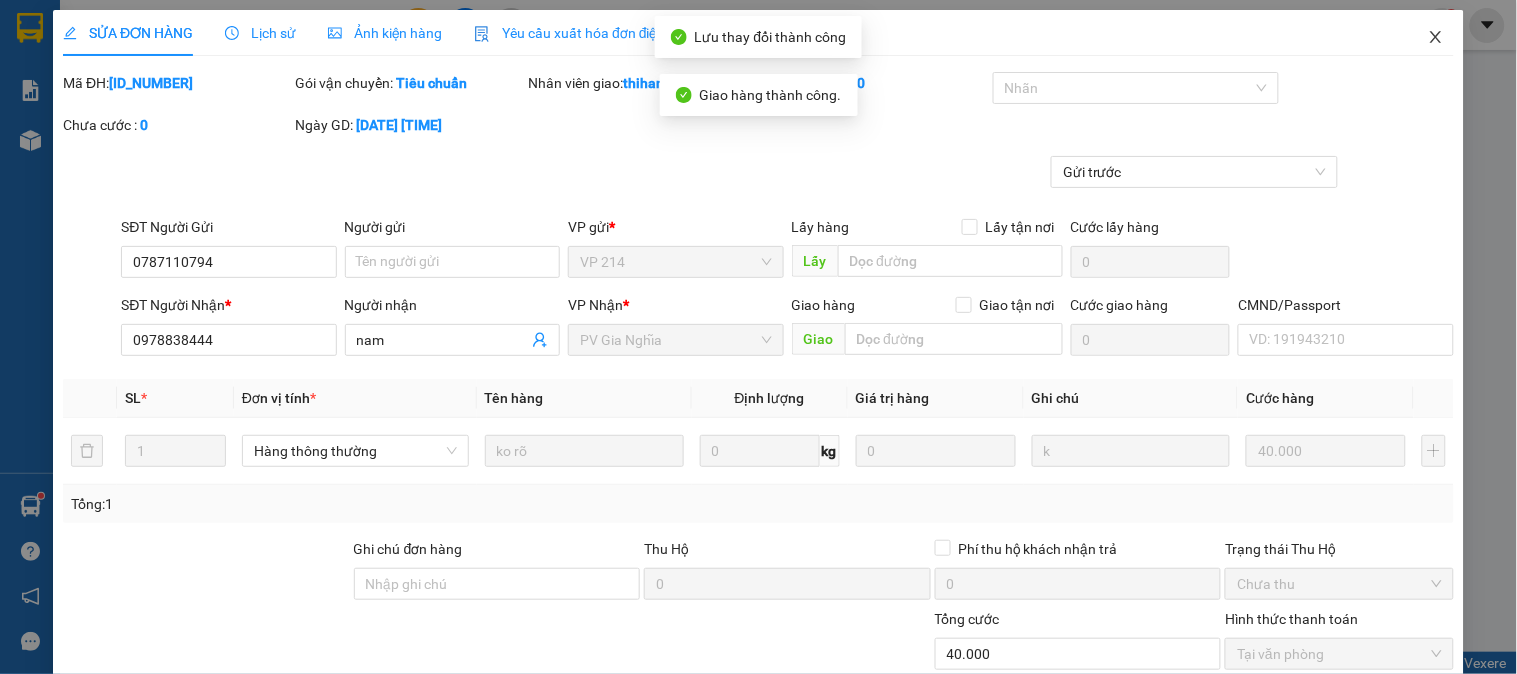 click 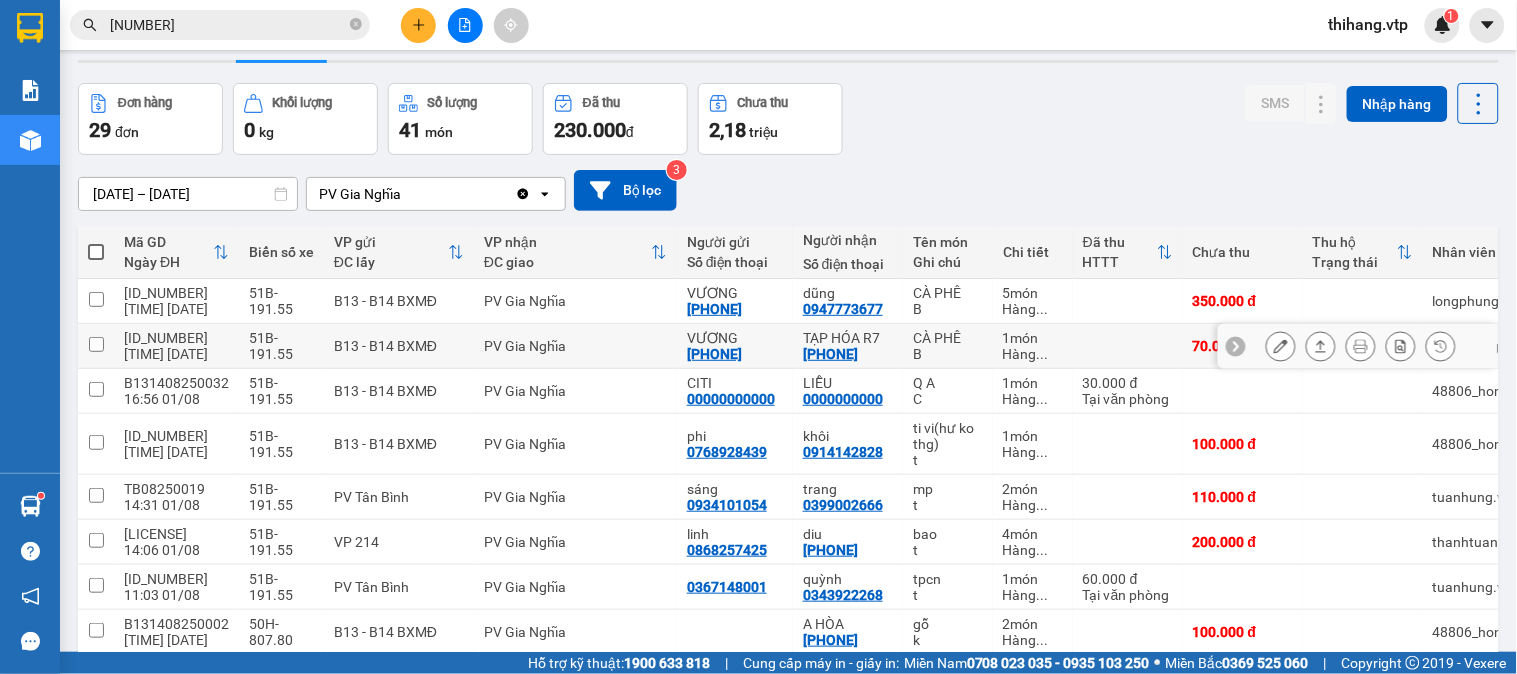 scroll, scrollTop: 111, scrollLeft: 0, axis: vertical 